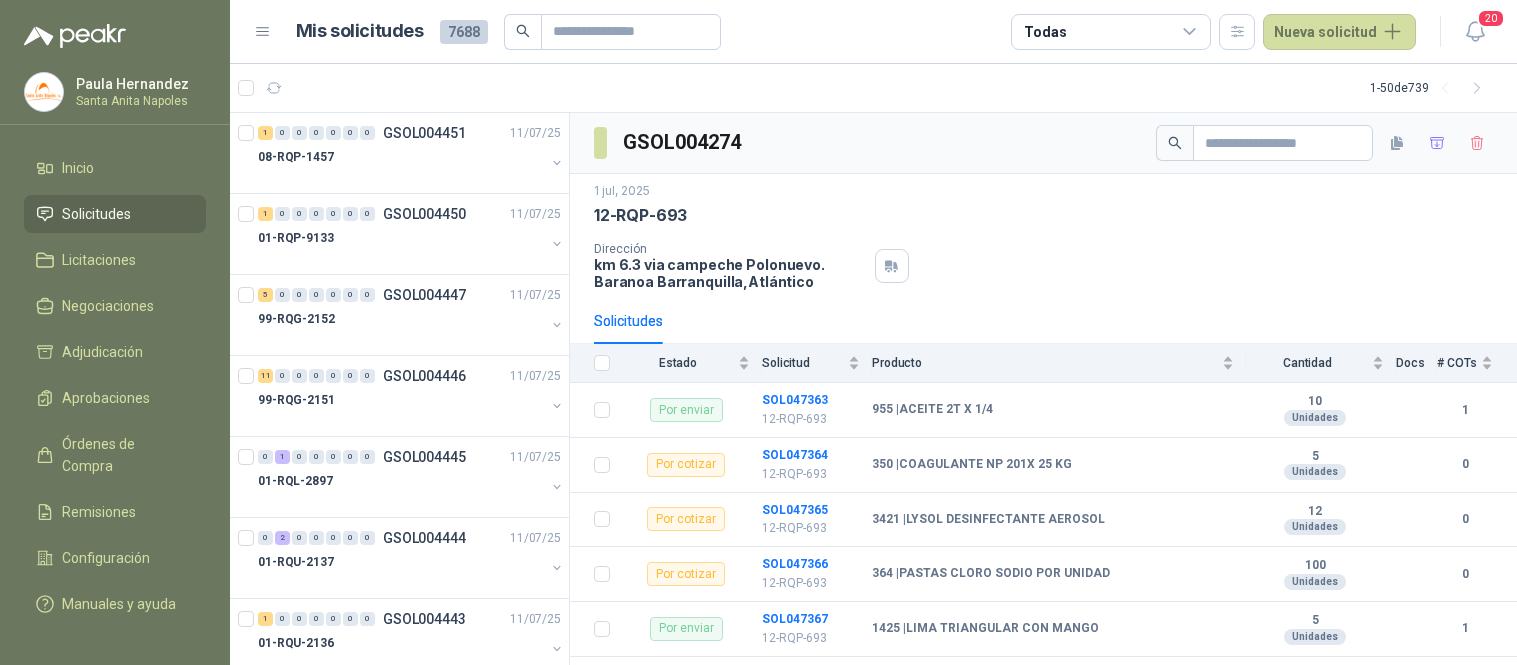 scroll, scrollTop: 0, scrollLeft: 0, axis: both 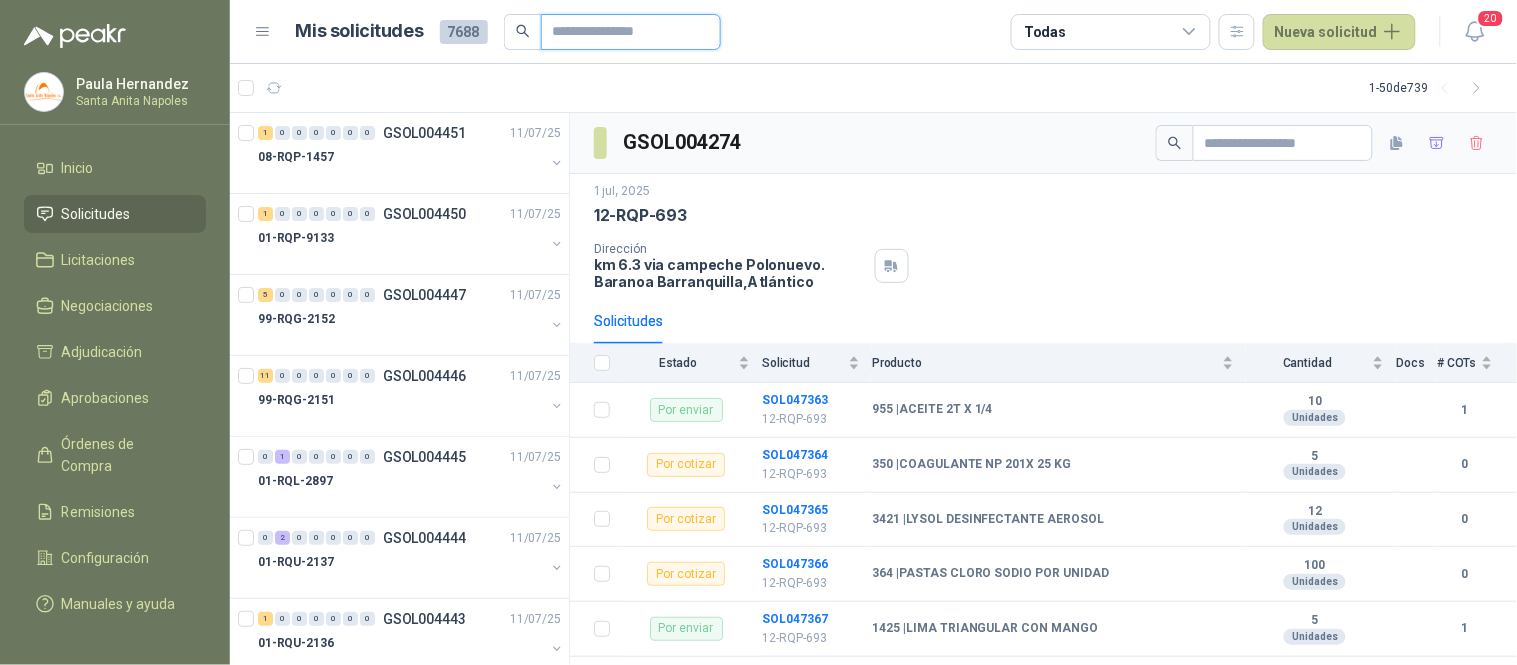 click at bounding box center [623, 32] 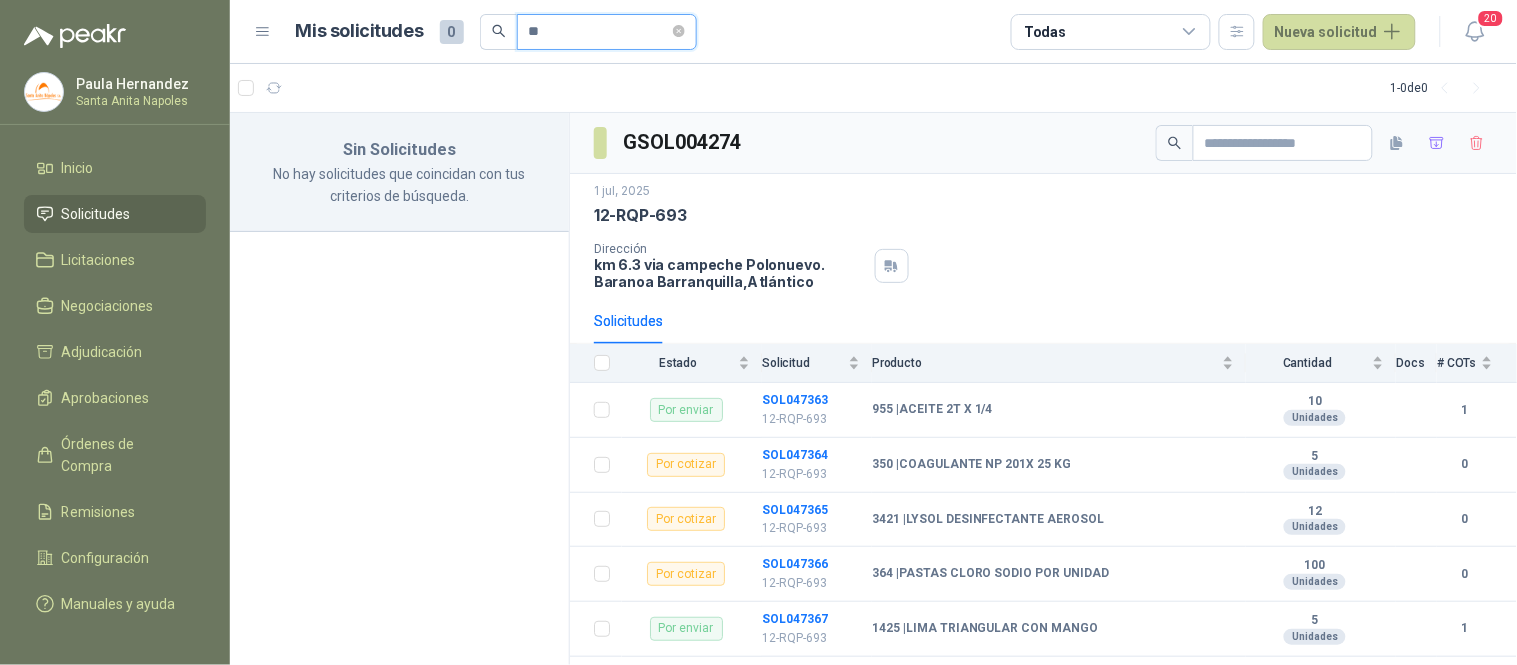 type on "*" 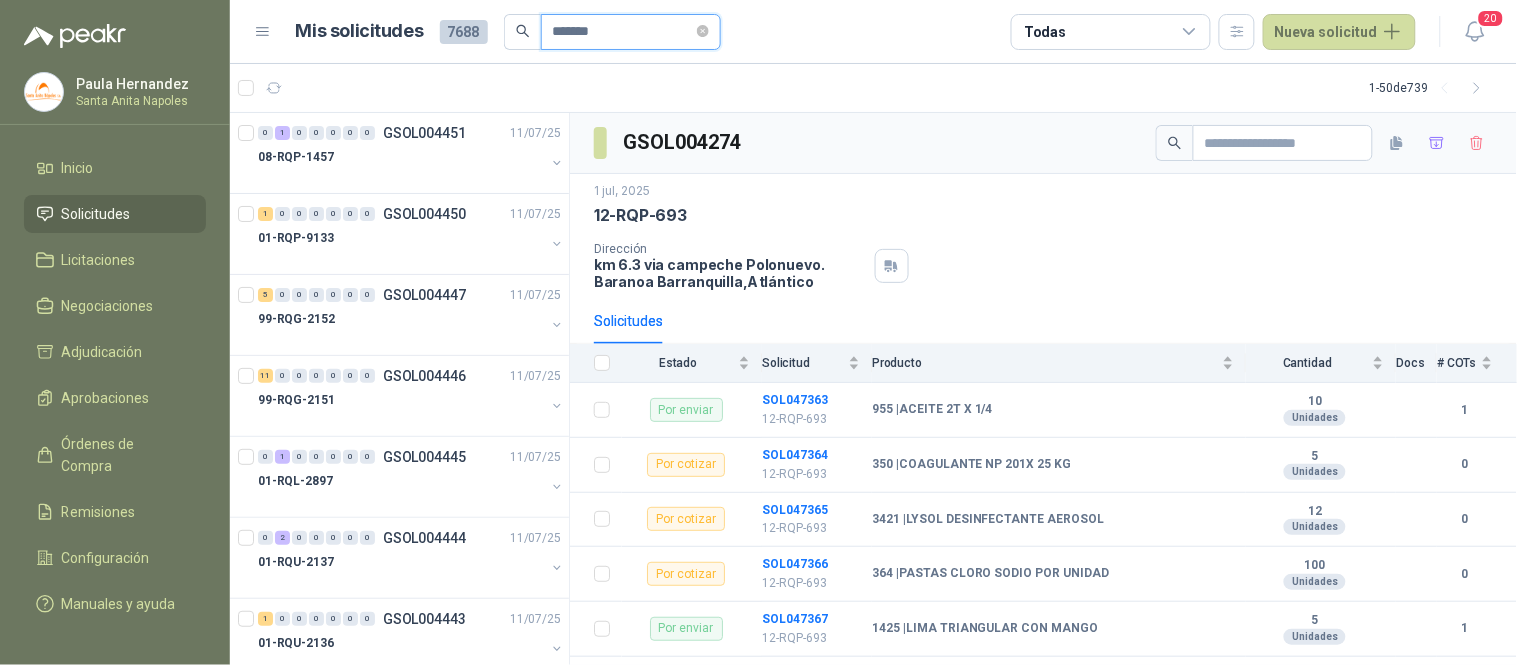 type on "********" 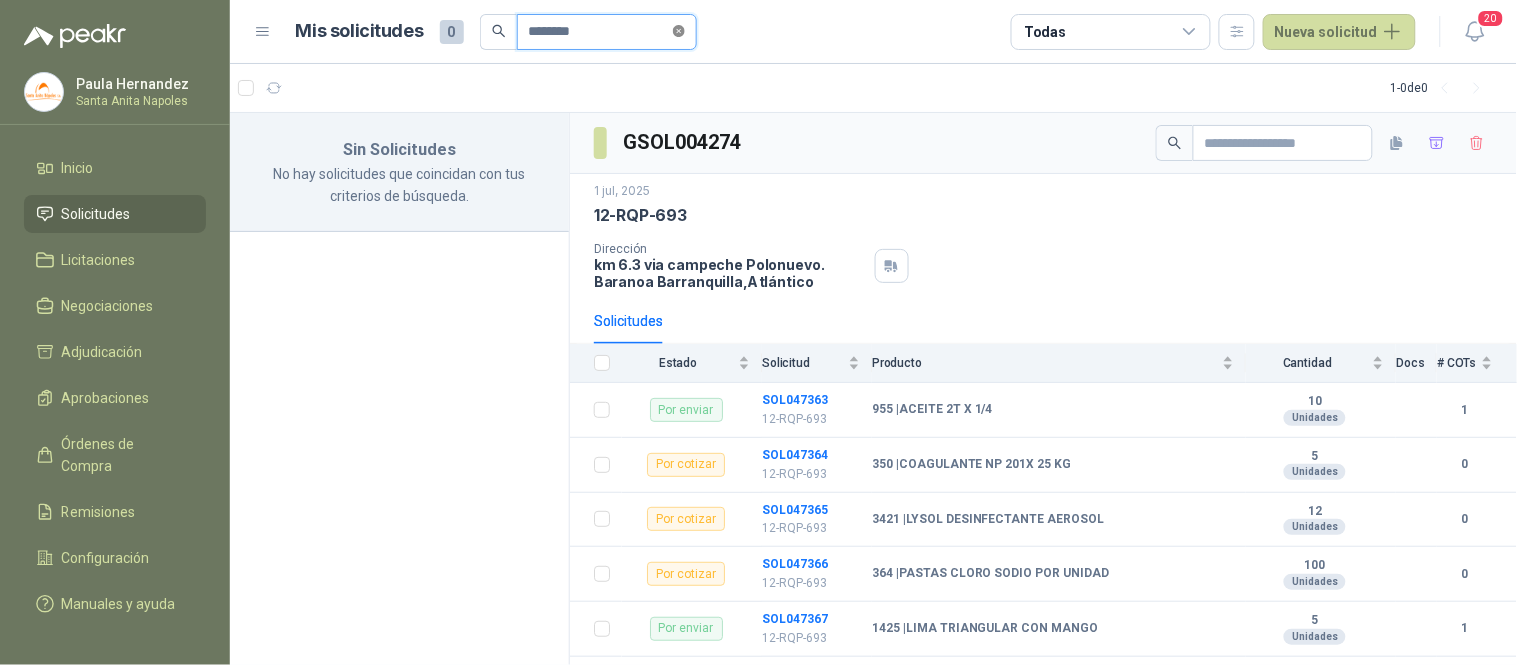 click 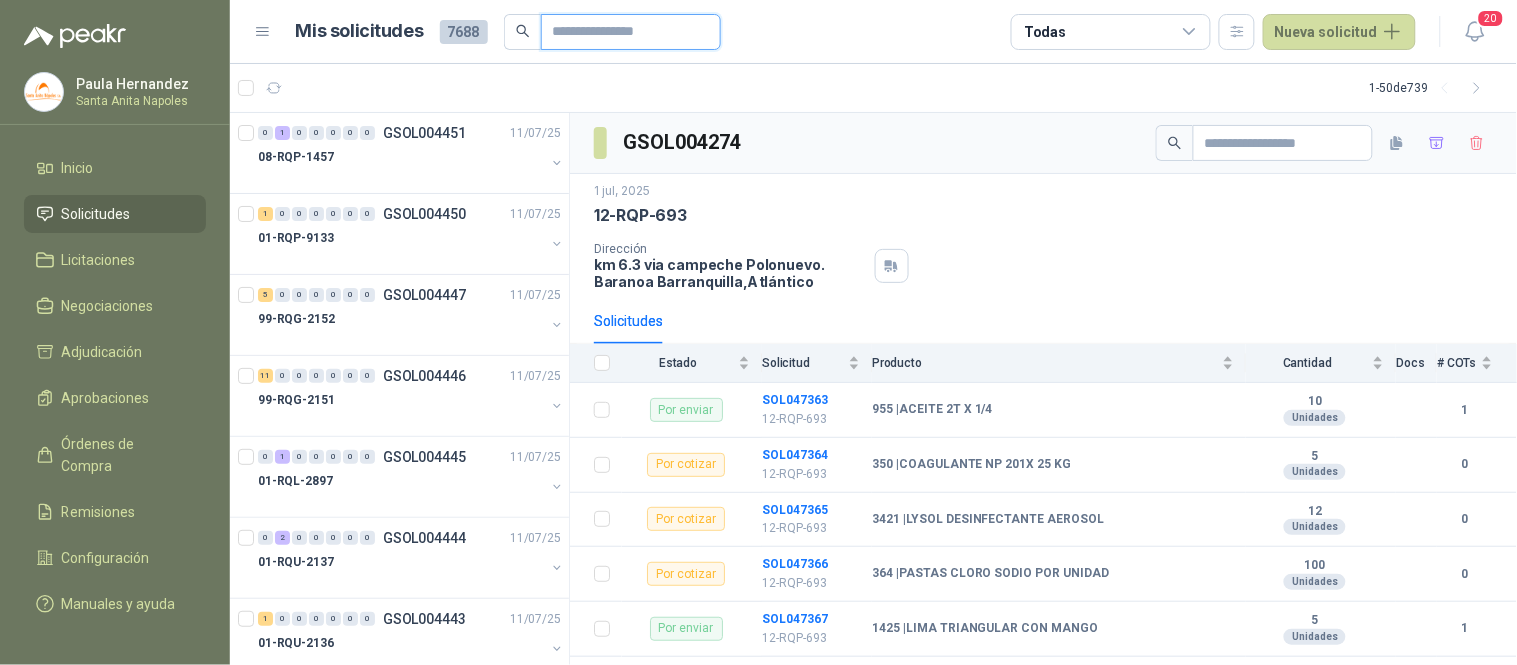 click at bounding box center (623, 32) 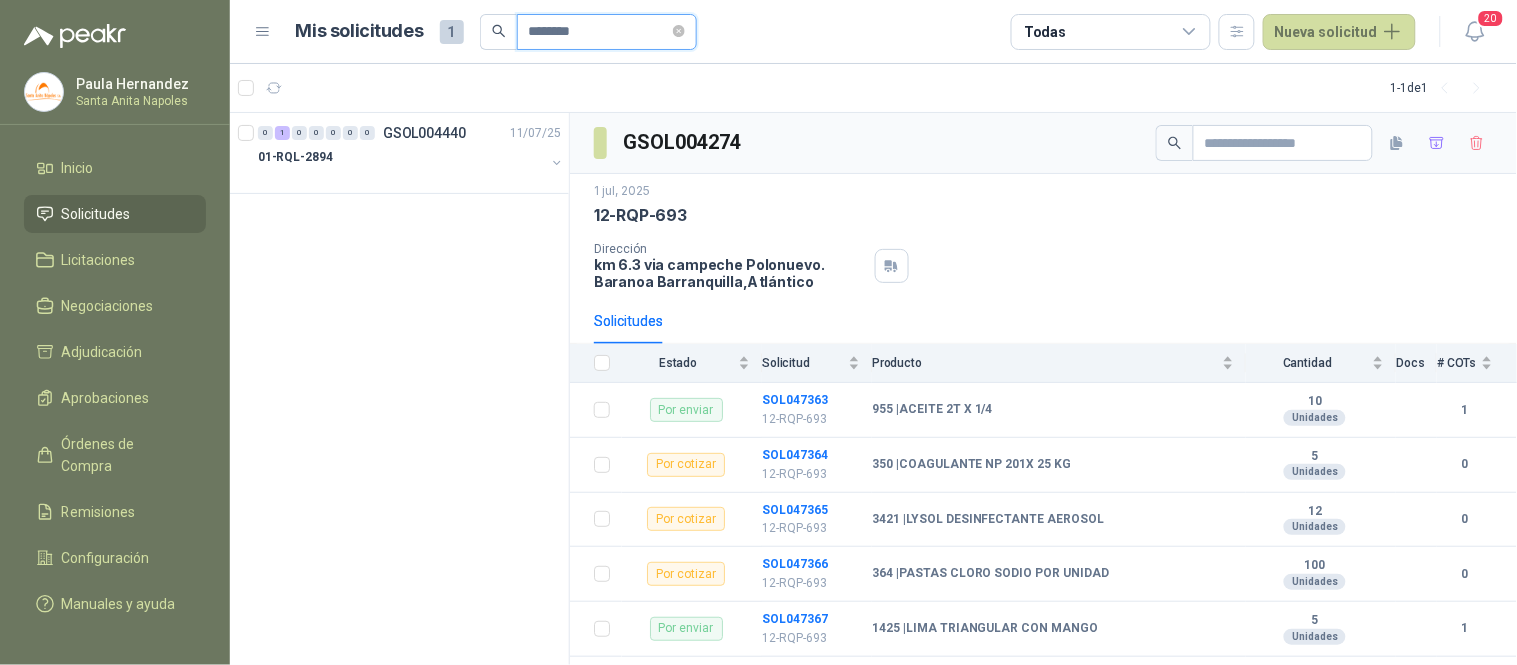 type on "********" 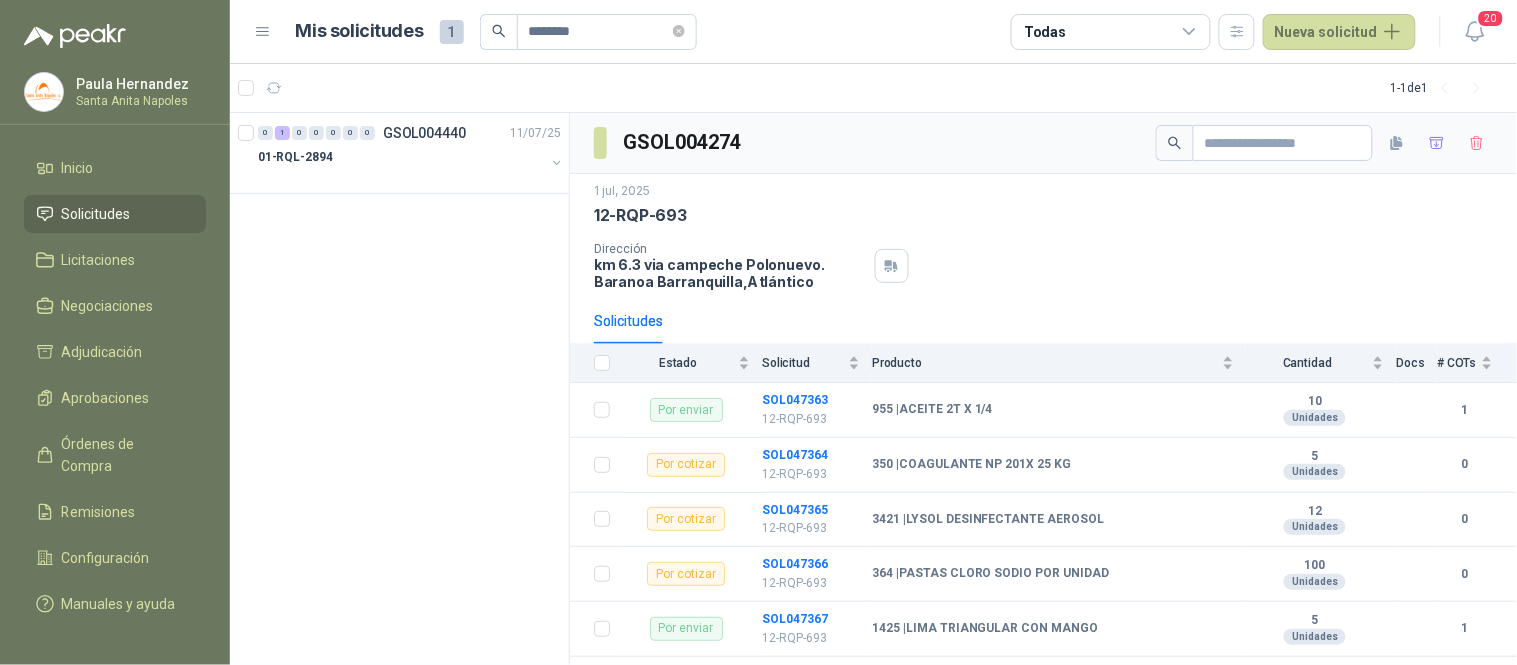 click at bounding box center [401, 177] 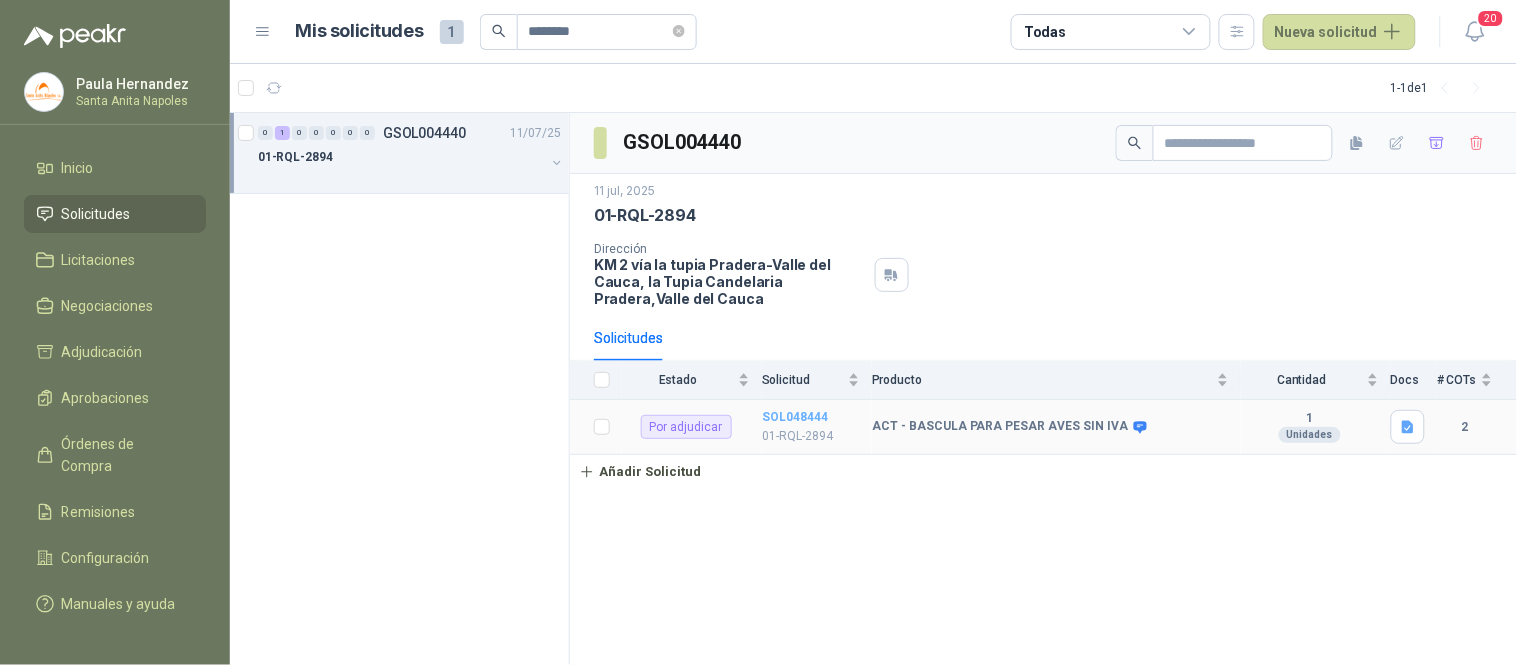 click on "SOL048444" at bounding box center (795, 417) 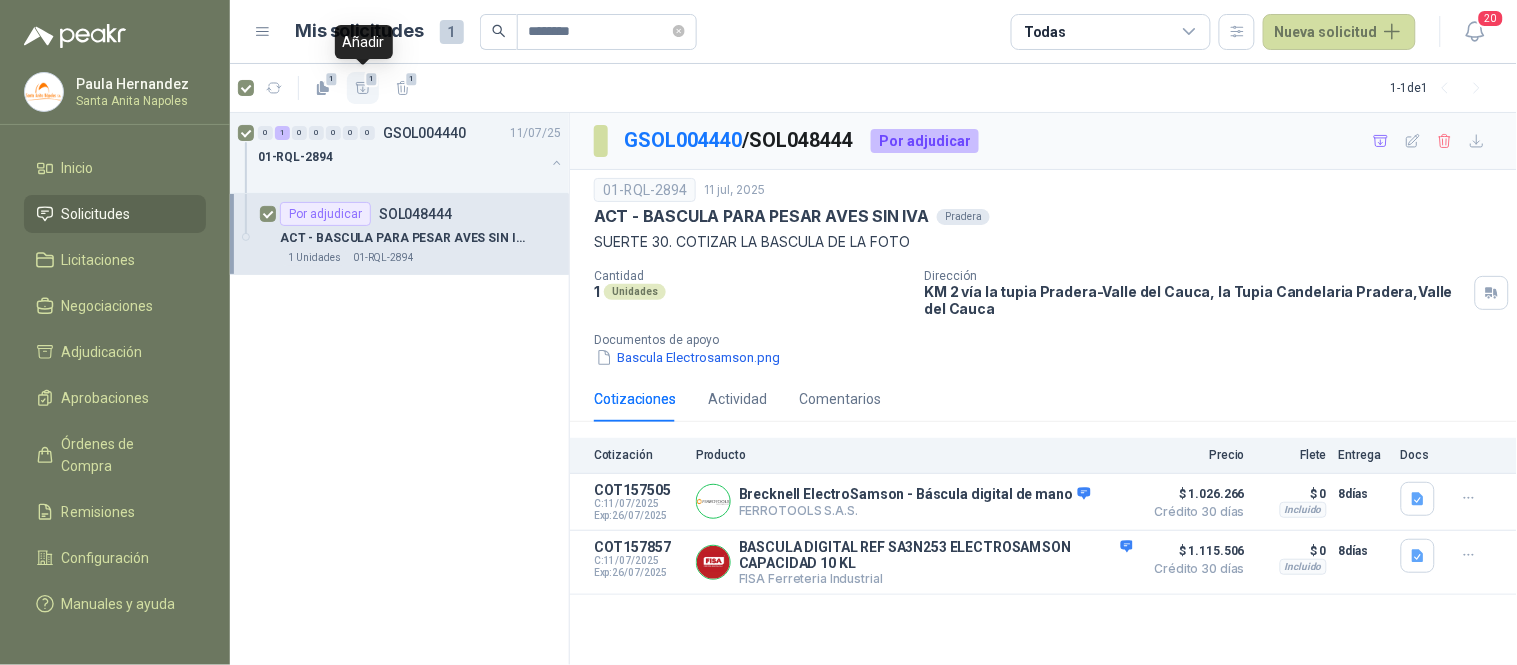 click 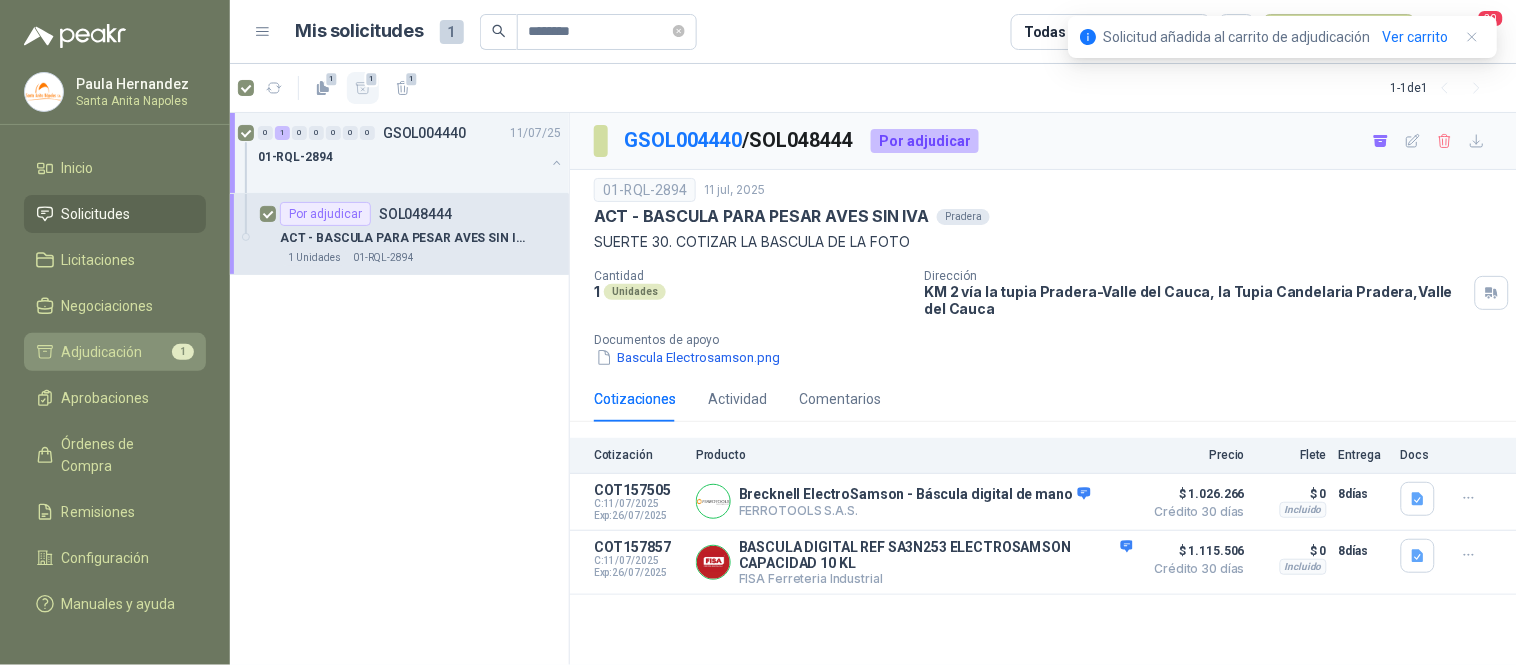 click on "Adjudicación" at bounding box center [102, 352] 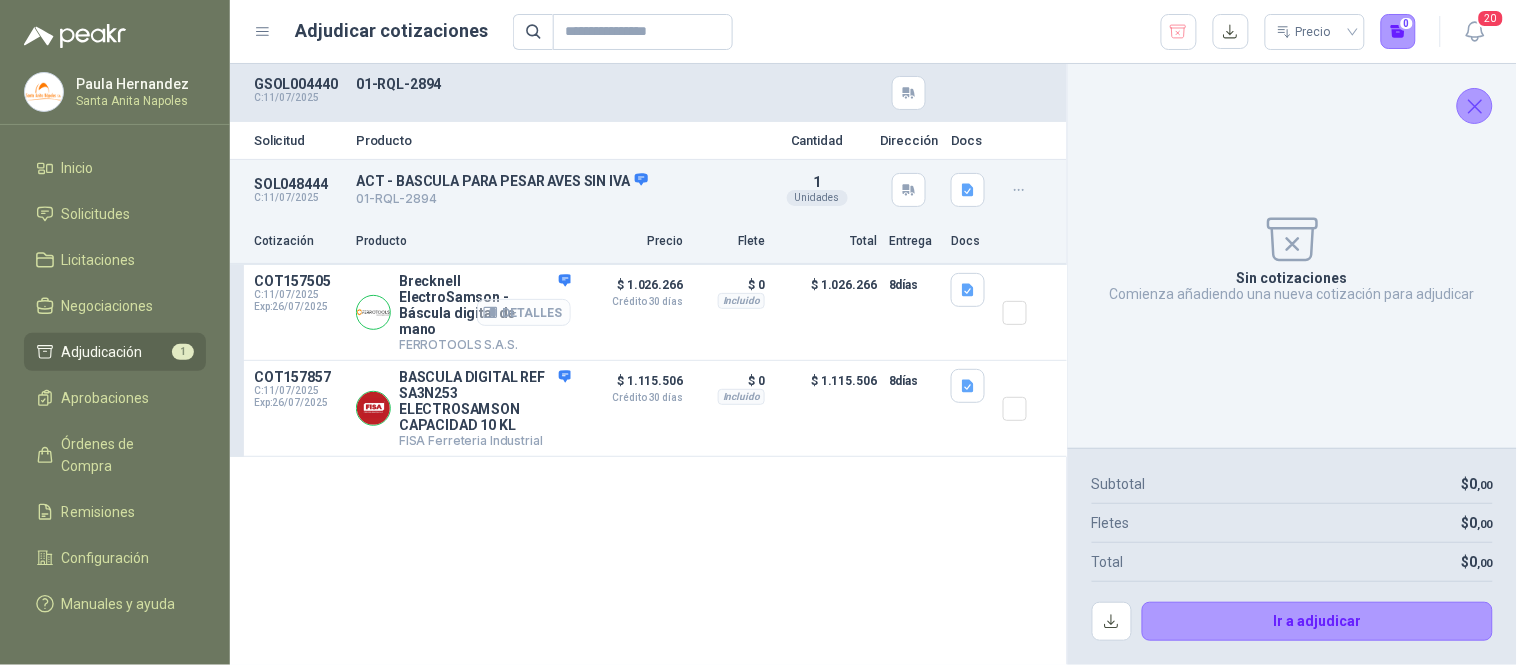 click on "Detalles" at bounding box center [524, 312] 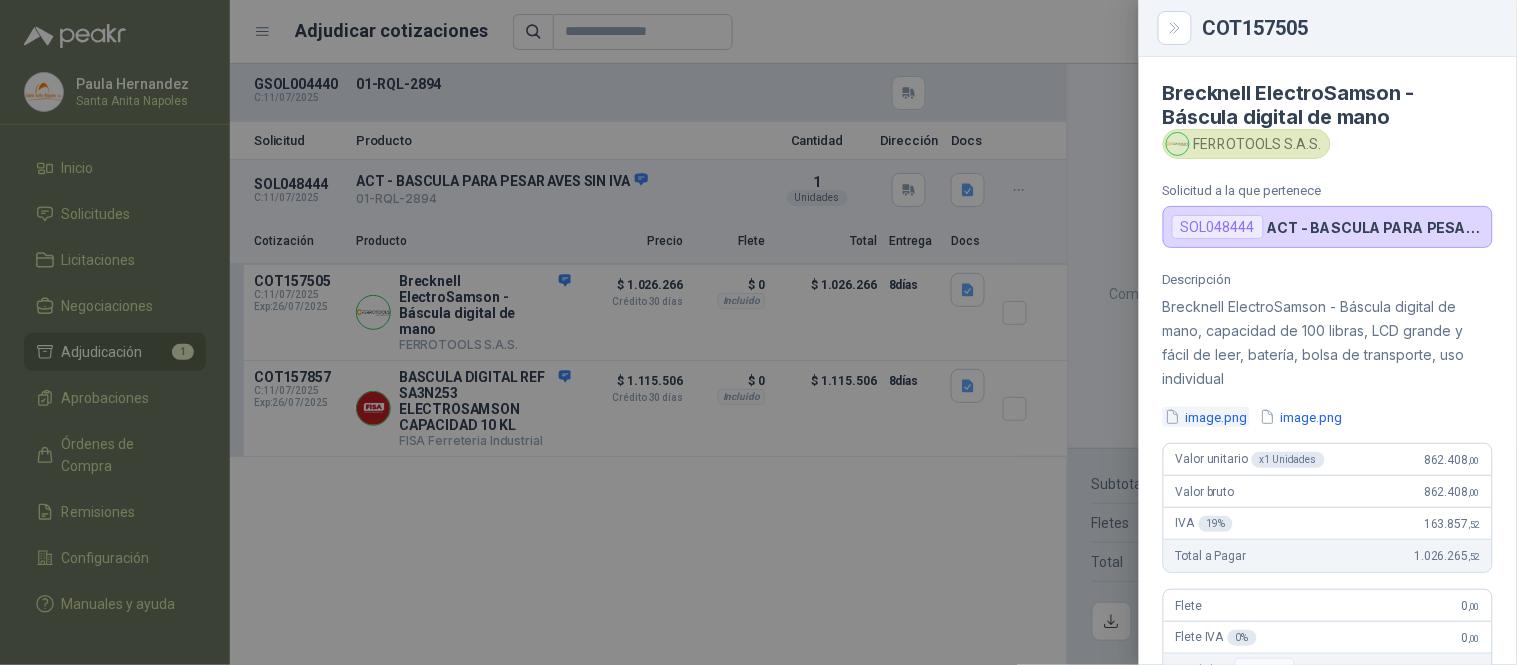 click on "image.png" at bounding box center [1206, 417] 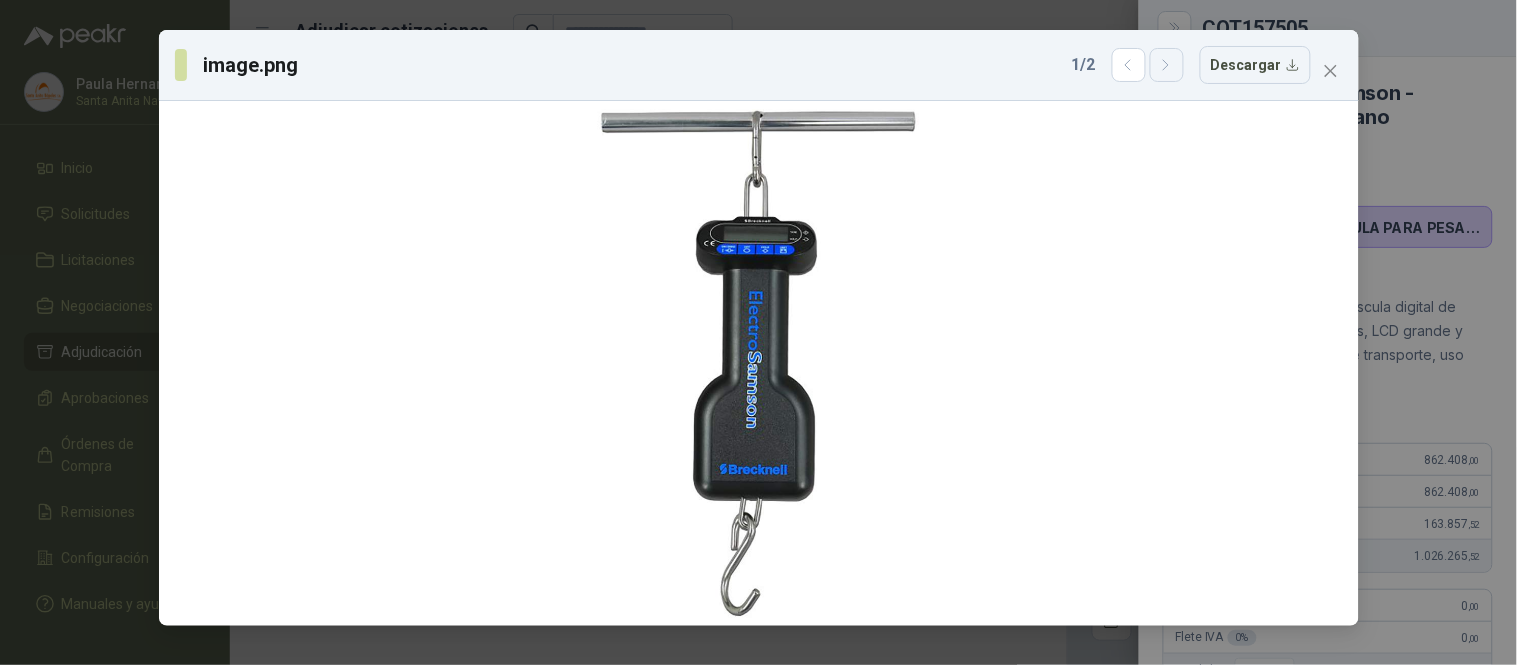 click 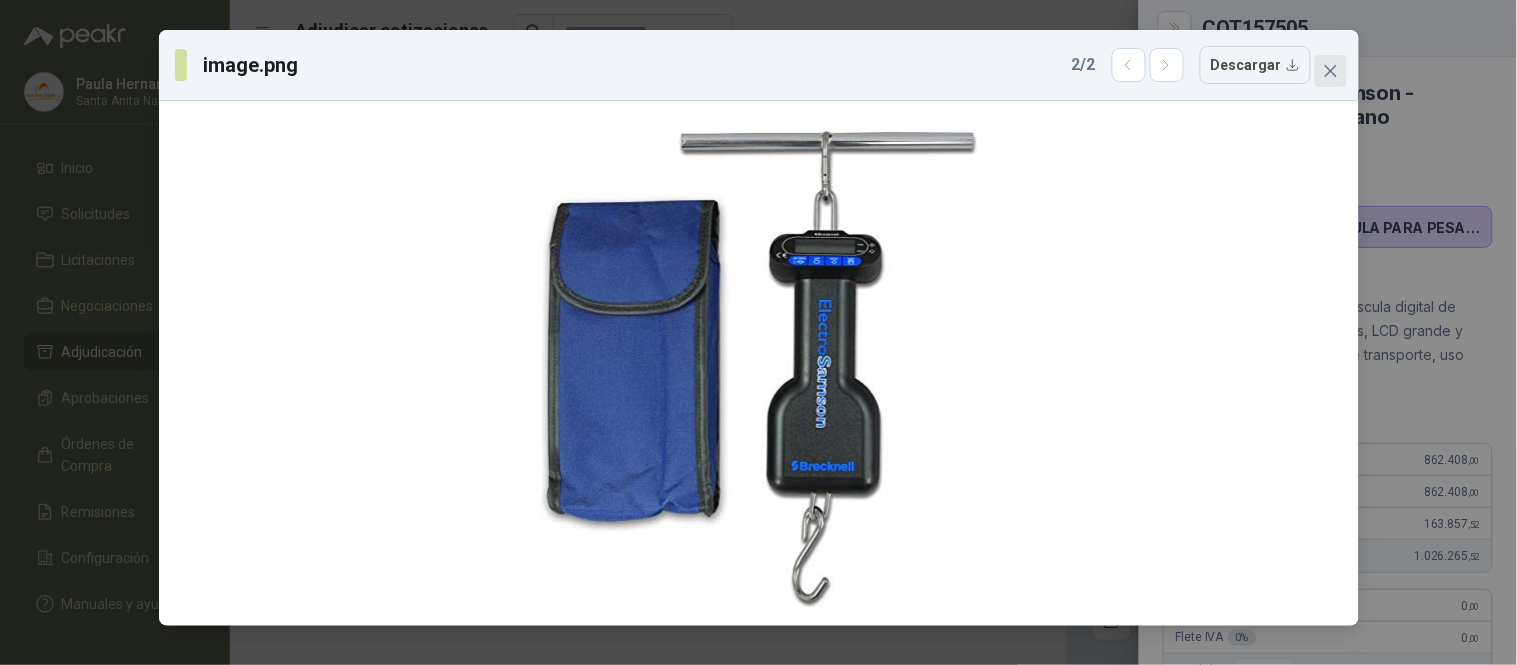 click 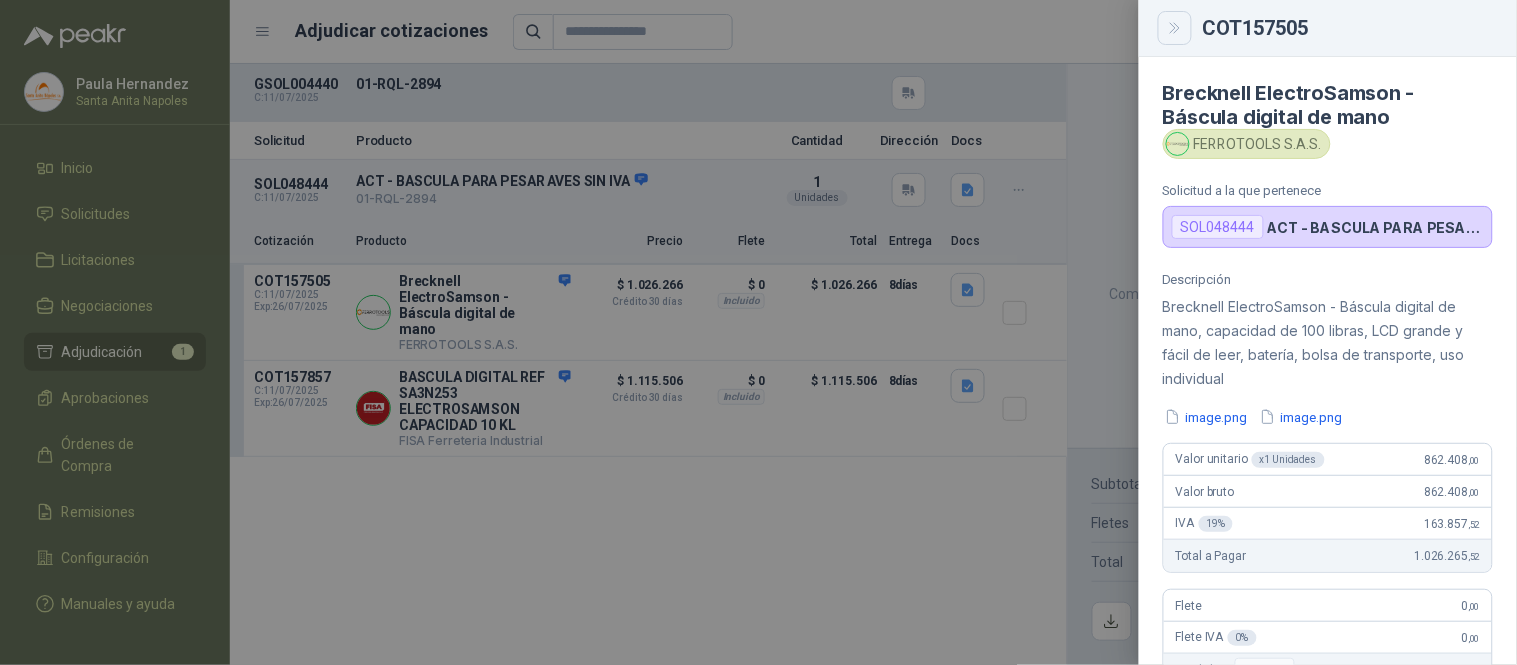 click 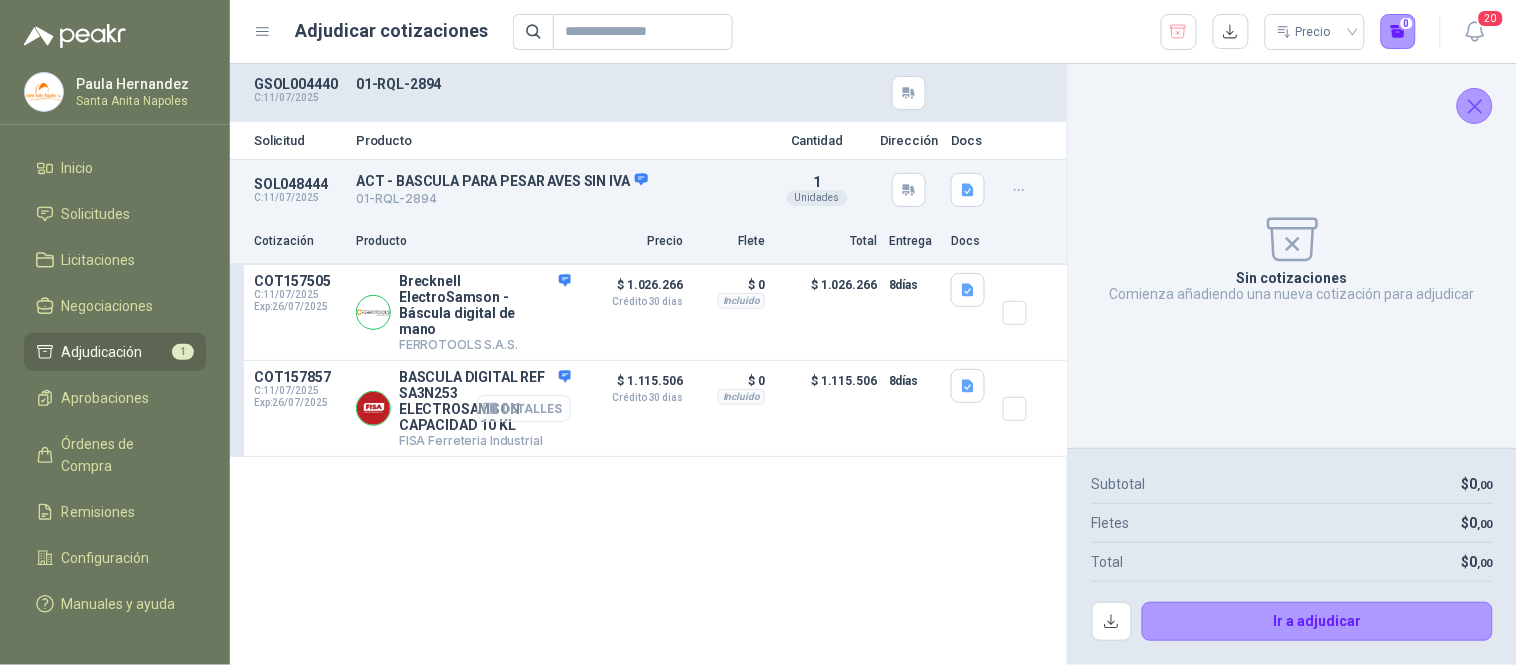 click on "Detalles" at bounding box center [524, 408] 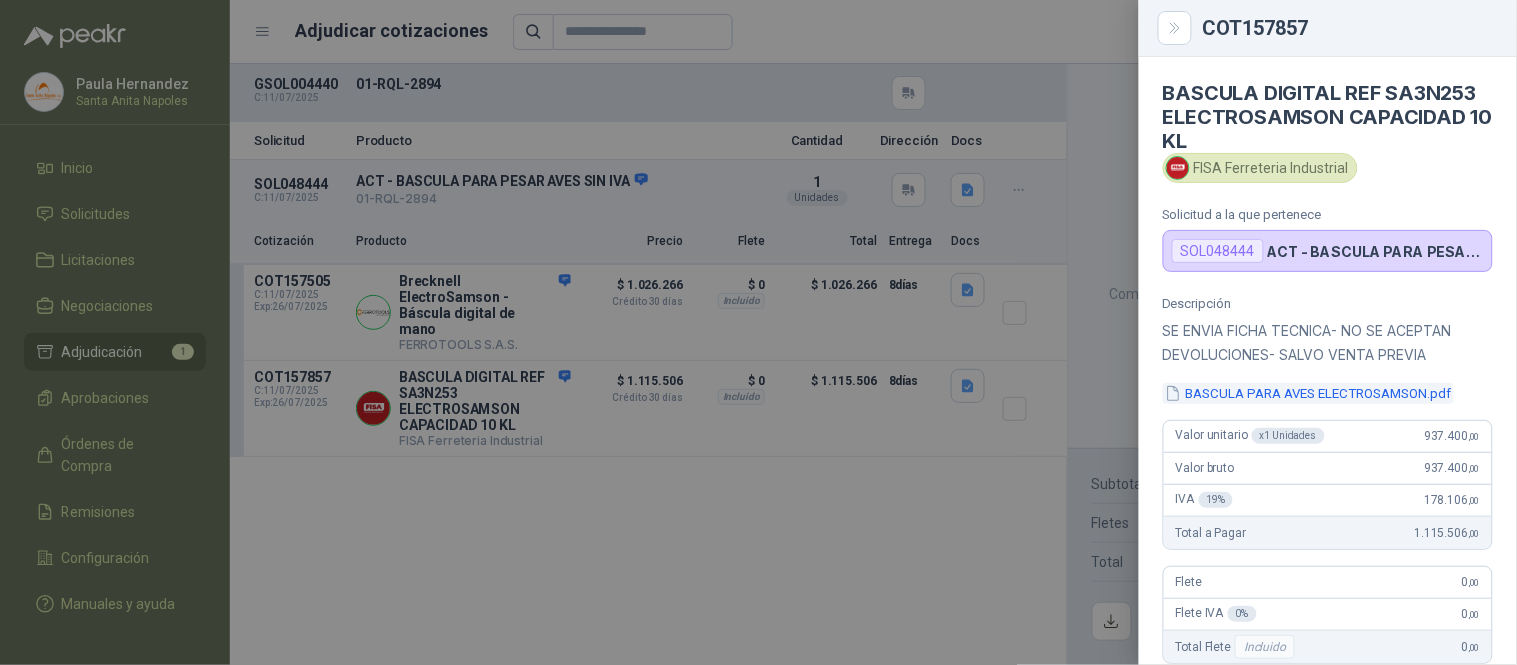 click on "BASCULA PARA AVES ELECTROSAMSON.pdf" at bounding box center [1308, 393] 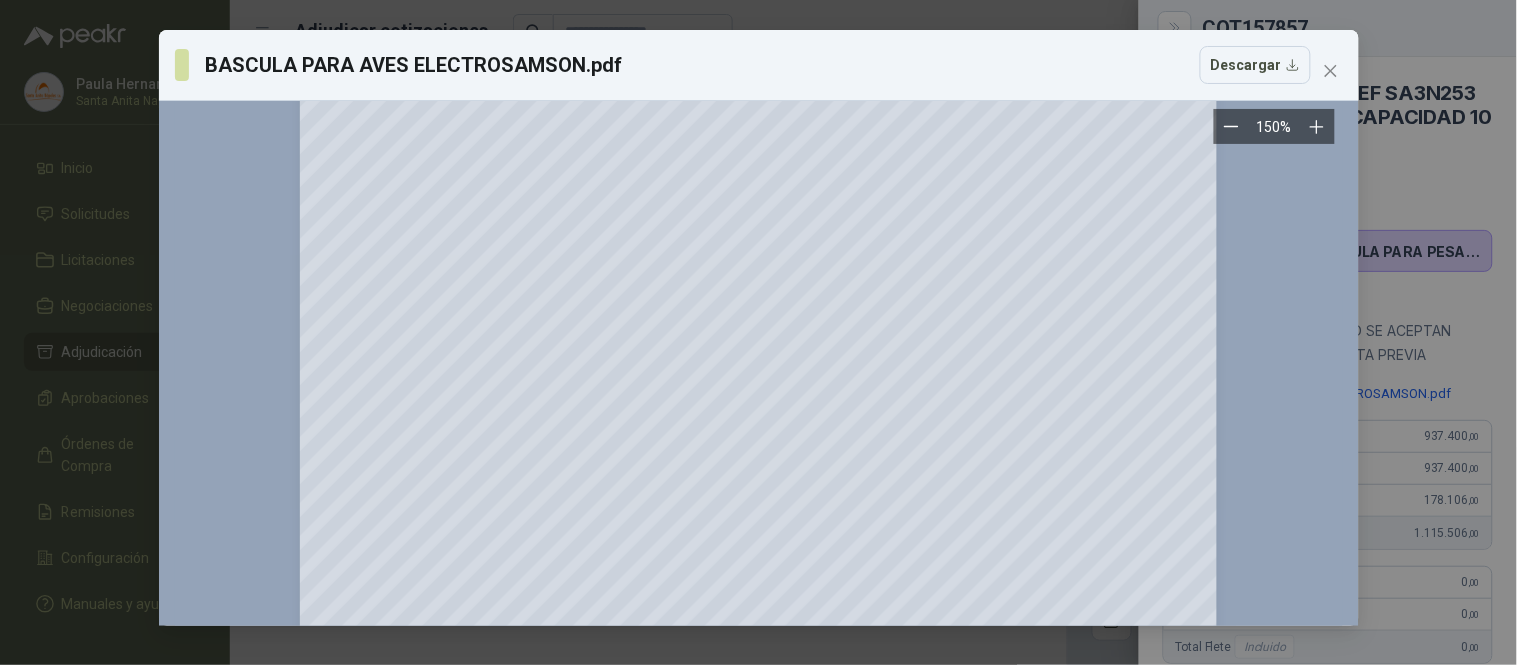 scroll, scrollTop: 0, scrollLeft: 0, axis: both 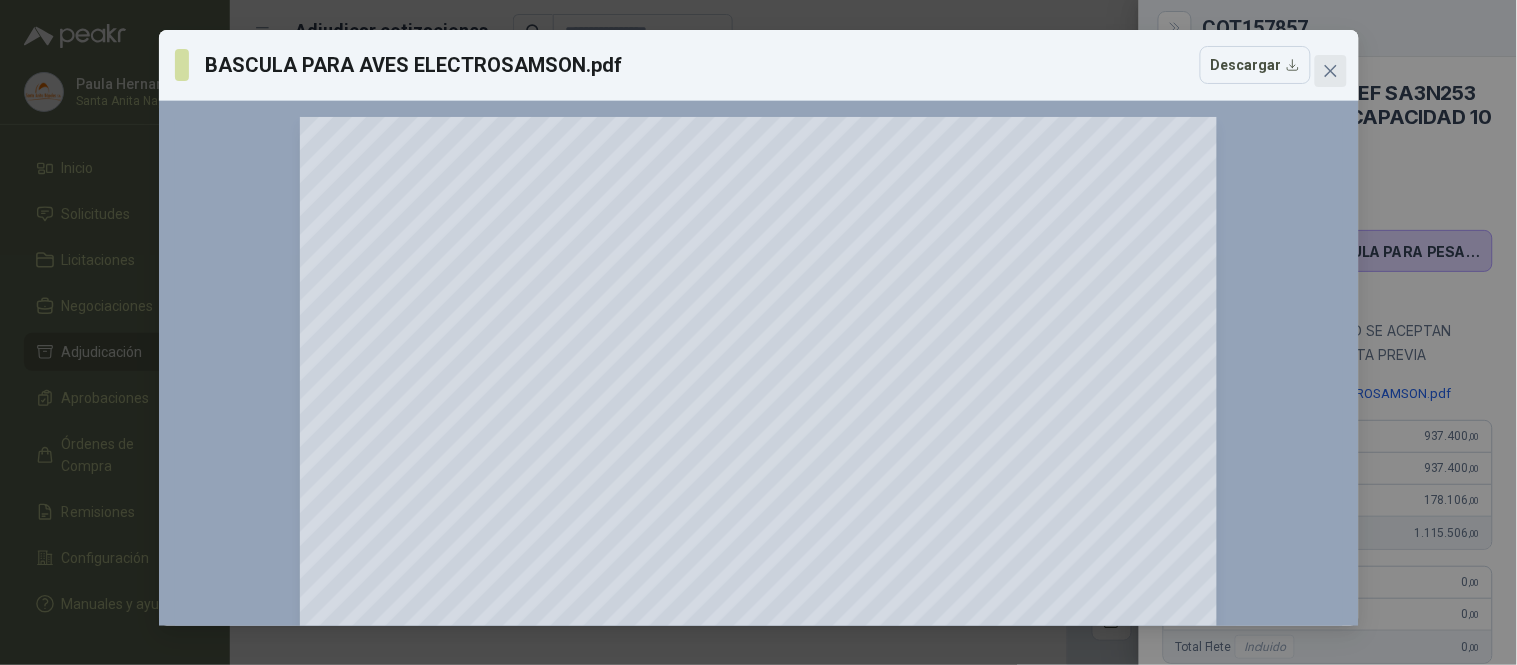 click 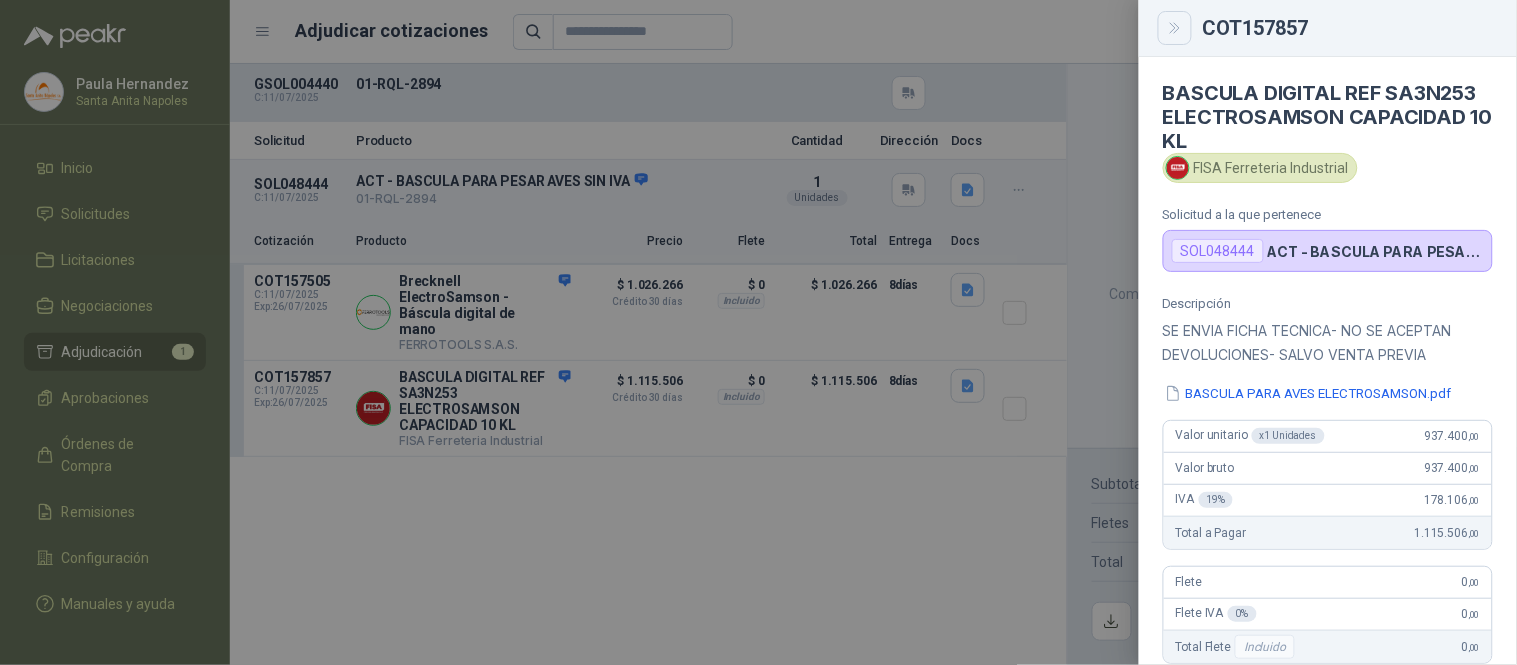 click at bounding box center [1175, 28] 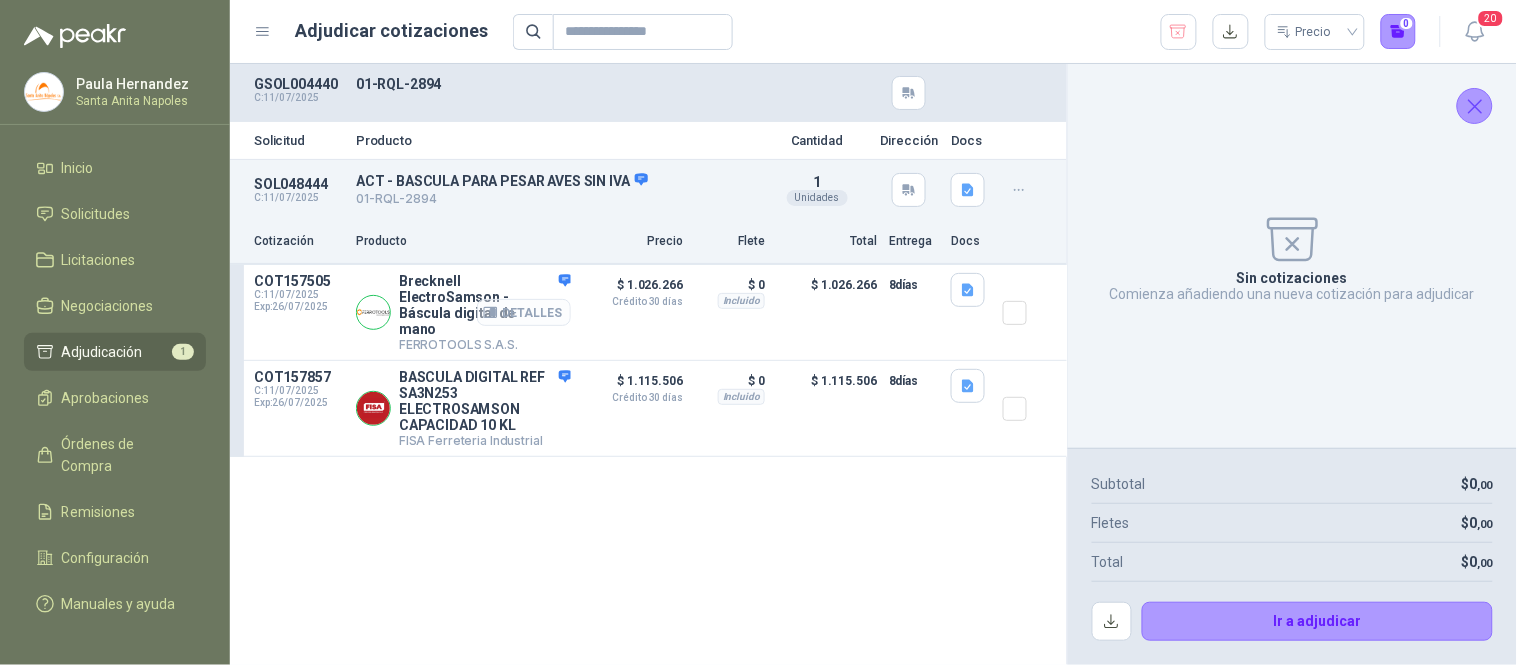click 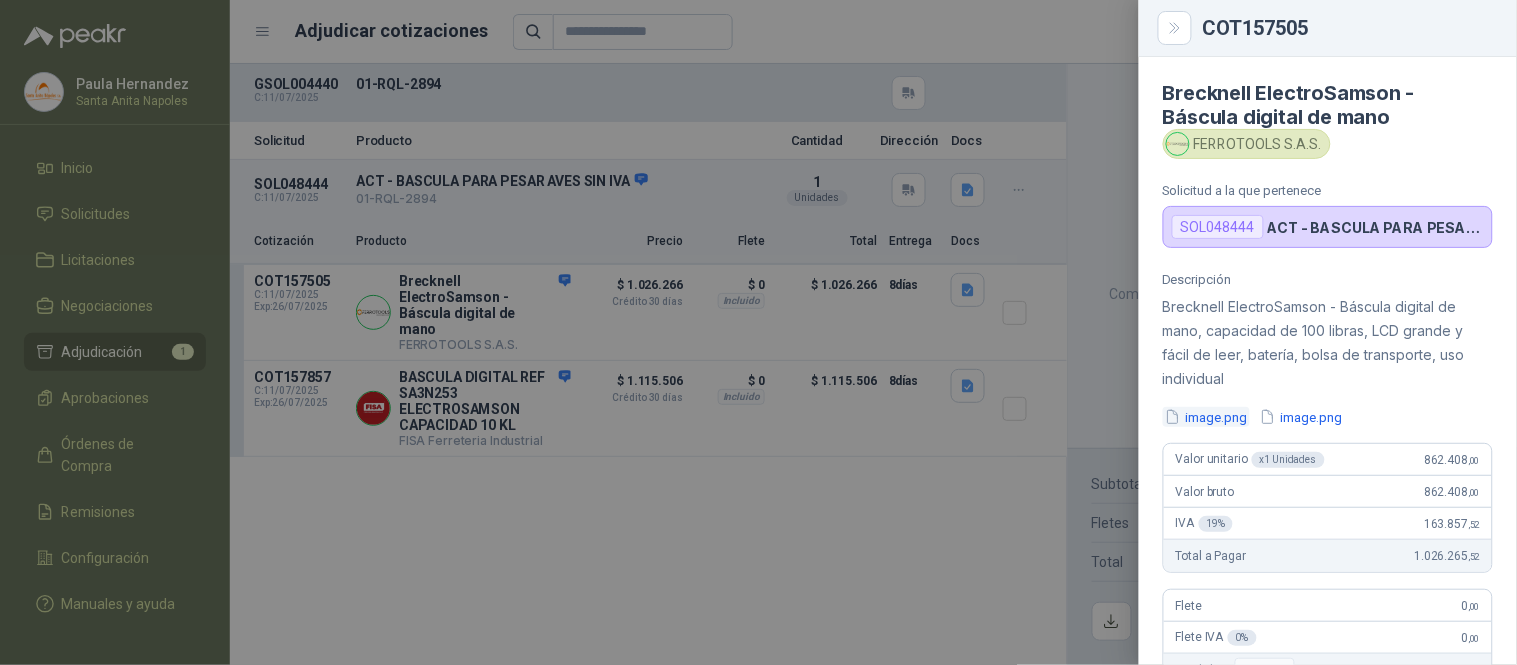click on "image.png" at bounding box center [1206, 417] 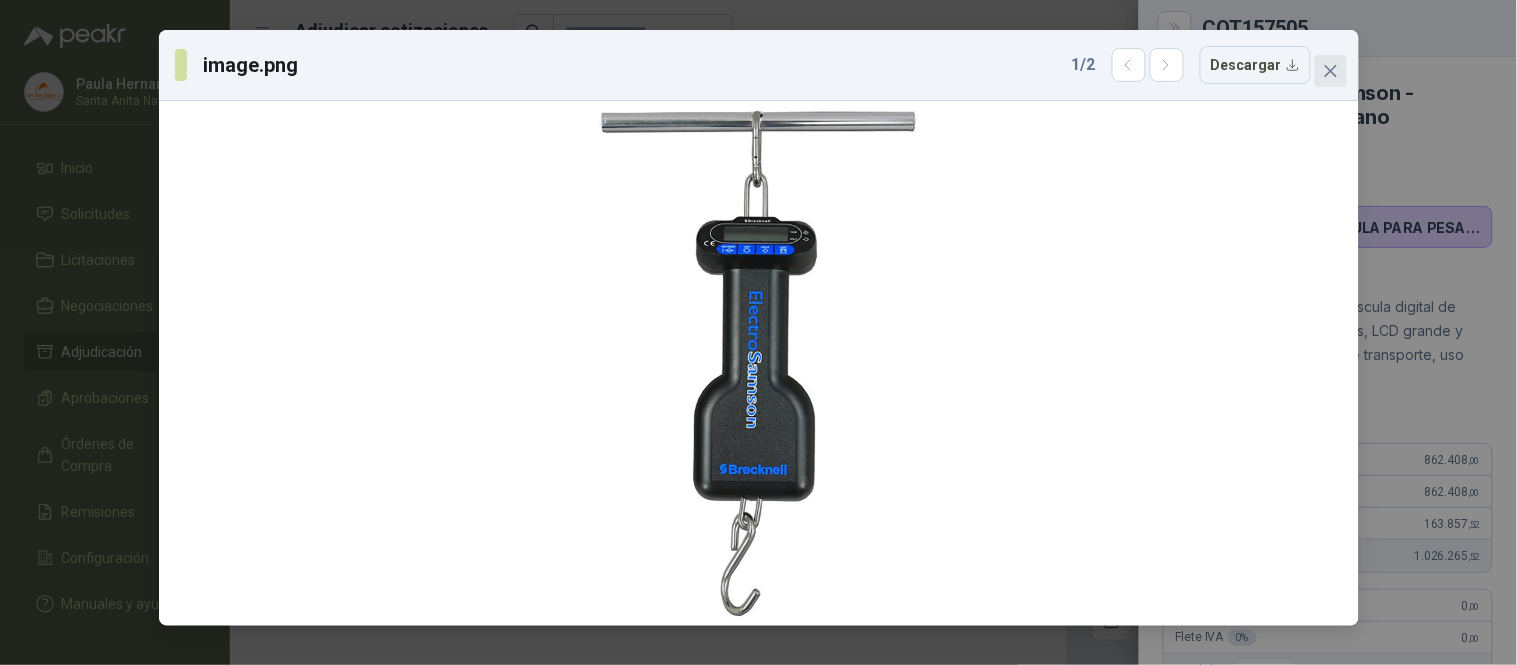 click 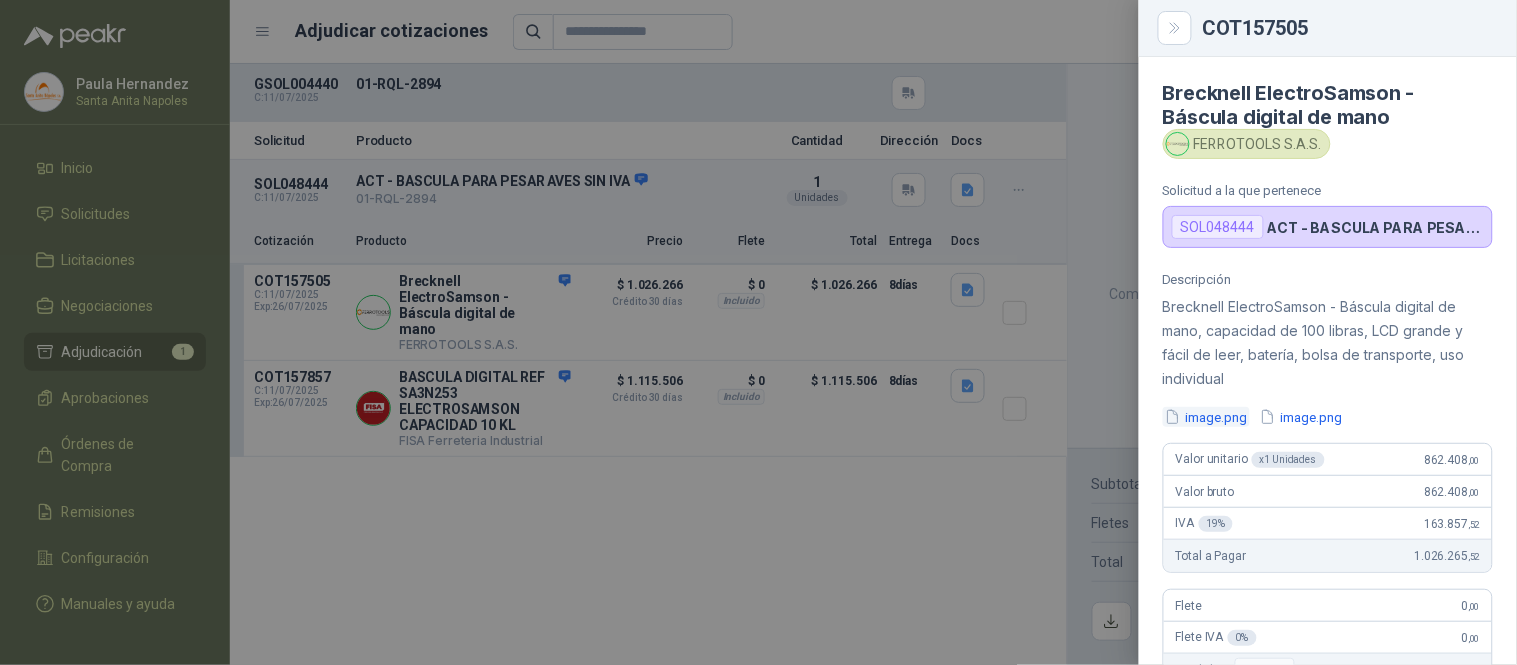 click on "image.png" at bounding box center (1206, 417) 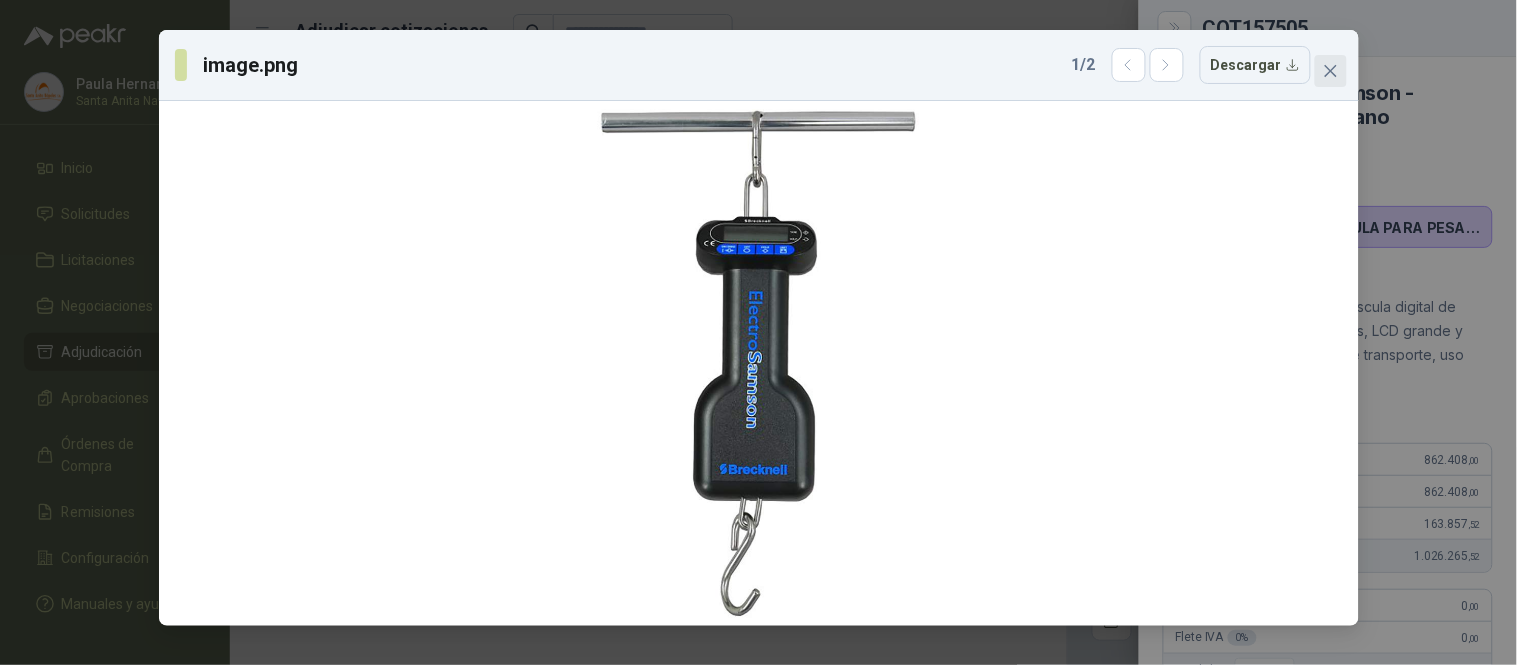 click 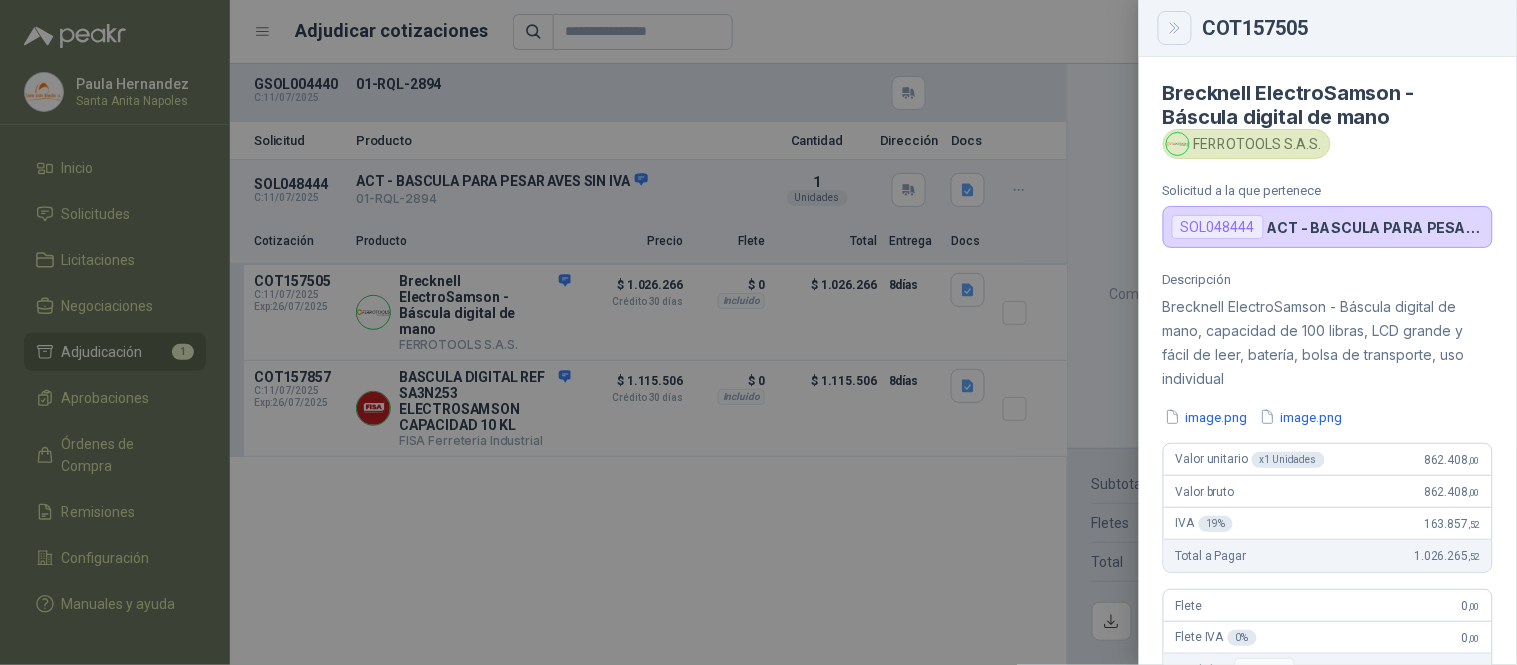 click 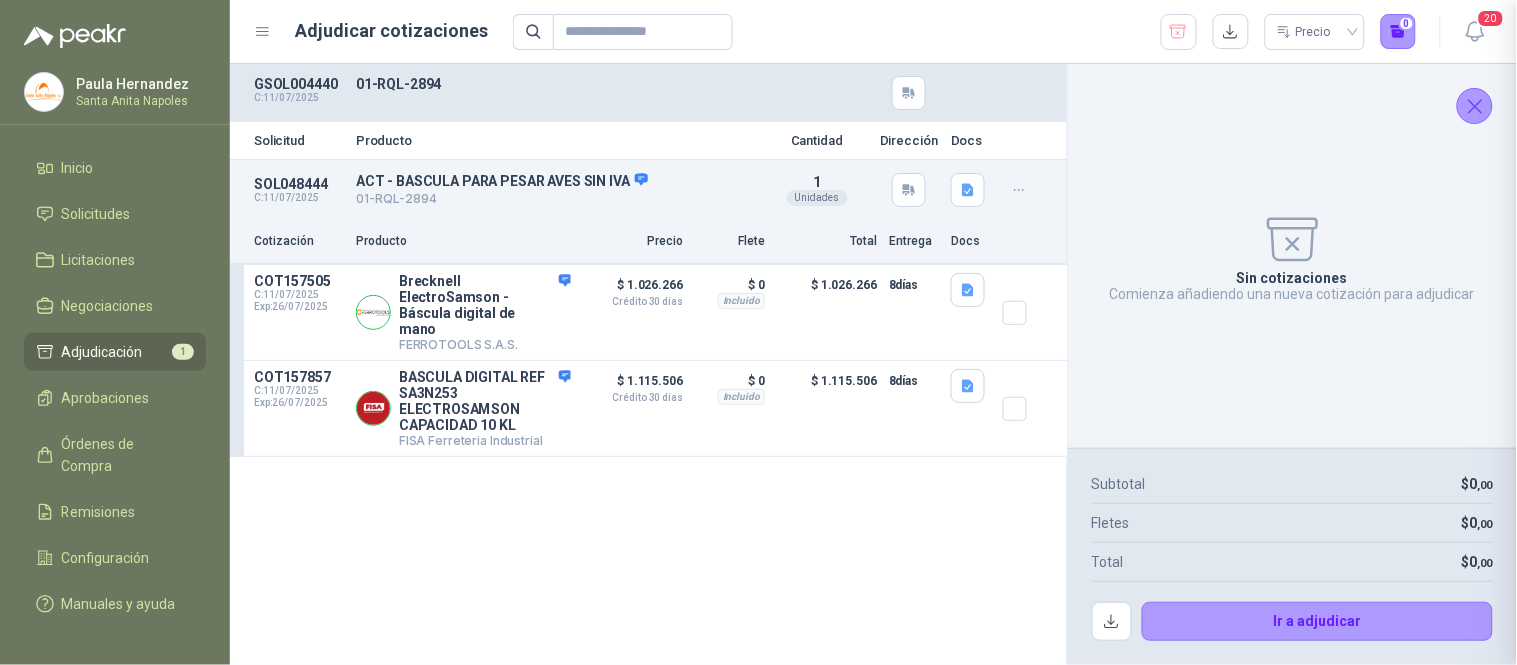 type 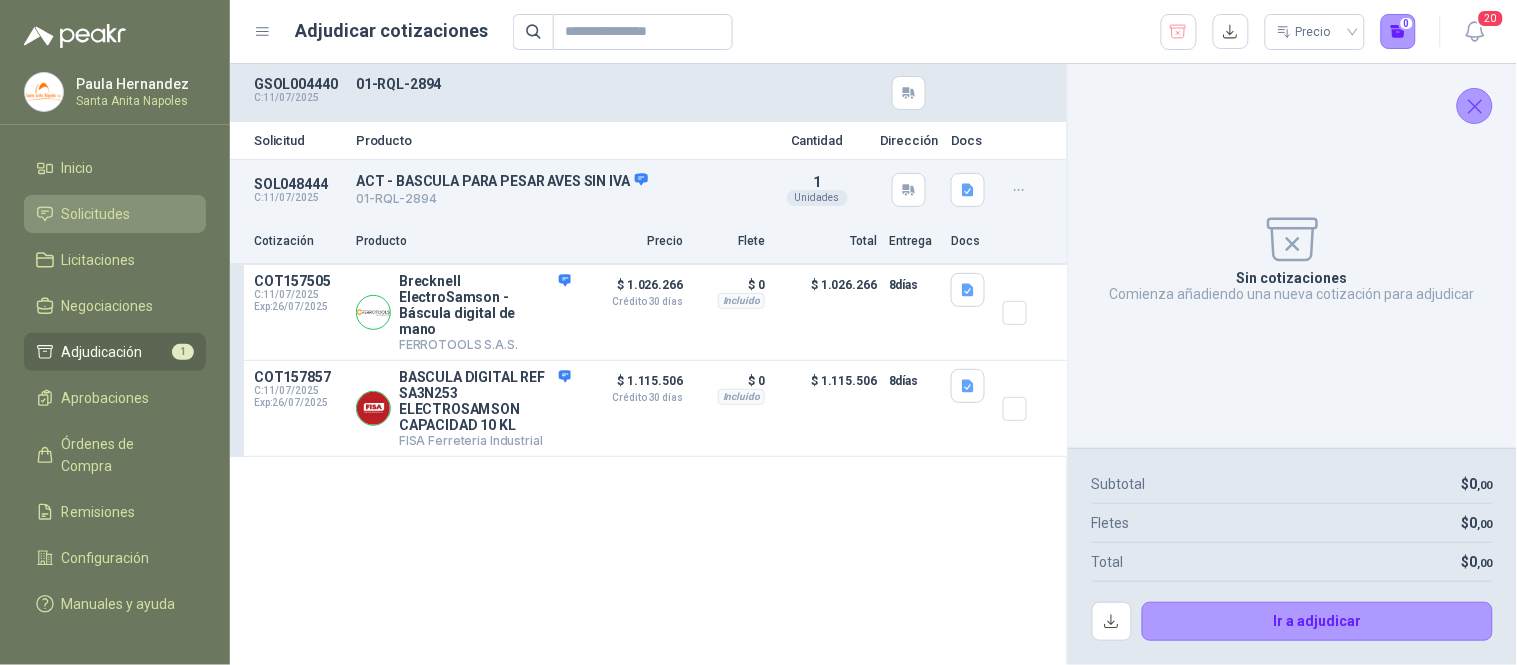 click on "Solicitudes" at bounding box center [96, 214] 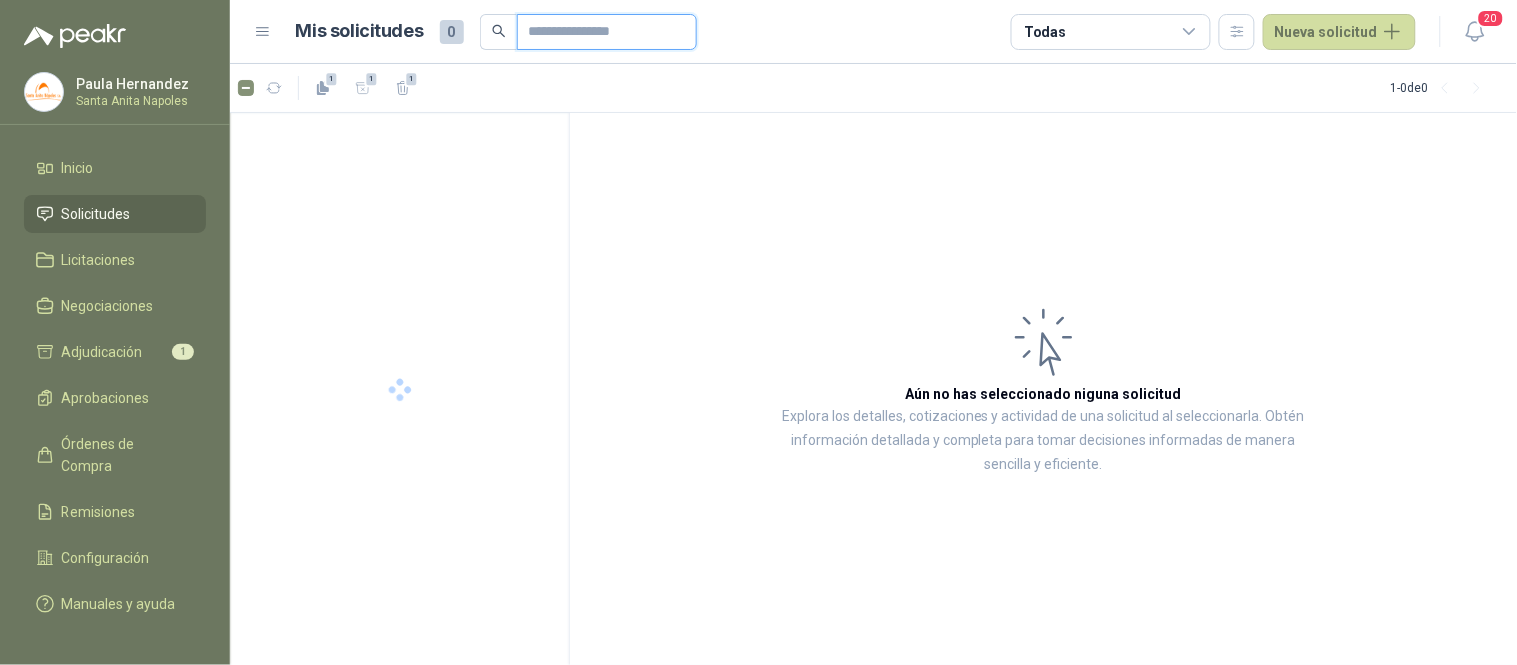 click at bounding box center [599, 32] 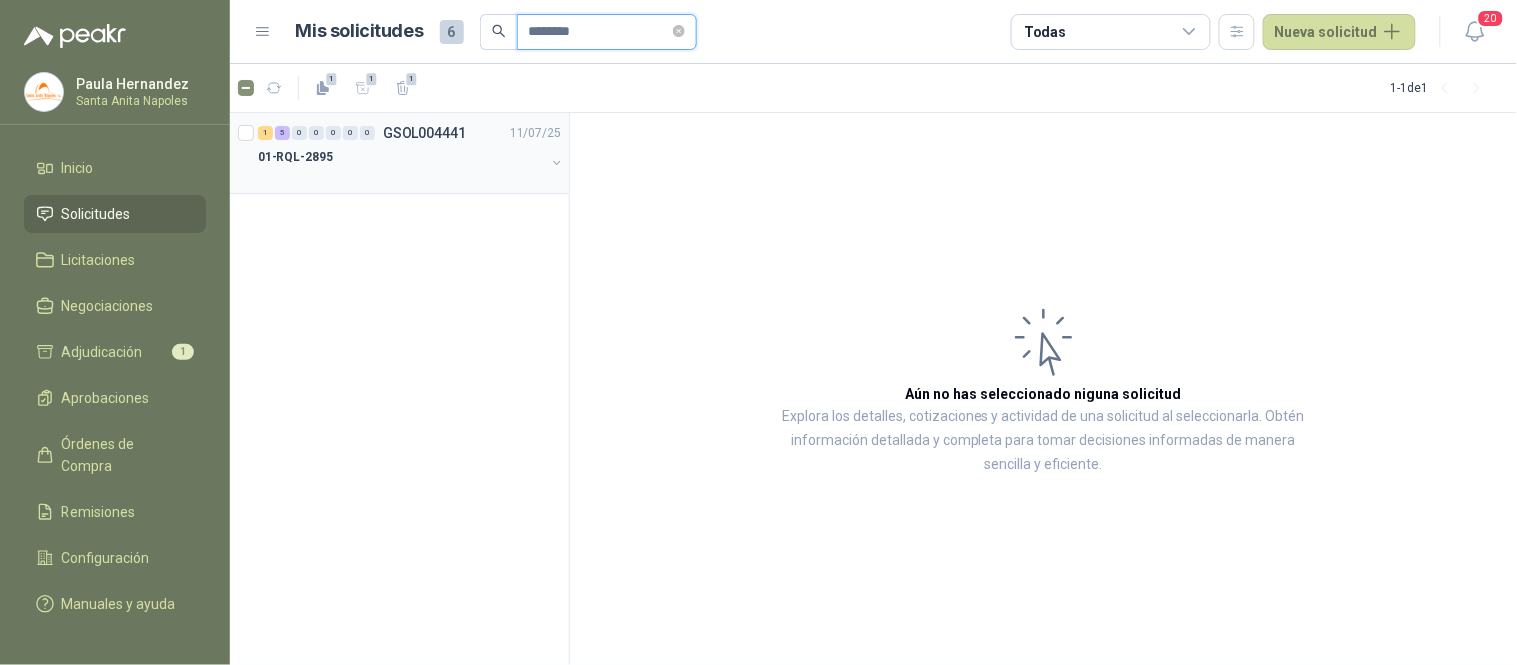 type on "********" 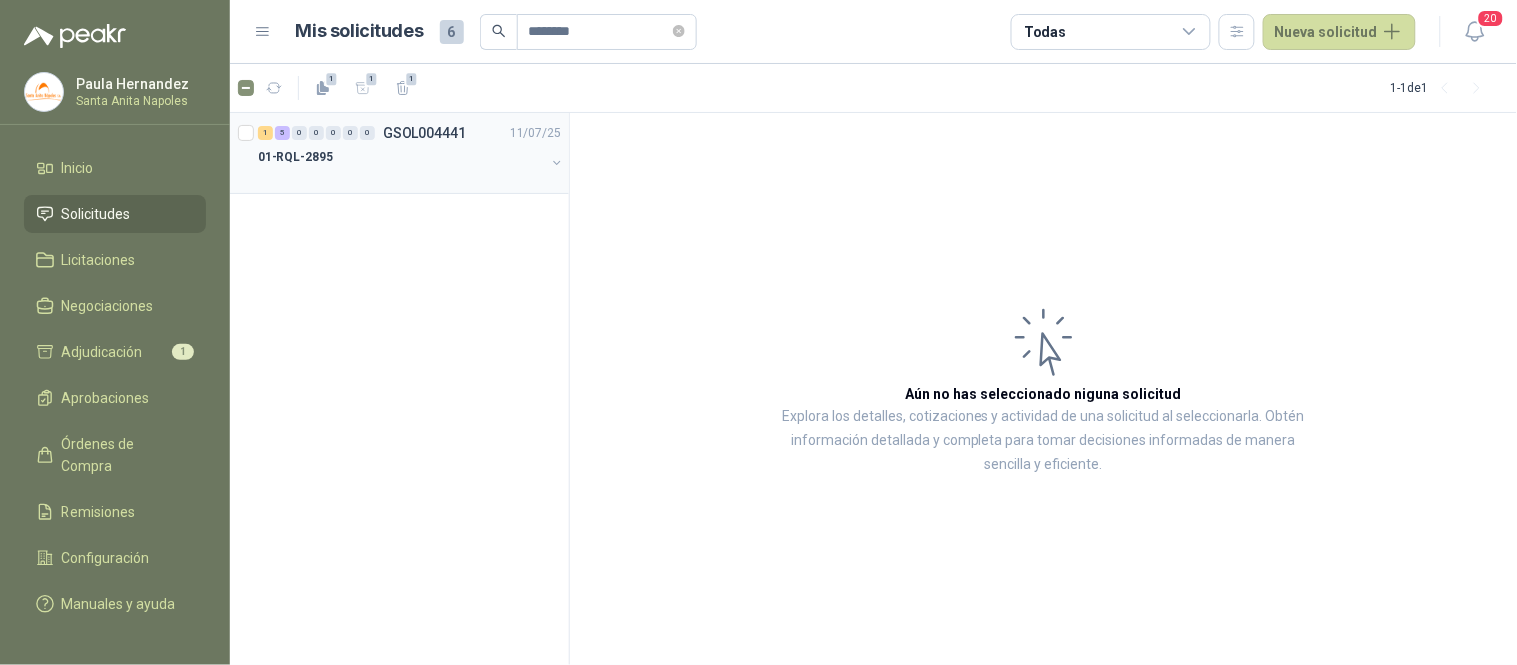 click on "01-RQL-2895" at bounding box center [401, 157] 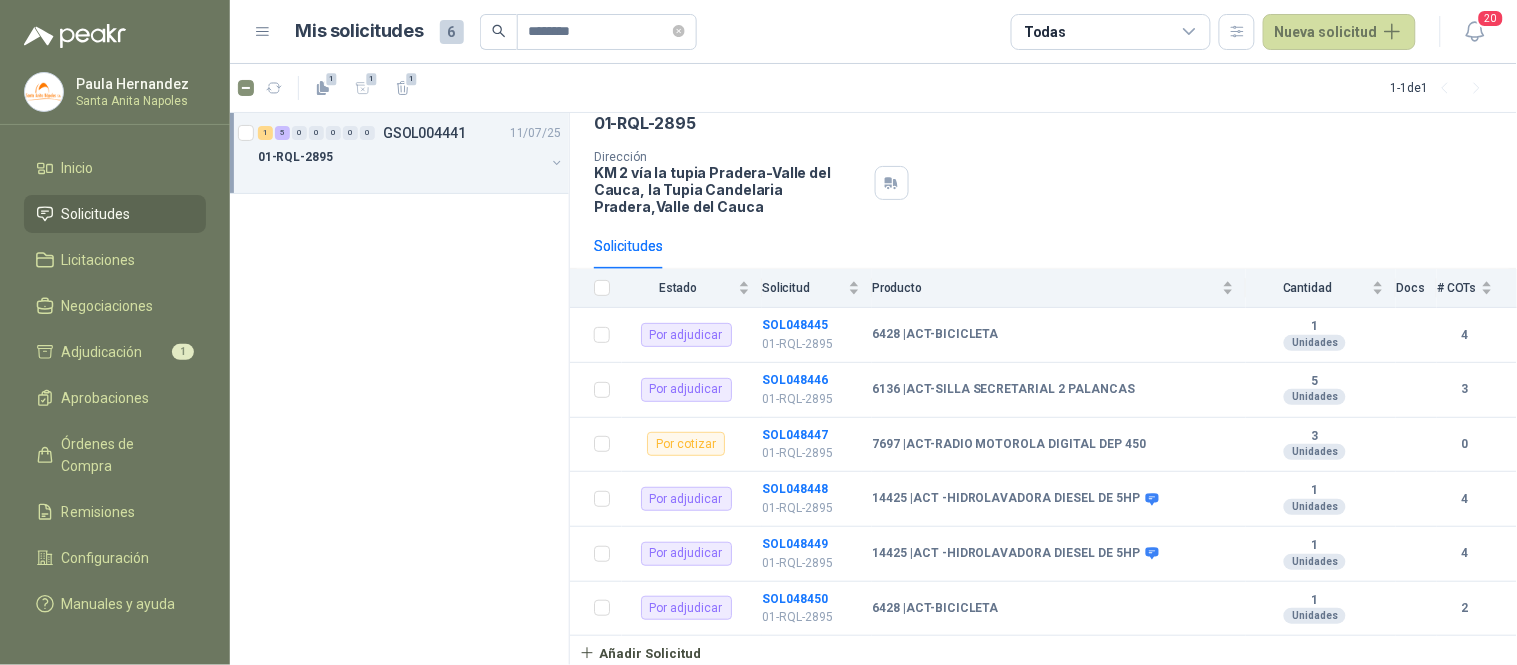scroll, scrollTop: 96, scrollLeft: 0, axis: vertical 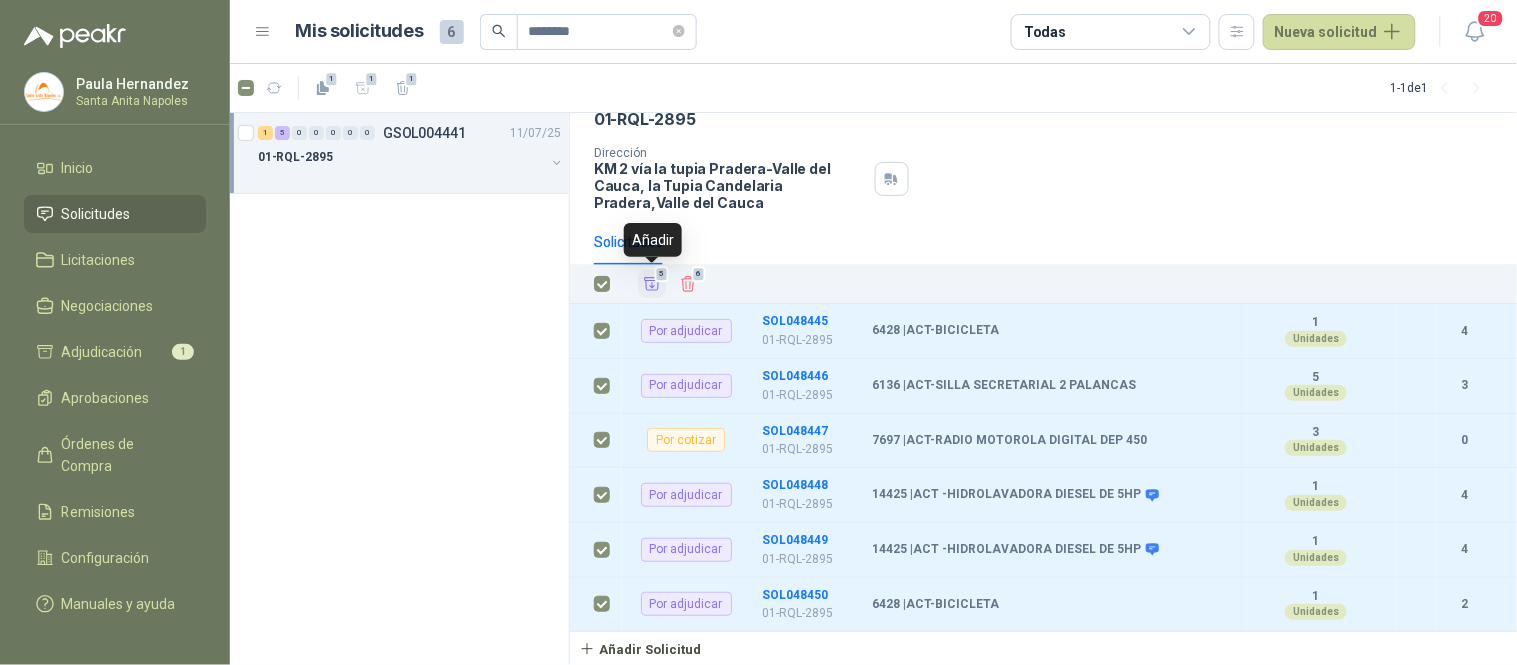 click 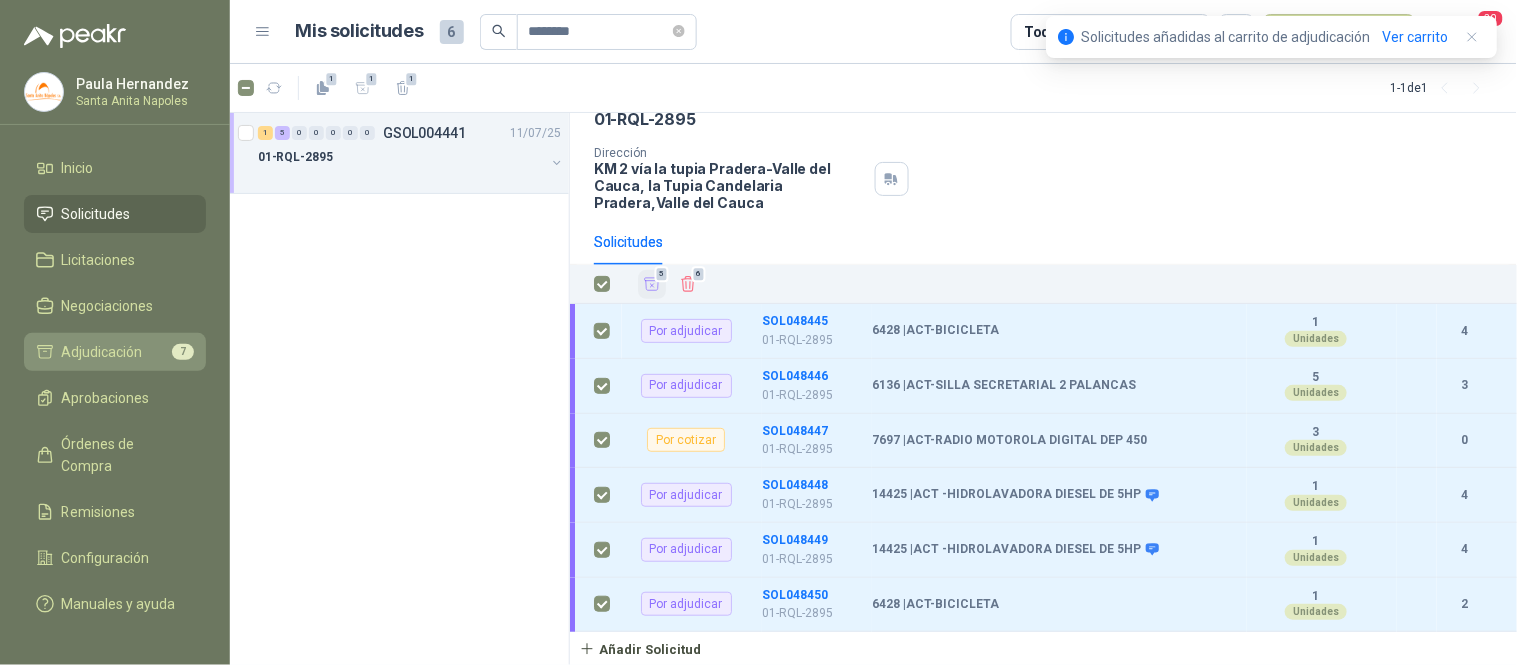 click on "Adjudicación 7" at bounding box center (115, 352) 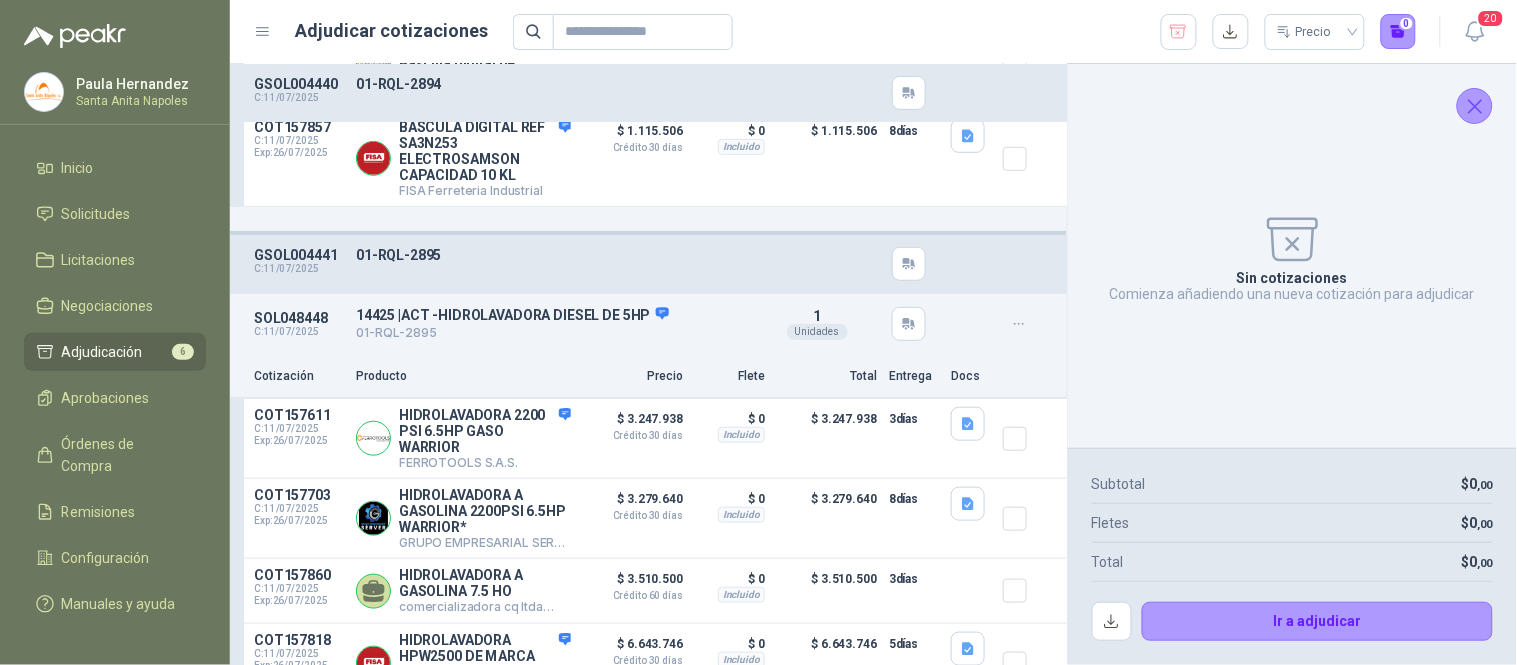 scroll, scrollTop: 284, scrollLeft: 0, axis: vertical 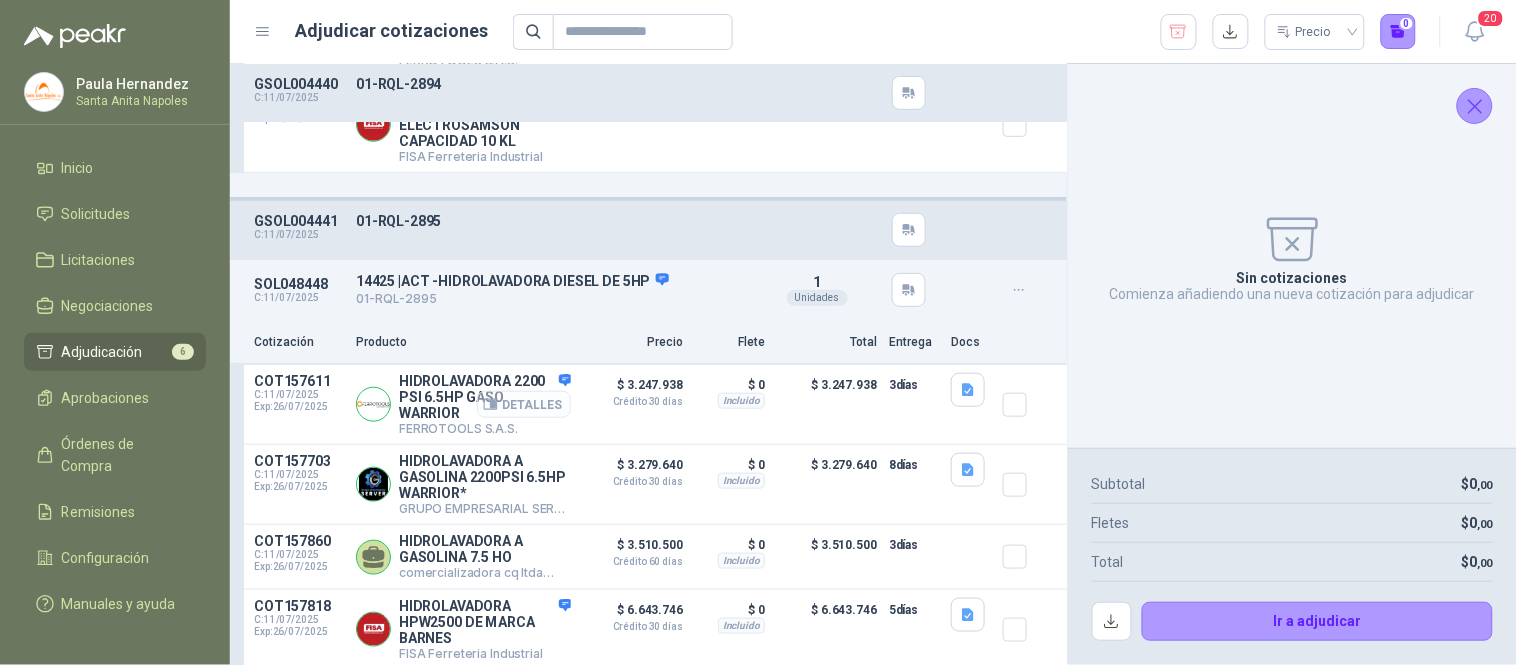 click on "Detalles" at bounding box center (524, 404) 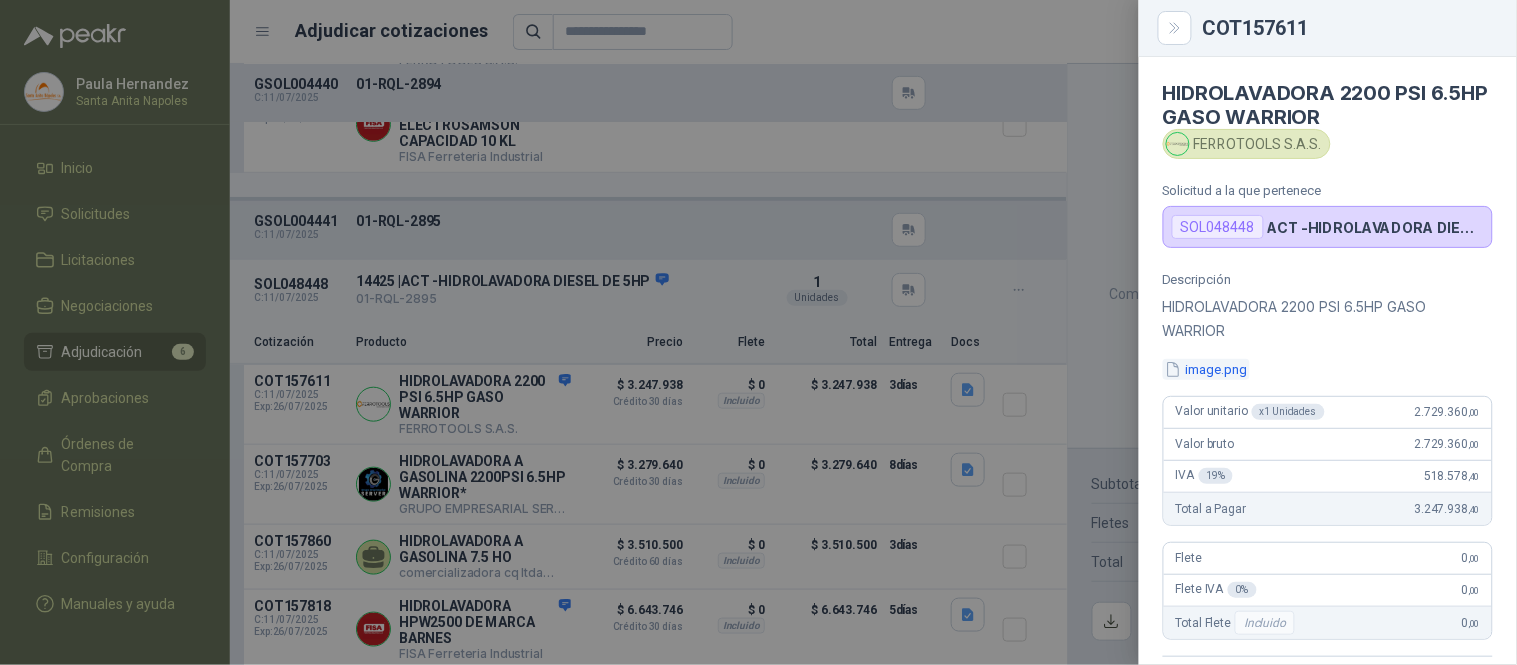 click on "image.png" at bounding box center [1206, 369] 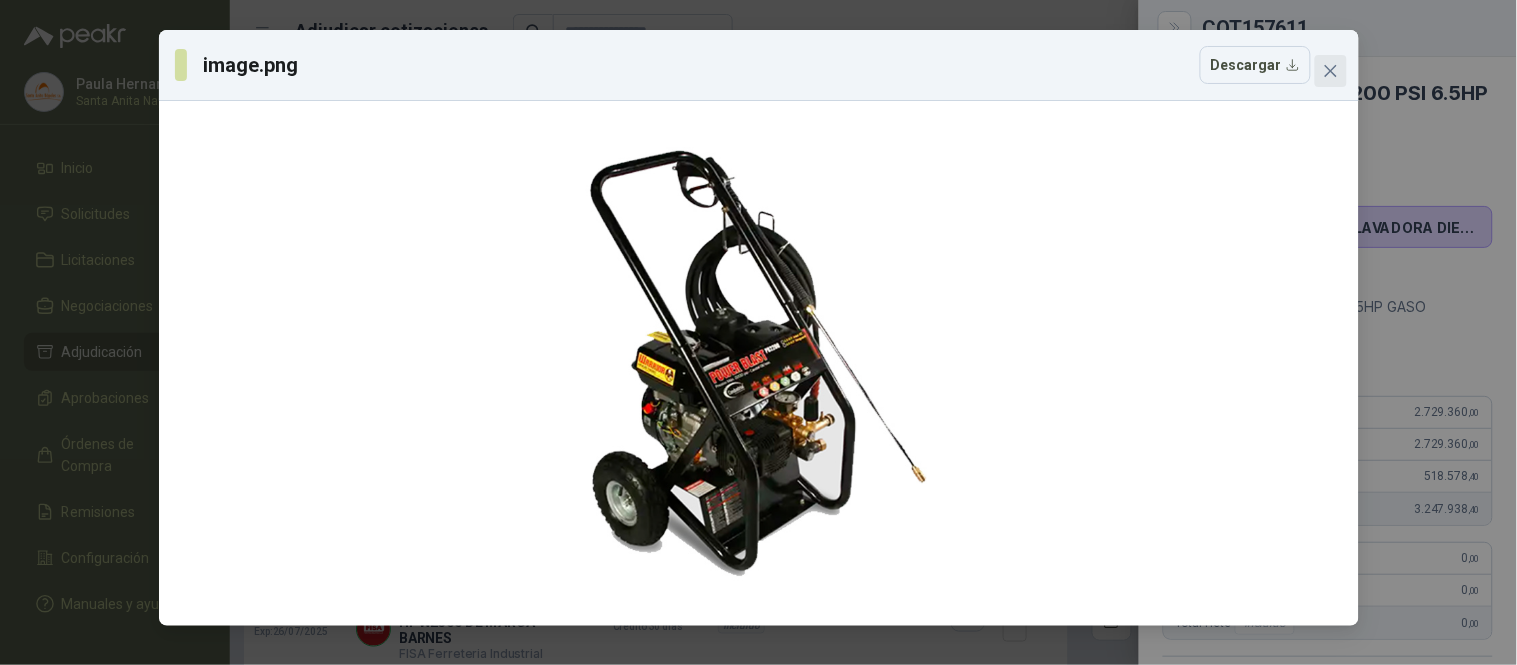 click at bounding box center [1331, 71] 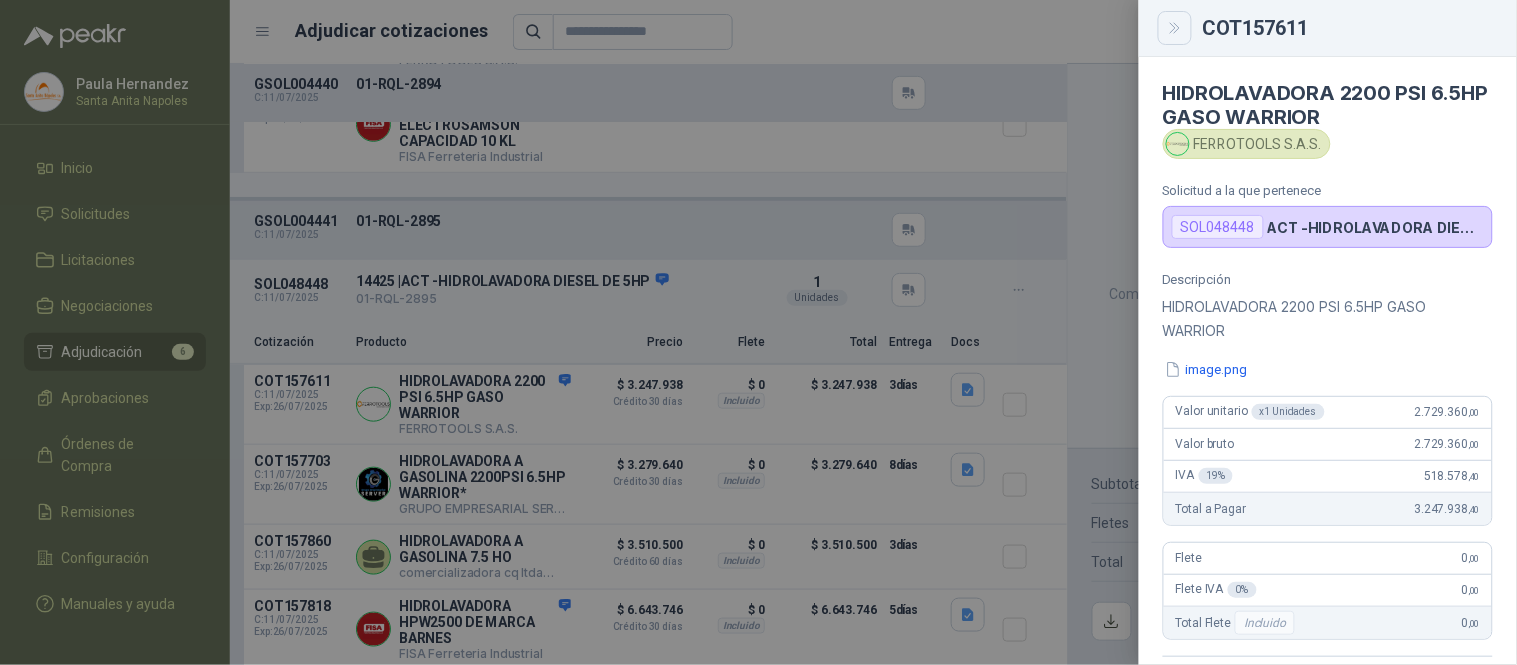 click 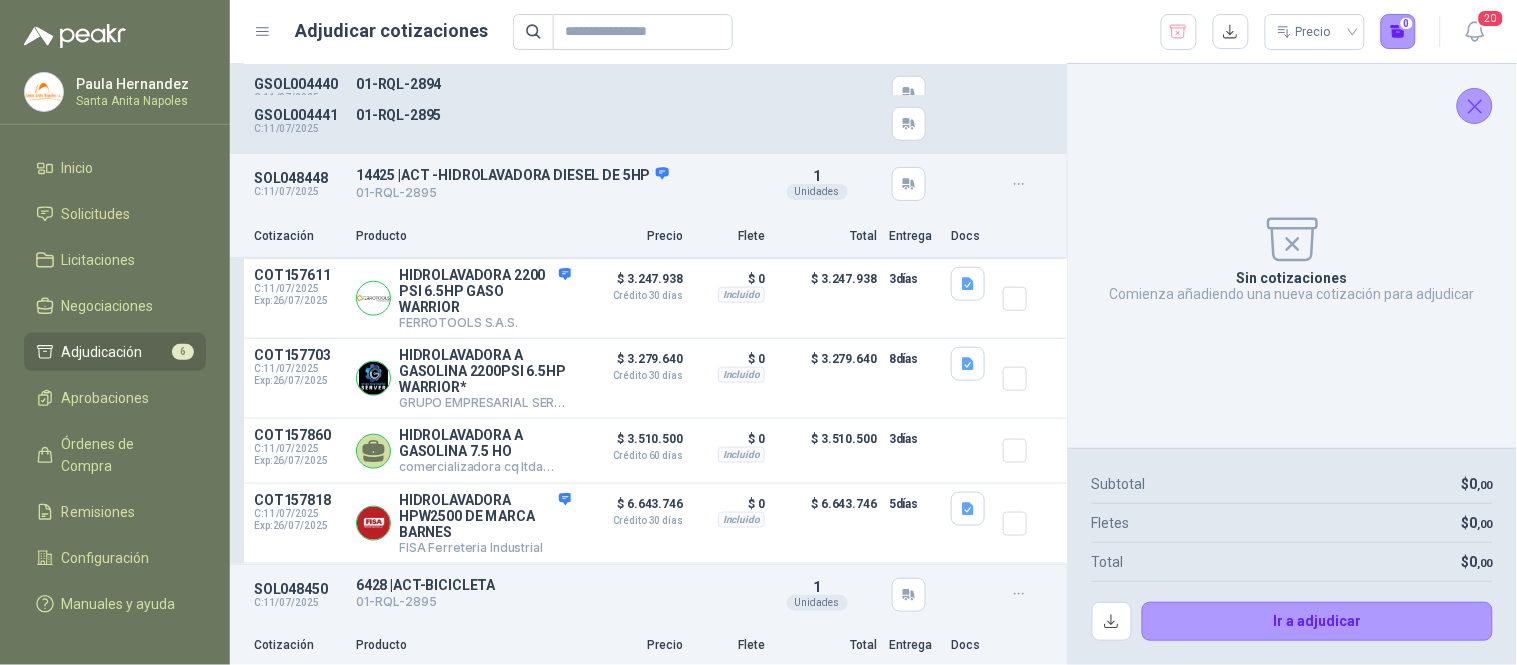 scroll, scrollTop: 402, scrollLeft: 0, axis: vertical 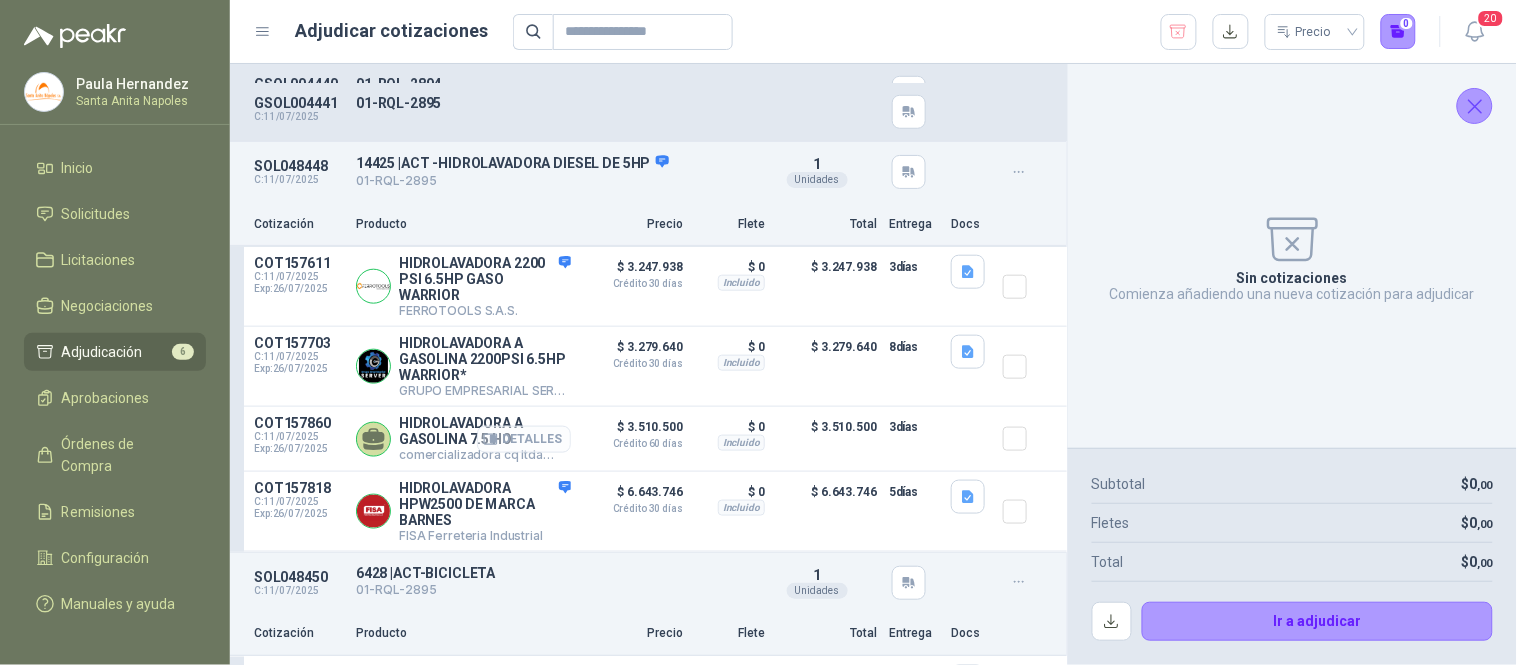 click on "Detalles" at bounding box center (524, 439) 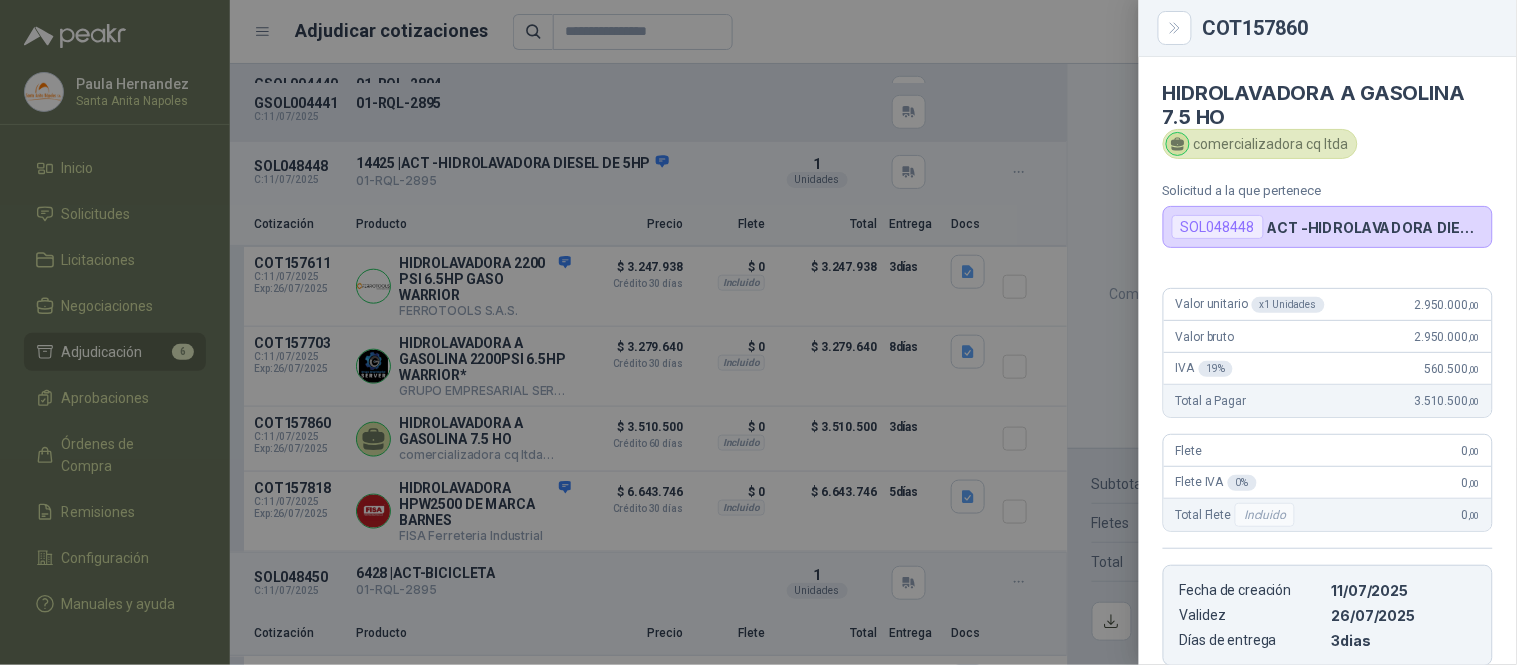 click at bounding box center [758, 332] 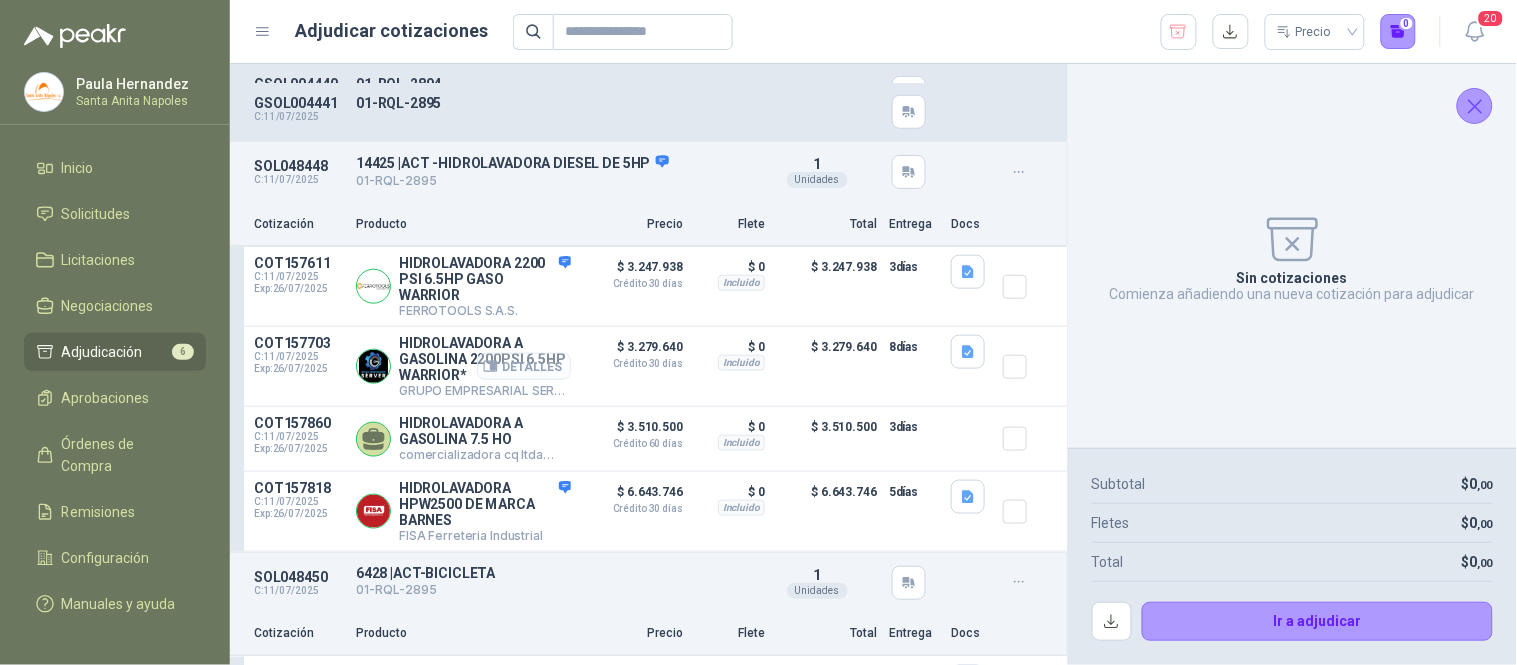 click on "Detalles" at bounding box center [524, 366] 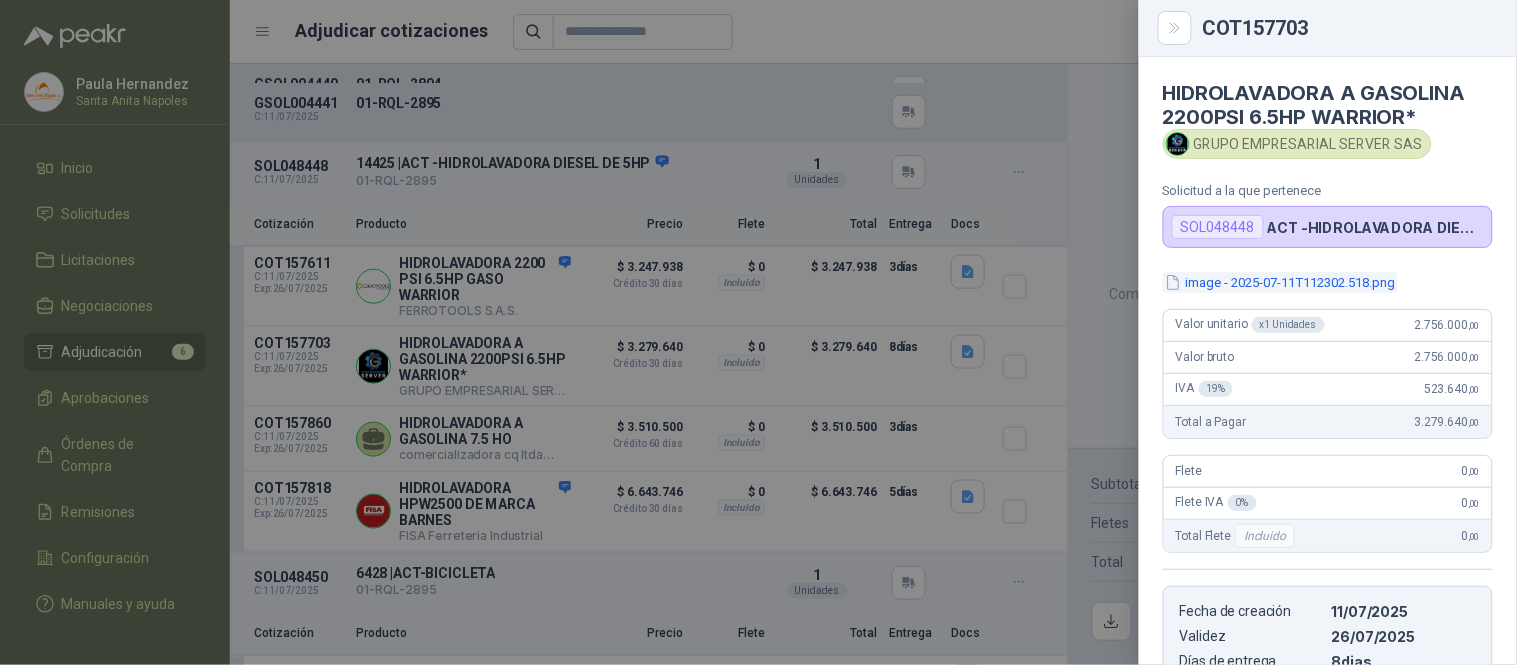 click on "image - 2025-07-11T112302.518.png" at bounding box center [1280, 282] 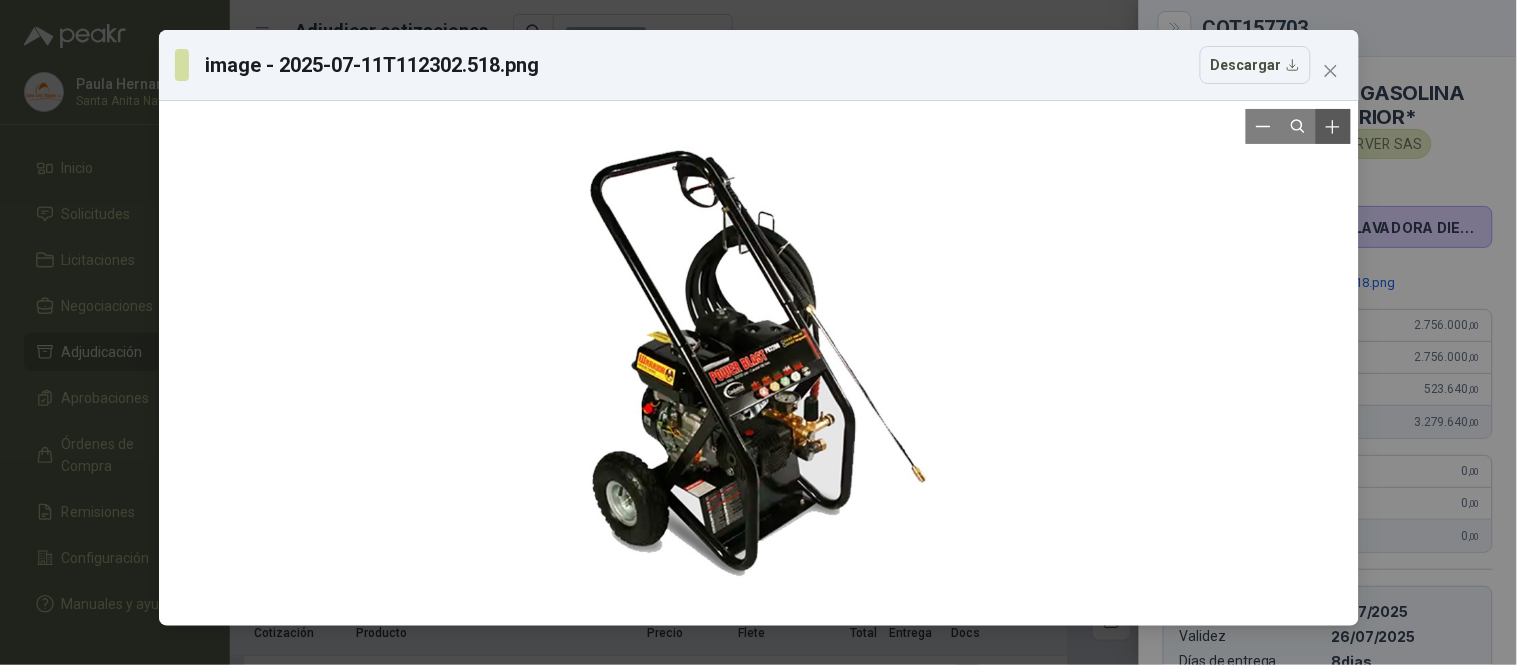 click 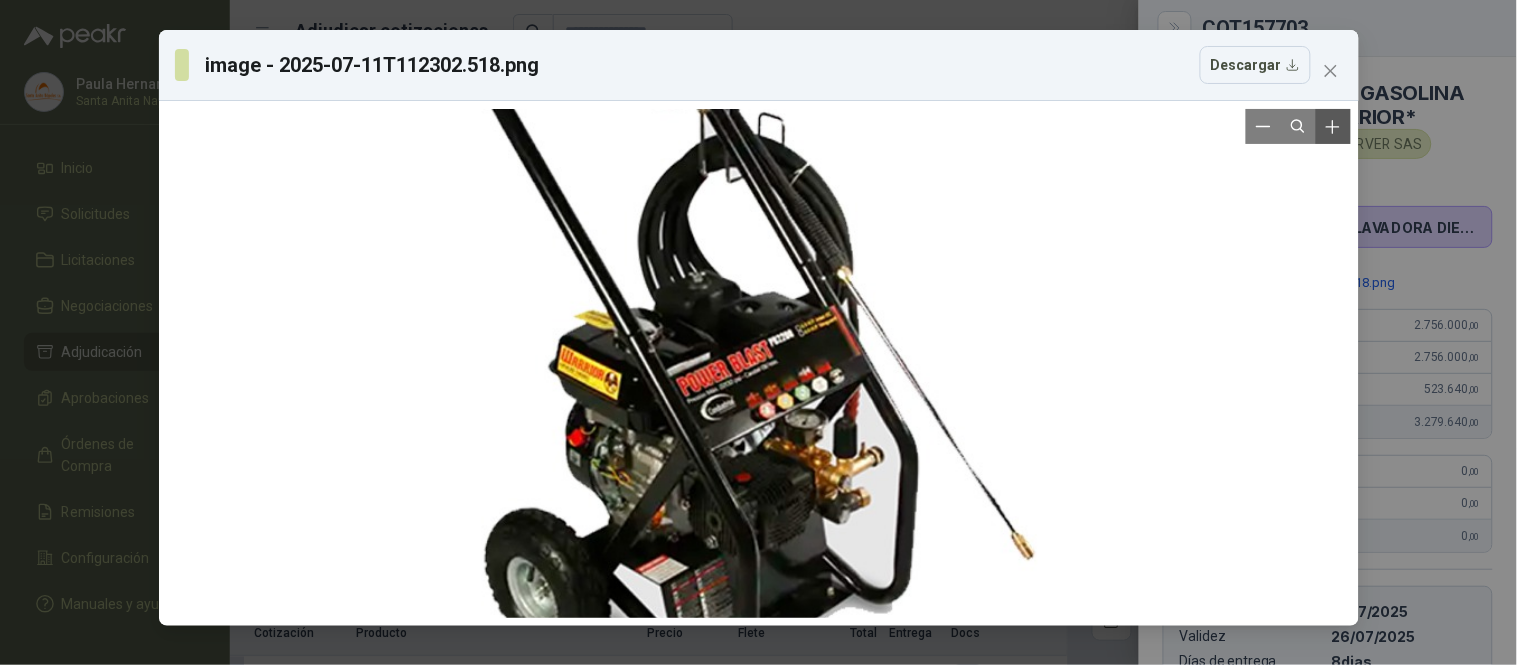 click 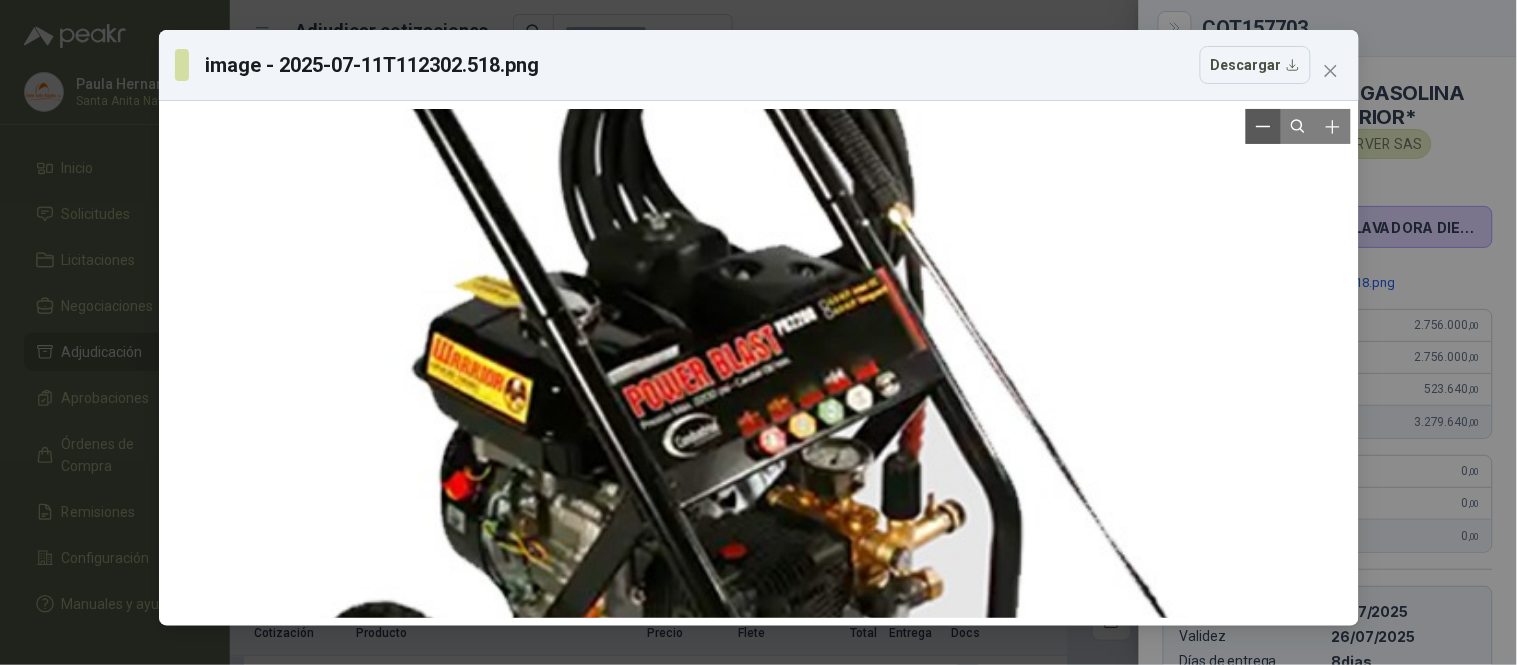 click 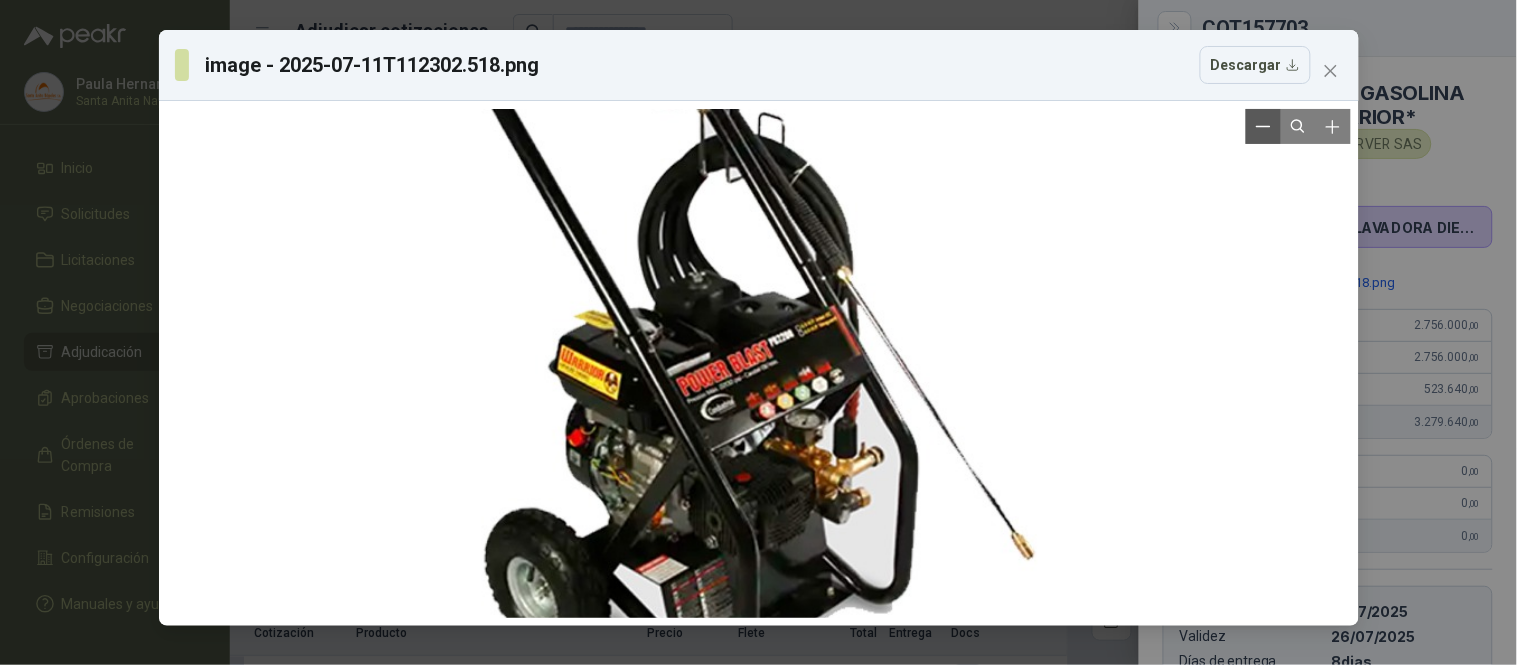 click 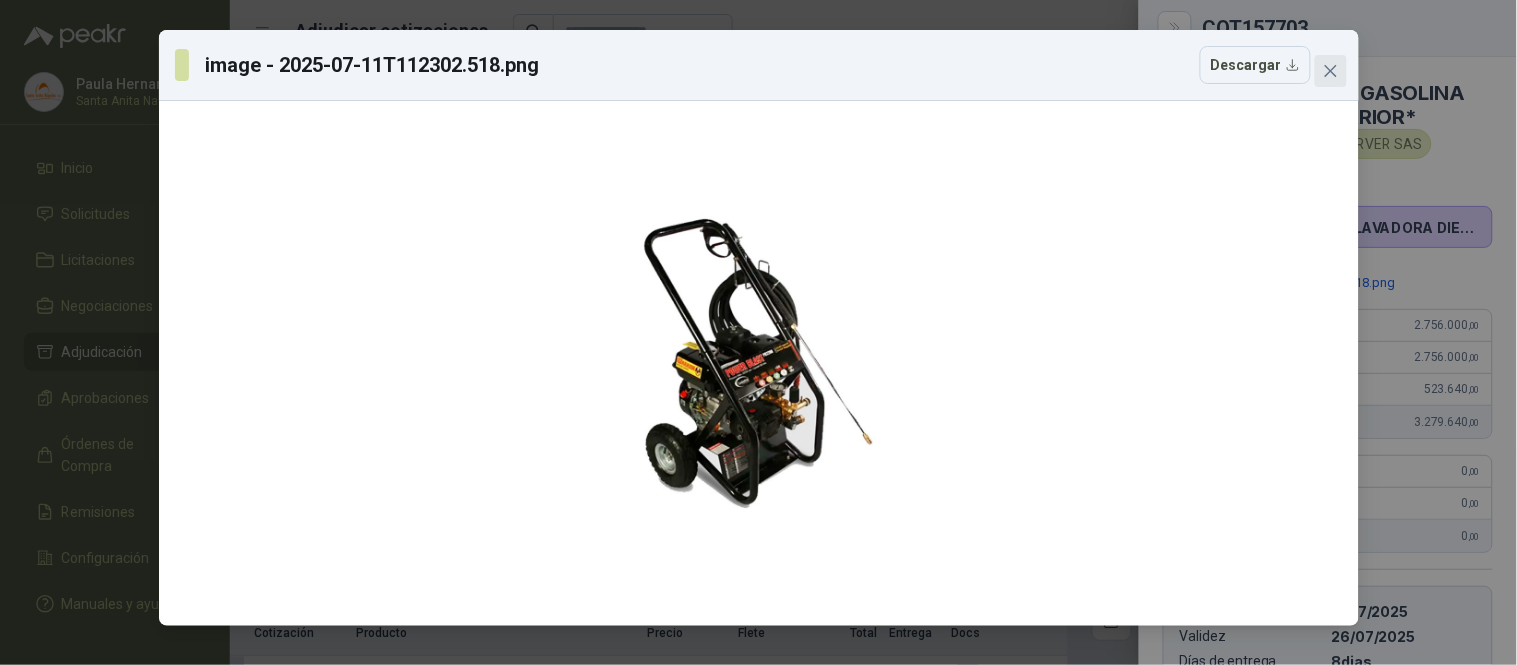 click 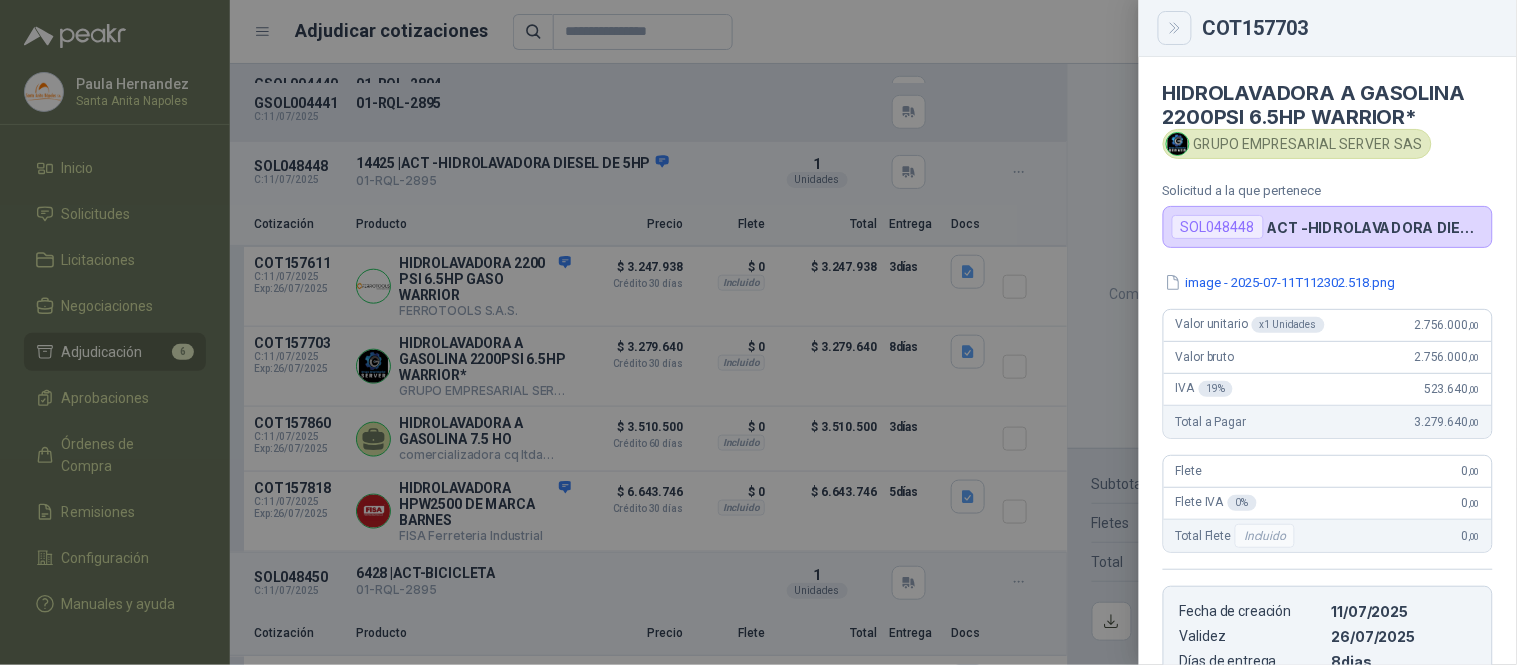 click 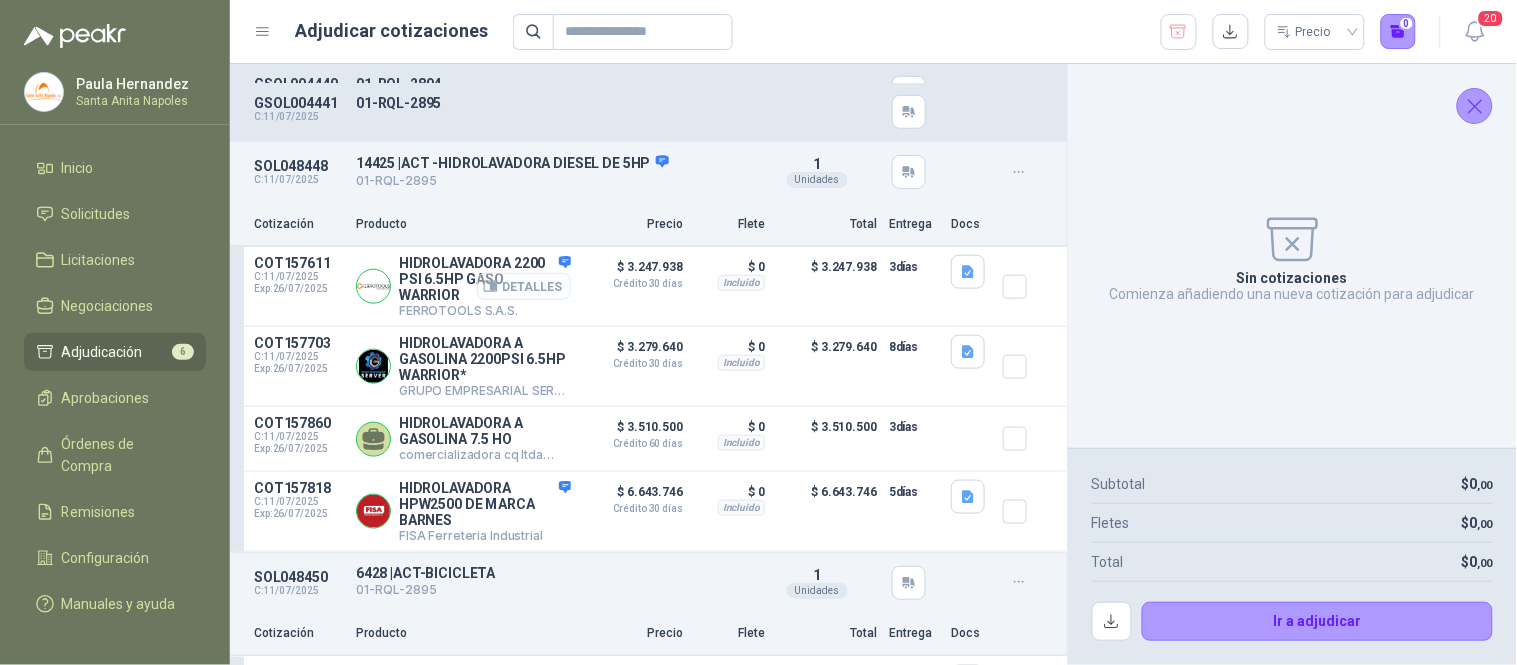 click on "Detalles" at bounding box center [524, 286] 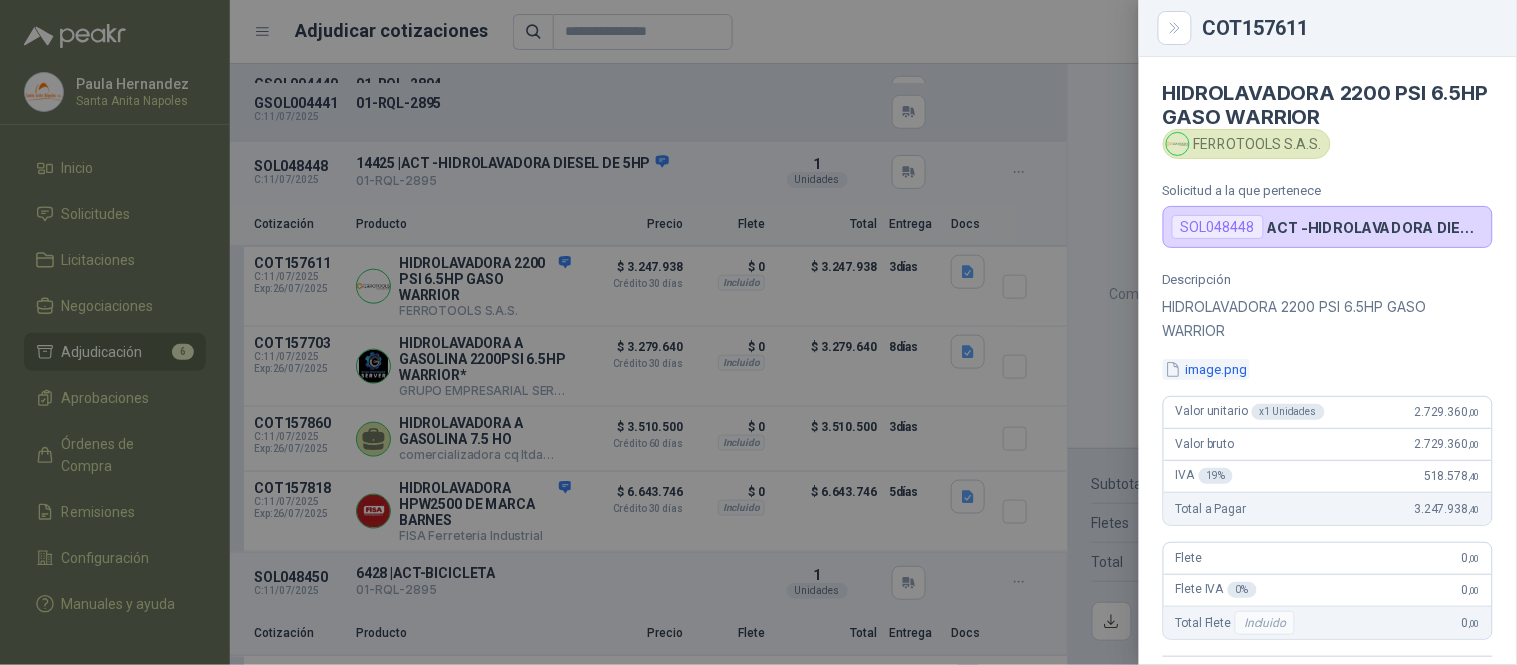 click on "image.png" at bounding box center [1206, 369] 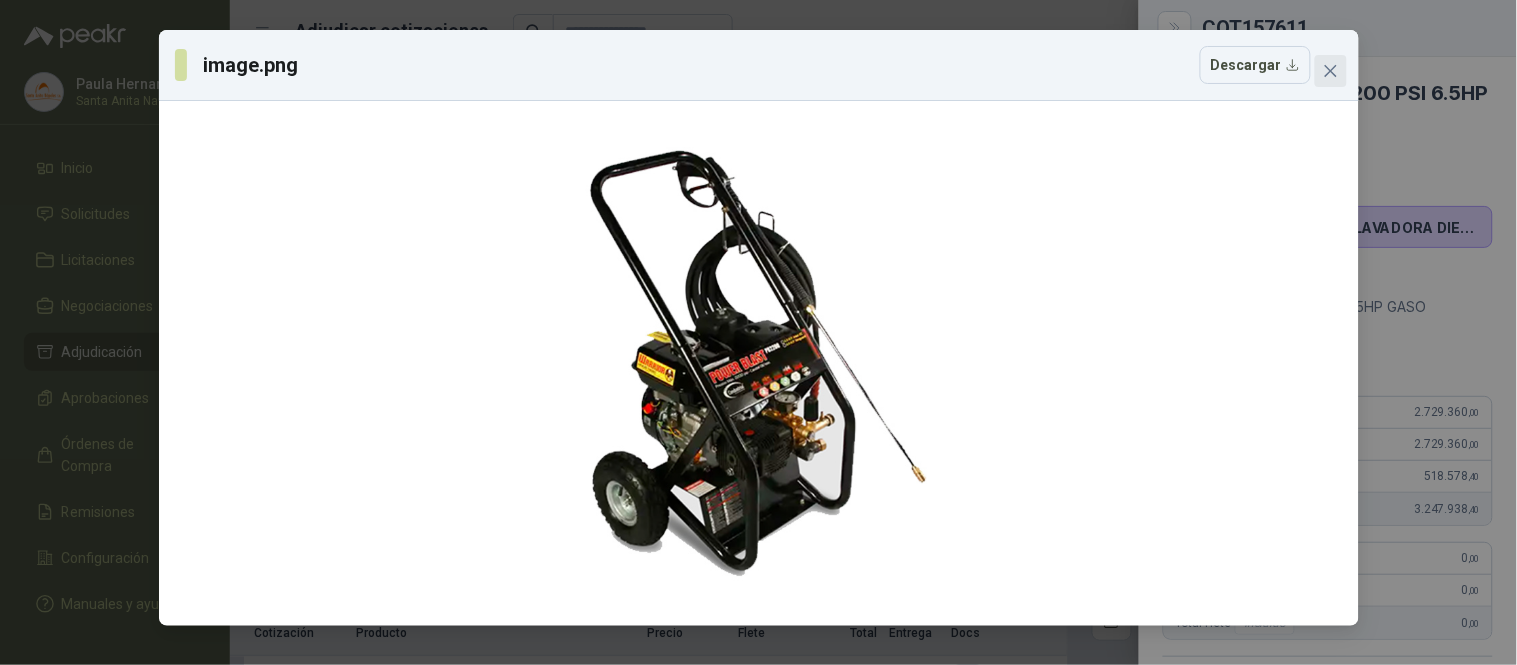 click at bounding box center (1331, 71) 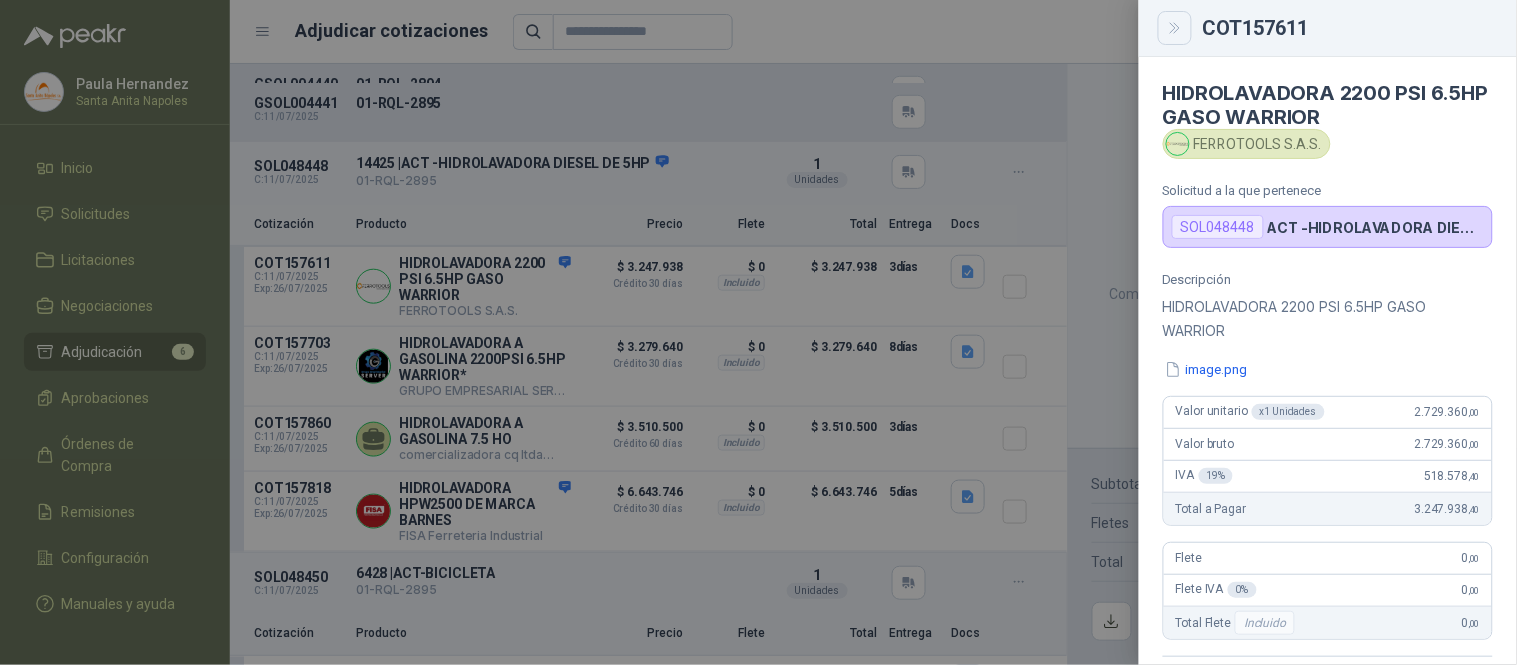 click 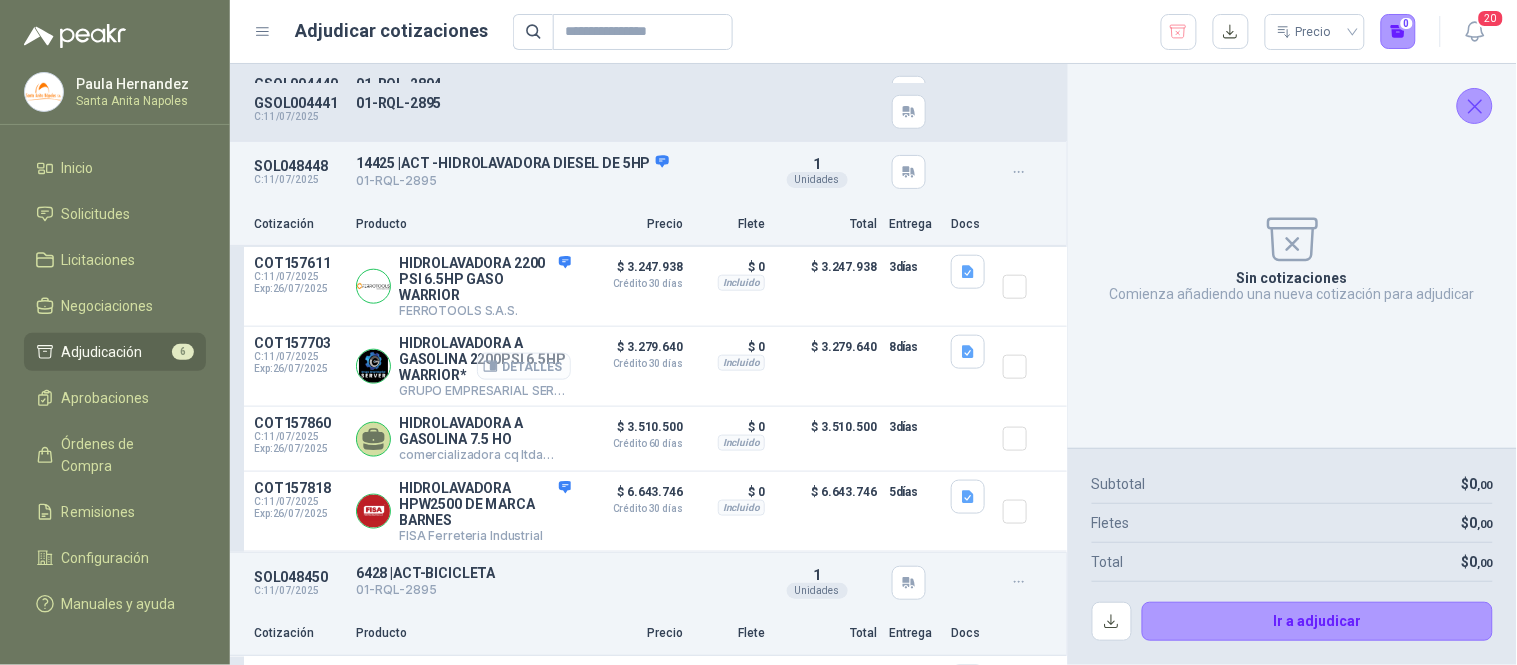 click on "Detalles" at bounding box center [524, 366] 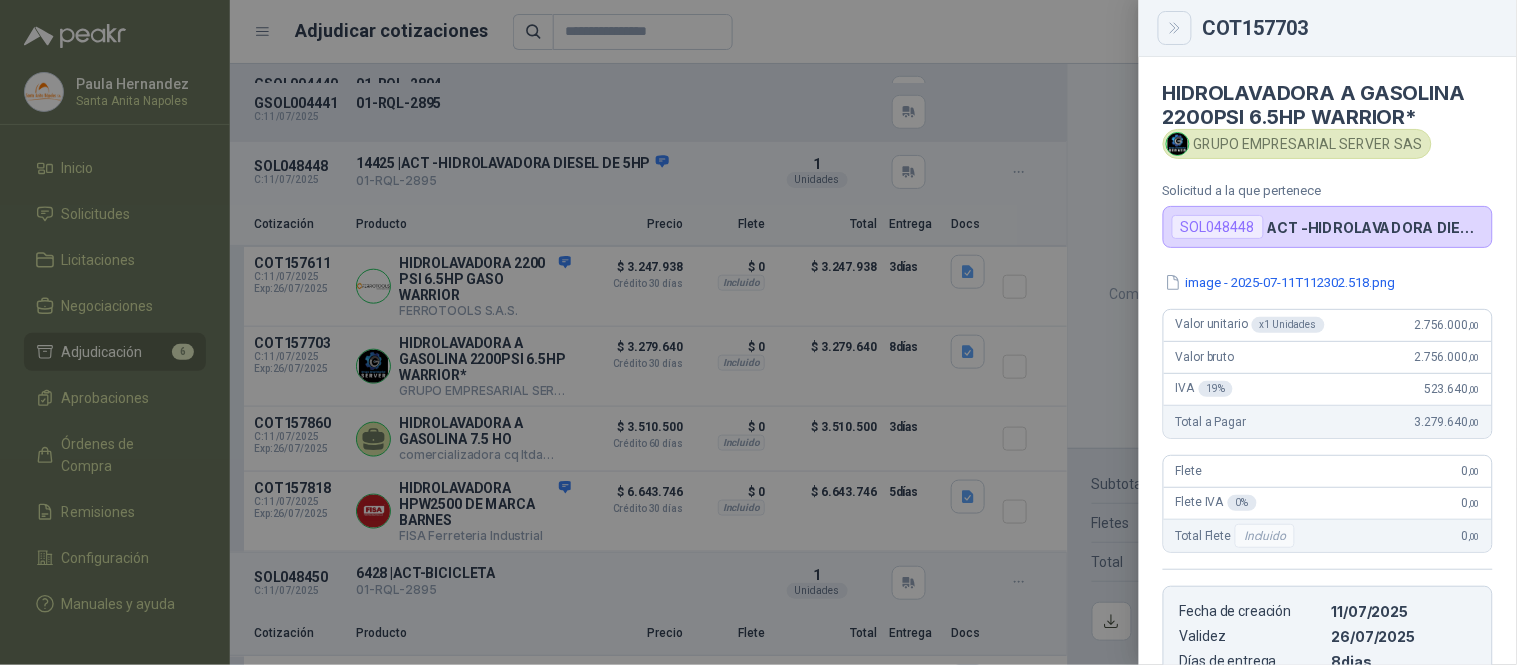 click at bounding box center [1175, 28] 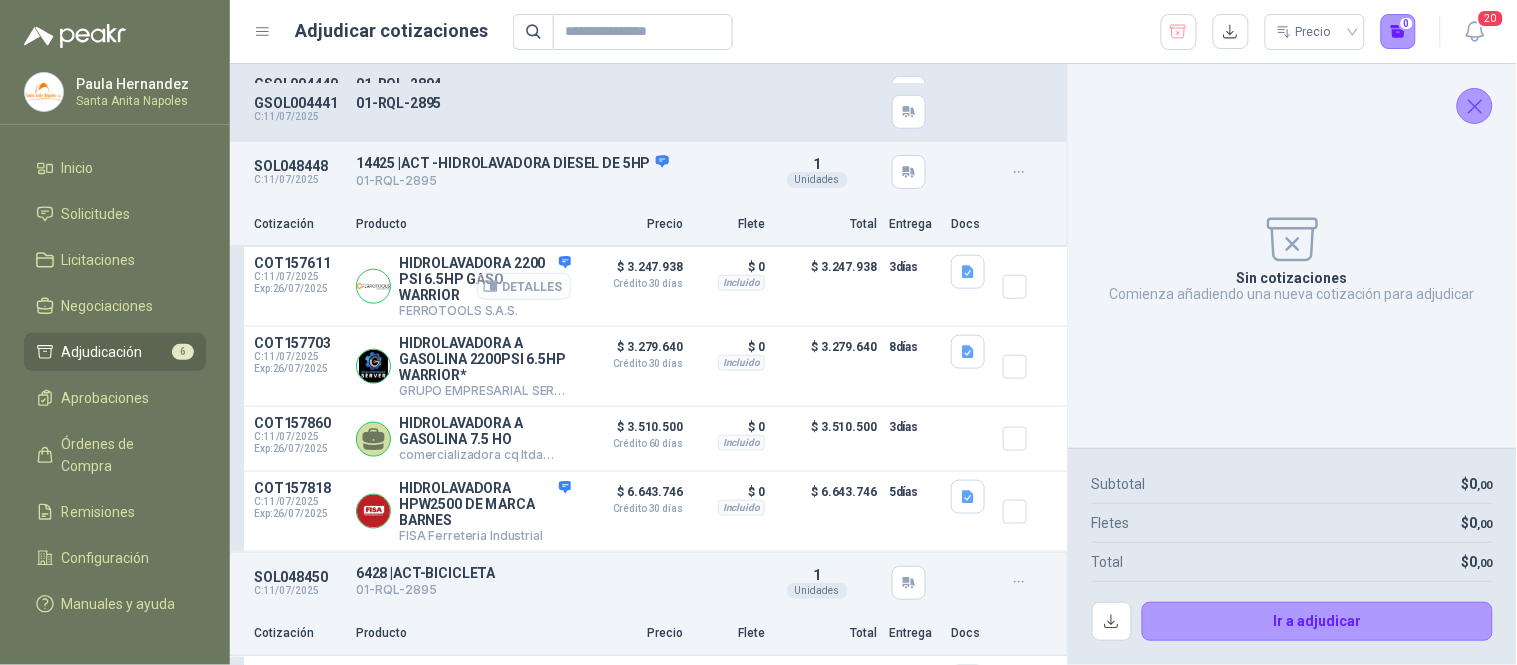 click on "Detalles" at bounding box center [524, 286] 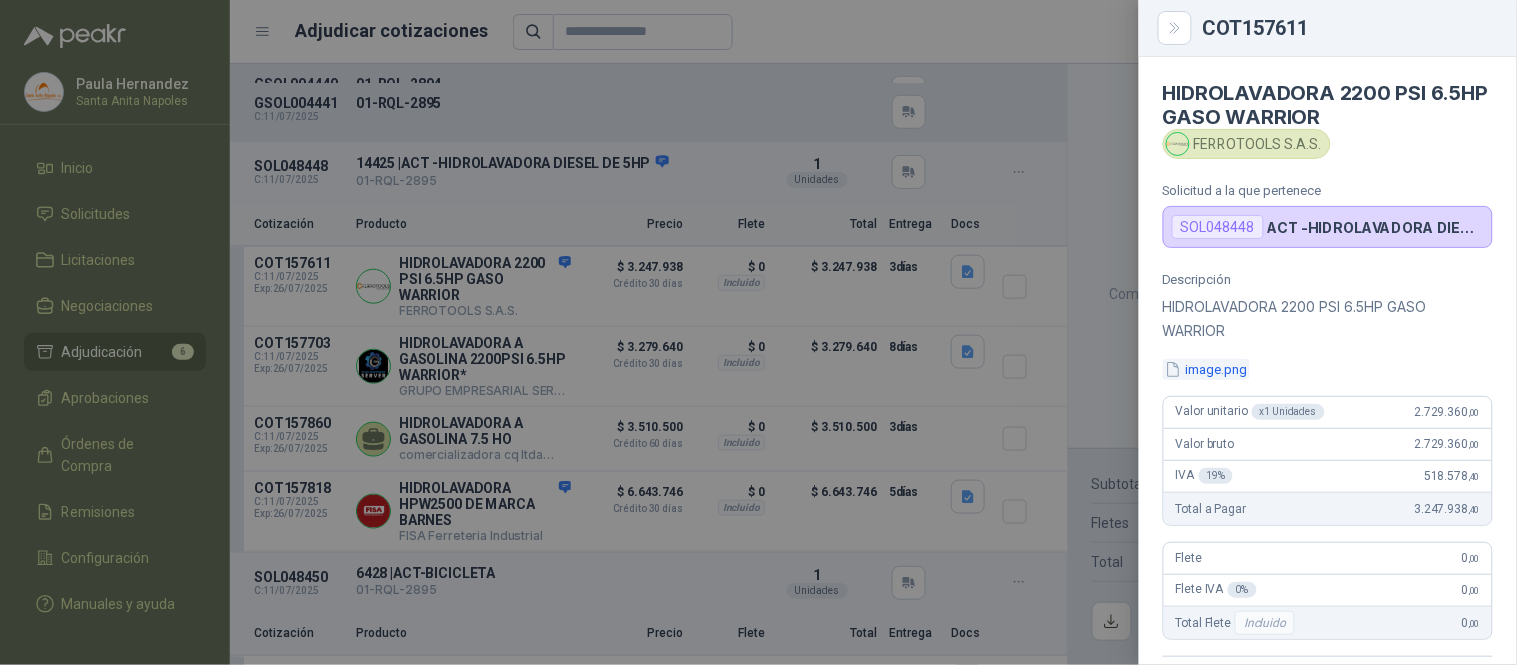 click on "image.png" at bounding box center [1206, 369] 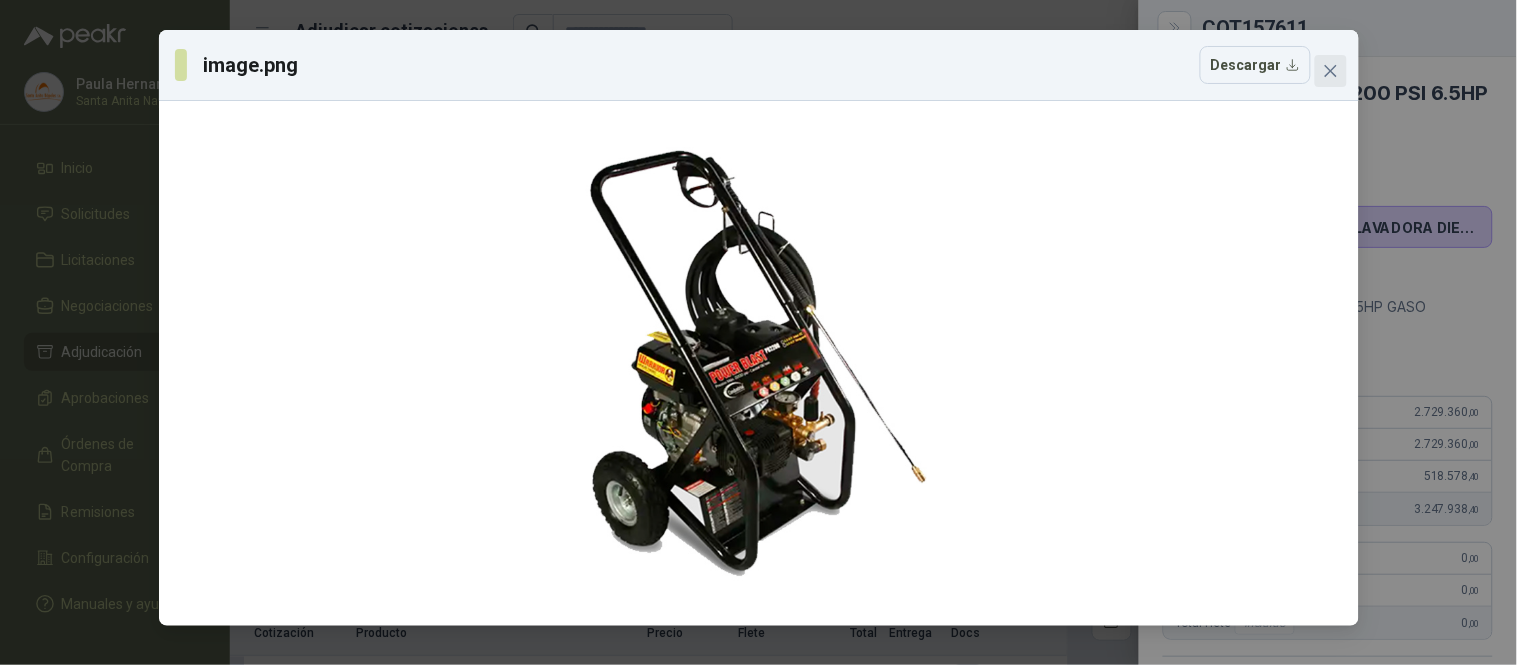 click 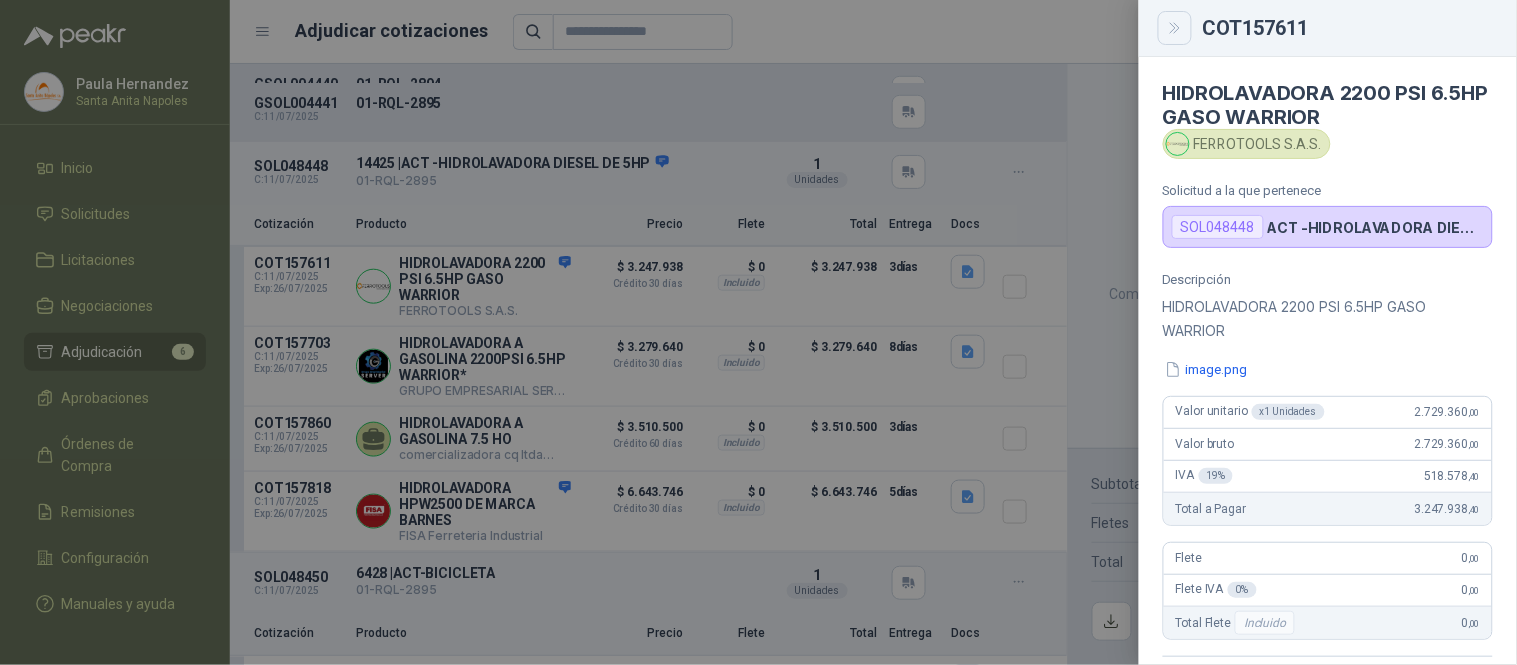 click 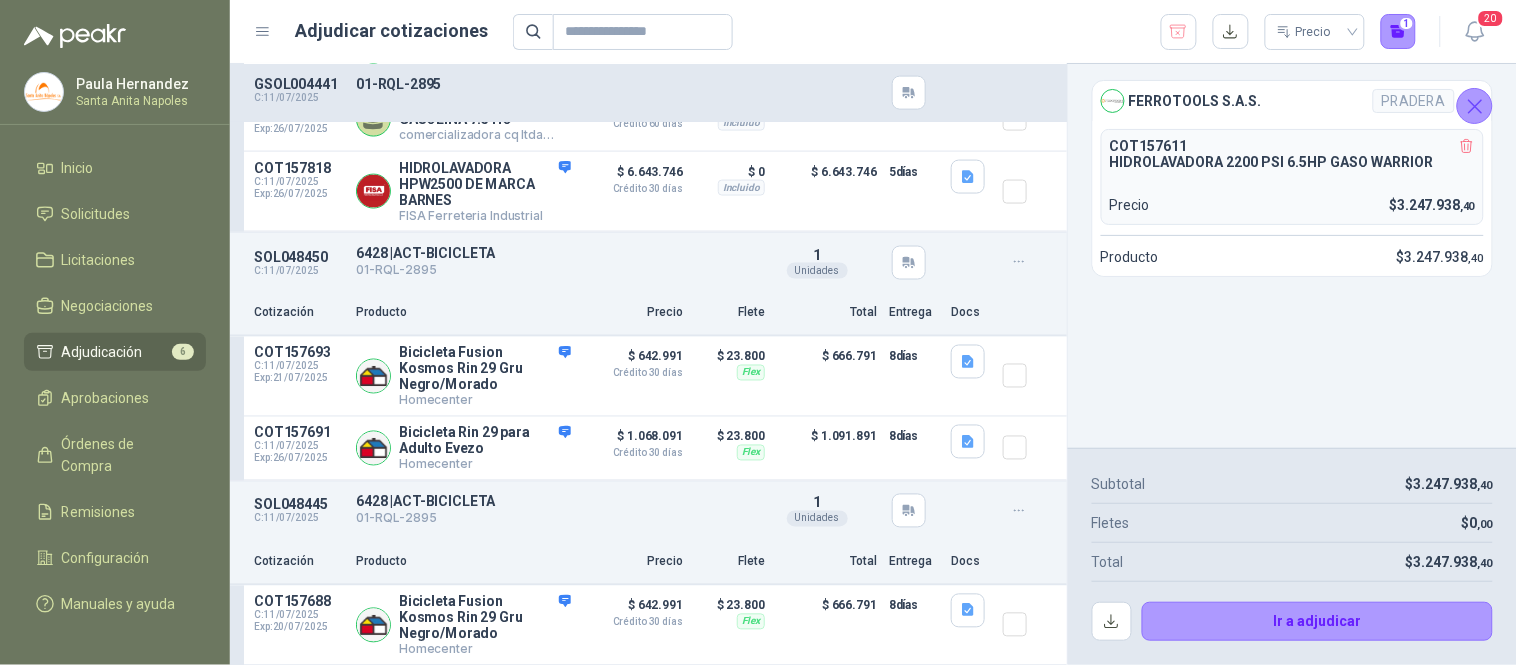 scroll, scrollTop: 735, scrollLeft: 0, axis: vertical 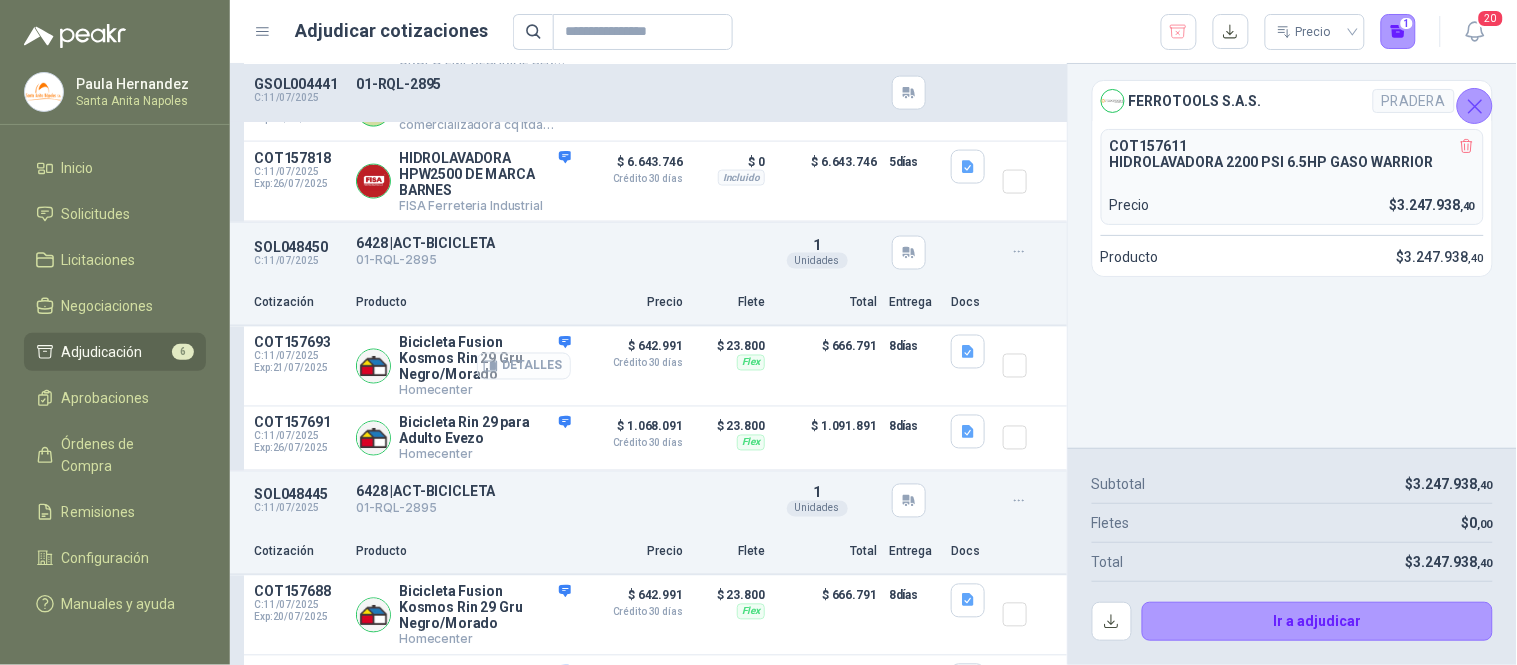 click on "Detalles" at bounding box center [524, 366] 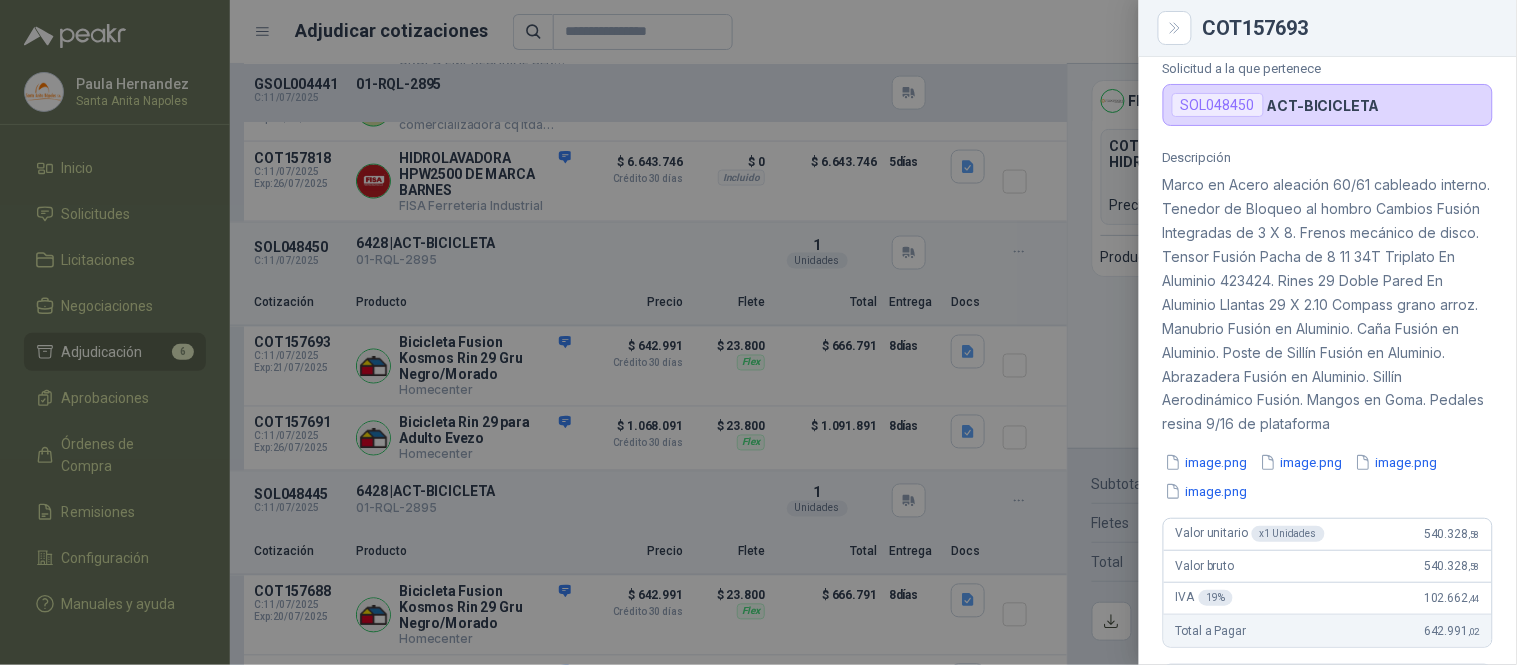 scroll, scrollTop: 231, scrollLeft: 0, axis: vertical 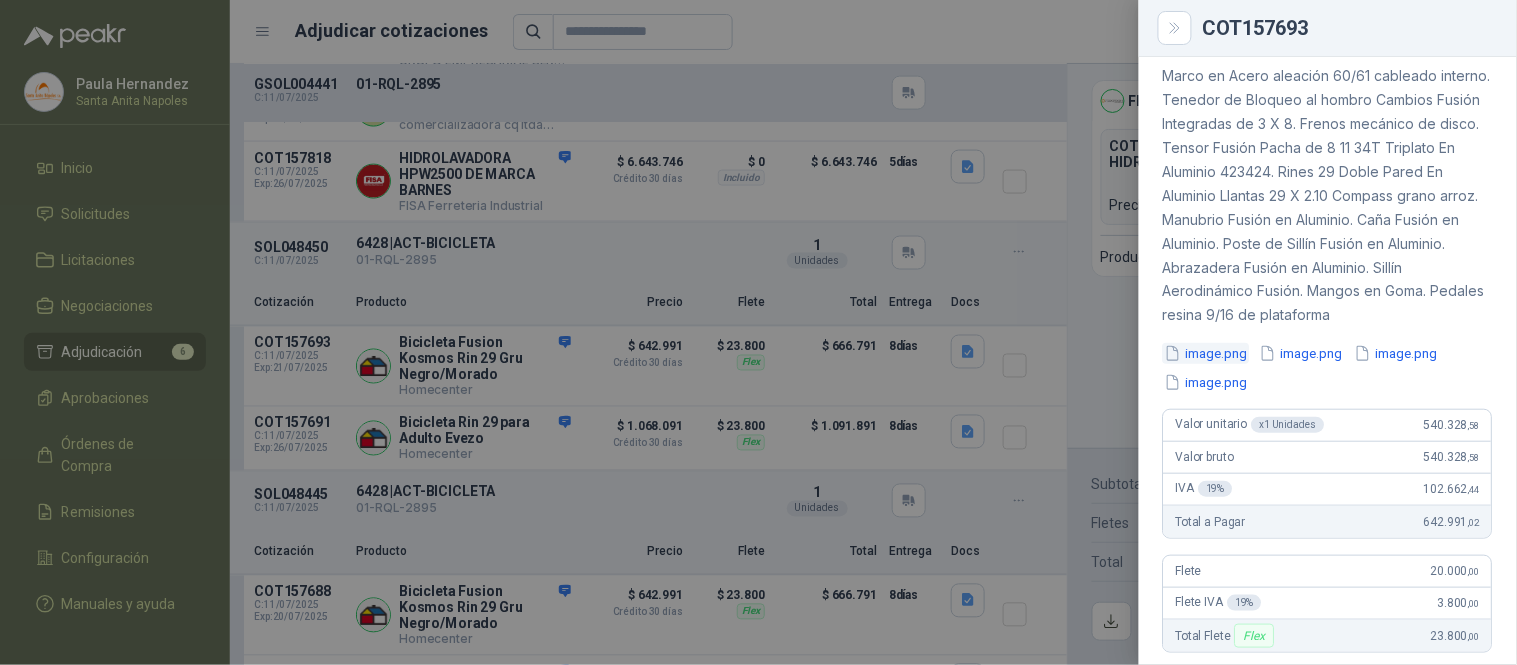 click on "image.png" at bounding box center [1206, 353] 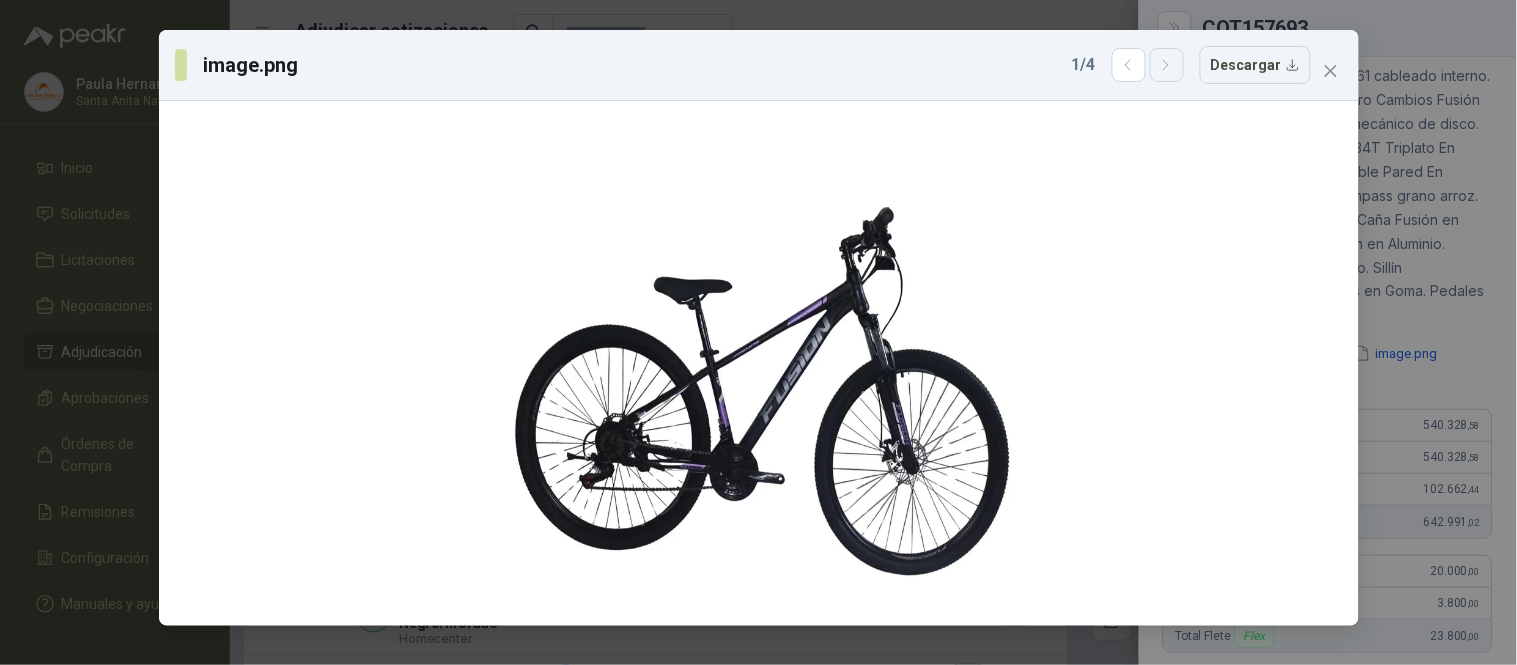 click at bounding box center (1167, 65) 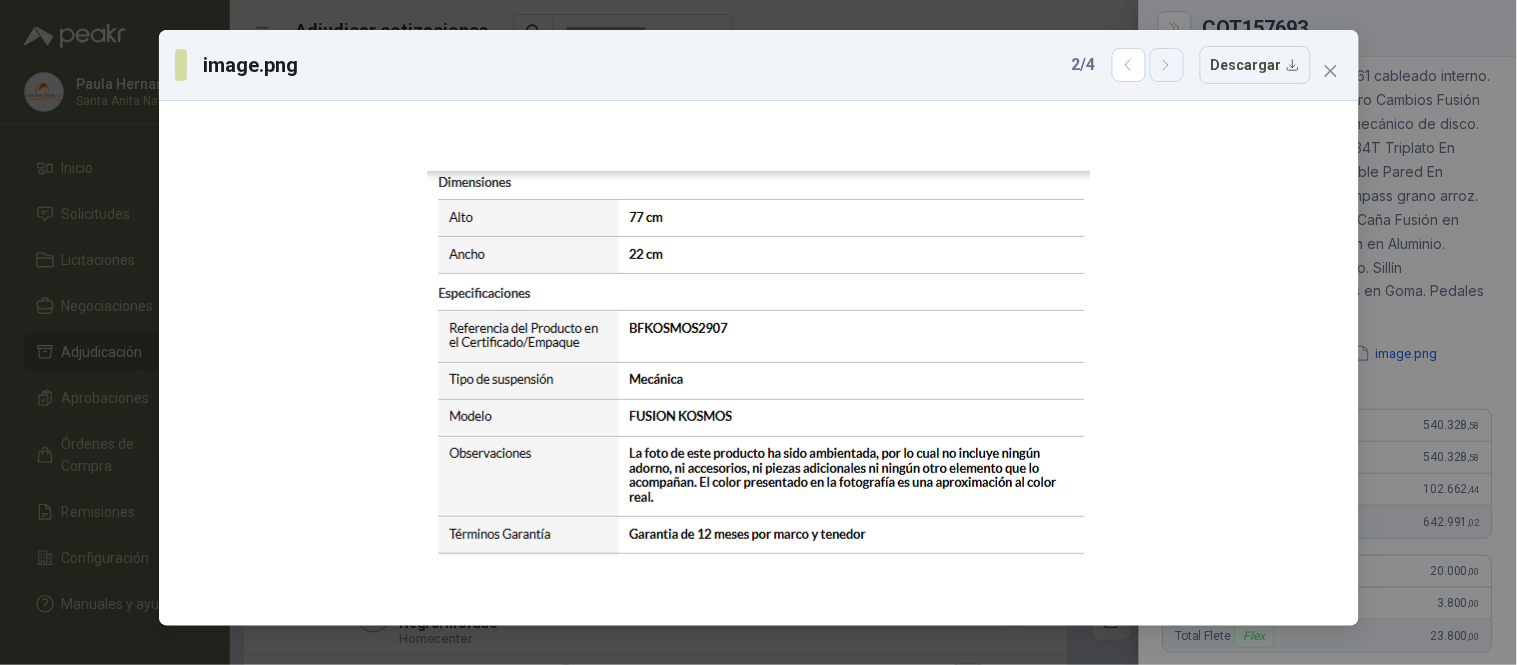 click at bounding box center [1167, 65] 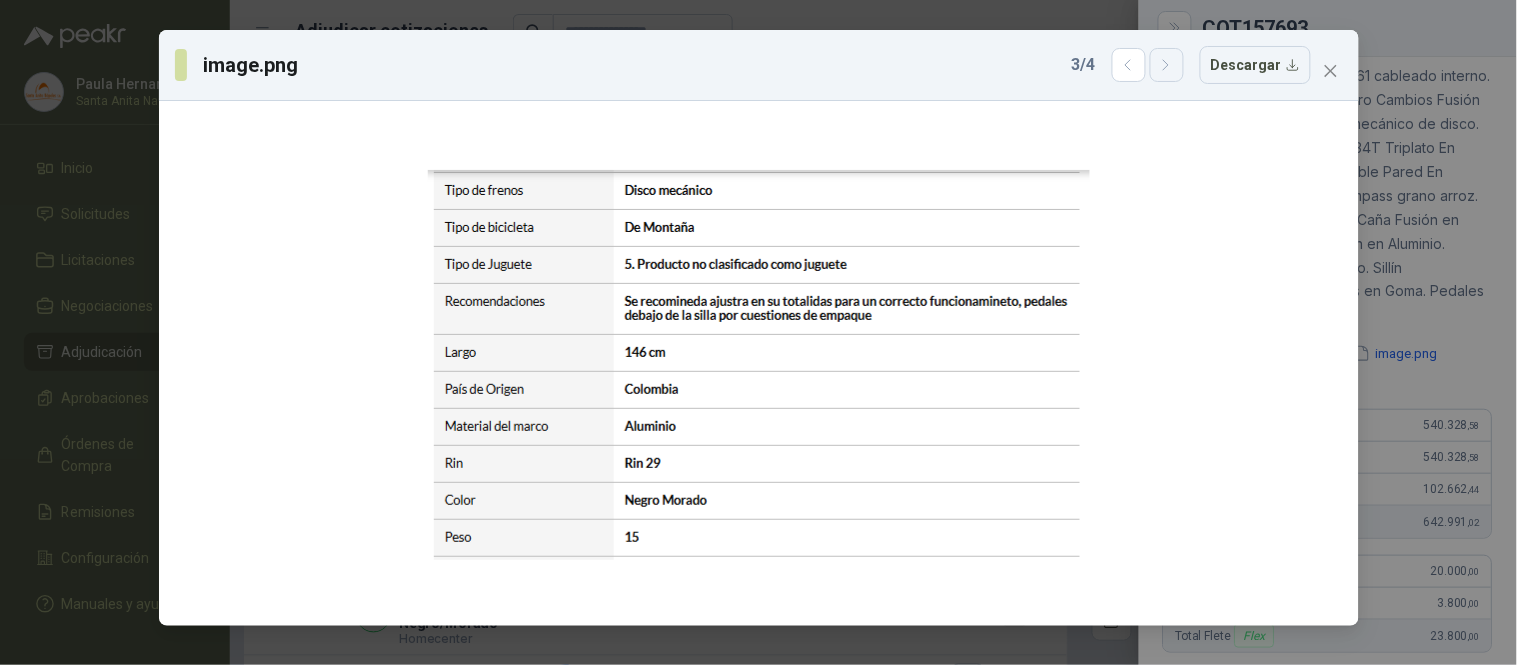 click at bounding box center [1167, 65] 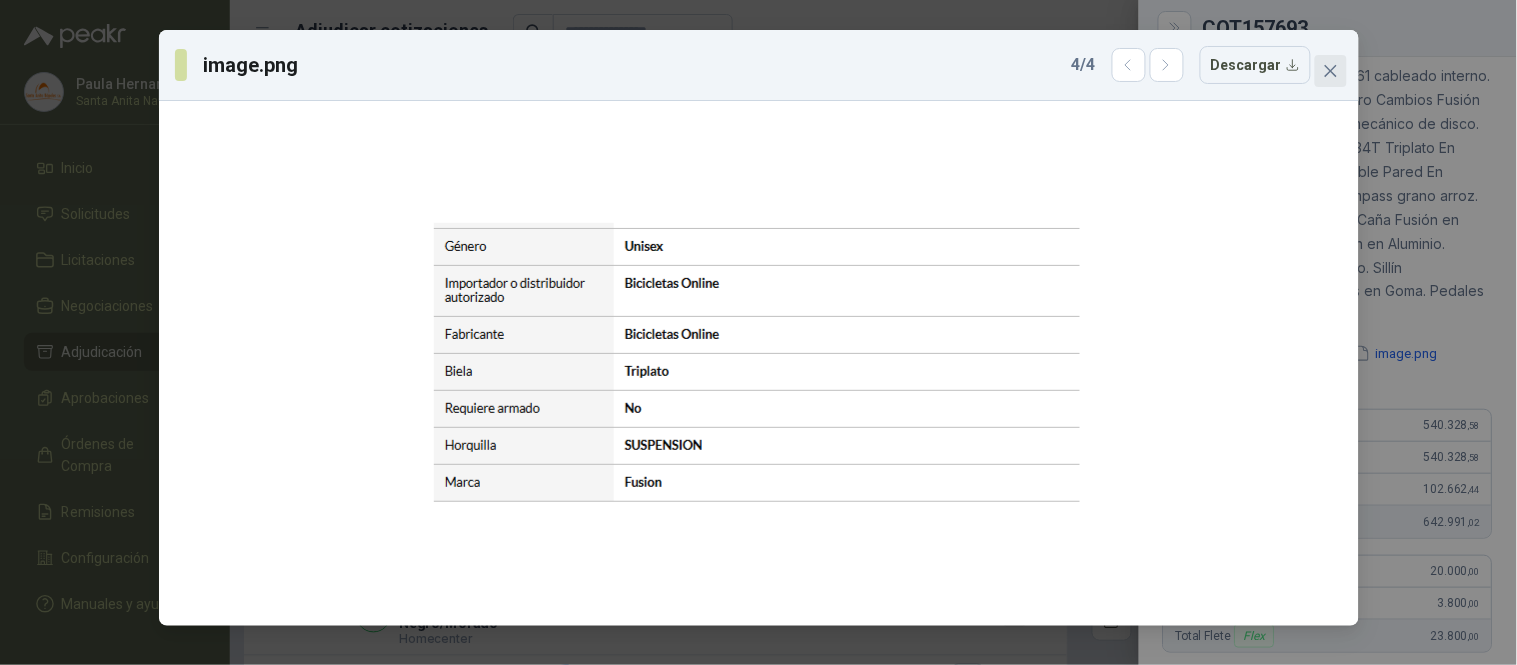click at bounding box center [1331, 71] 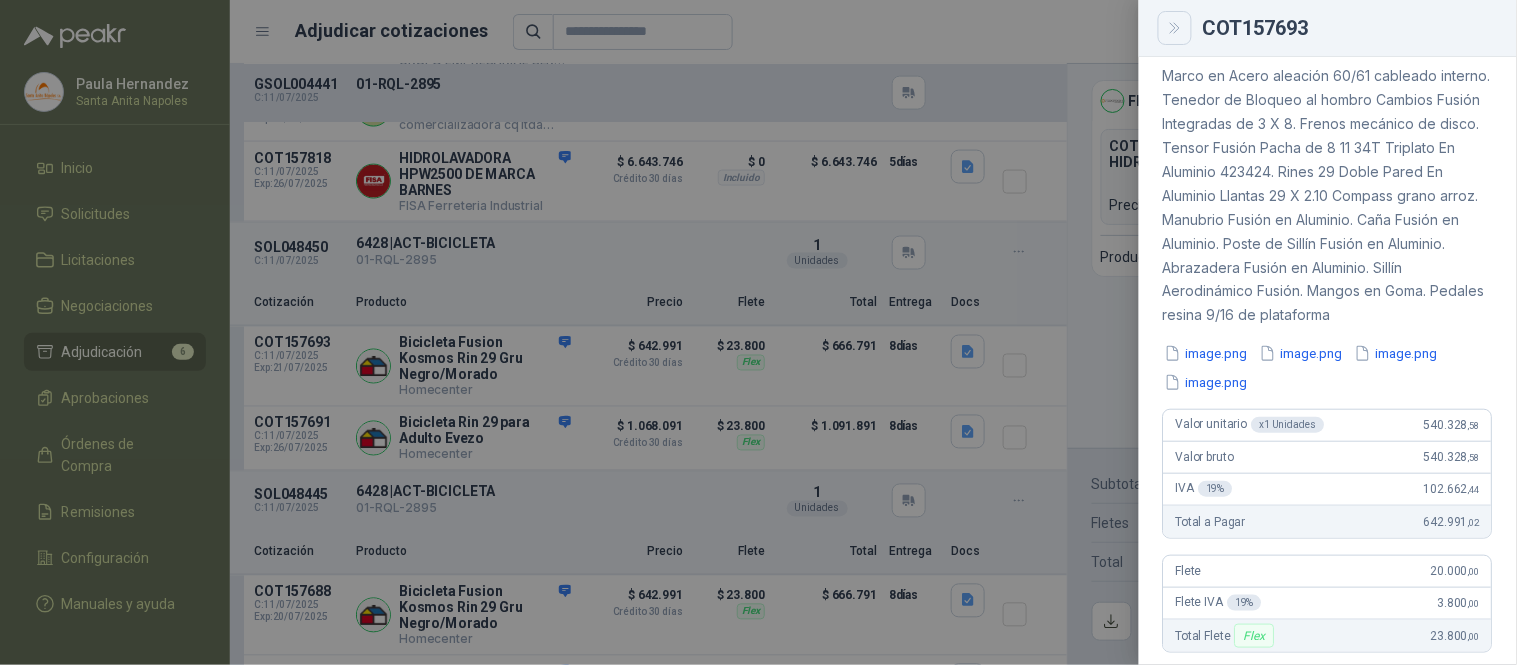 click at bounding box center [1175, 28] 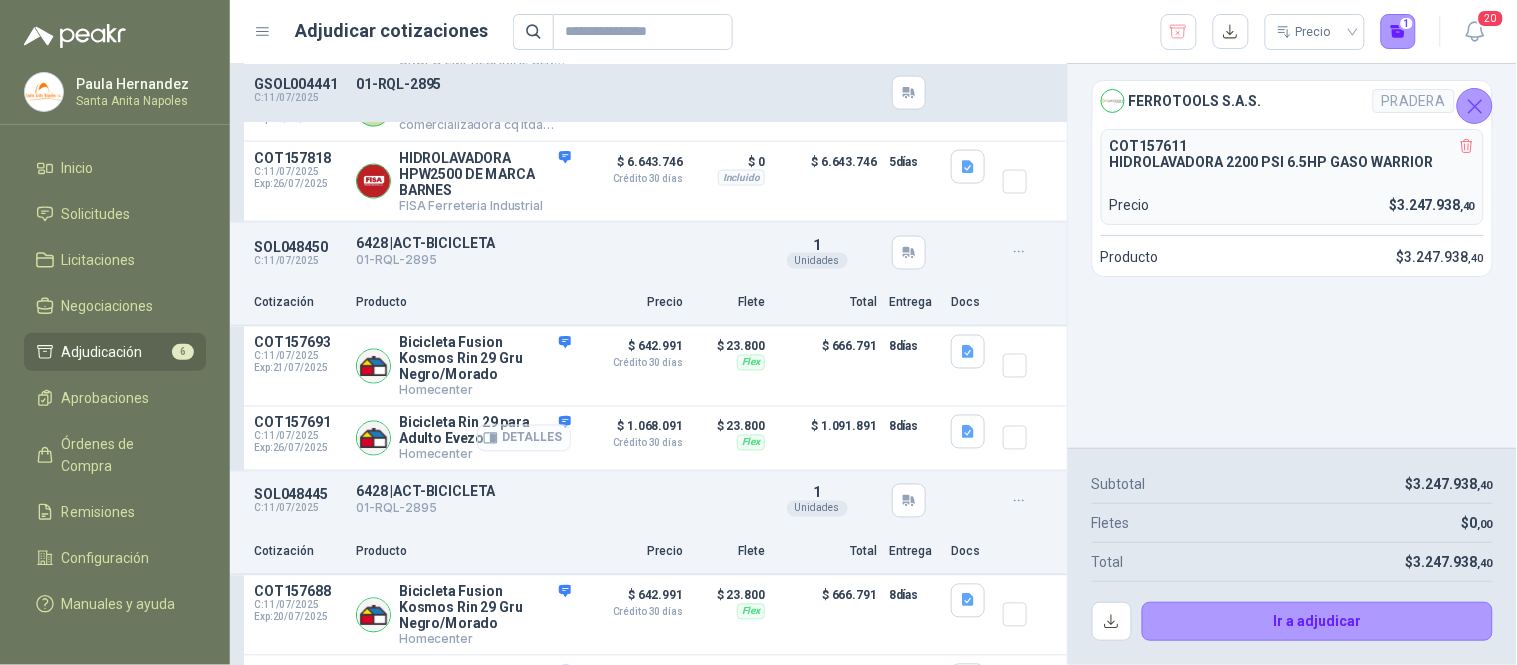 click 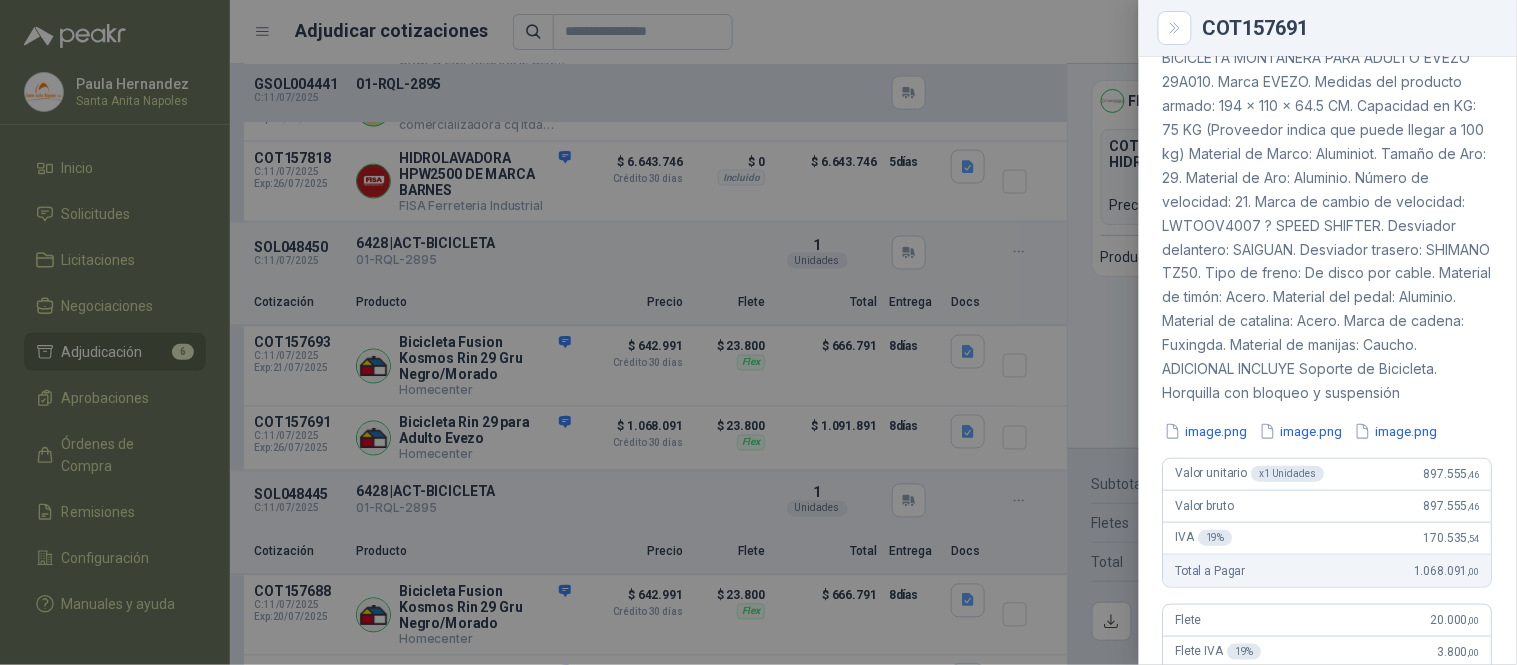 scroll, scrollTop: 245, scrollLeft: 0, axis: vertical 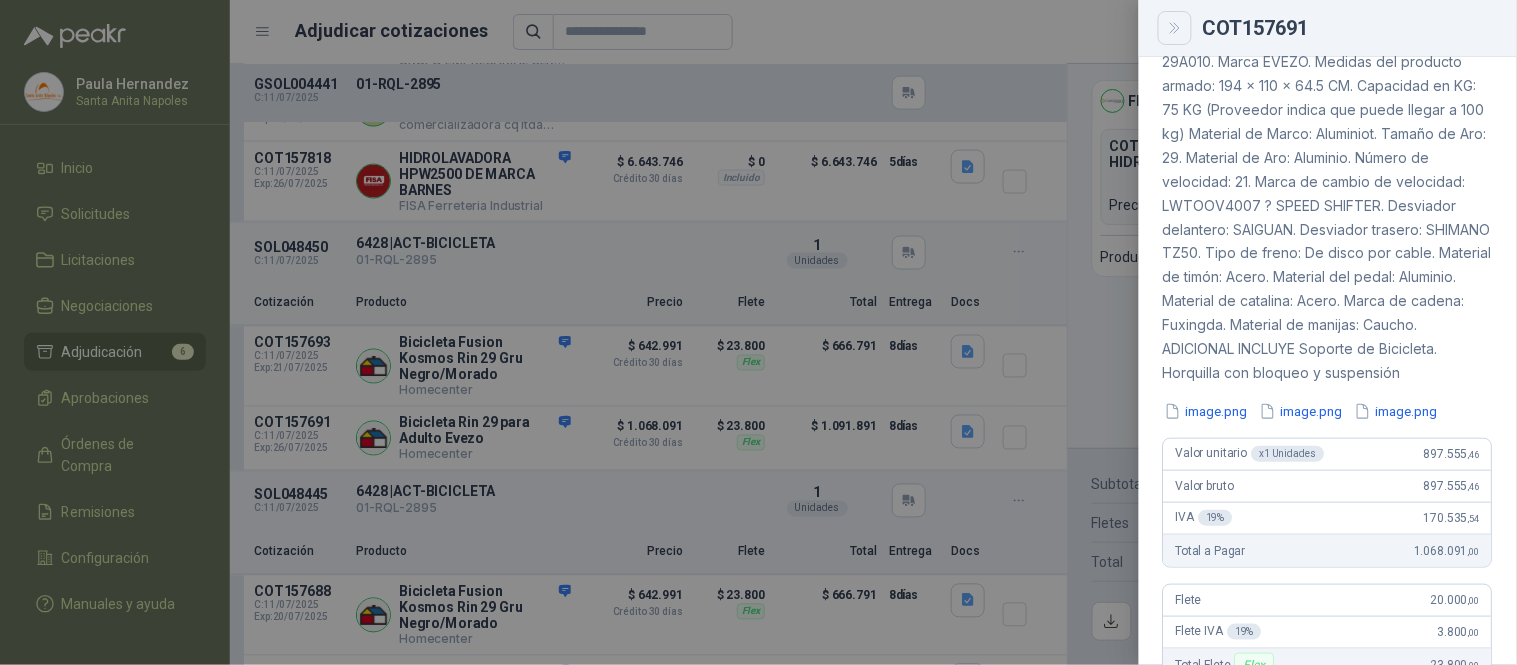 click at bounding box center (1175, 28) 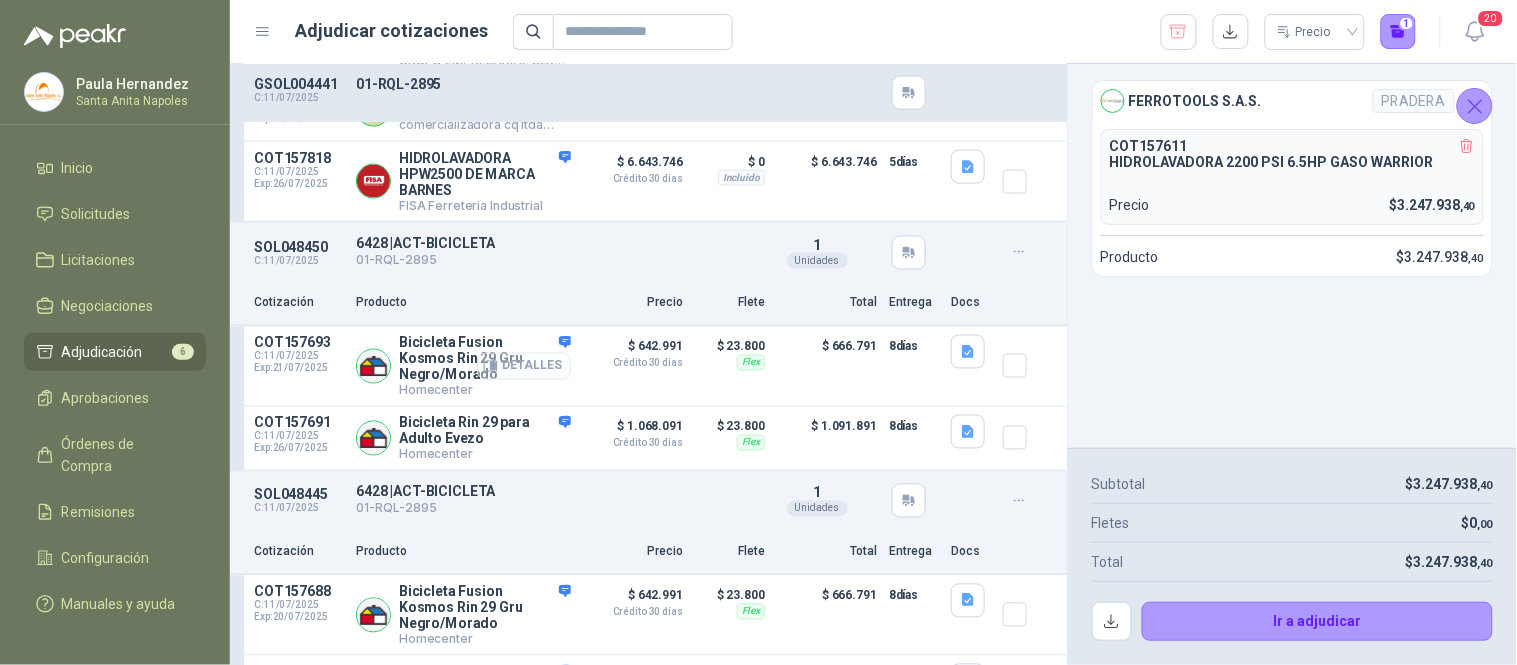 click on "Detalles" at bounding box center [524, 366] 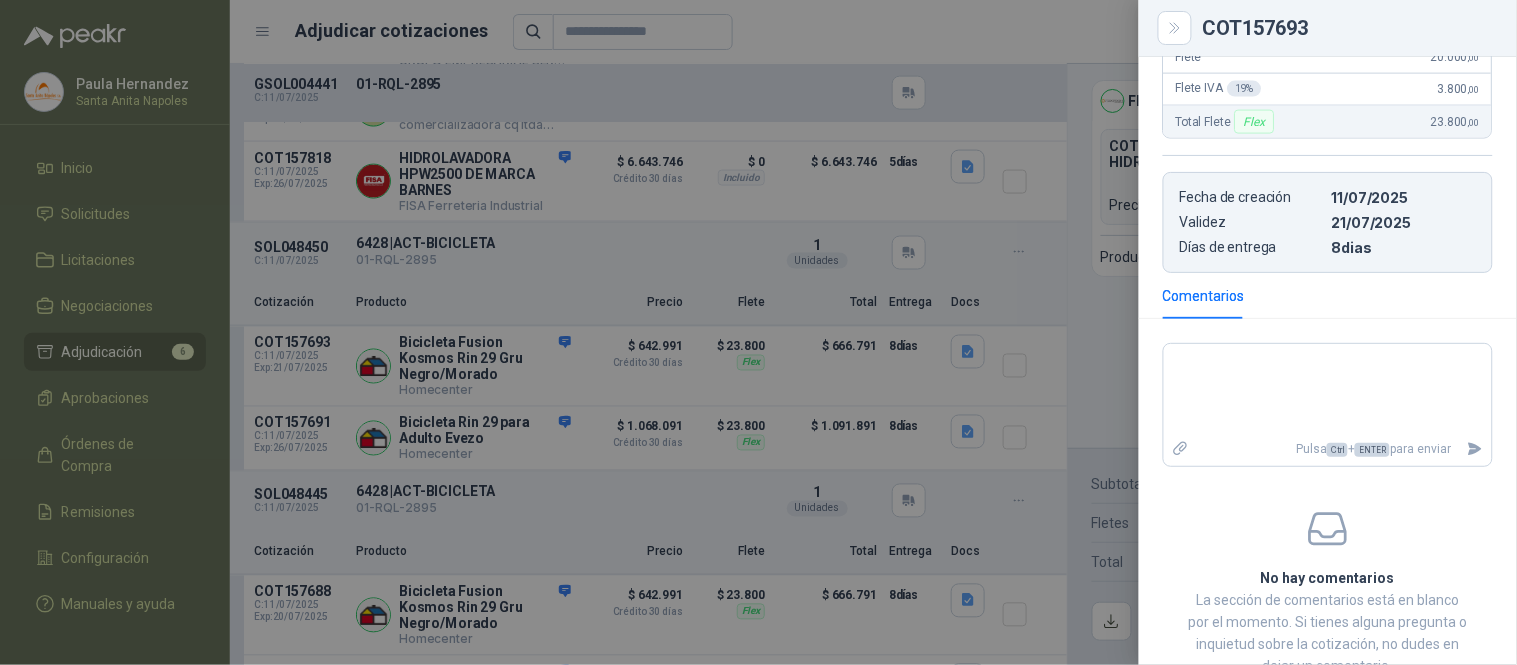 scroll, scrollTop: 753, scrollLeft: 0, axis: vertical 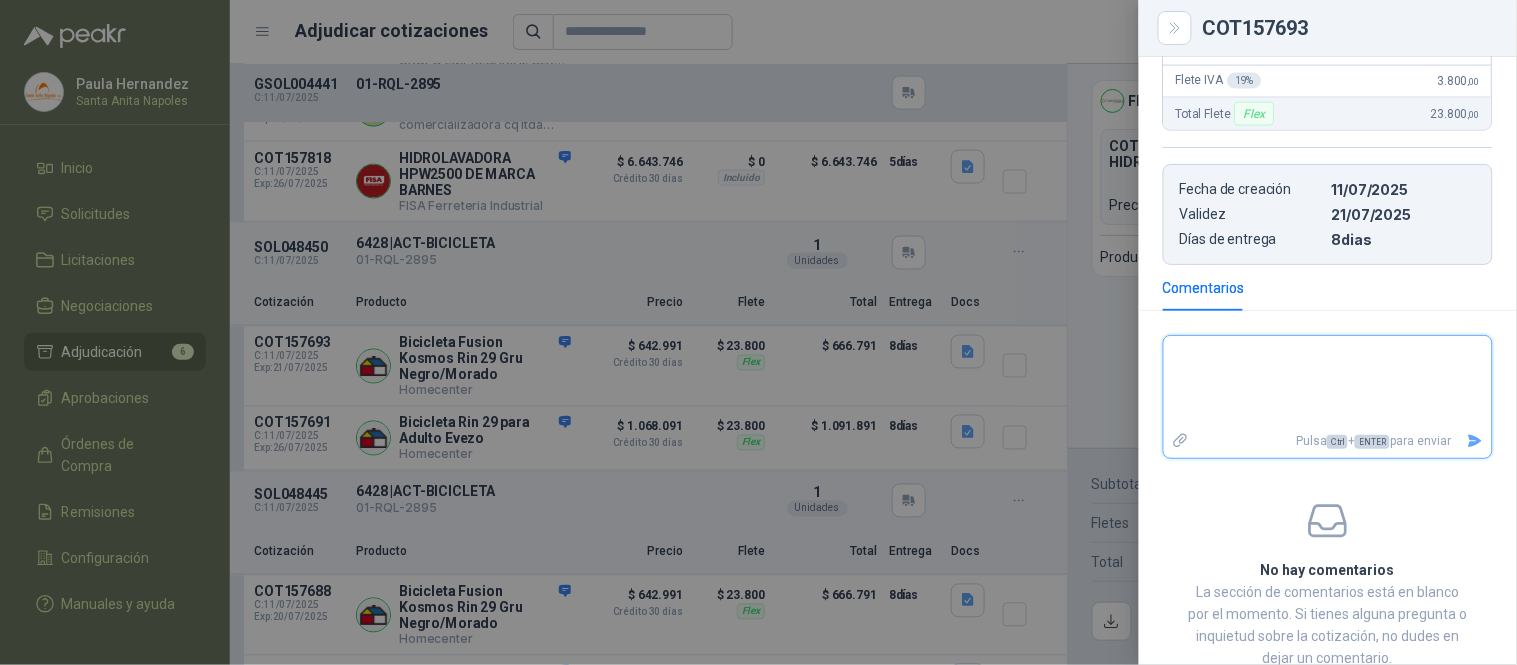 click at bounding box center (1328, 382) 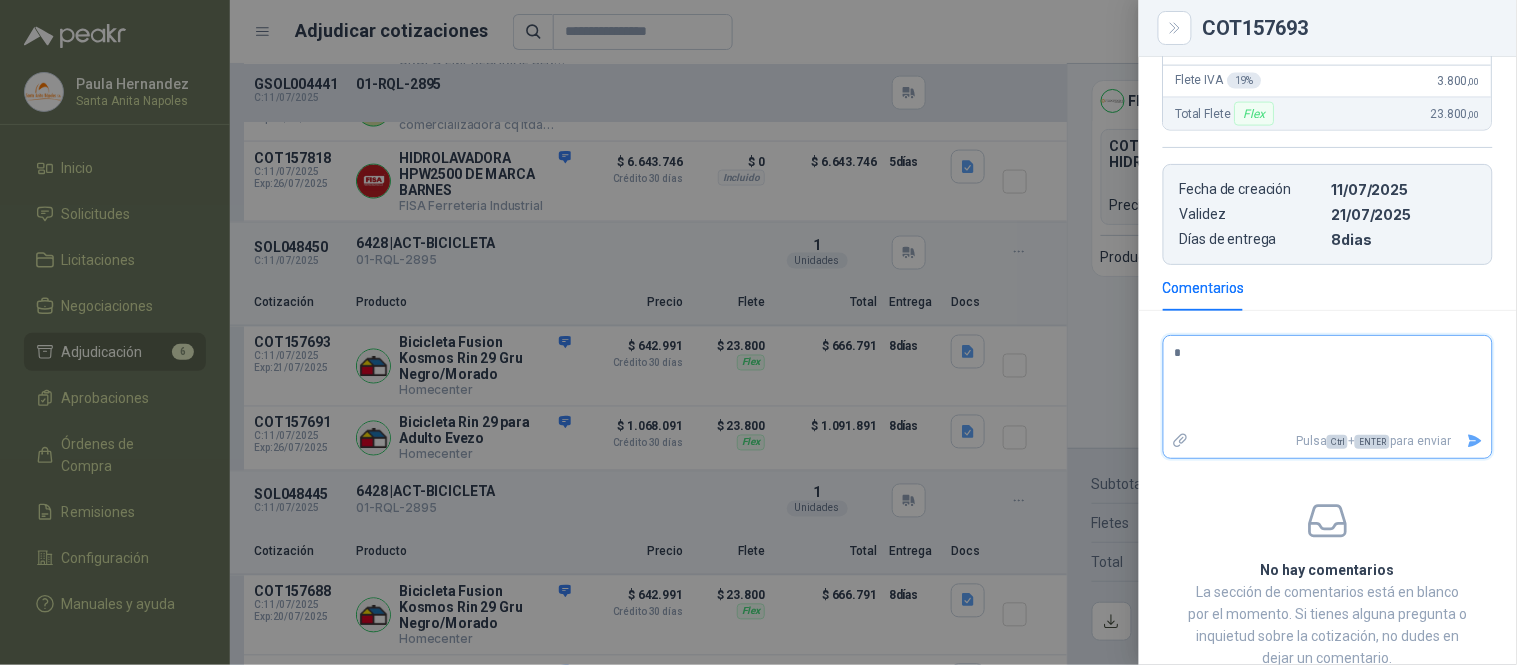 type 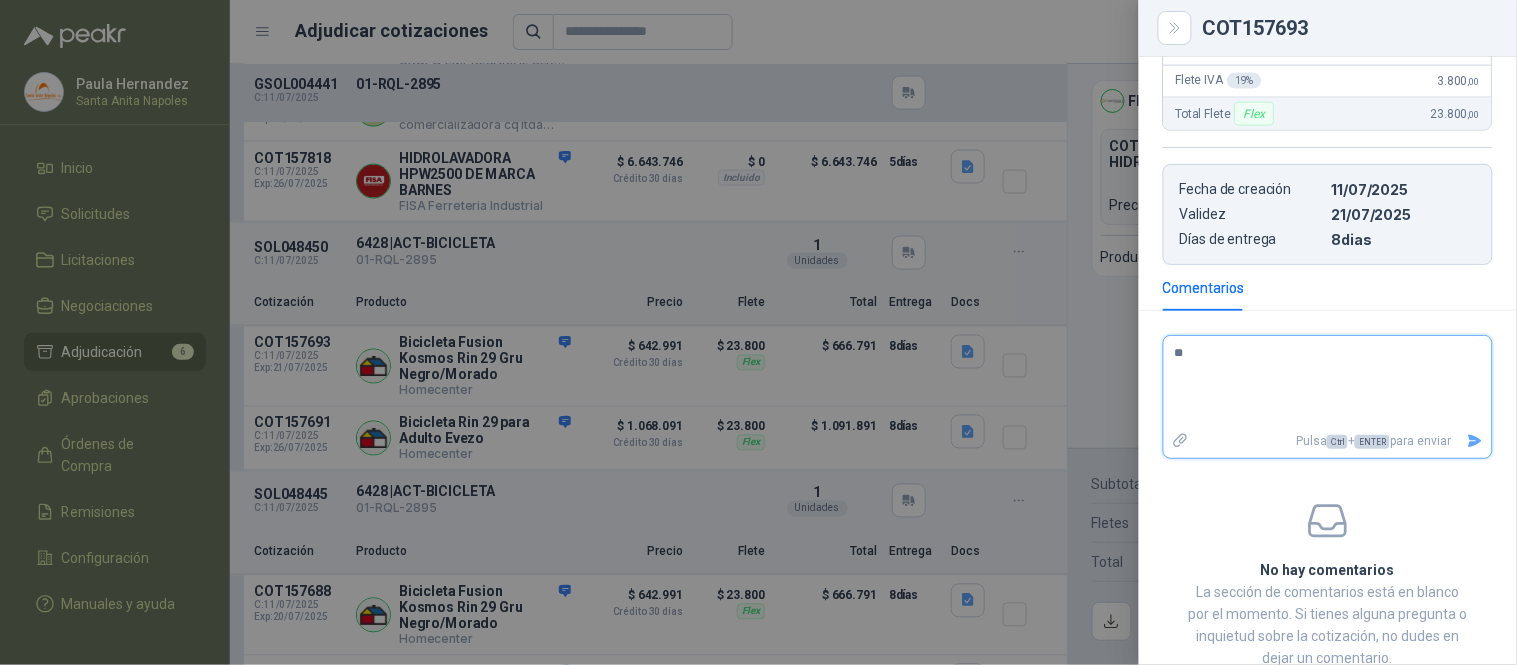 type 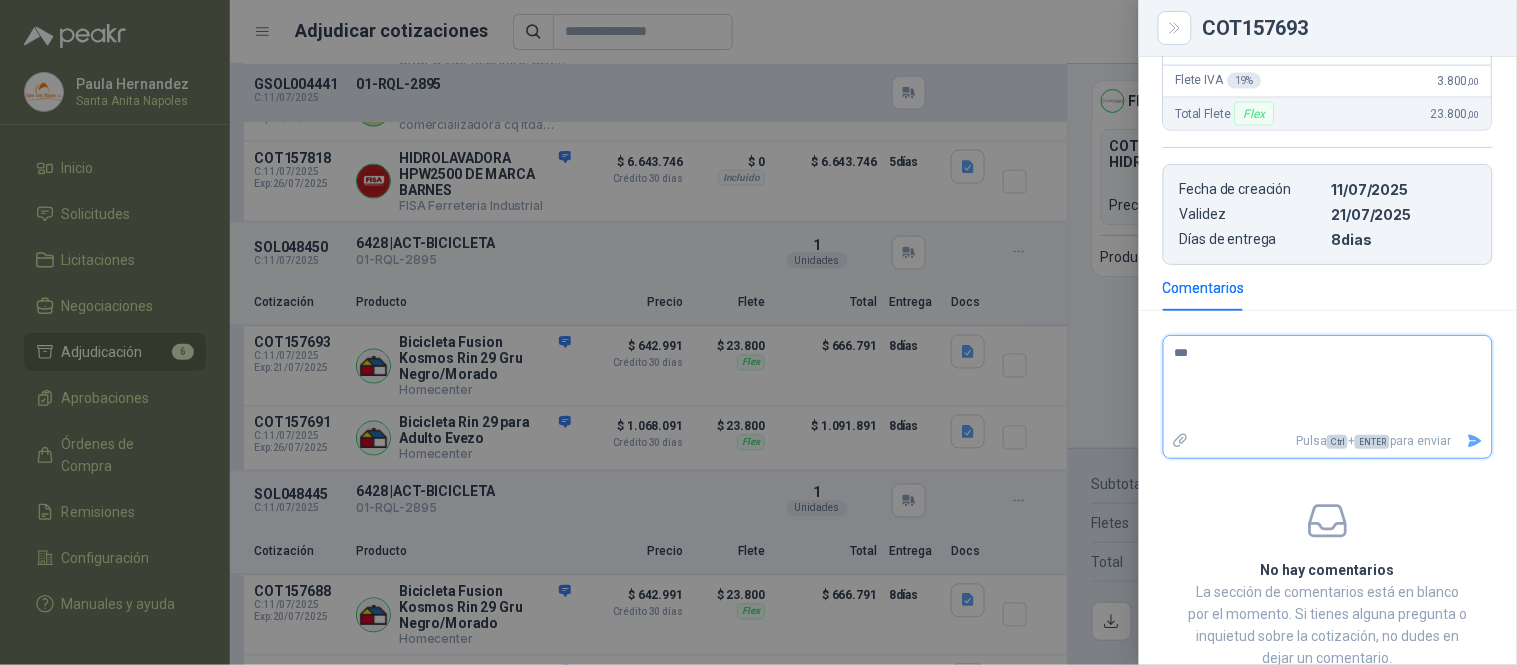type 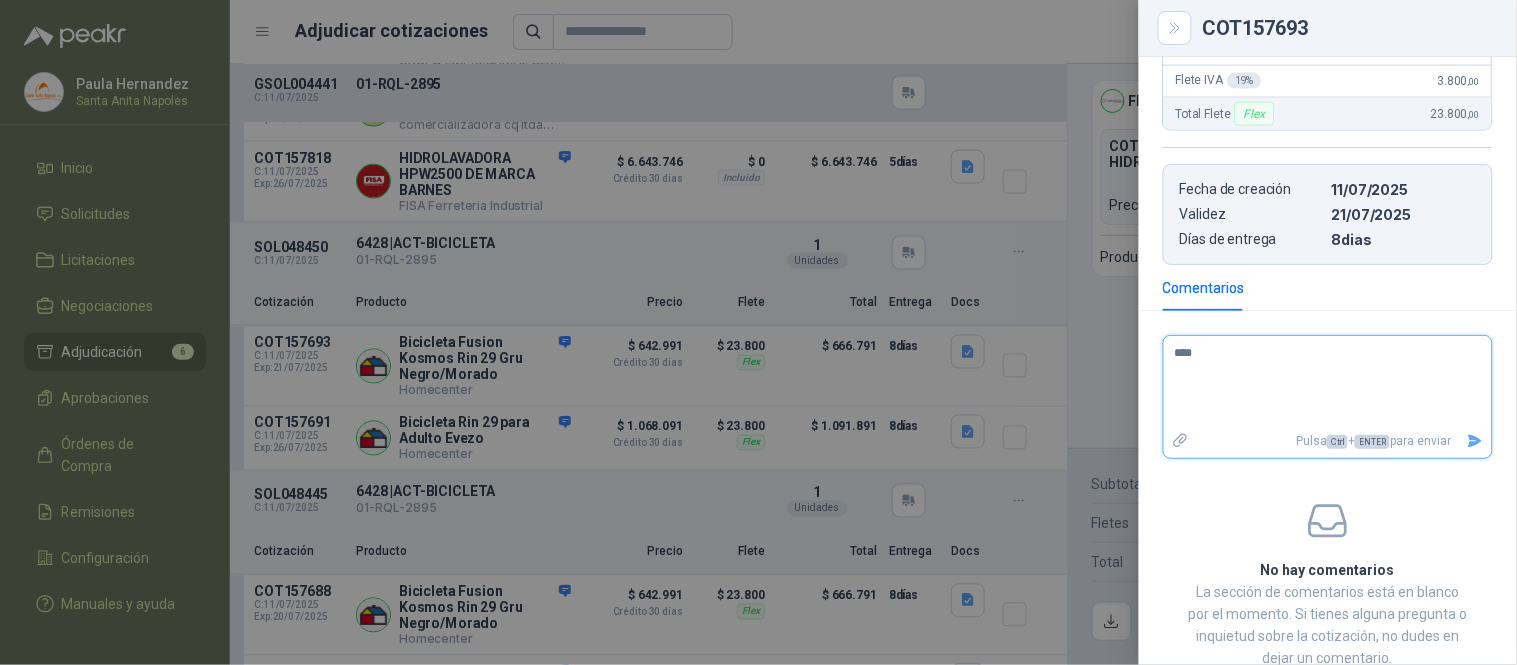 type 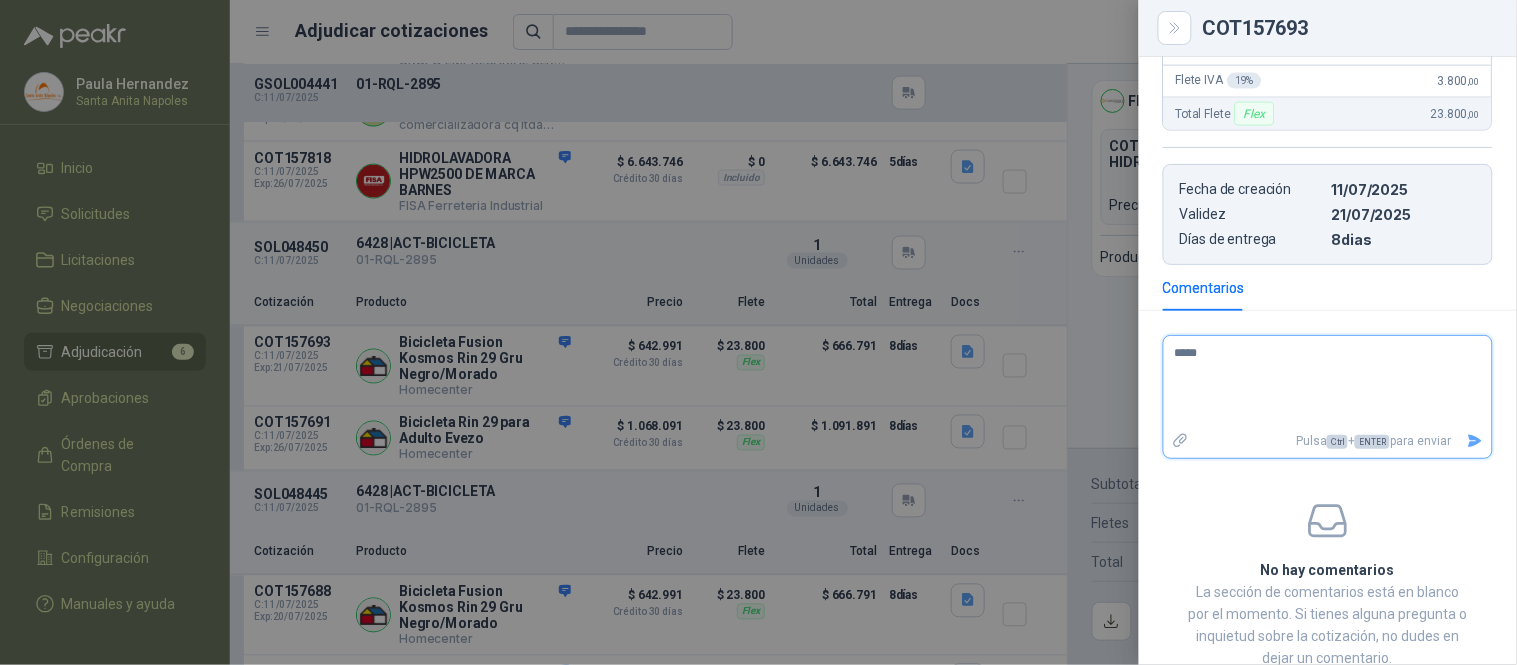 type 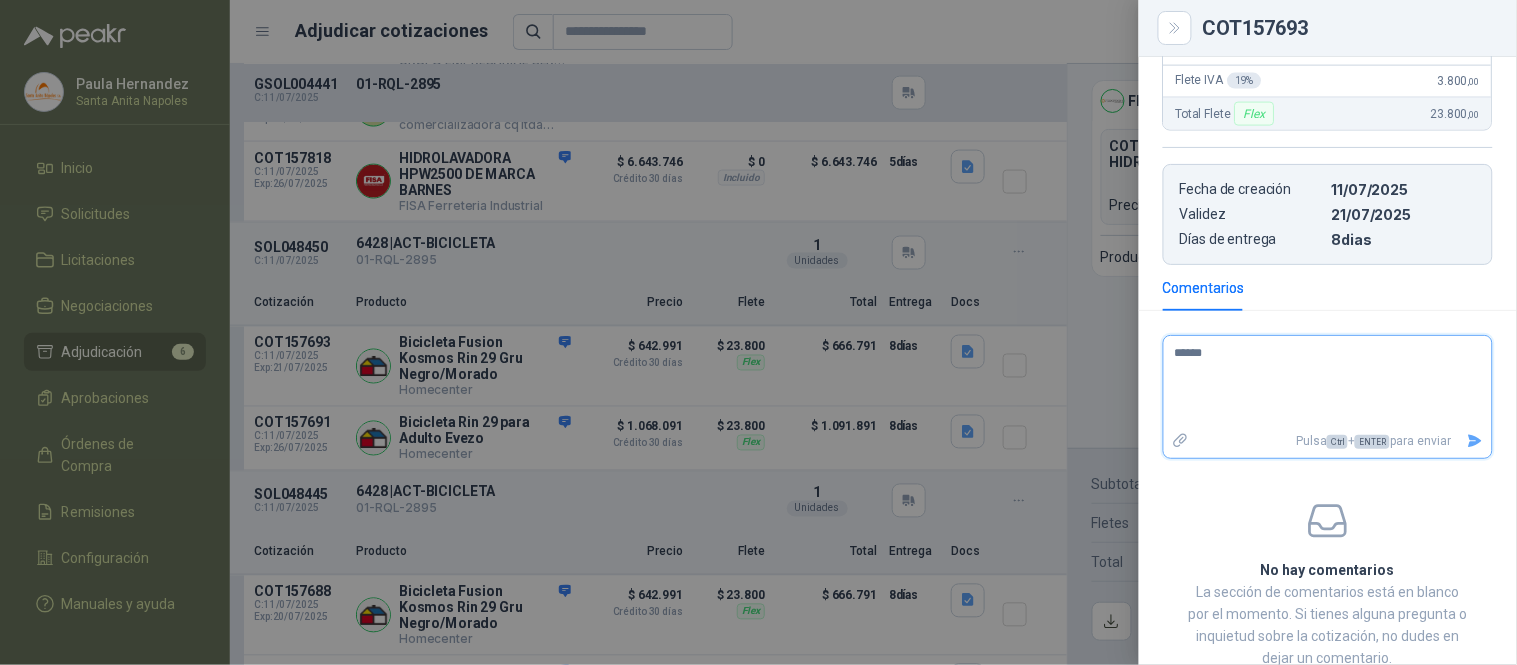 type 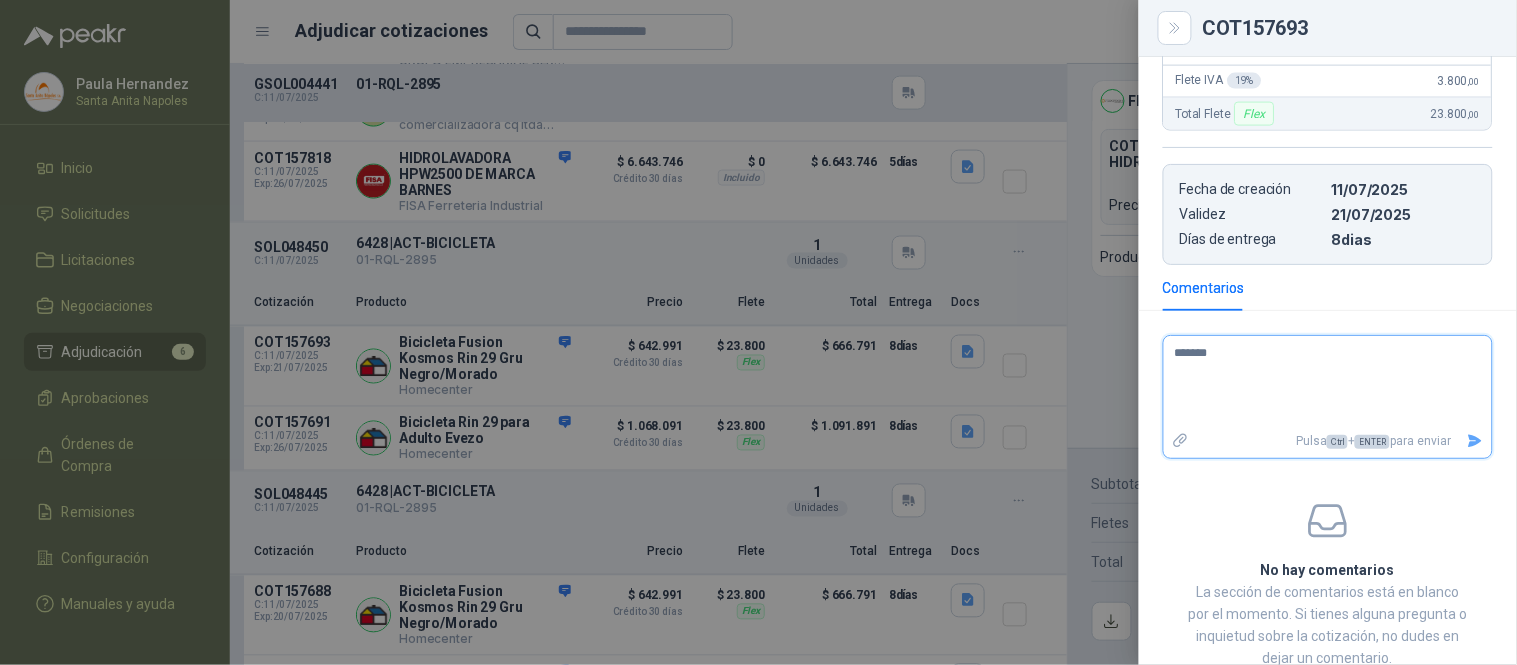 type 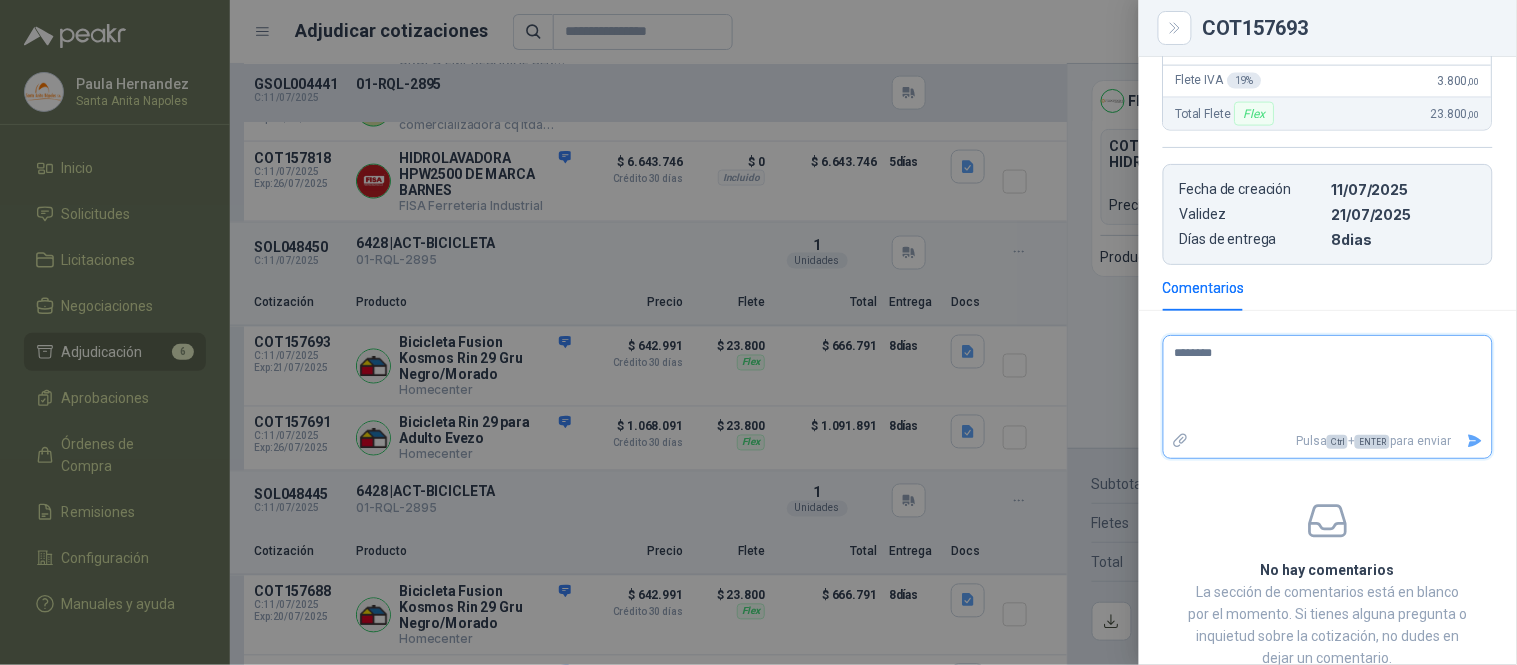 type 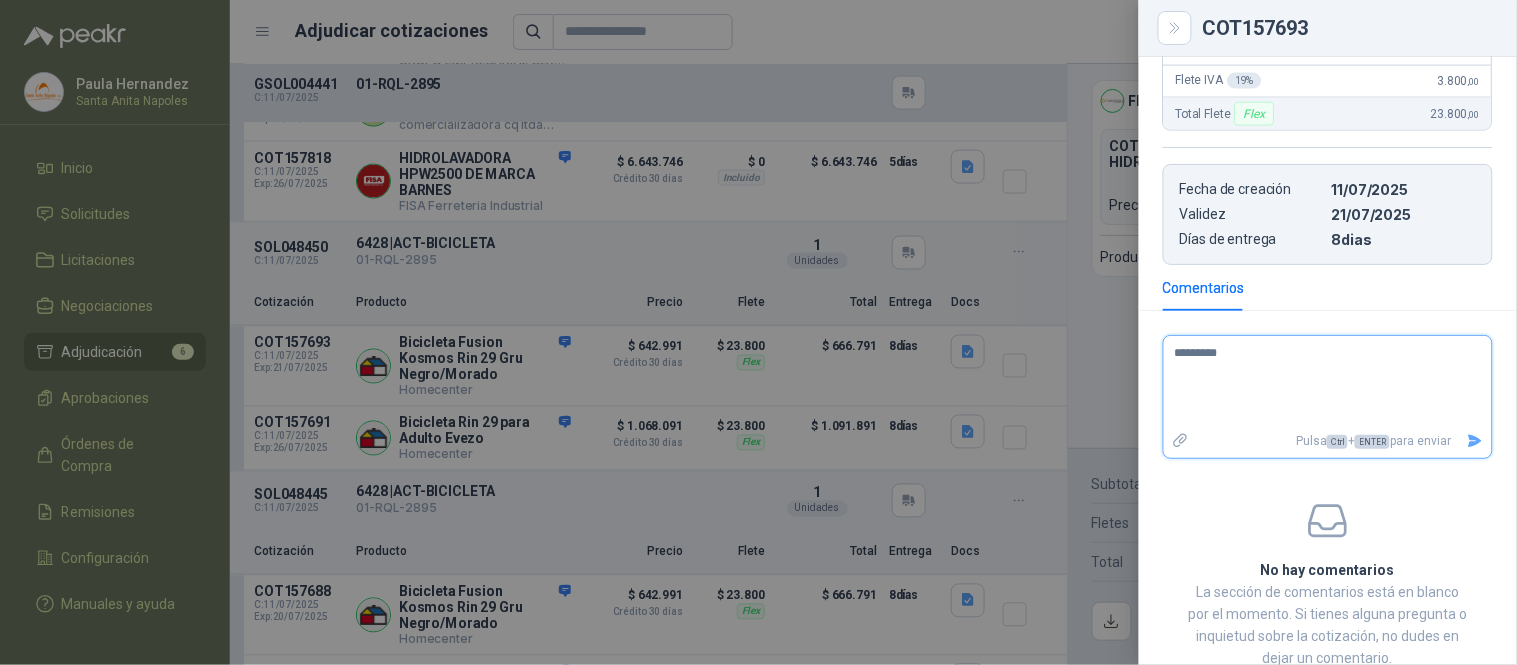 type 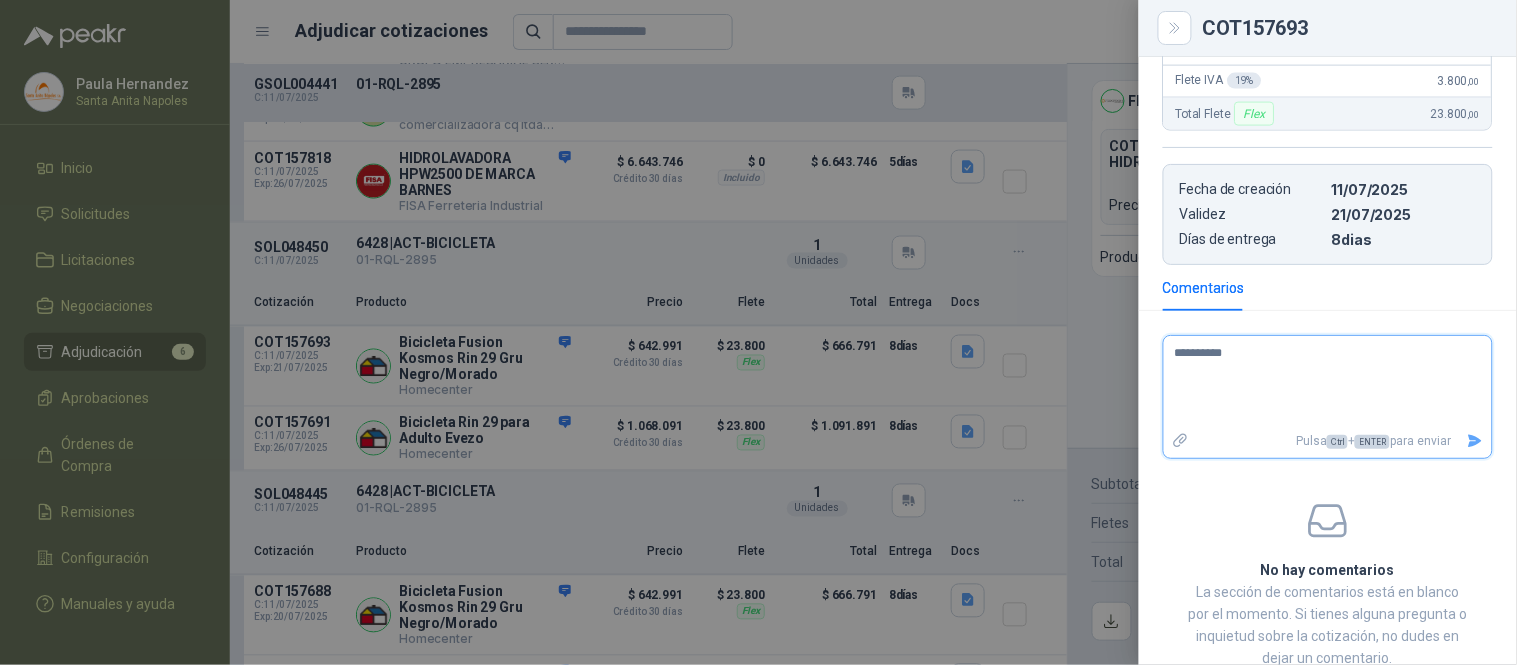type 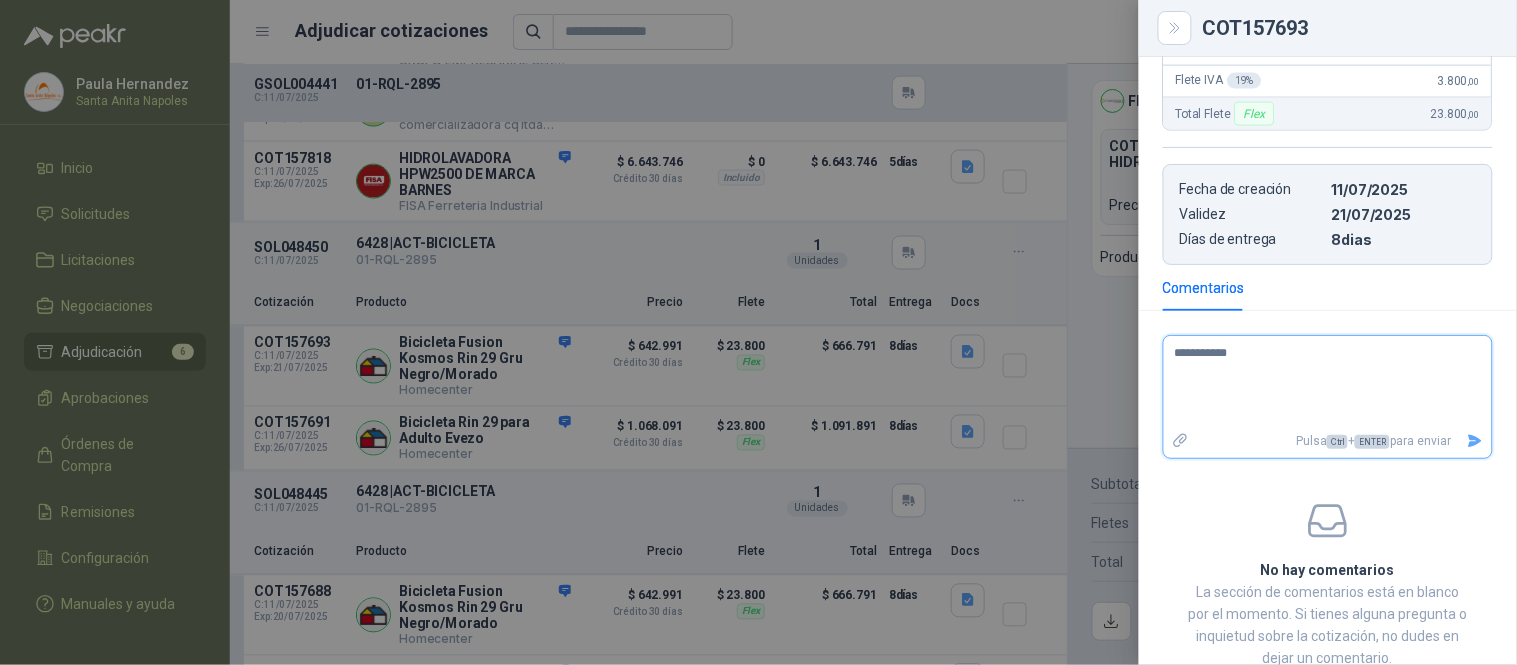 type 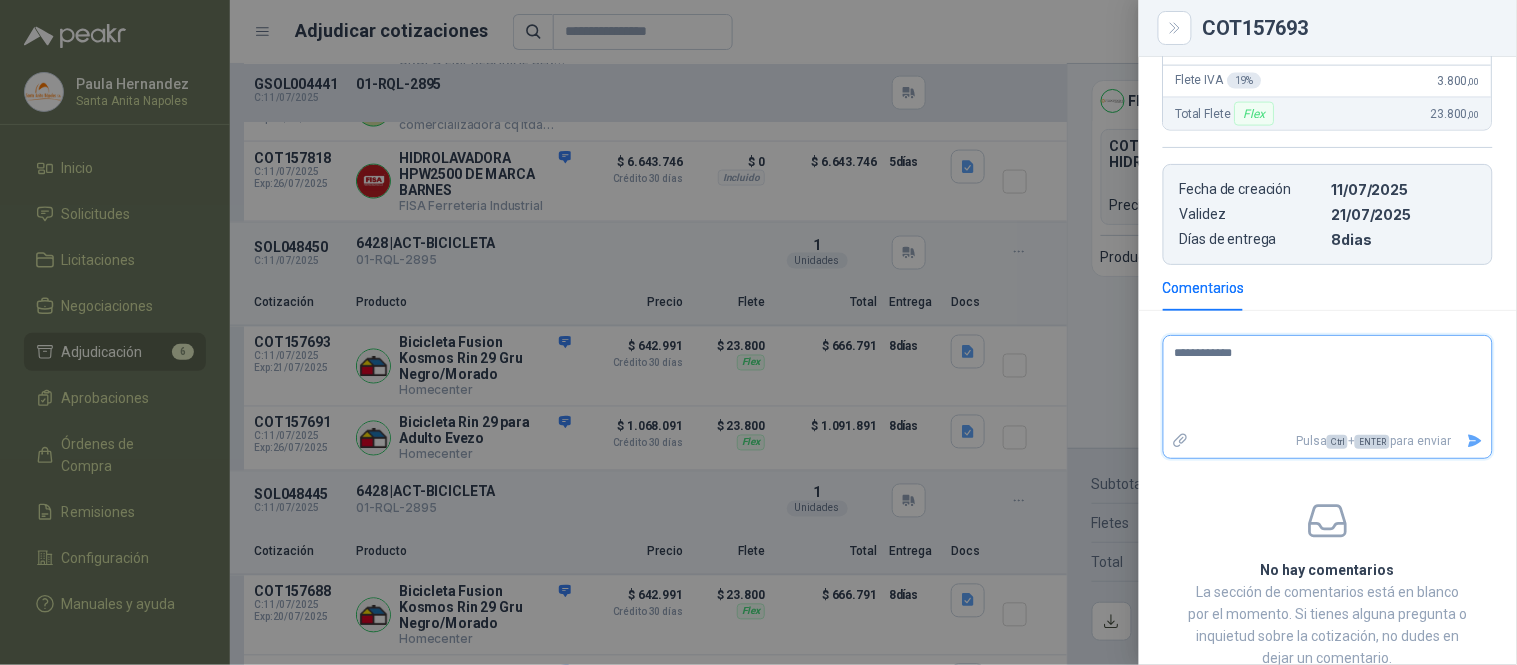 type 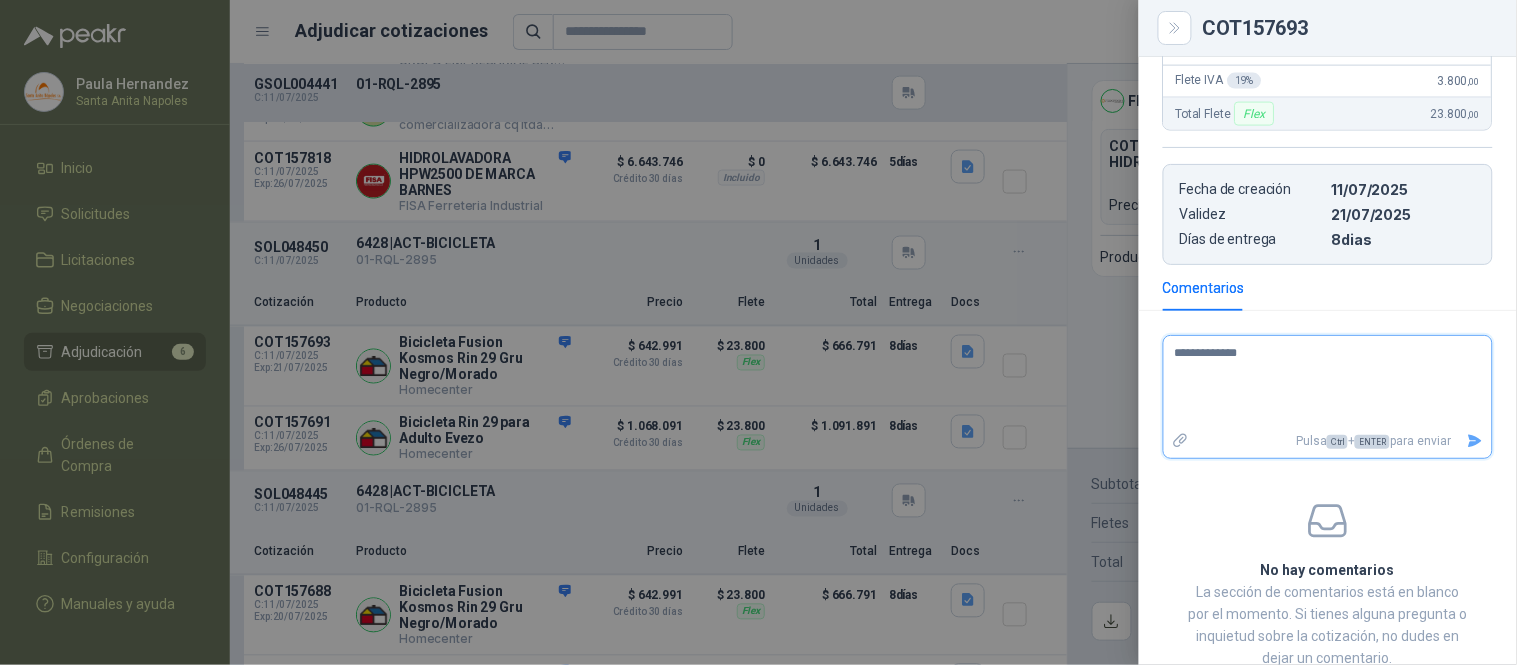 type 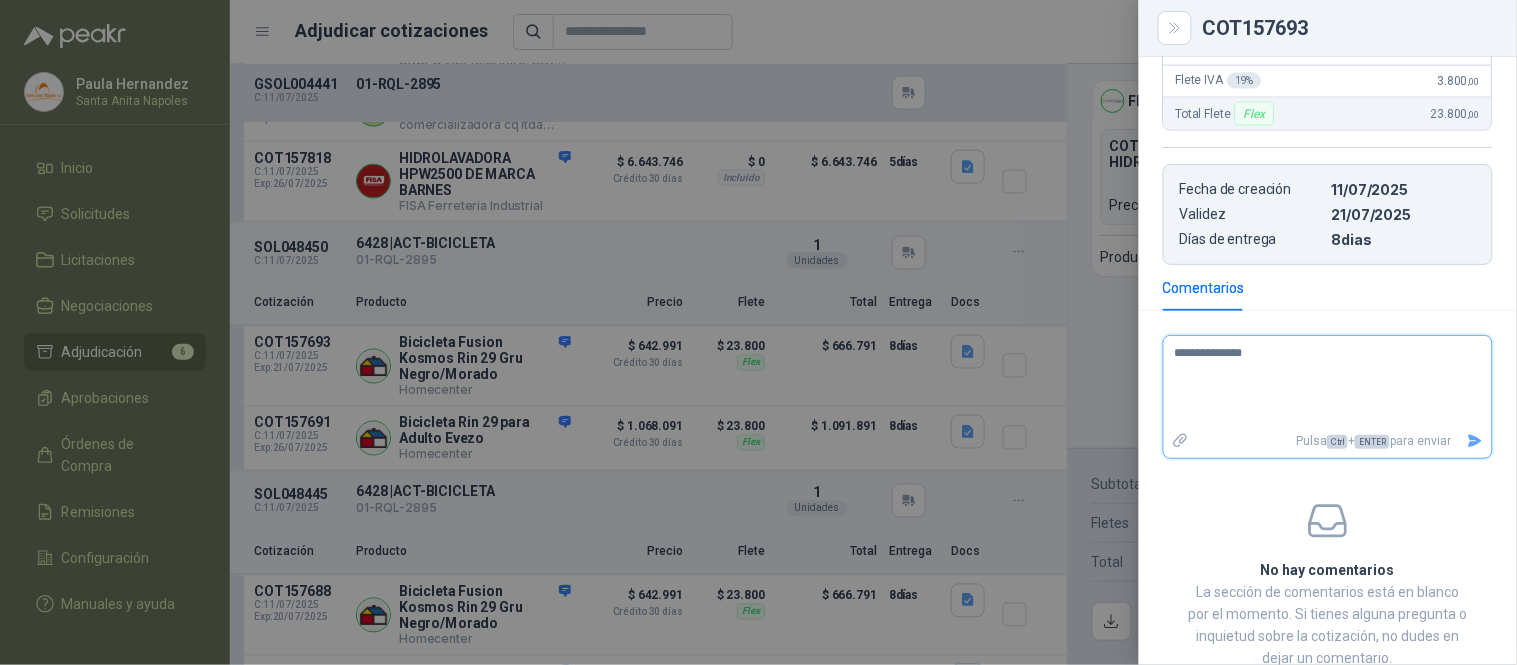 type 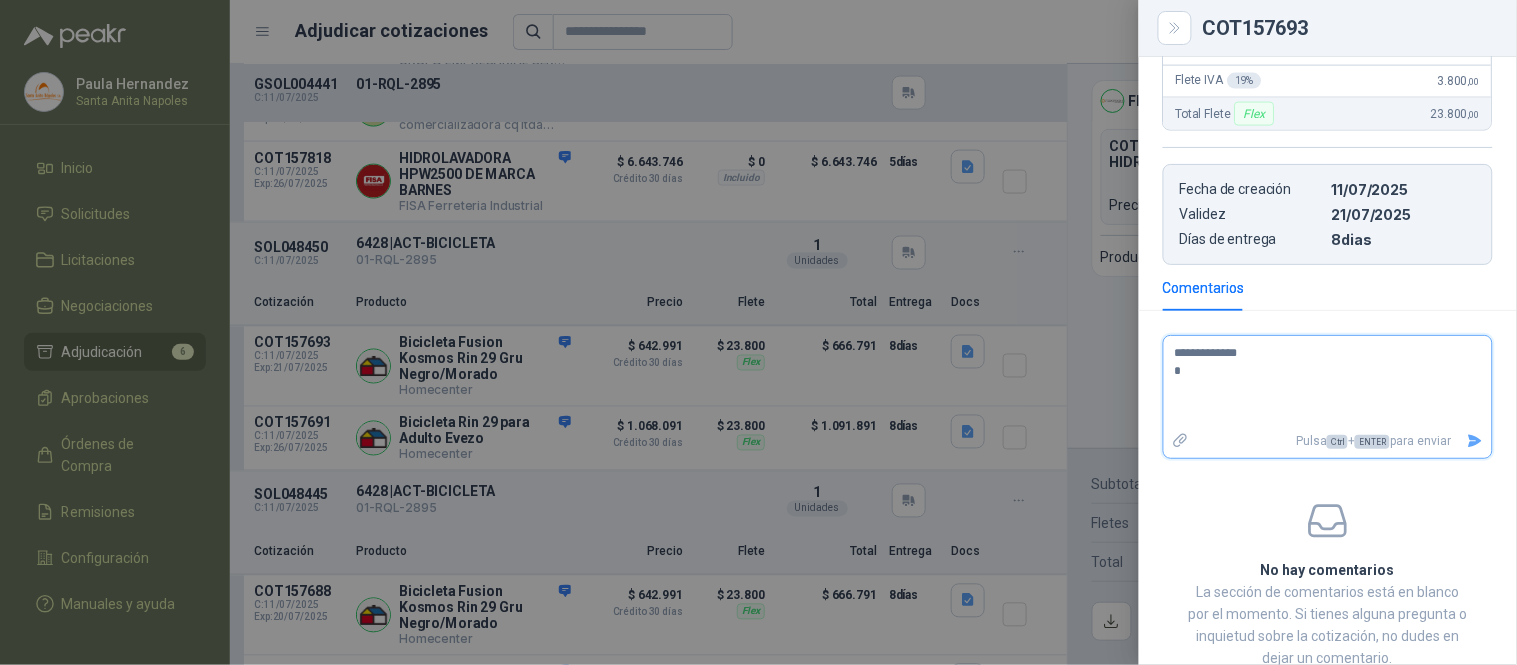 type 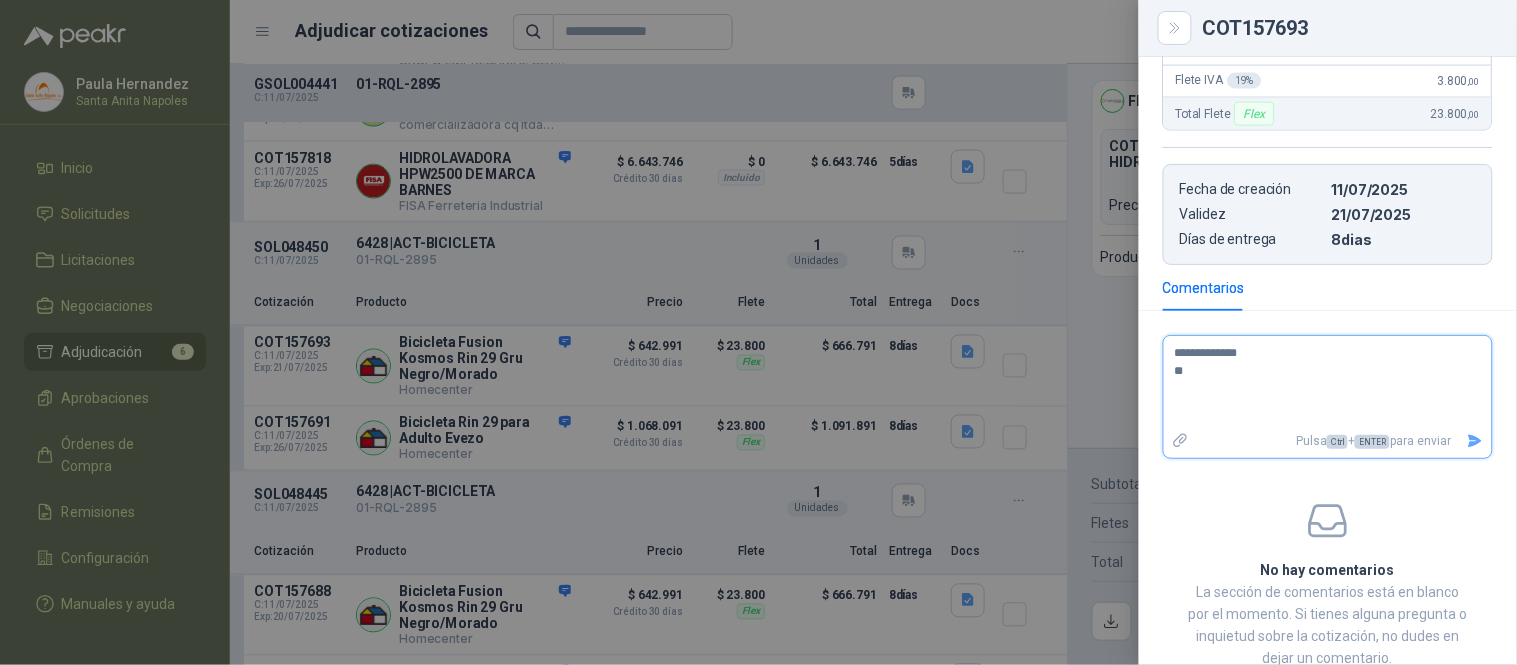 type 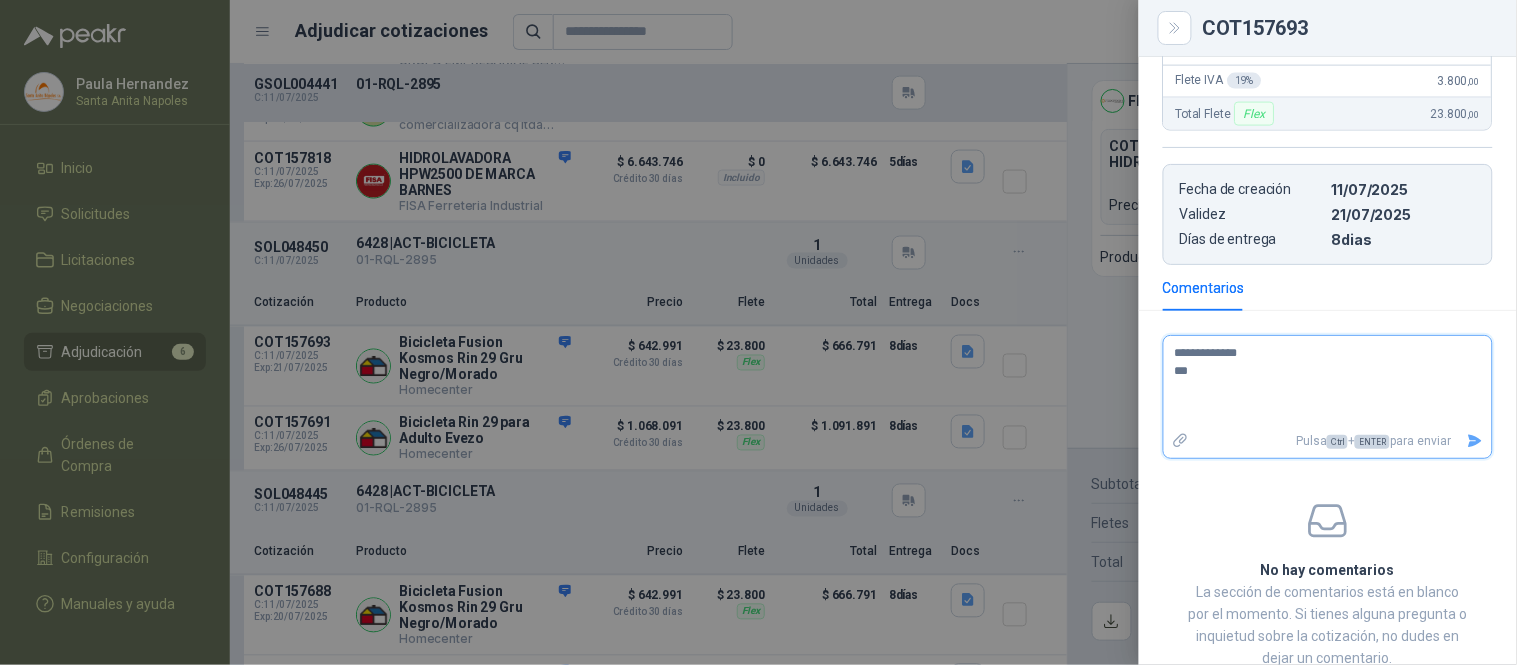 type 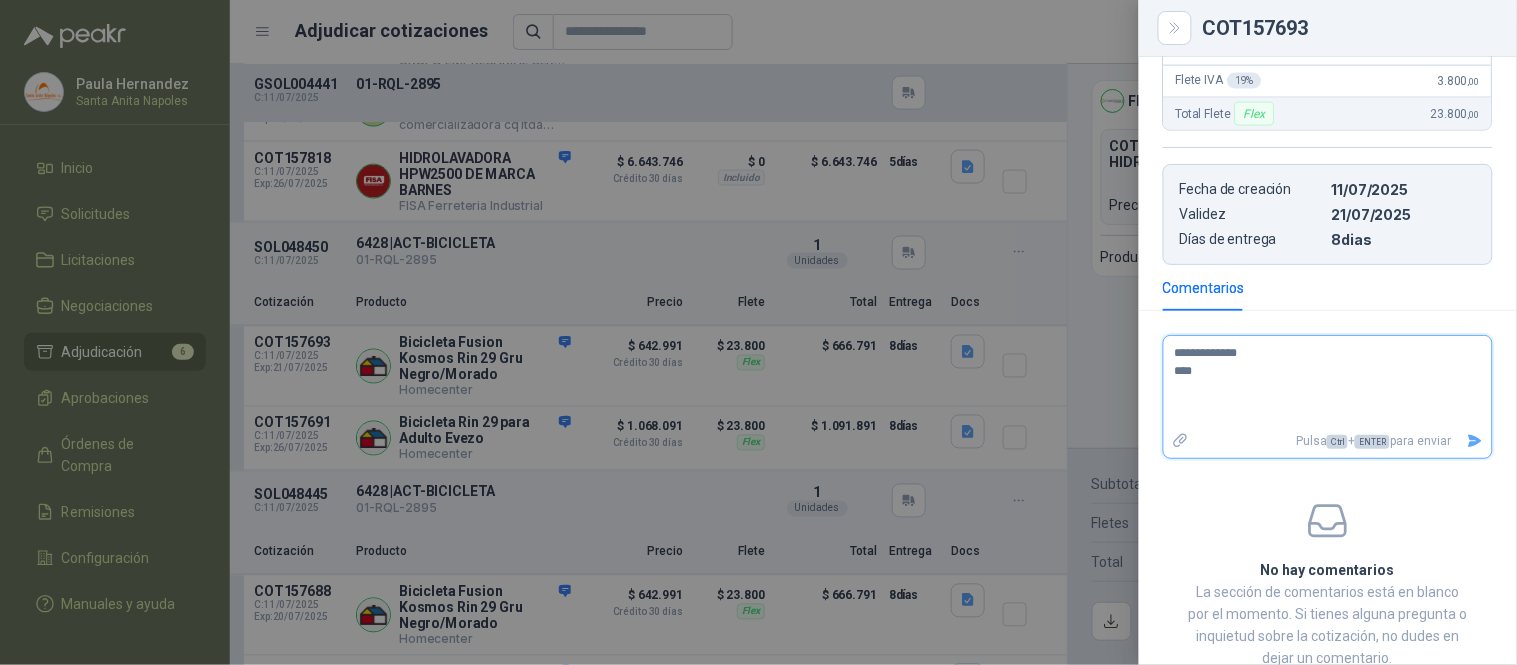 type 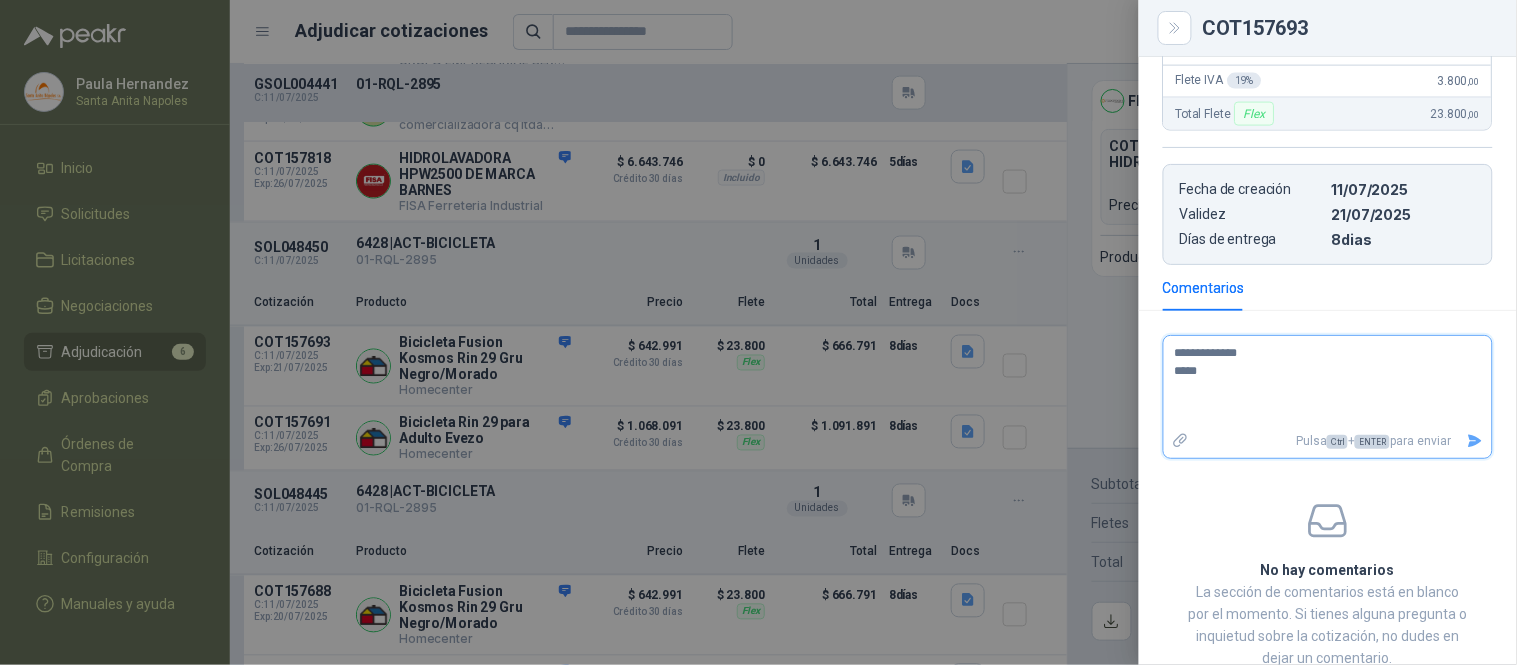 type on "**********" 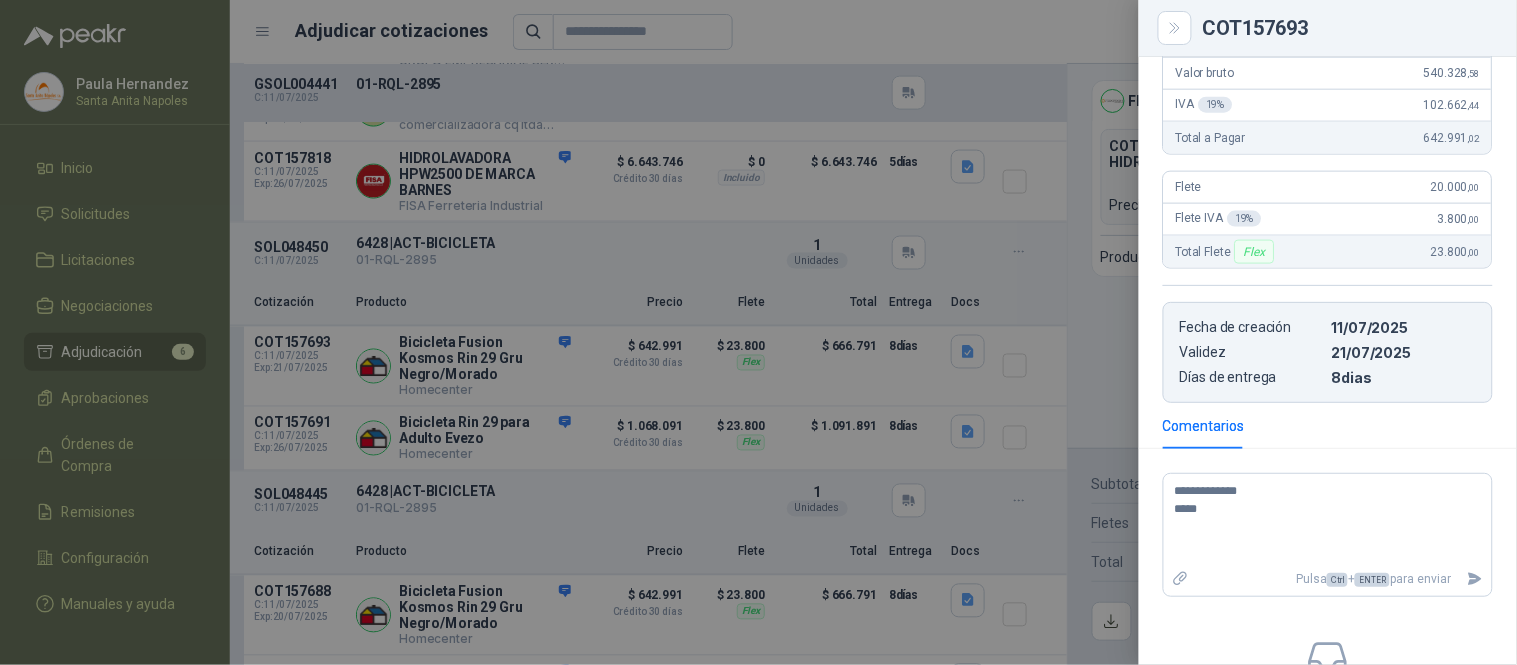 scroll, scrollTop: 618, scrollLeft: 0, axis: vertical 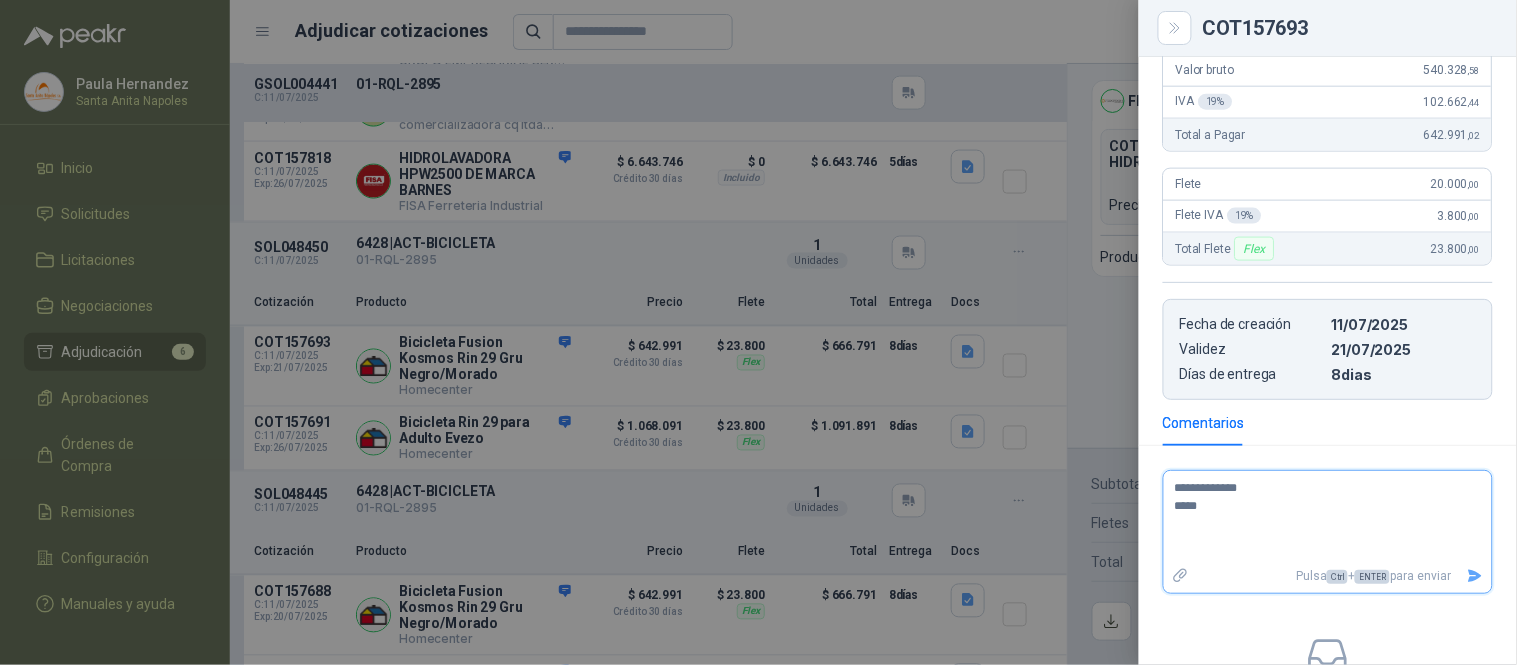click on "**********" at bounding box center [1320, 517] 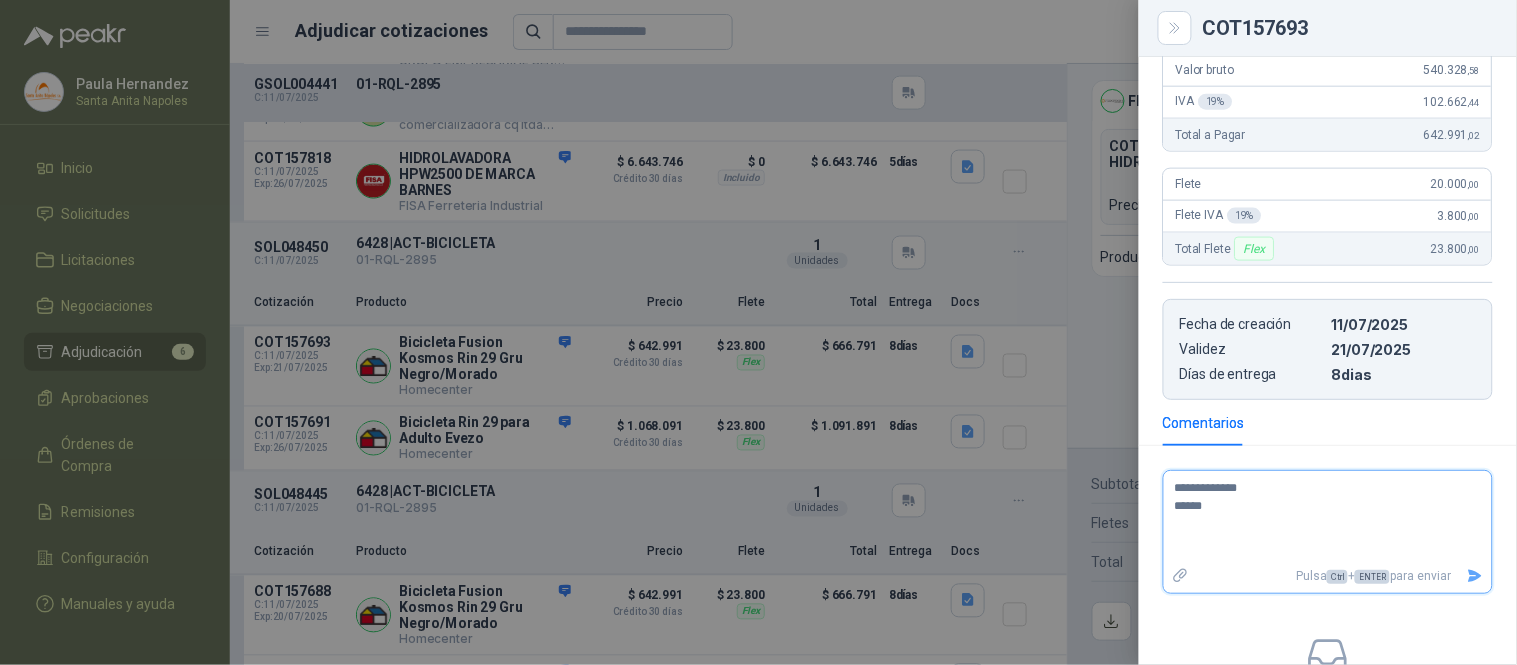 type 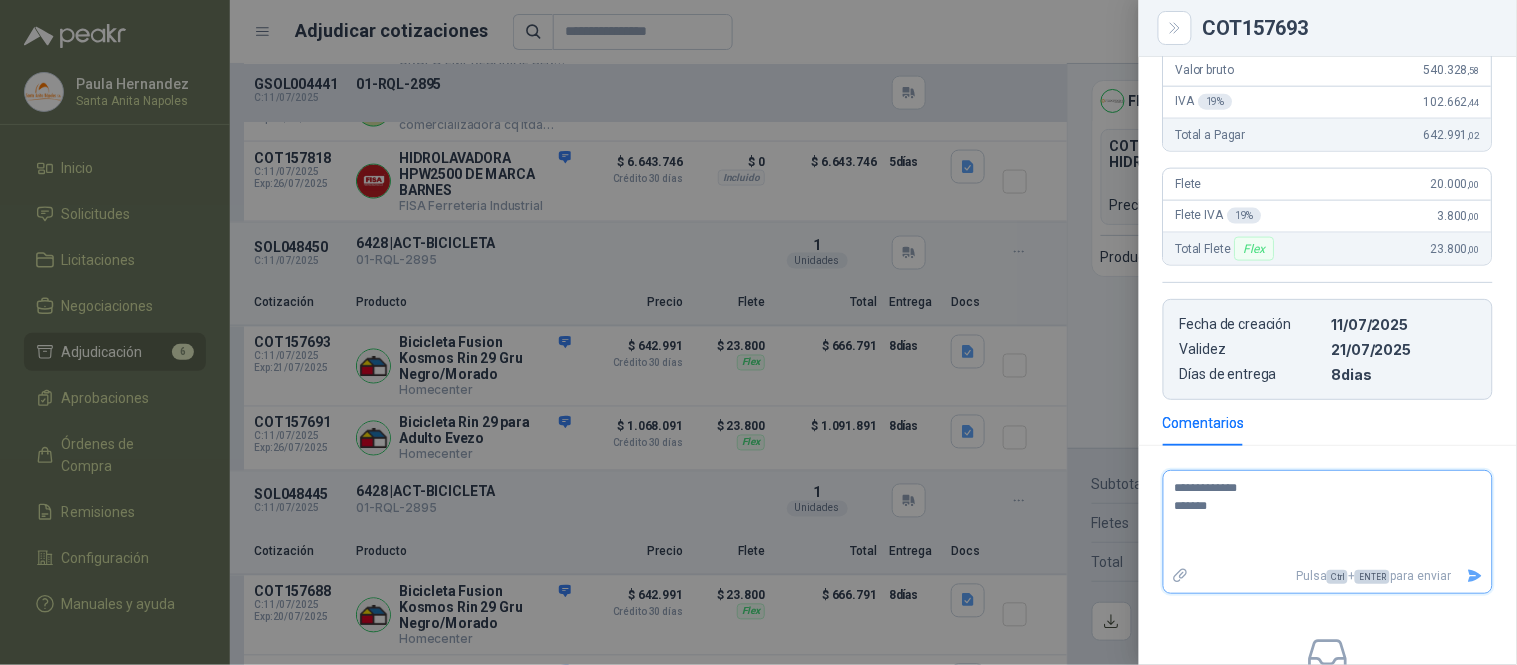 type 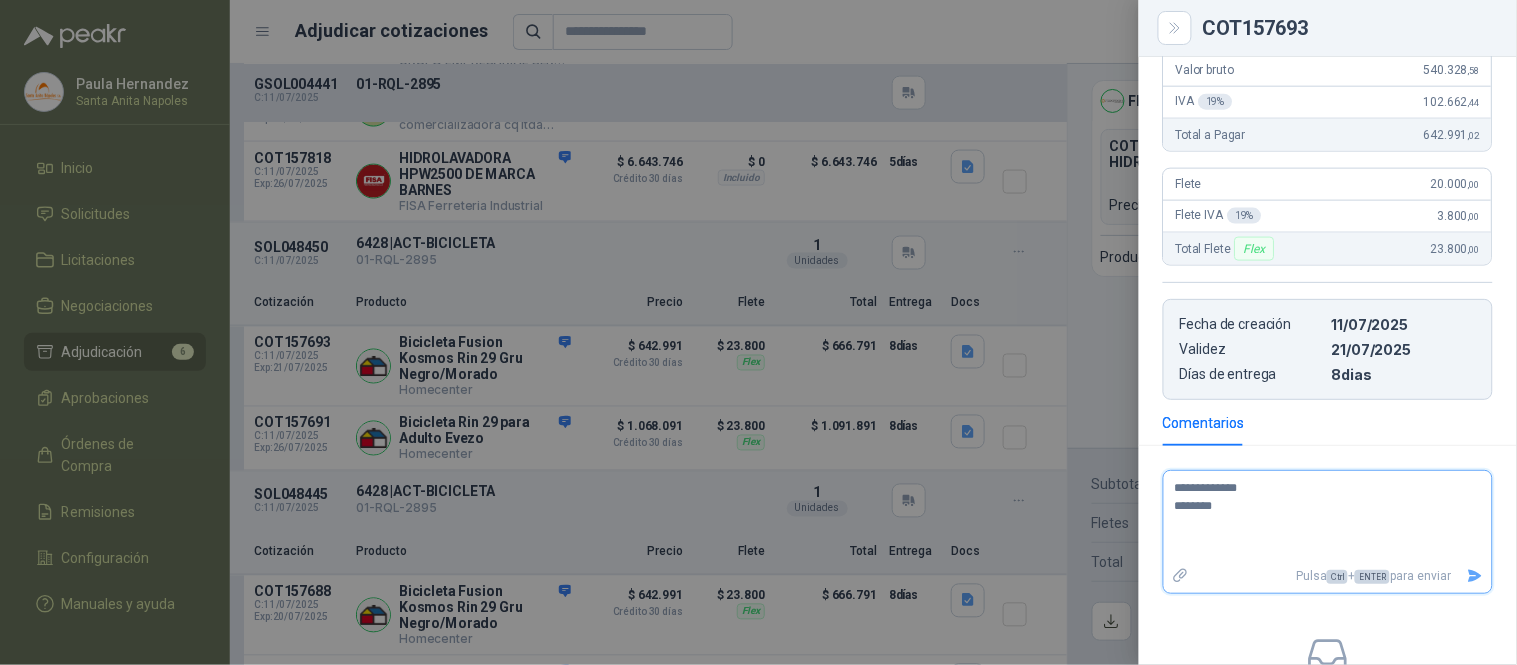 type 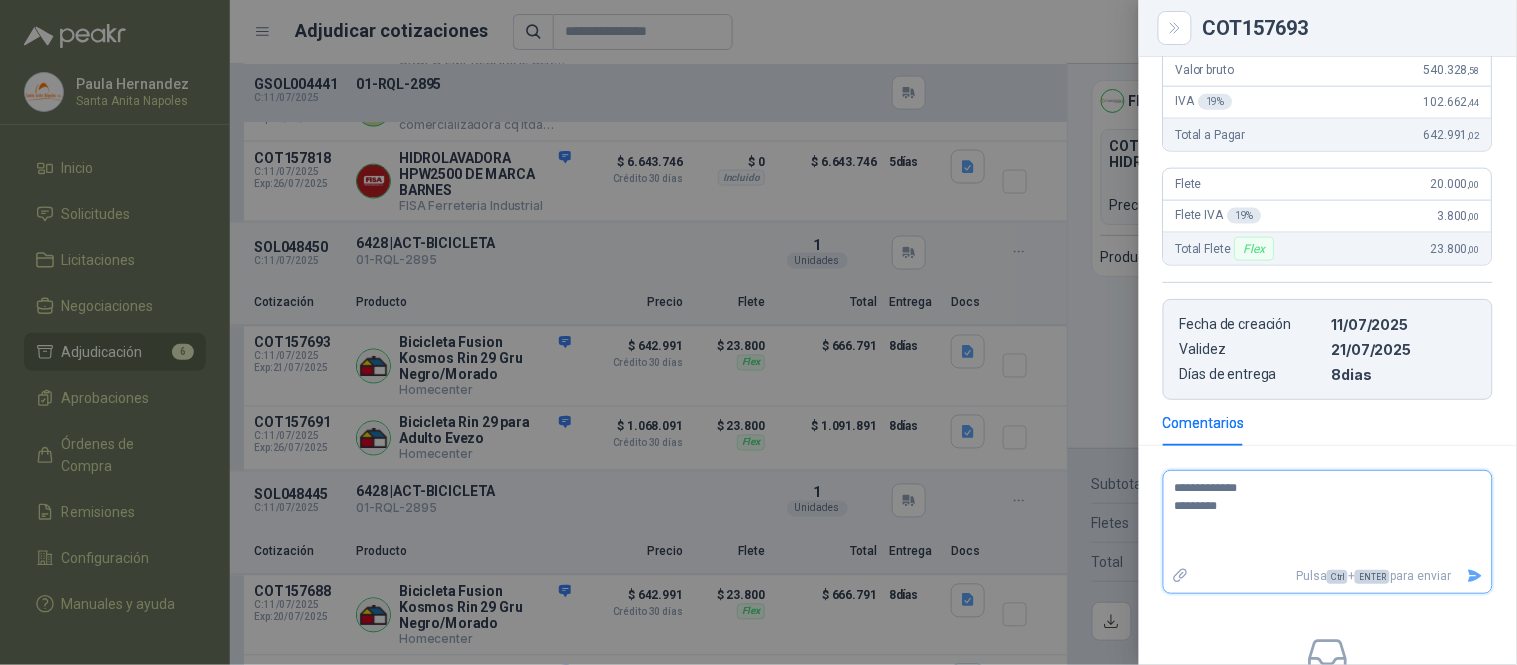type 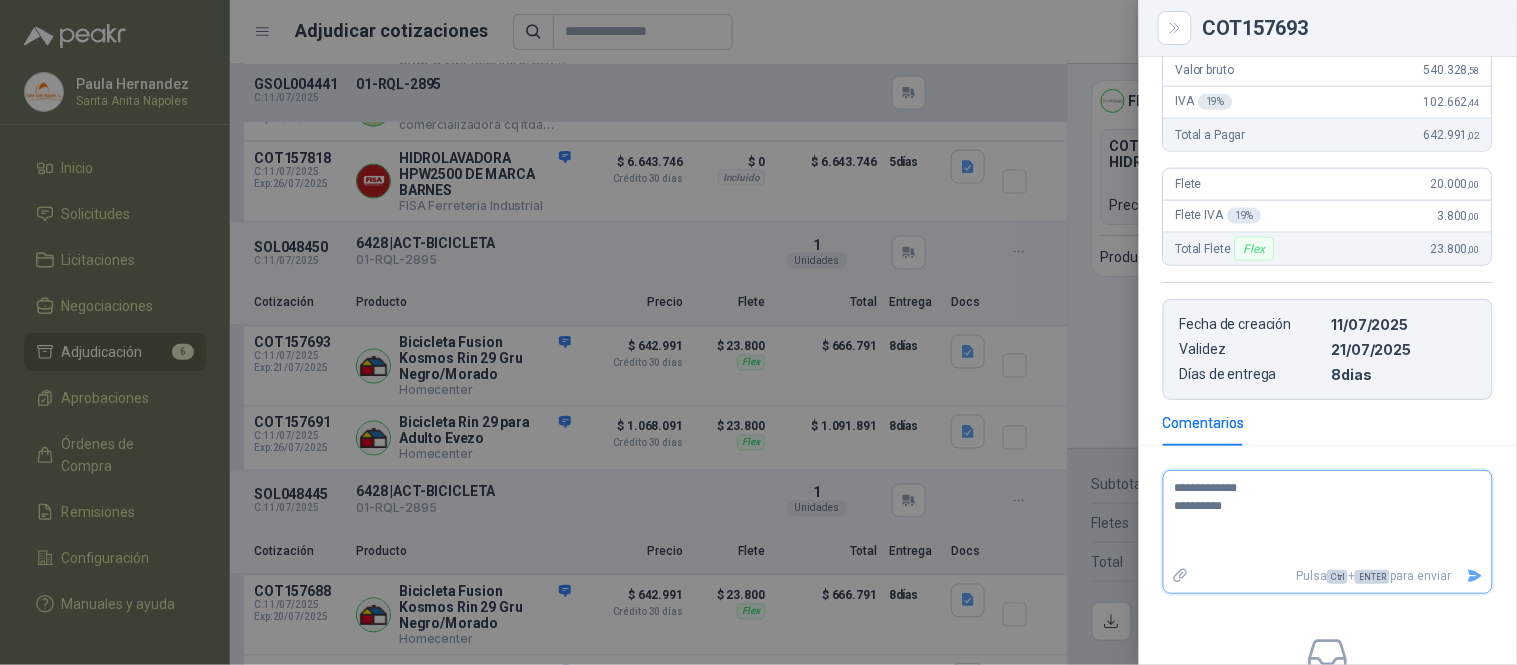 type 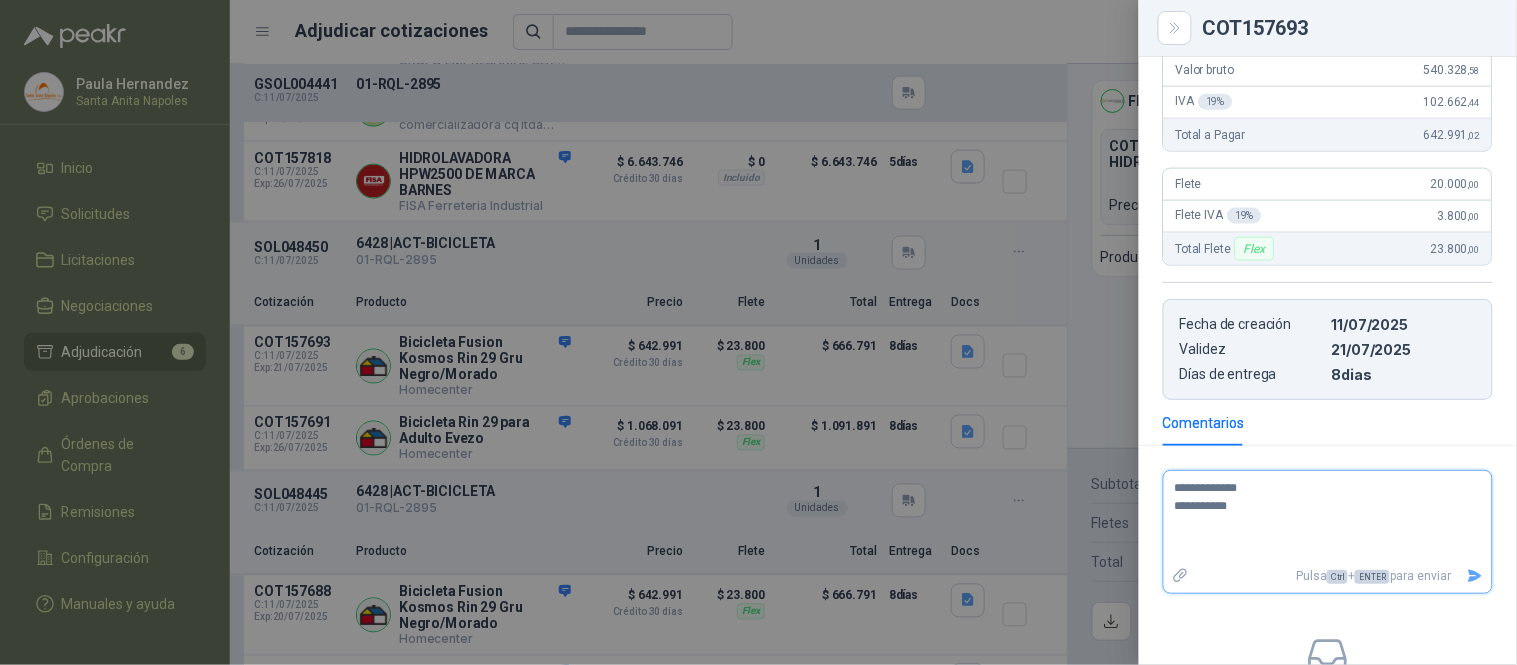 type 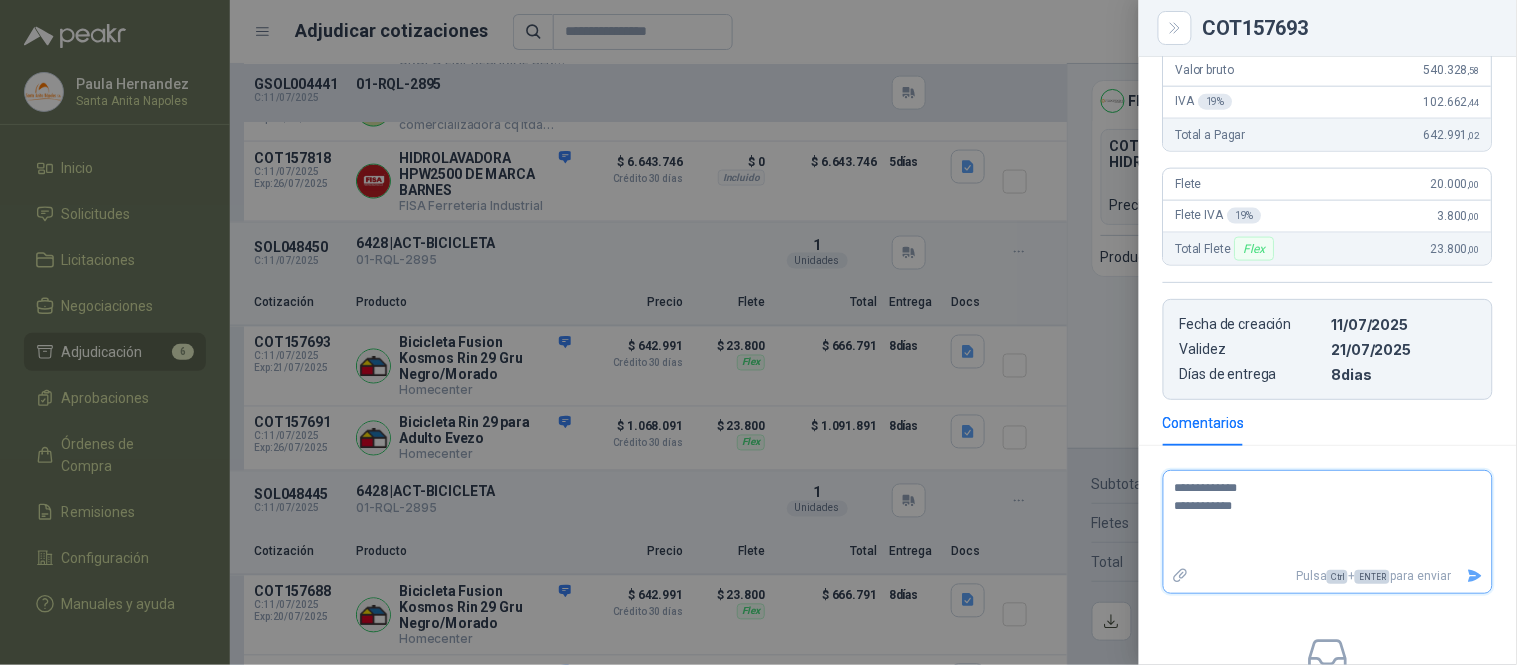 type 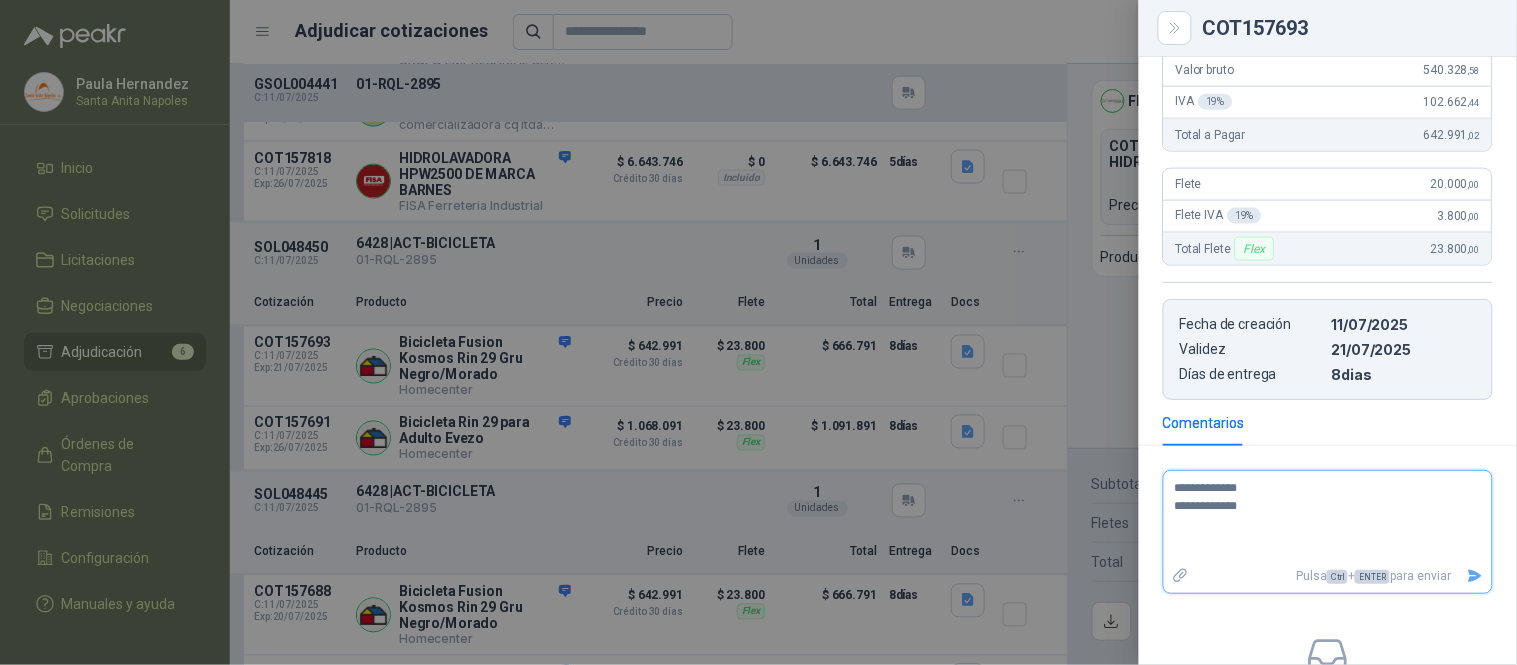 type 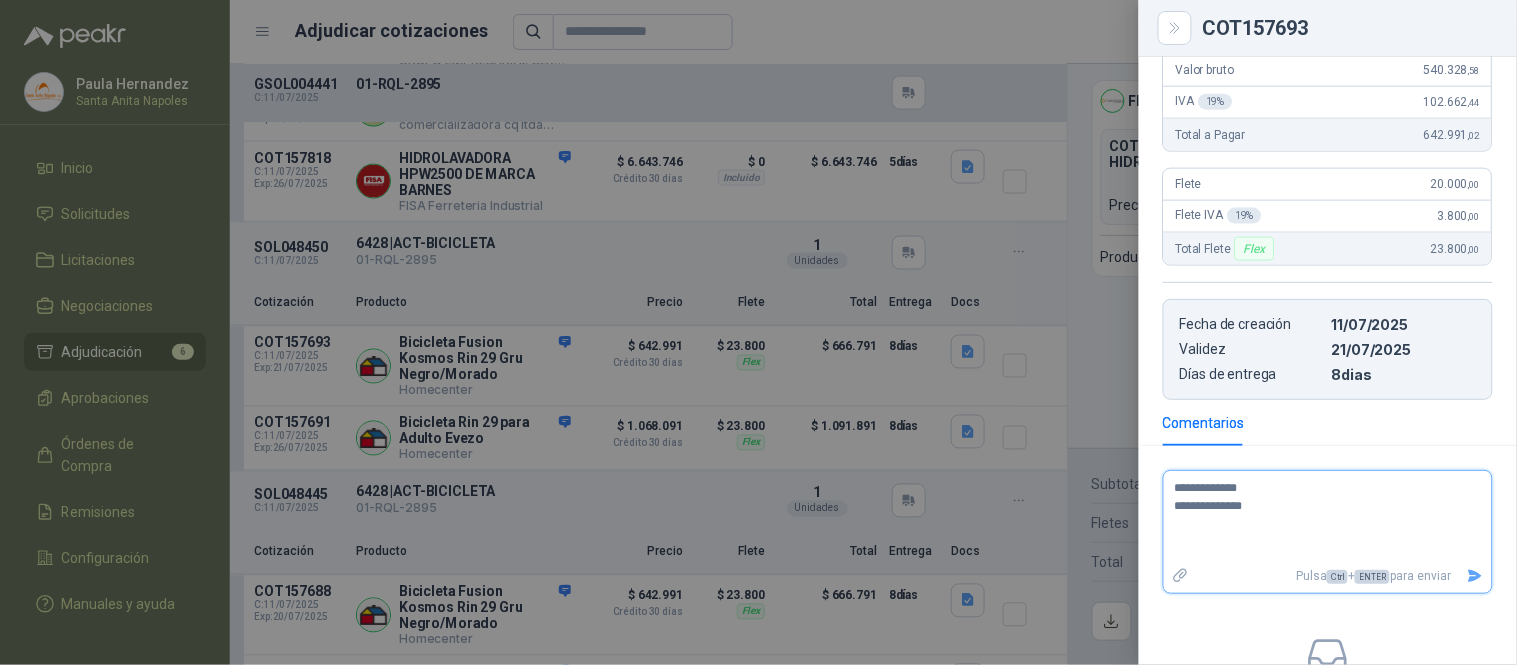 type 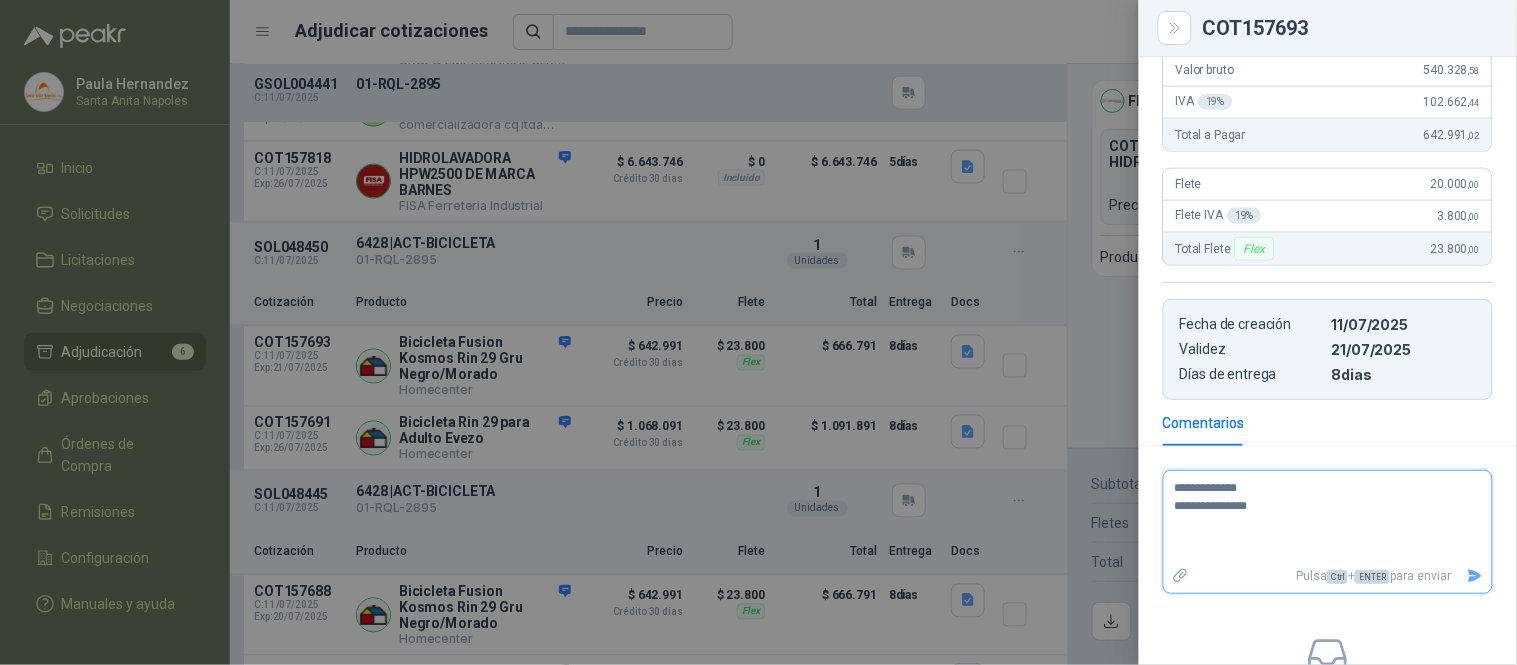 type 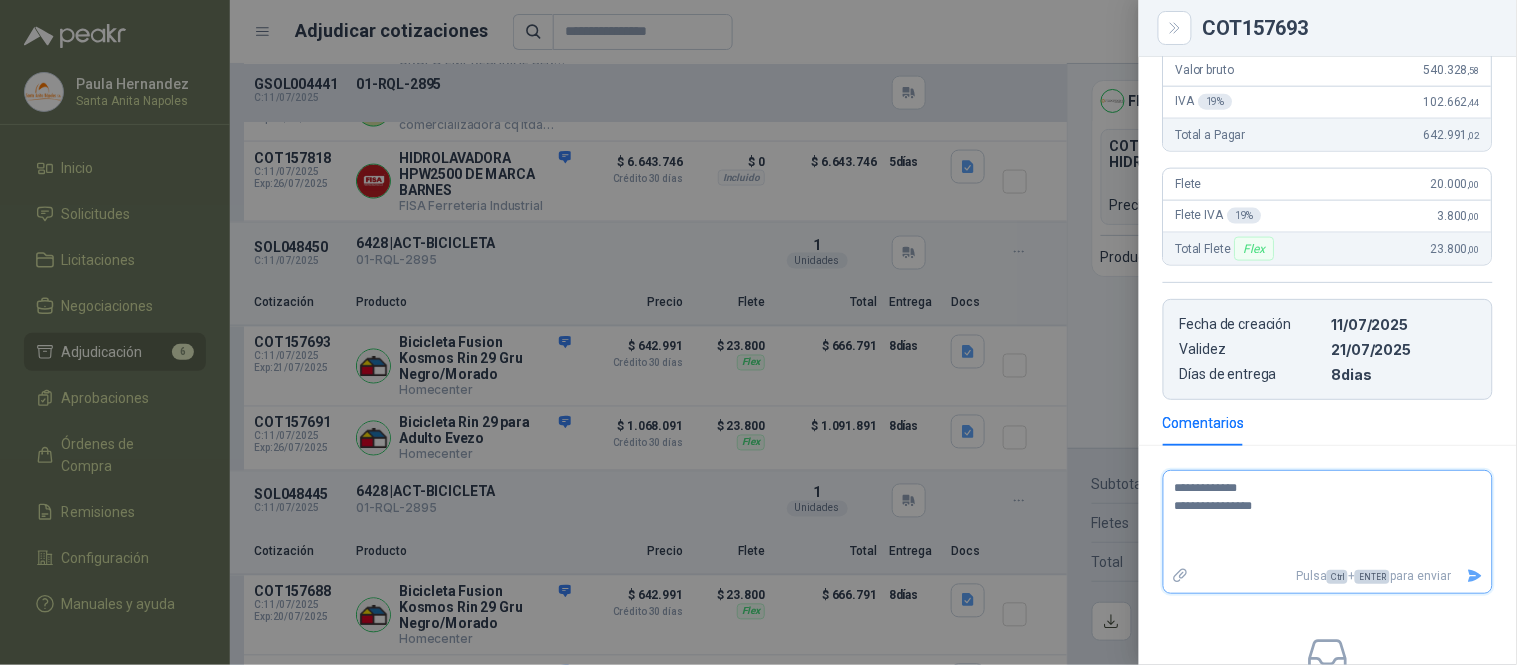 type 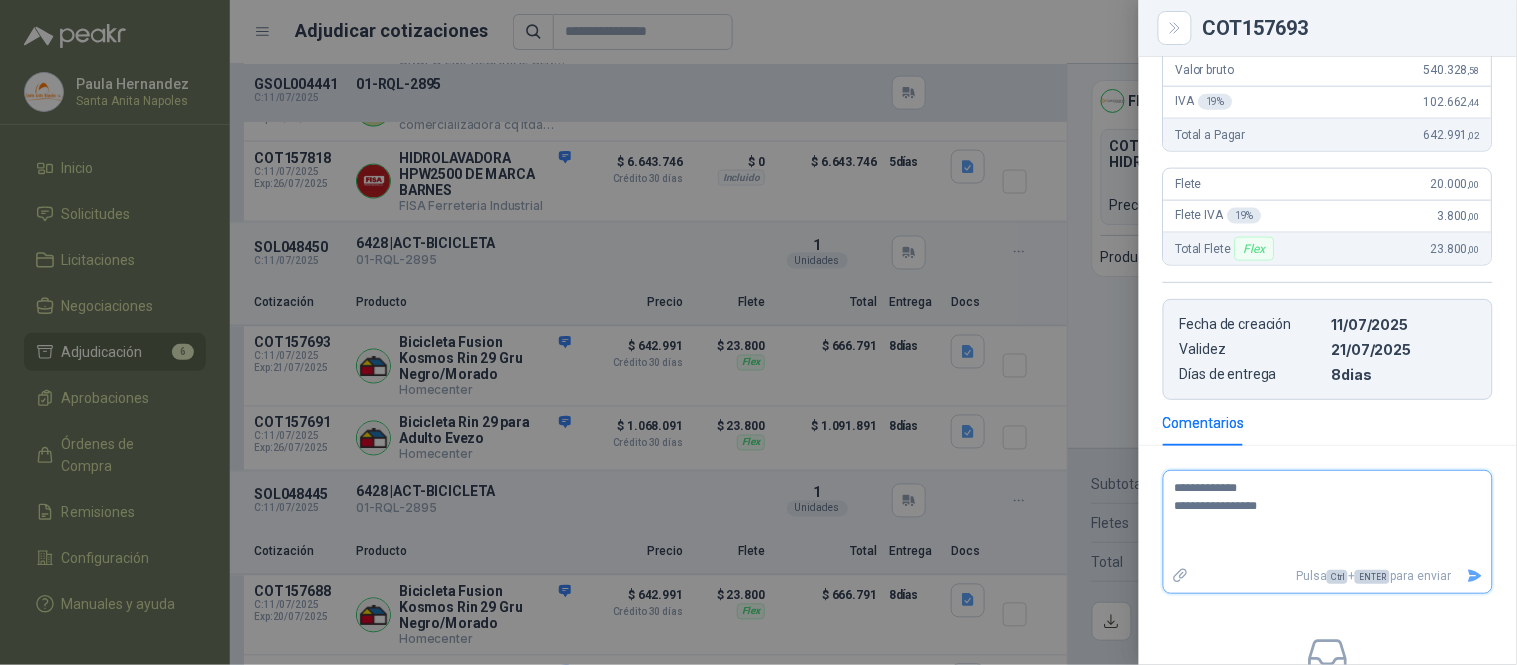 type 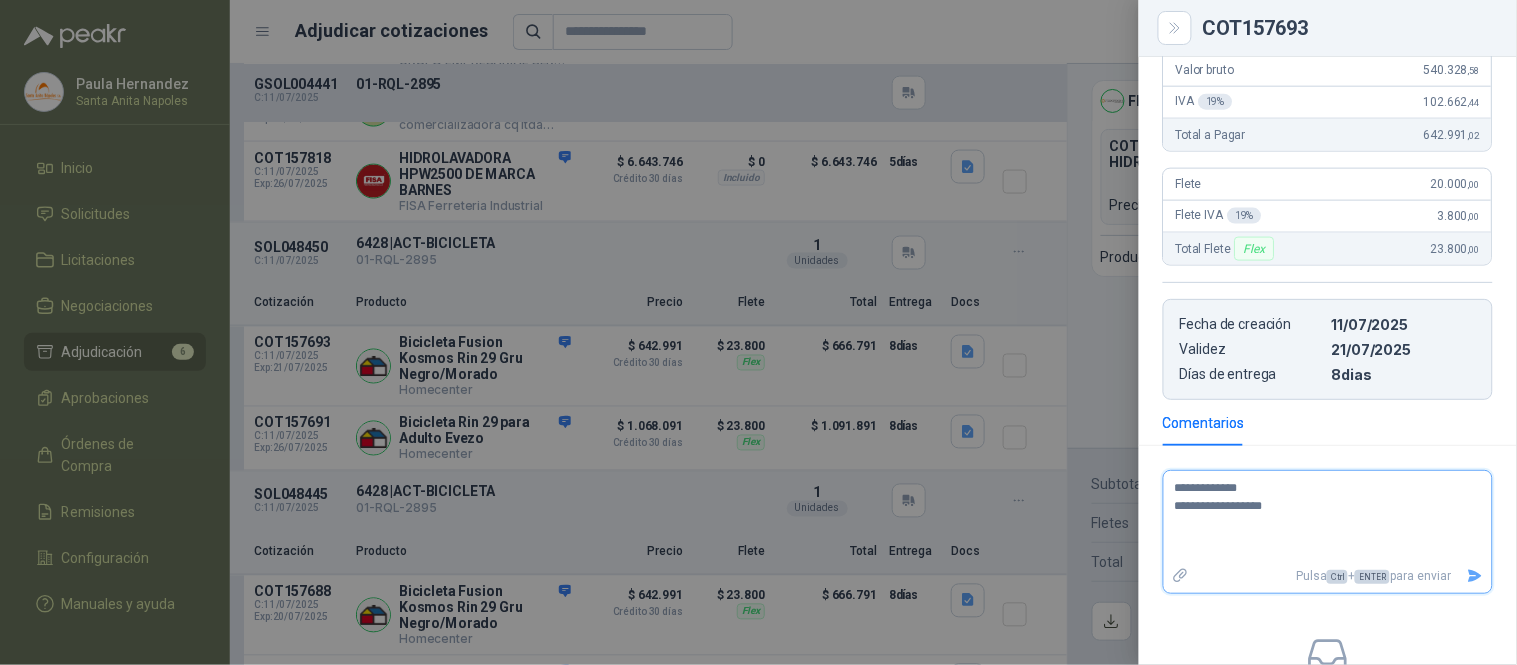 type 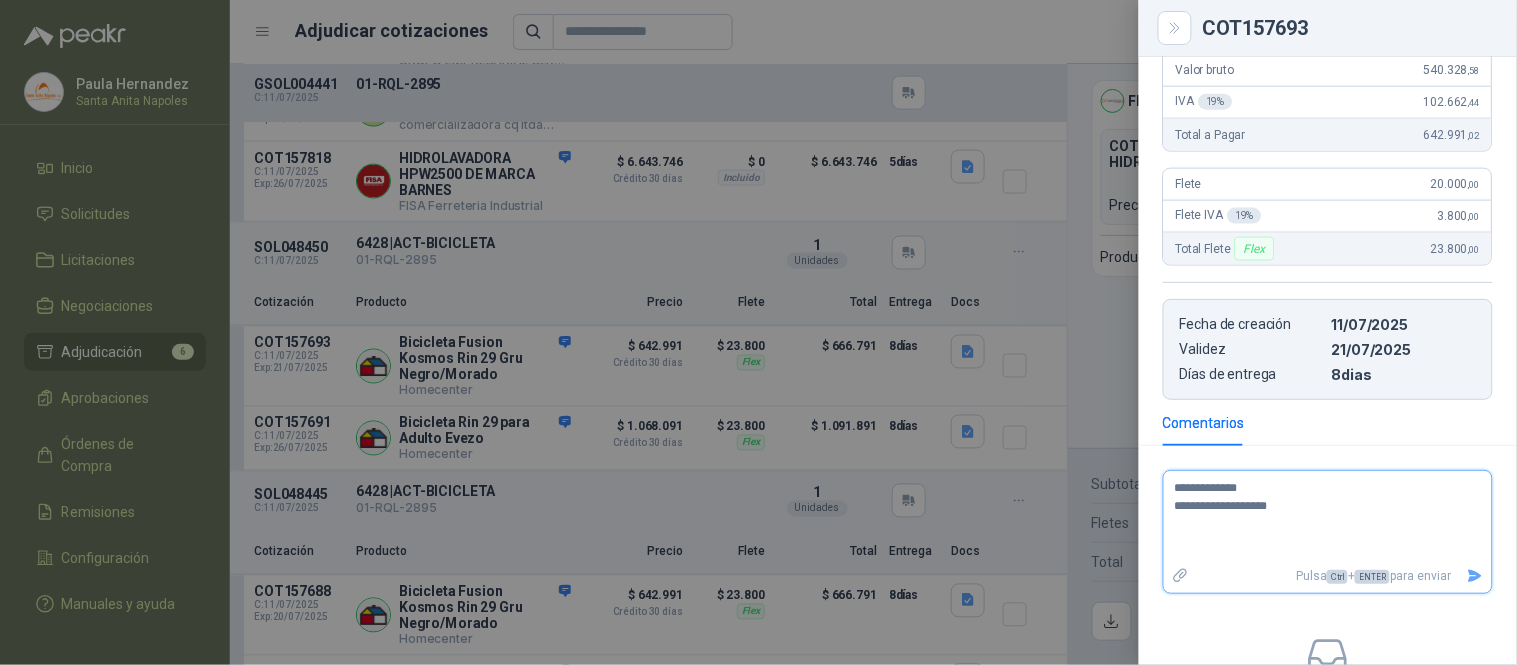 type 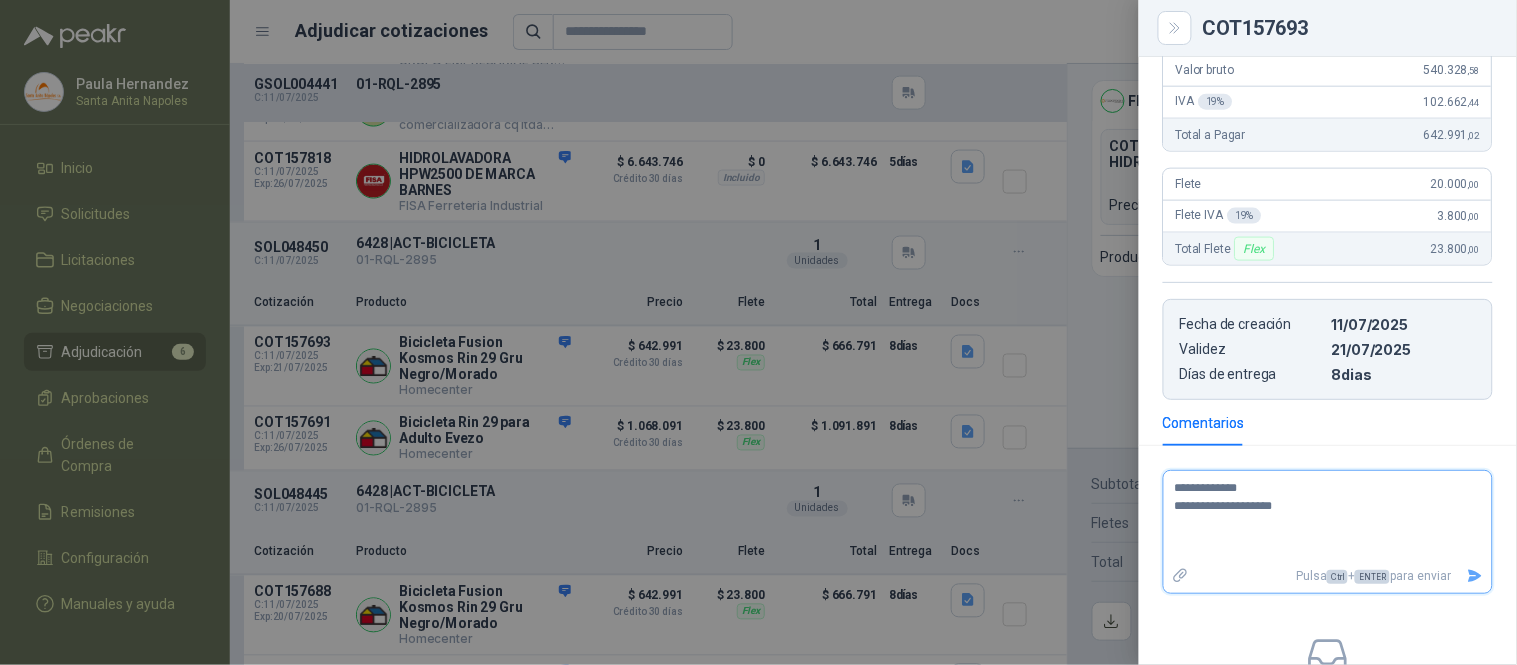 type 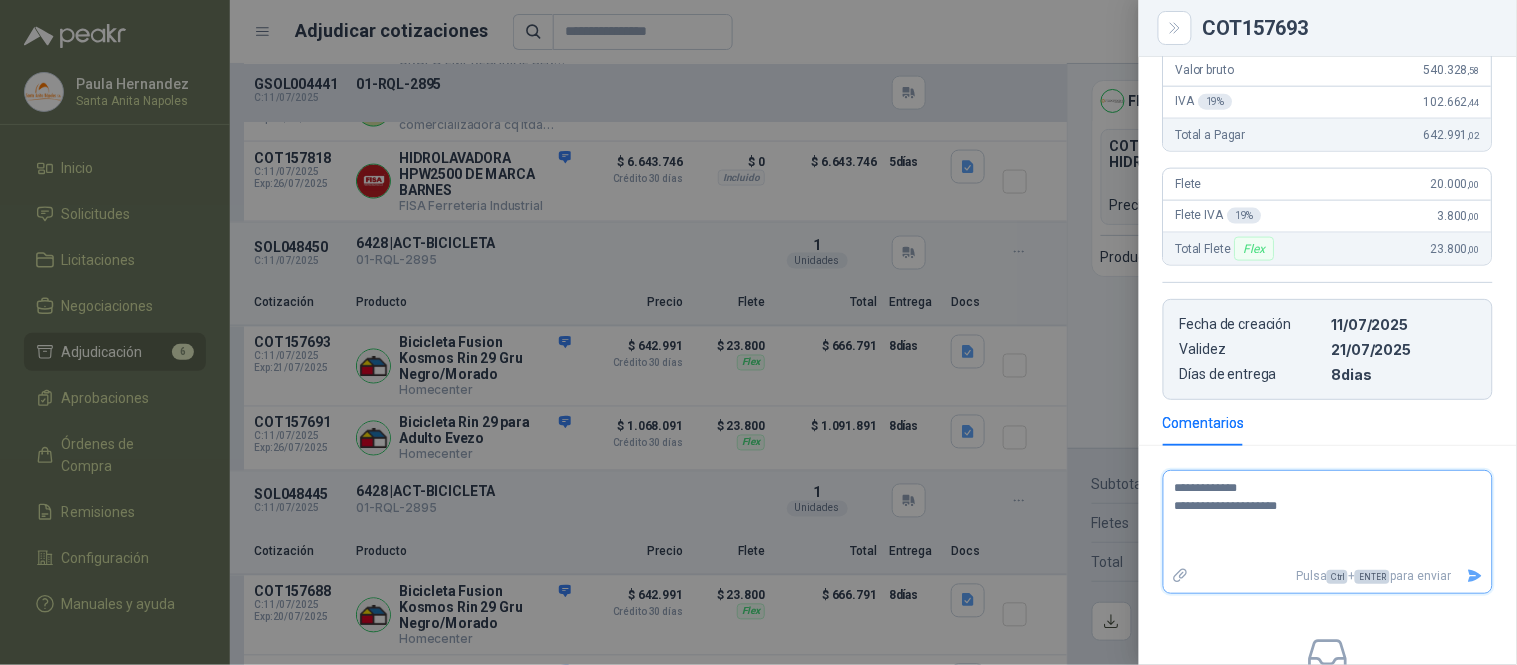 type 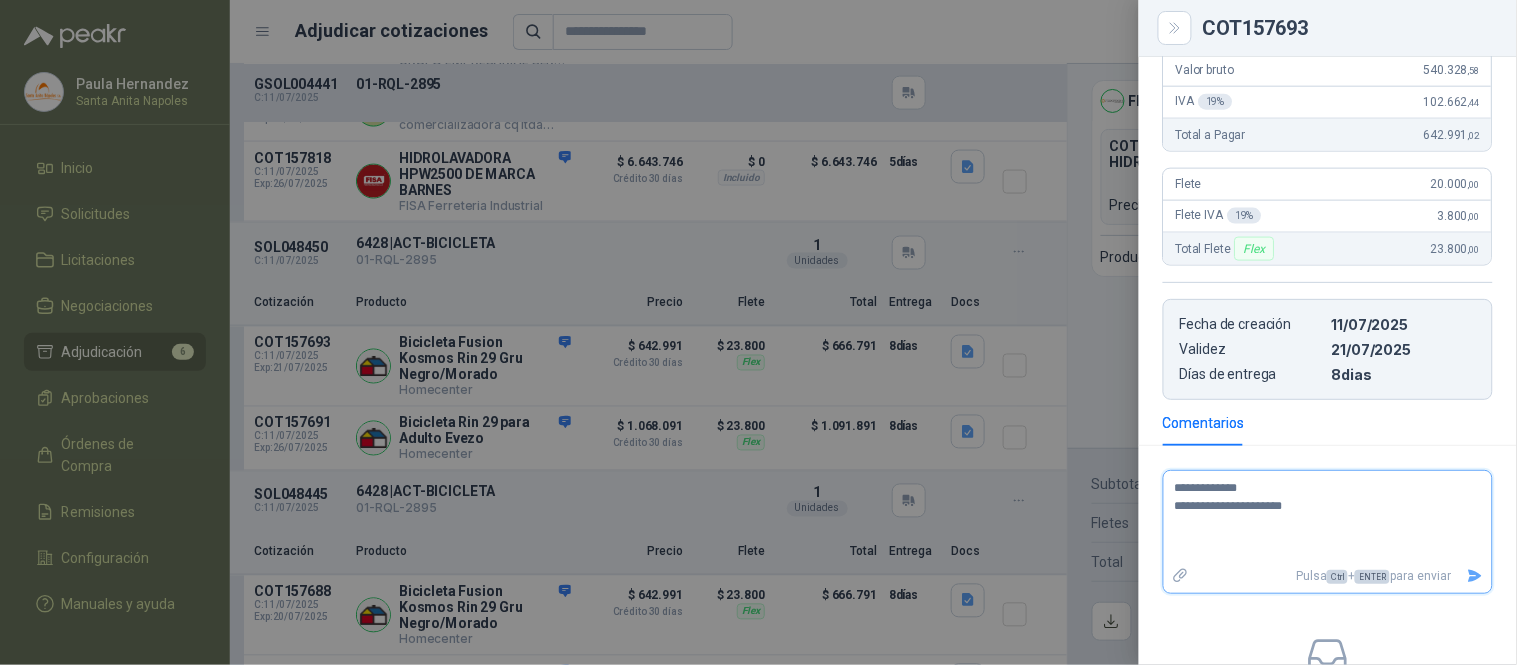 type 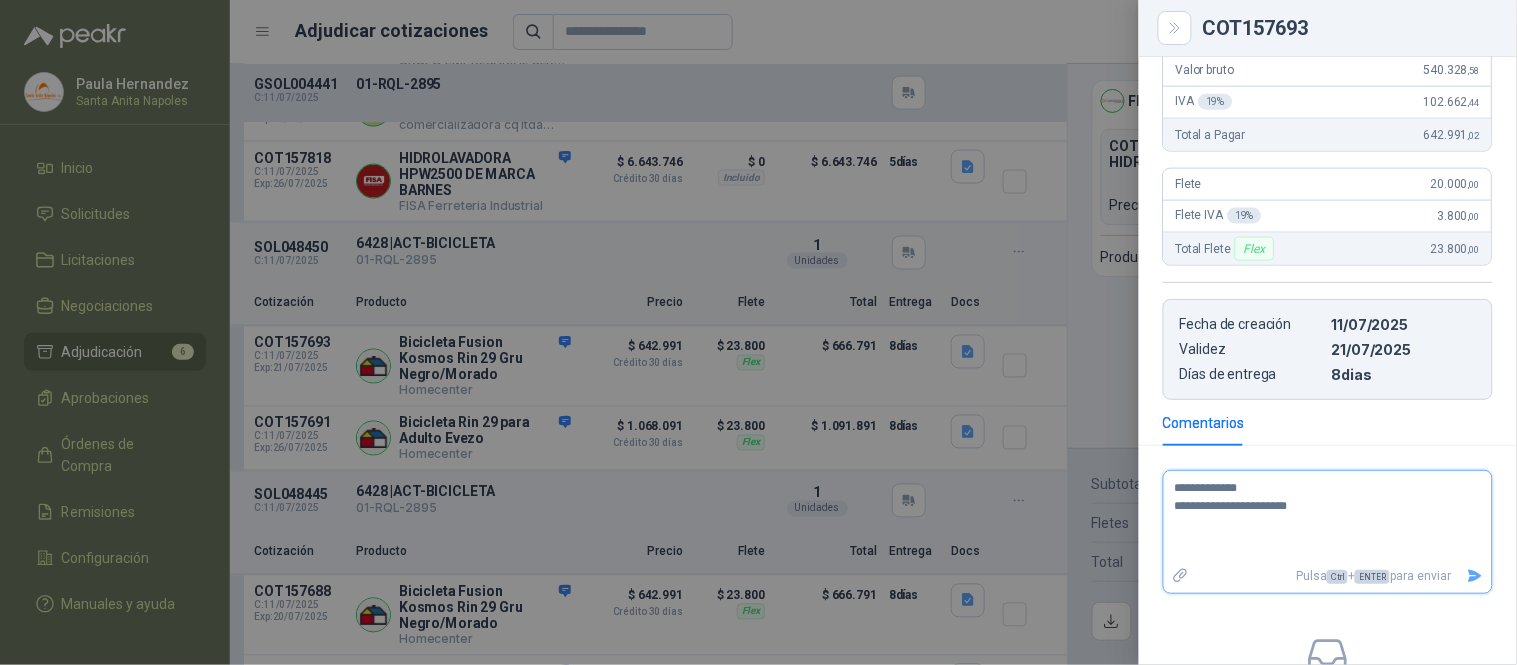 type 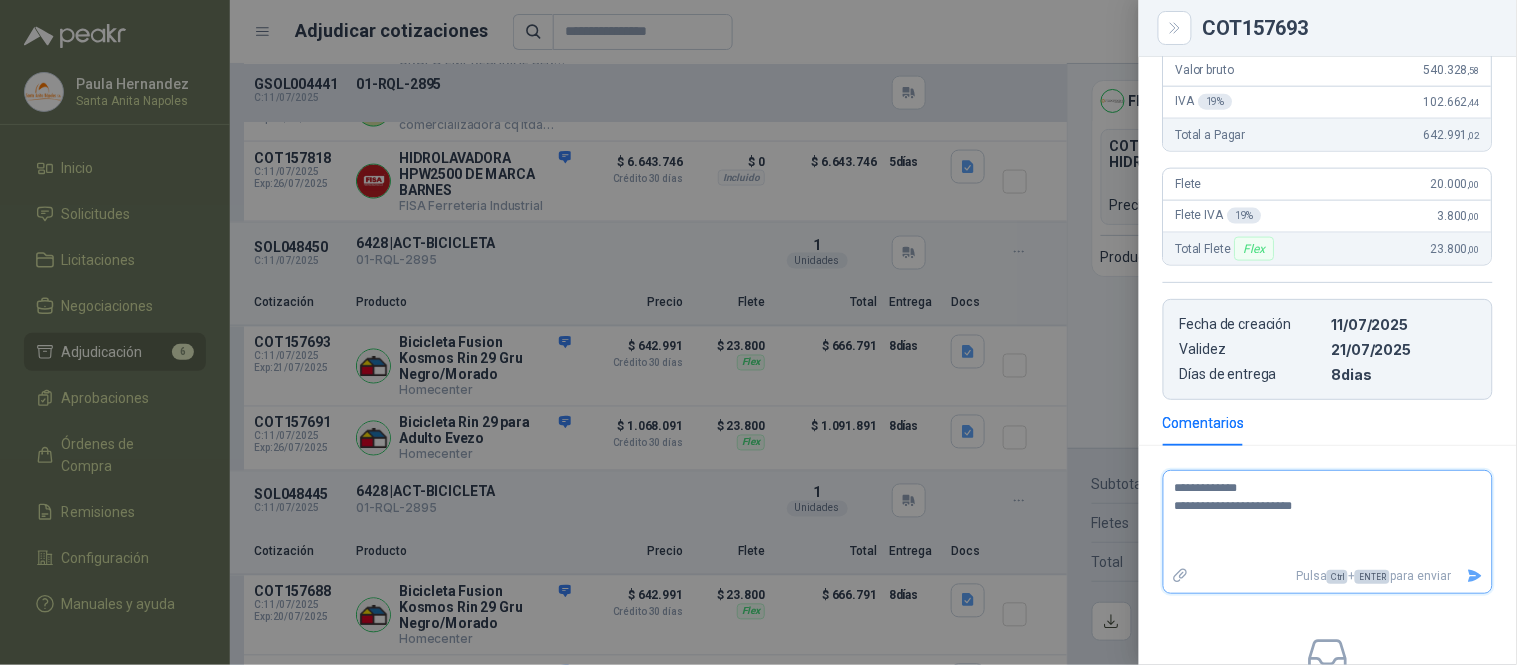 type 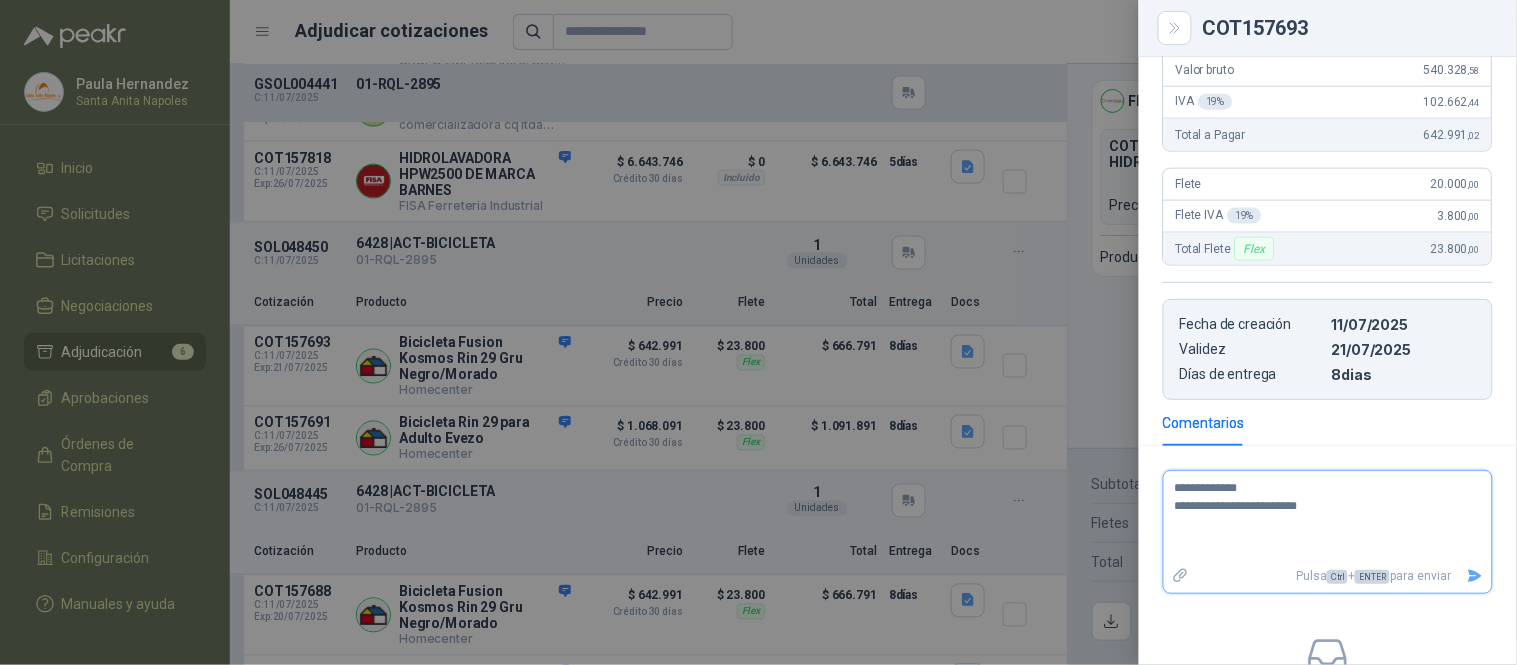 type 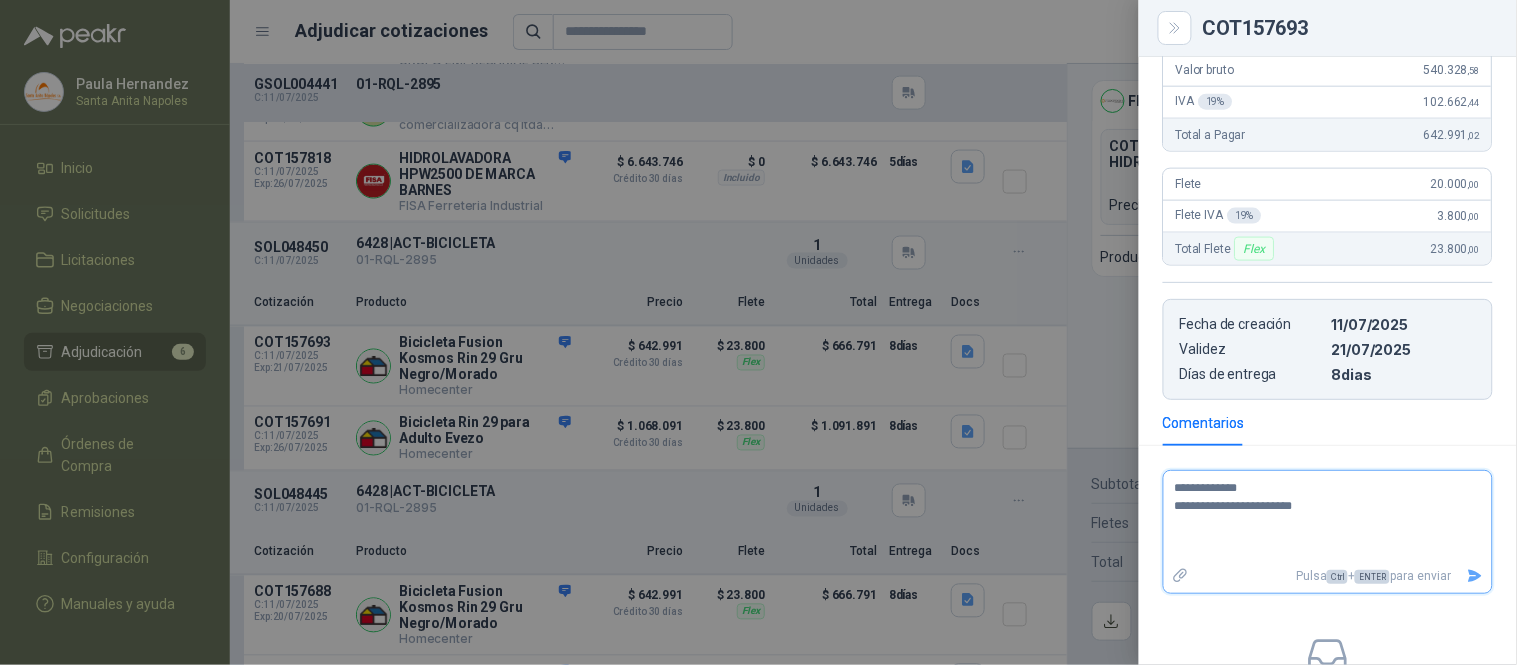 type 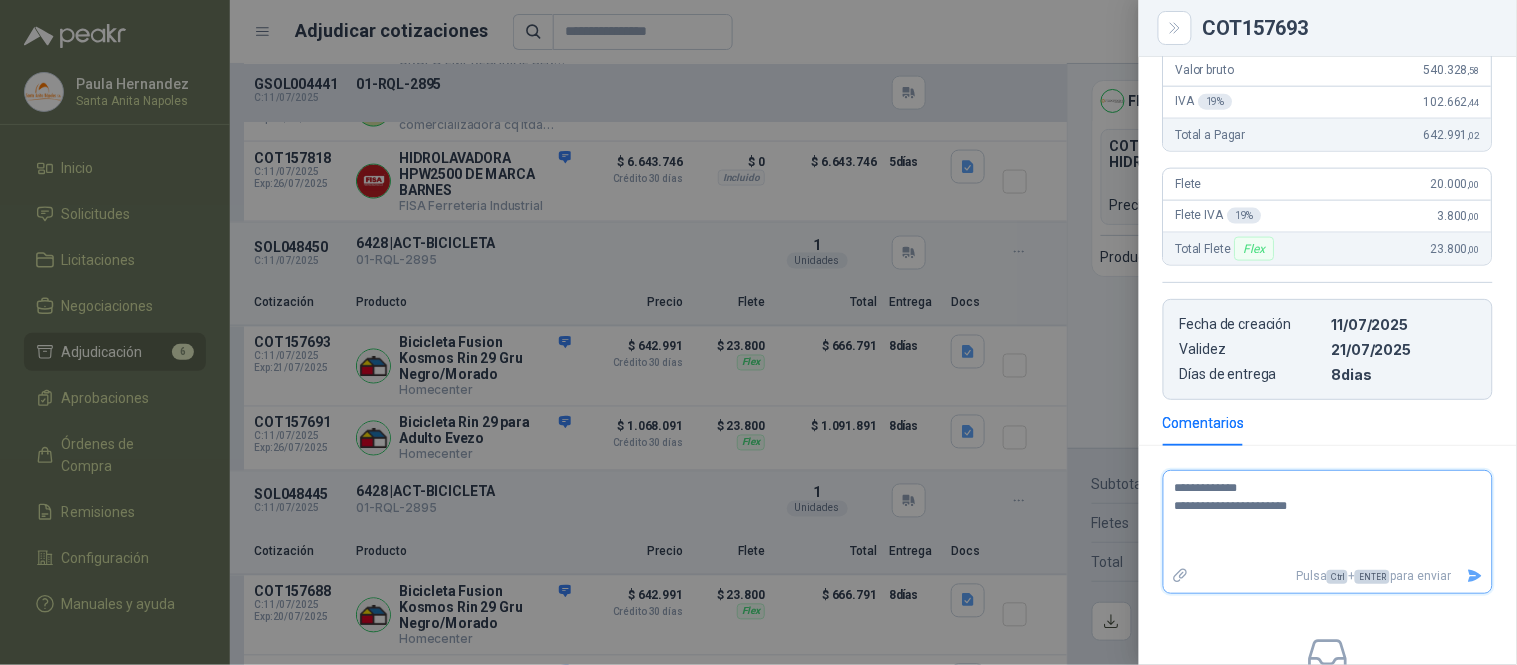 type 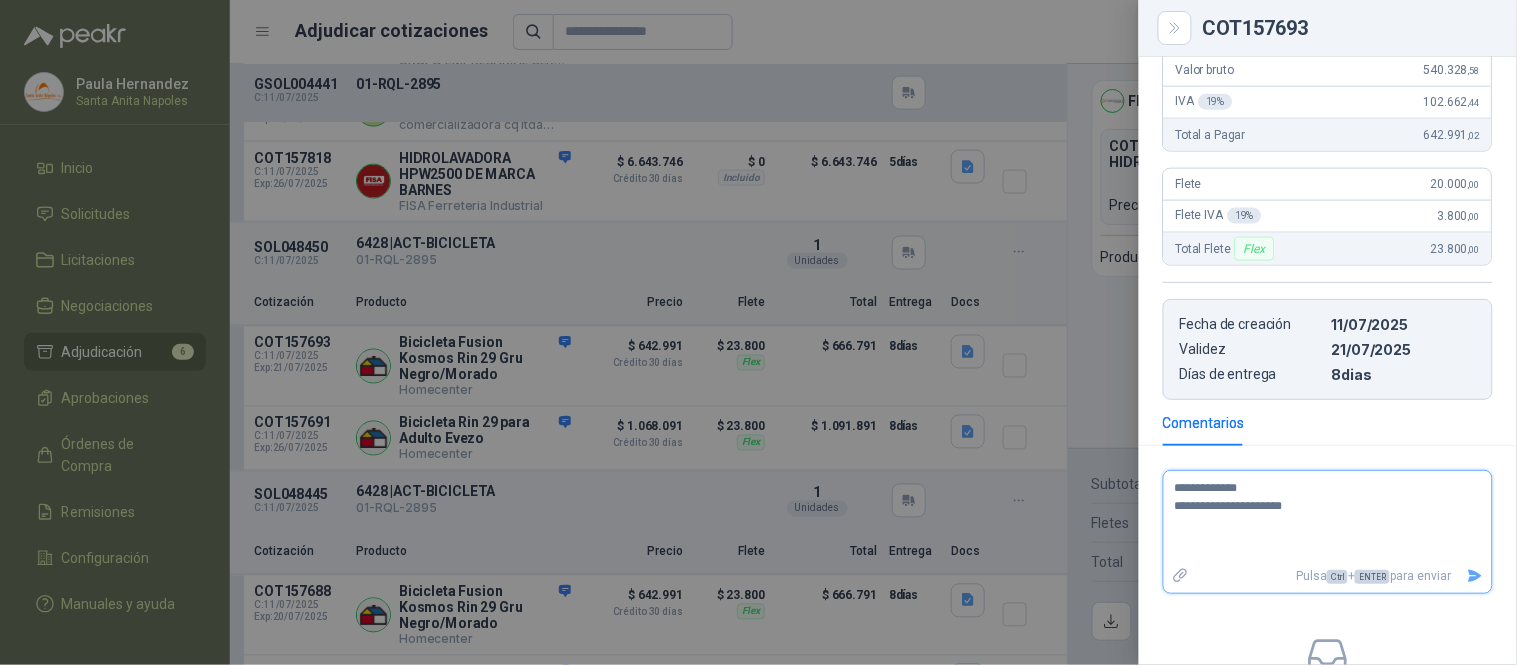 type 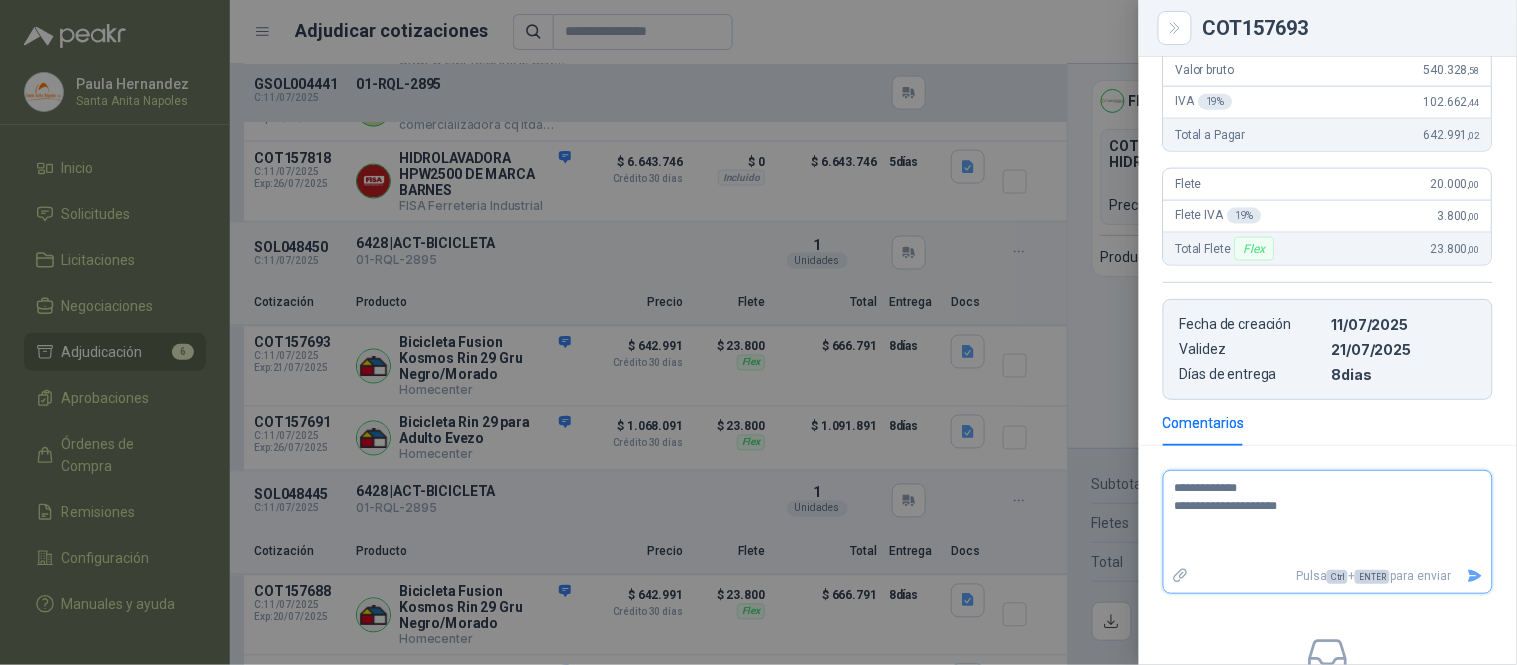 type 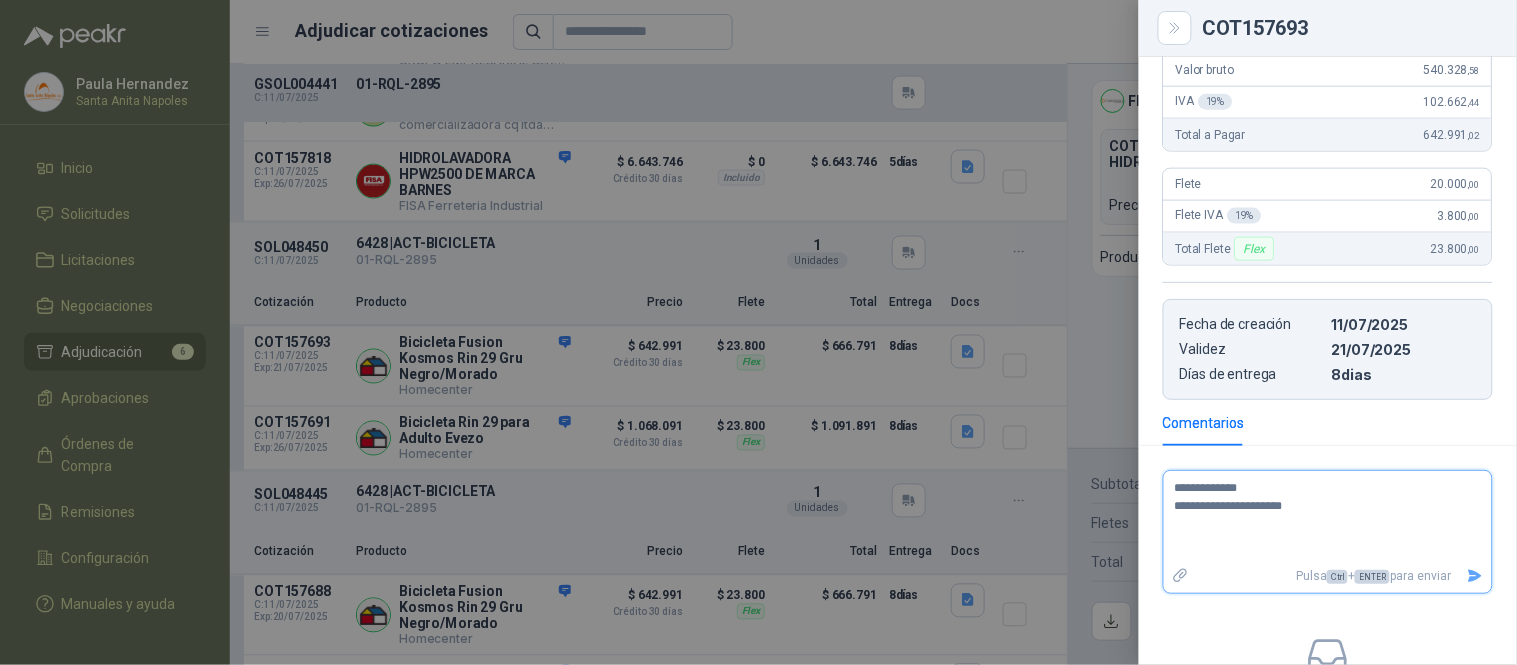 type 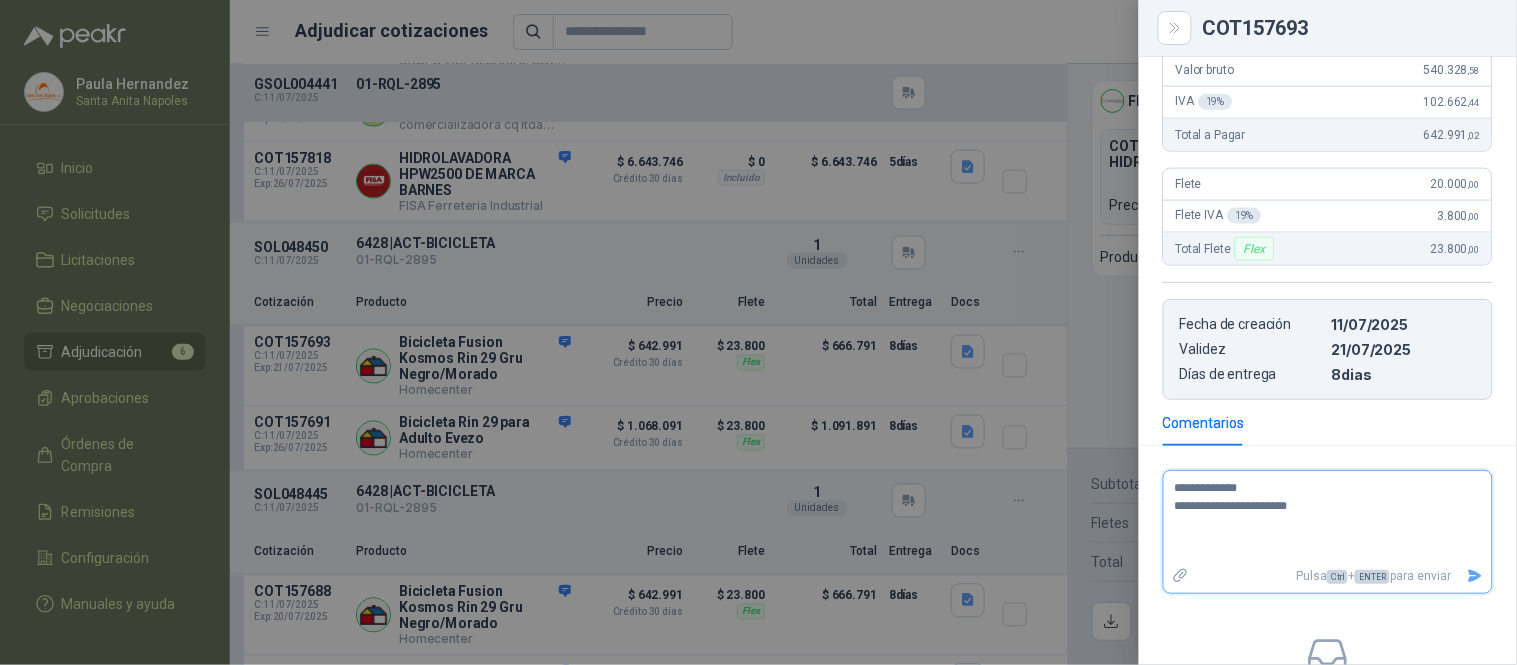 type 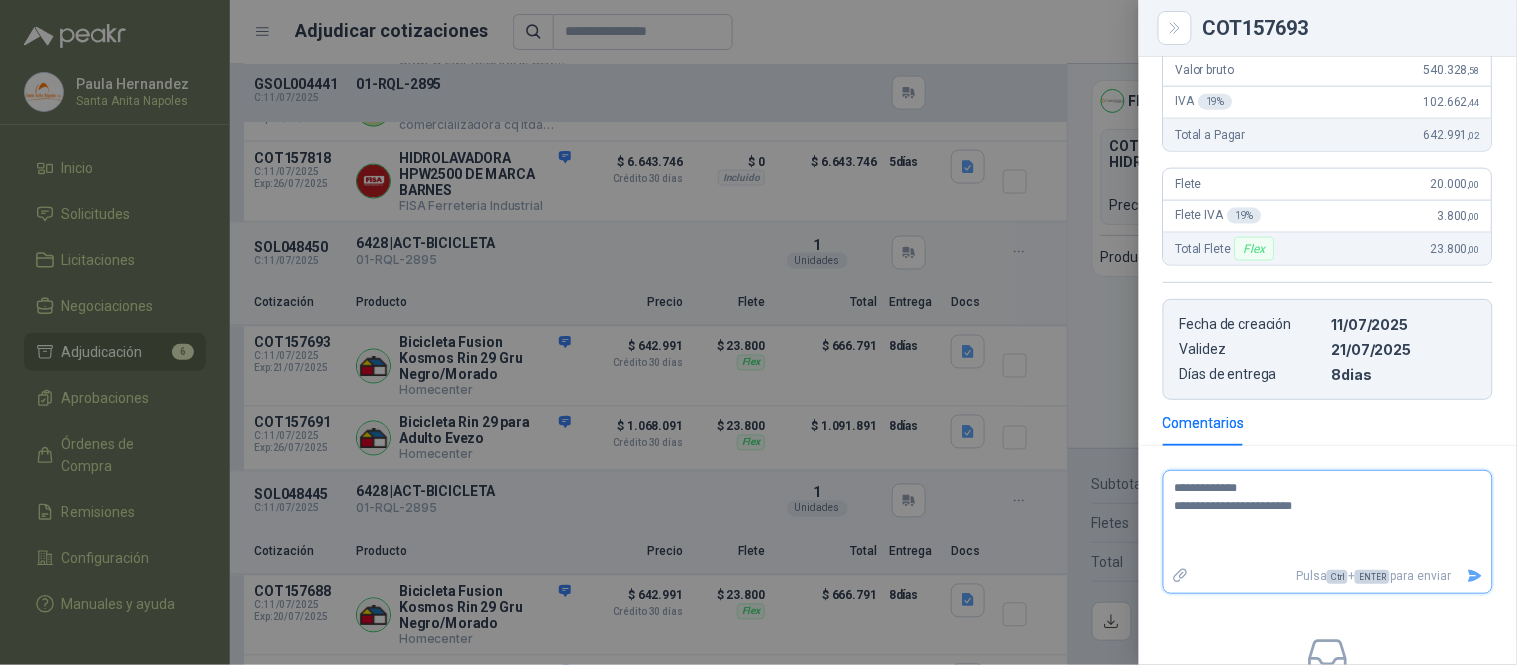 type 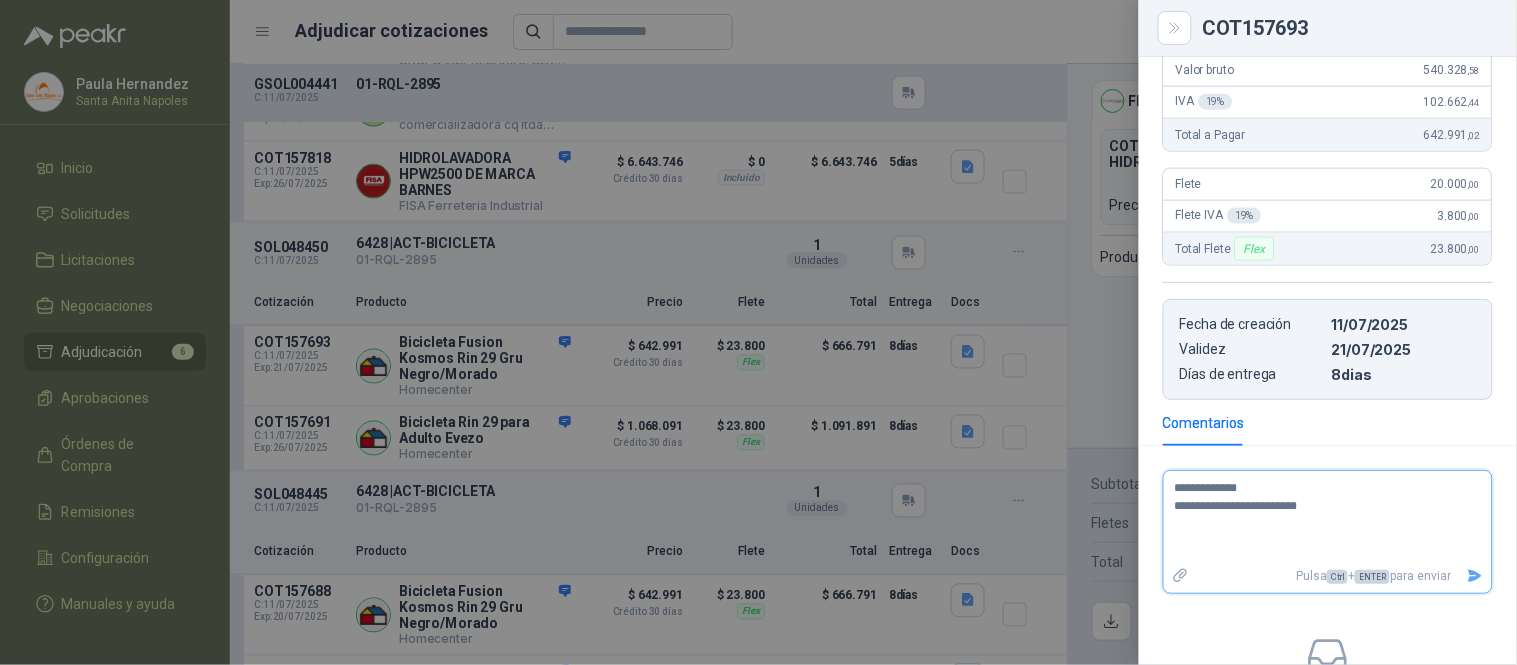 type 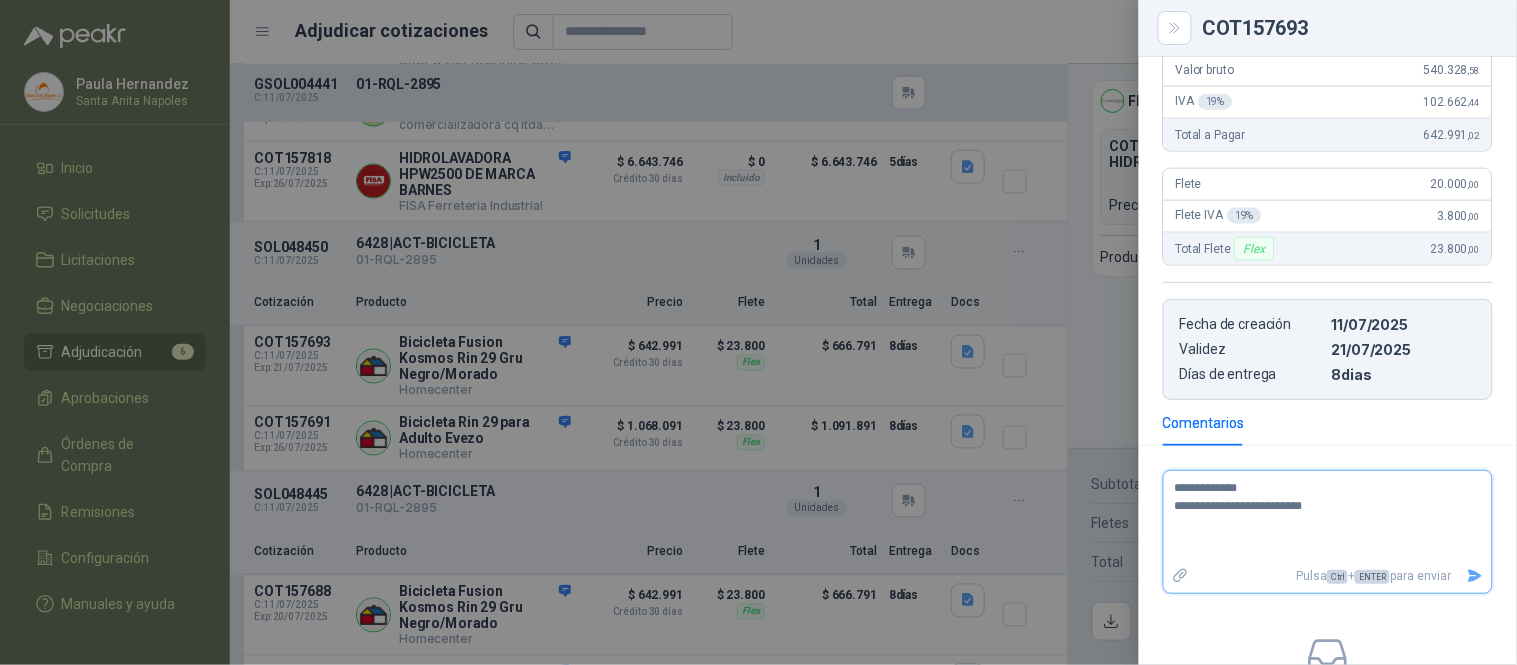 type 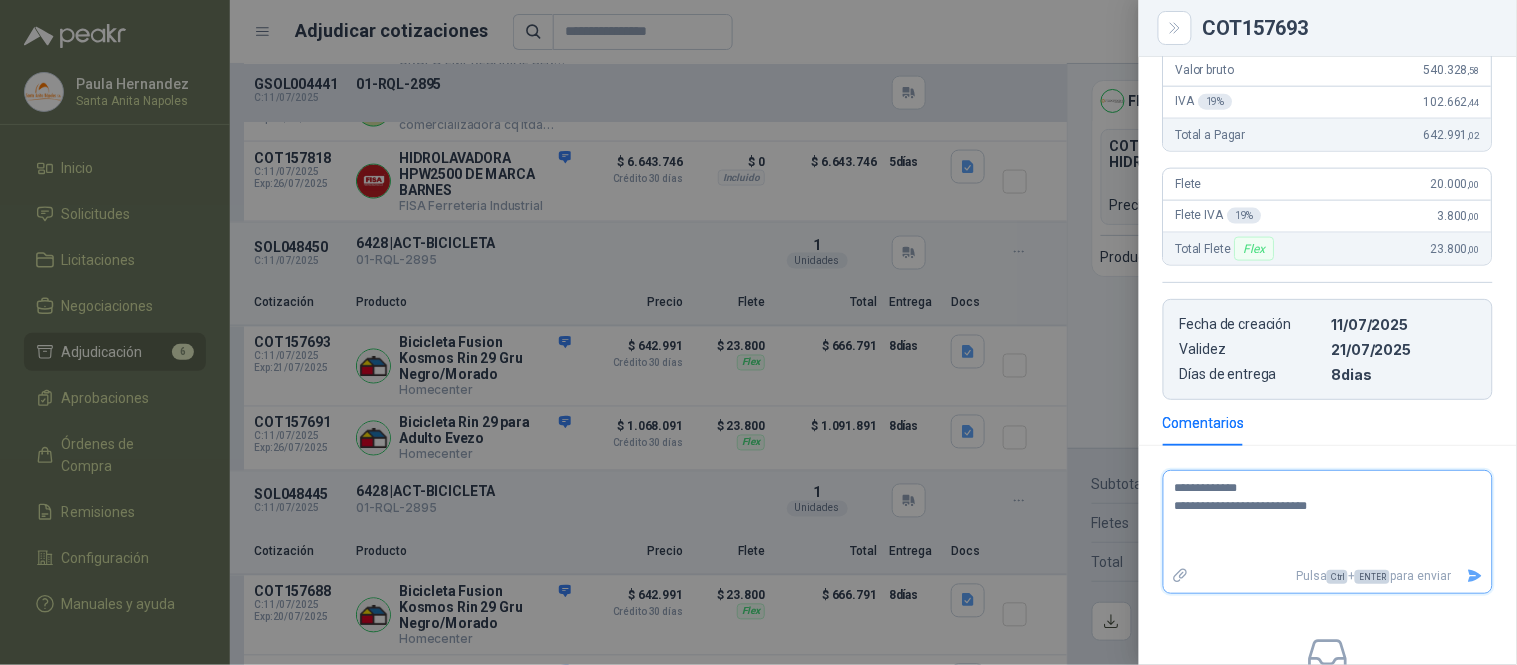 type 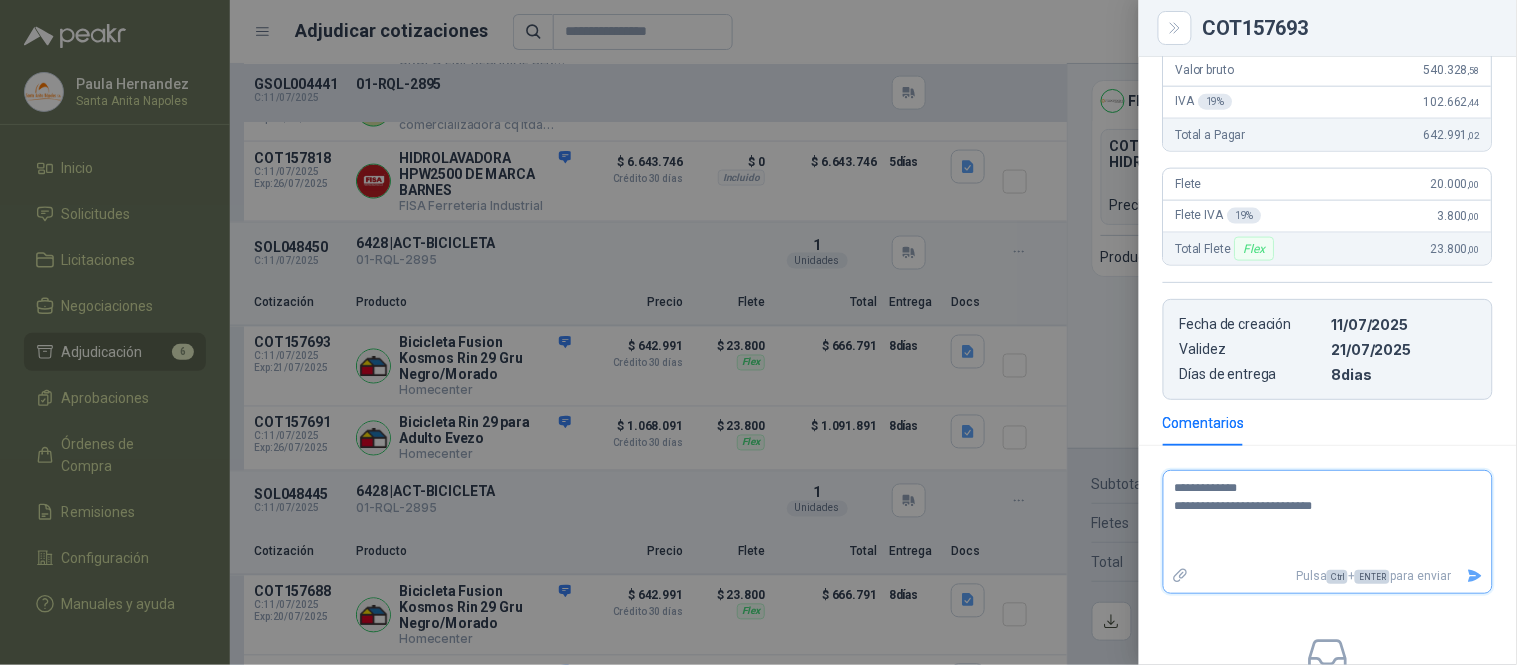 type 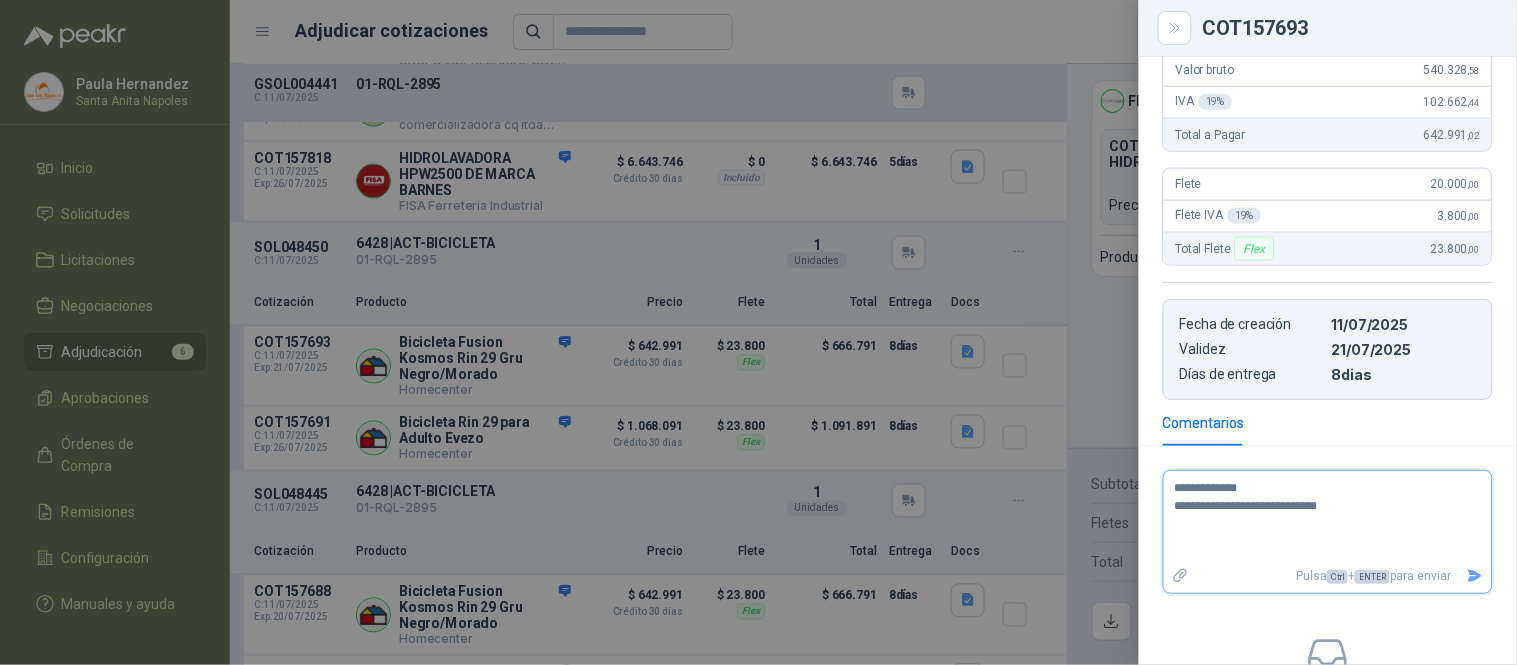 type 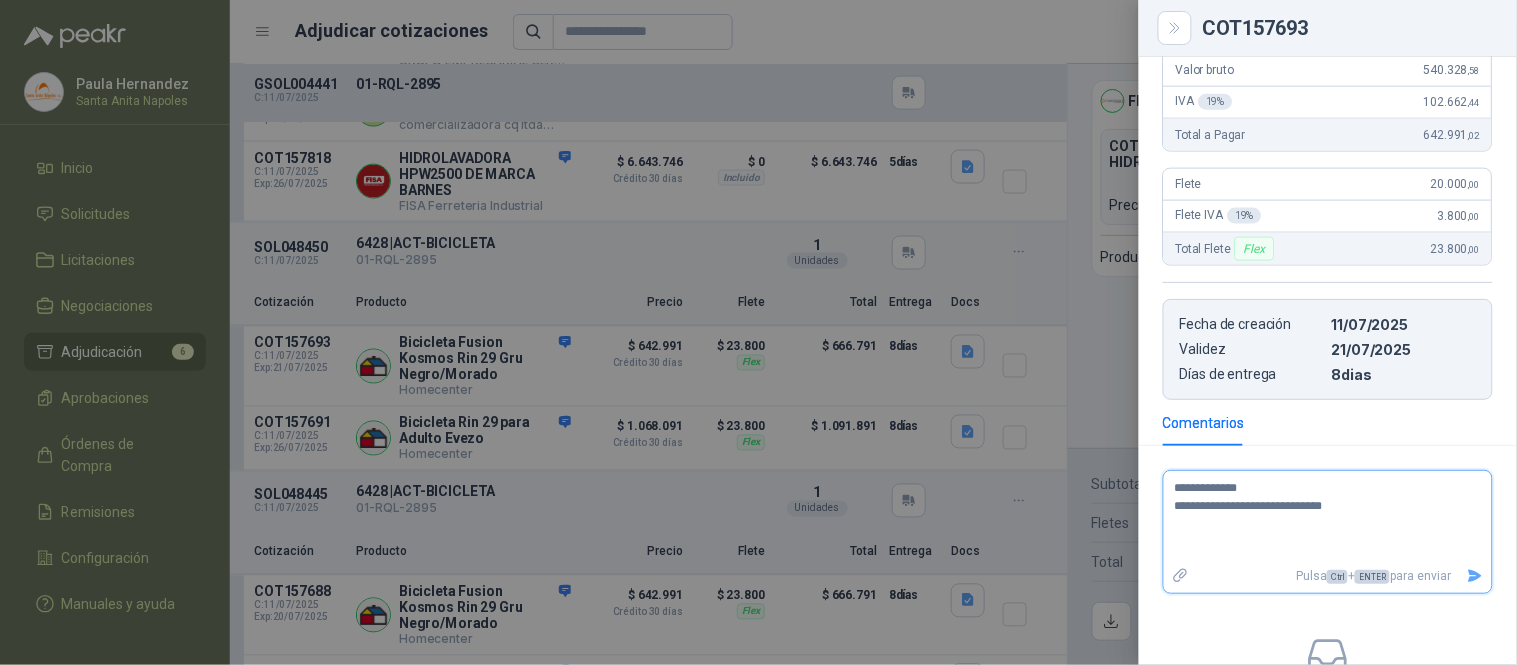 type 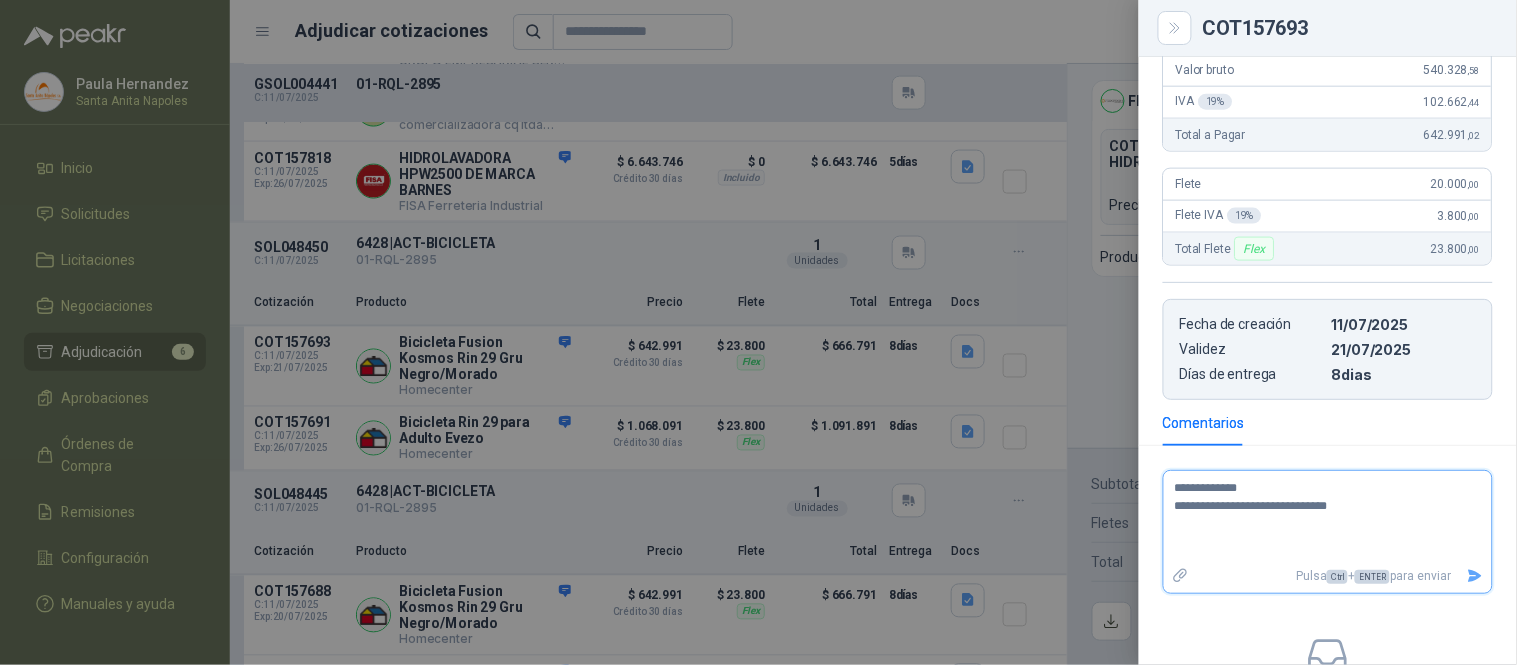 type 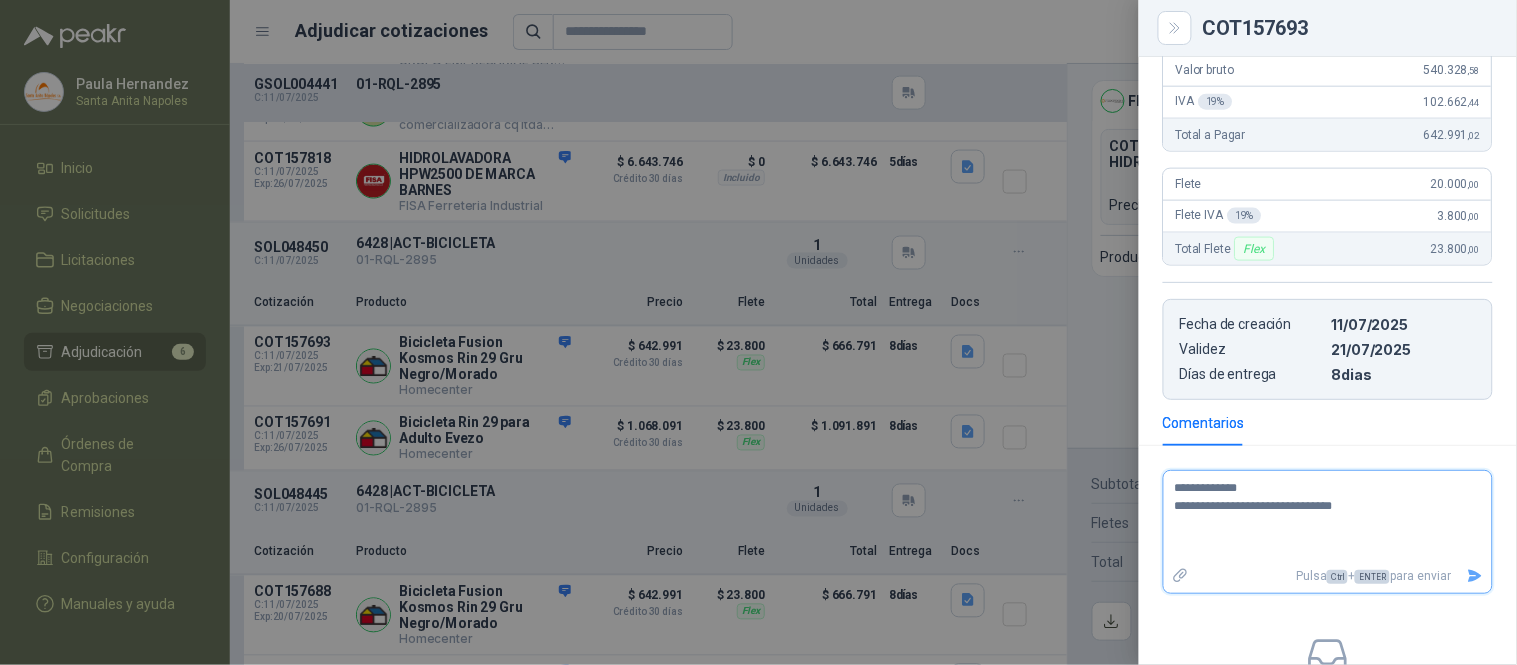type 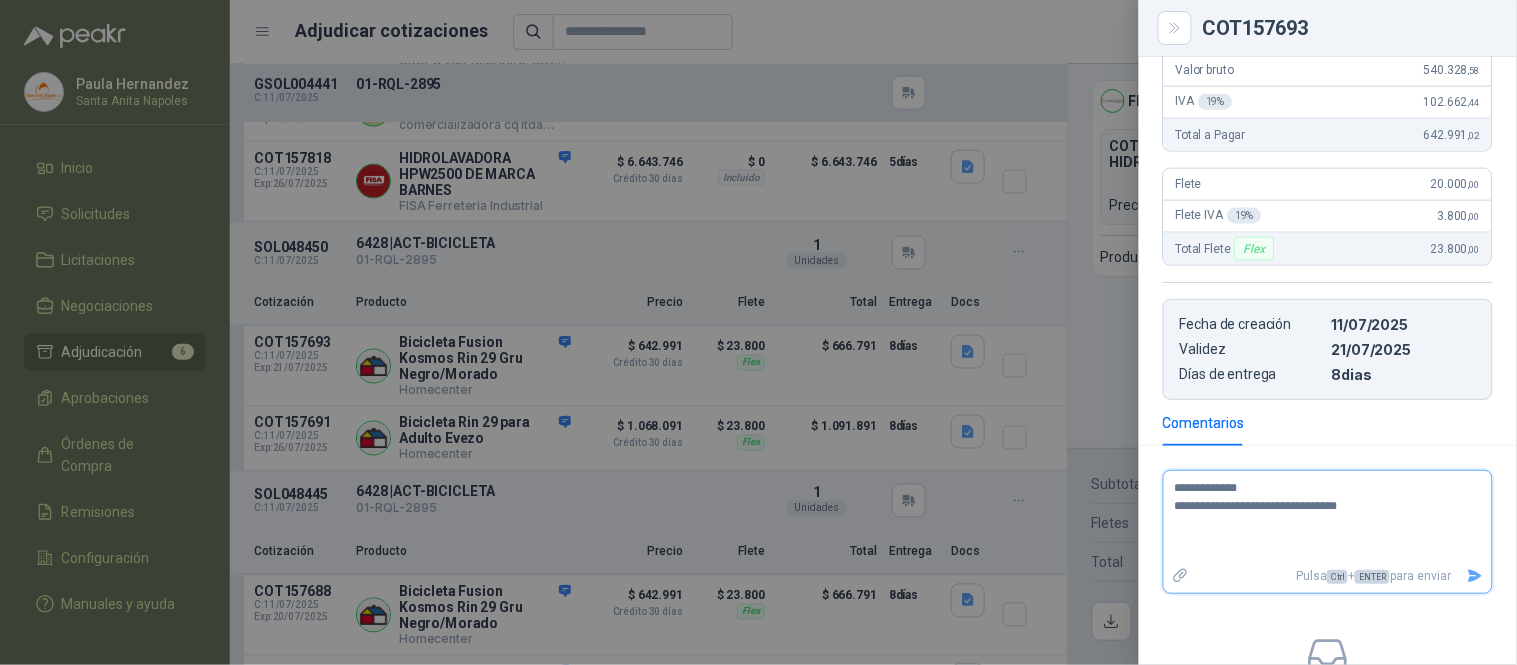 type 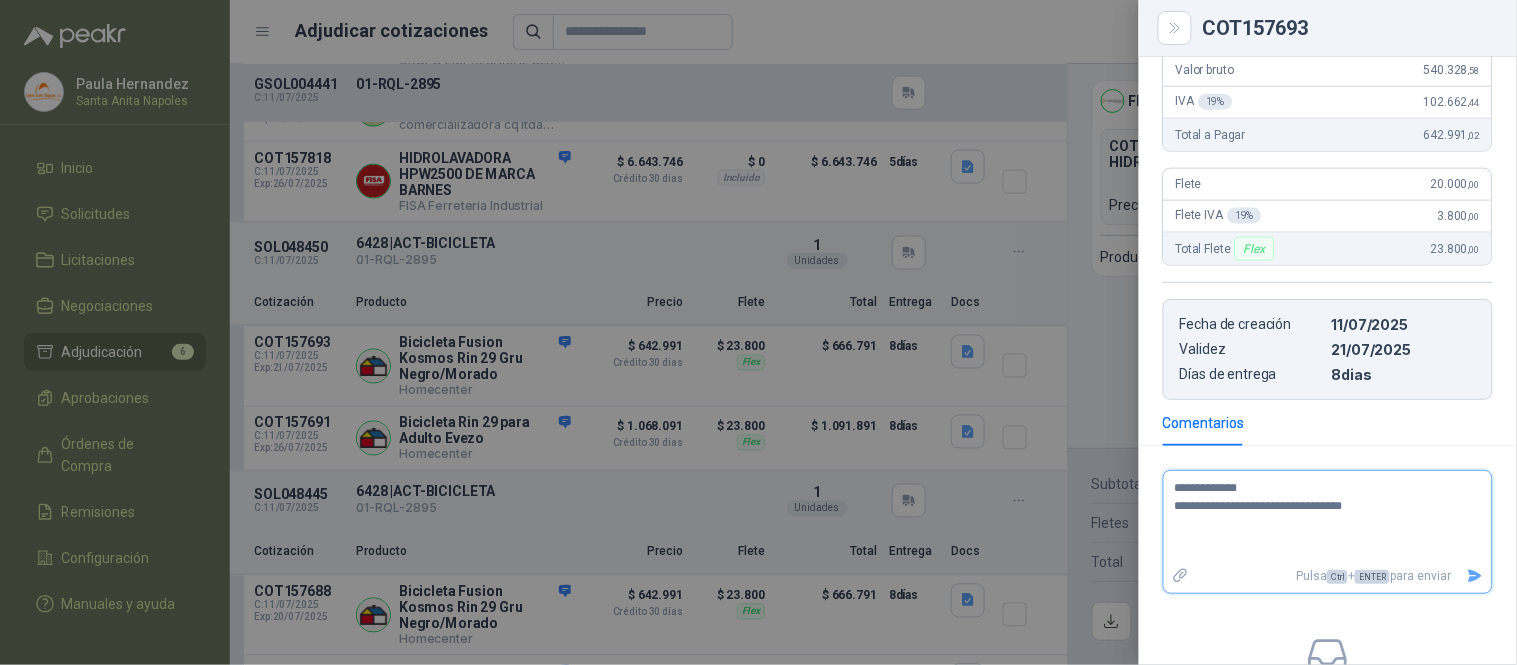 type 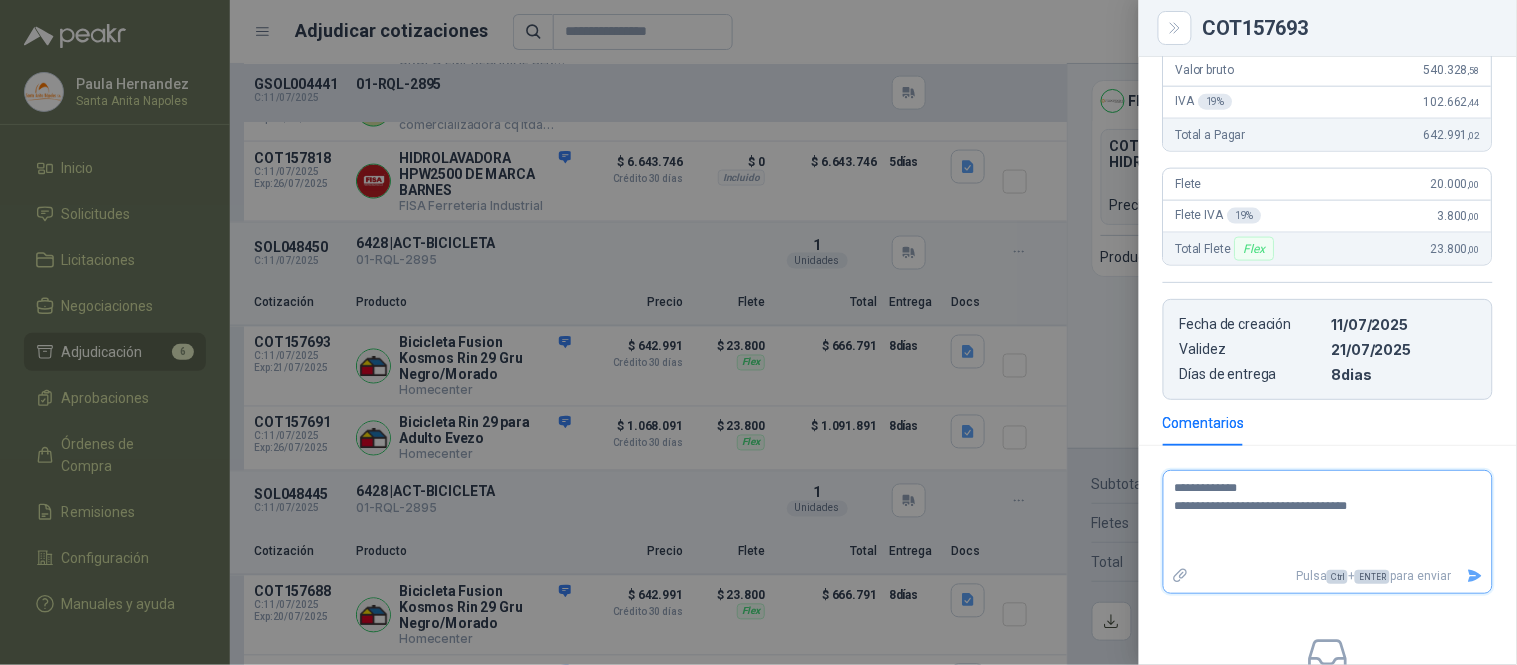 type 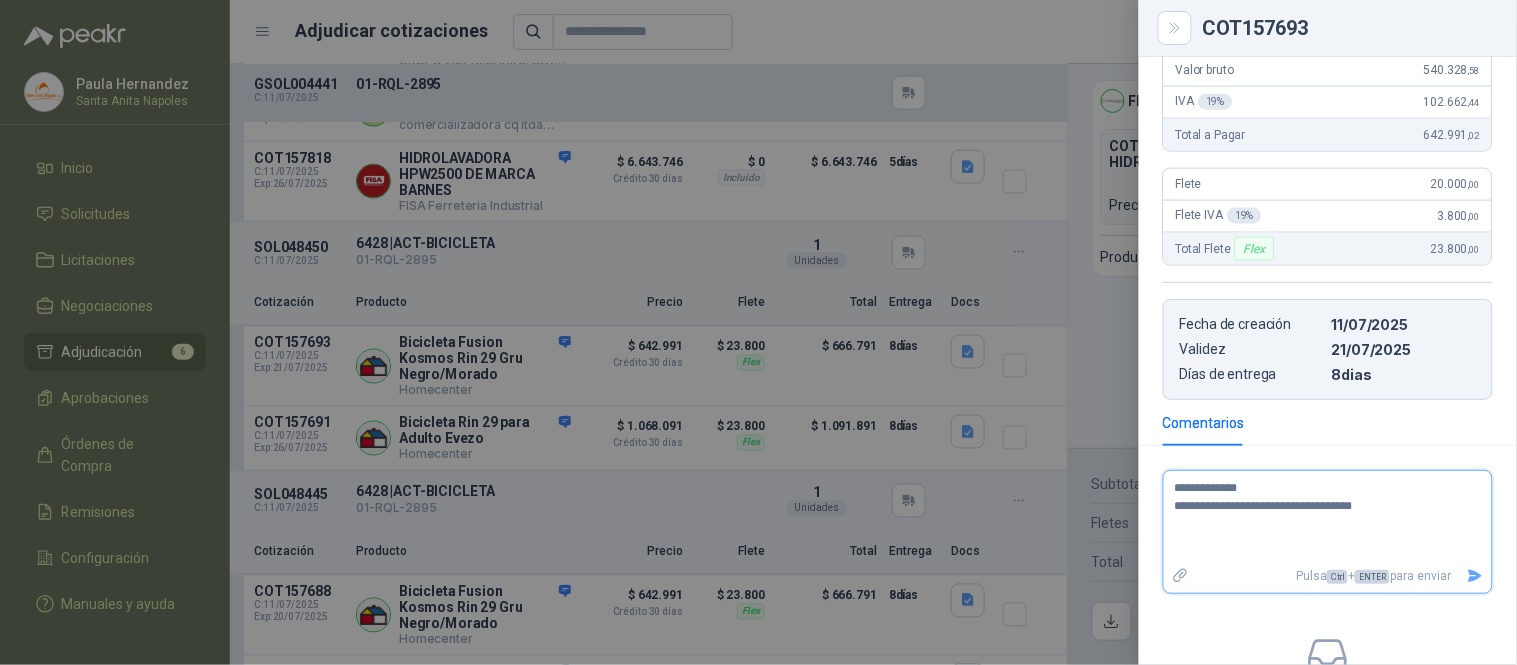 type 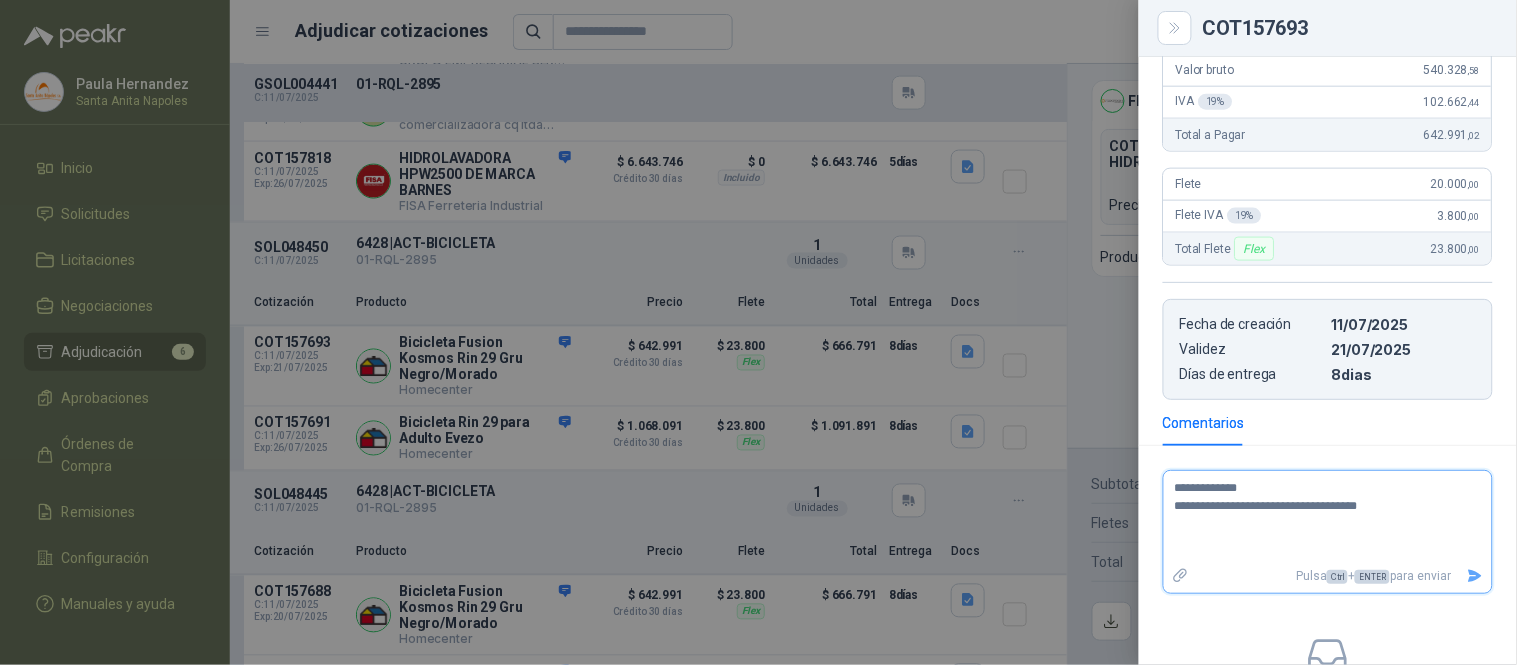 type 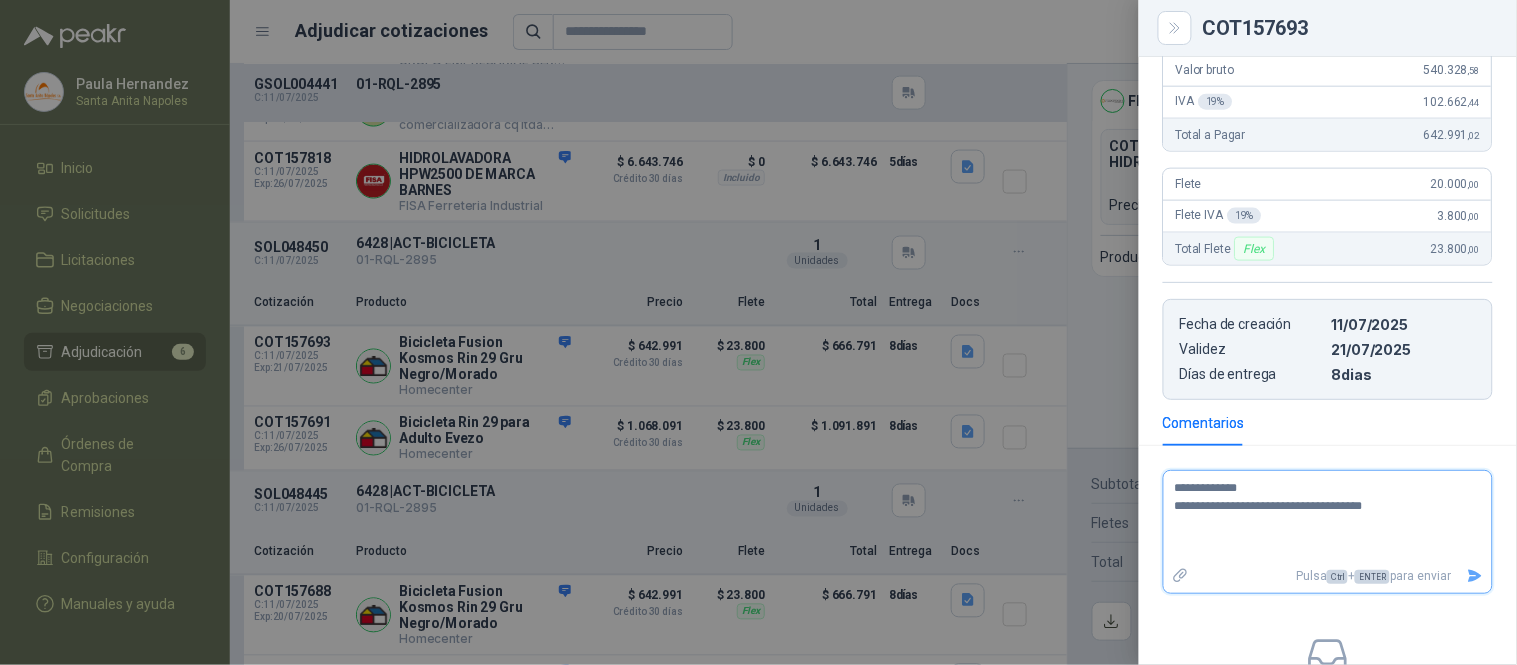 type 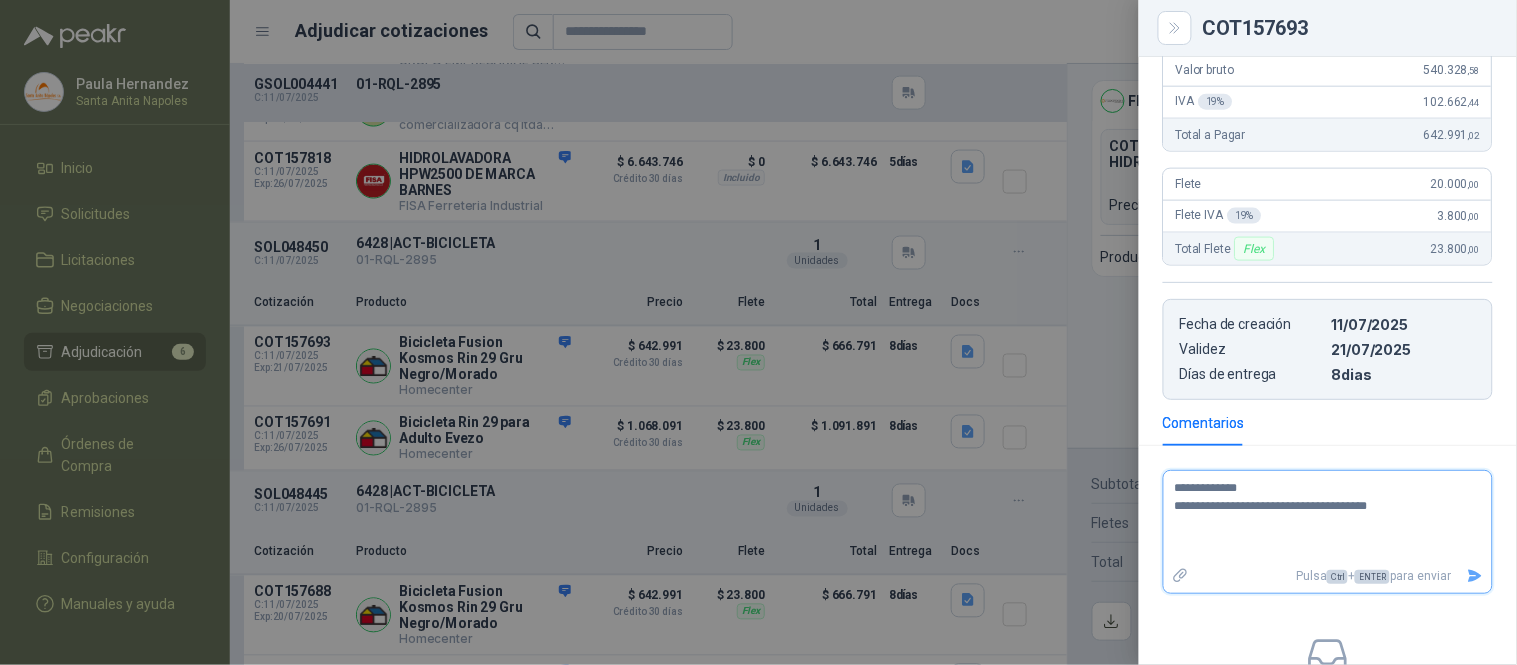 type 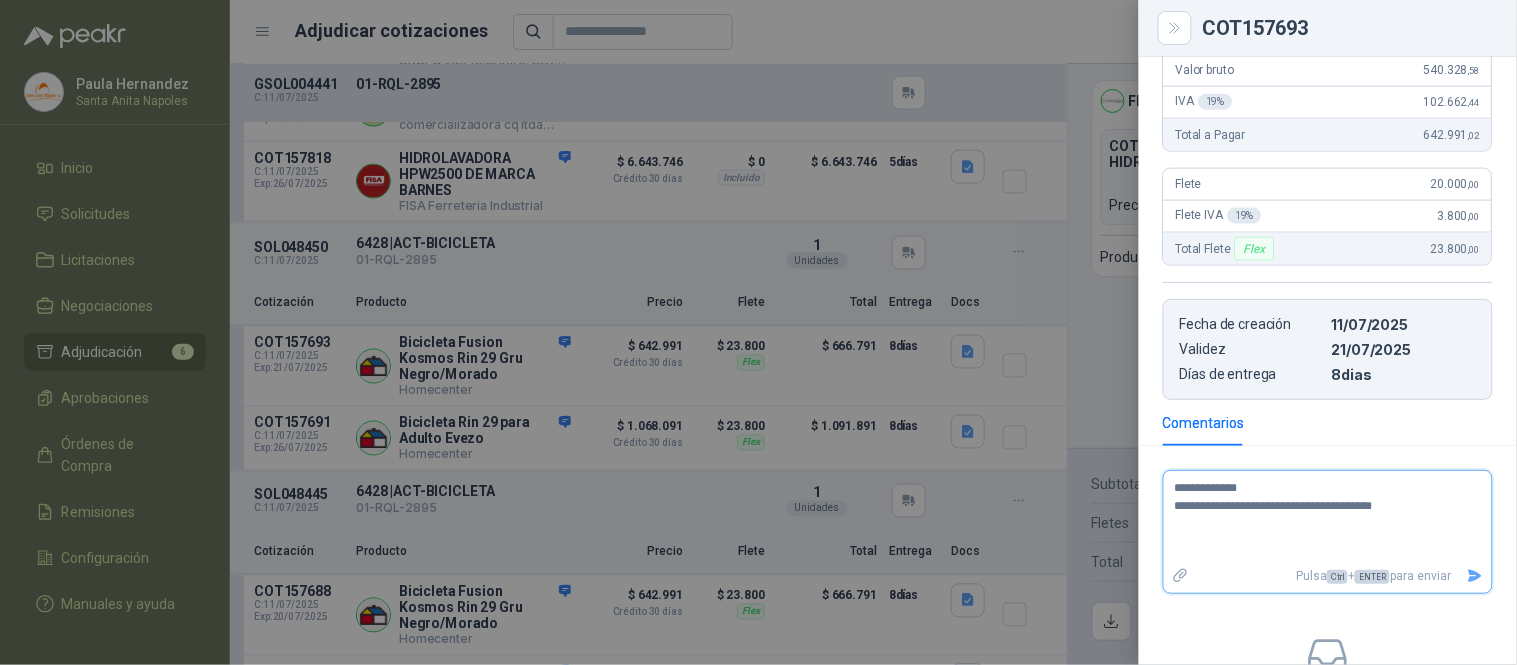 type 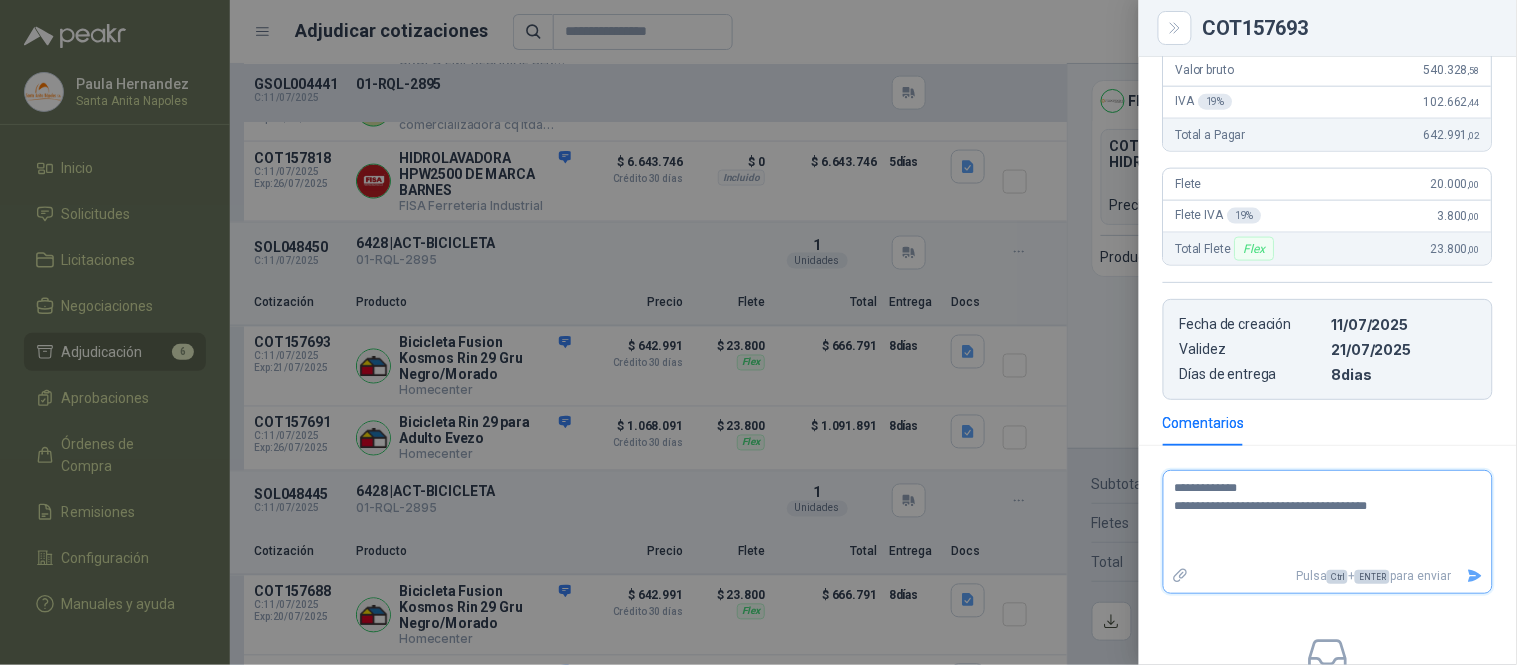 type 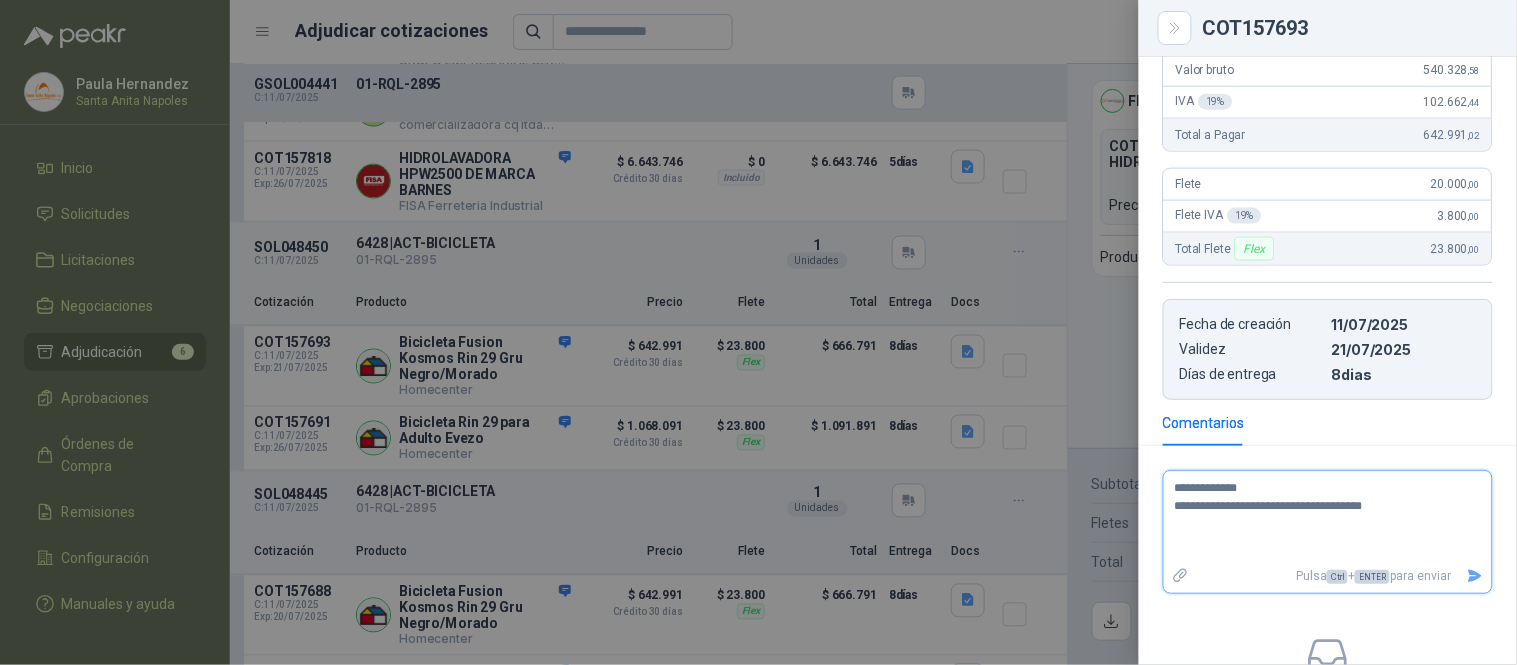 type 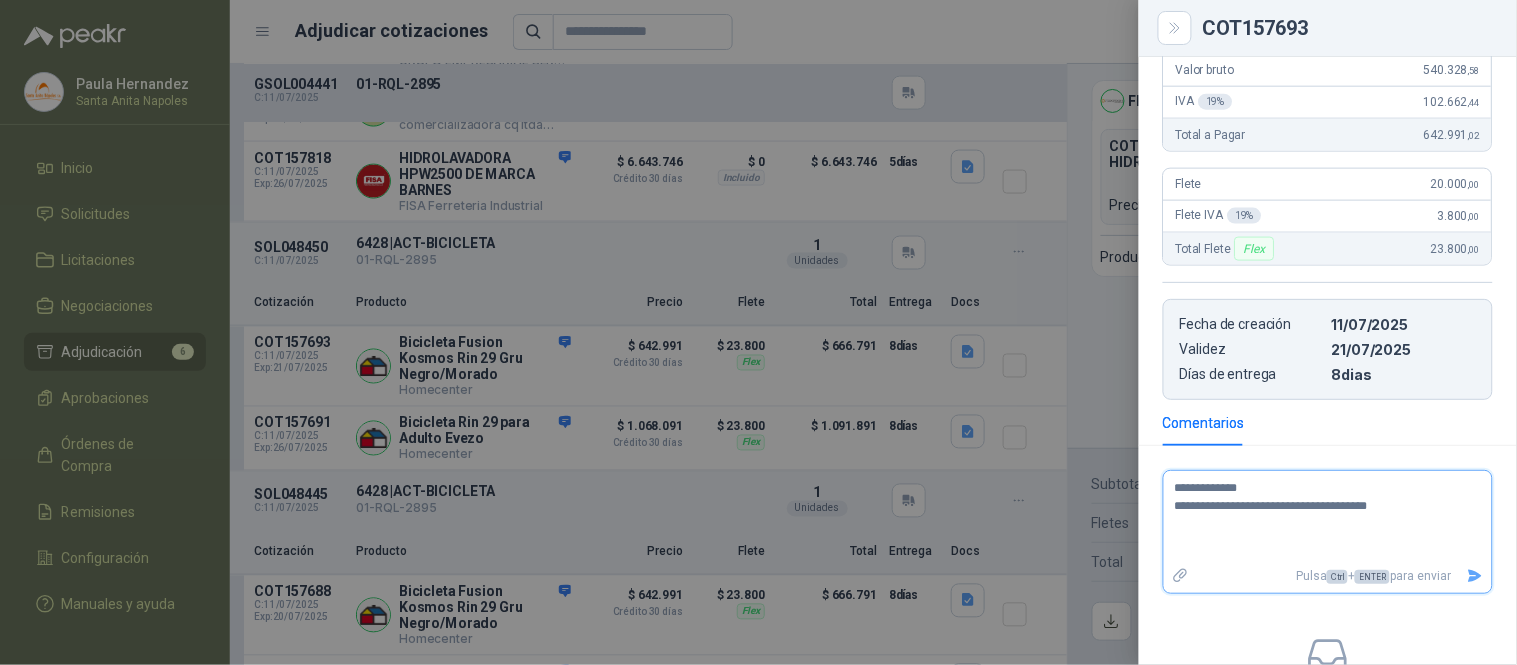 type 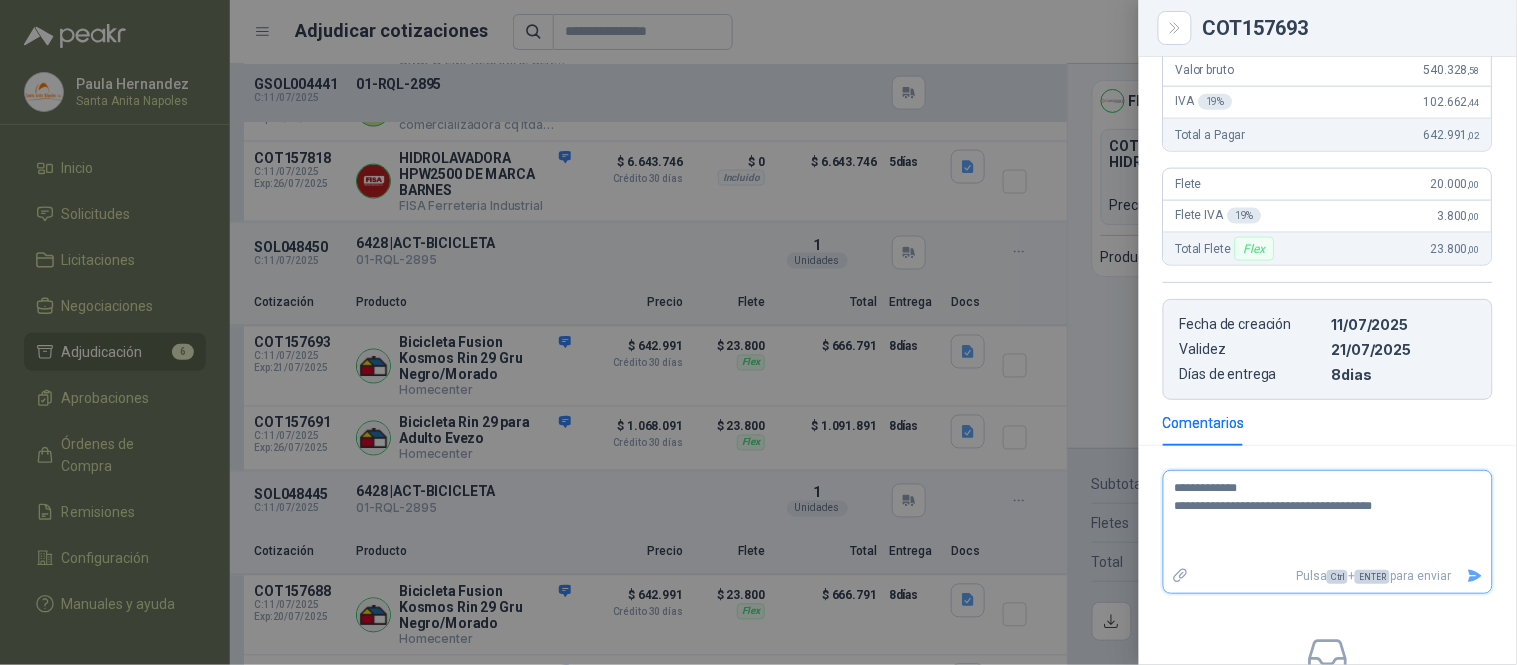 type 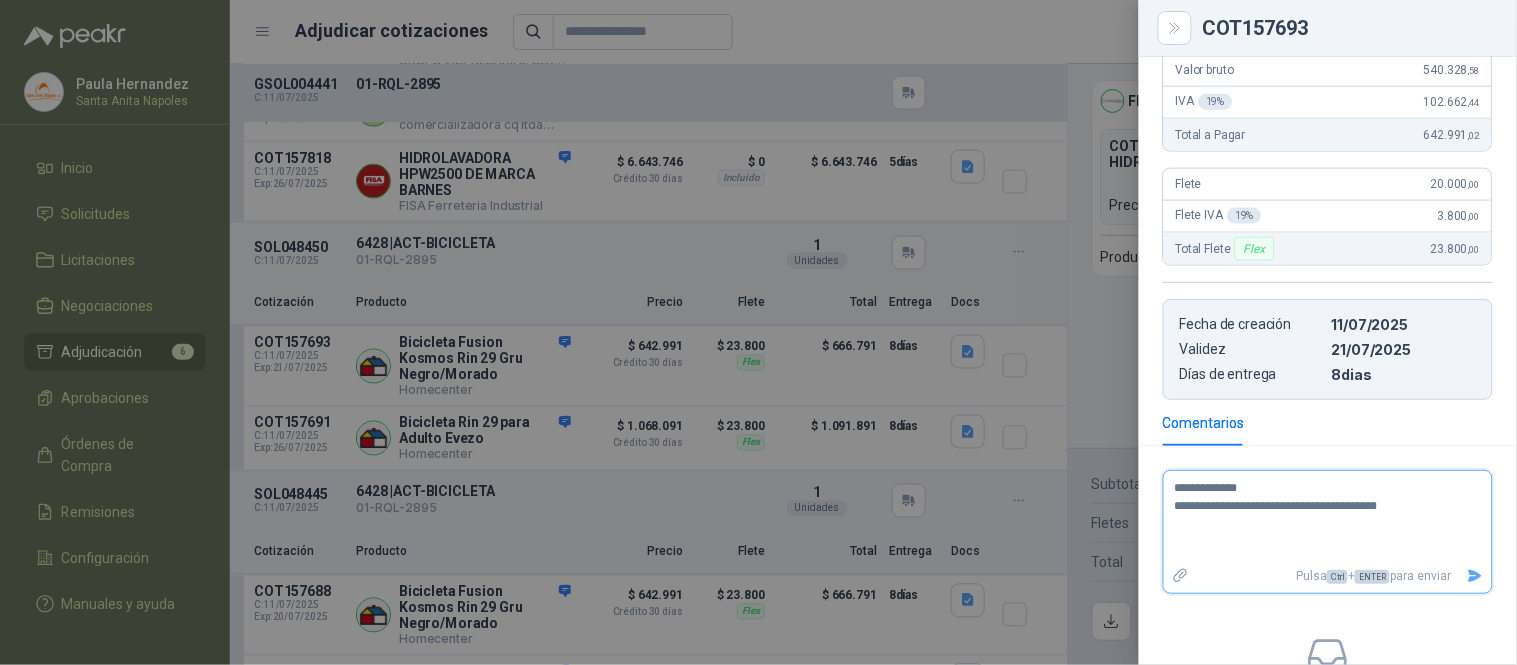 type 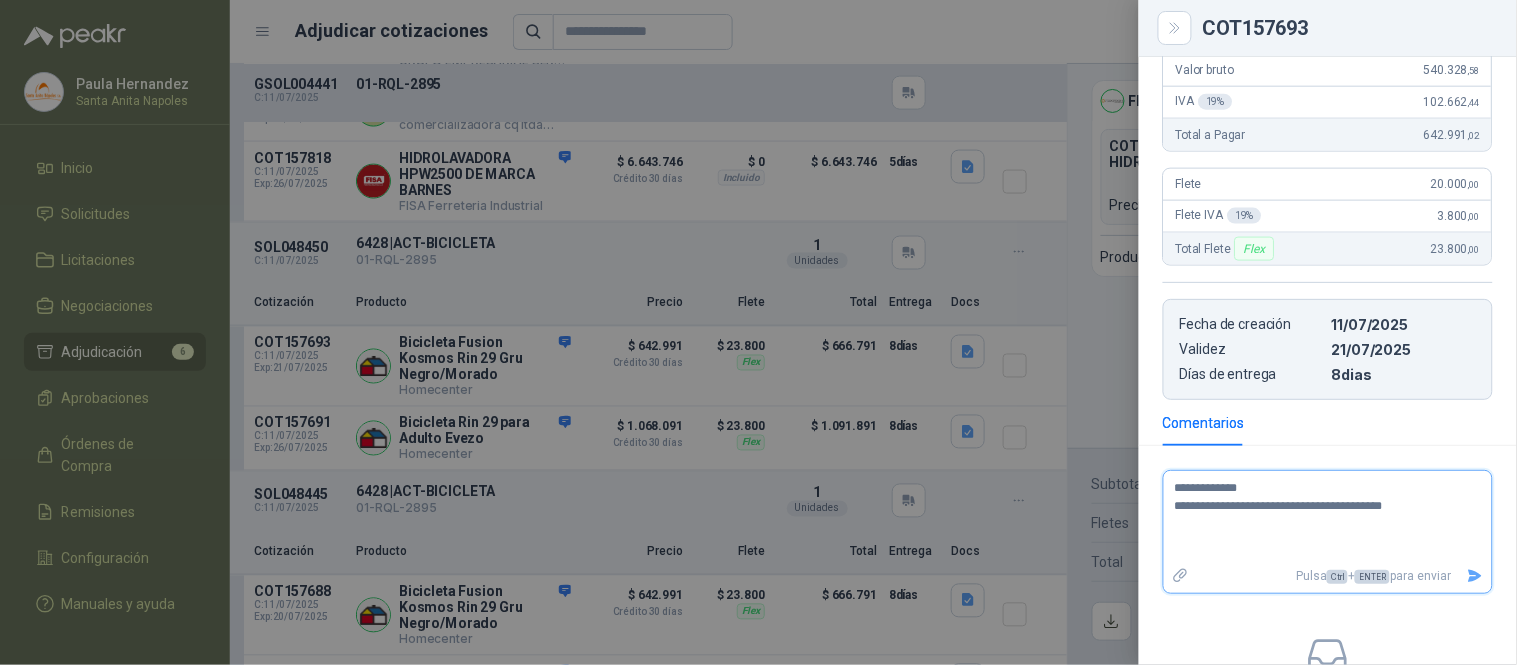 type 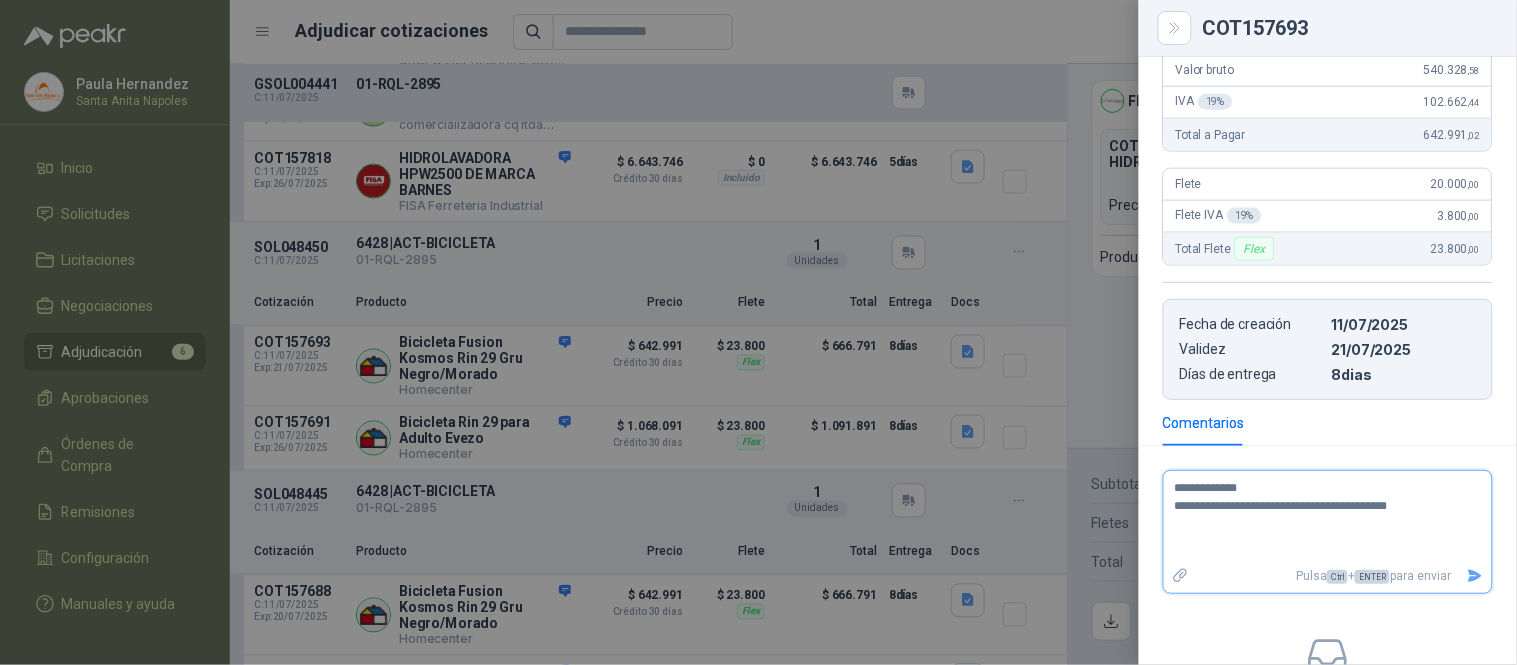 type 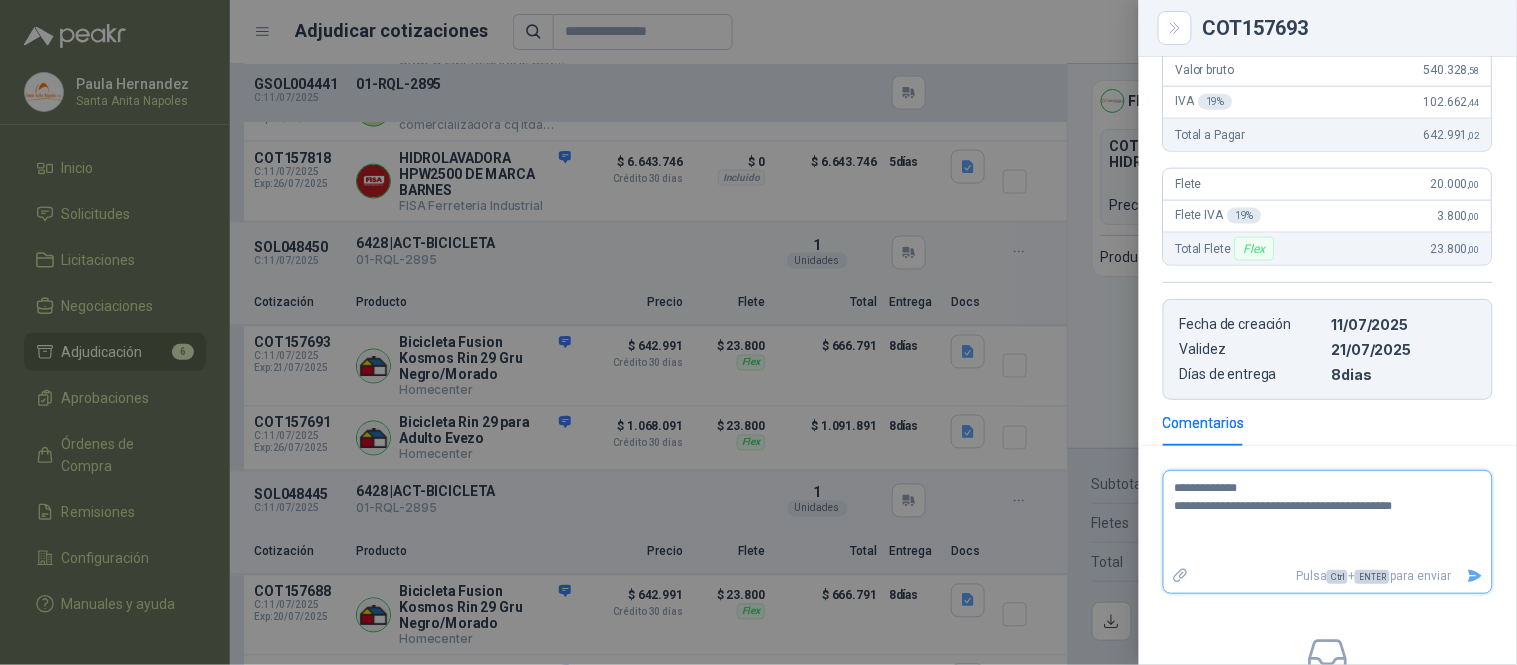type 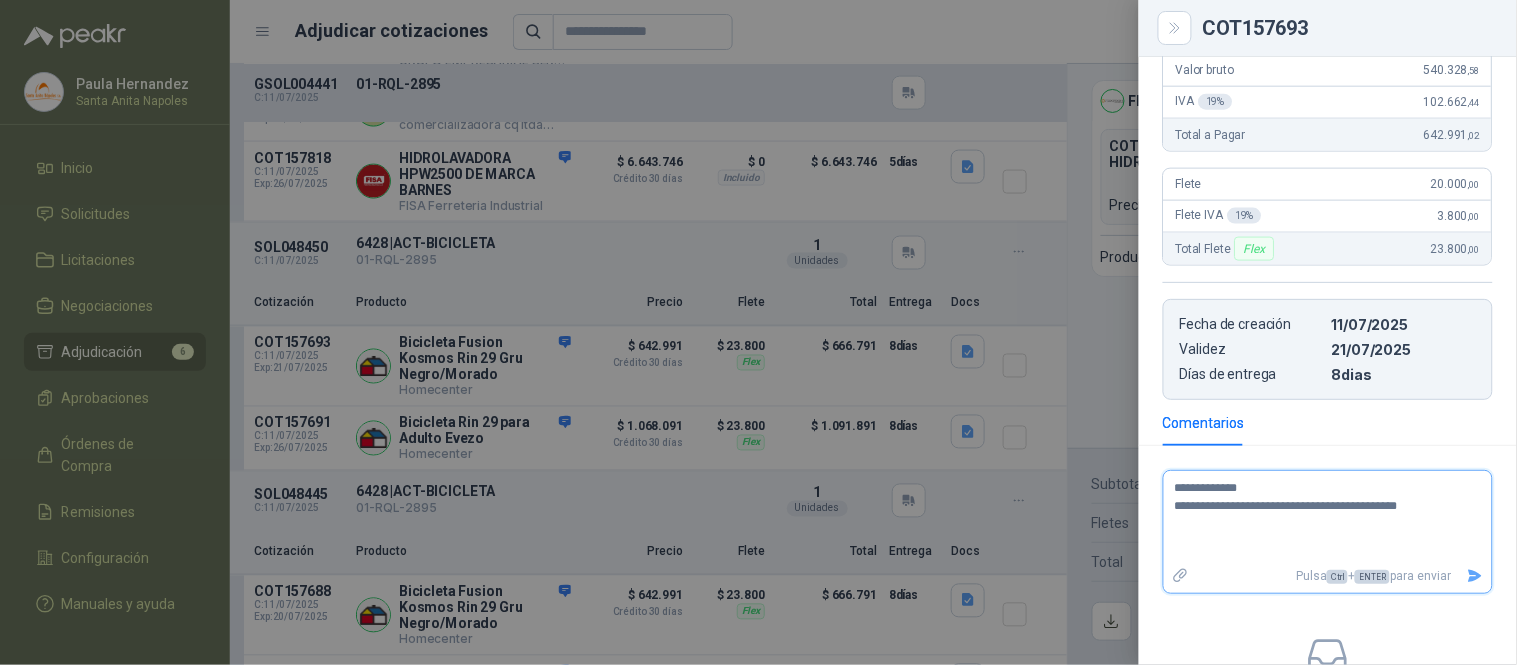 type 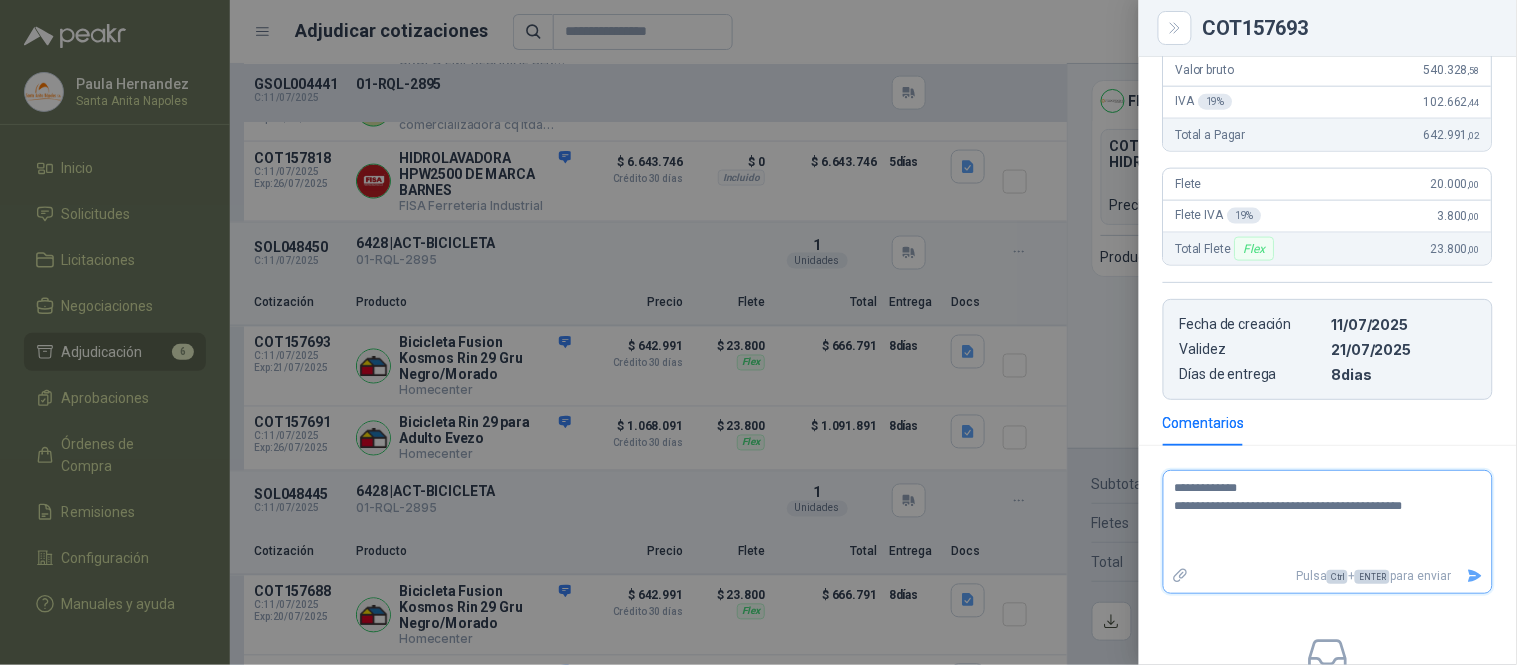 type 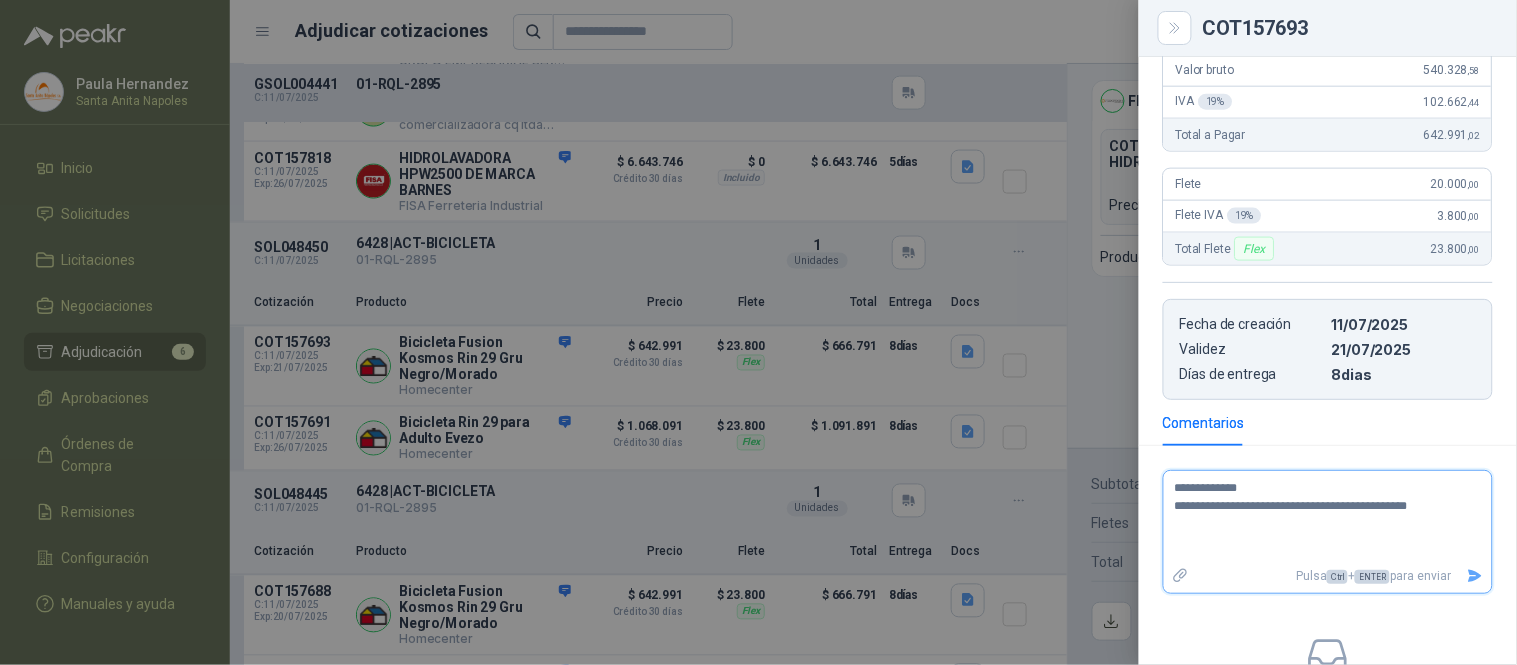 type 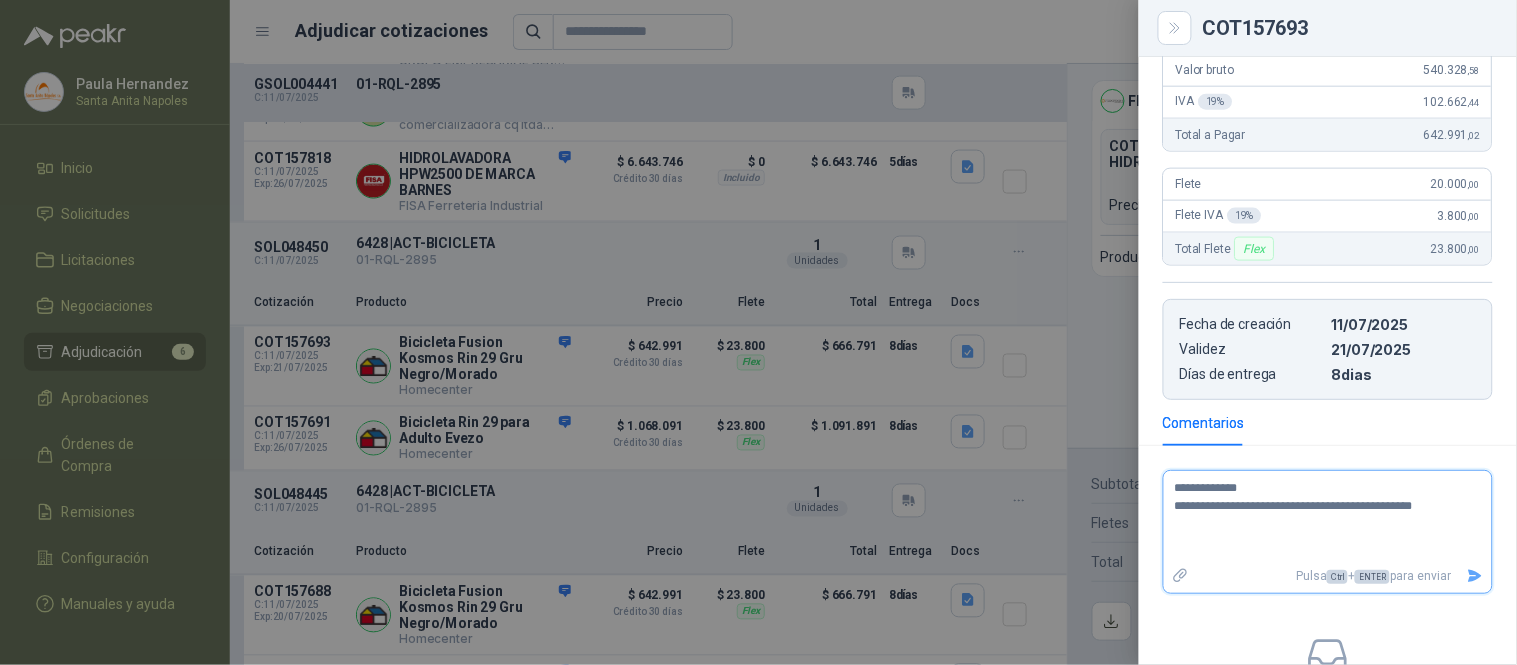 type 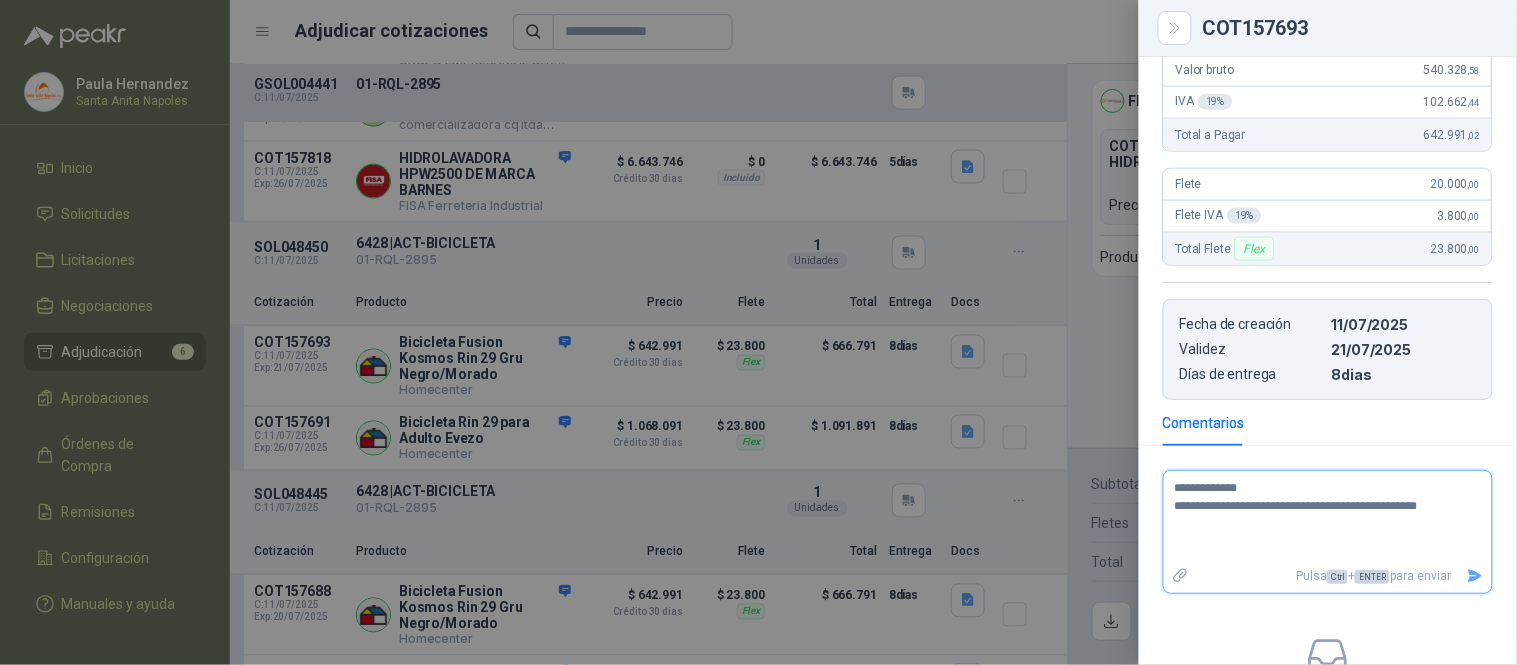 type 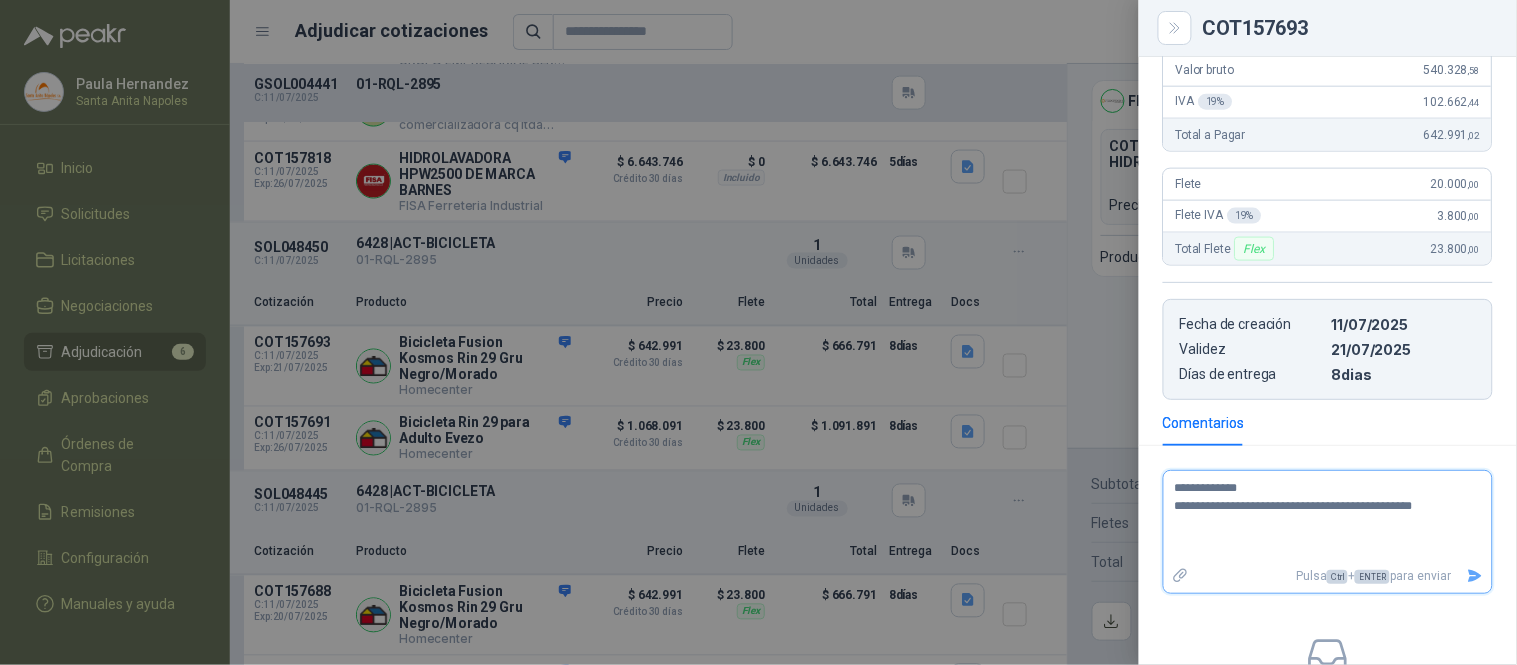 type on "**********" 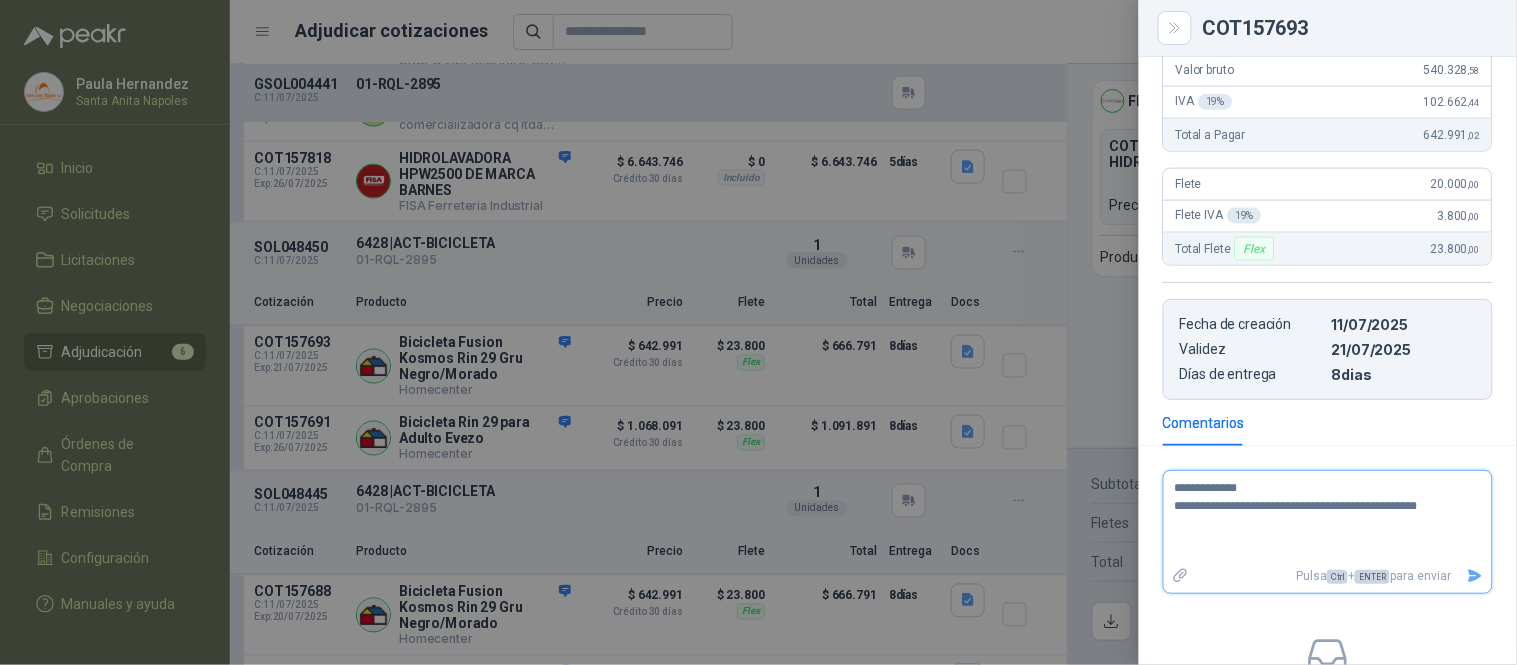 type 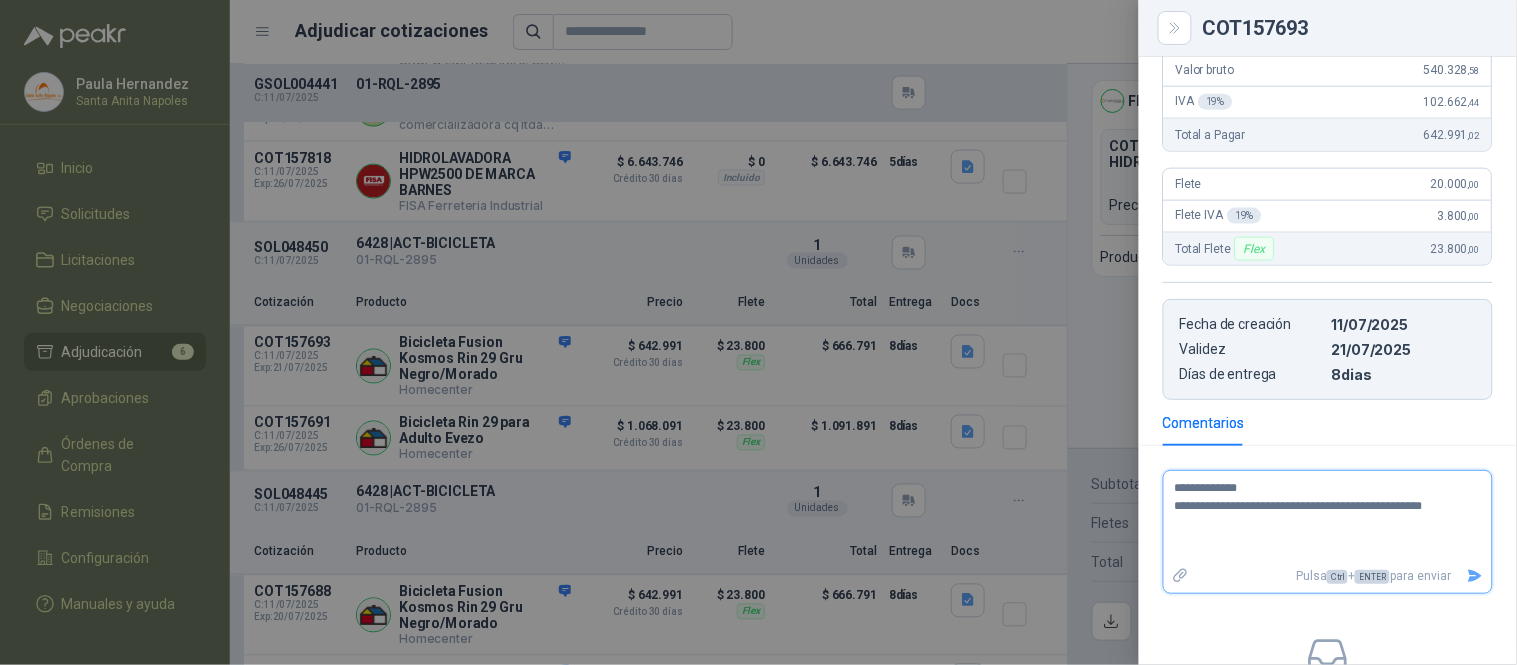type 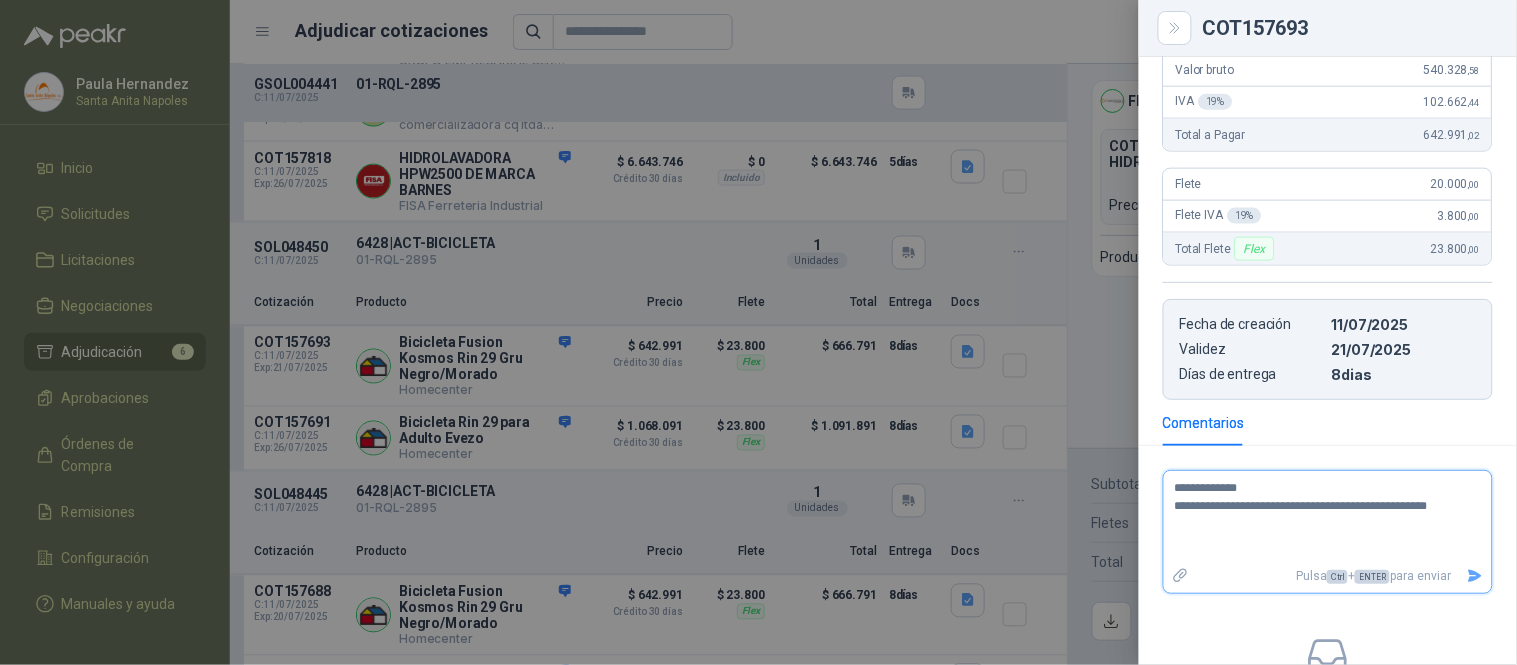type 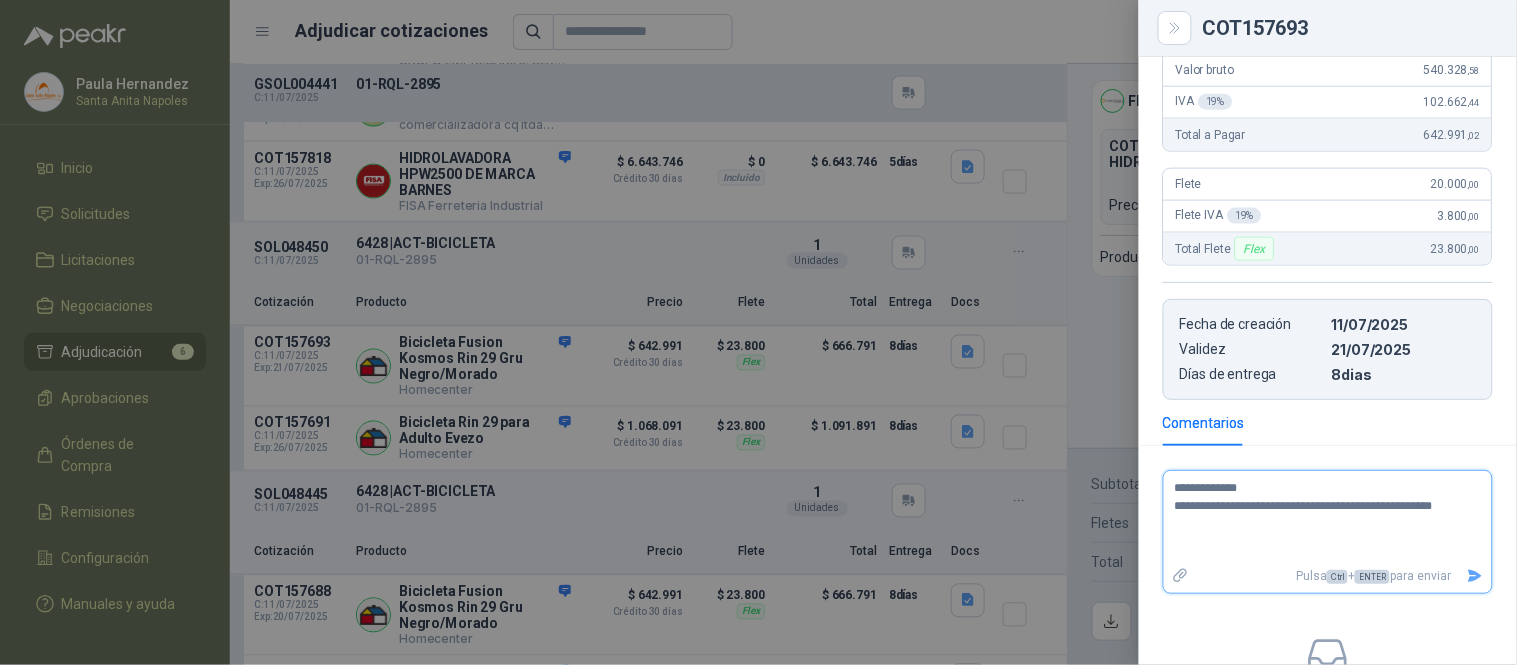 type 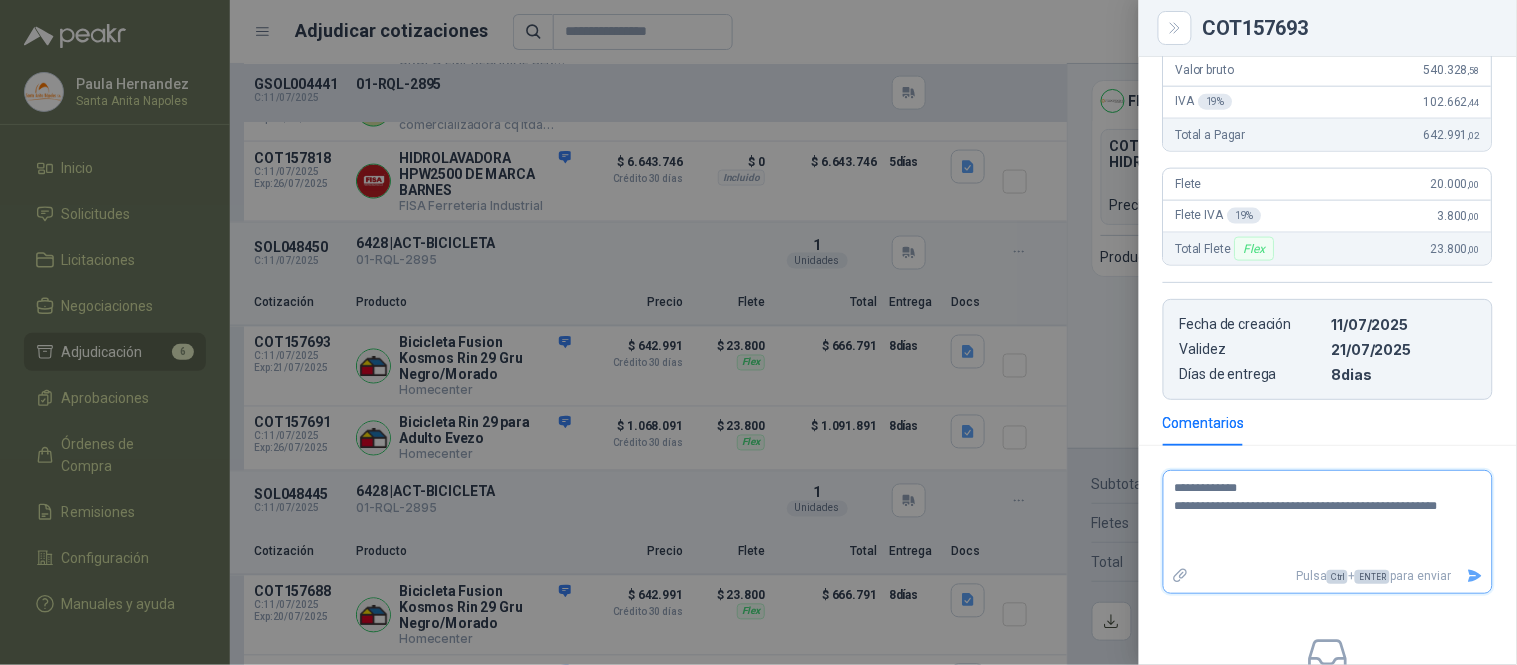 type 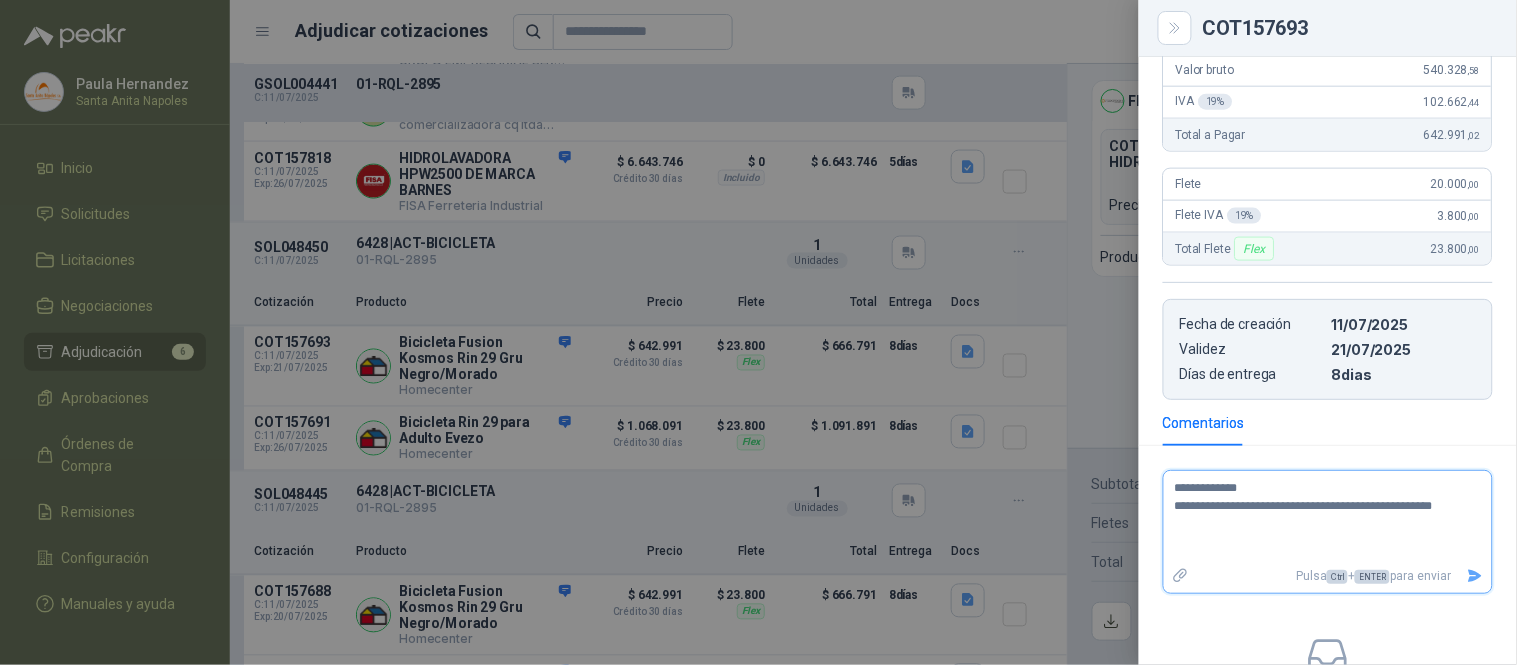 type 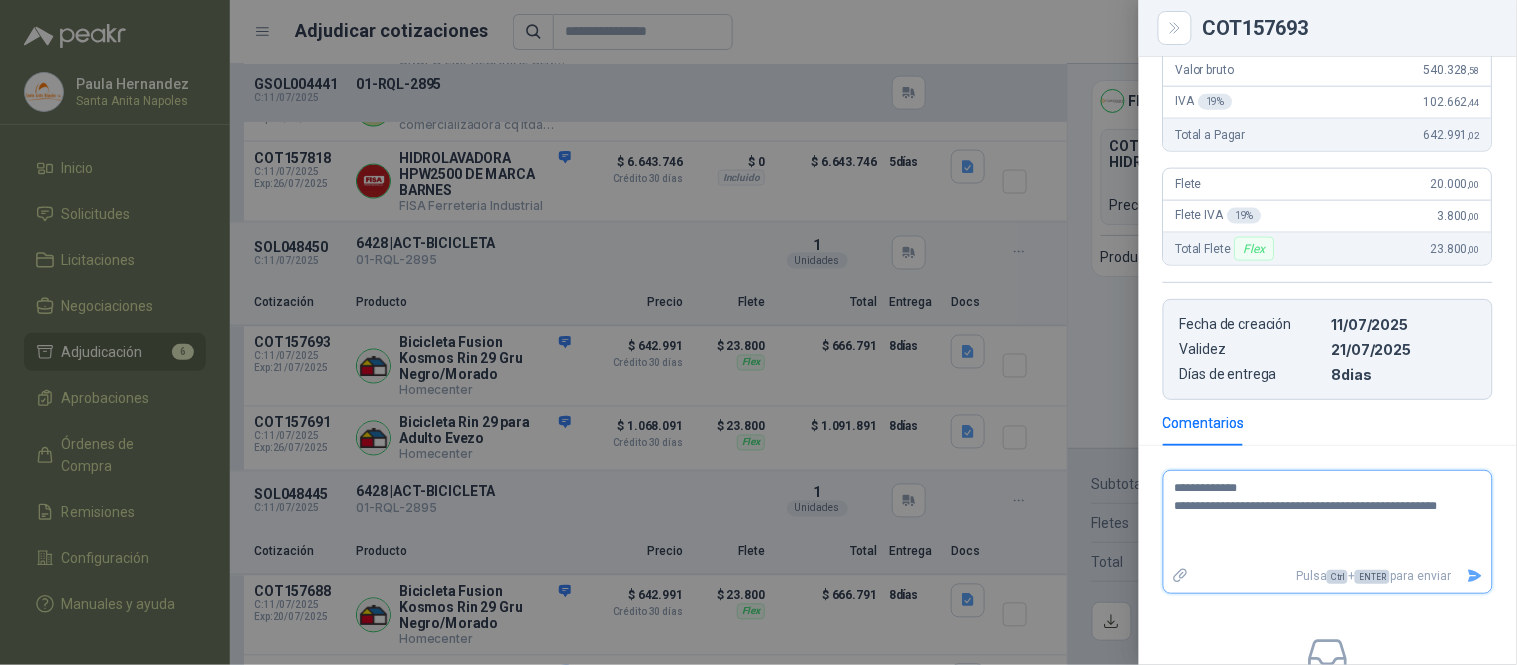 type 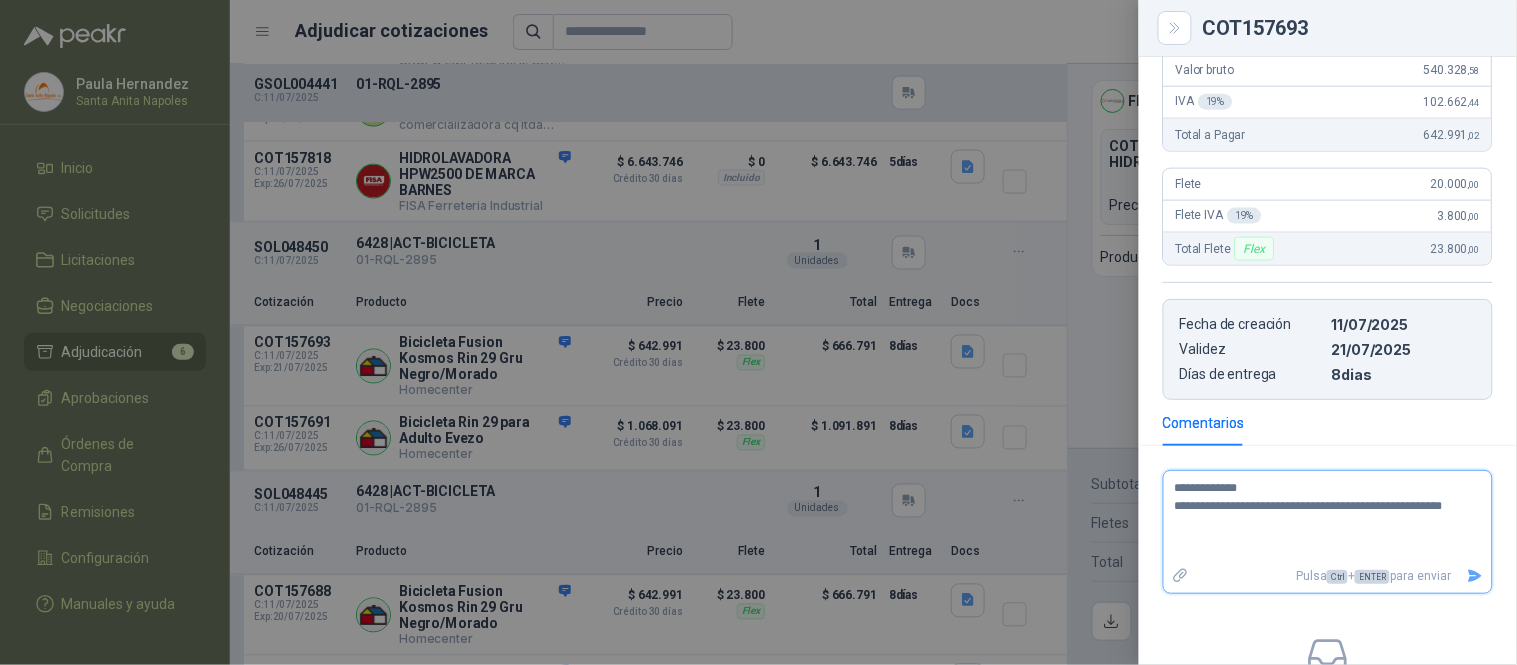 type 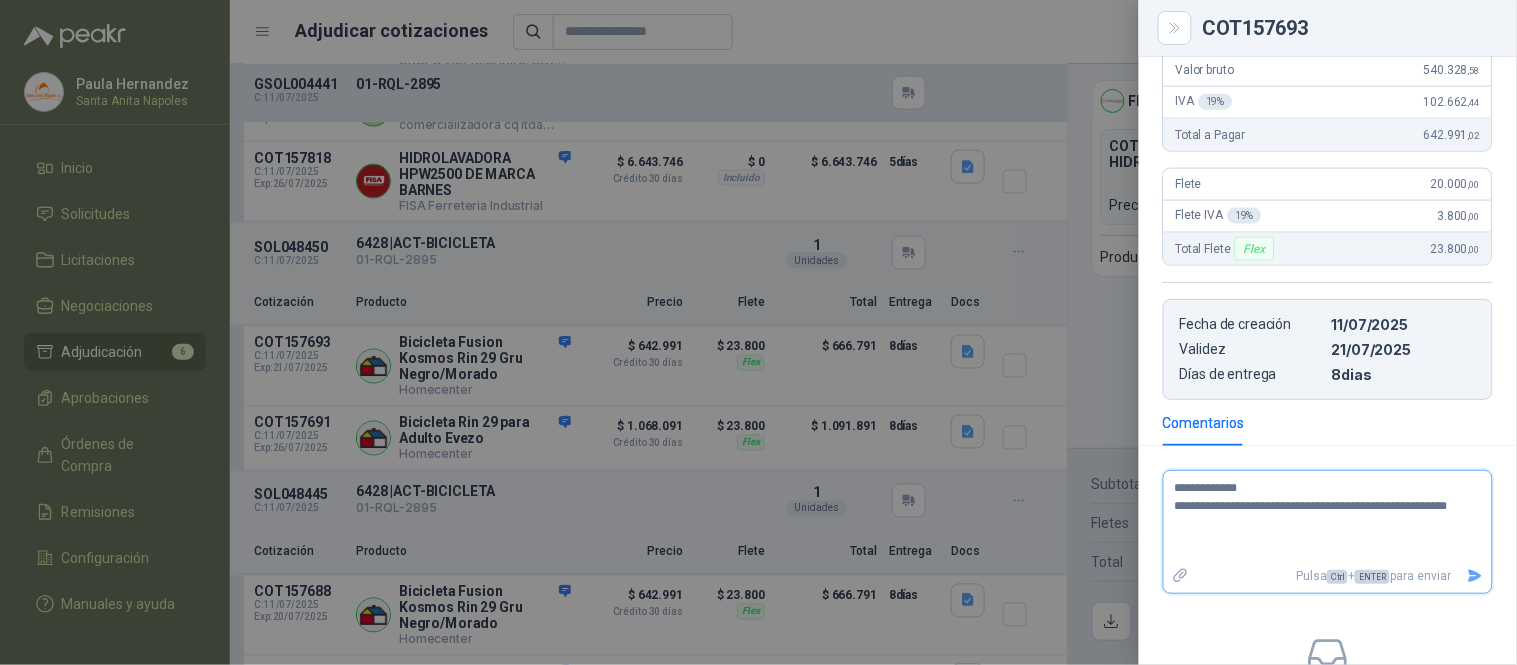 type 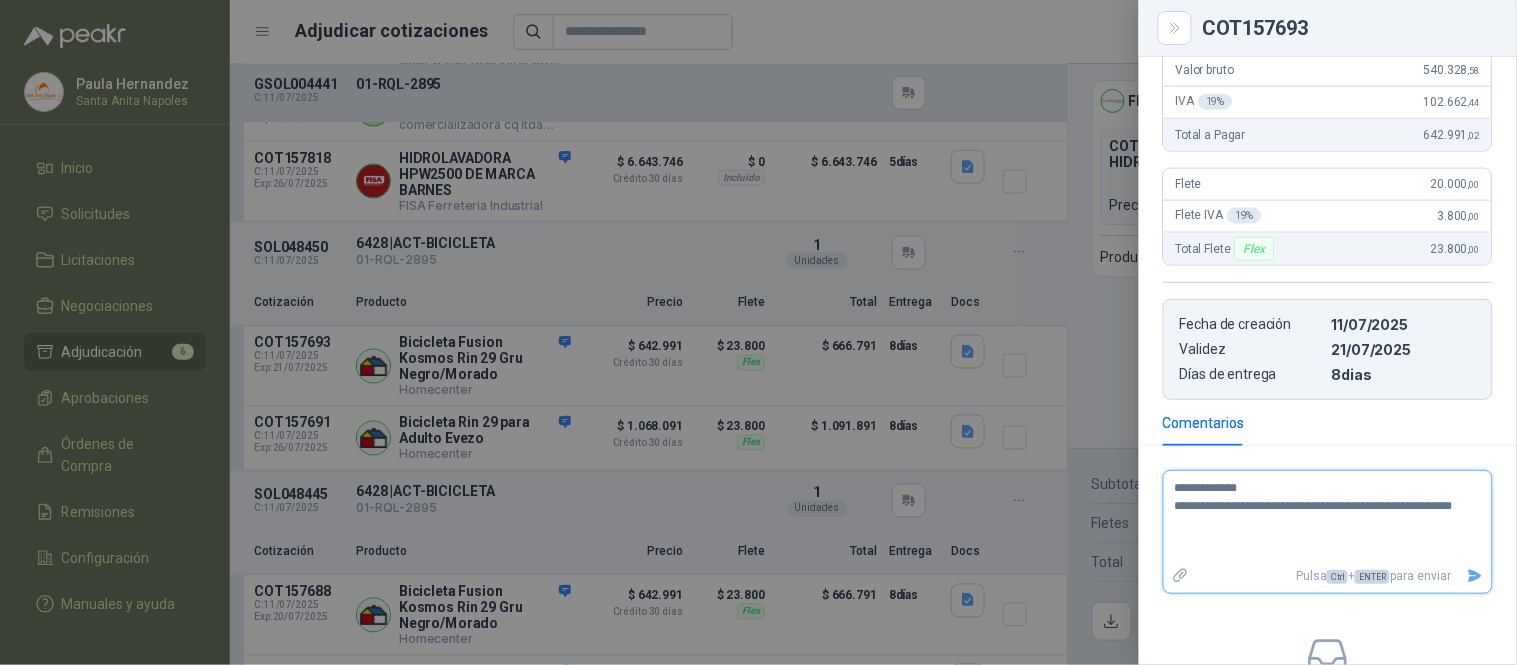 type 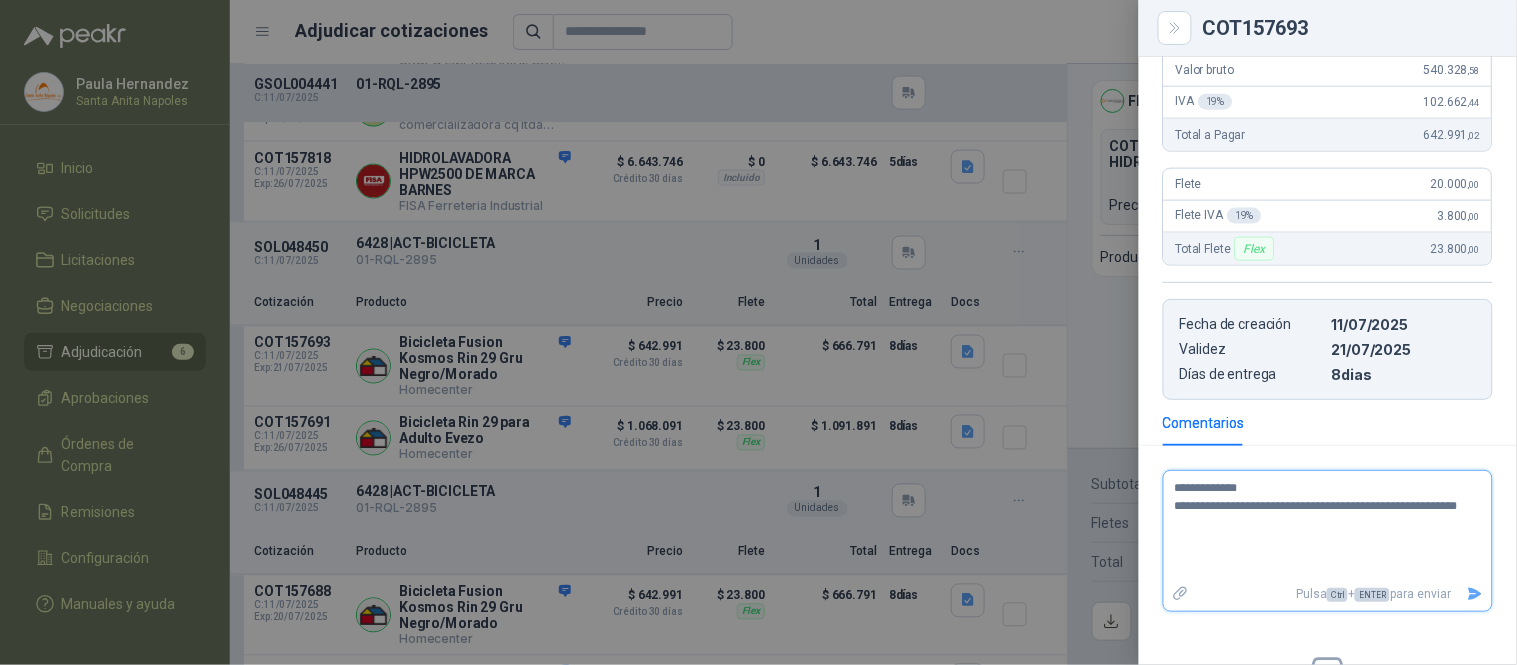 type 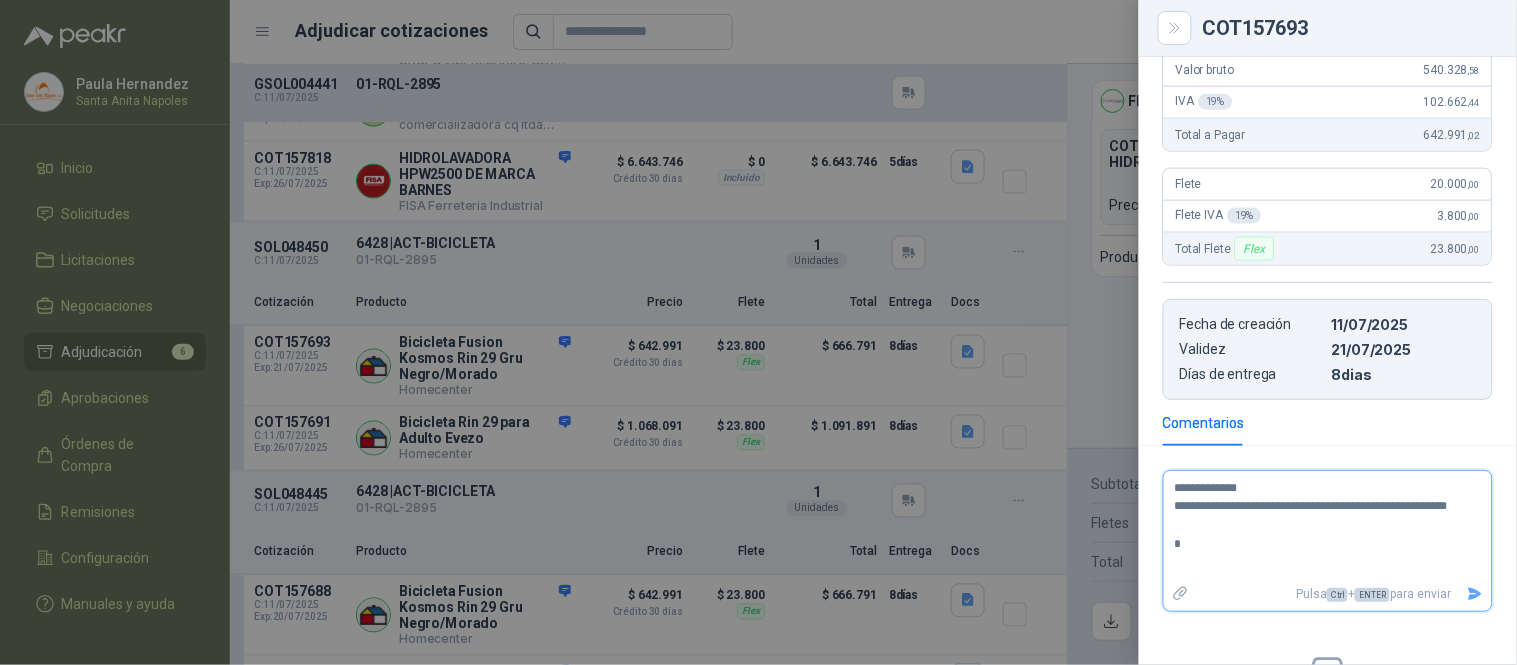type 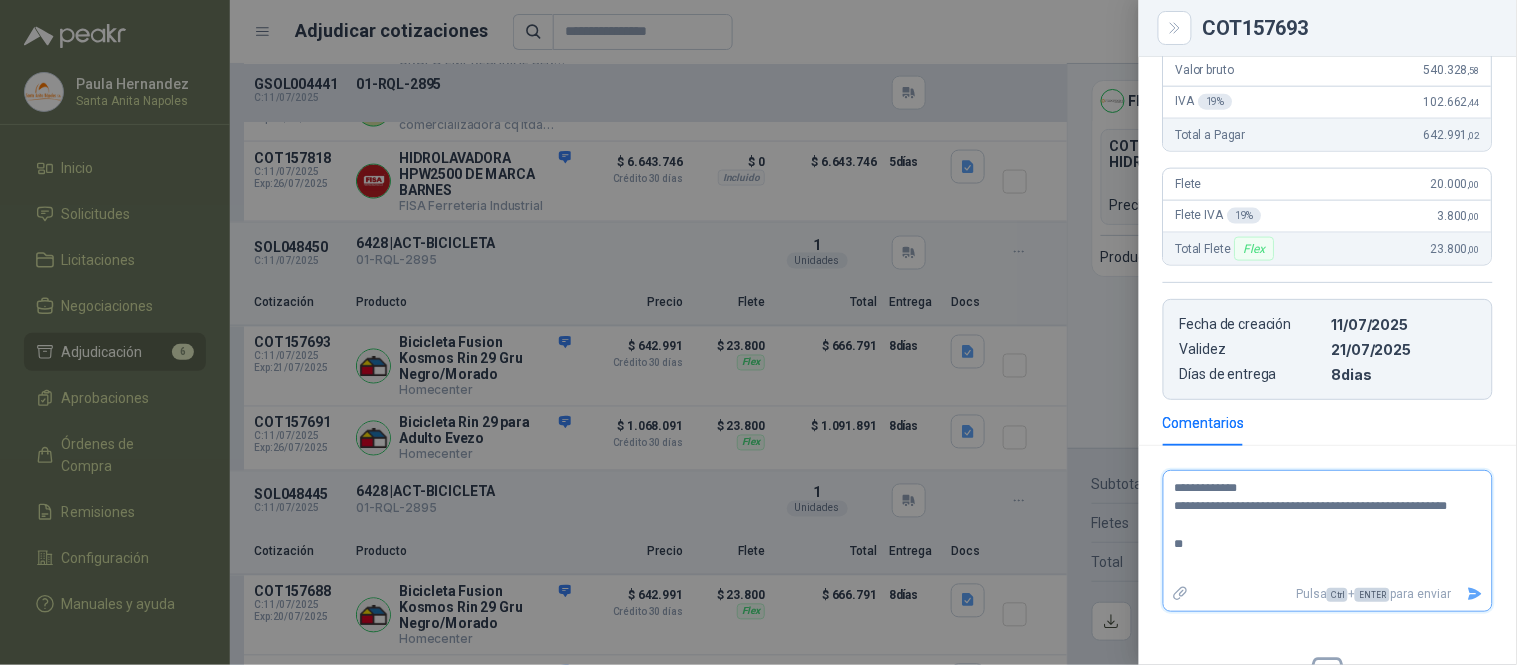 type 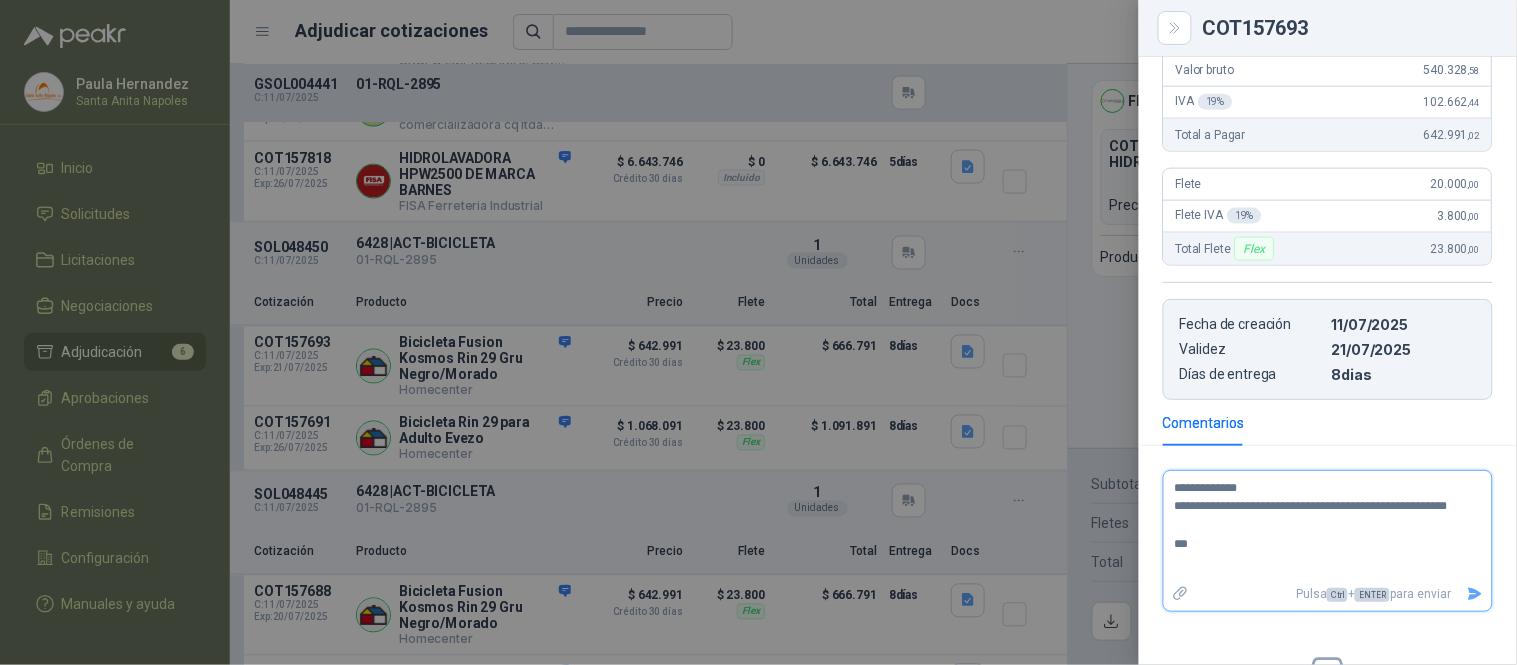 type 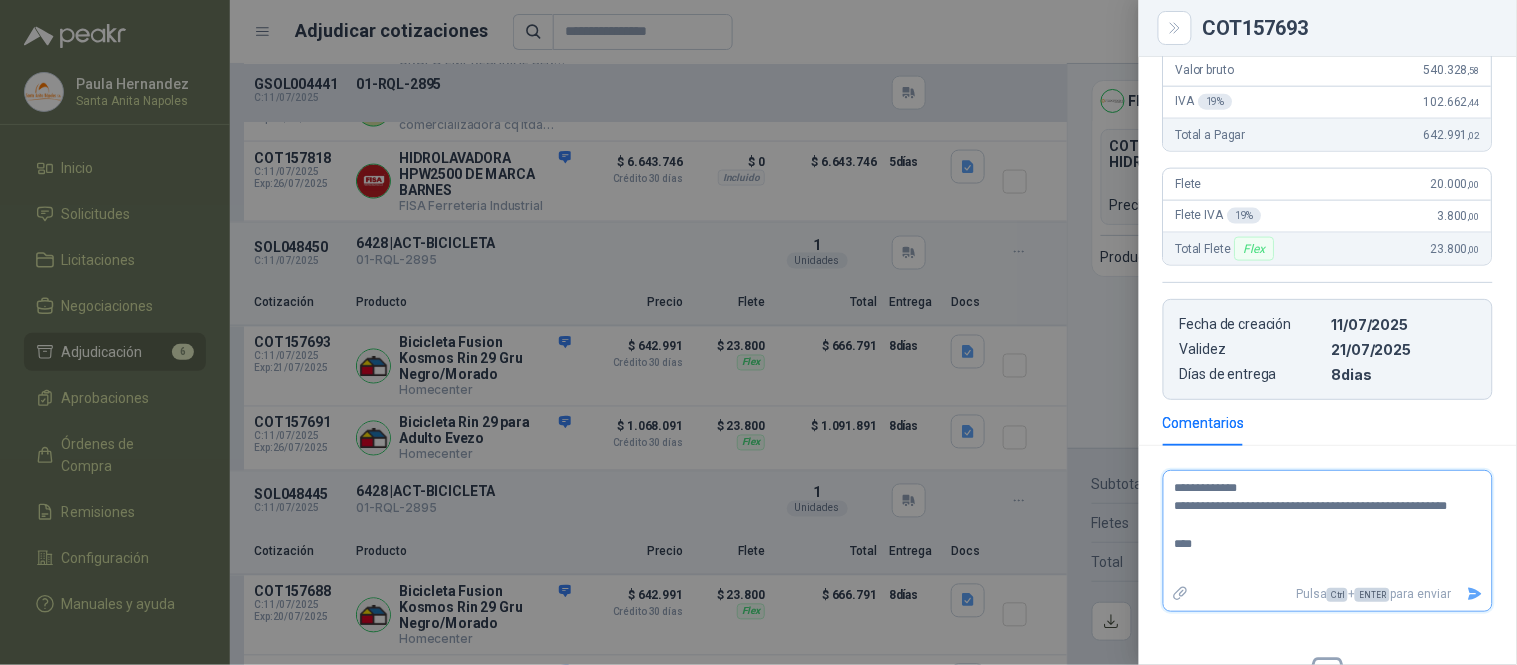 type 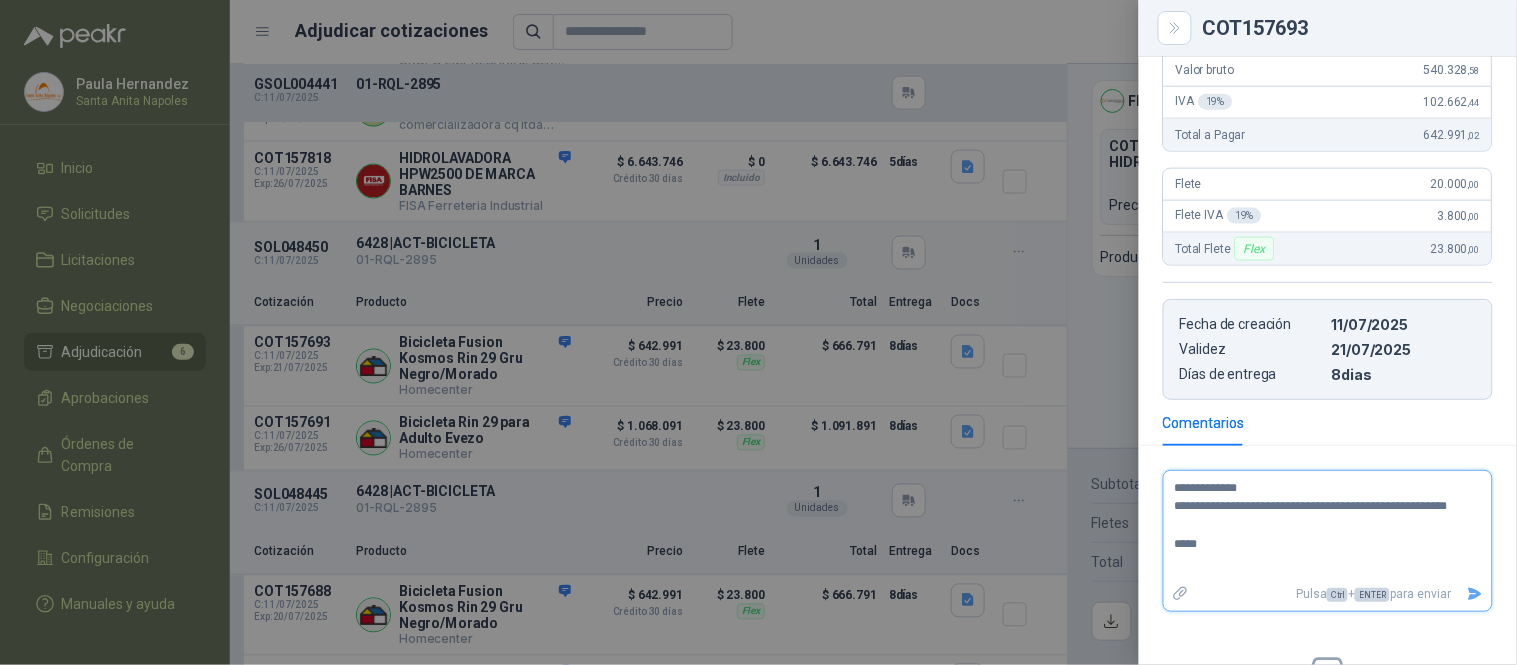 type 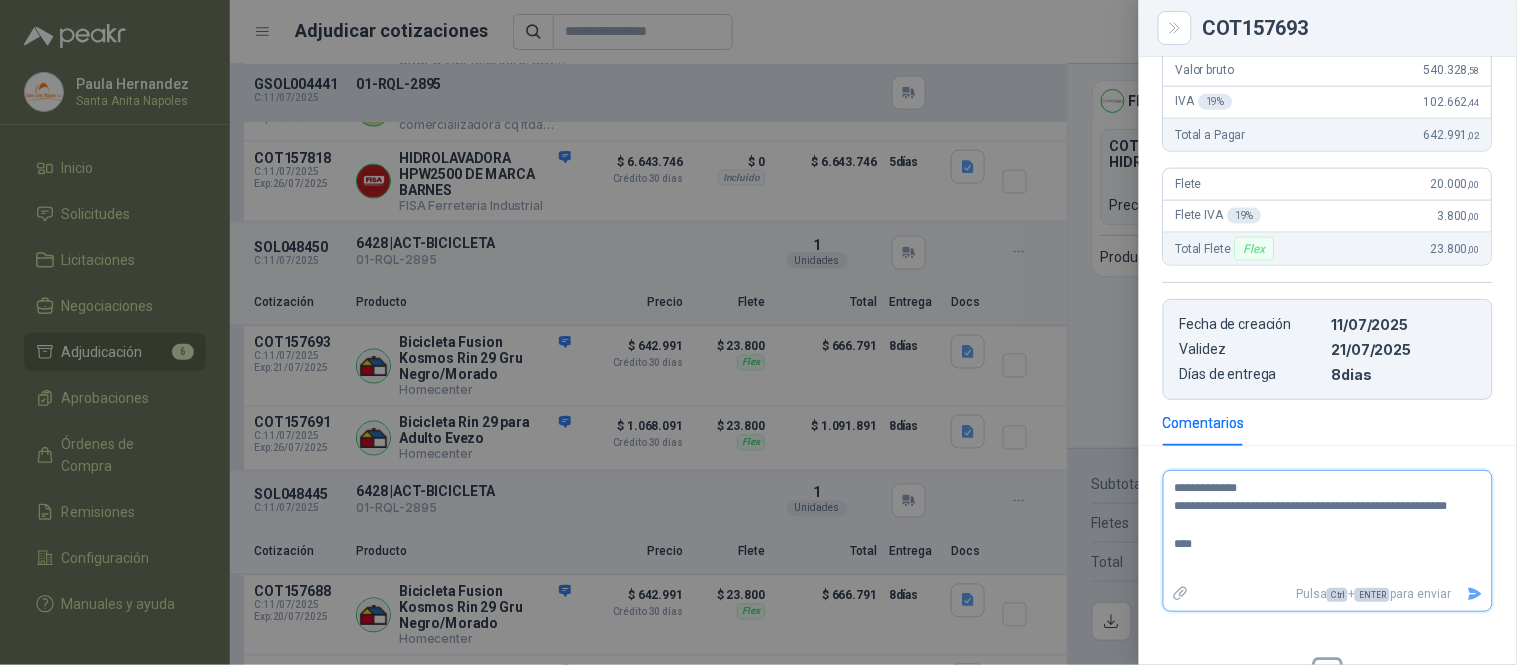 type 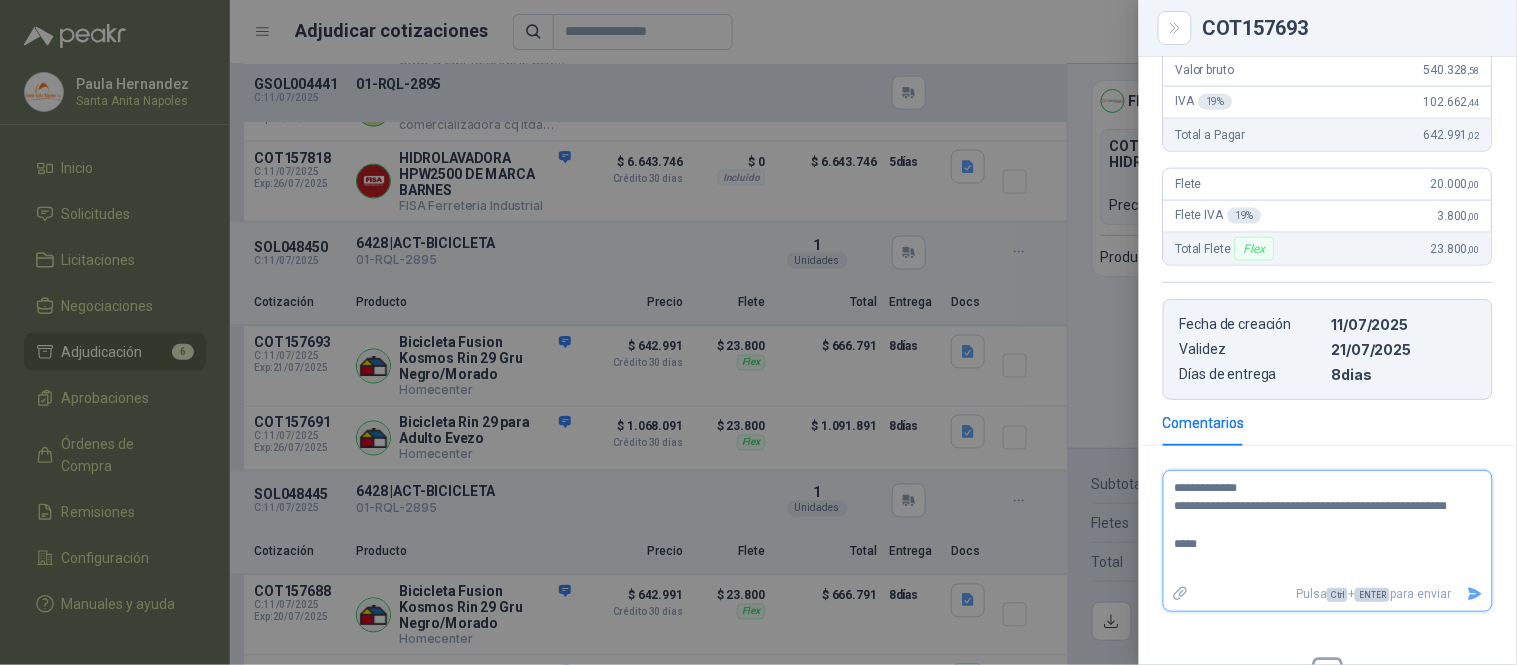 type 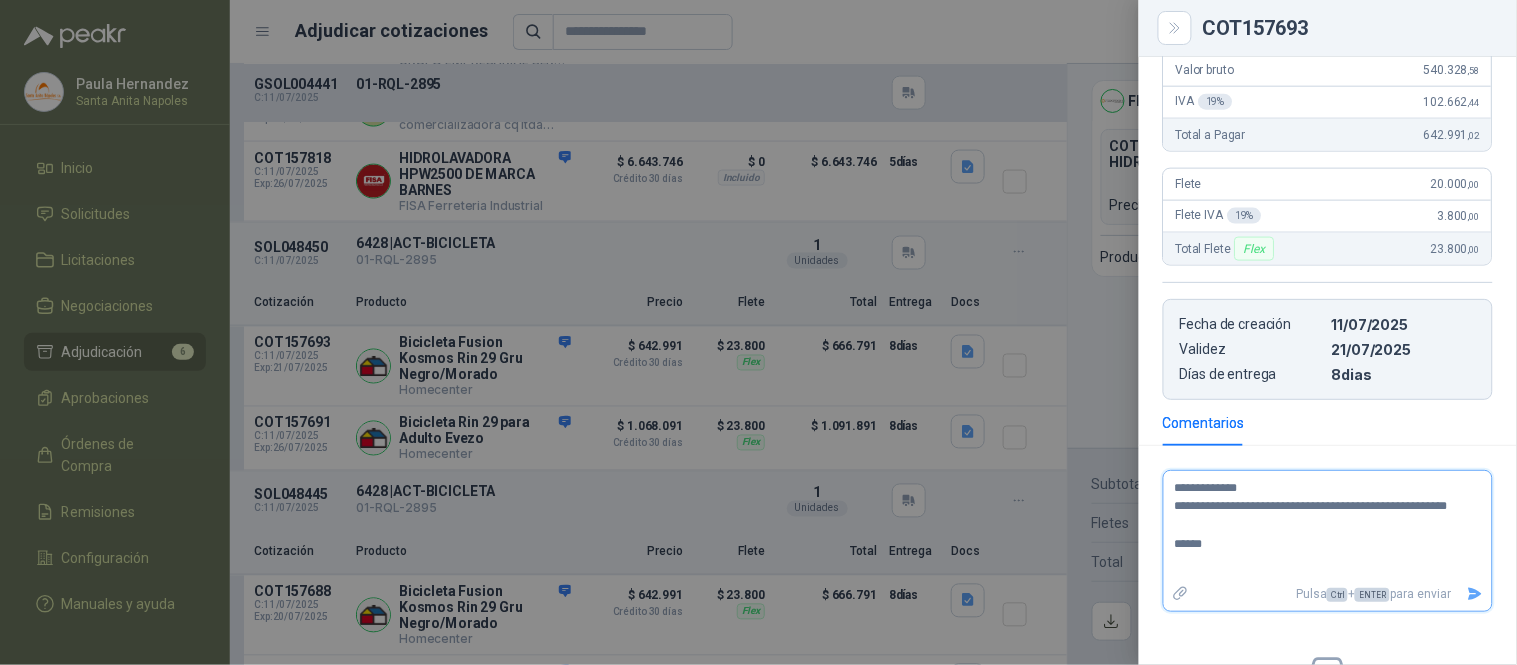 type 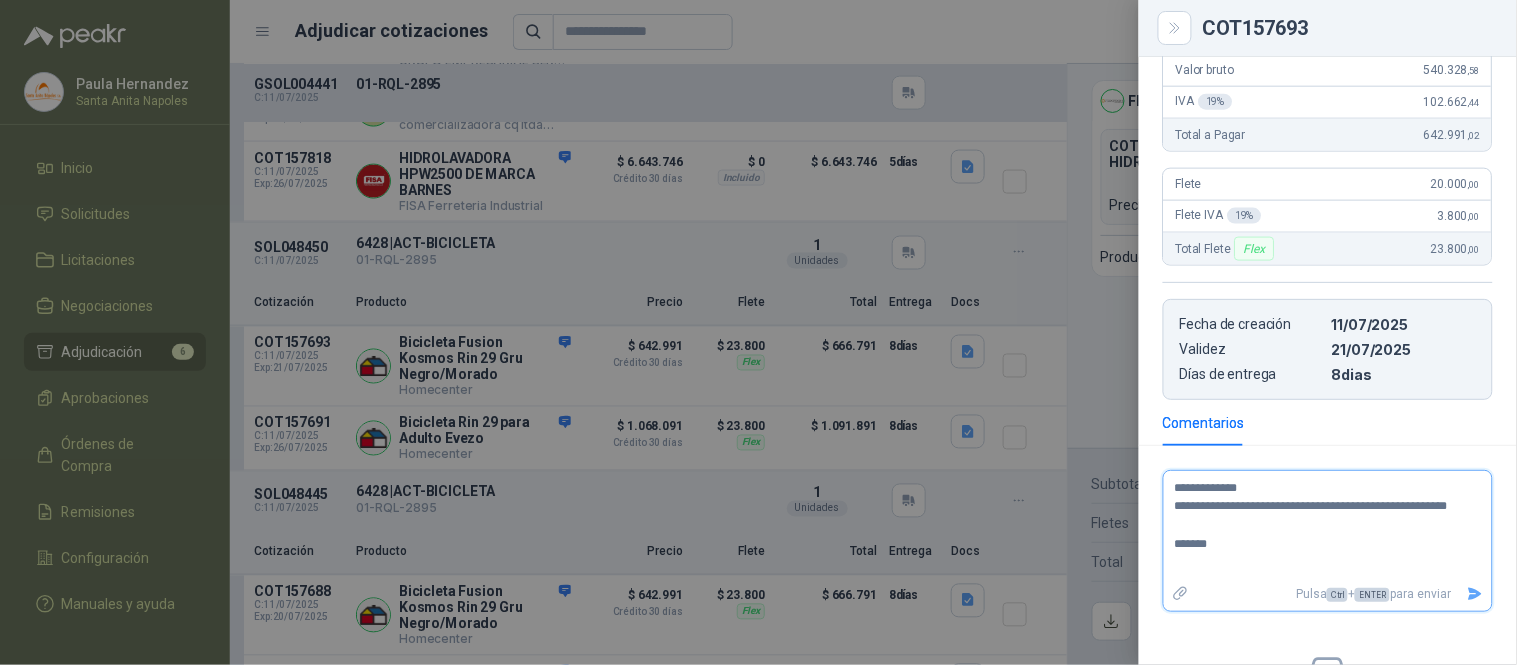 type 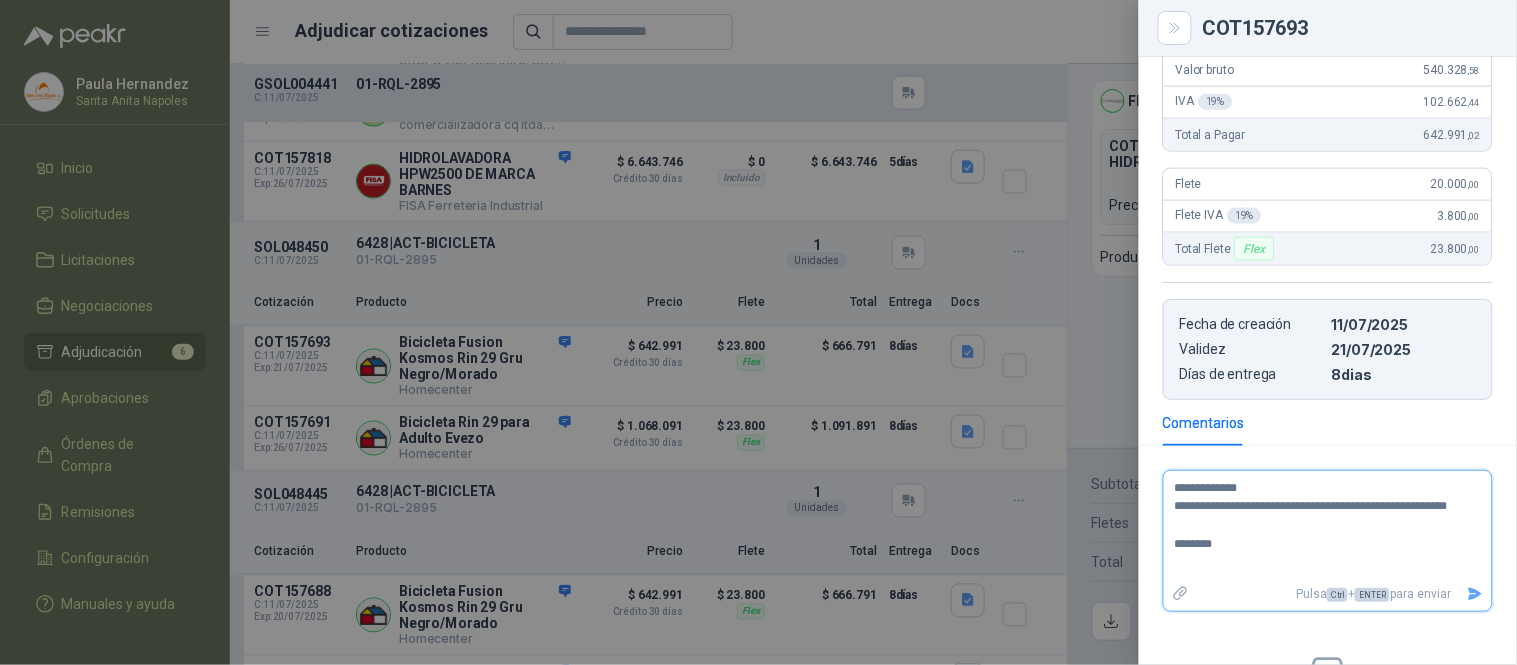type 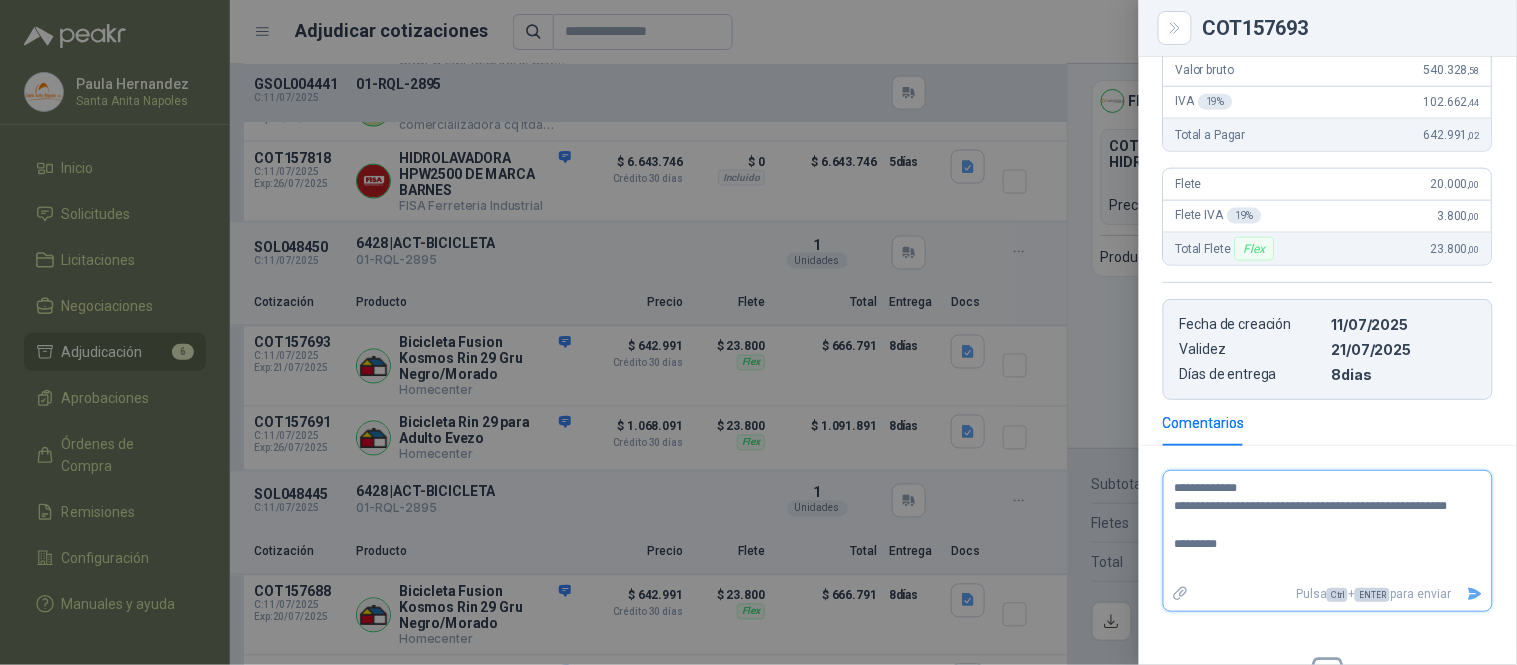 type 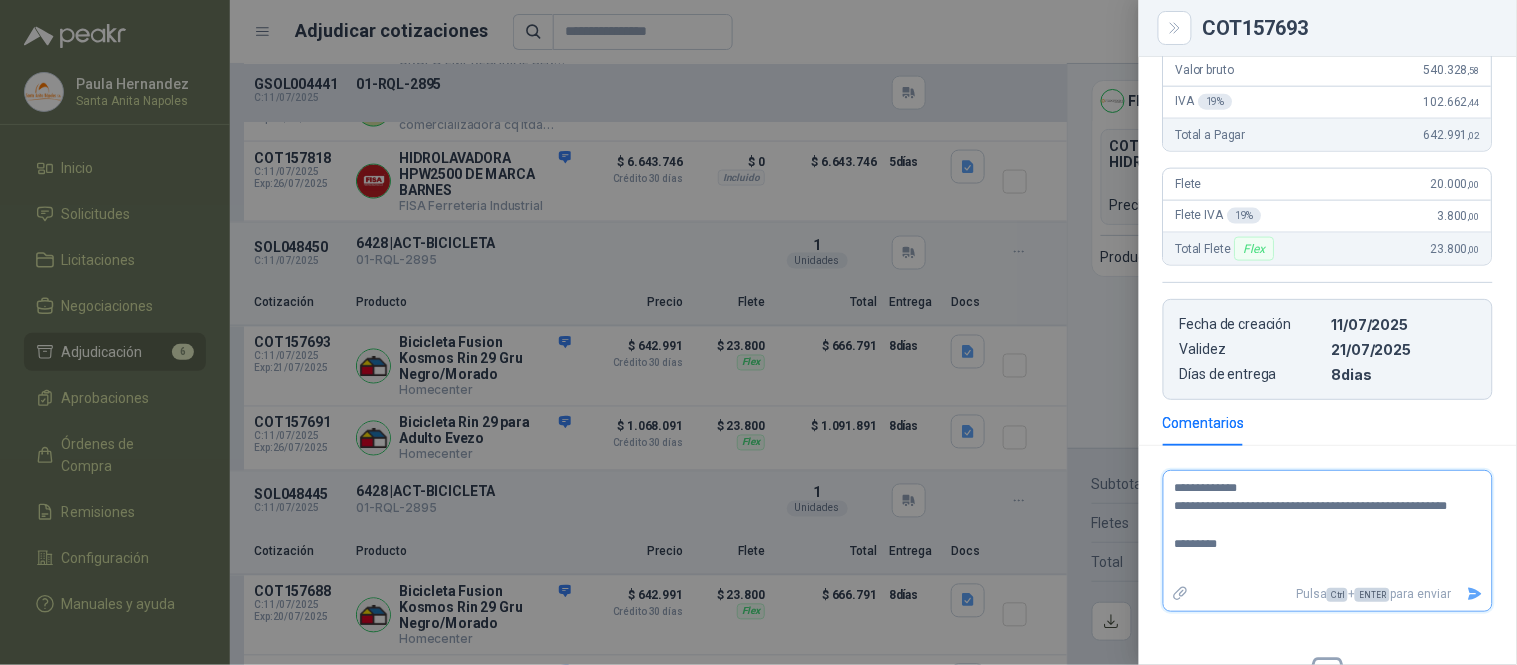 click on "**********" at bounding box center [1320, 526] 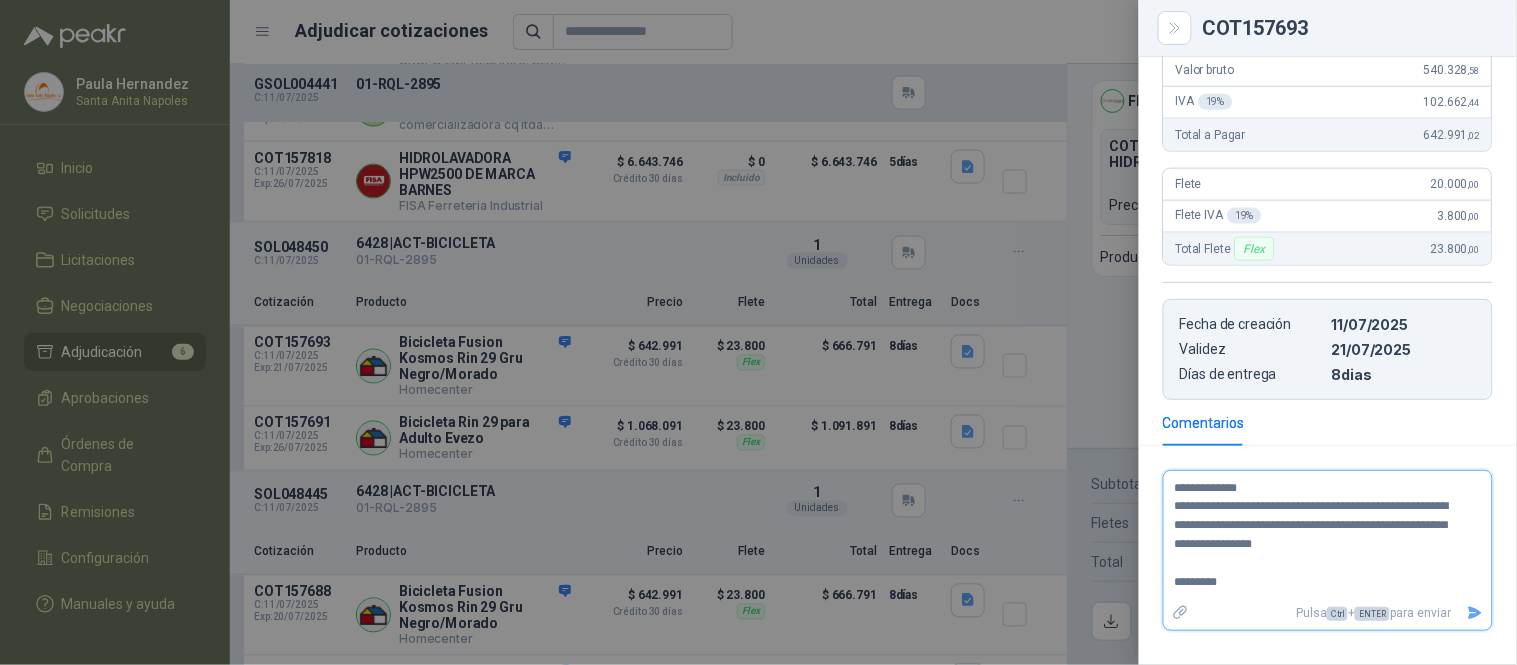 click 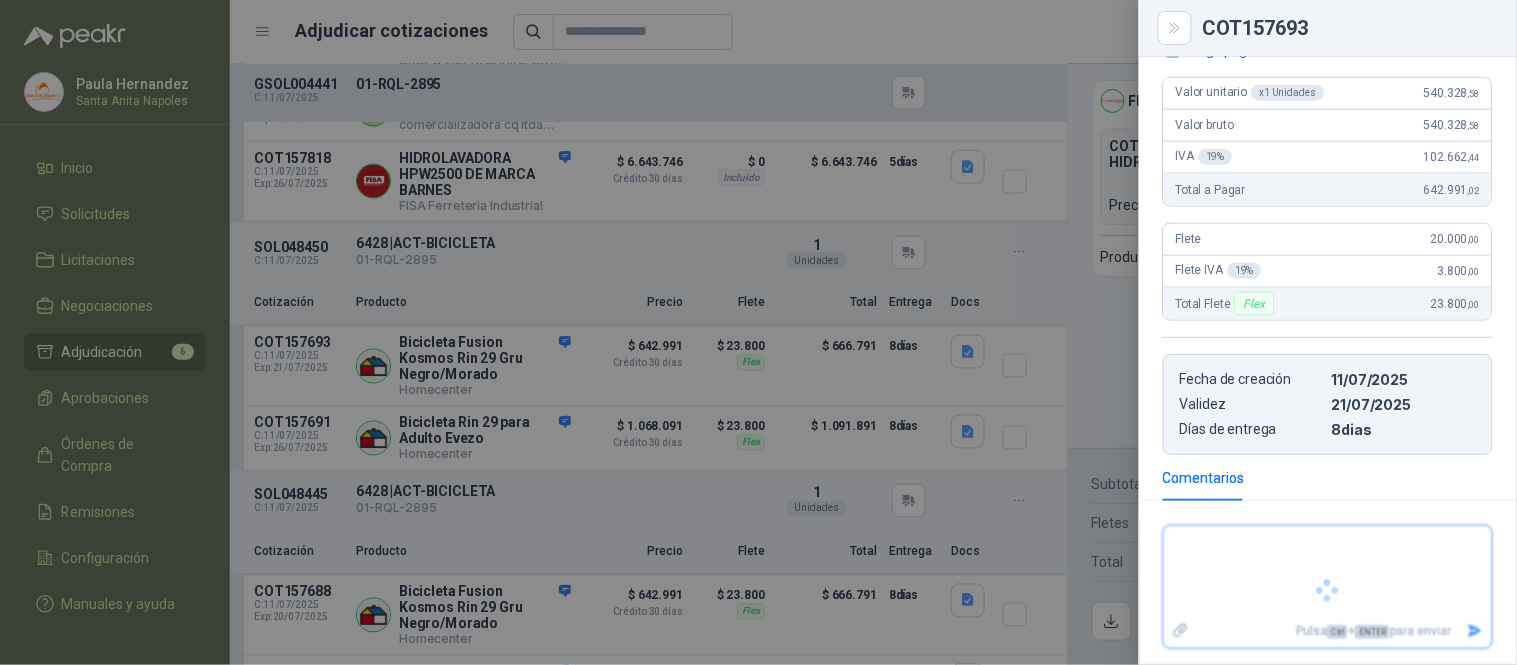 scroll, scrollTop: 618, scrollLeft: 0, axis: vertical 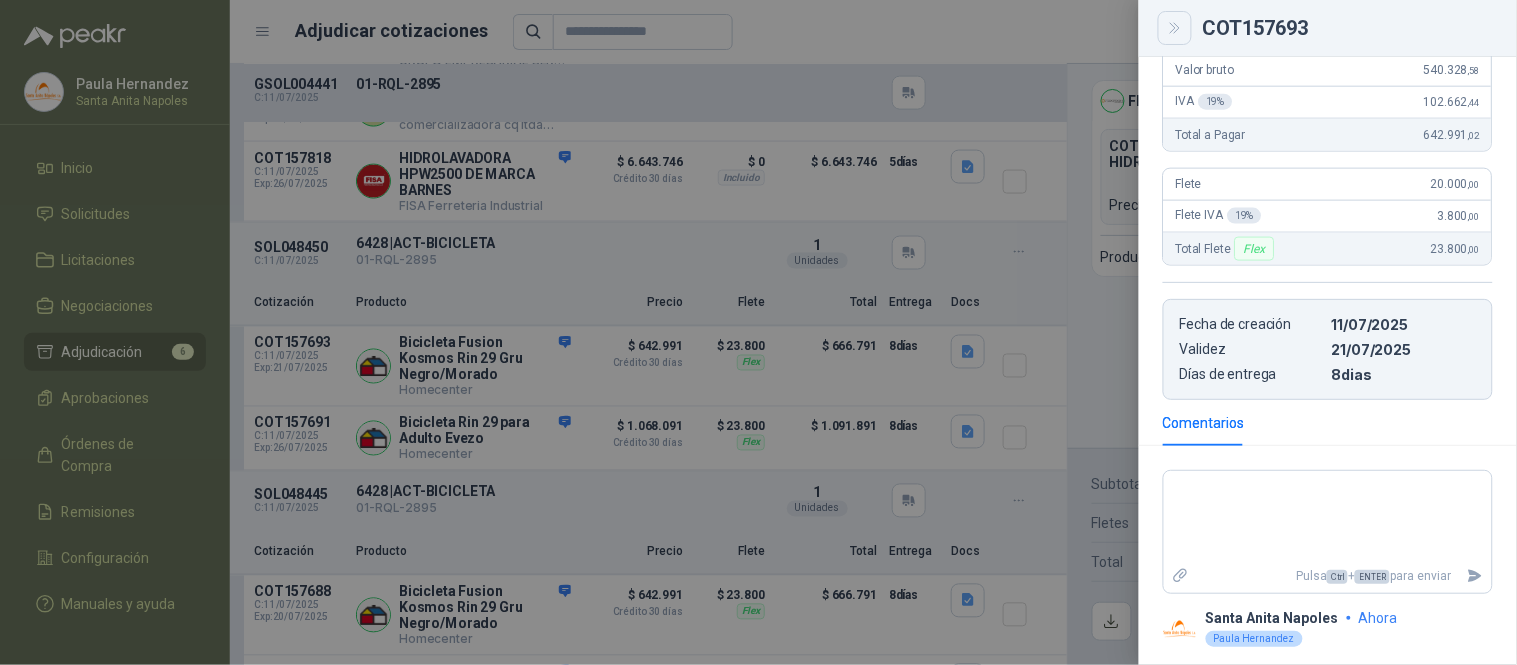 click at bounding box center [1175, 28] 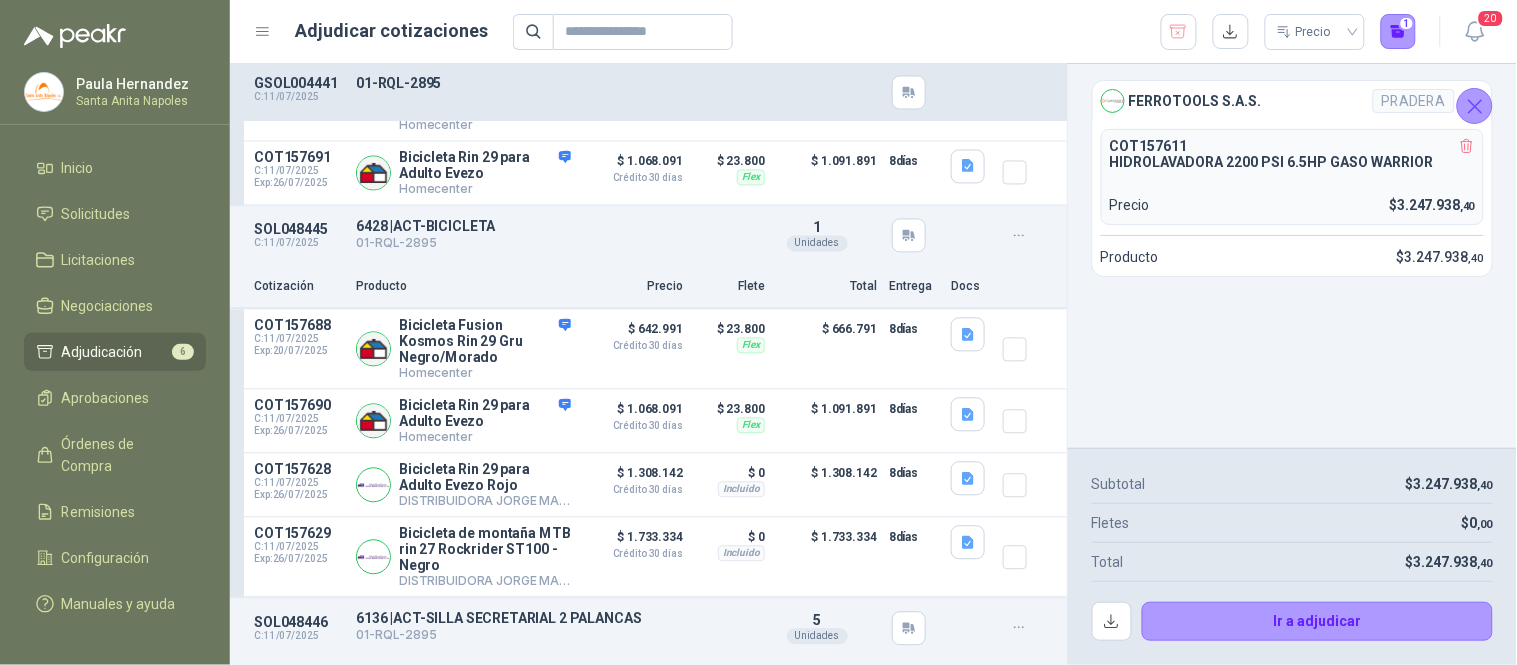 scroll, scrollTop: 1010, scrollLeft: 0, axis: vertical 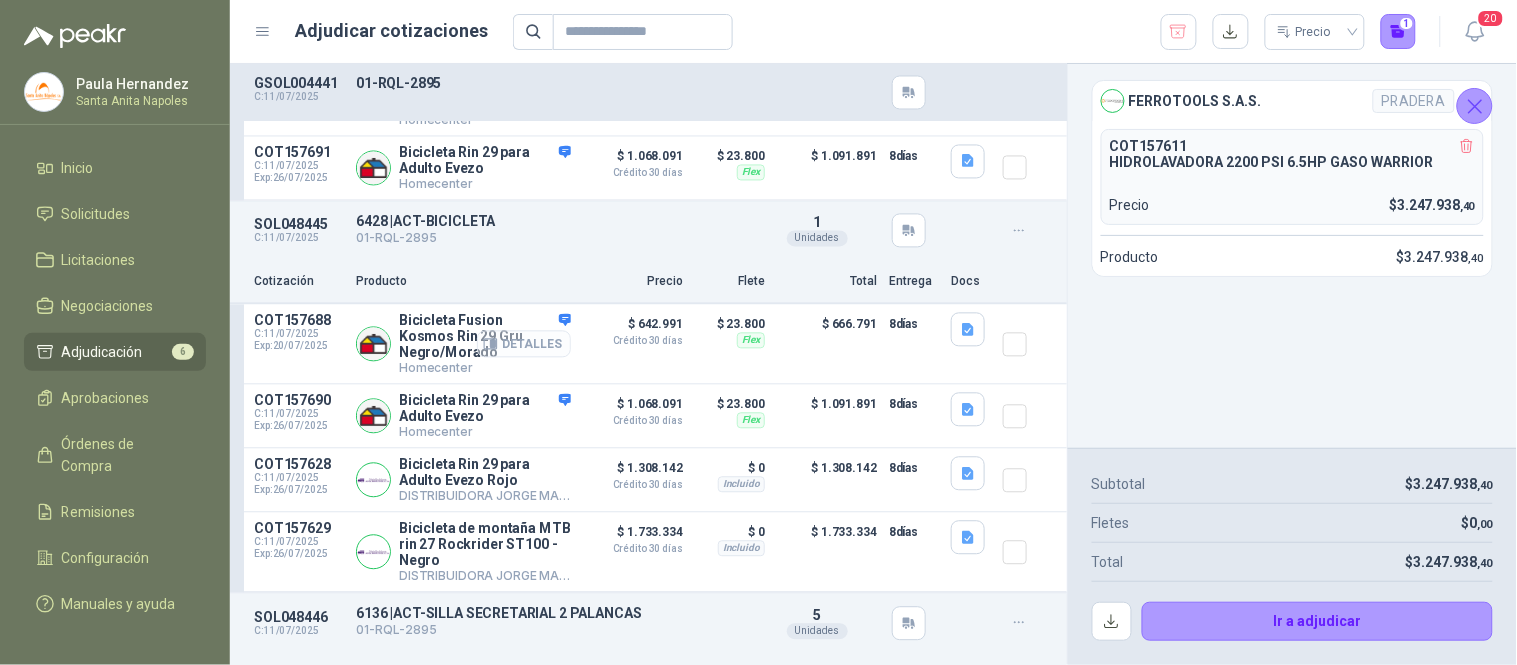 click on "Detalles" at bounding box center (524, 344) 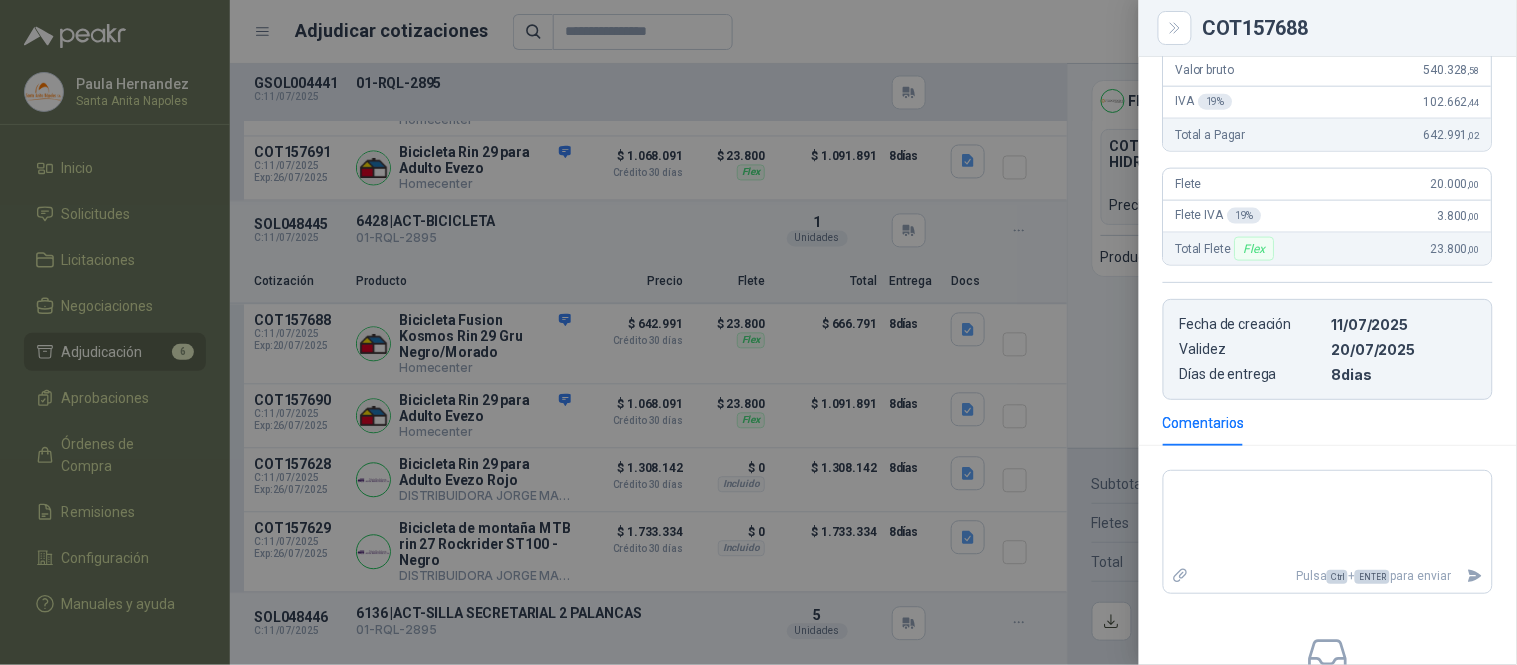 scroll, scrollTop: 465, scrollLeft: 0, axis: vertical 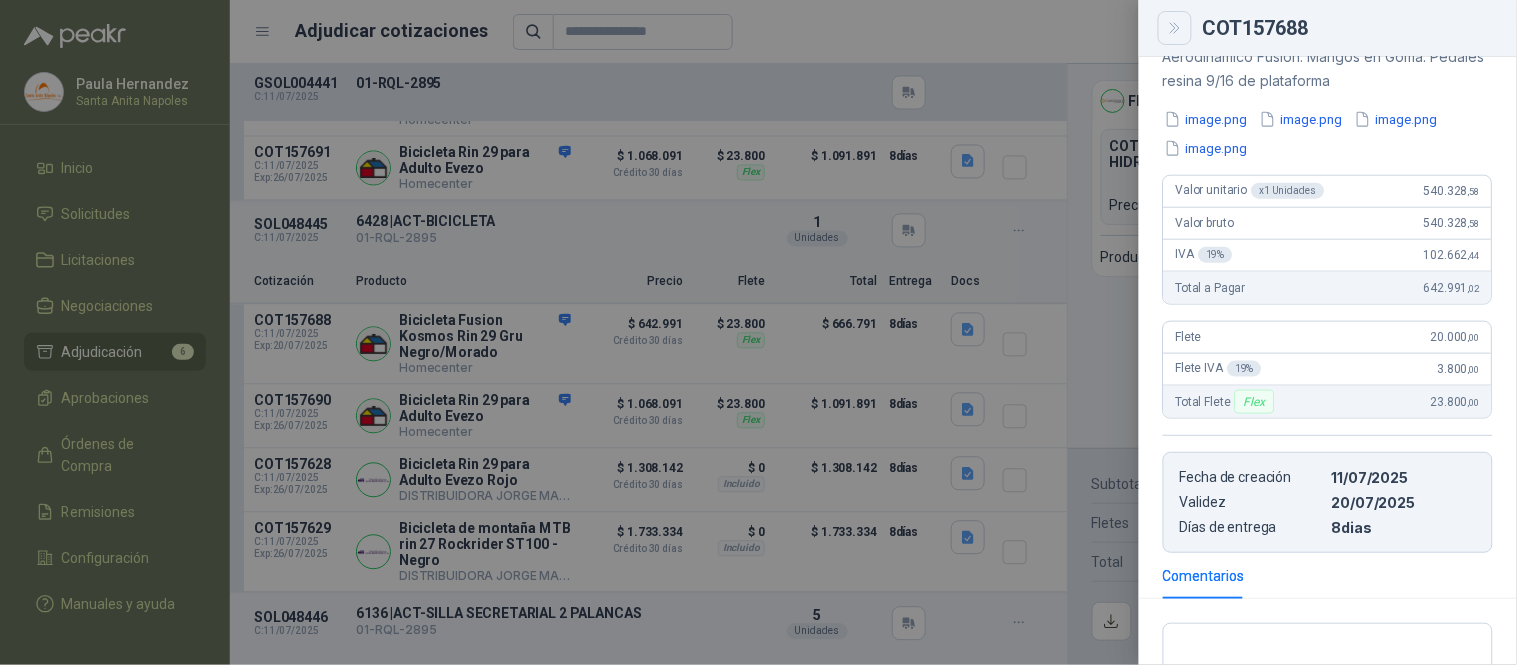 click 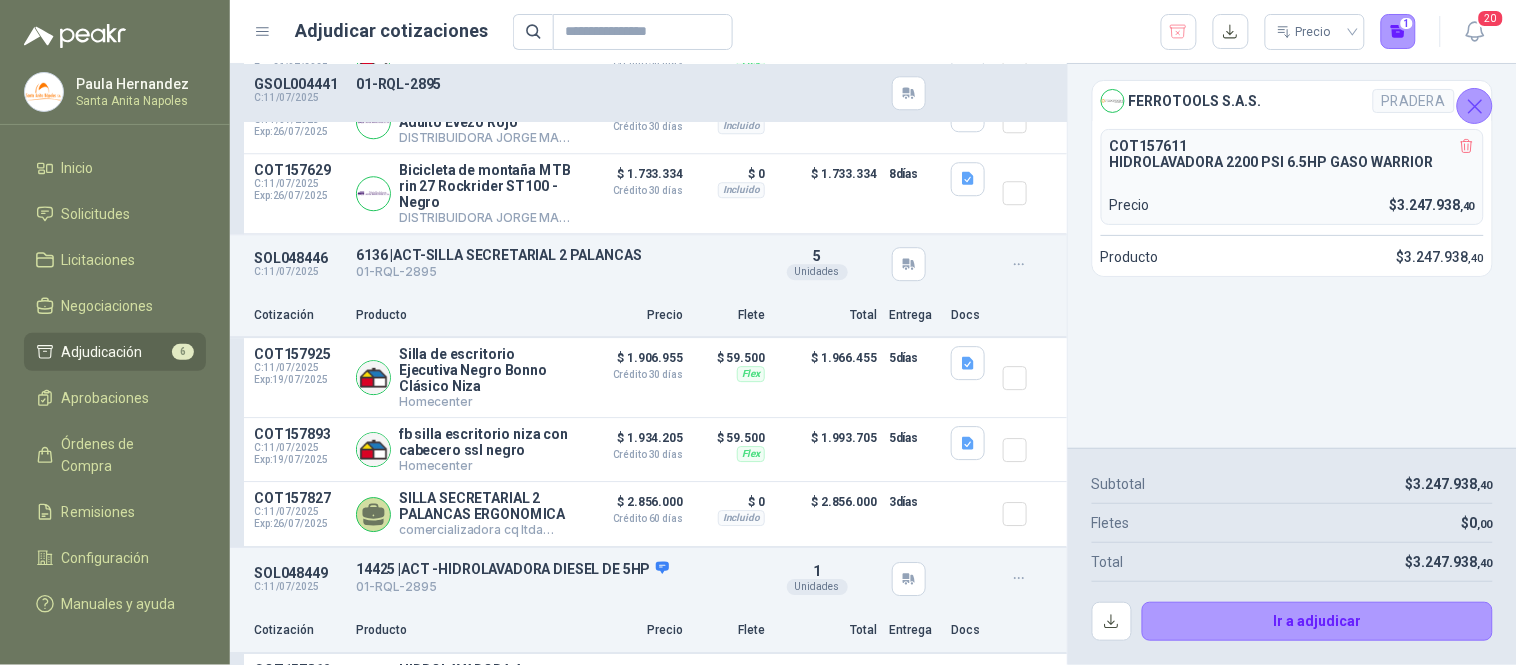 scroll, scrollTop: 1376, scrollLeft: 0, axis: vertical 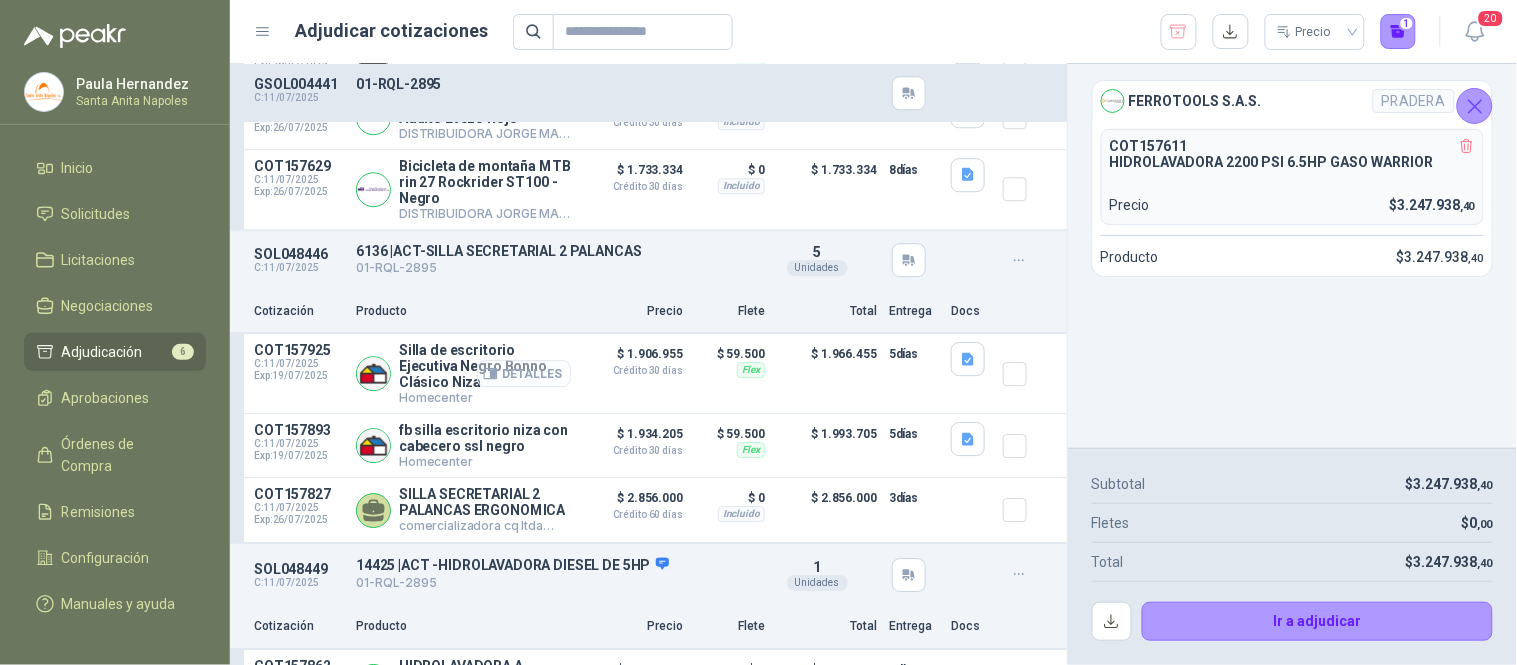 click on "Detalles" at bounding box center [524, 373] 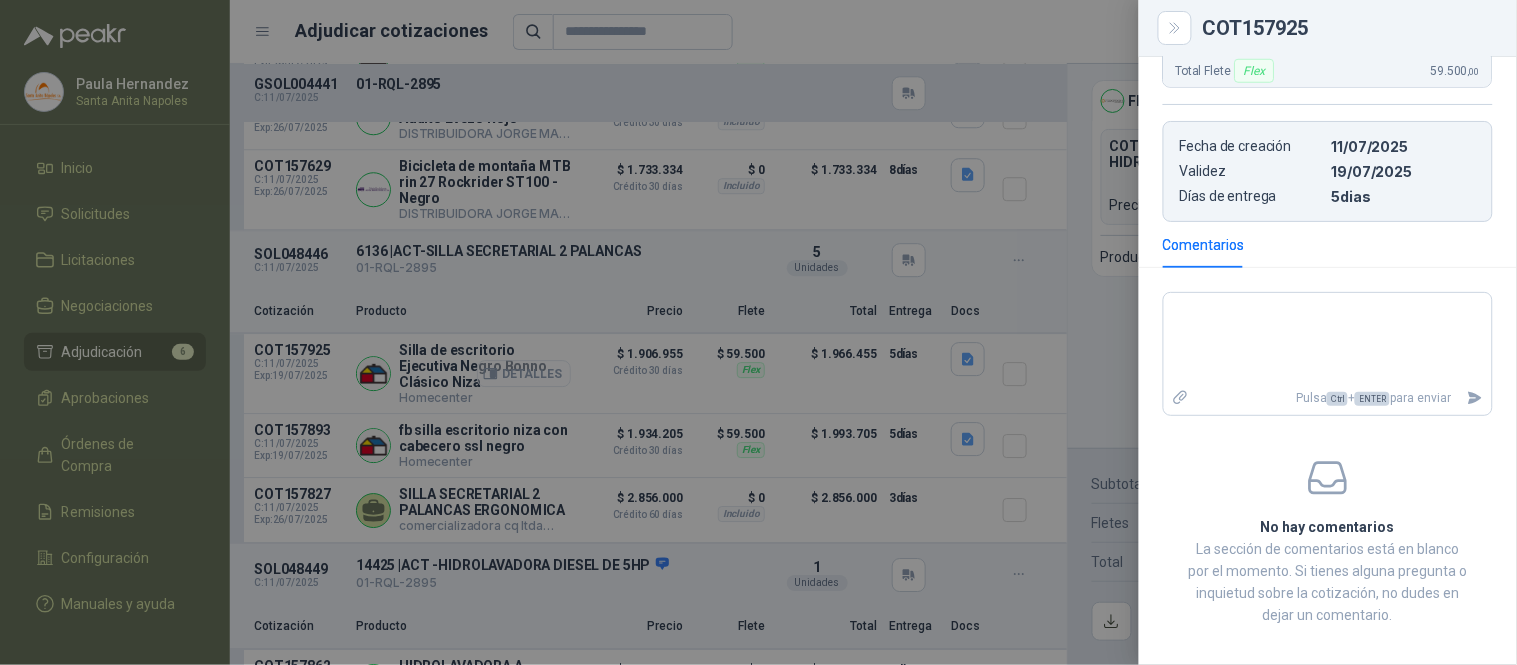 scroll, scrollTop: 162, scrollLeft: 0, axis: vertical 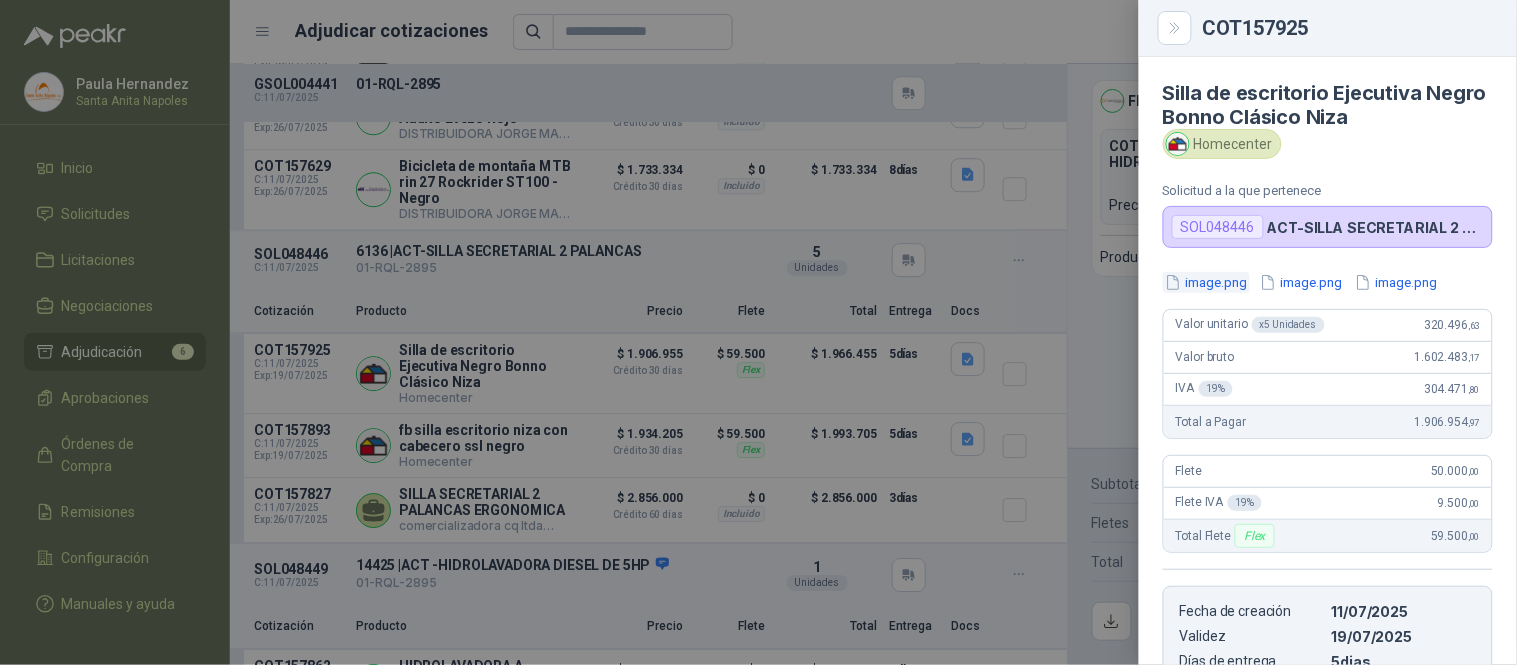 click on "image.png" at bounding box center (1206, 282) 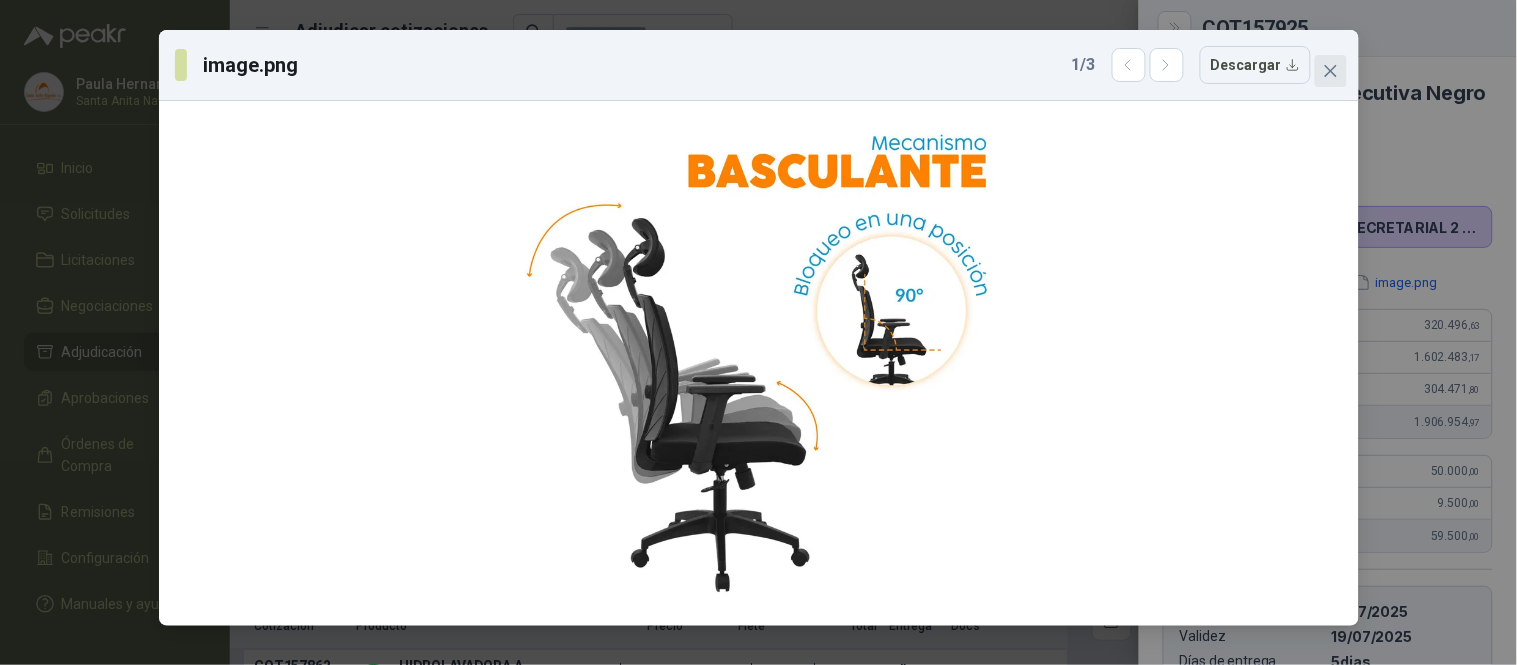 click at bounding box center [1331, 71] 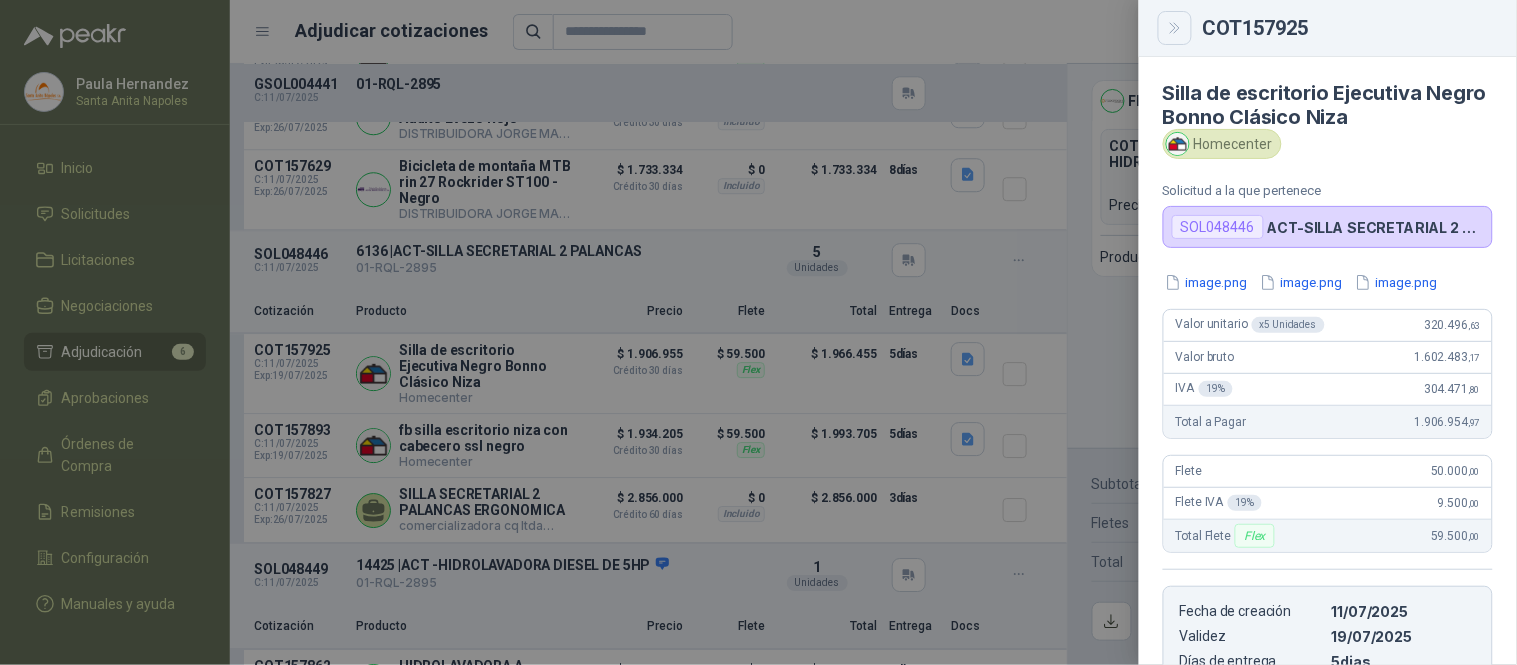 click 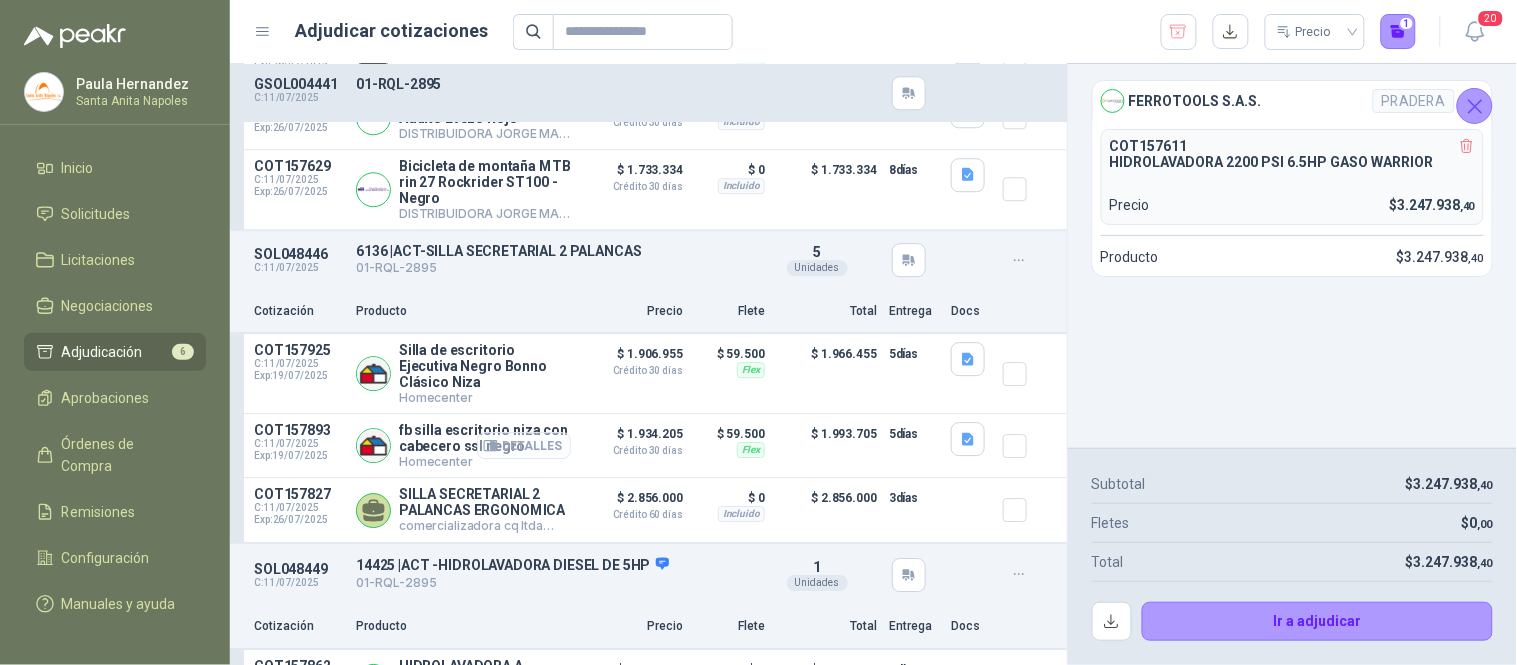 click on "Detalles" at bounding box center (524, 445) 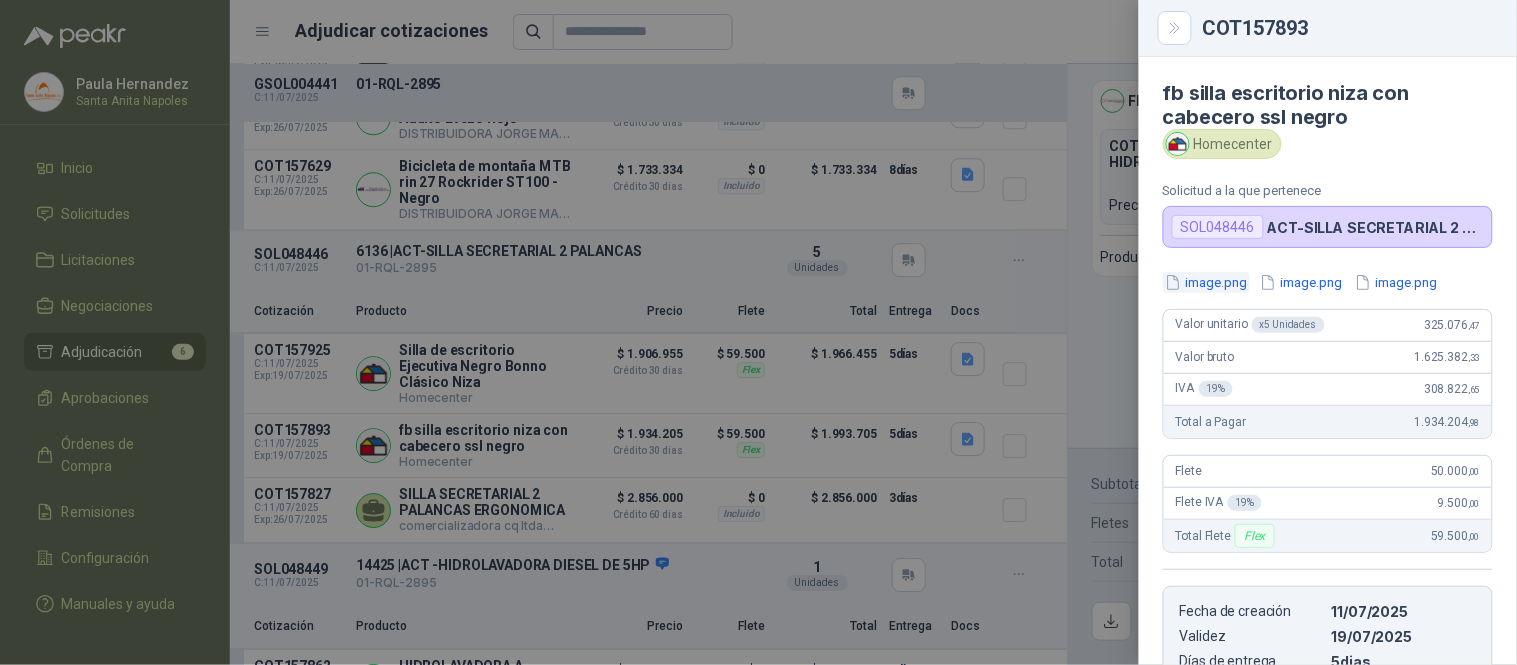 click on "image.png" at bounding box center [1206, 282] 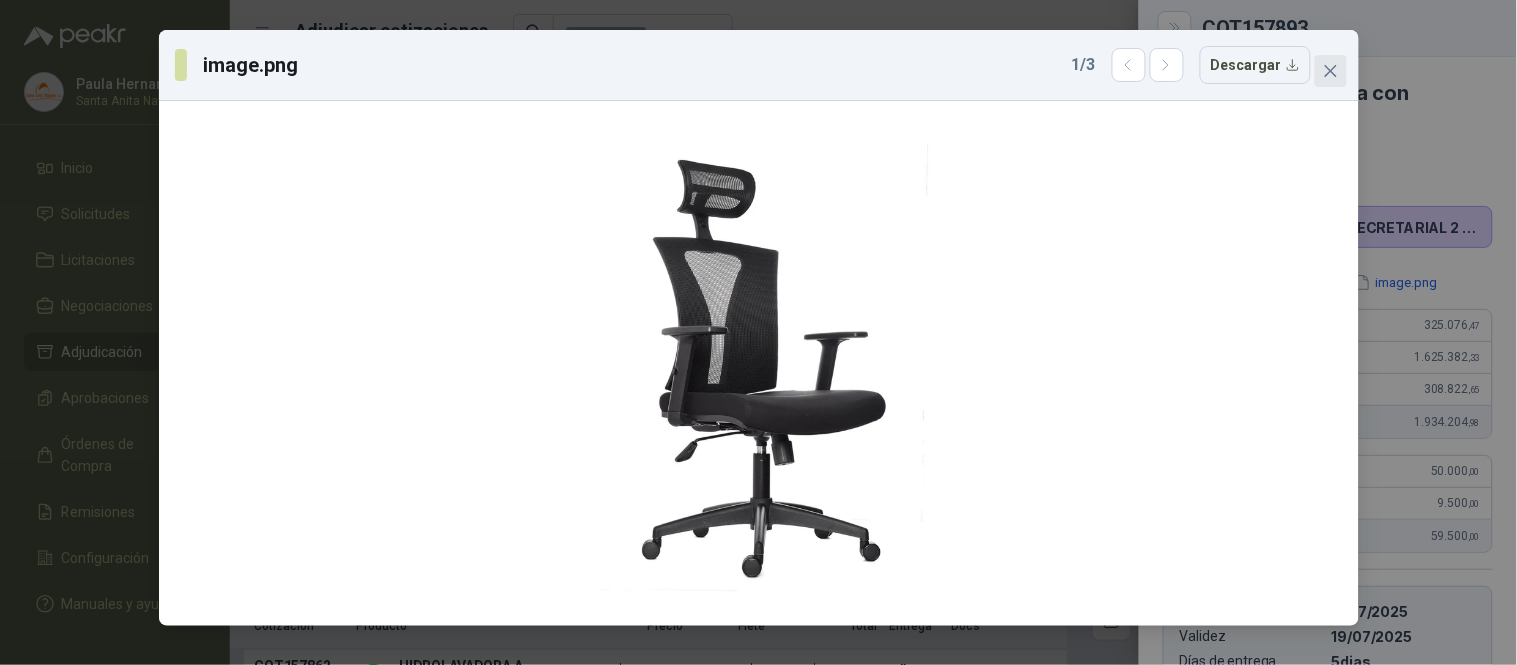 click 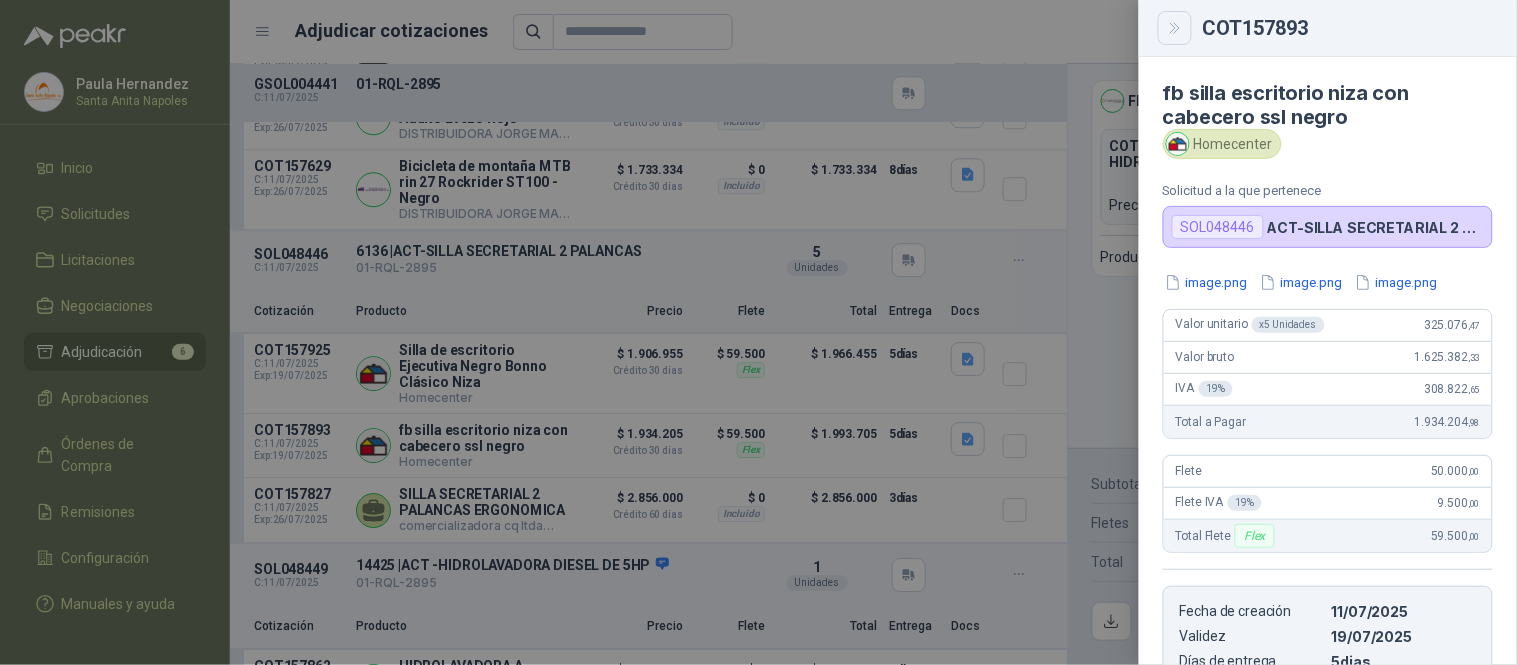 click at bounding box center [1175, 28] 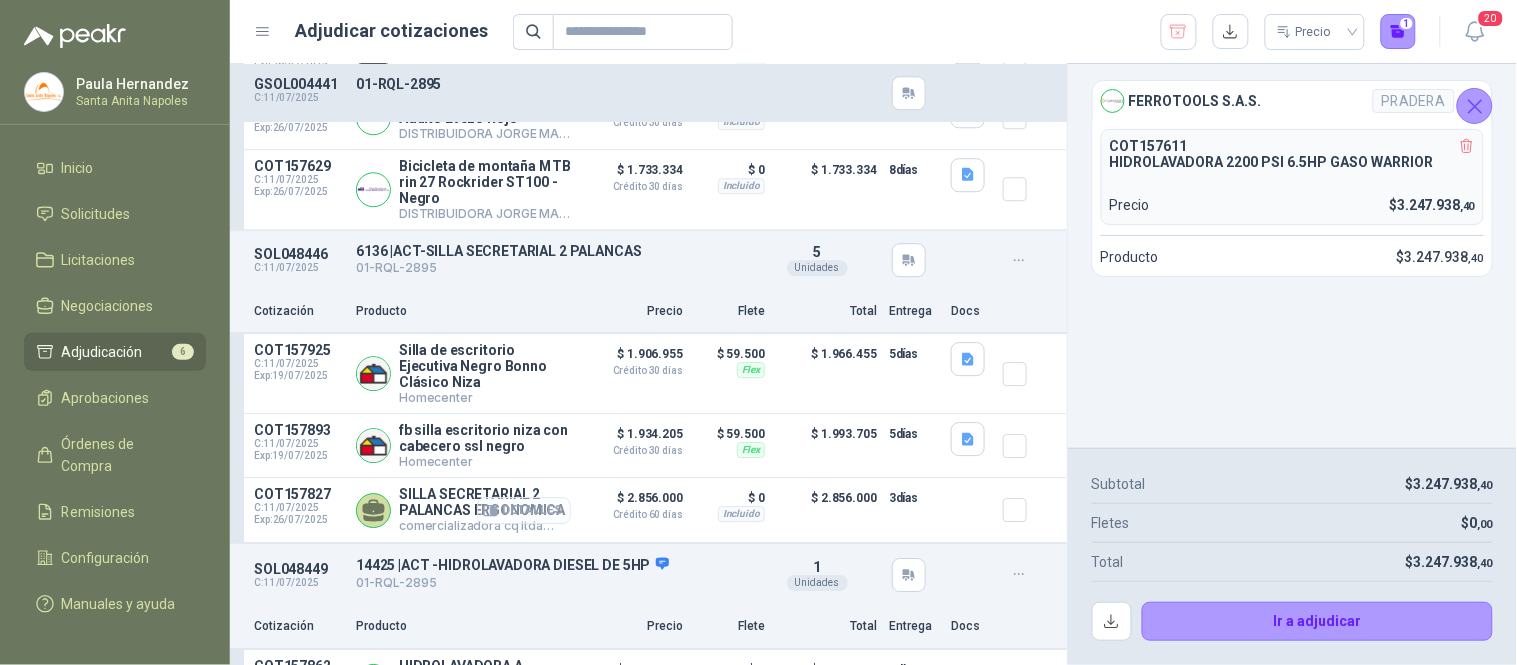 click on "Detalles" at bounding box center (524, 510) 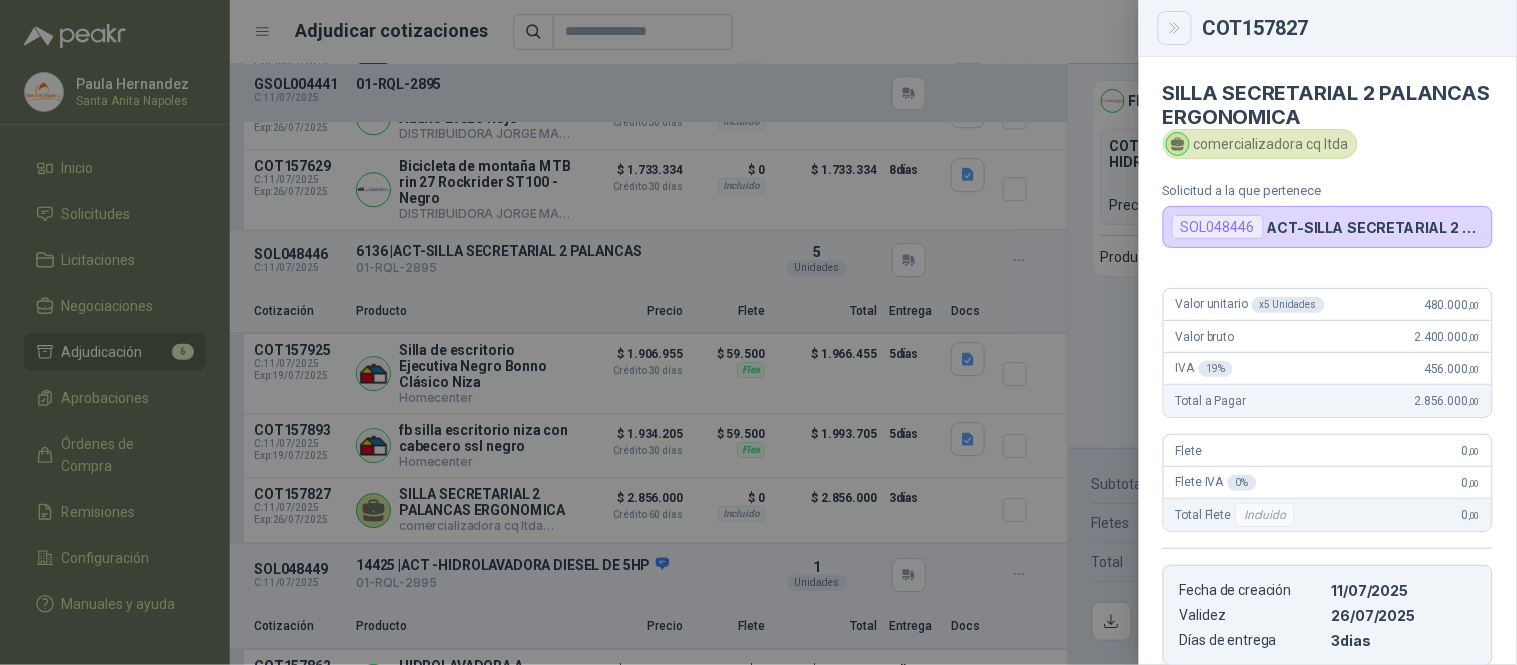 click at bounding box center (1175, 28) 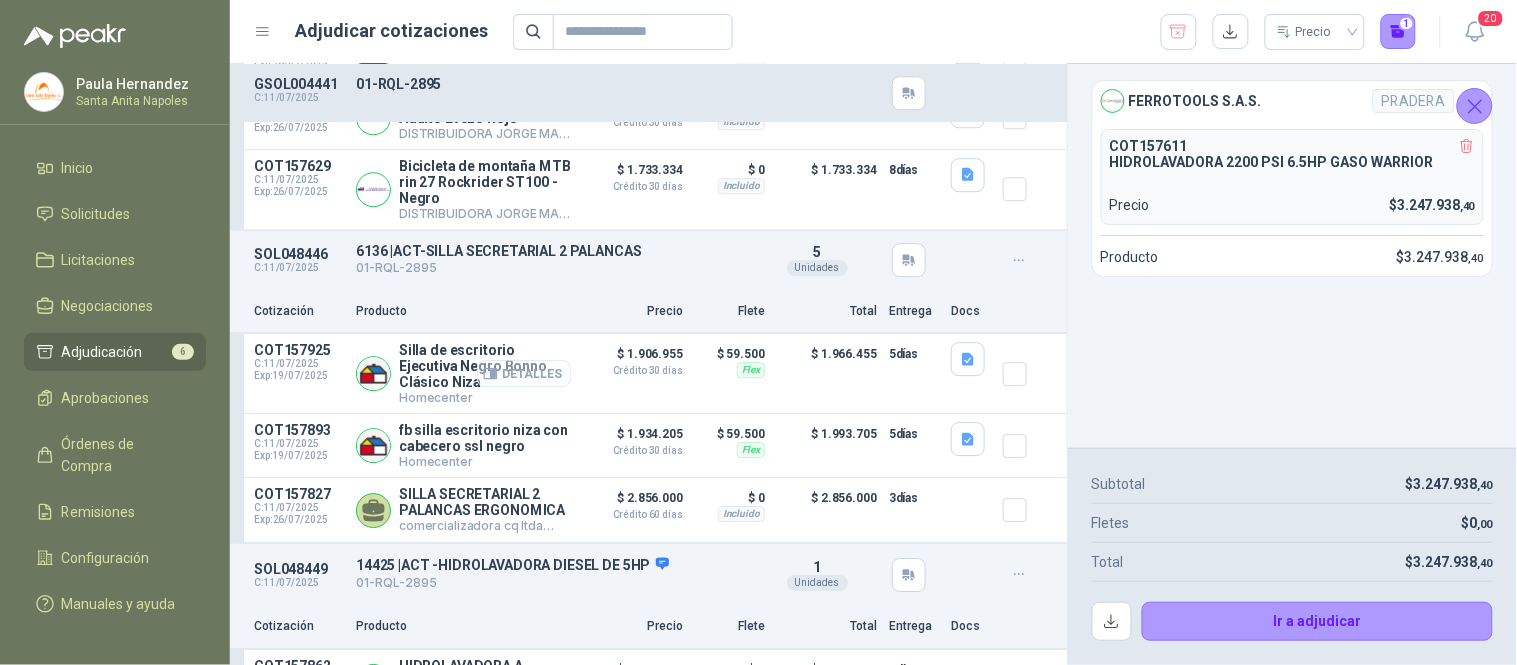 click on "Detalles" at bounding box center (524, 373) 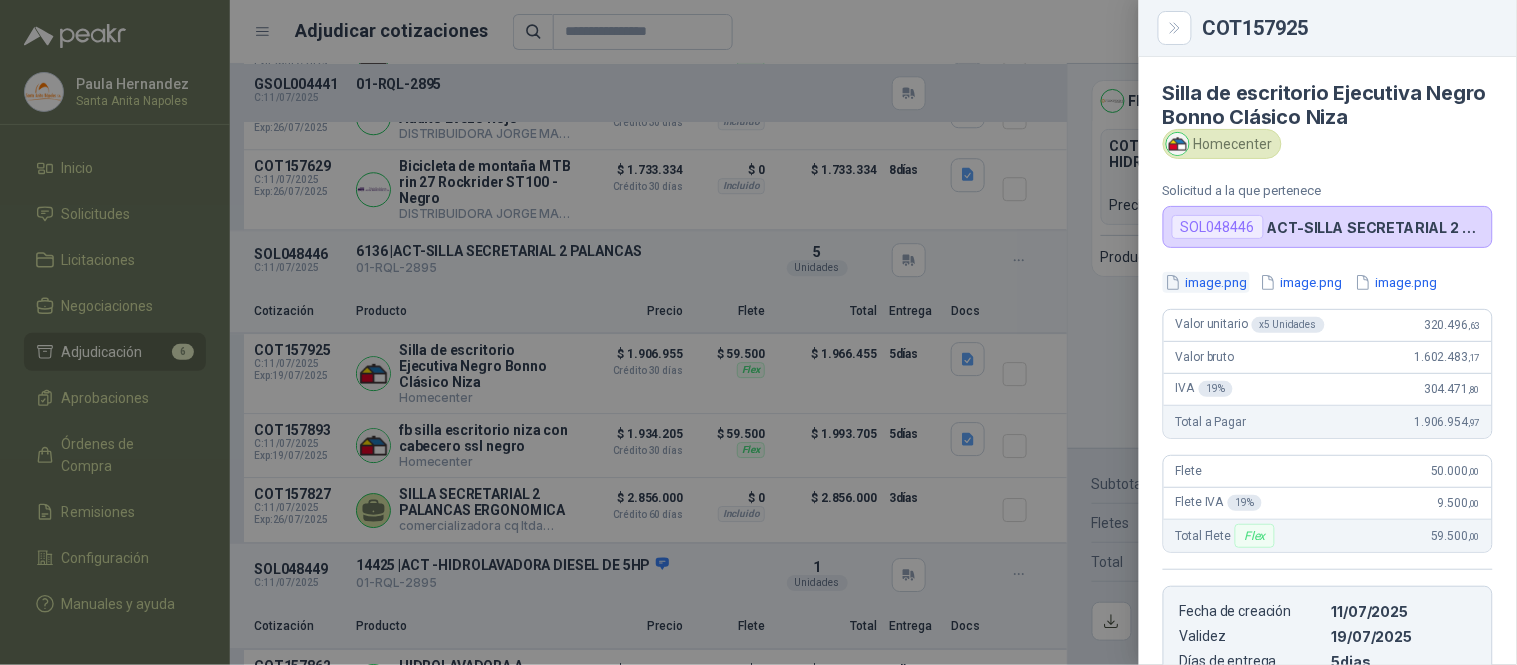click on "image.png" at bounding box center [1206, 282] 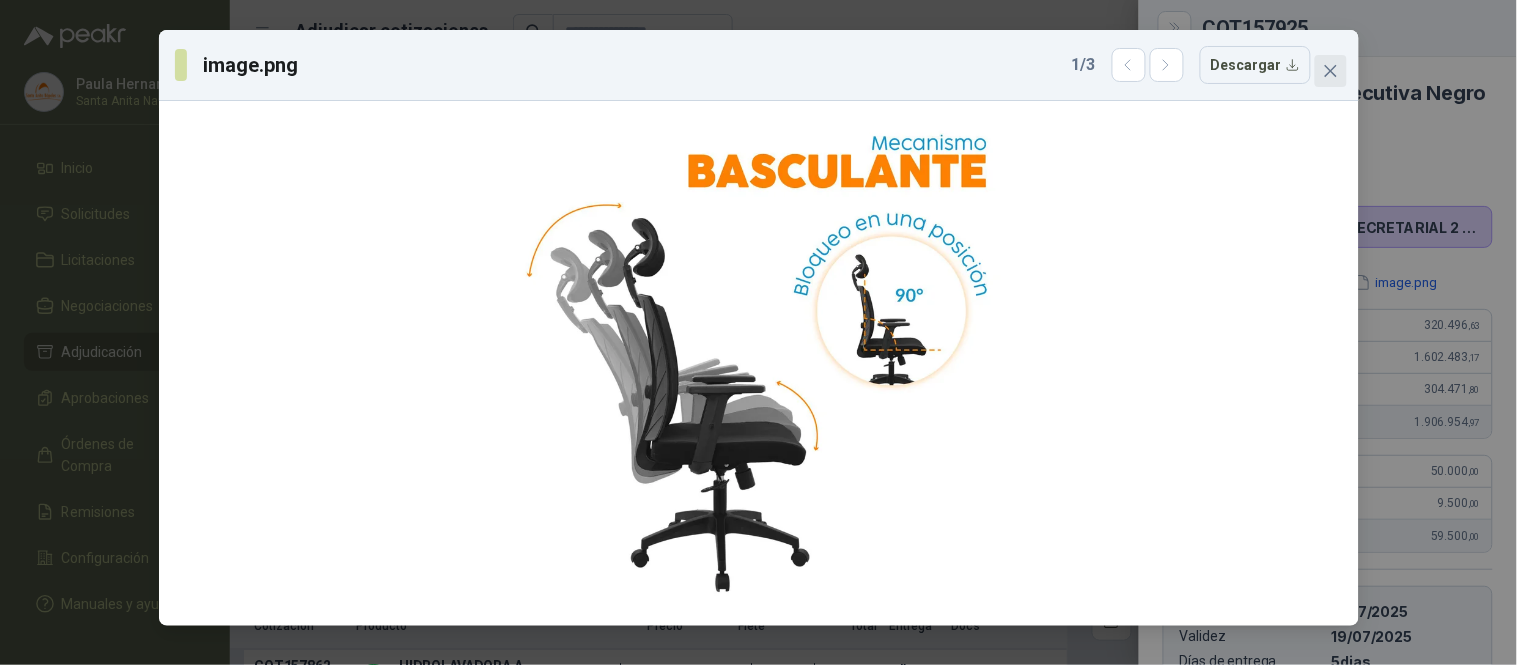 click 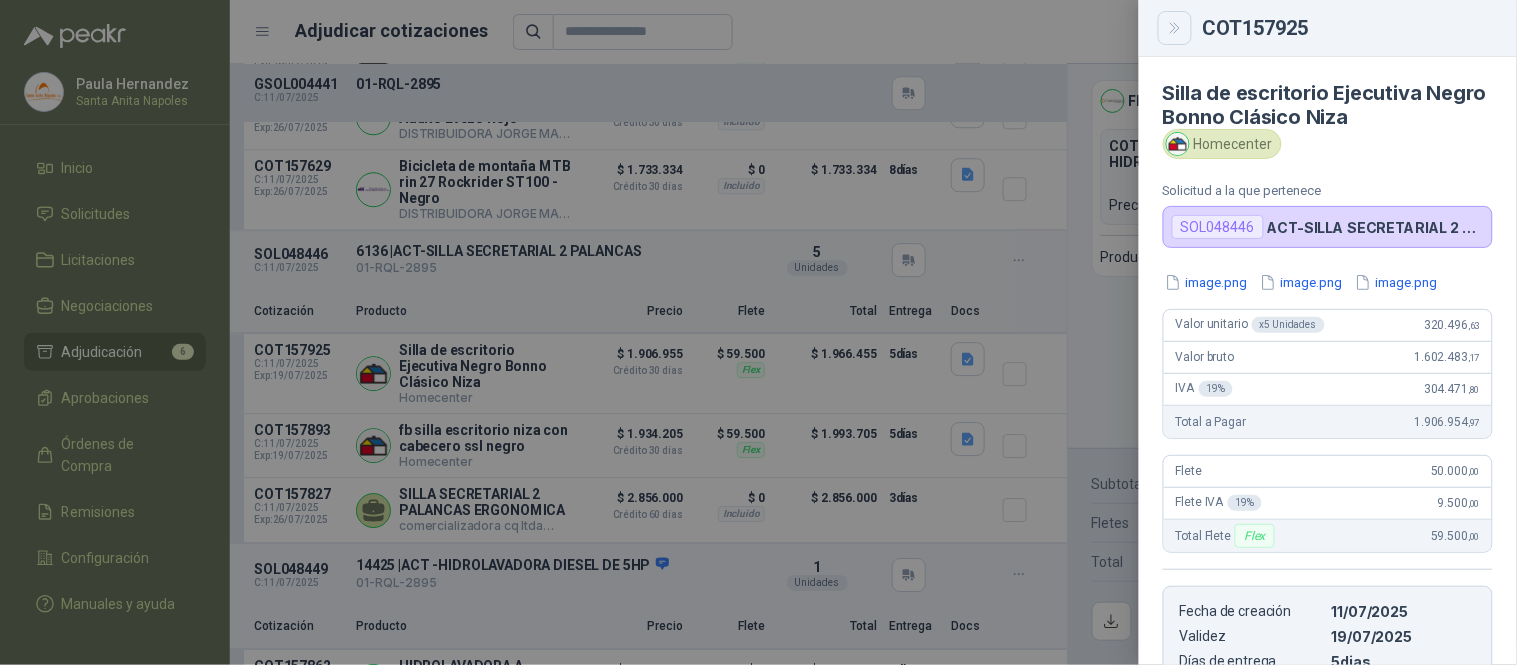 click 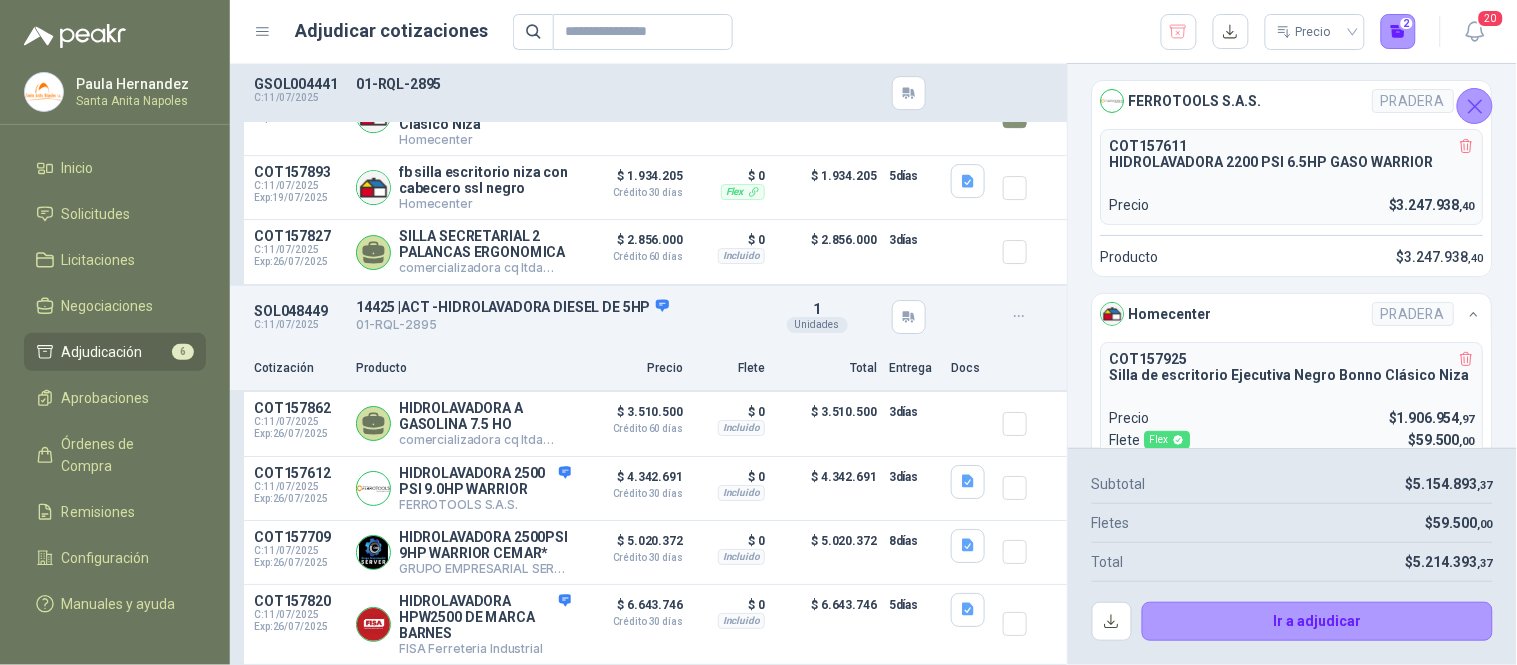 scroll, scrollTop: 1695, scrollLeft: 0, axis: vertical 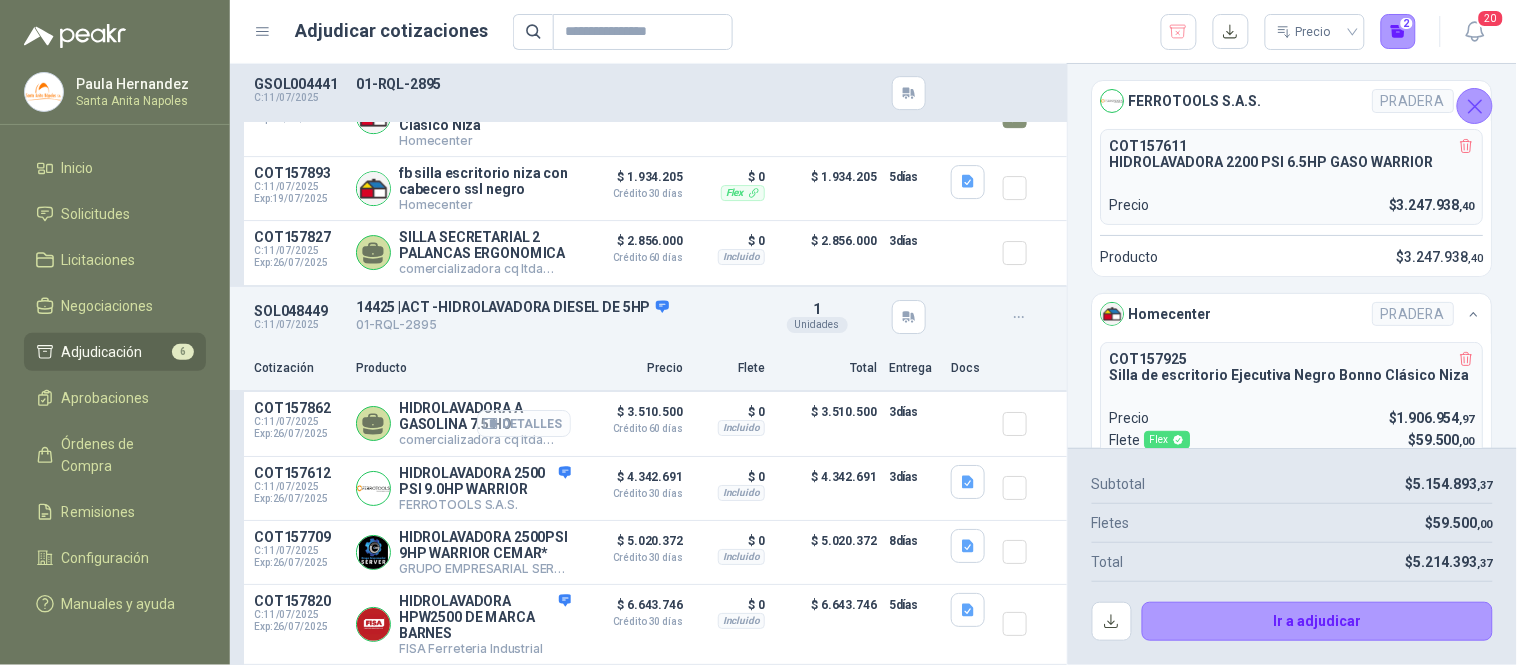 click on "Detalles" at bounding box center [524, 423] 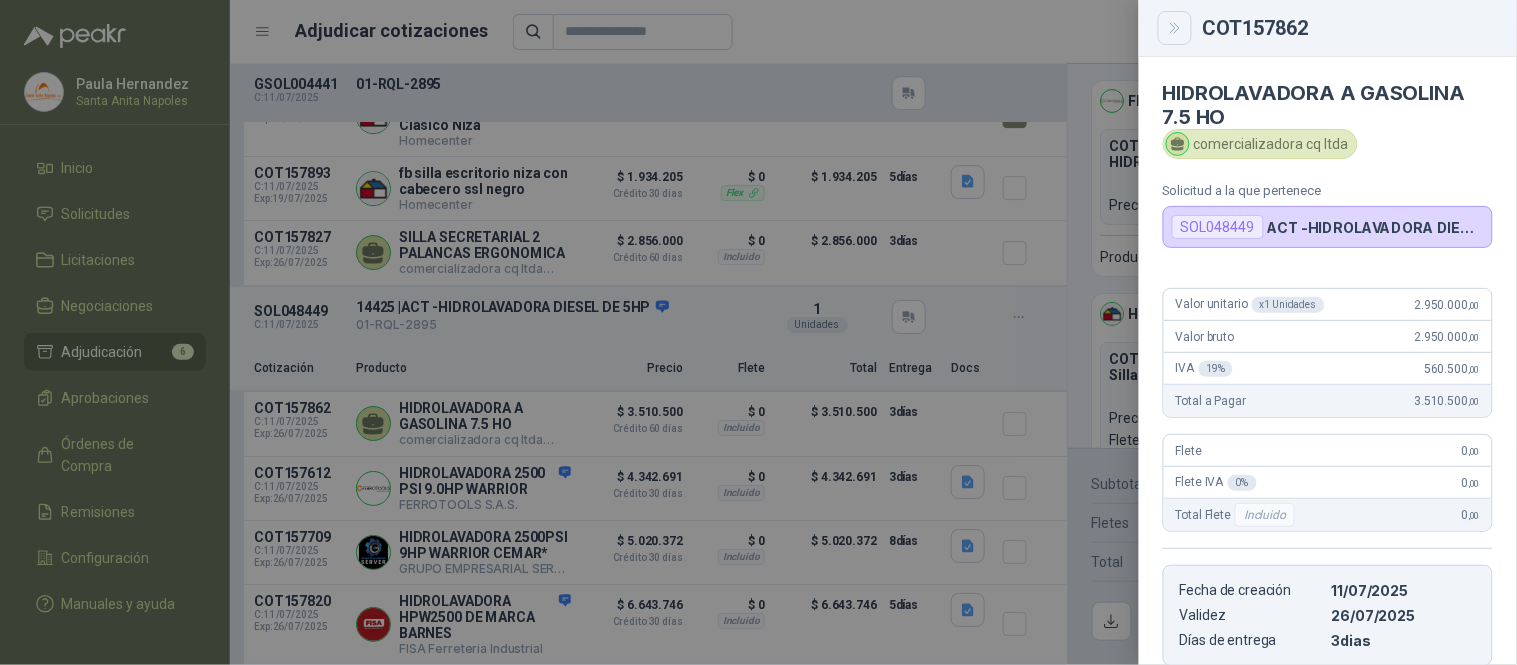 click 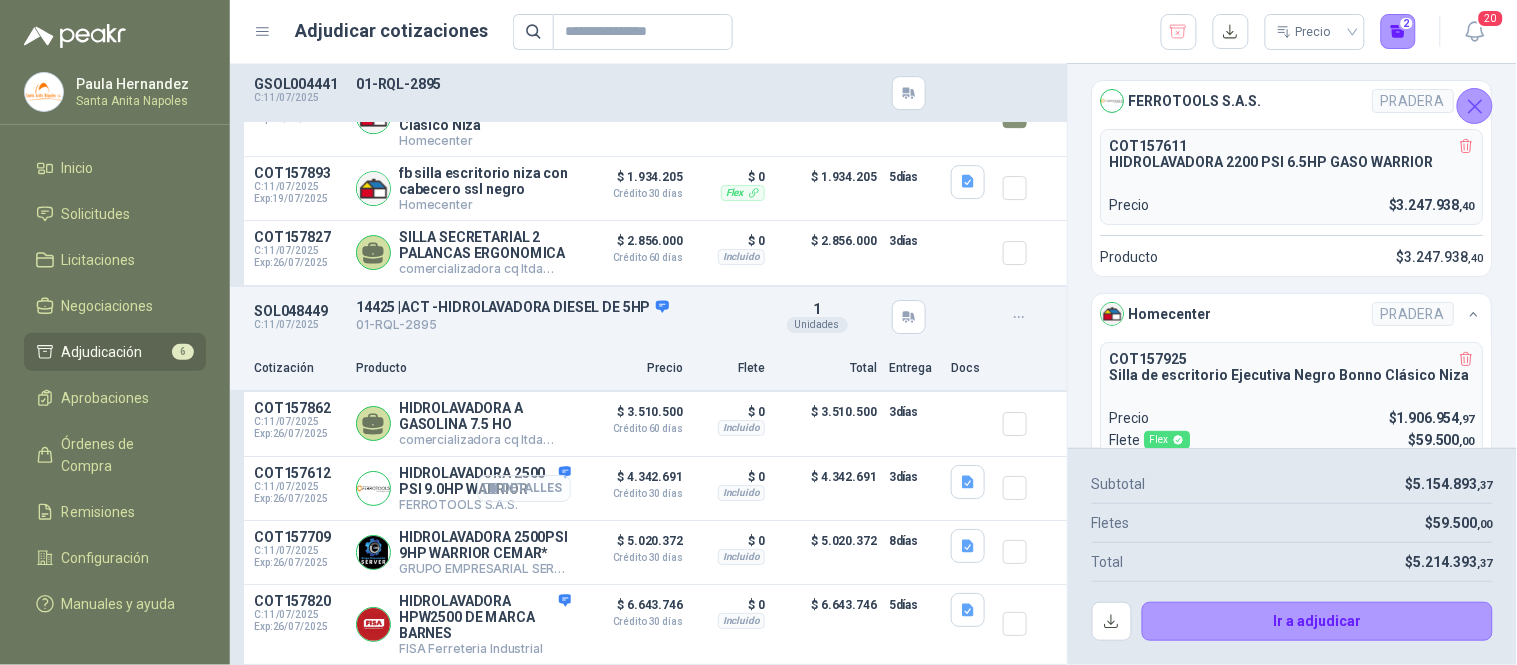 click on "Detalles" at bounding box center (524, 488) 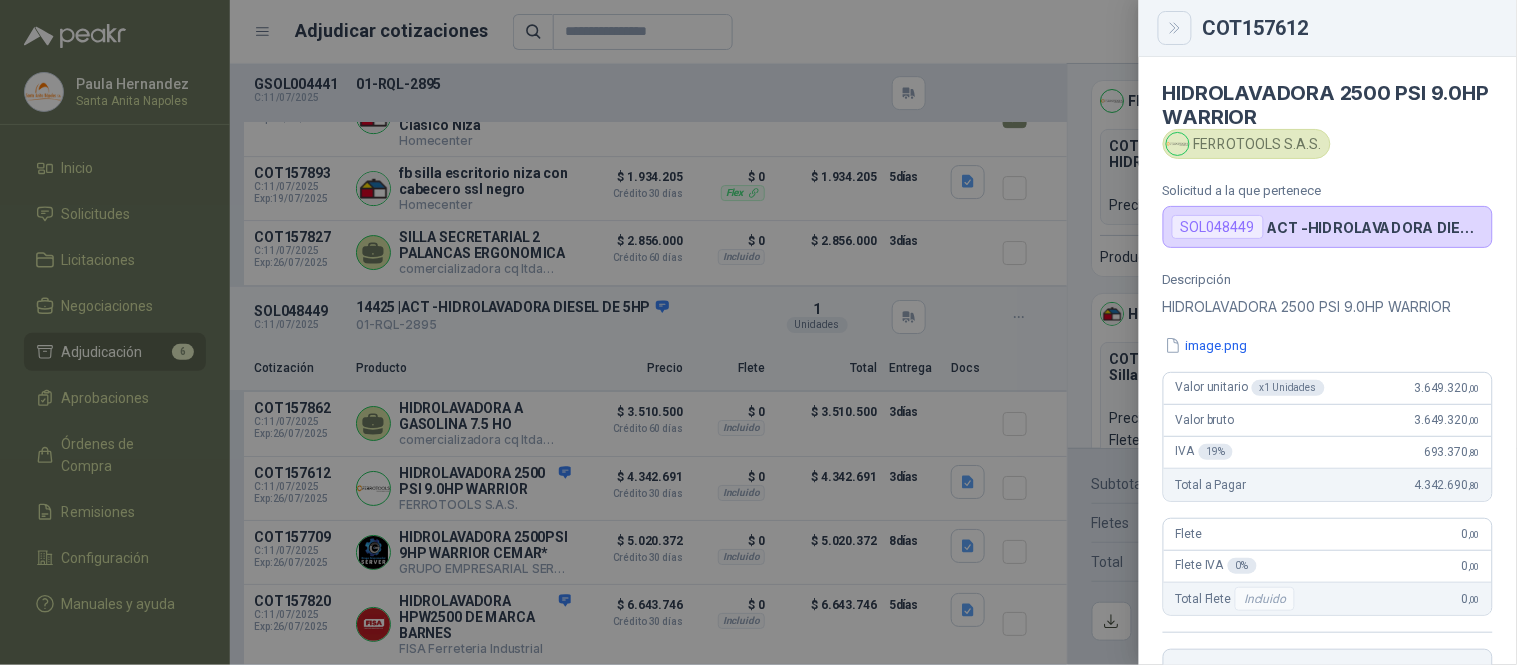 click at bounding box center [1175, 28] 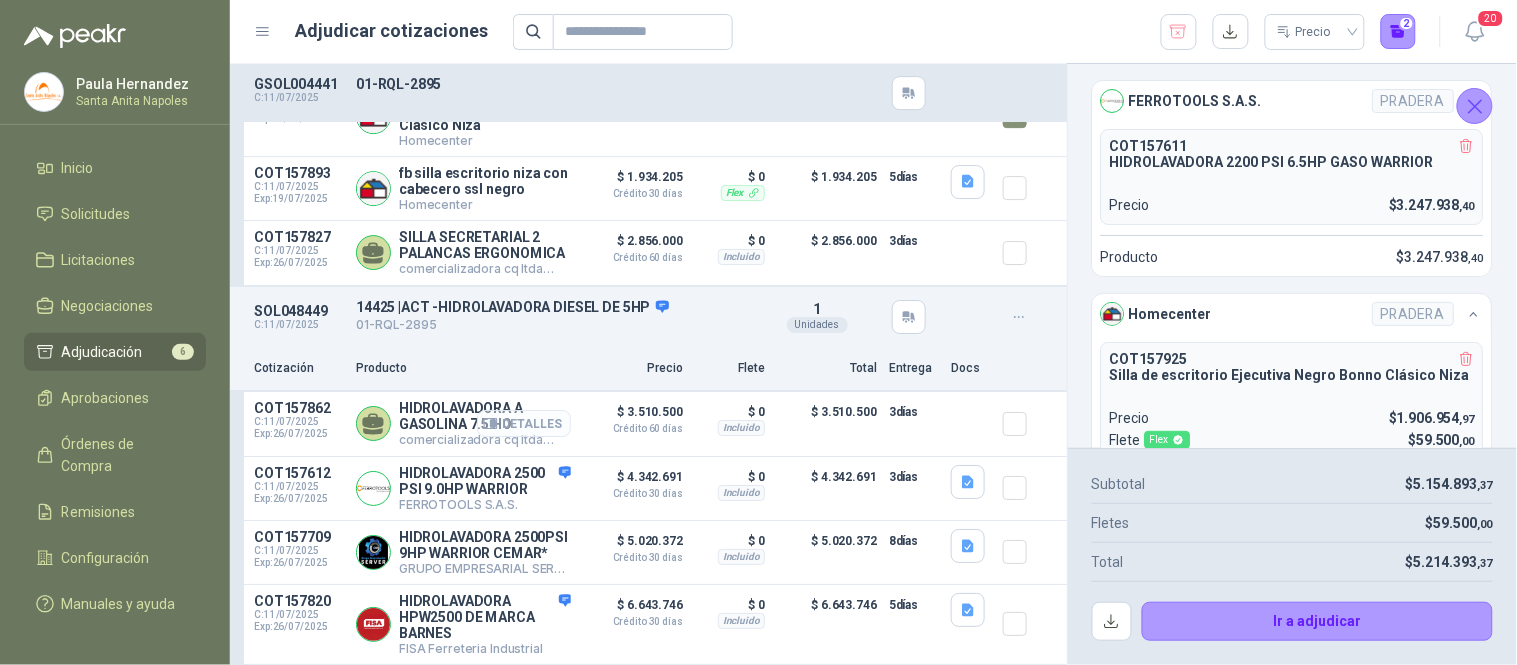 click on "Detalles" at bounding box center [524, 423] 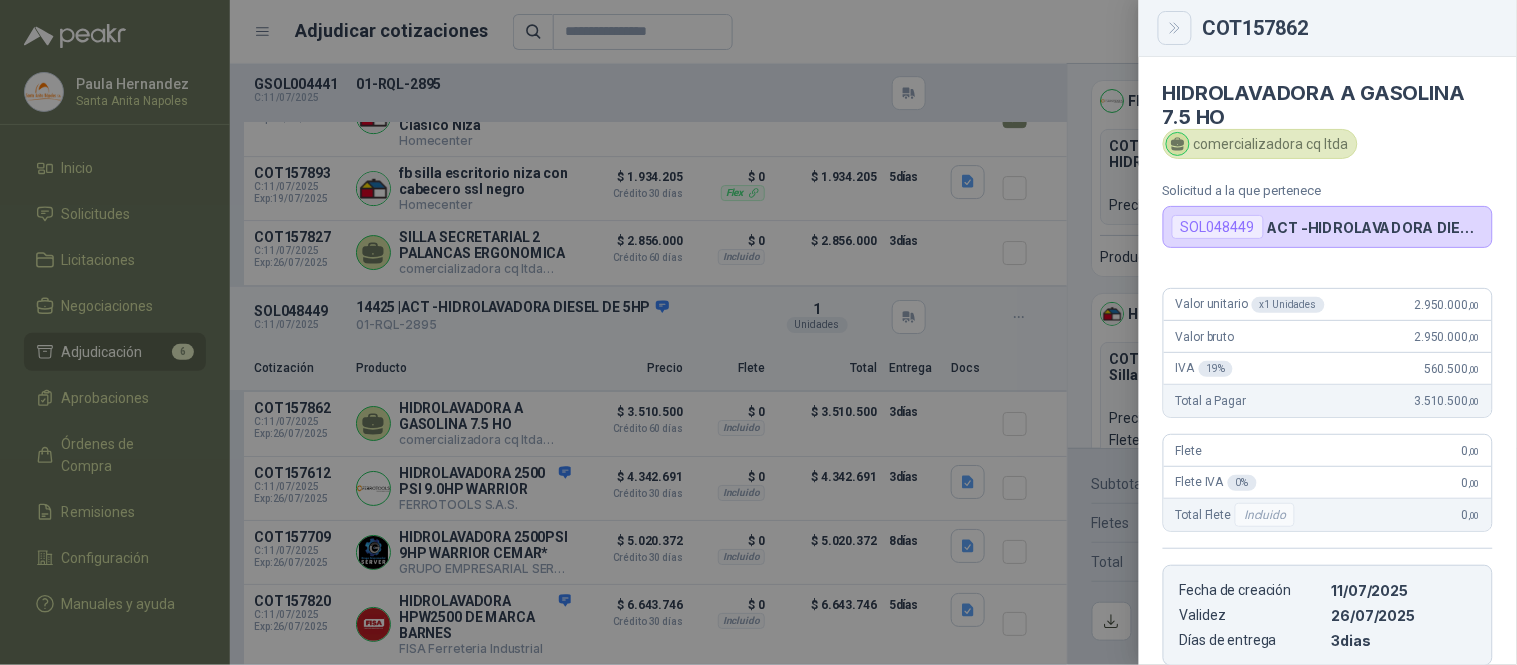 click 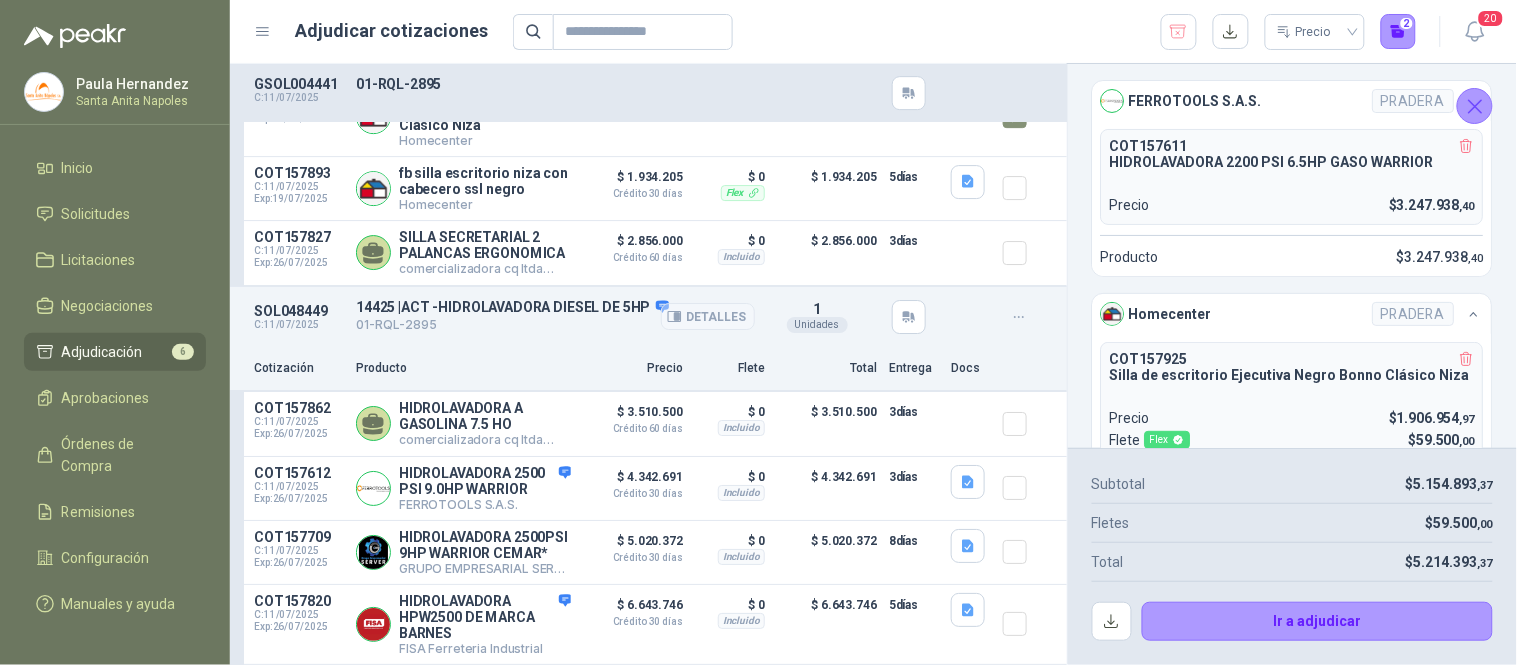 click on "Detalles" at bounding box center (708, 316) 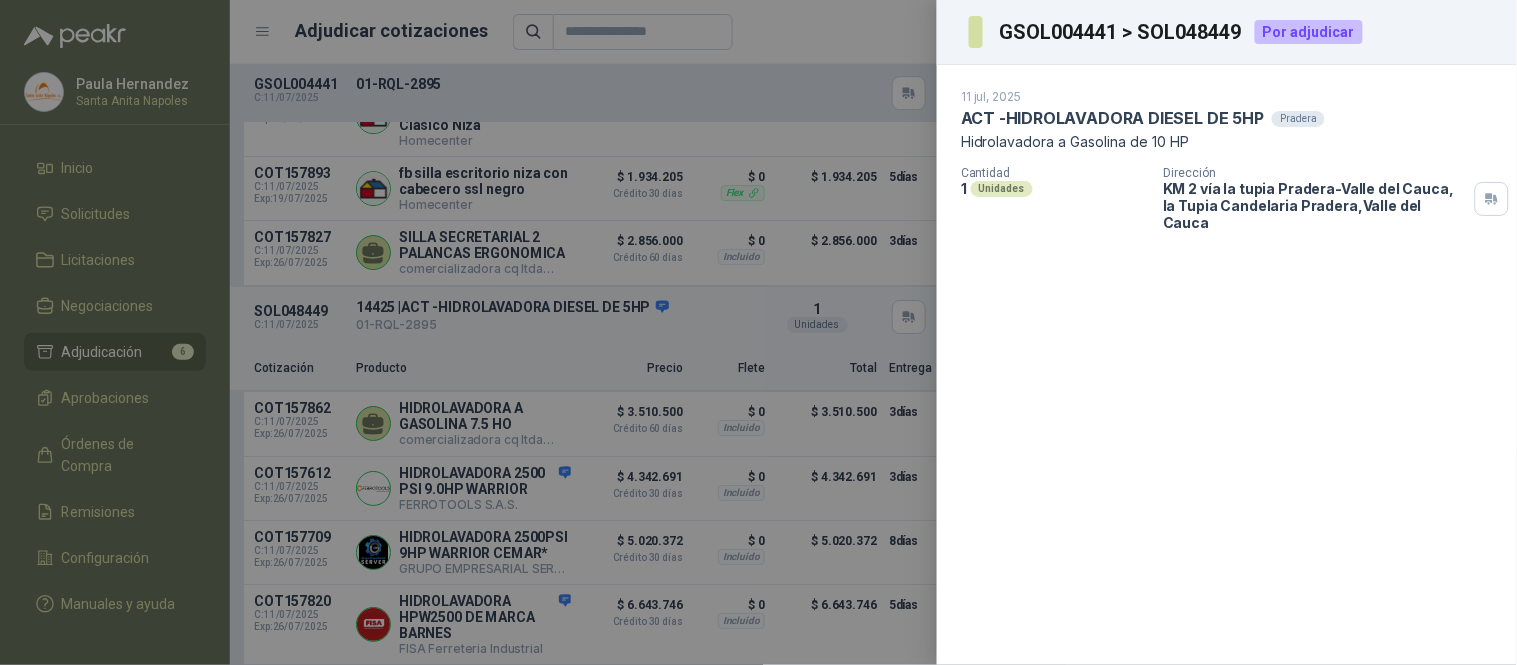 click at bounding box center (758, 332) 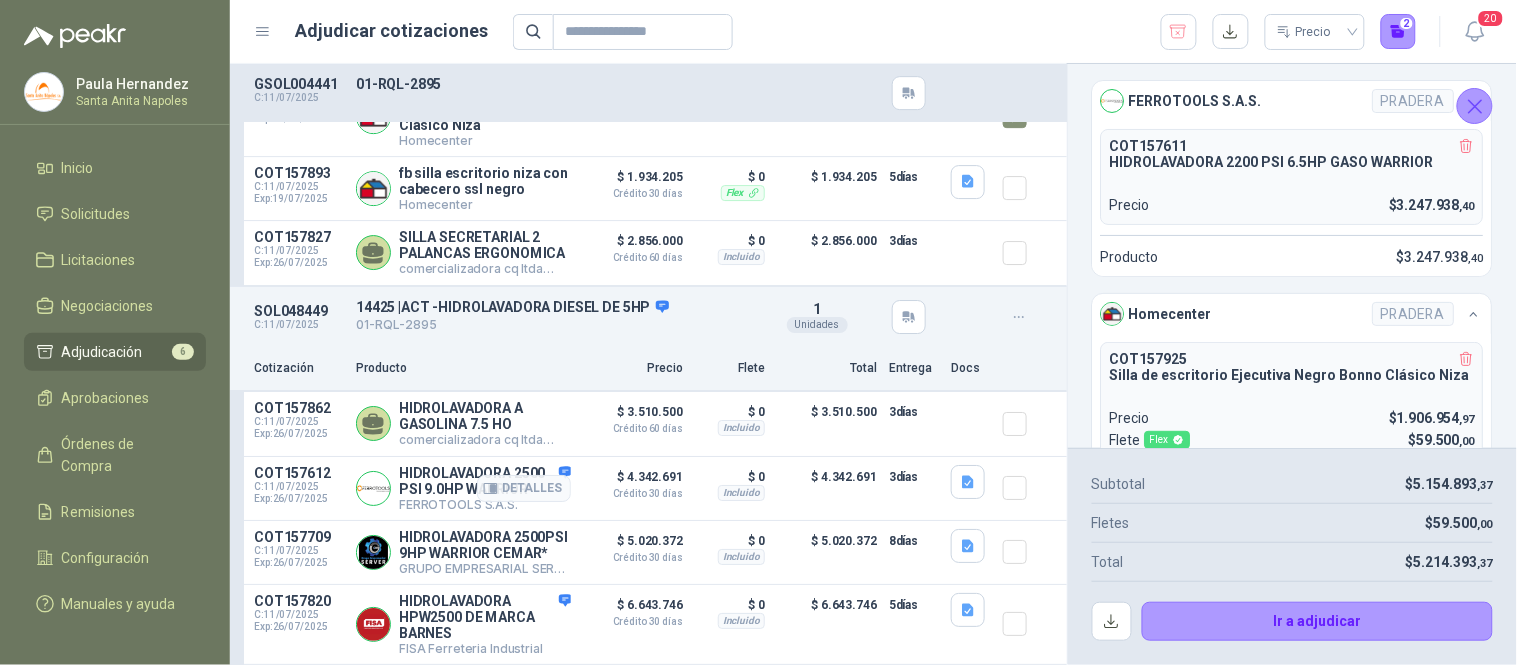 click on "Detalles" at bounding box center (524, 488) 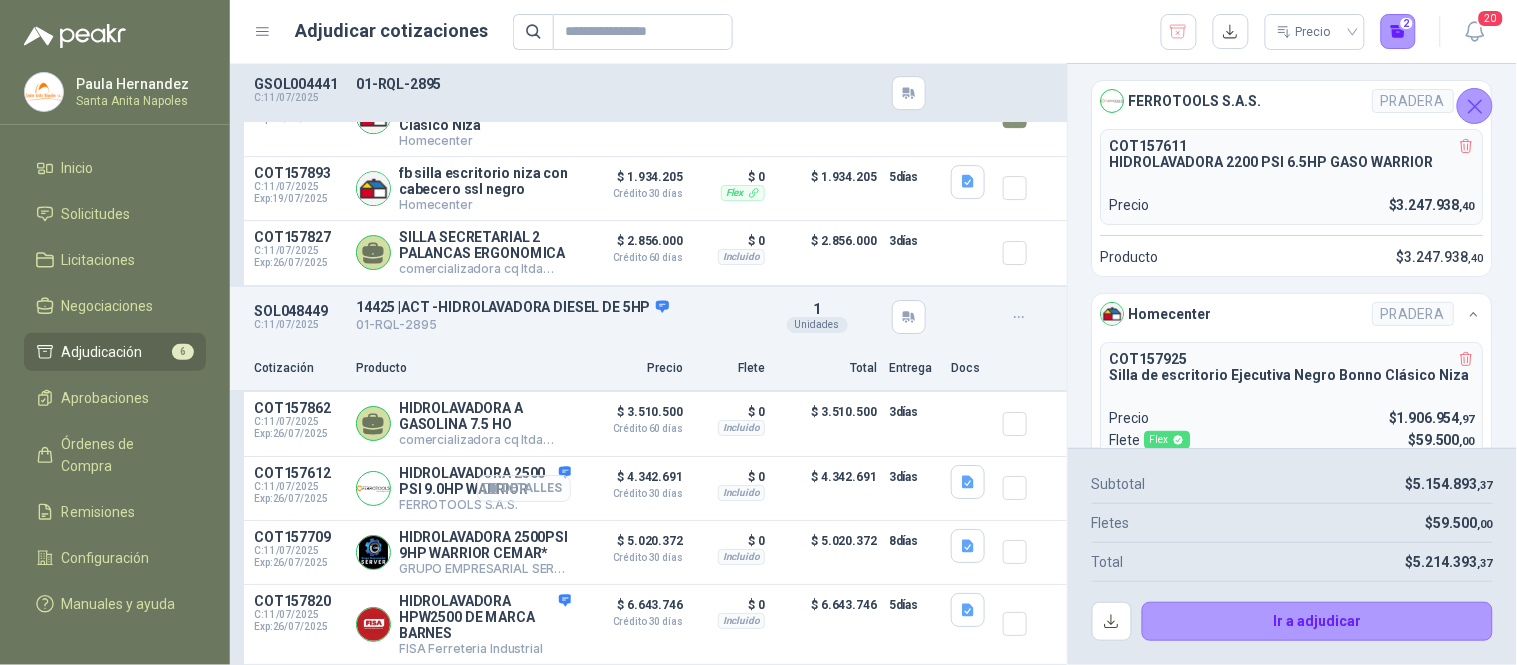 click on "Detalles" at bounding box center [524, 488] 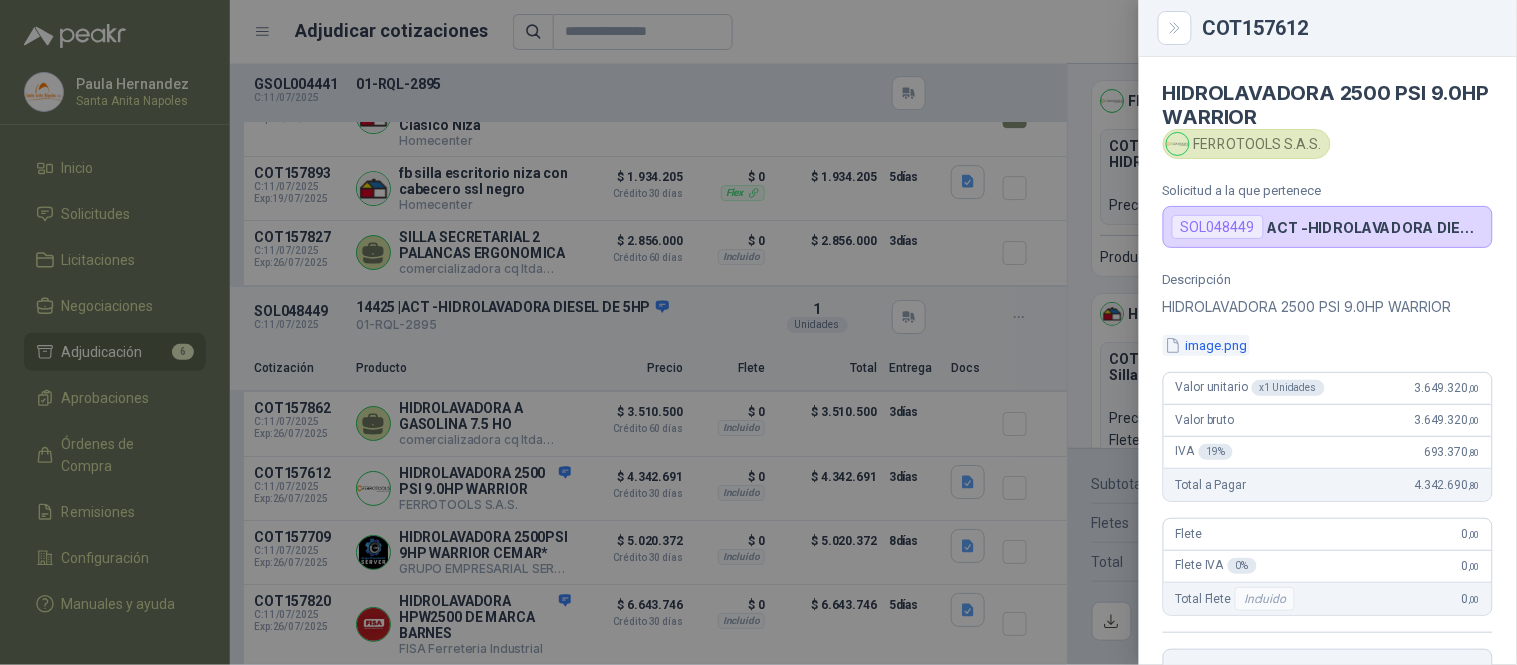 click on "image.png" at bounding box center (1206, 345) 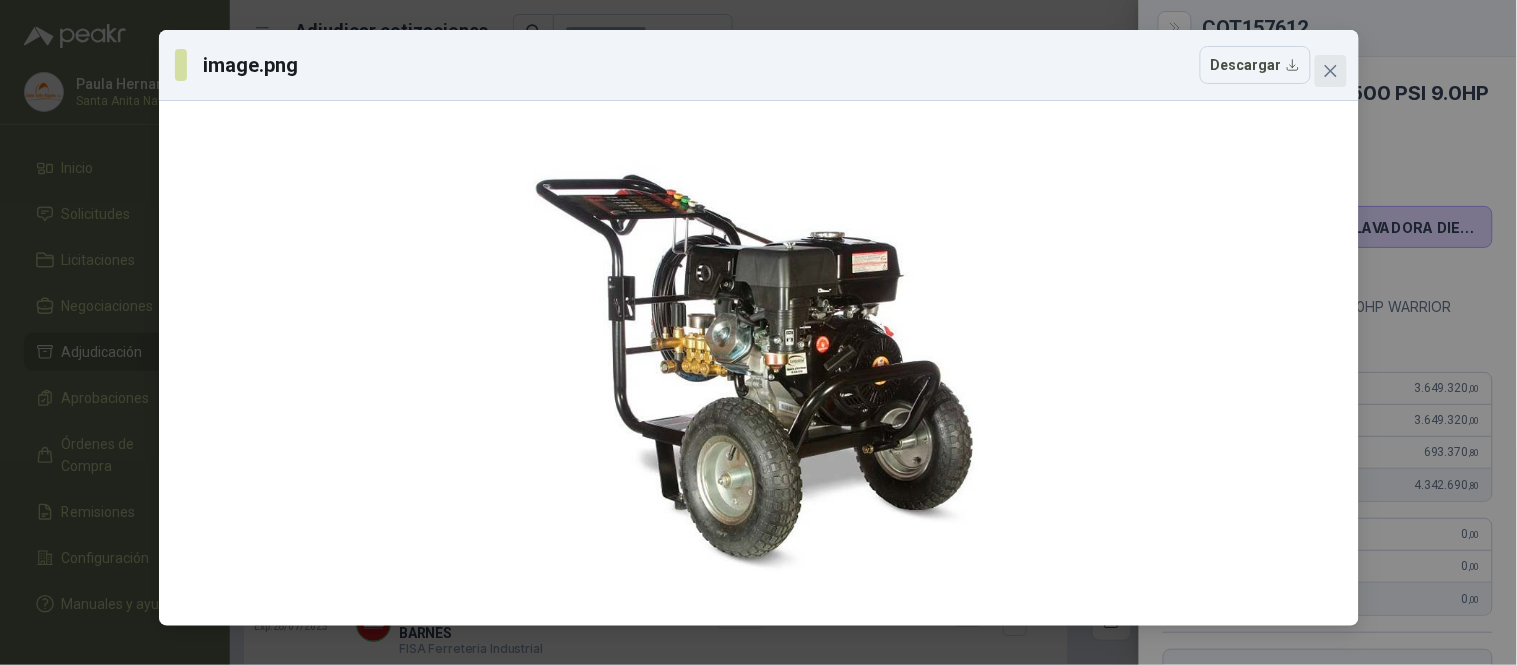 click 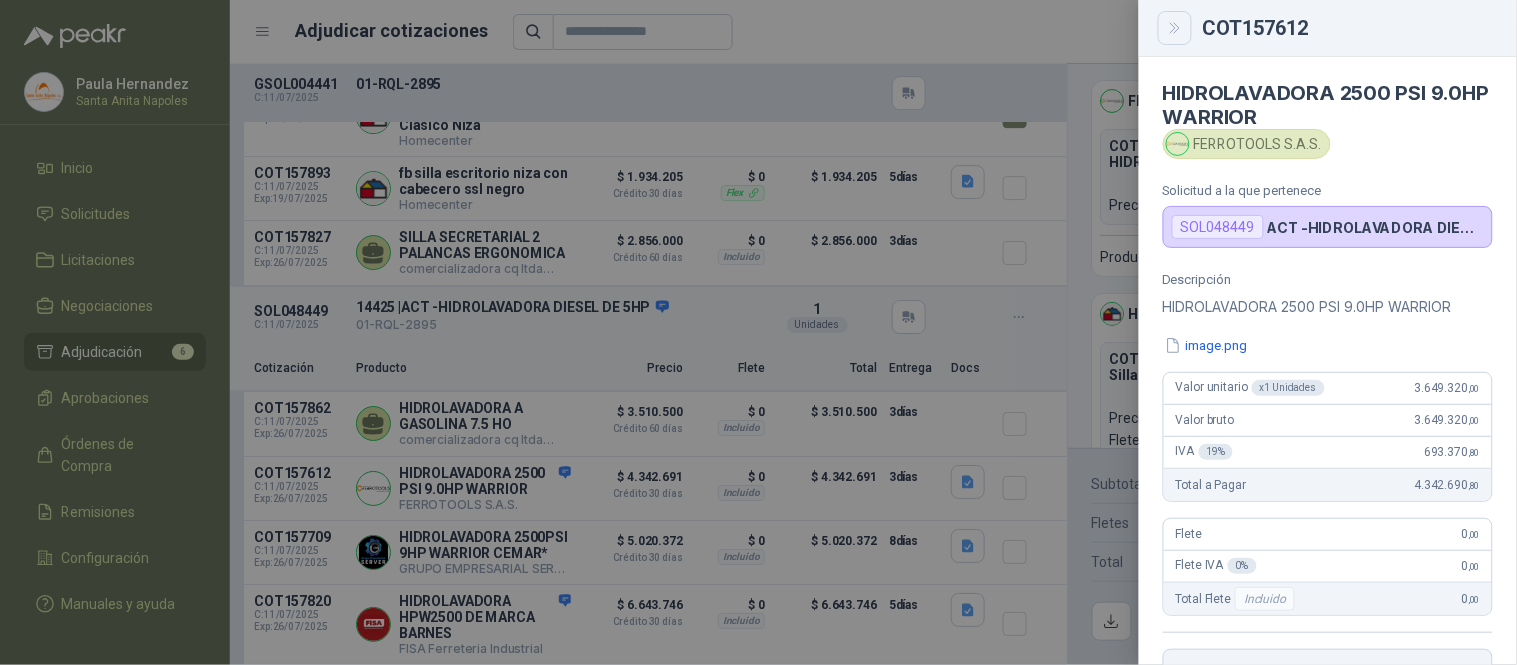 click 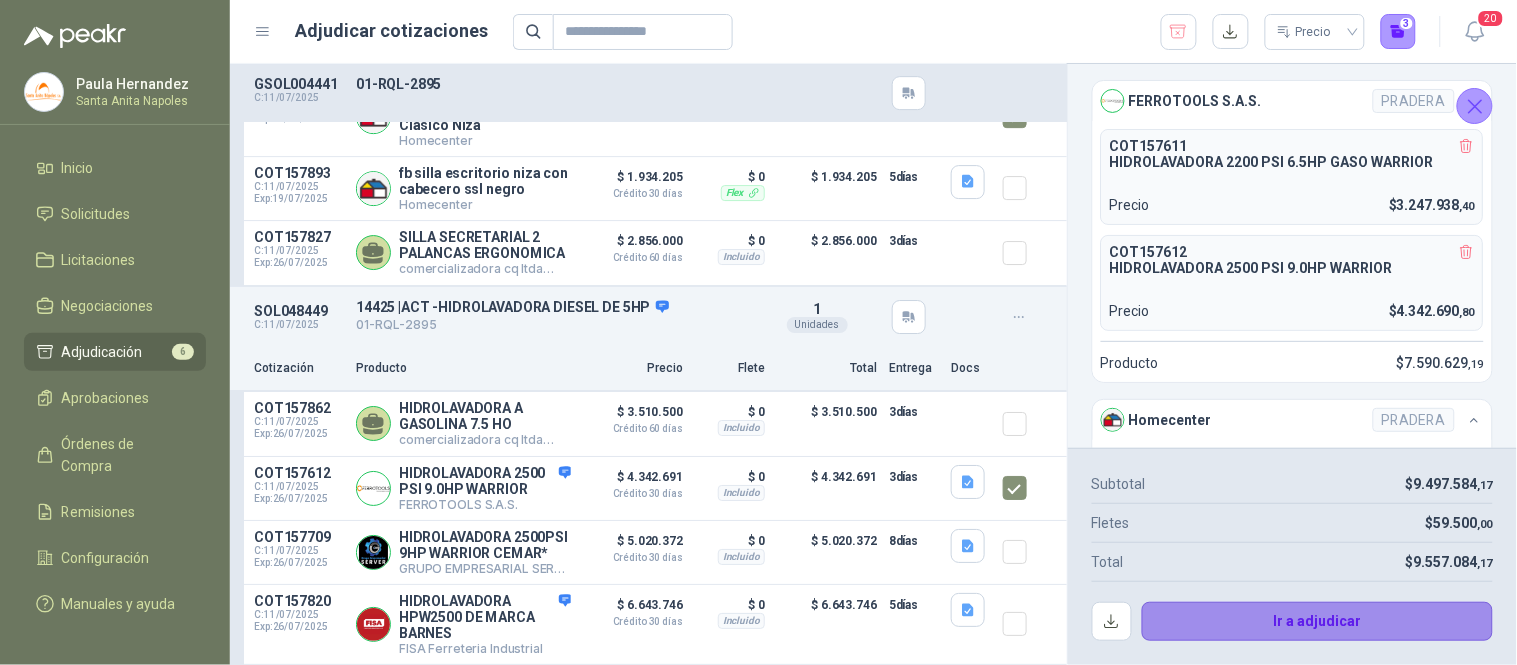 click on "Ir a adjudicar" at bounding box center (1318, 622) 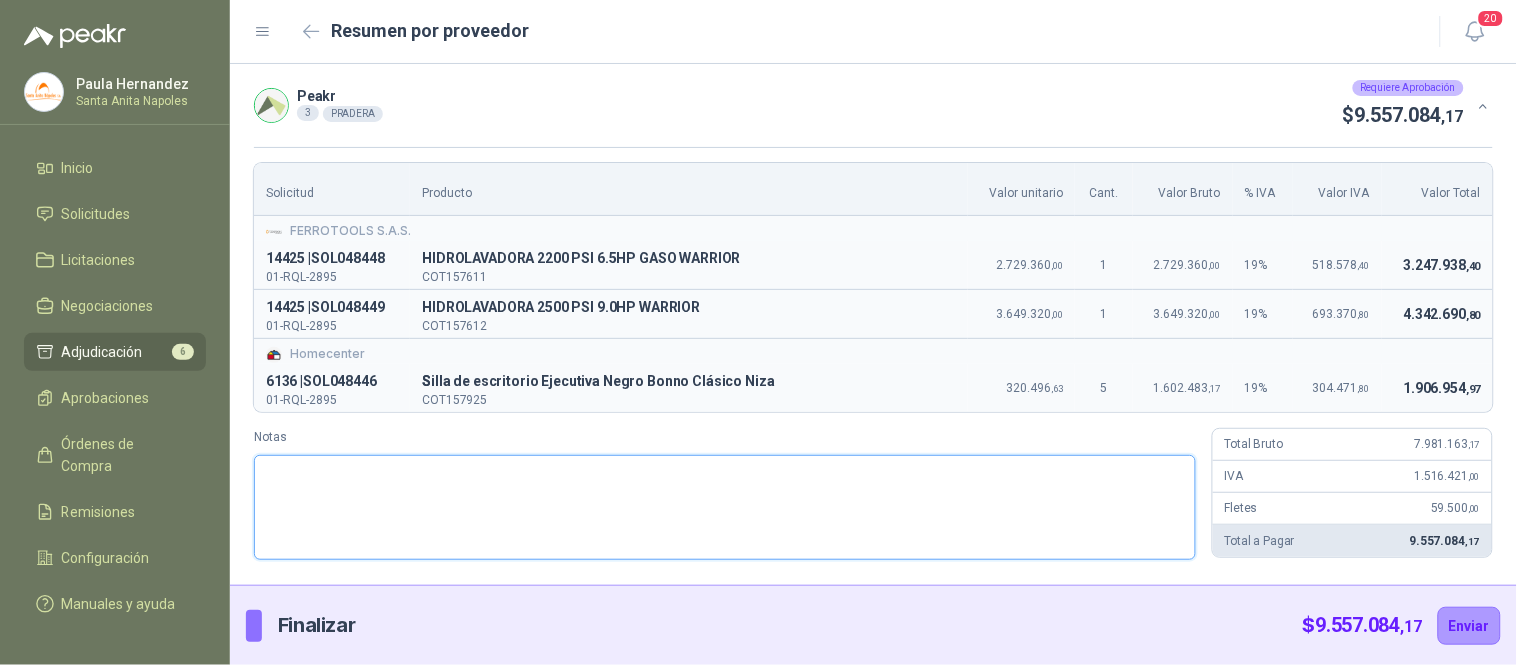 click on "Notas" at bounding box center (725, 507) 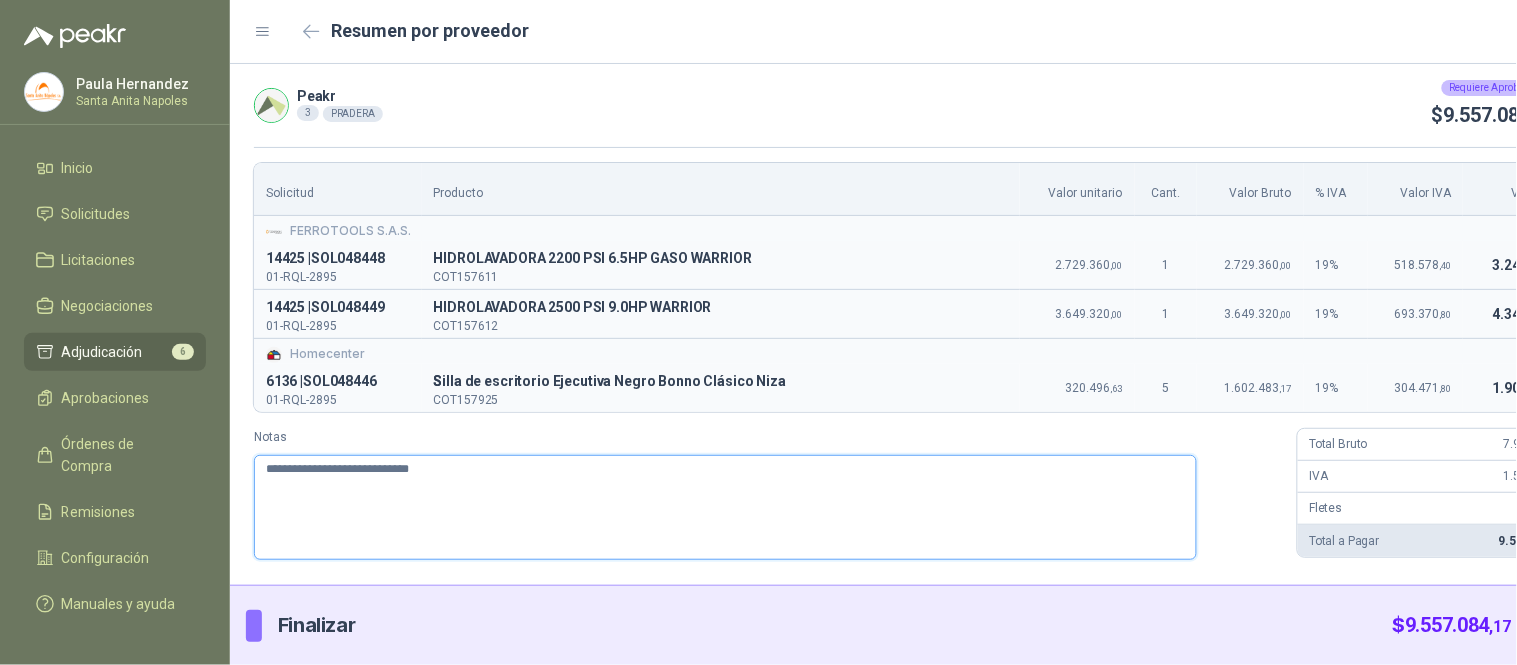 click on "**********" at bounding box center (725, 507) 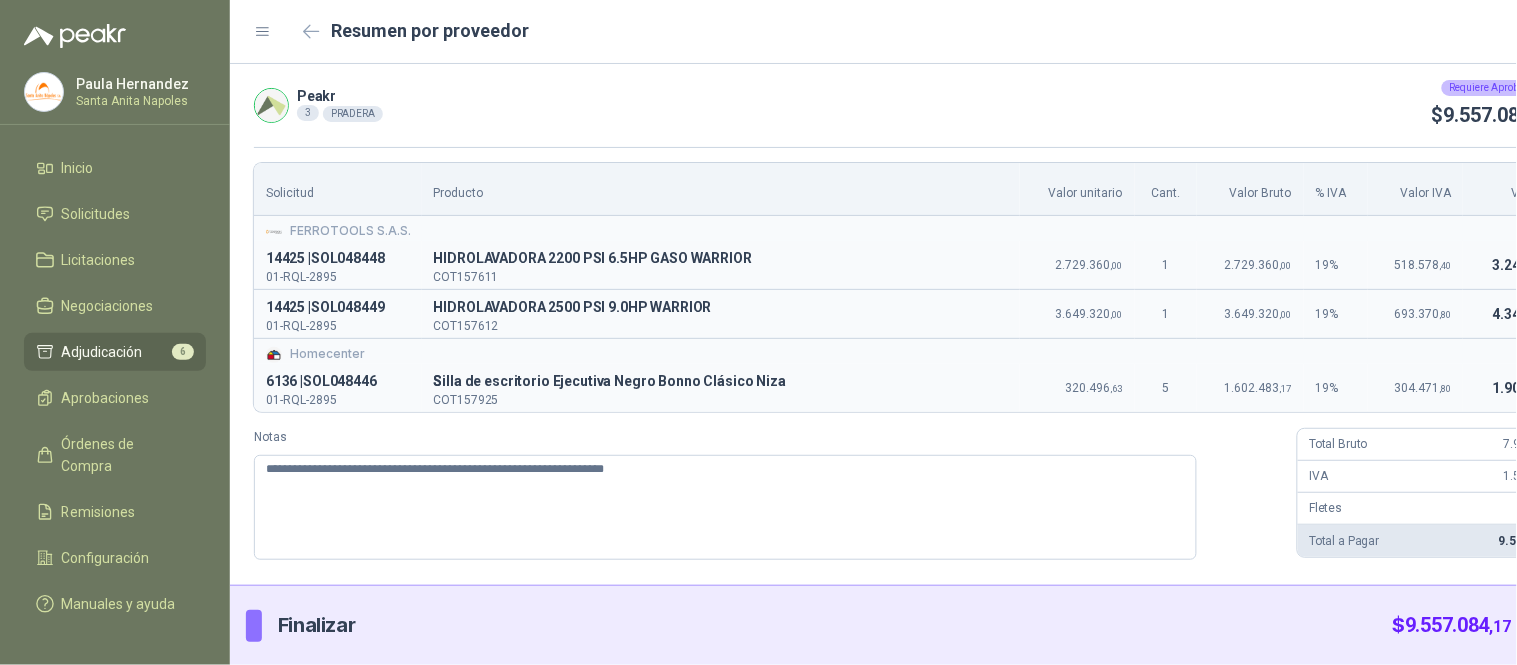 click on "Enviar" at bounding box center (1559, 626) 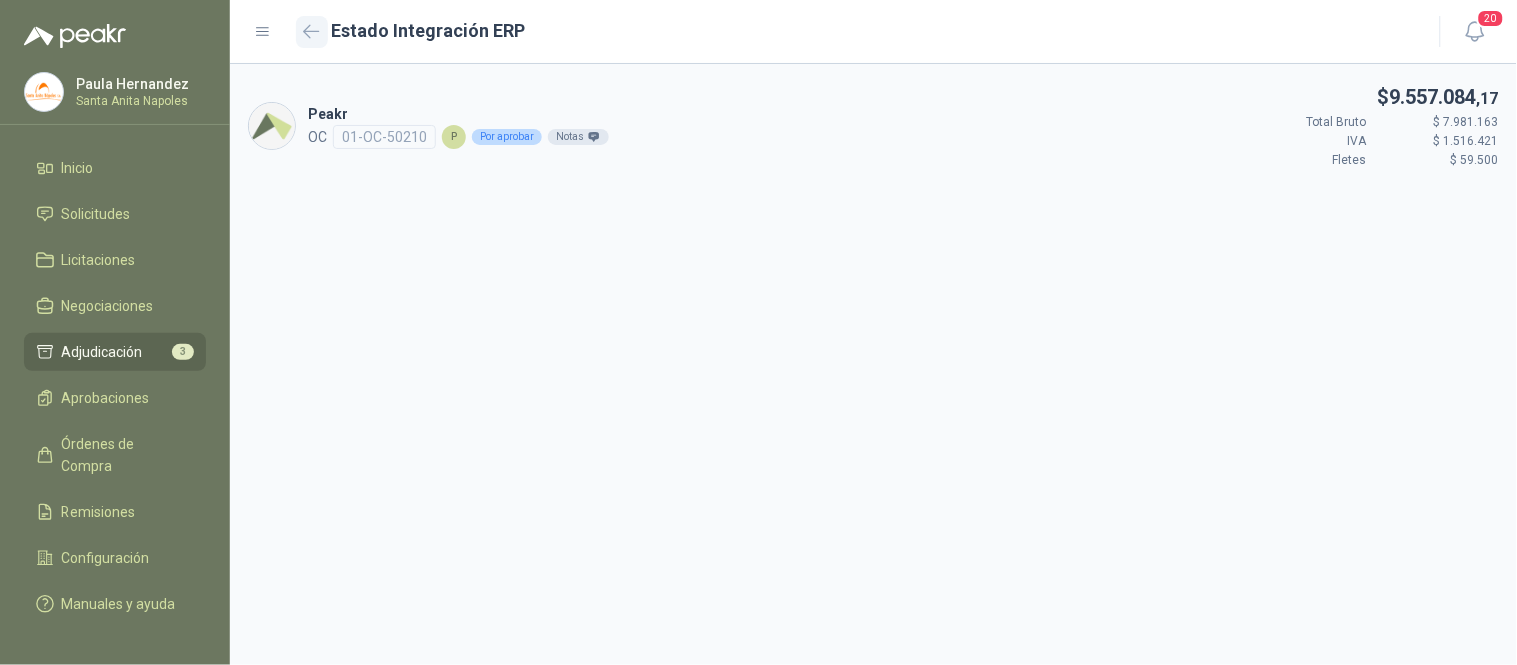 click 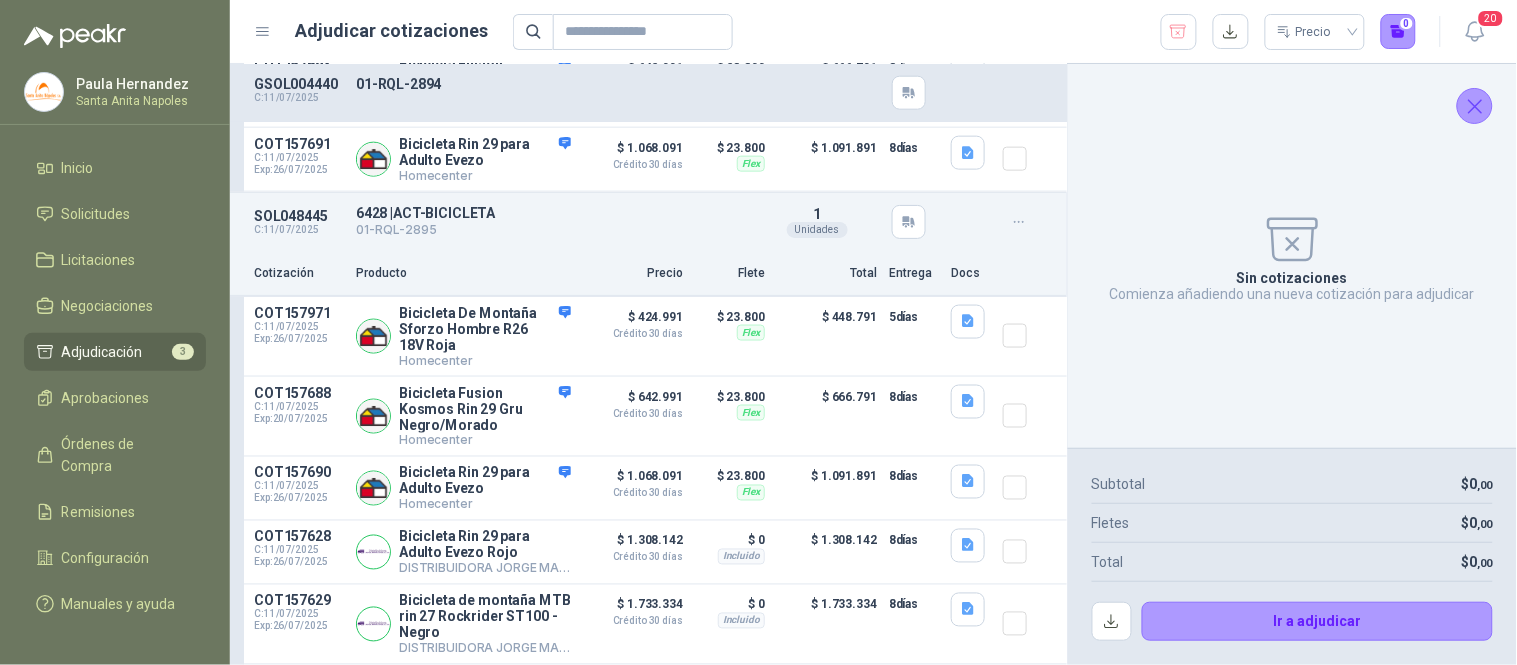 scroll, scrollTop: 0, scrollLeft: 0, axis: both 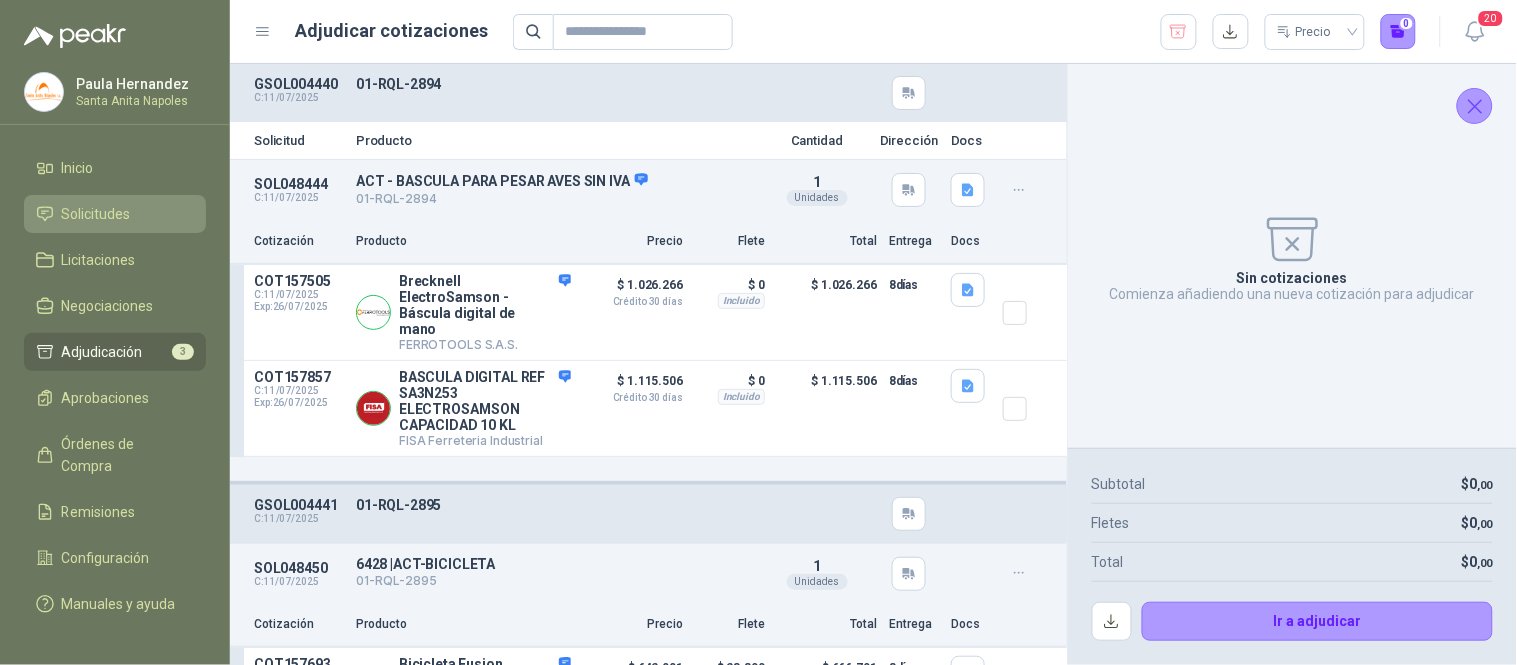 click on "Solicitudes" at bounding box center (96, 214) 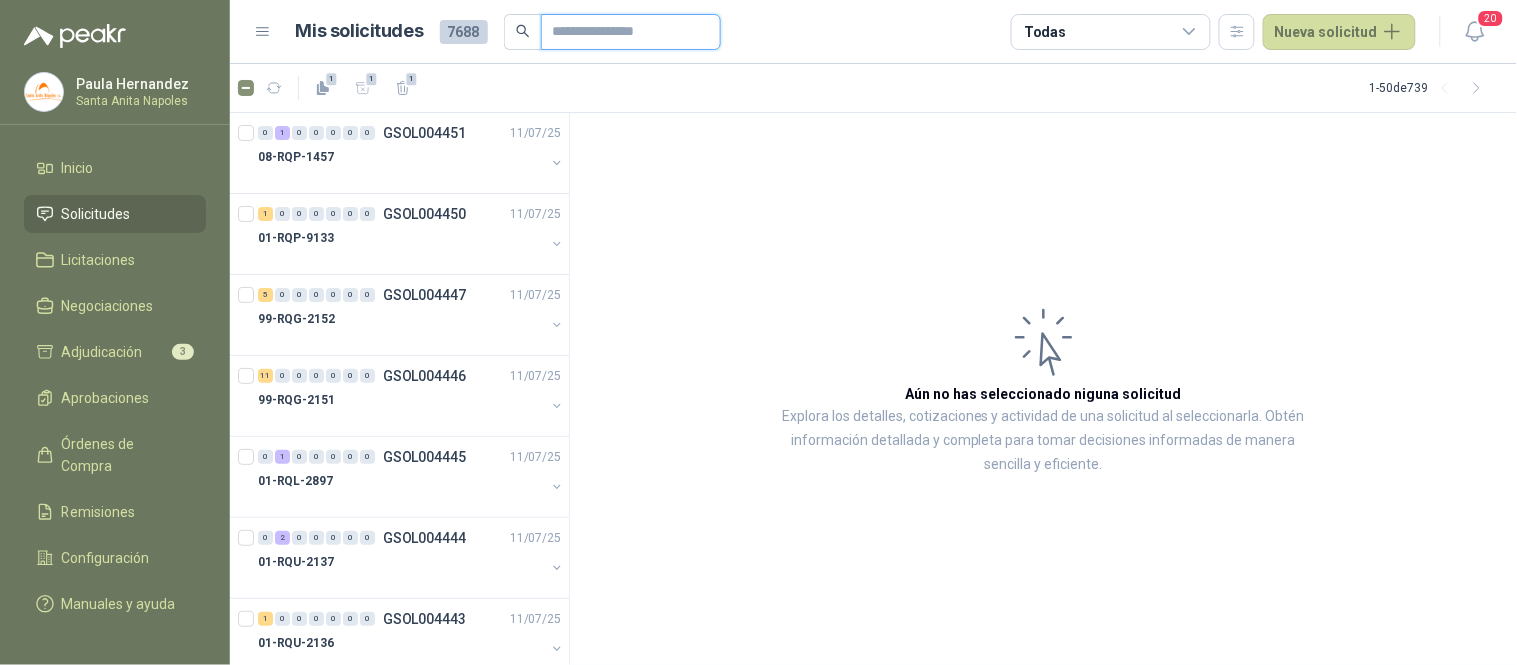 click at bounding box center (623, 32) 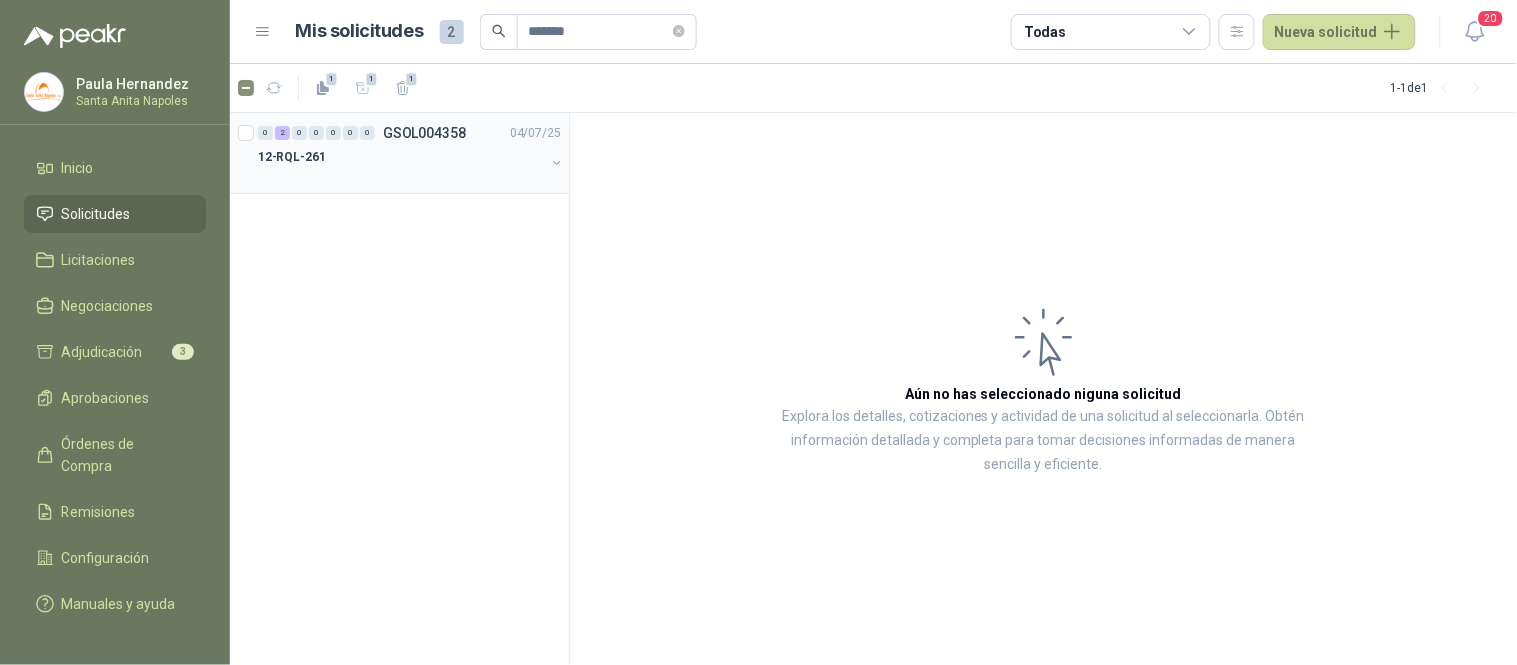 click at bounding box center (401, 177) 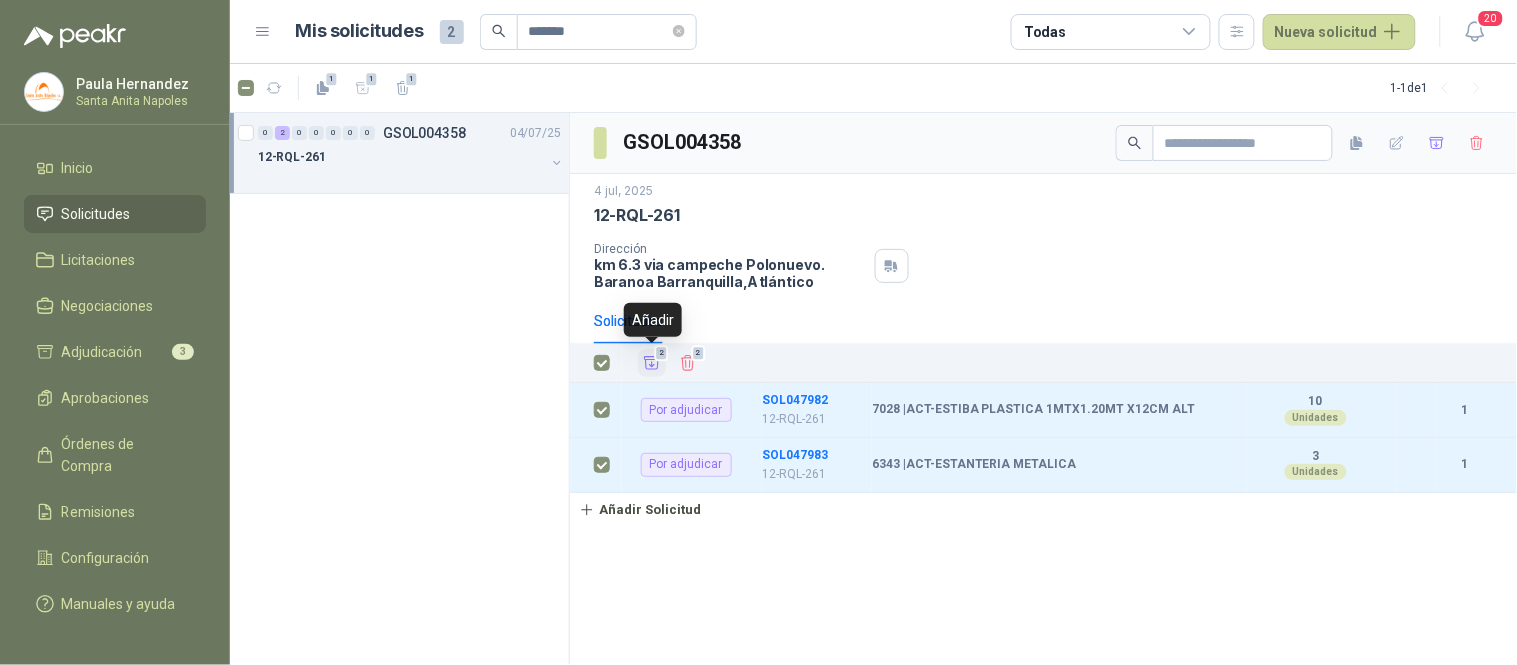 click 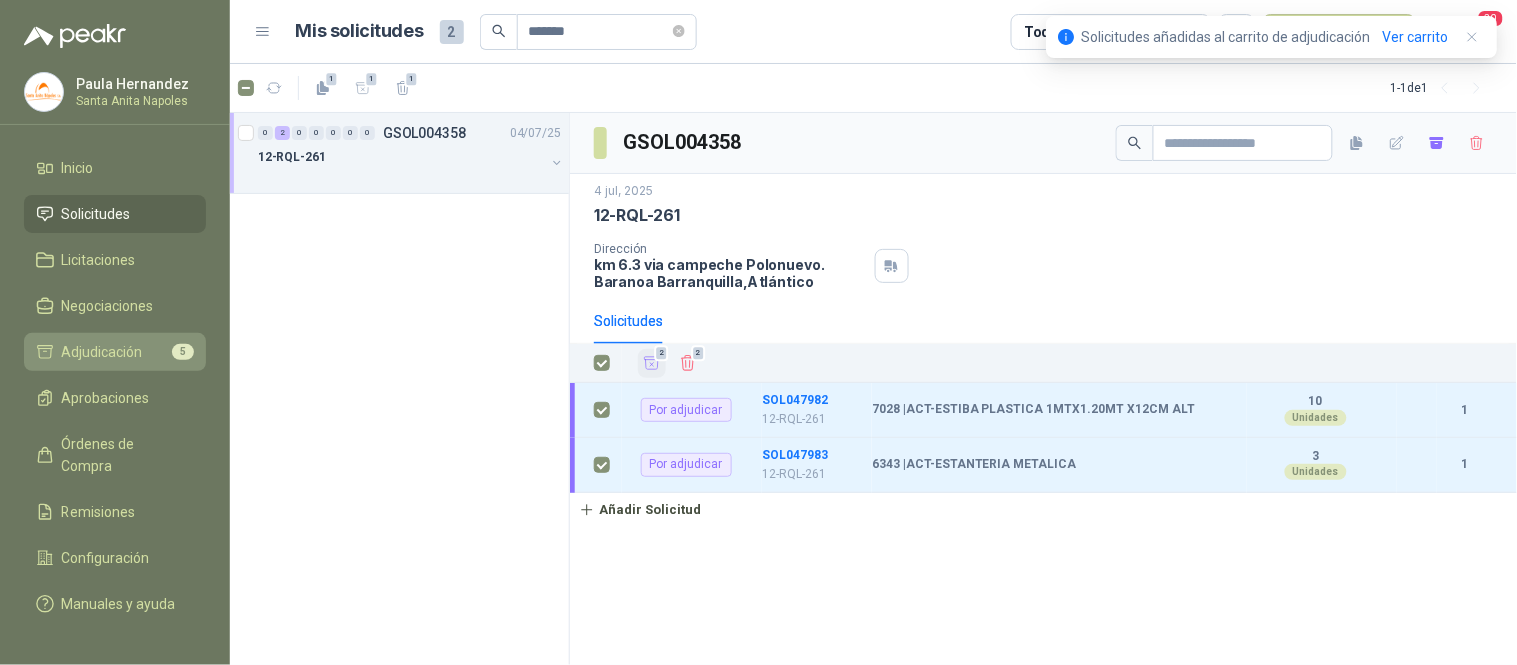 click on "Adjudicación" at bounding box center (102, 352) 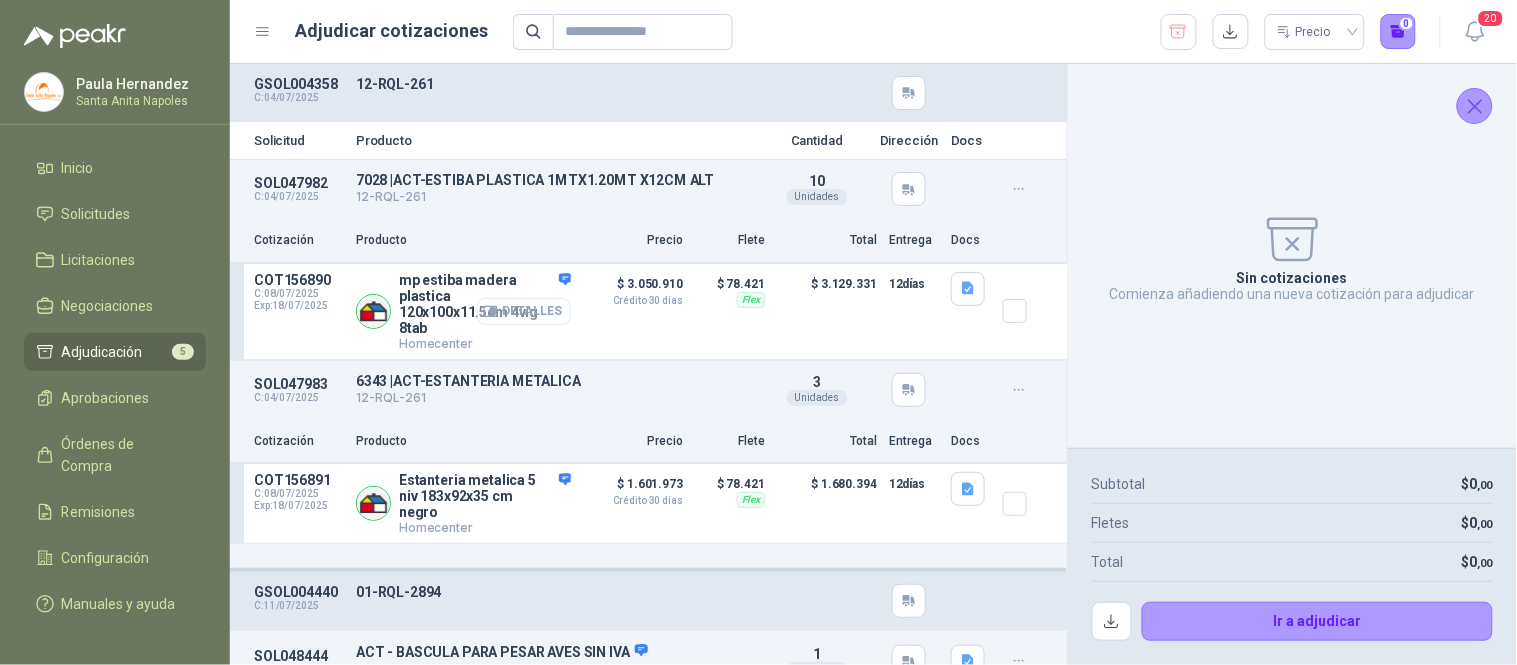 click on "Detalles" at bounding box center (524, 311) 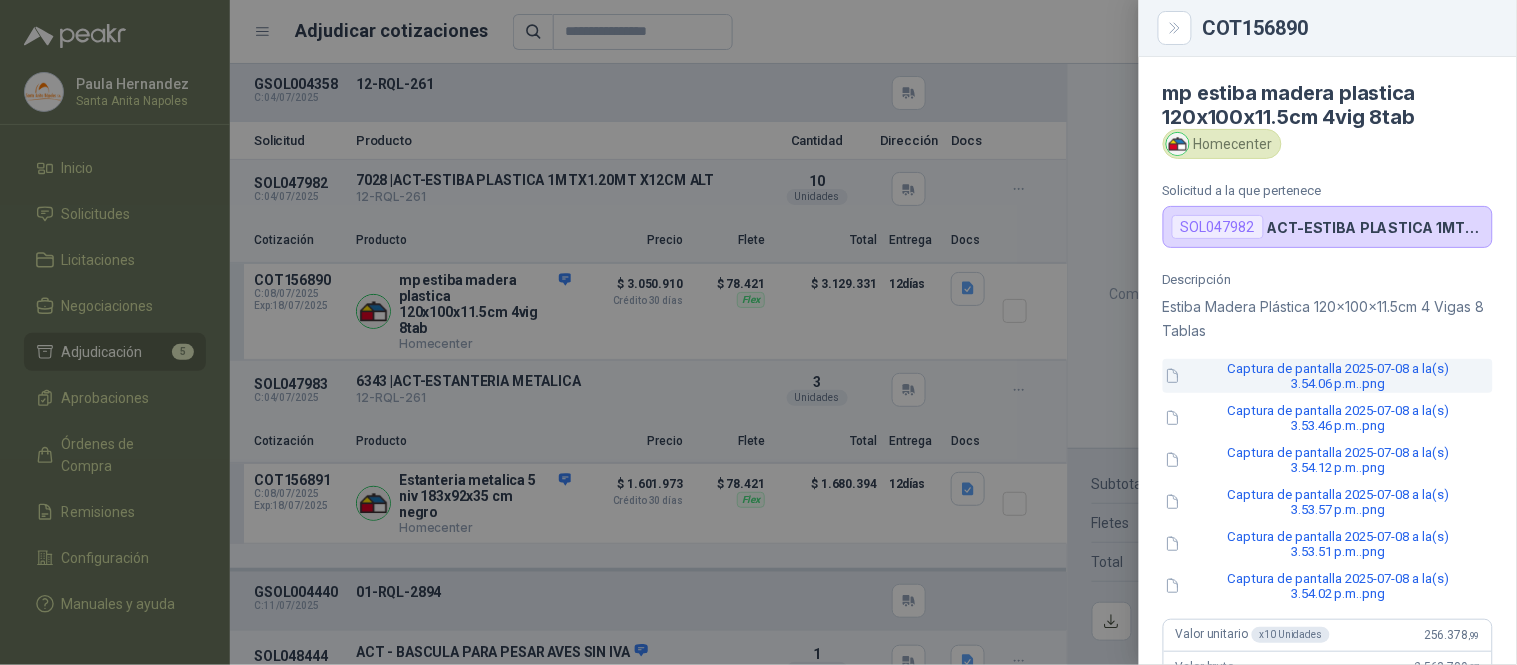 click on "Captura de pantalla 2025-07-08 a la(s) 3.54.06 p.m..png" at bounding box center (1328, 376) 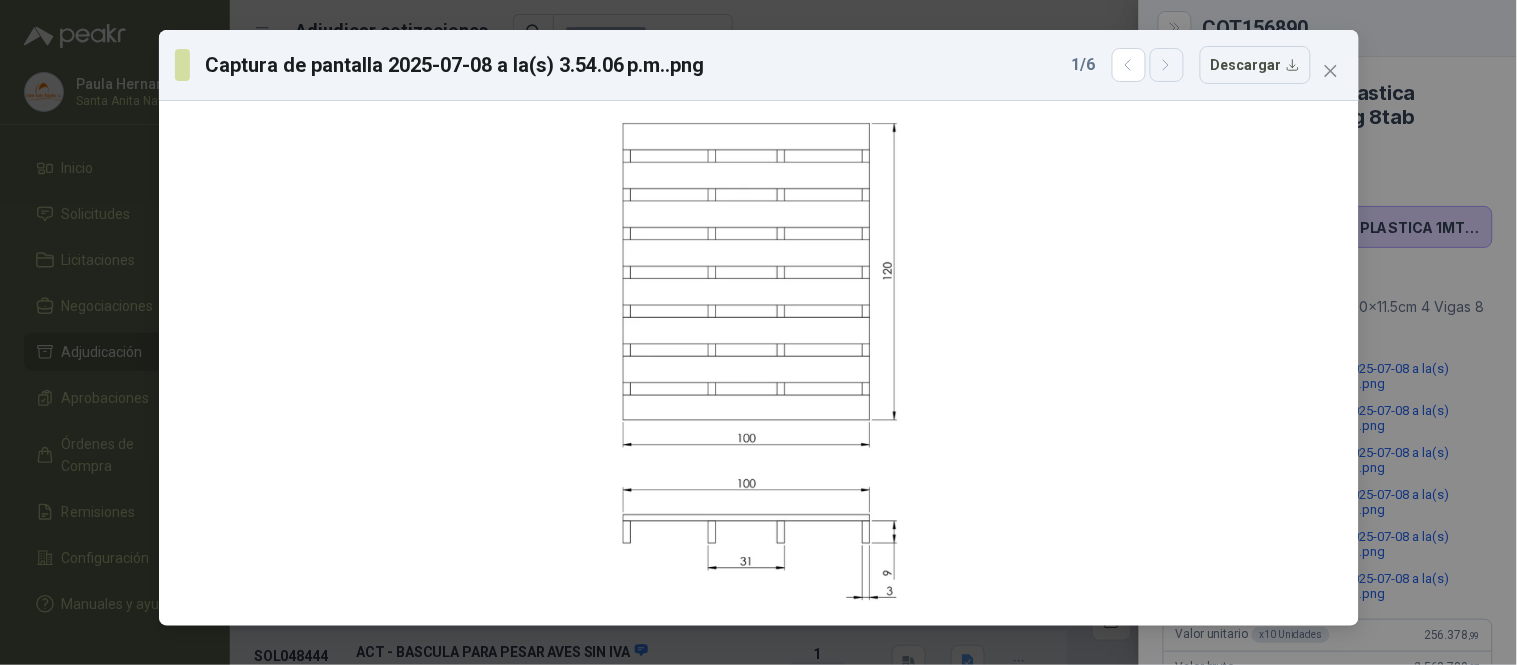 click 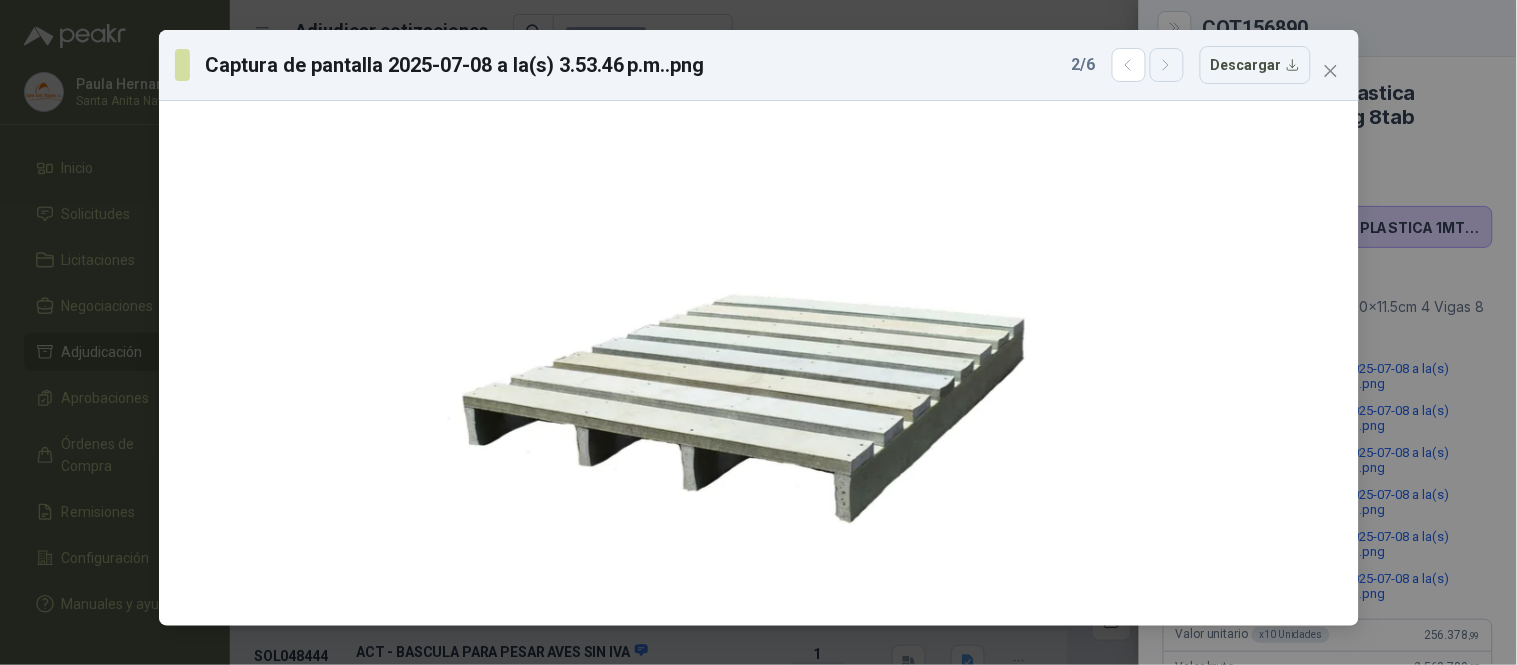 click 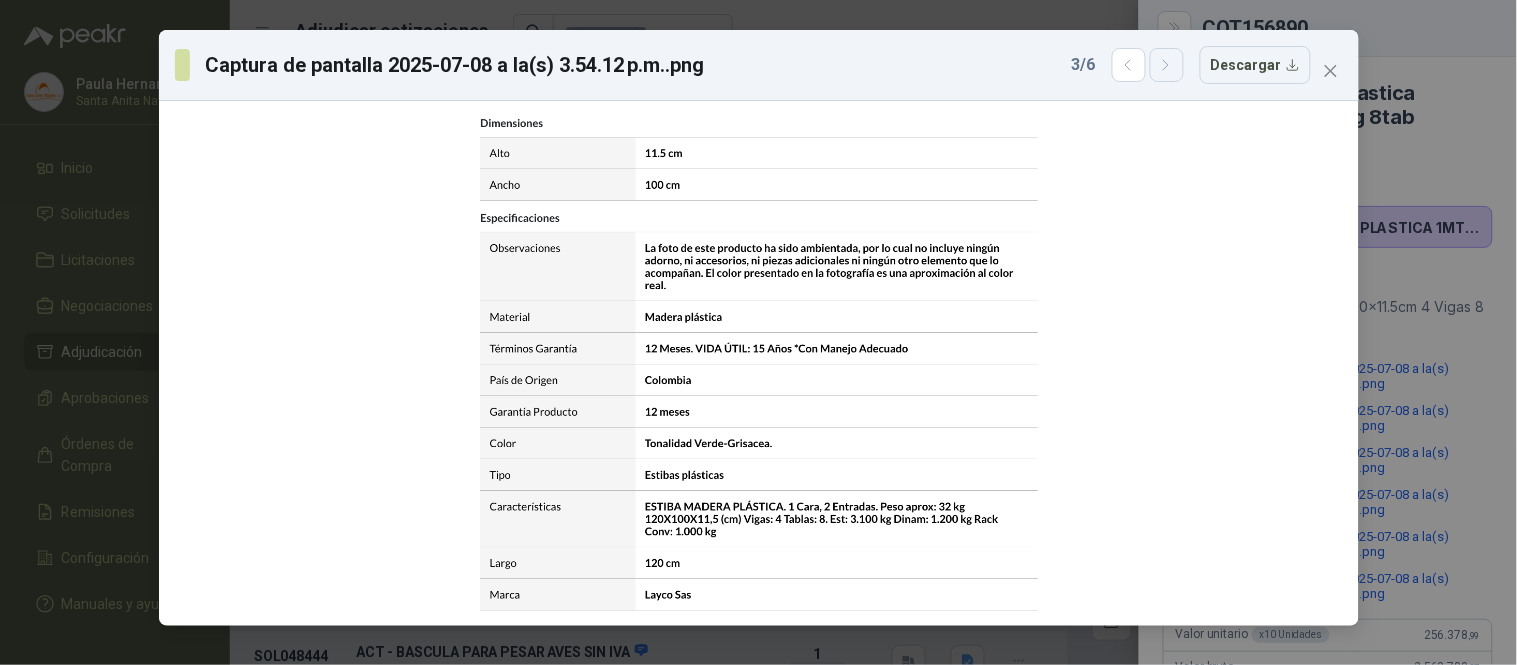 click 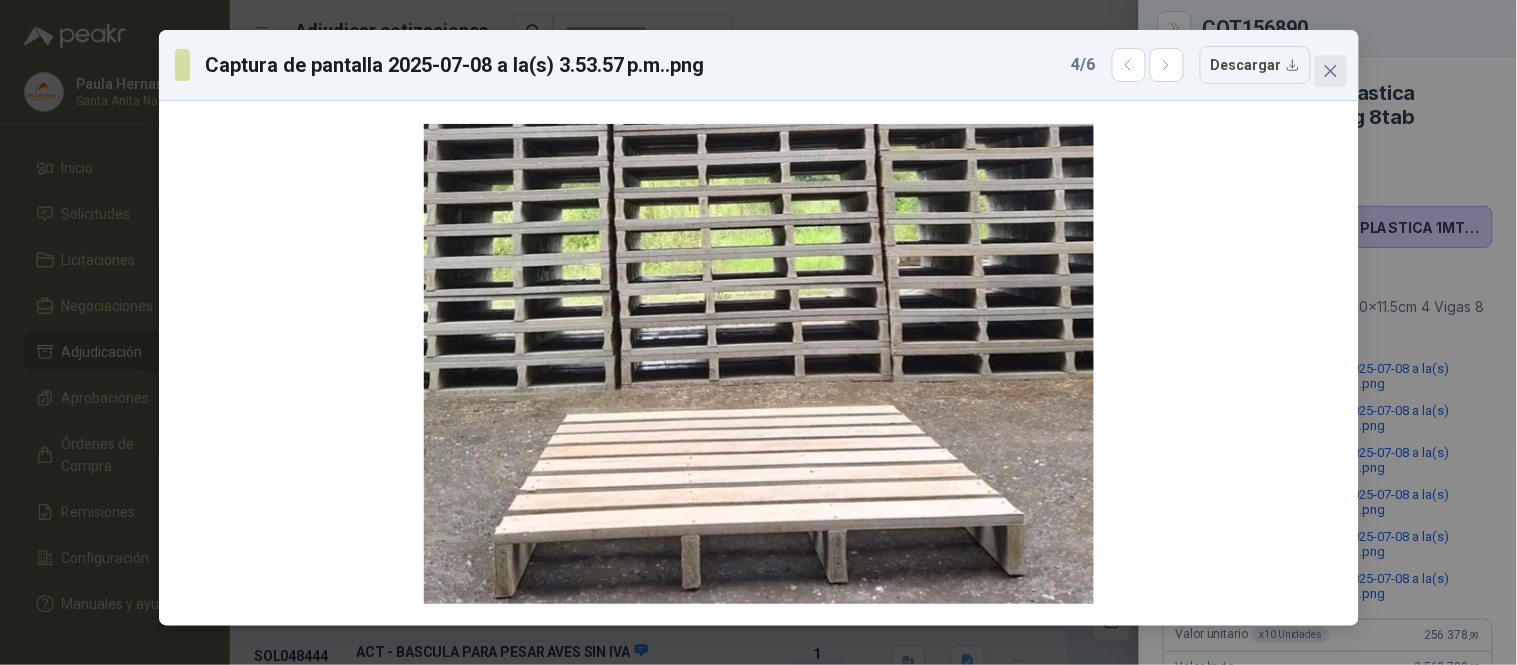 click 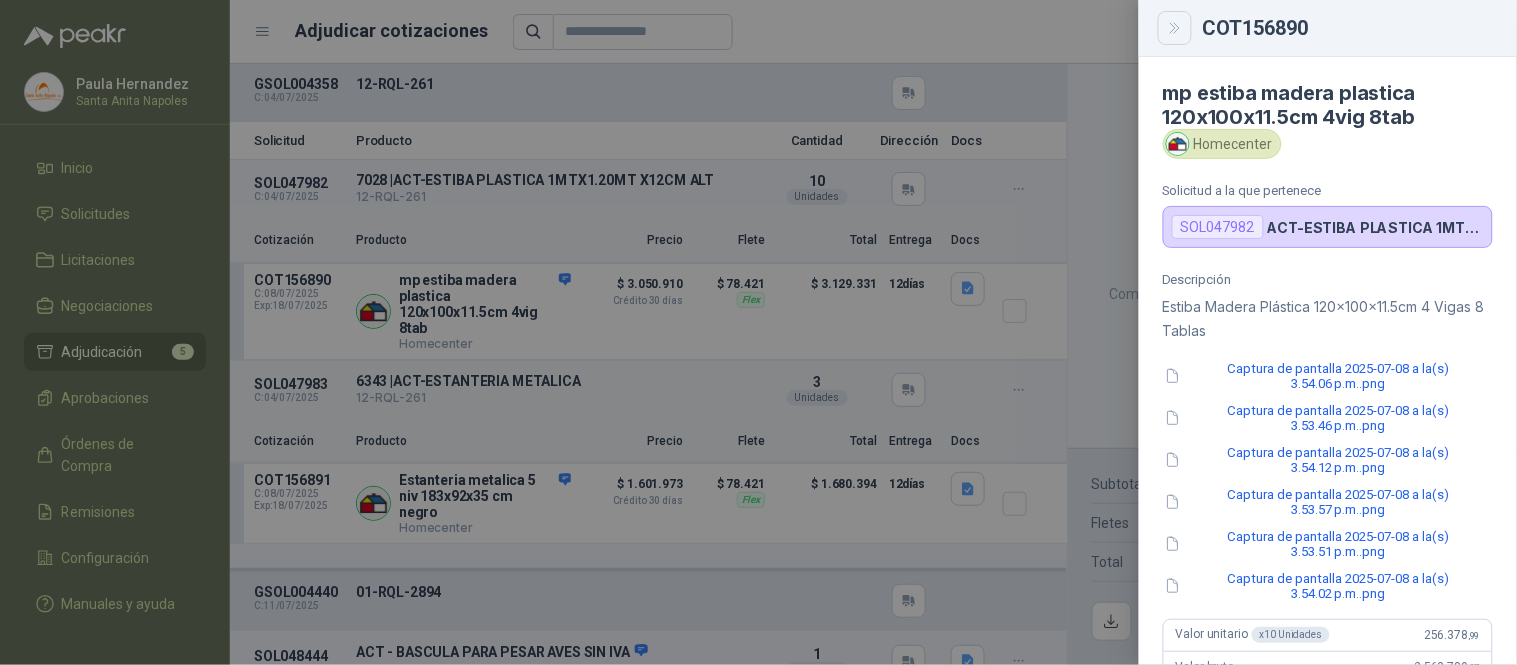 click 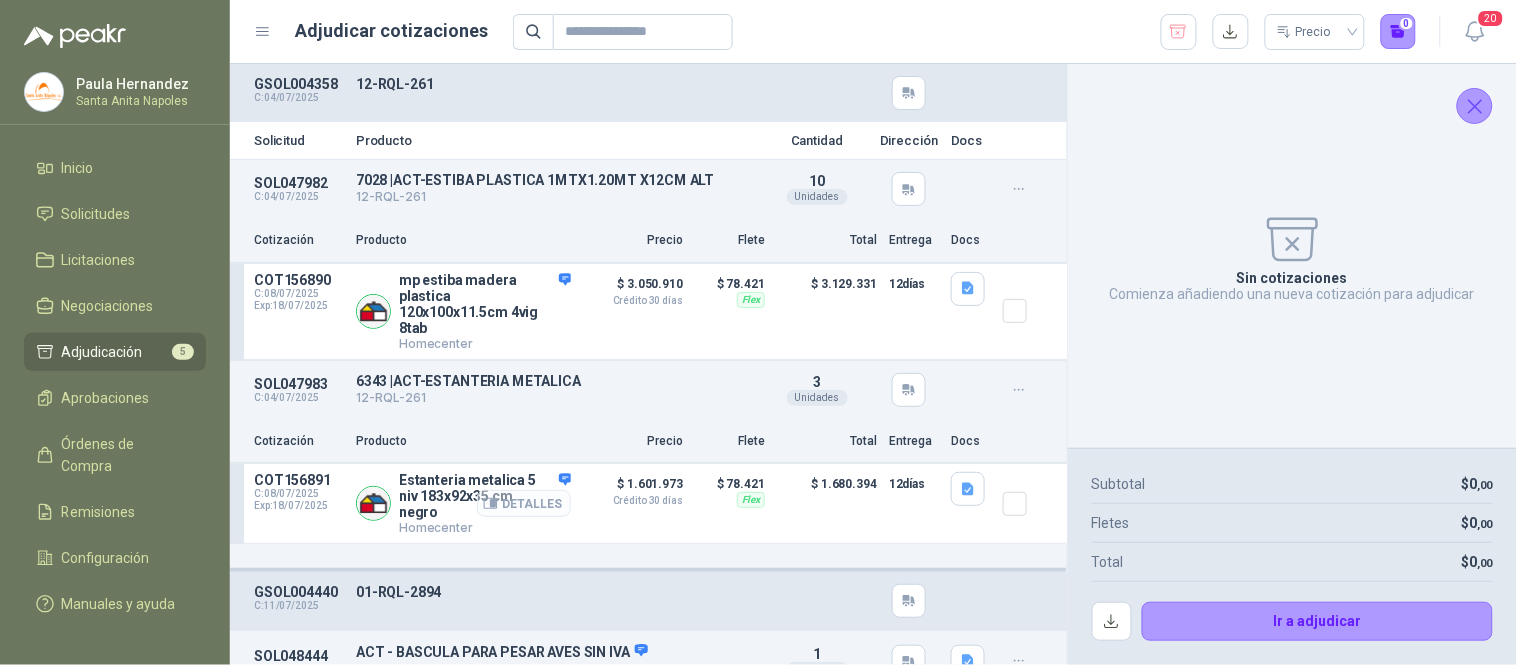 click on "Detalles" at bounding box center (524, 503) 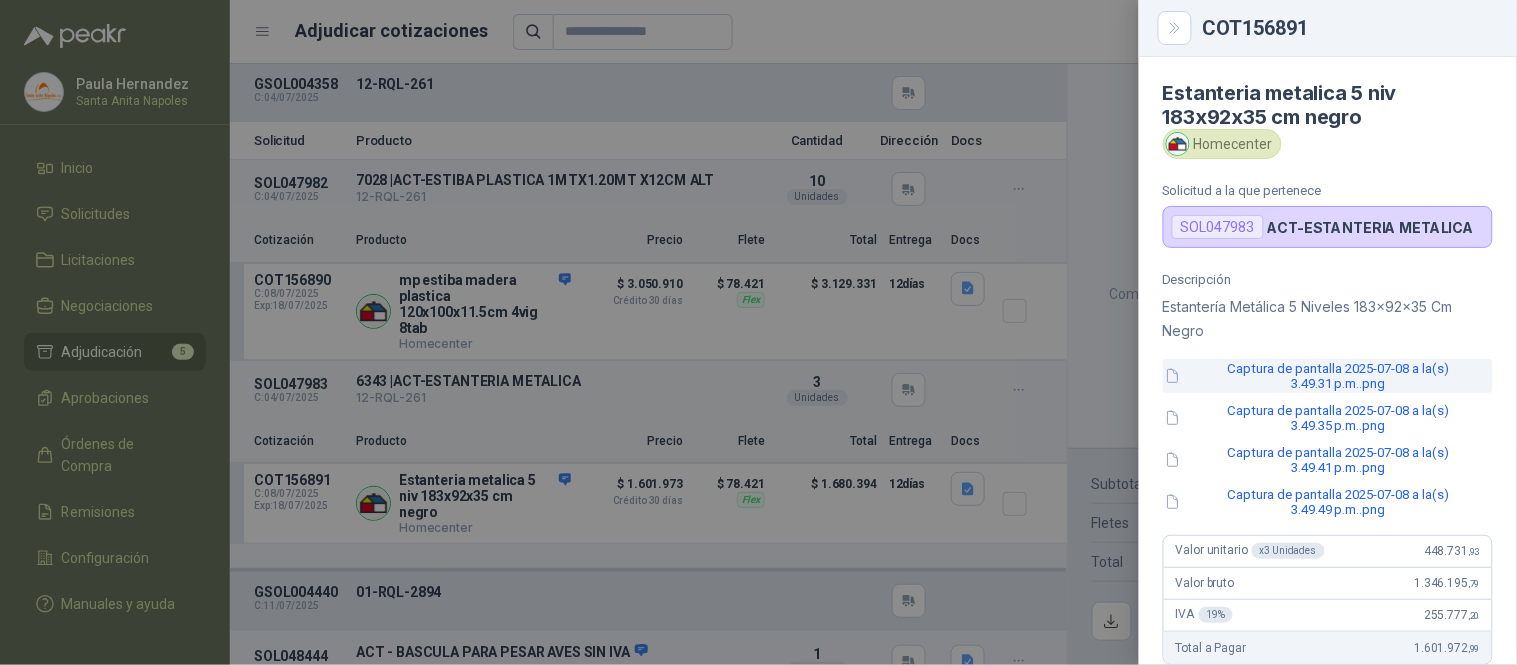 click on "Captura de pantalla 2025-07-08 a la(s) 3.49.31 p.m..png" at bounding box center [1328, 376] 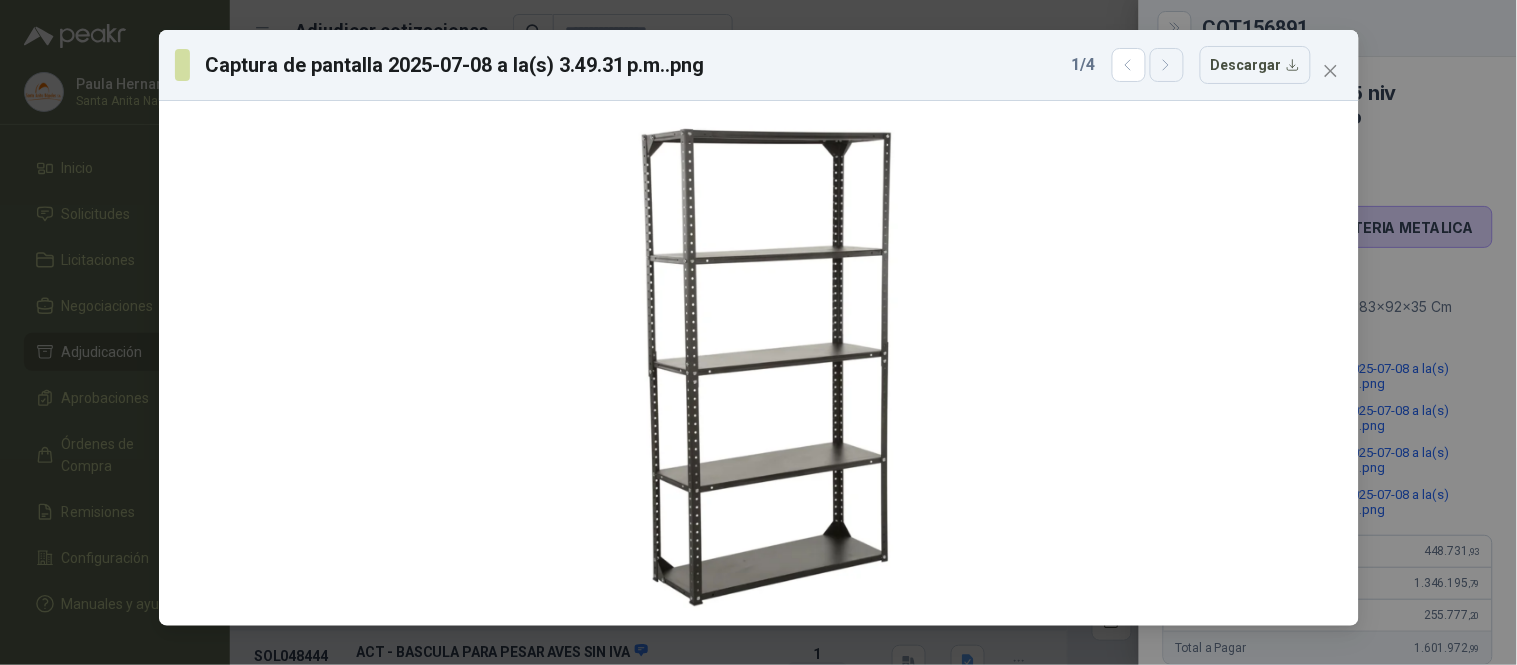 click 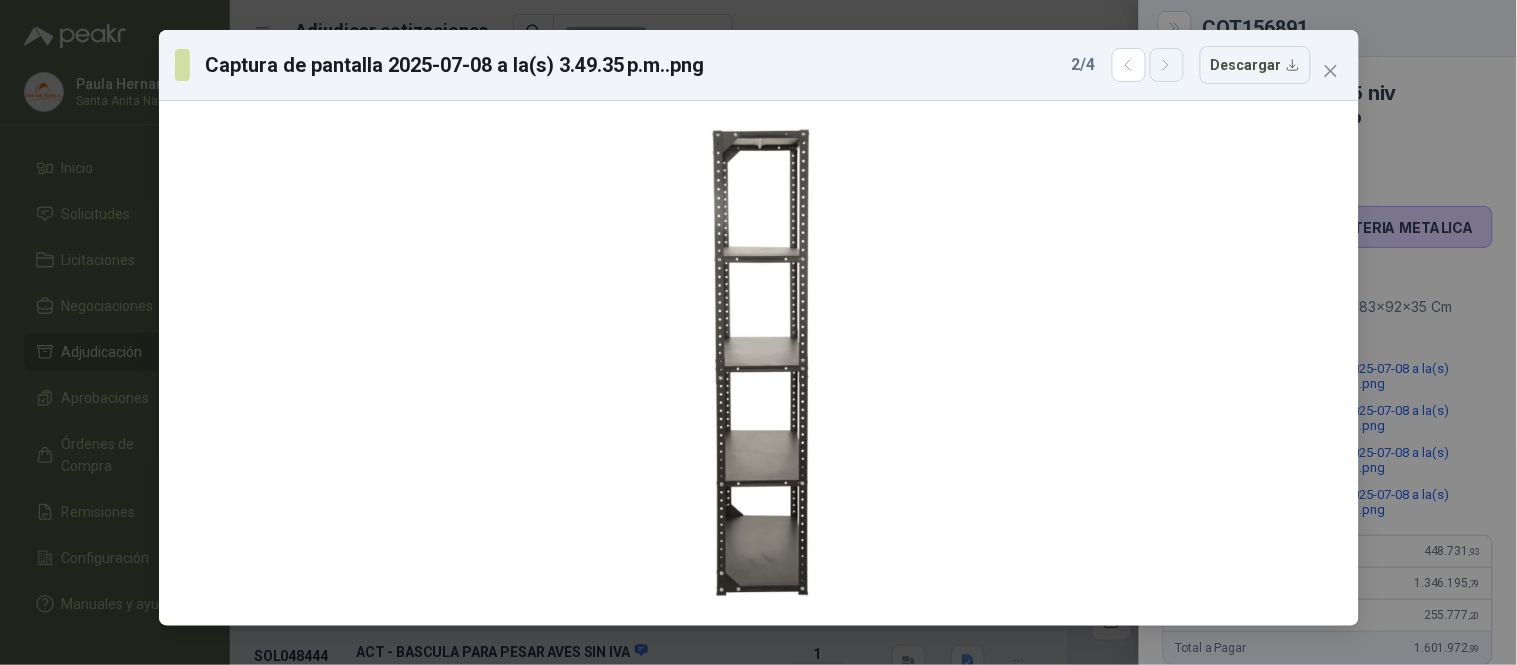 click at bounding box center (1167, 65) 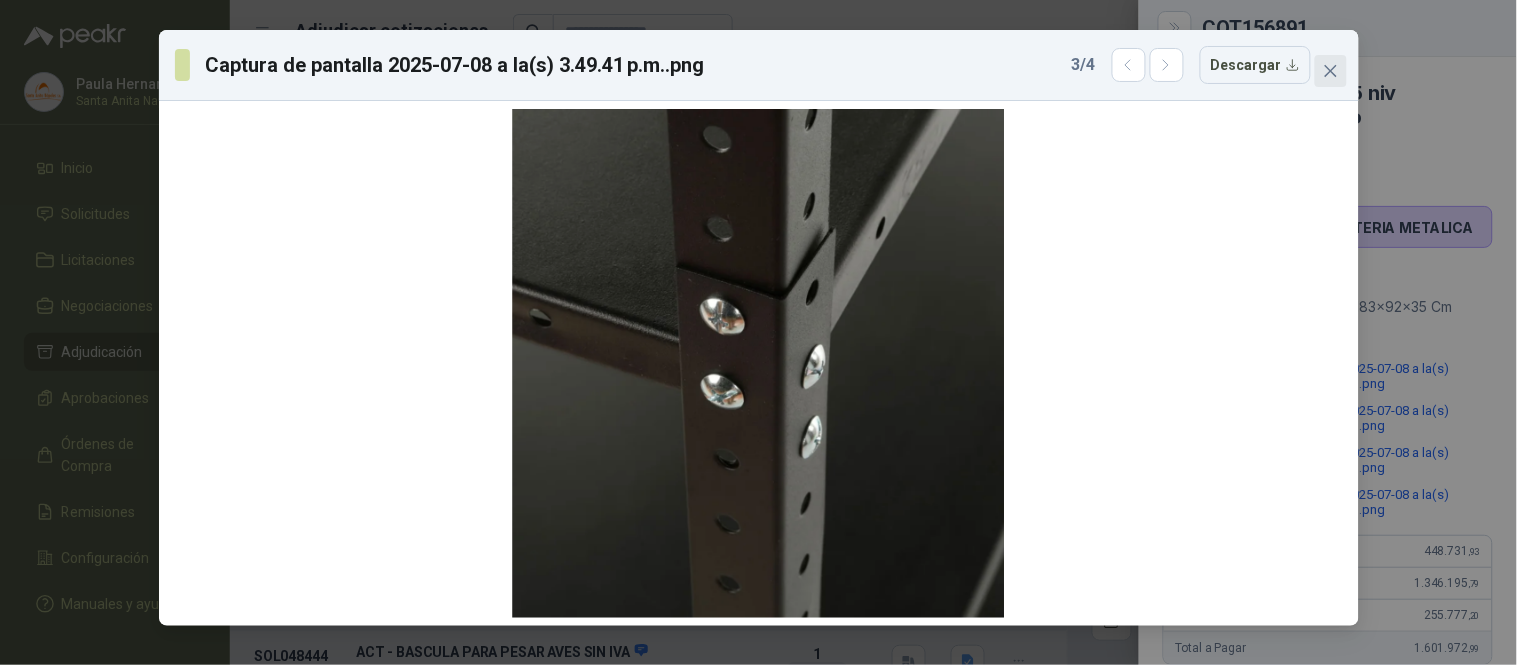 click 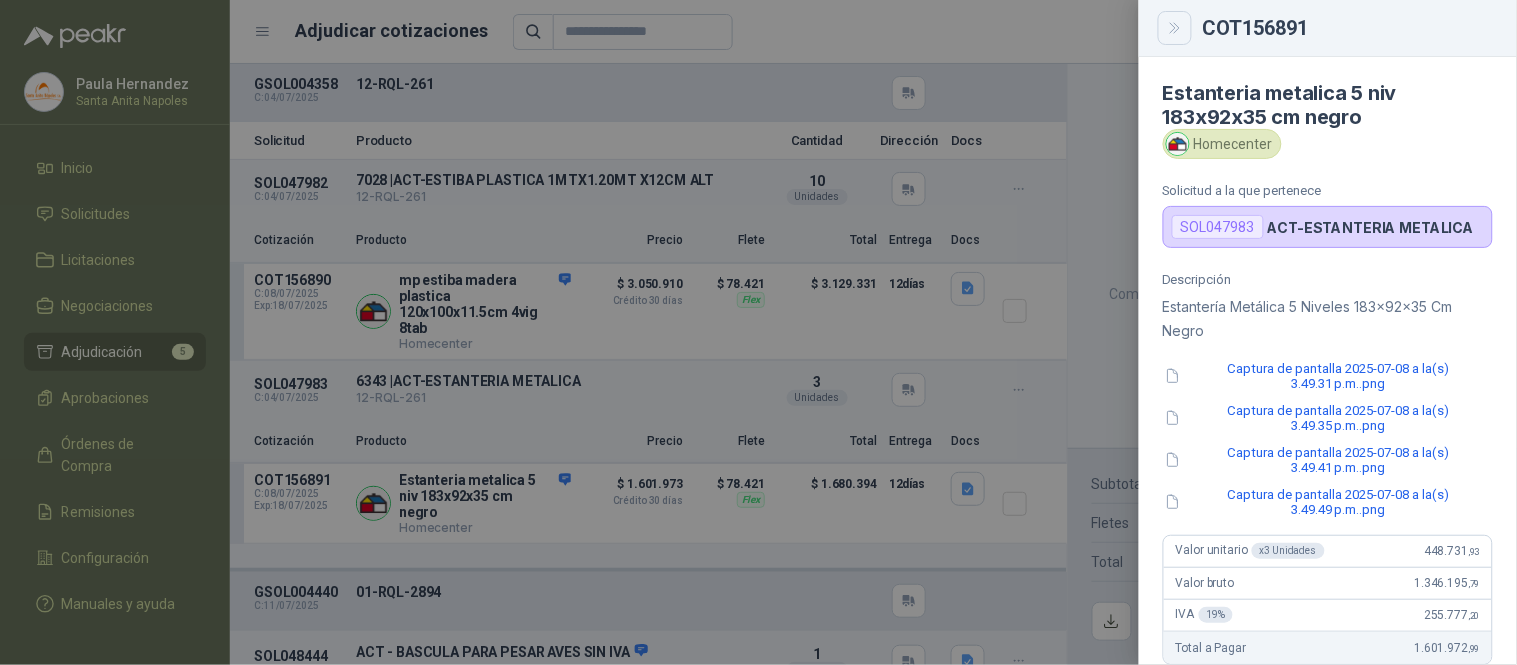 click 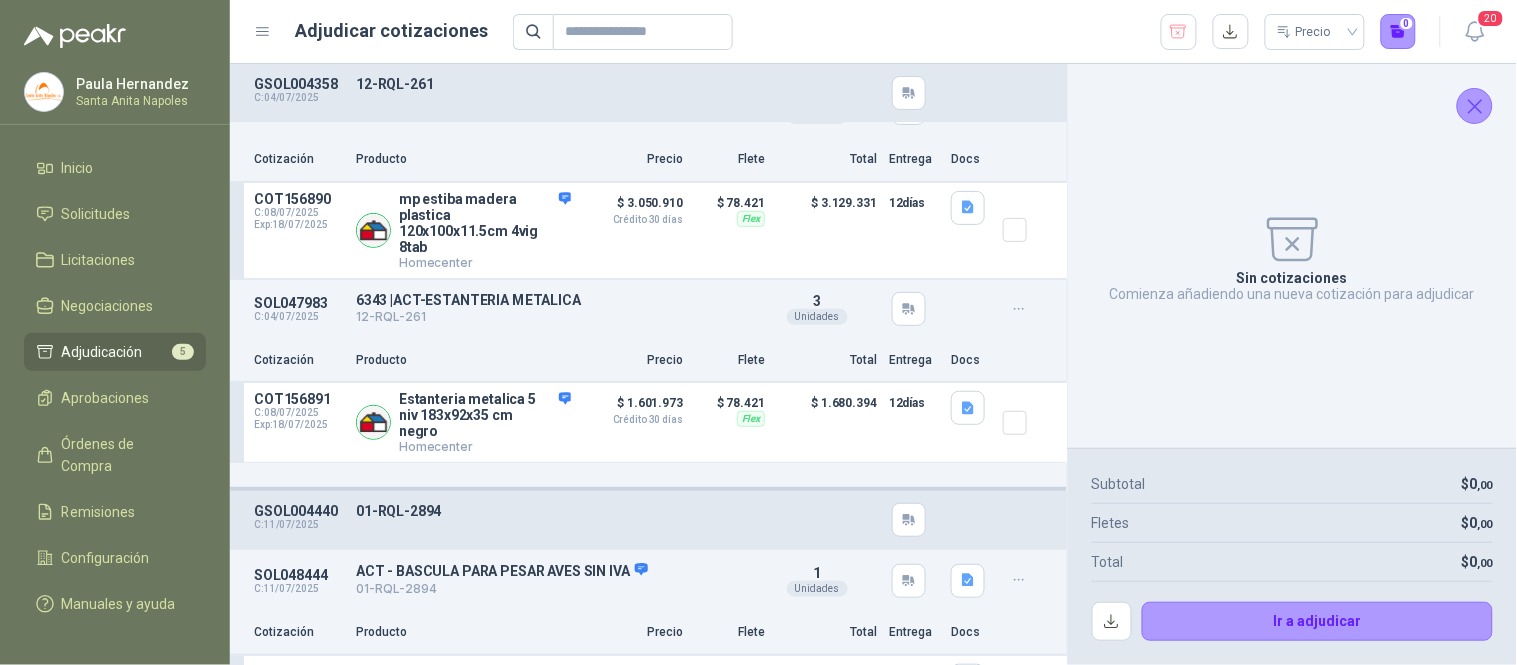 scroll, scrollTop: 102, scrollLeft: 0, axis: vertical 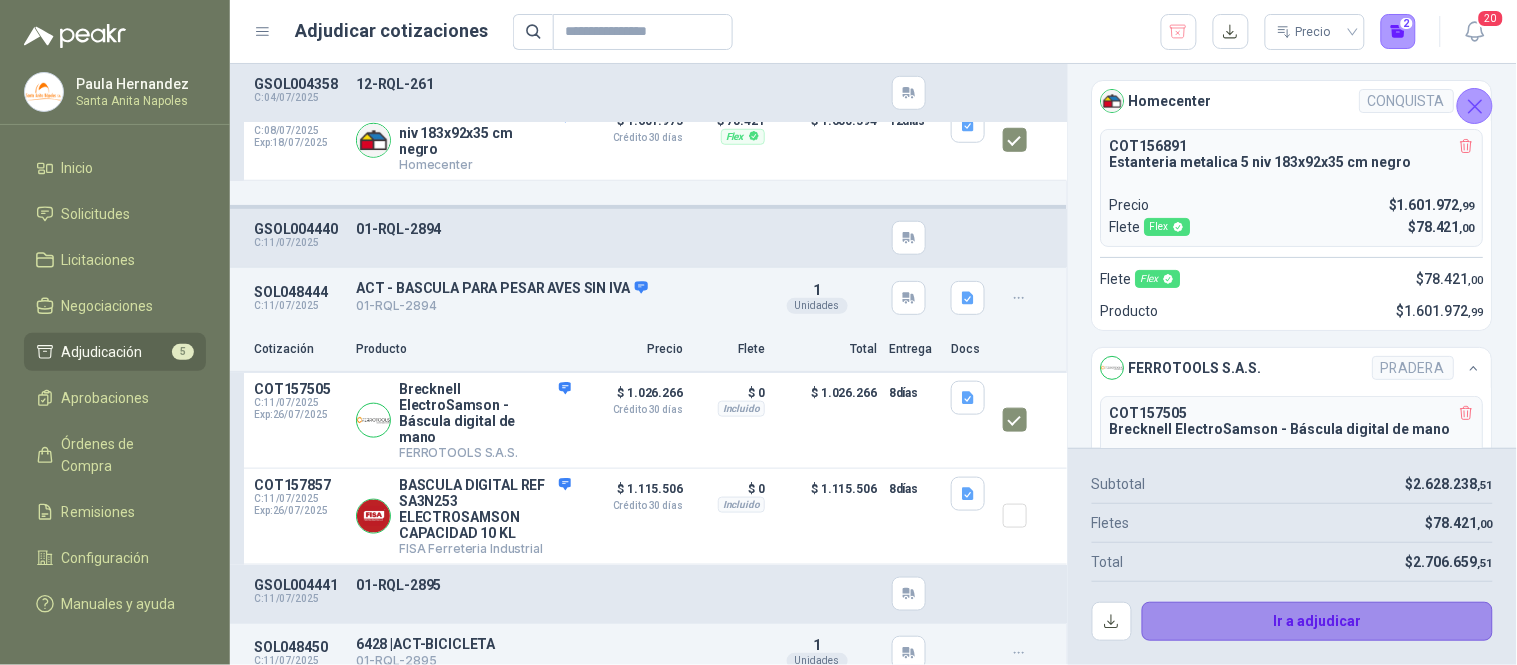 click on "Ir a adjudicar" at bounding box center [1318, 622] 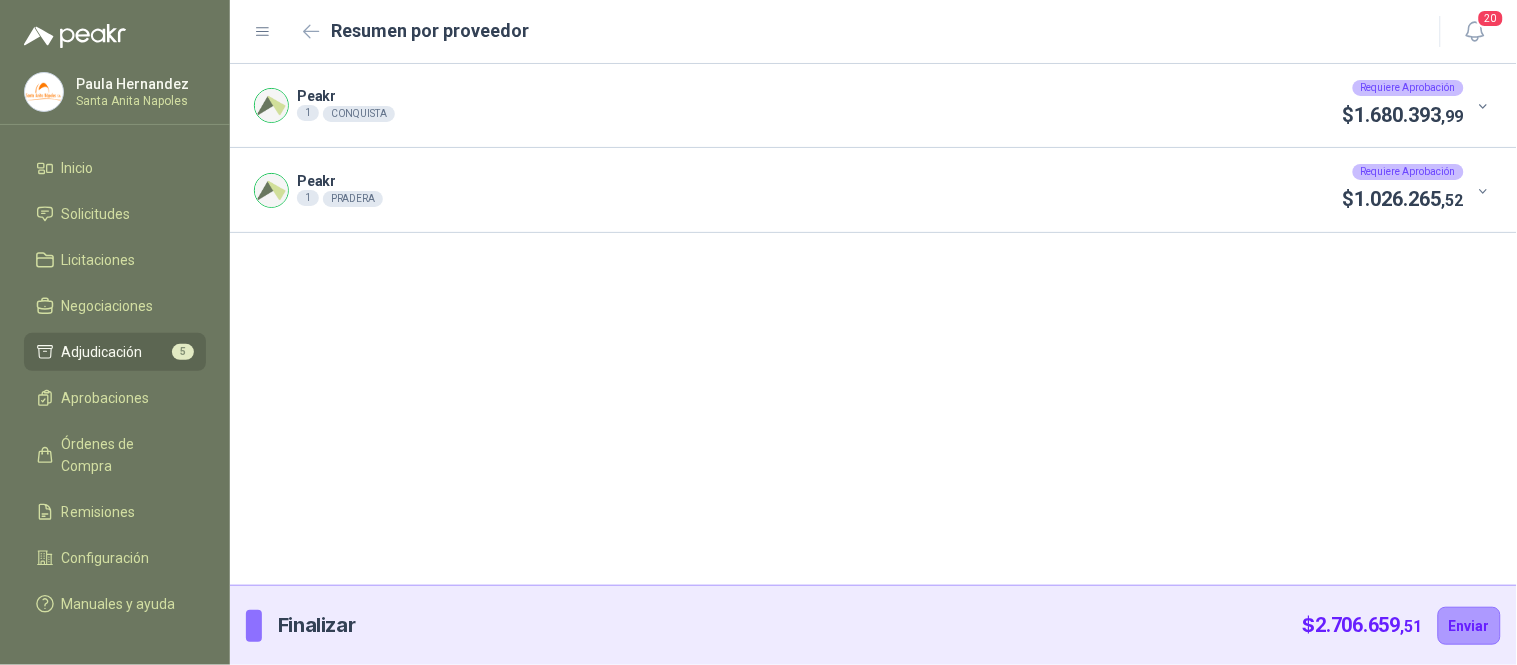 click 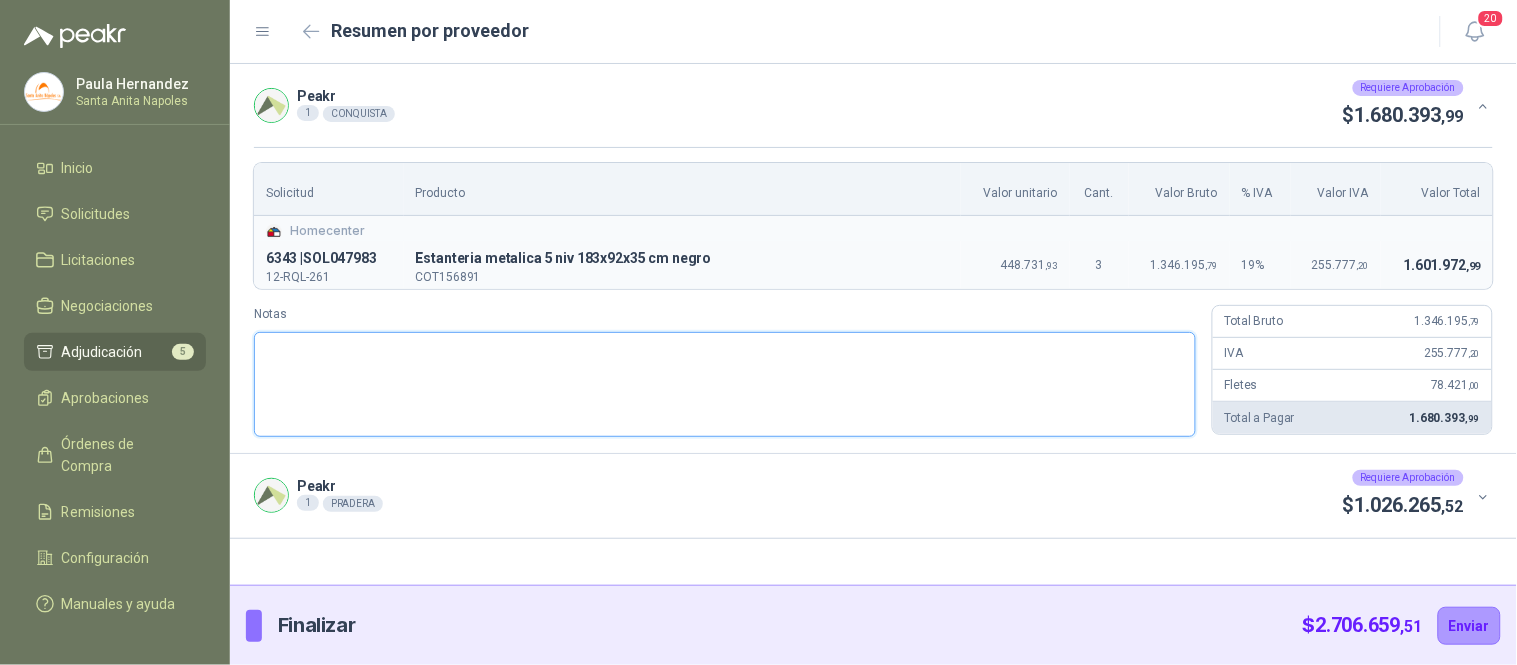 click on "Notas" at bounding box center (725, 384) 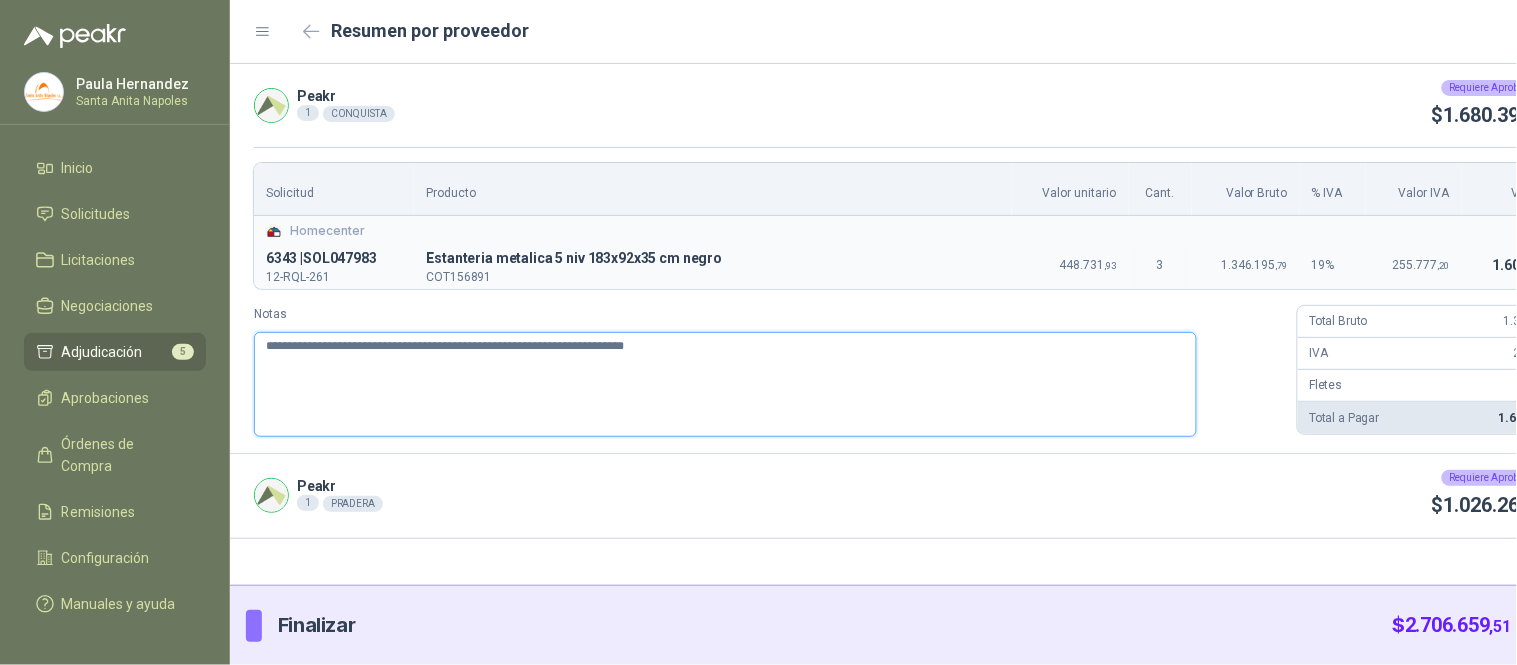 drag, startPoint x: 762, startPoint y: 343, endPoint x: 156, endPoint y: 335, distance: 606.0528 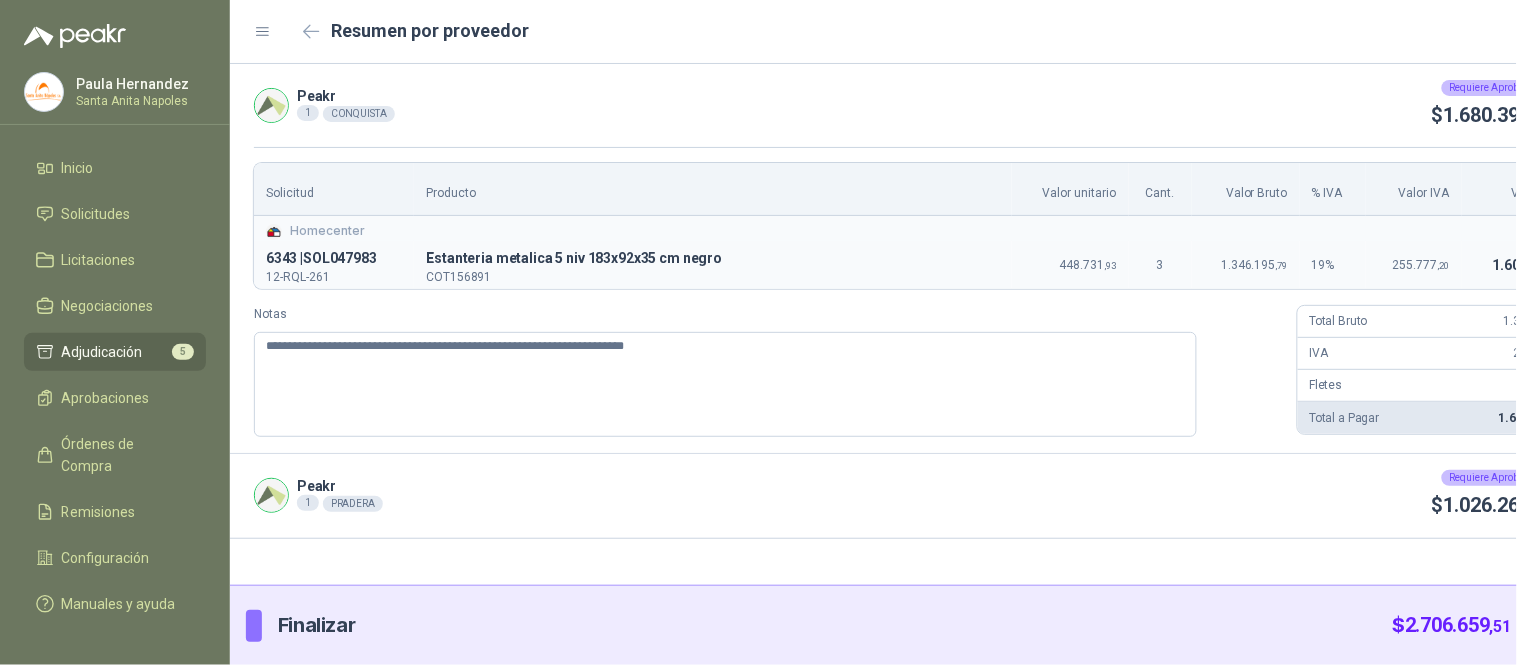click 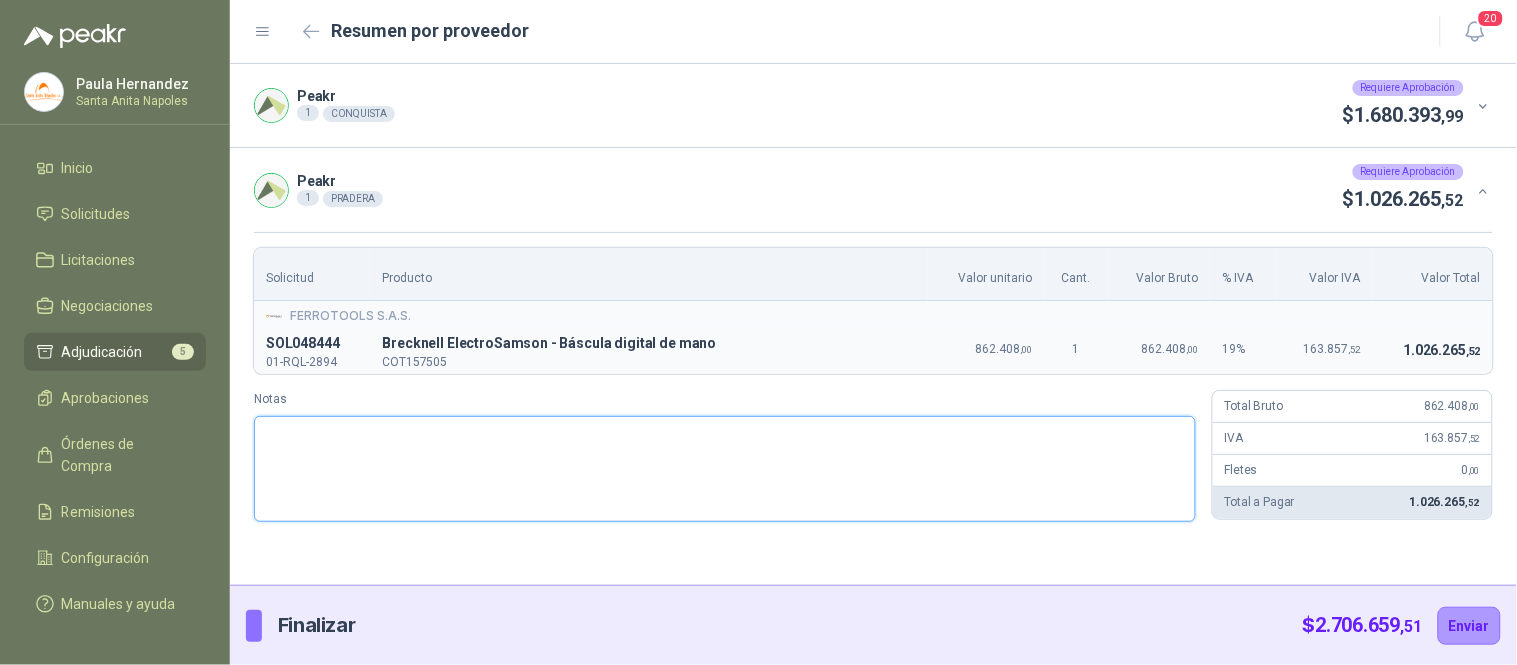 drag, startPoint x: 445, startPoint y: 435, endPoint x: 443, endPoint y: 453, distance: 18.110771 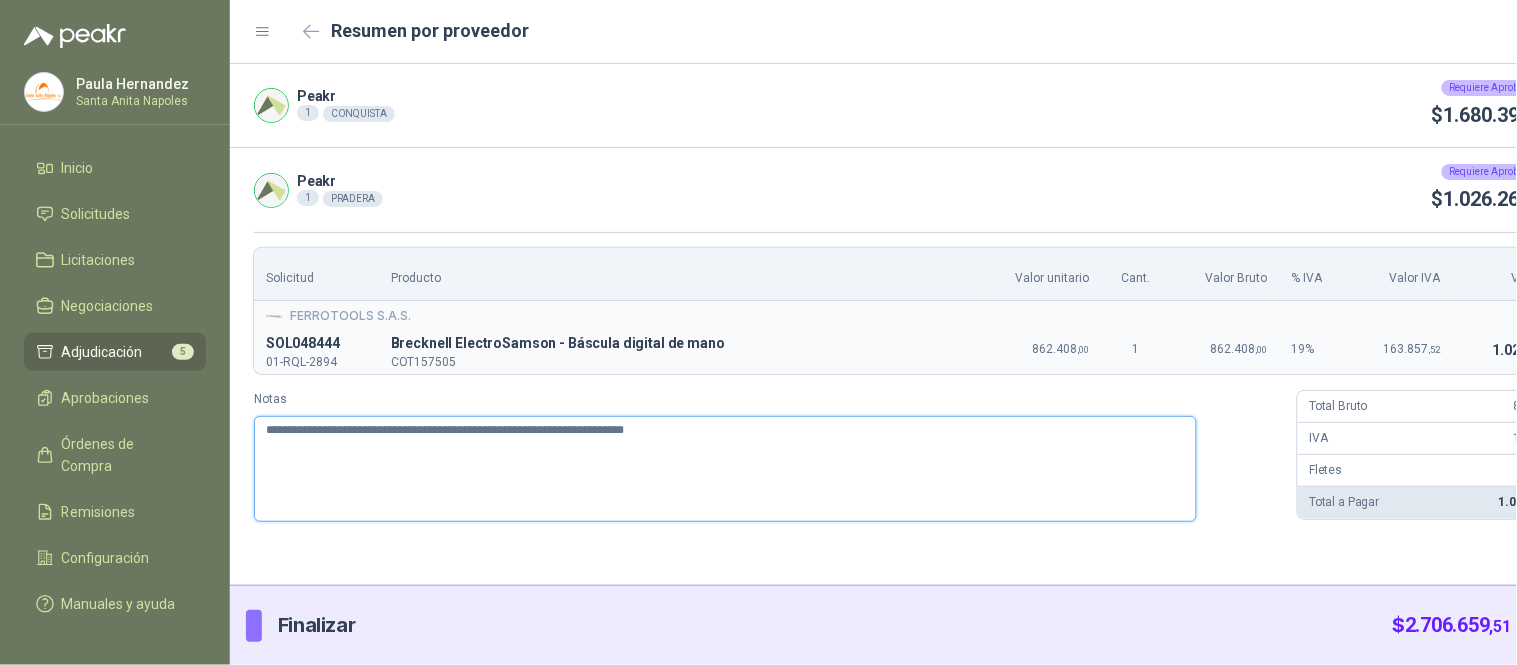 click on "**********" at bounding box center (725, 468) 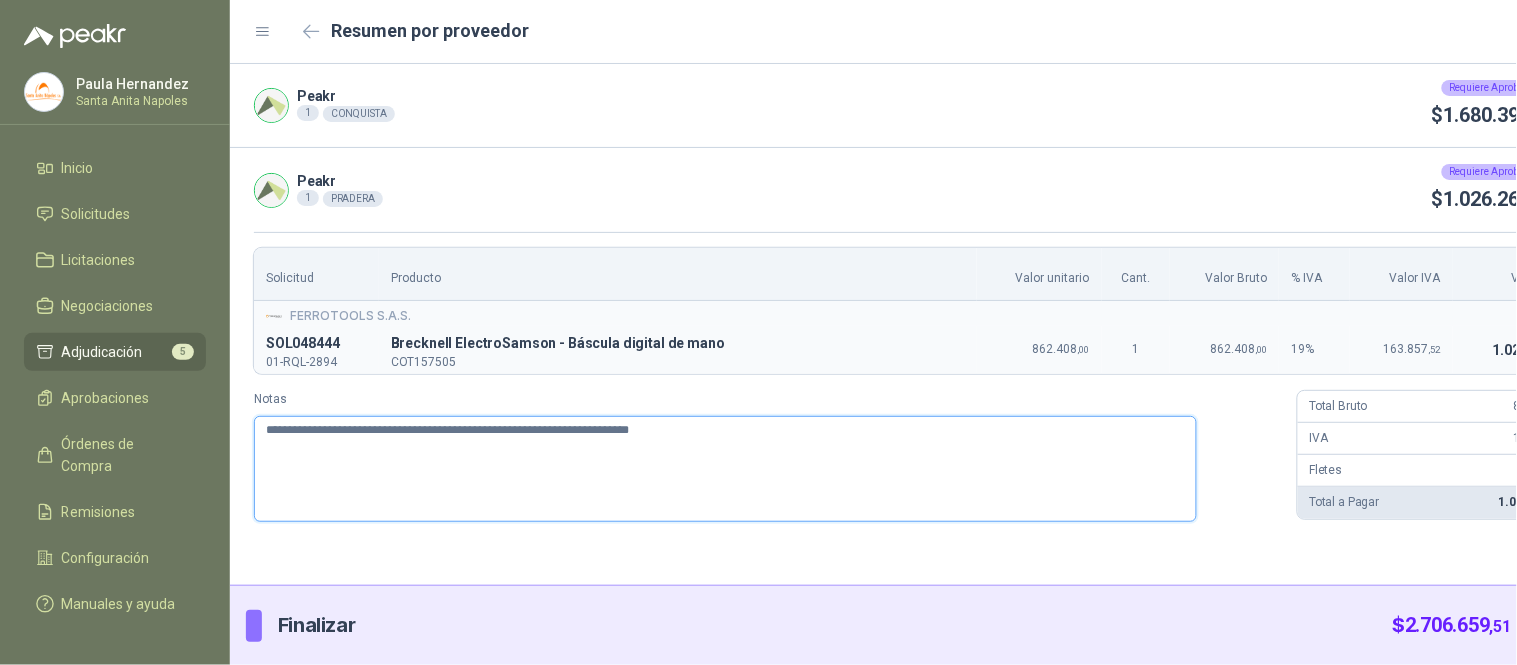 click on "**********" at bounding box center (725, 468) 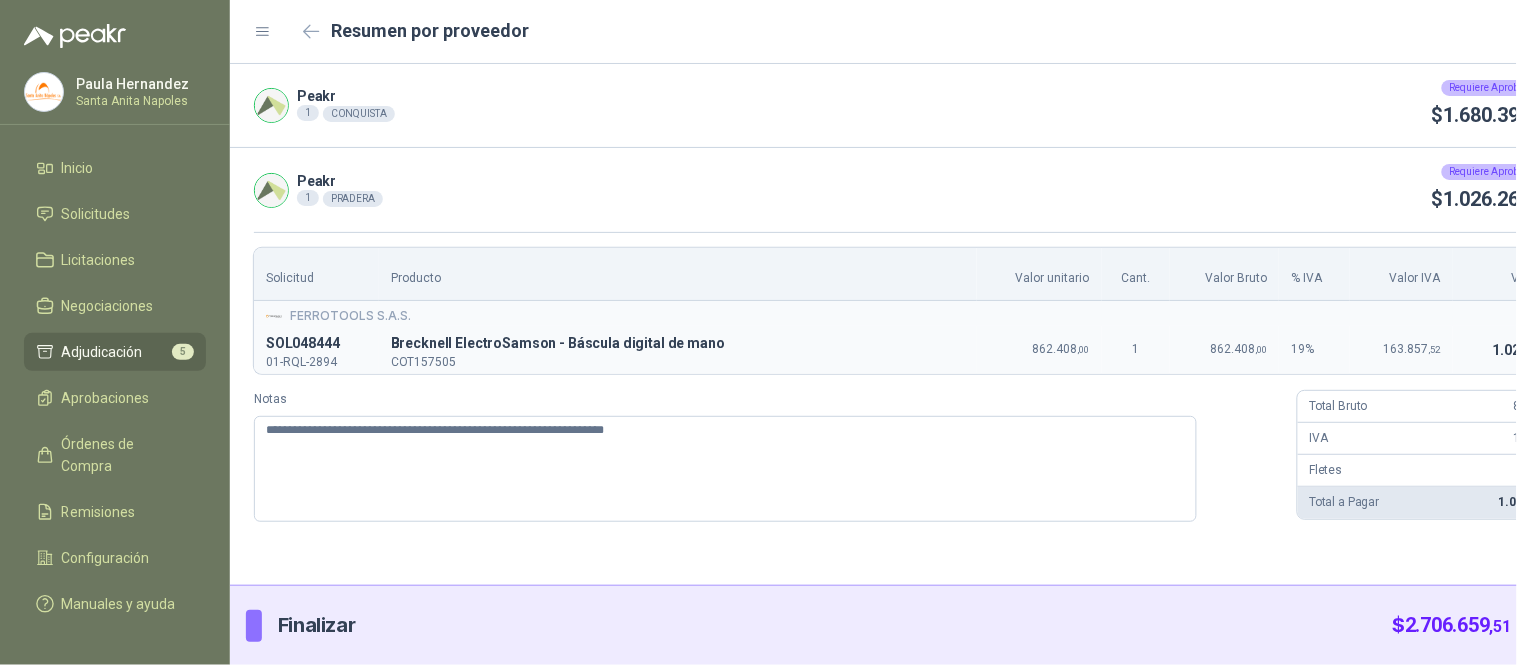 click on "Enviar" at bounding box center (1559, 626) 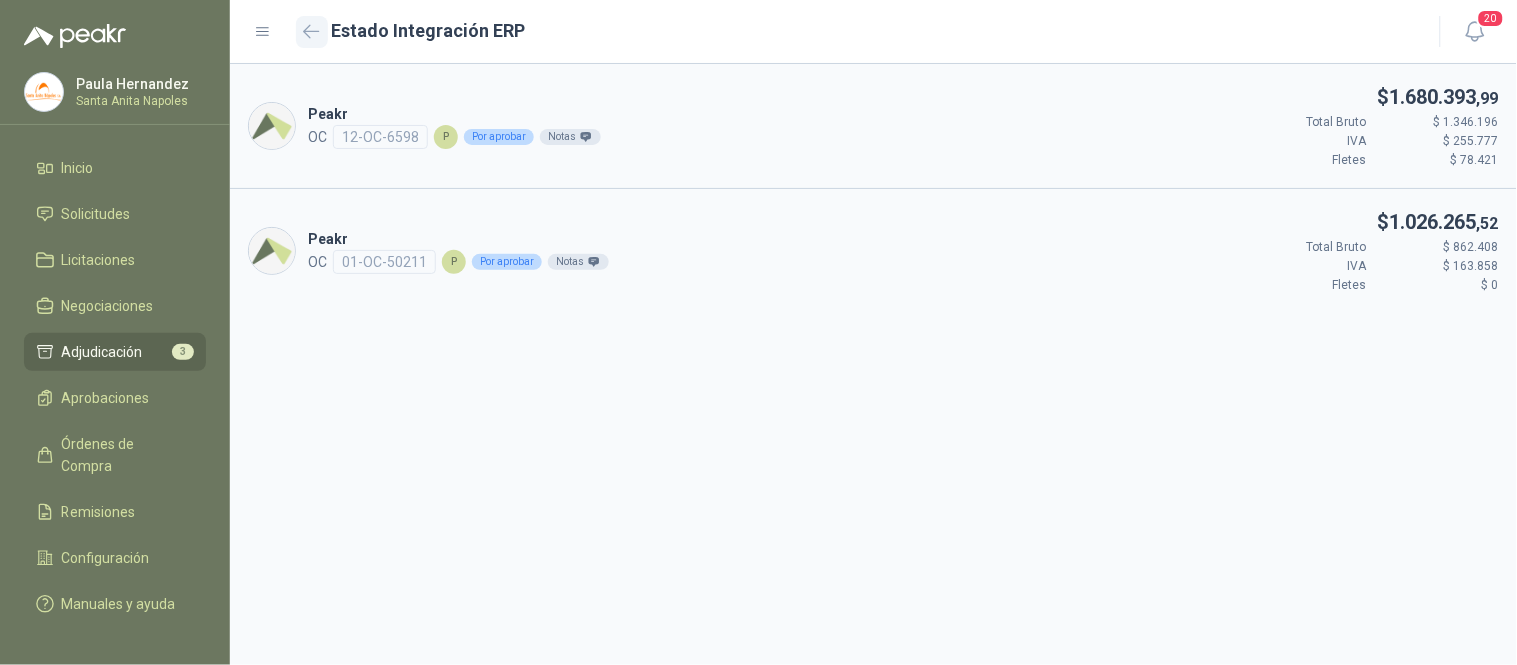 click 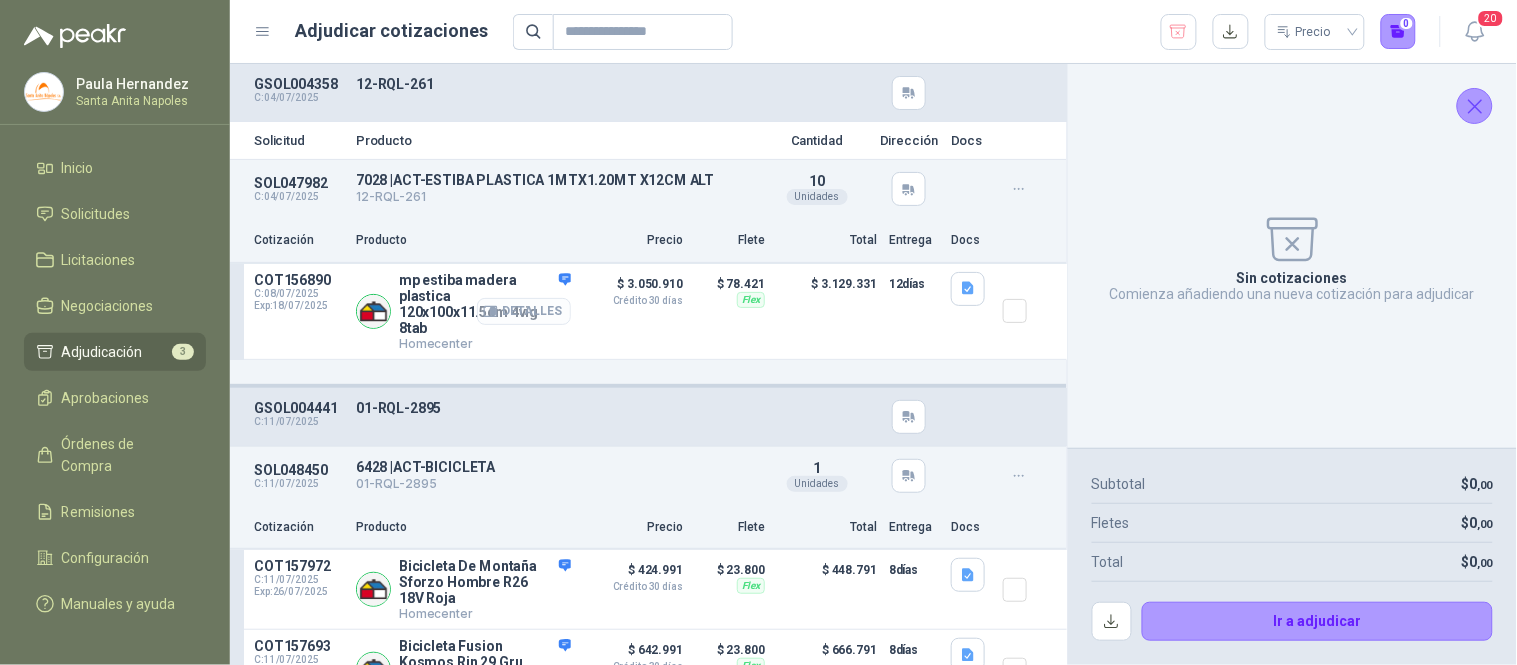 click 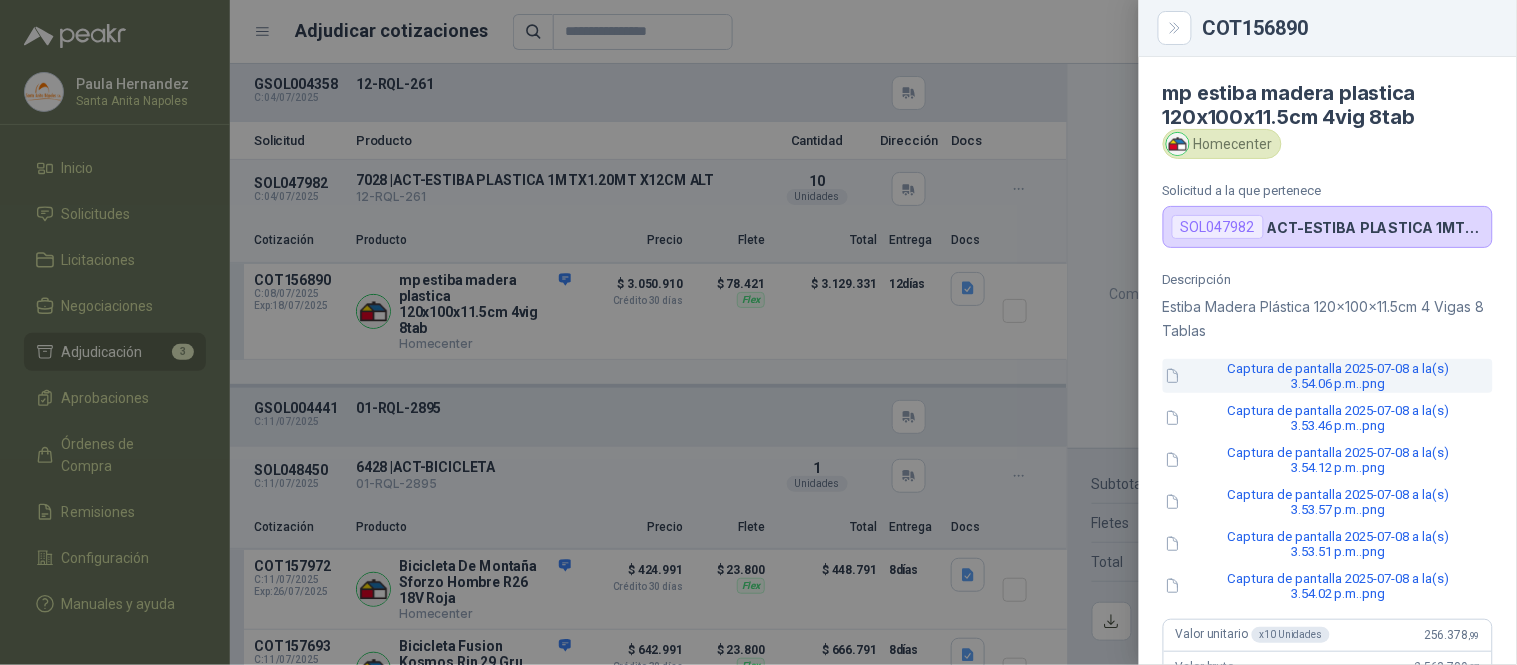 click on "Captura de pantalla 2025-07-08 a la(s) 3.54.06 p.m..png" at bounding box center [1328, 376] 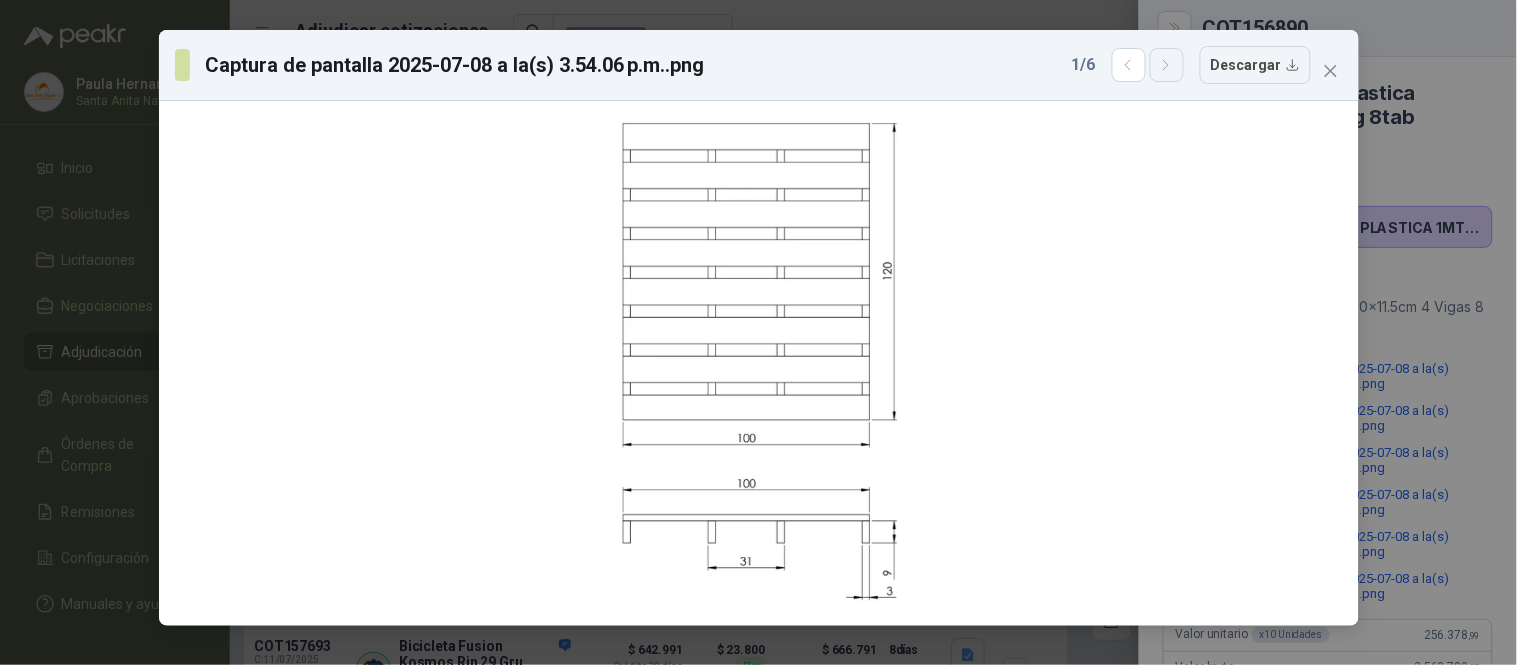 click 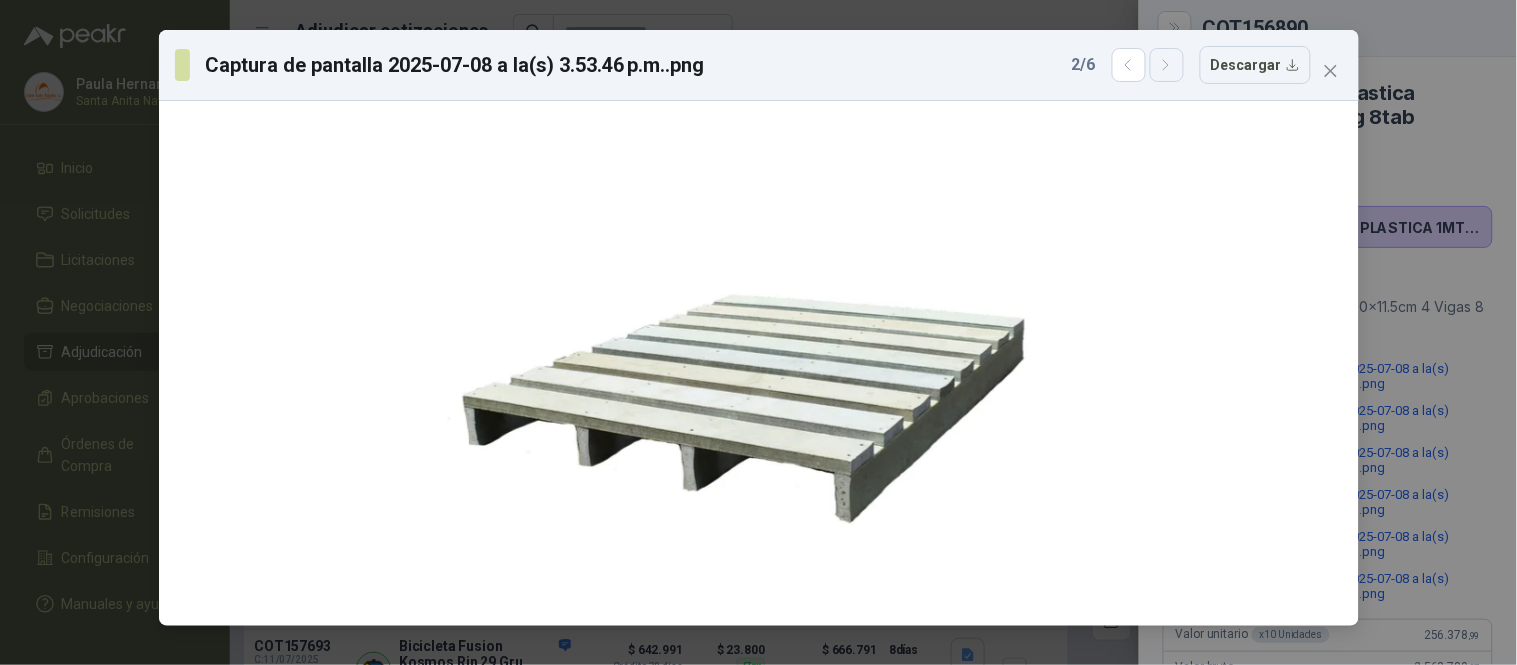 click 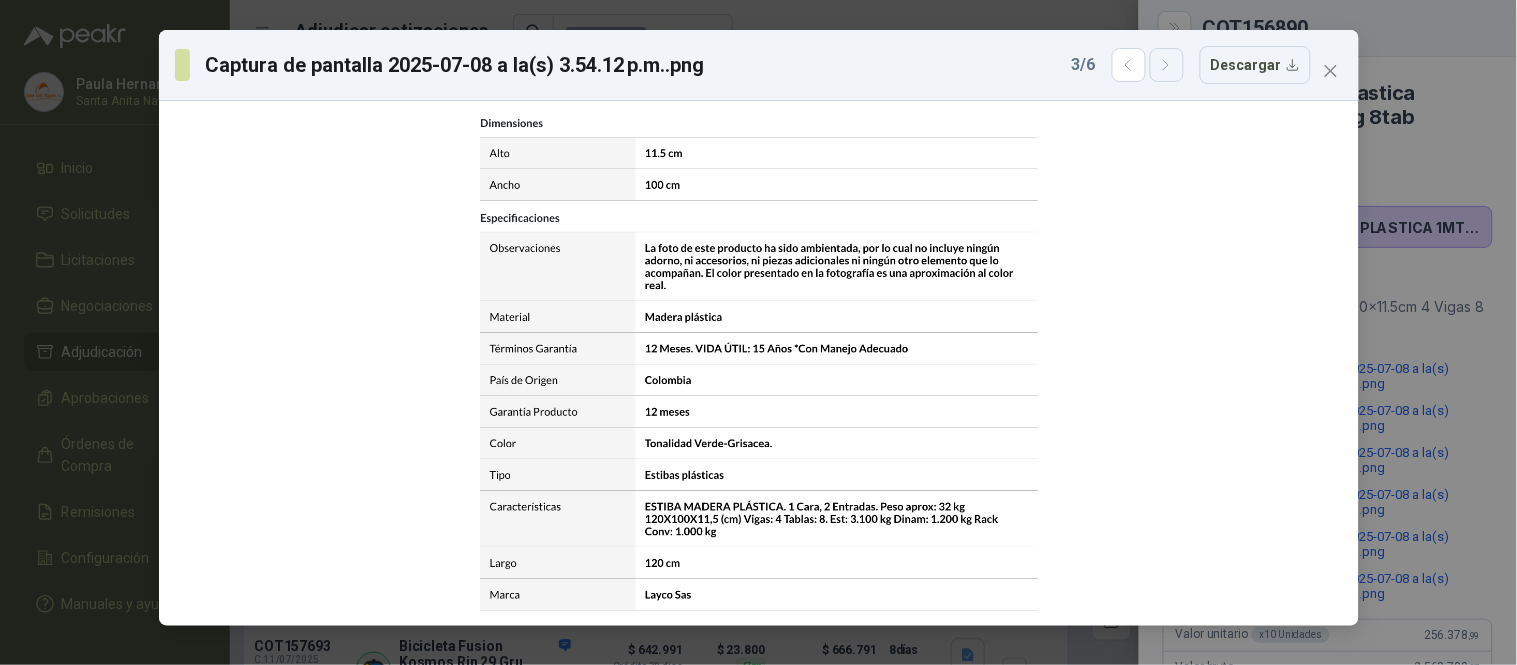click 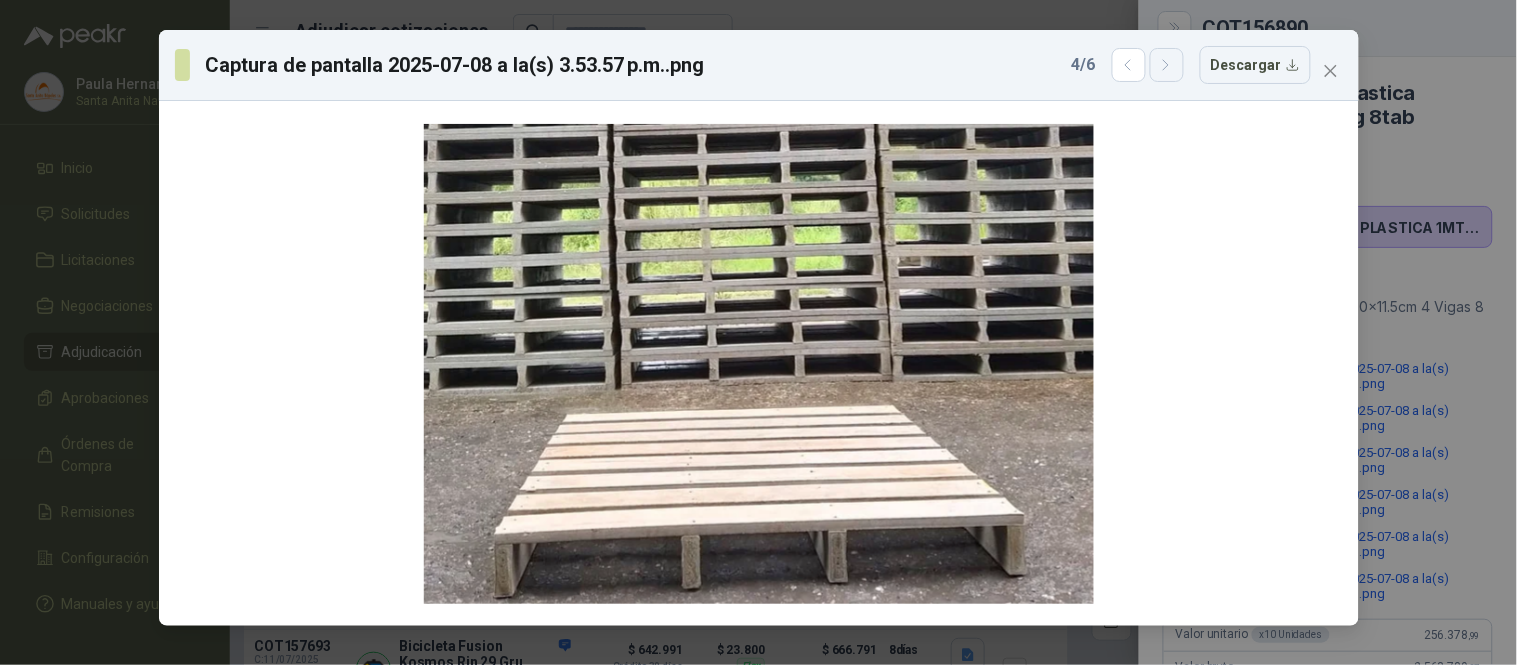 click 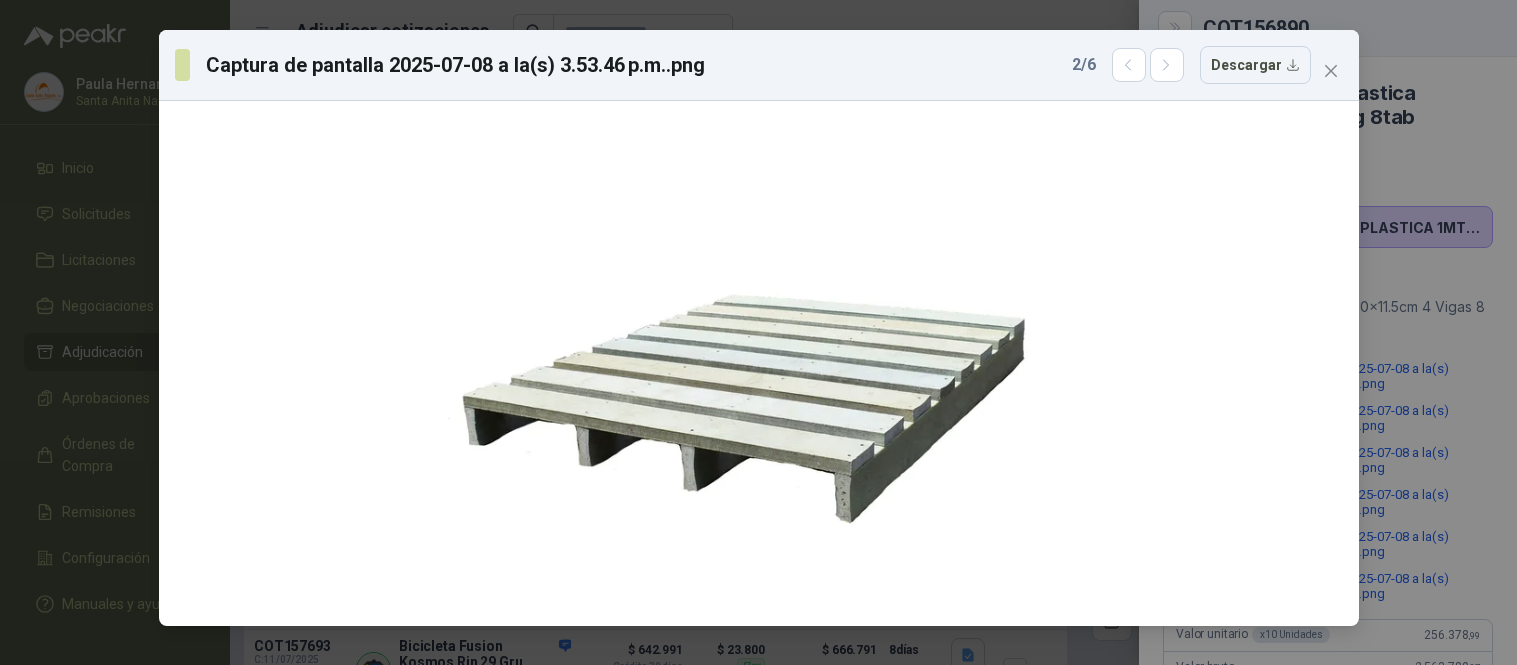 scroll, scrollTop: 0, scrollLeft: 0, axis: both 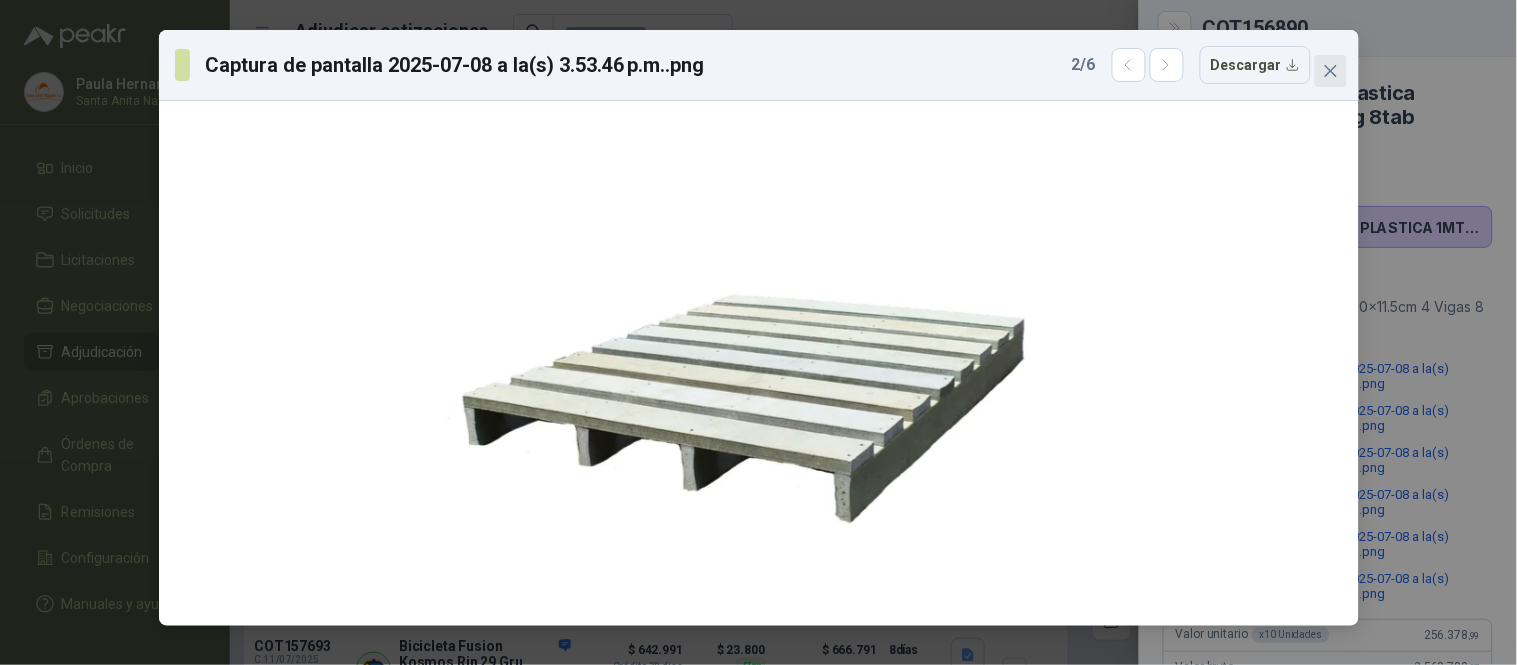 click at bounding box center [1331, 71] 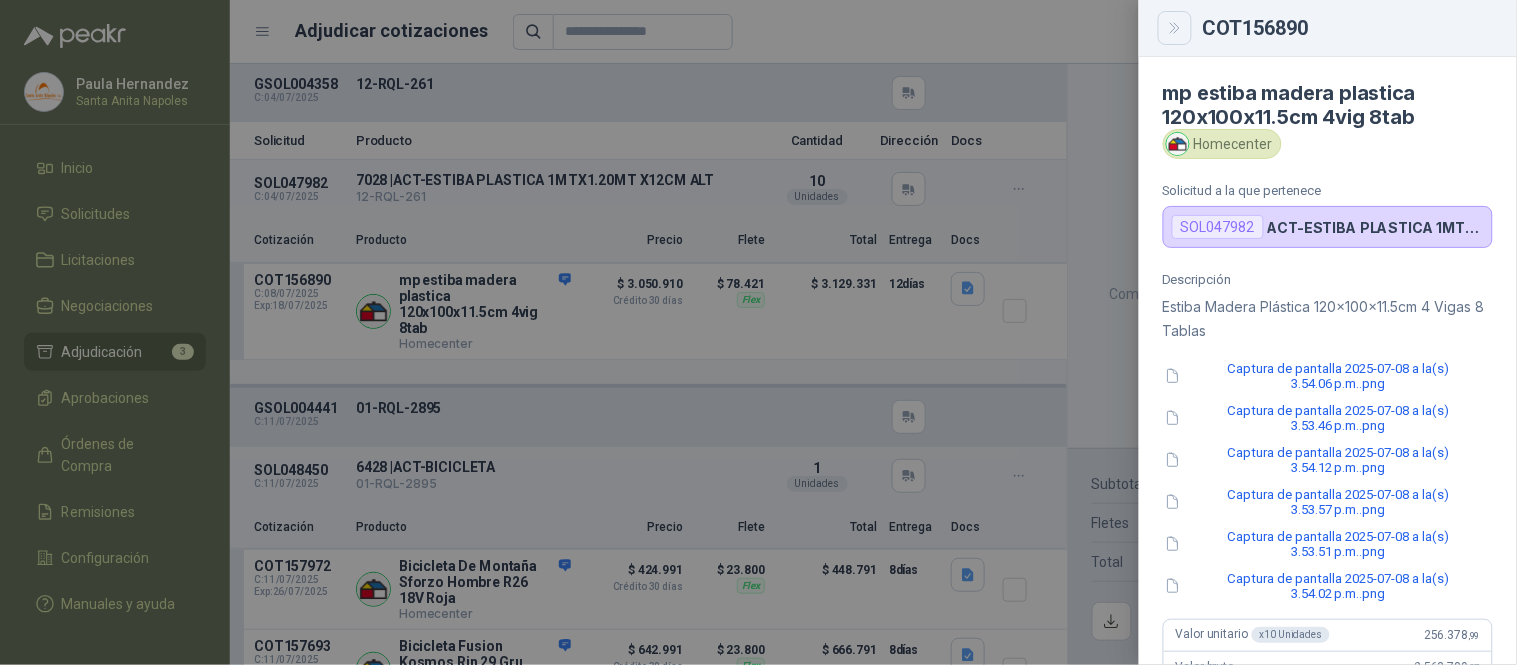 click 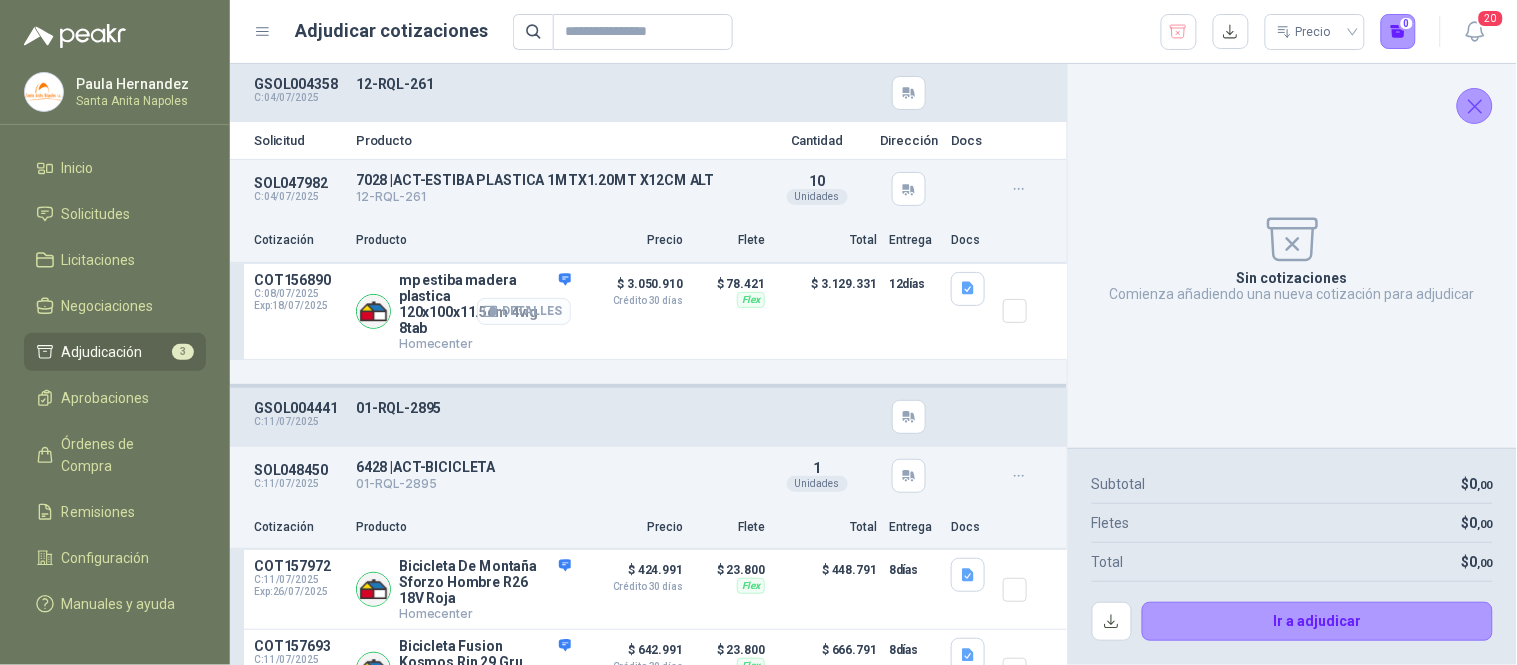 click on "Detalles" at bounding box center [524, 311] 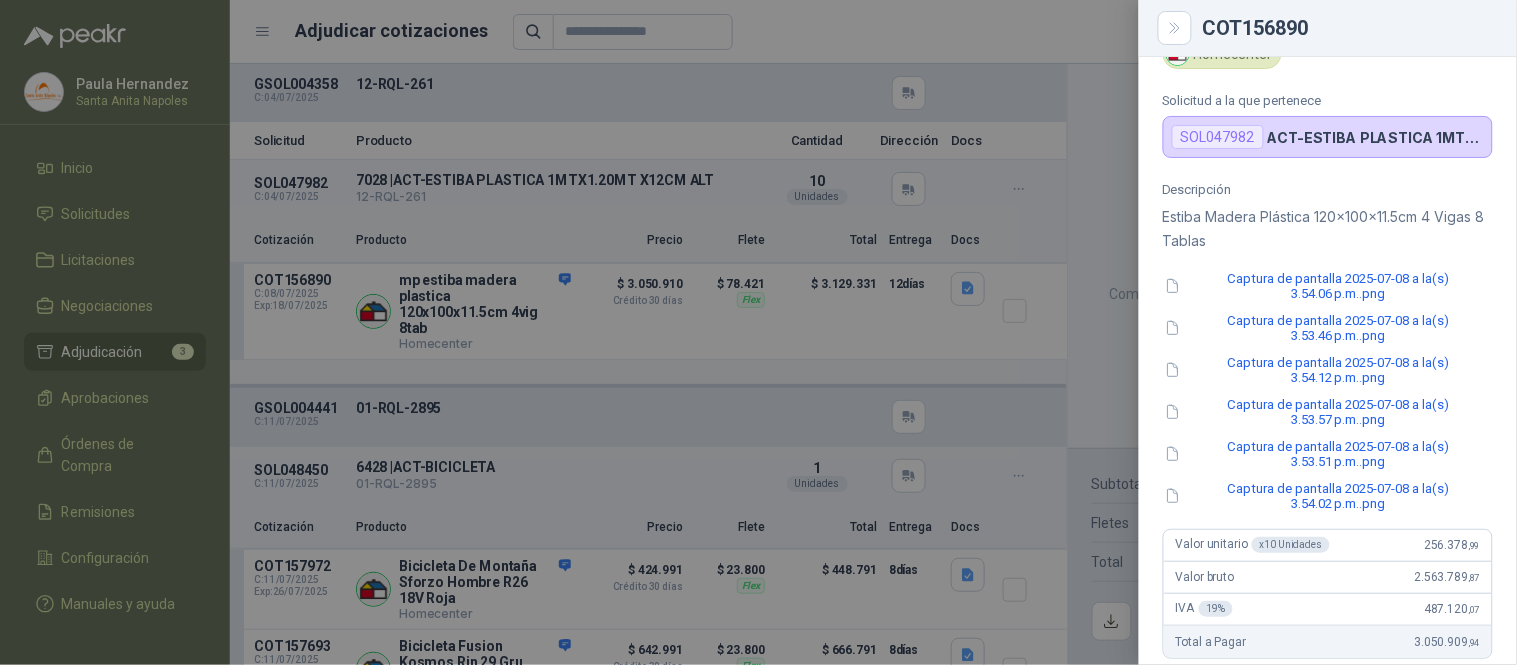 scroll, scrollTop: 95, scrollLeft: 0, axis: vertical 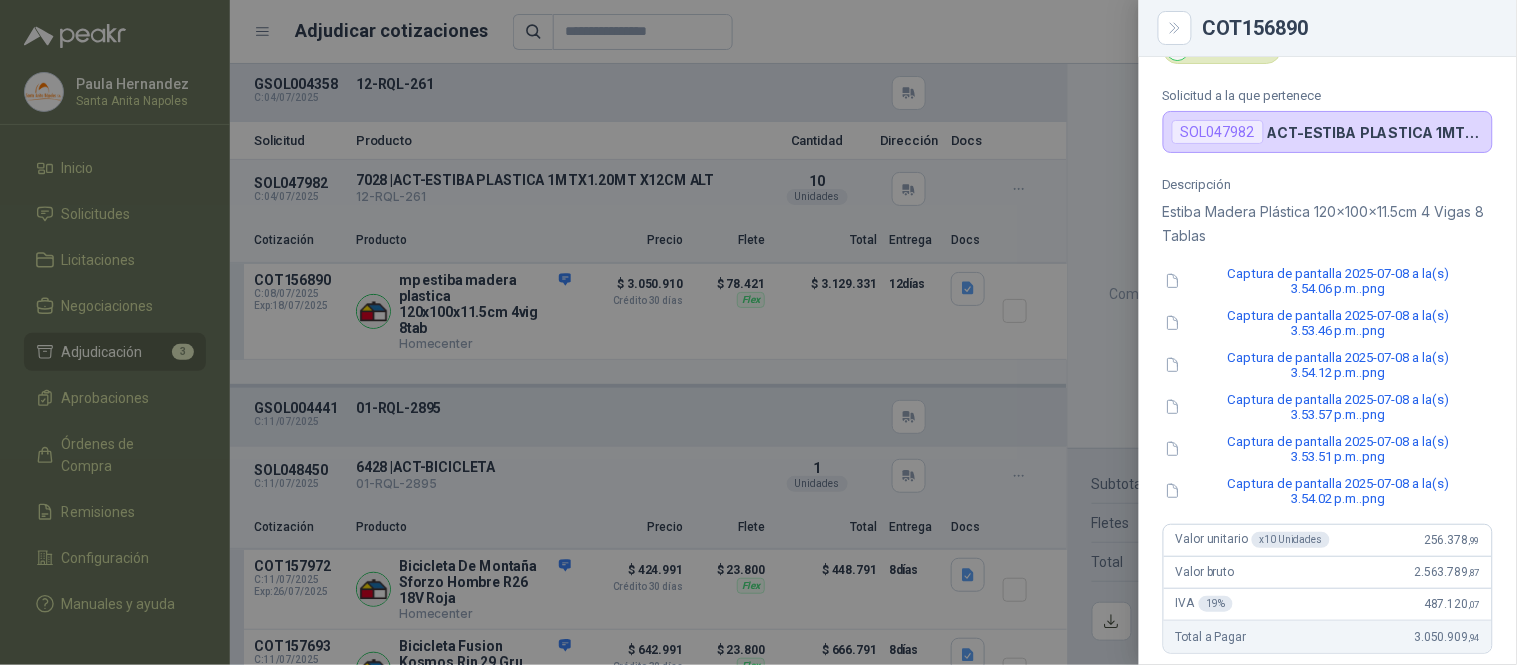 click on "COT156890" at bounding box center [1328, 28] 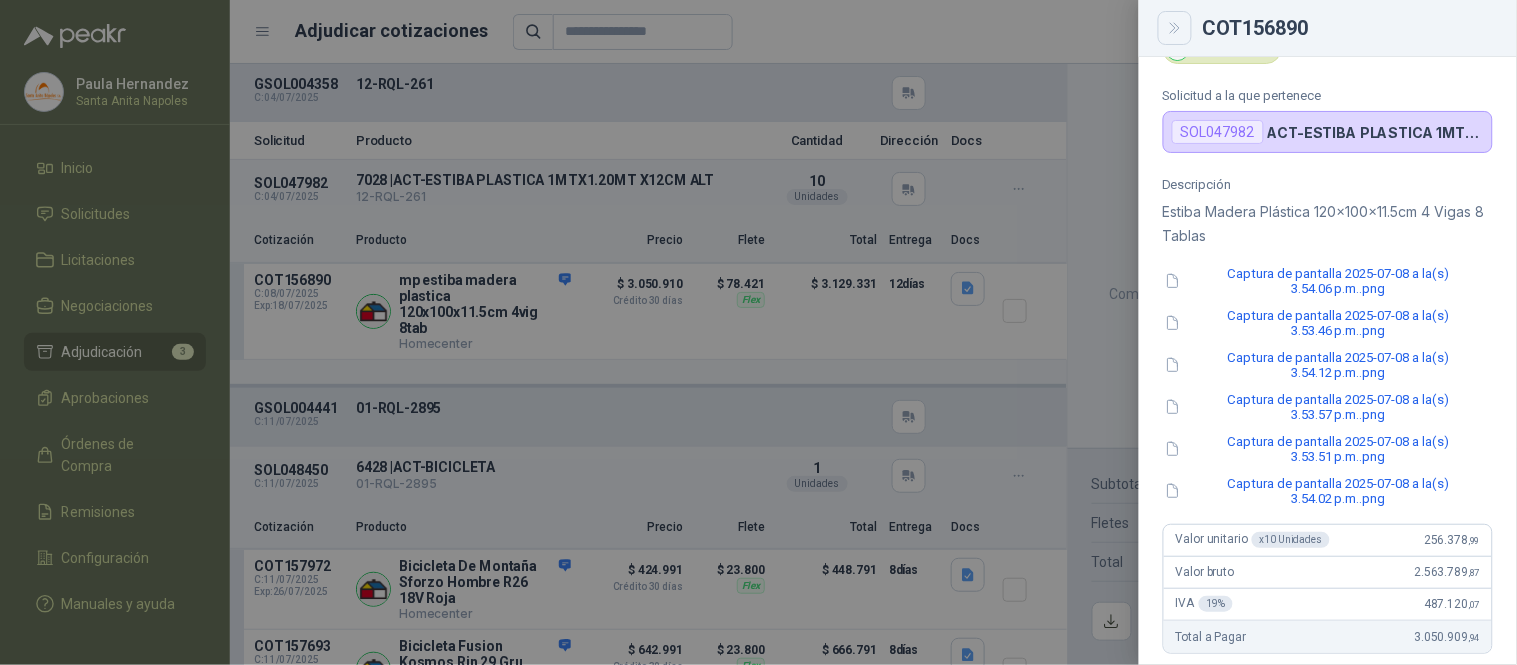 click 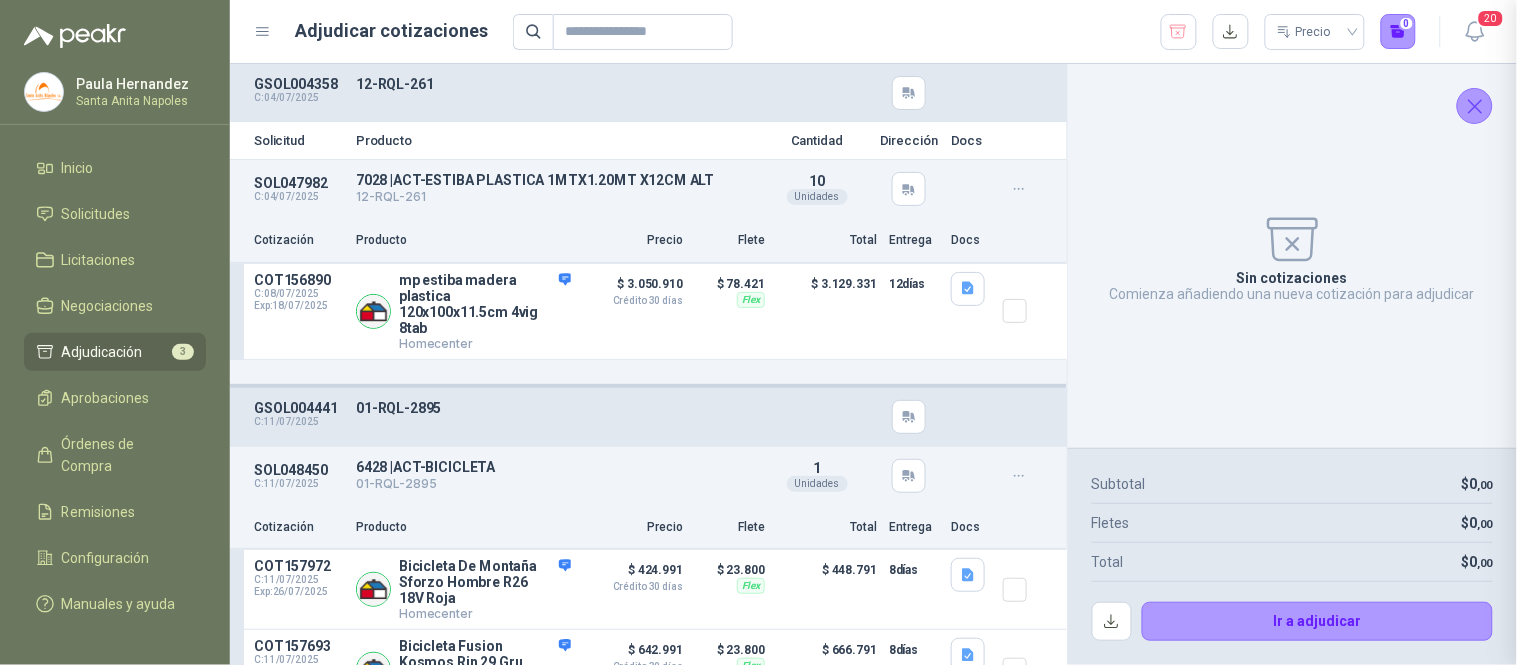 type 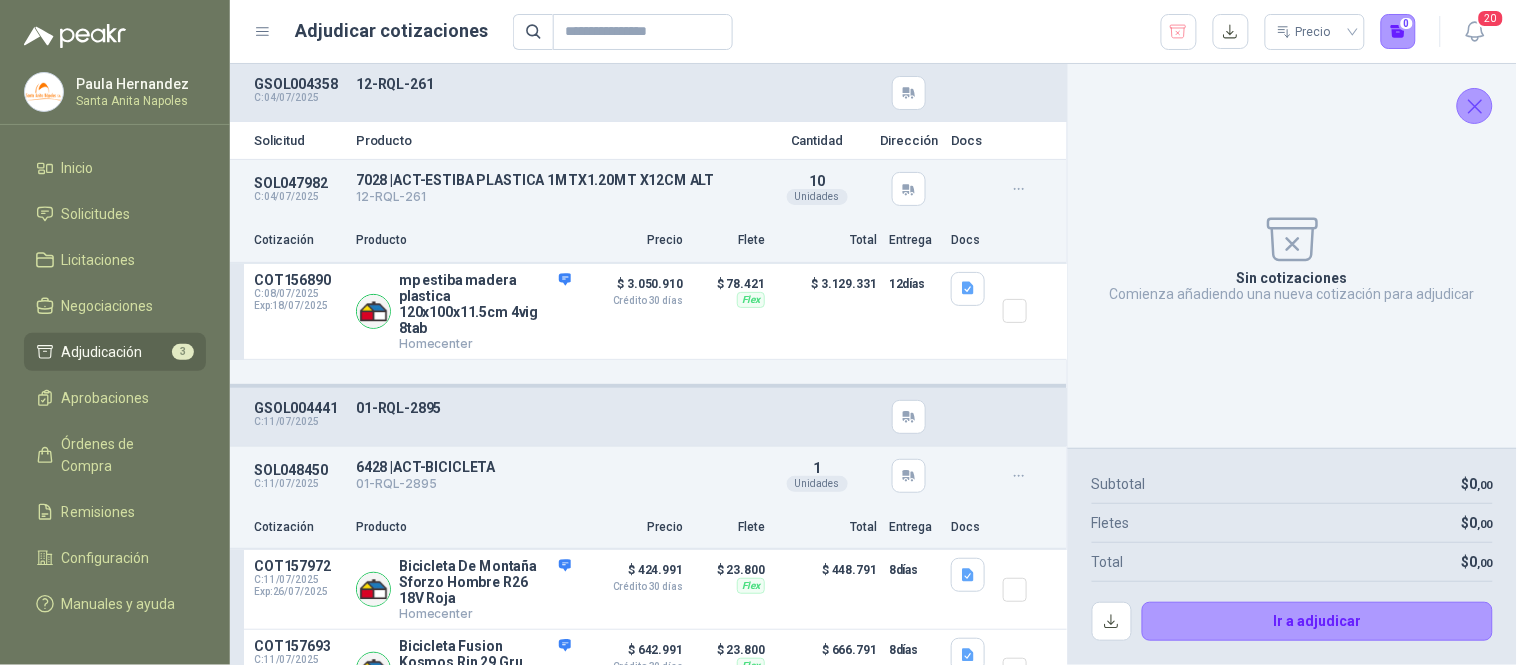 click 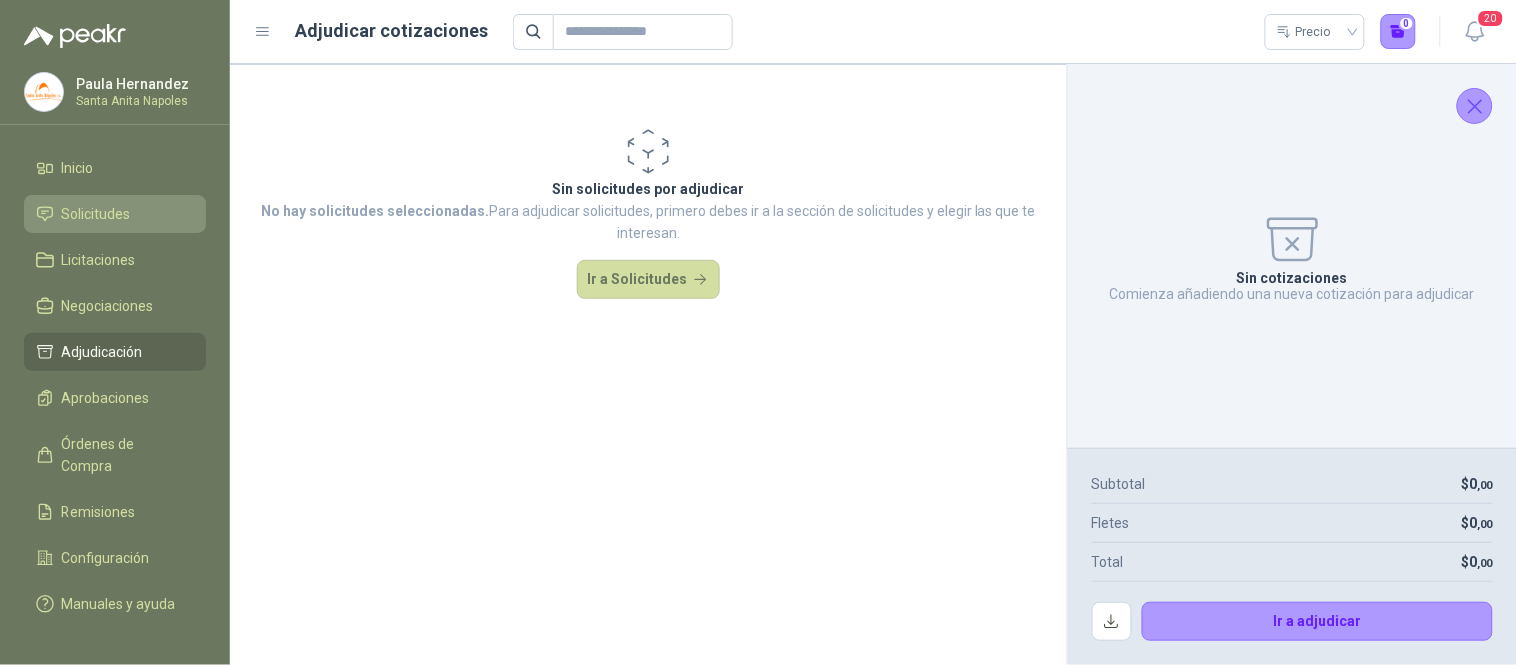 click on "Solicitudes" at bounding box center [96, 214] 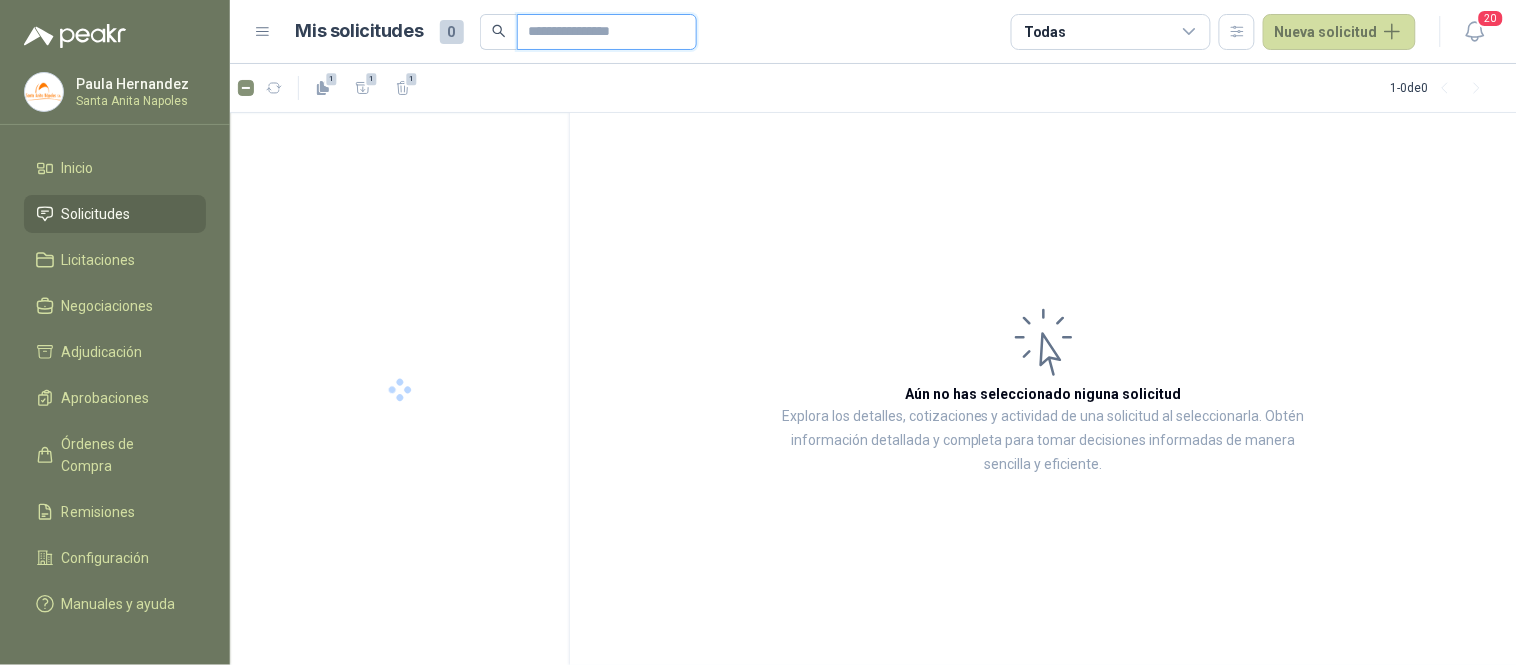 click at bounding box center [599, 32] 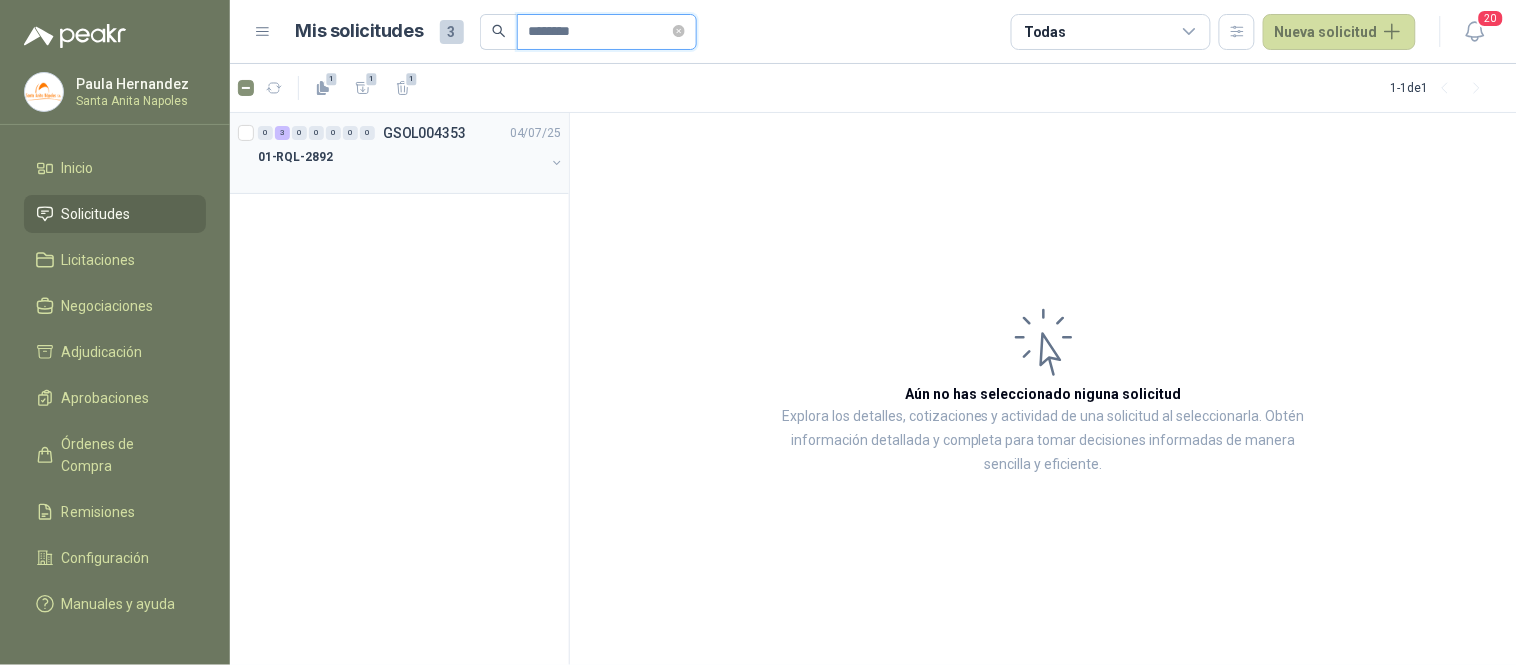 type on "********" 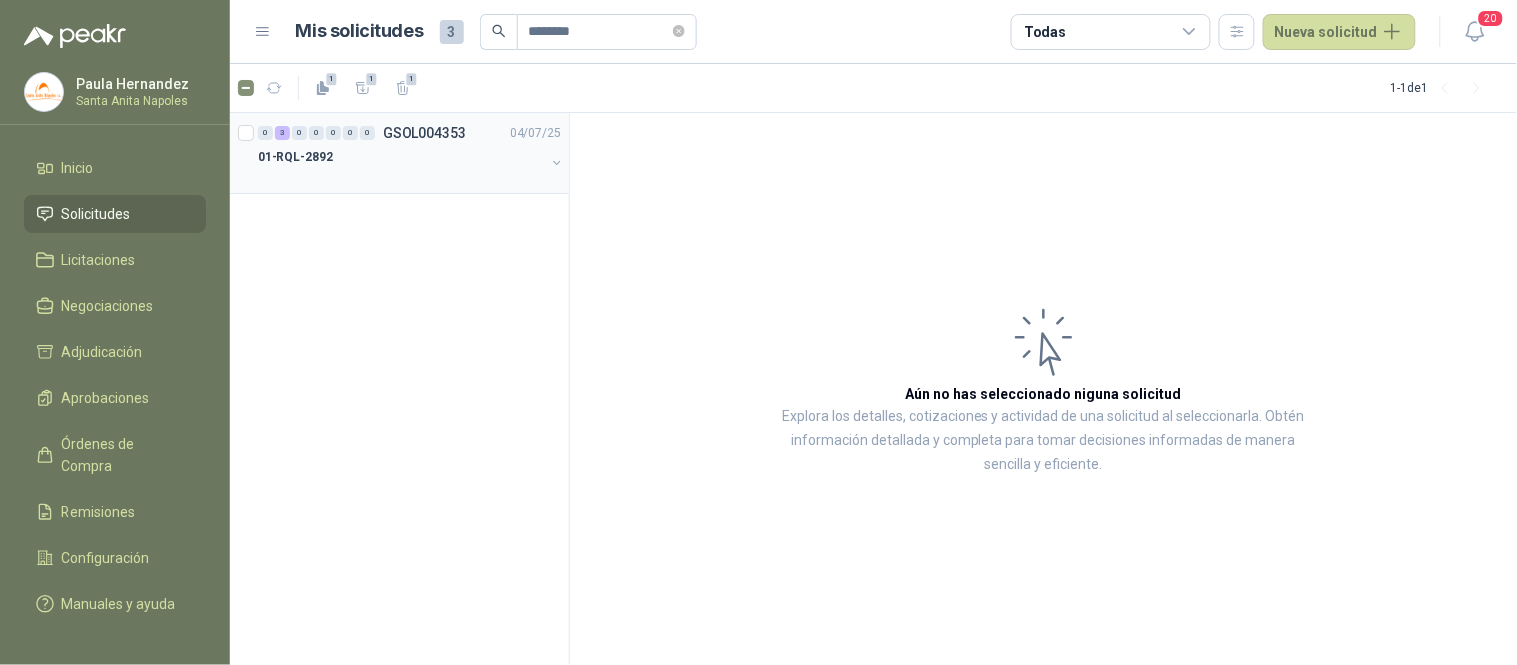 click on "01-RQL-2892" at bounding box center [401, 157] 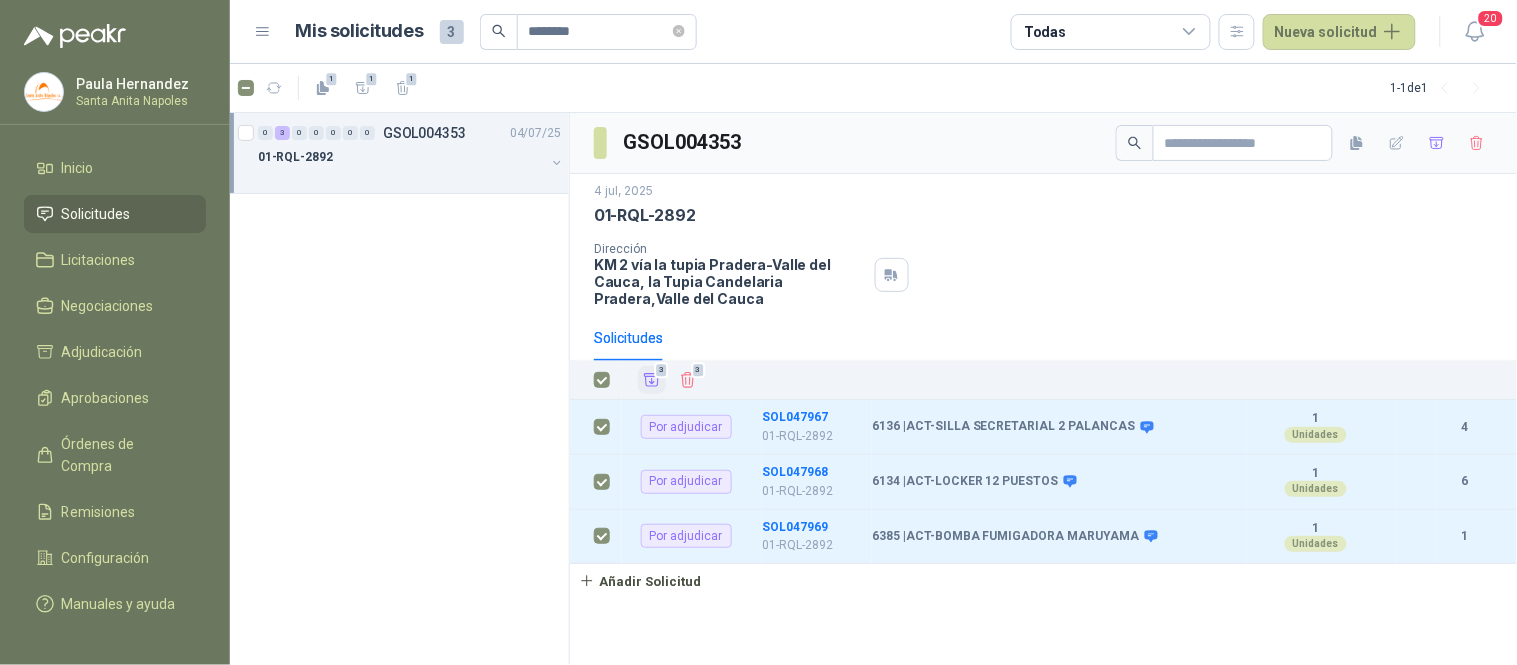 click on "3" at bounding box center (652, 380) 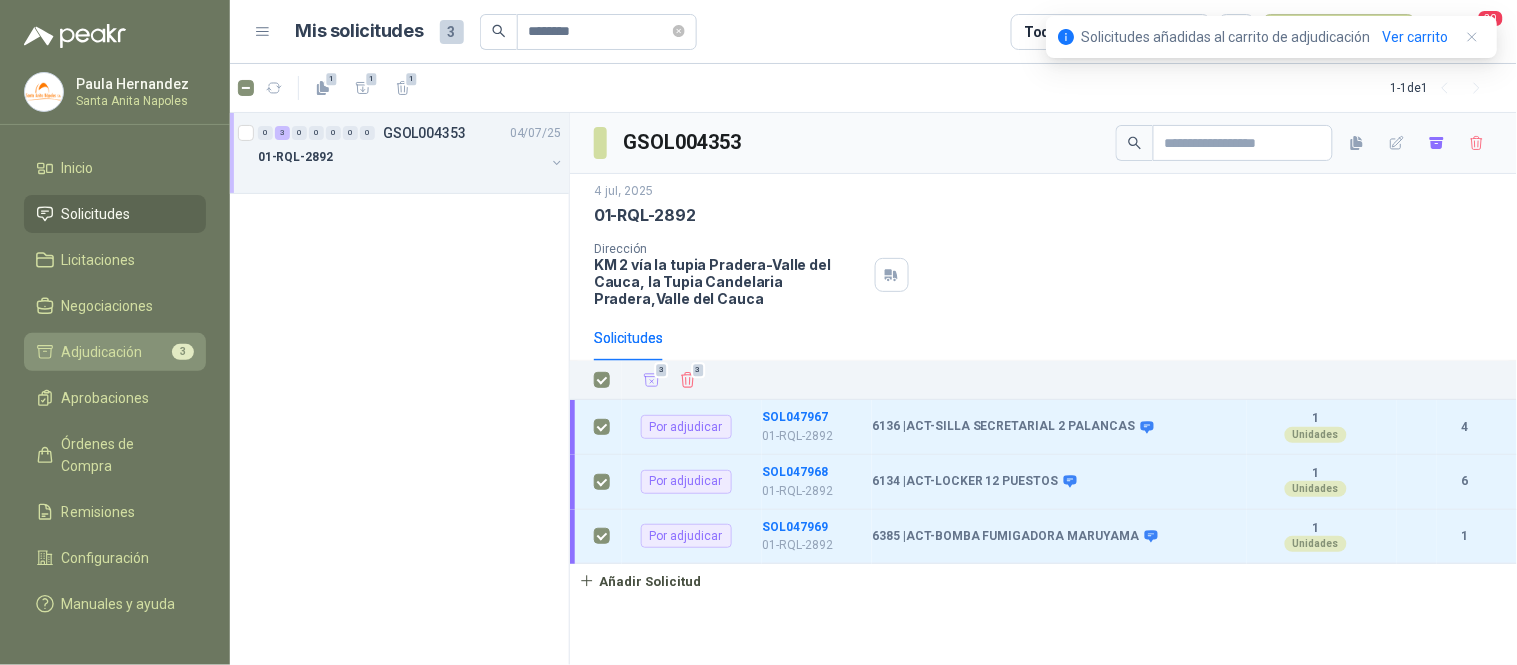 click on "Adjudicación 3" at bounding box center (115, 352) 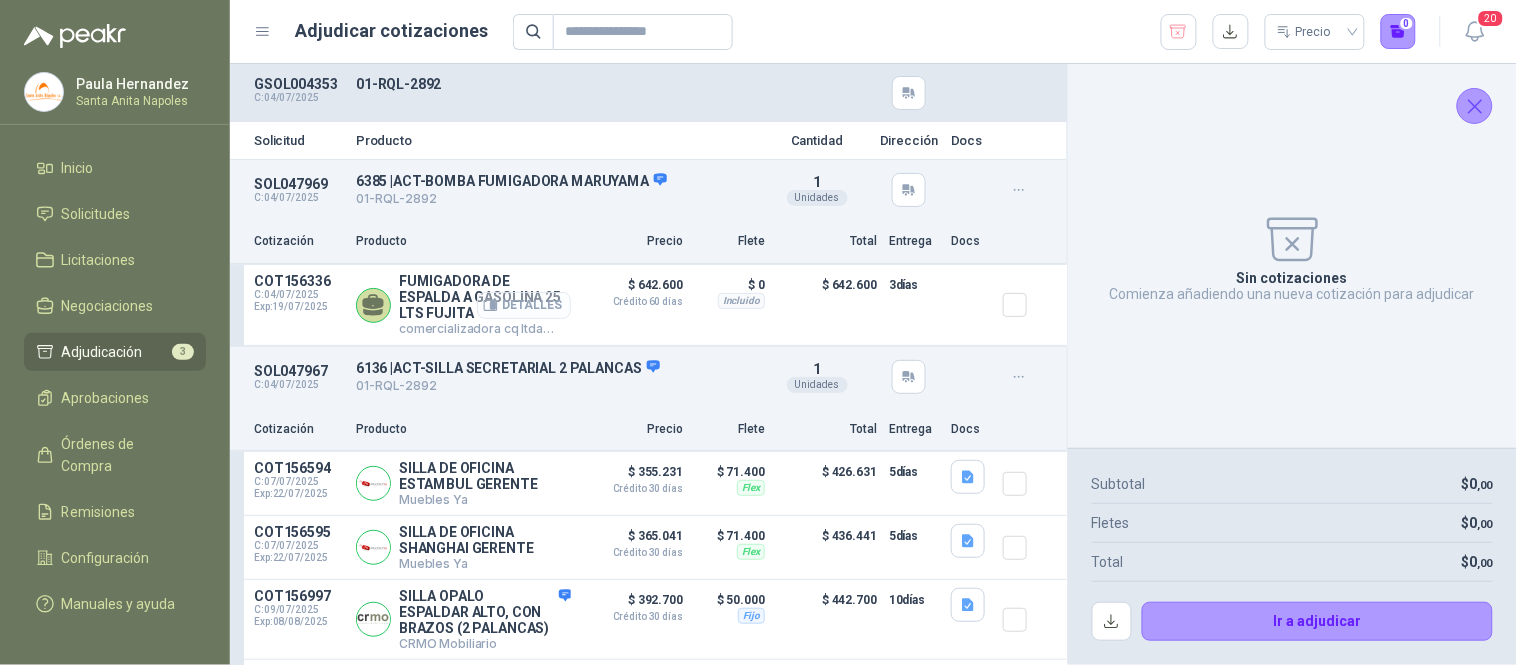 click on "Detalles" at bounding box center (524, 305) 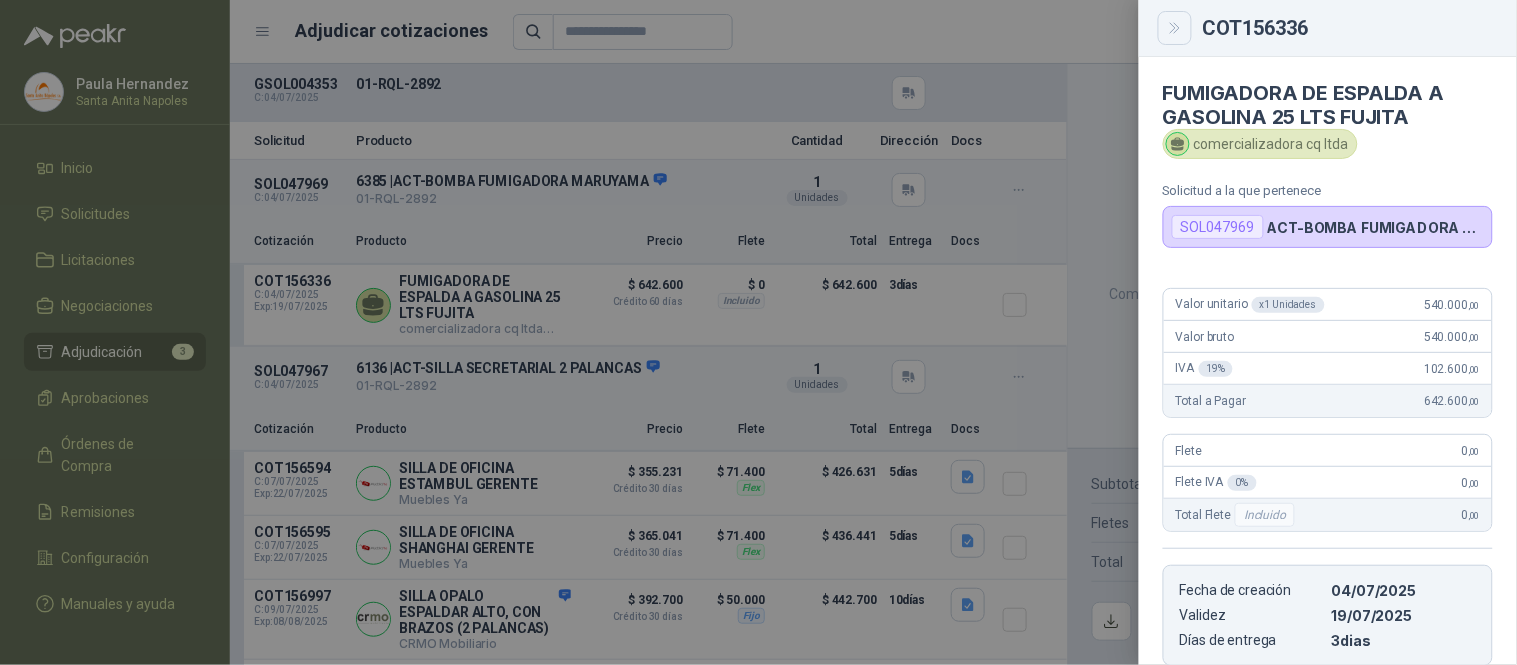 click 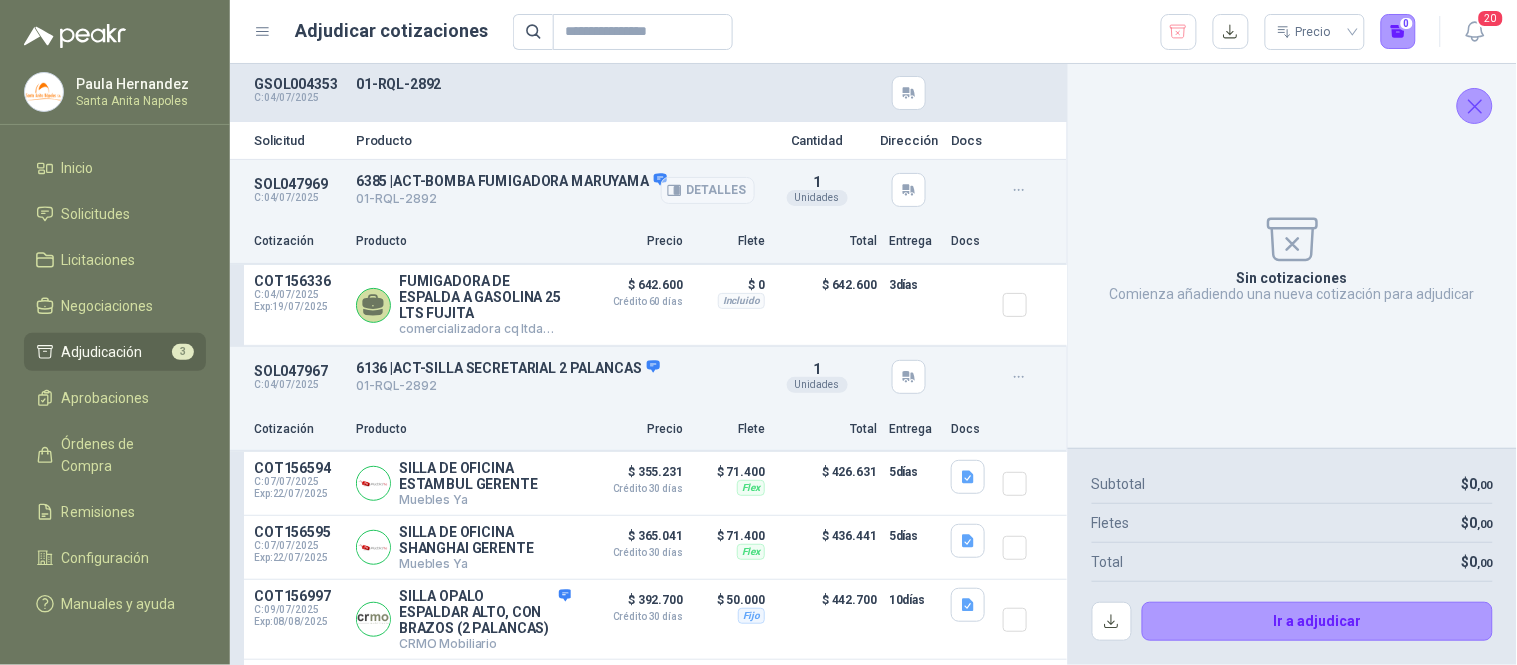 click on "Detalles" at bounding box center [708, 190] 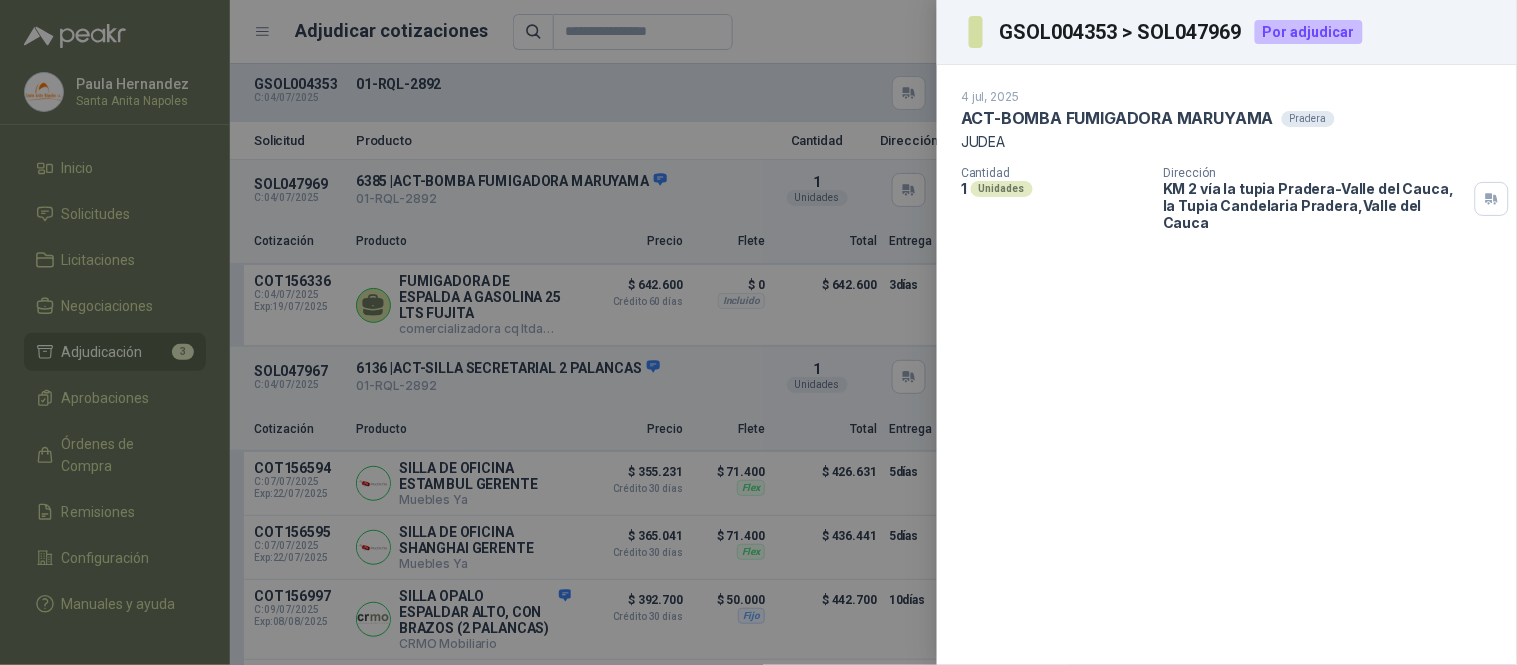 click at bounding box center [758, 332] 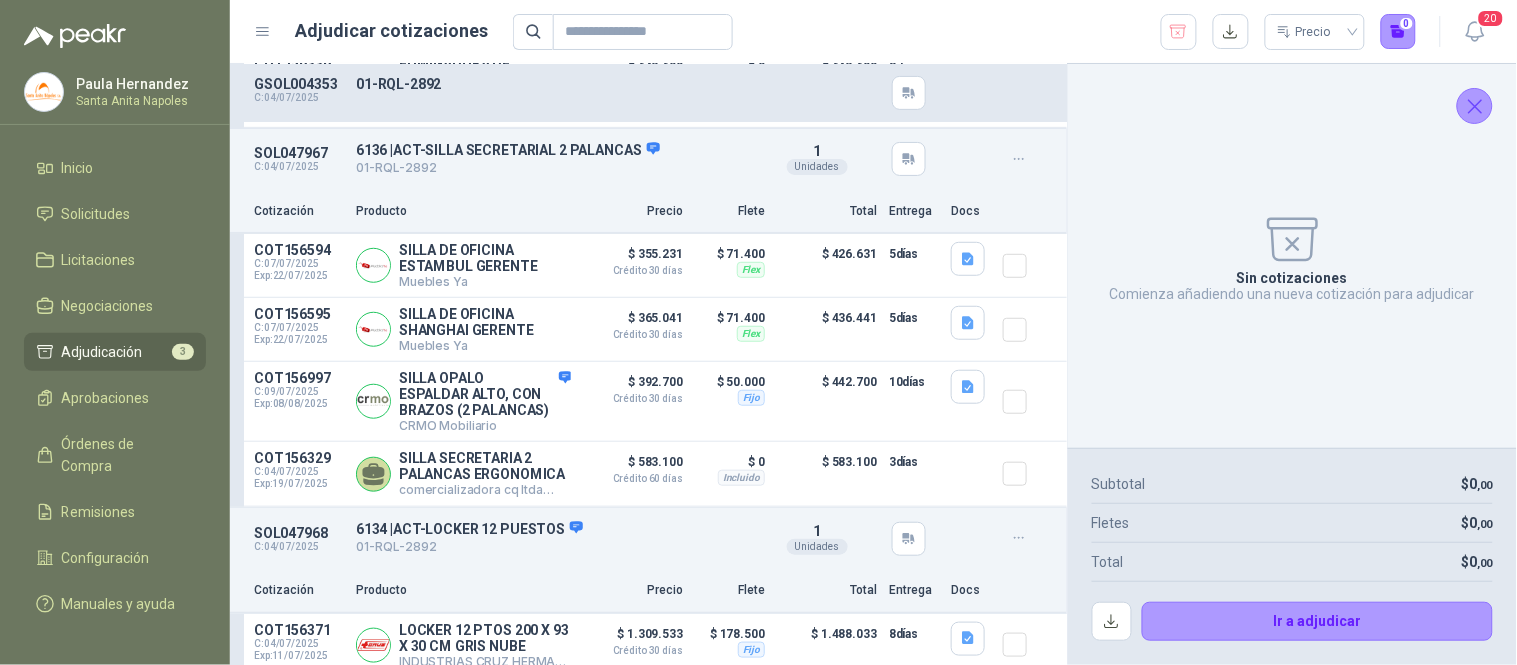 scroll, scrollTop: 237, scrollLeft: 0, axis: vertical 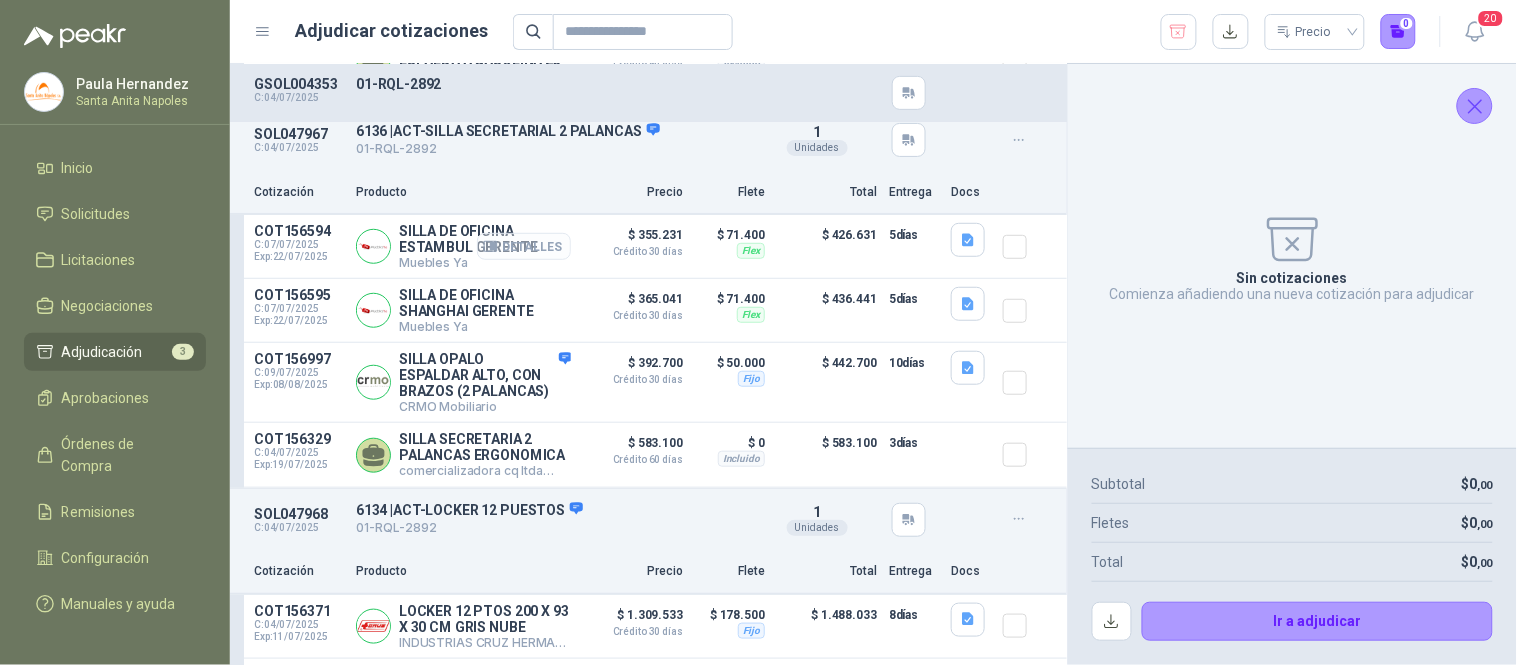 click on "Detalles" at bounding box center [524, 246] 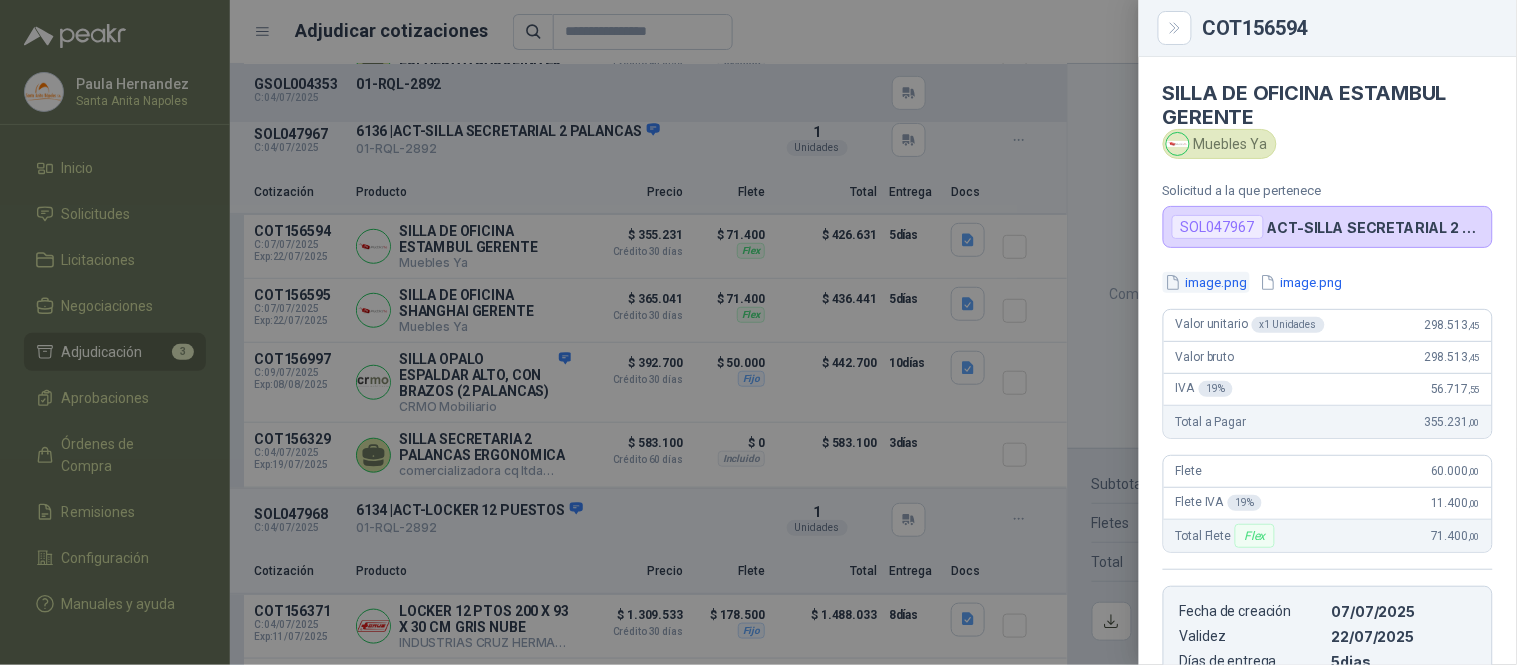 click on "image.png" at bounding box center [1206, 282] 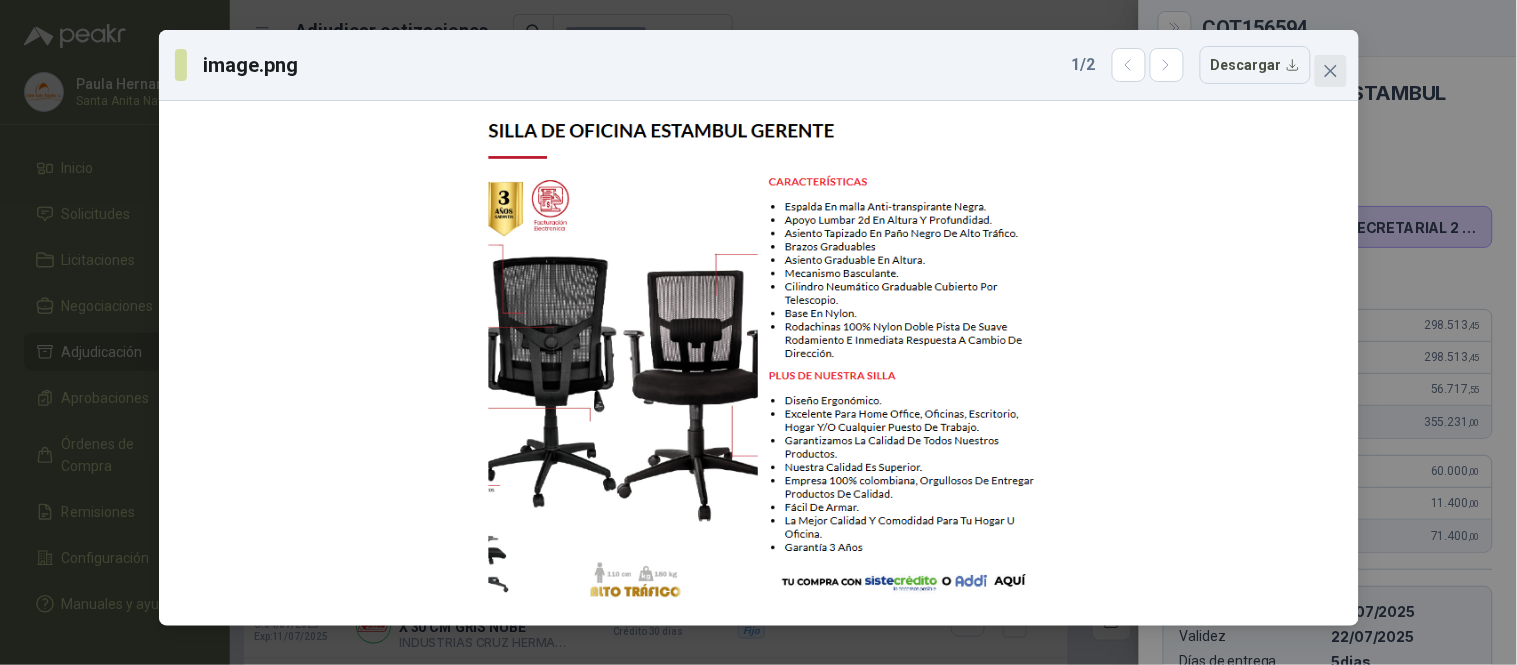 click 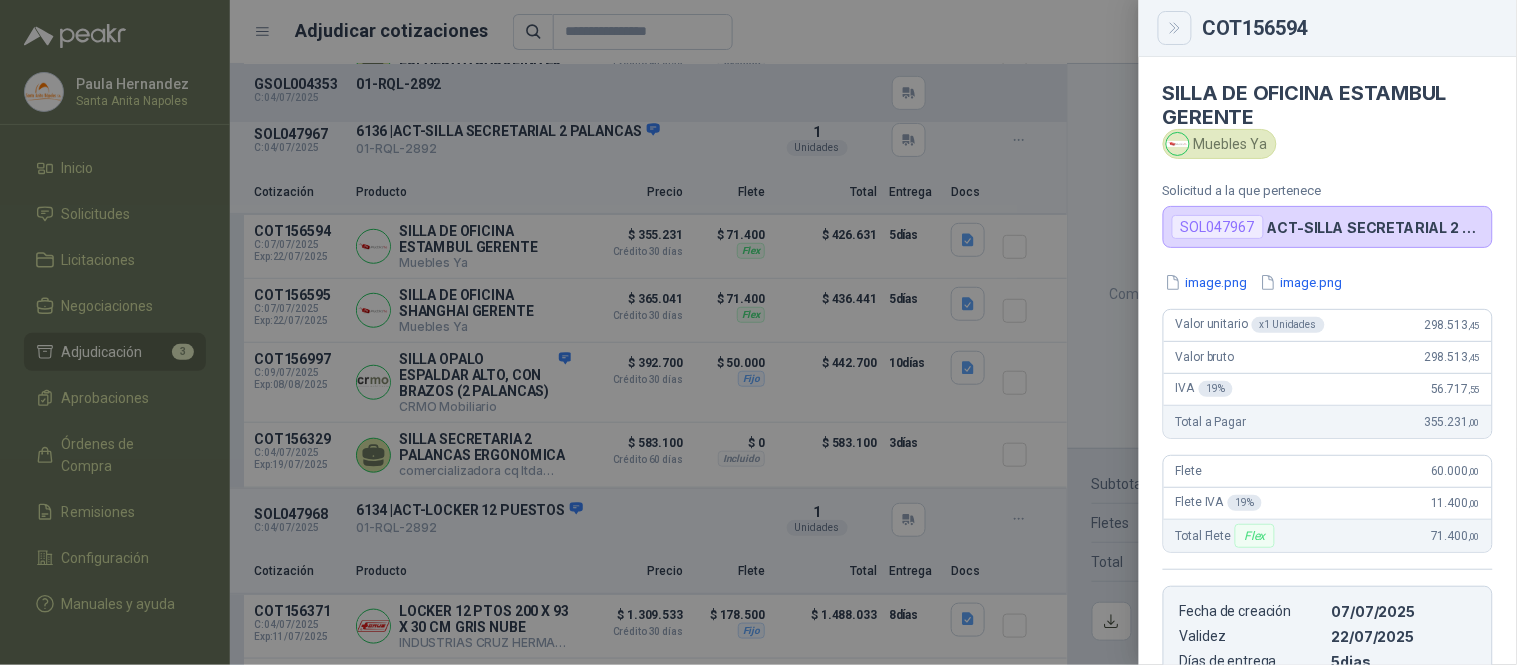 click at bounding box center (1175, 28) 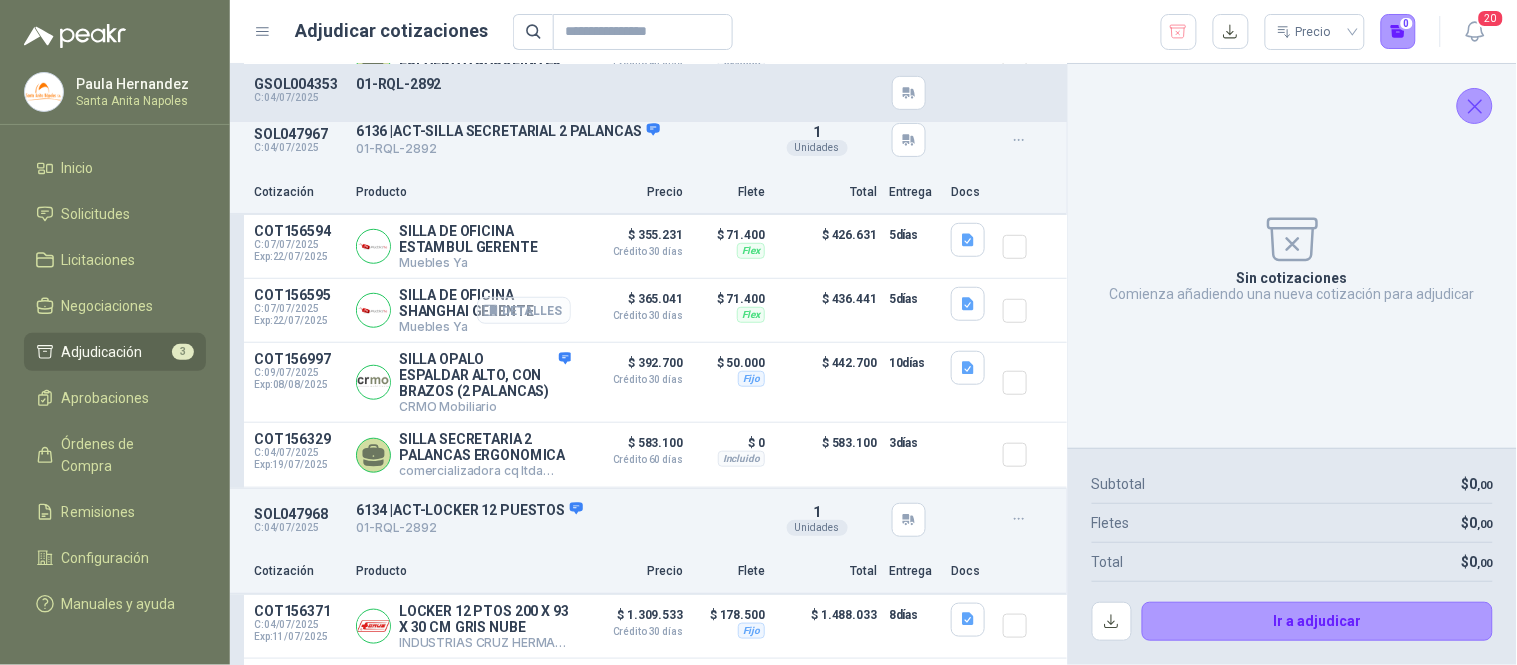 click on "Detalles" at bounding box center [524, 310] 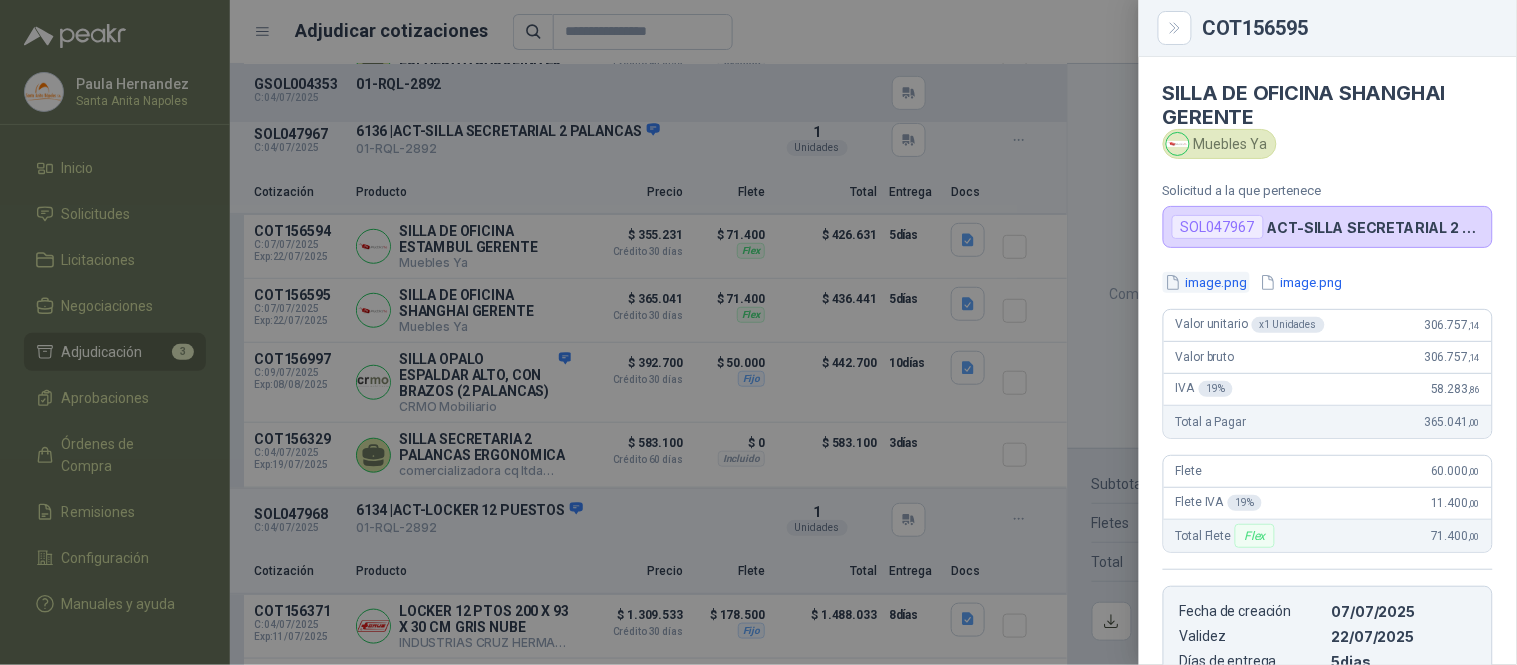 click on "image.png" at bounding box center [1206, 282] 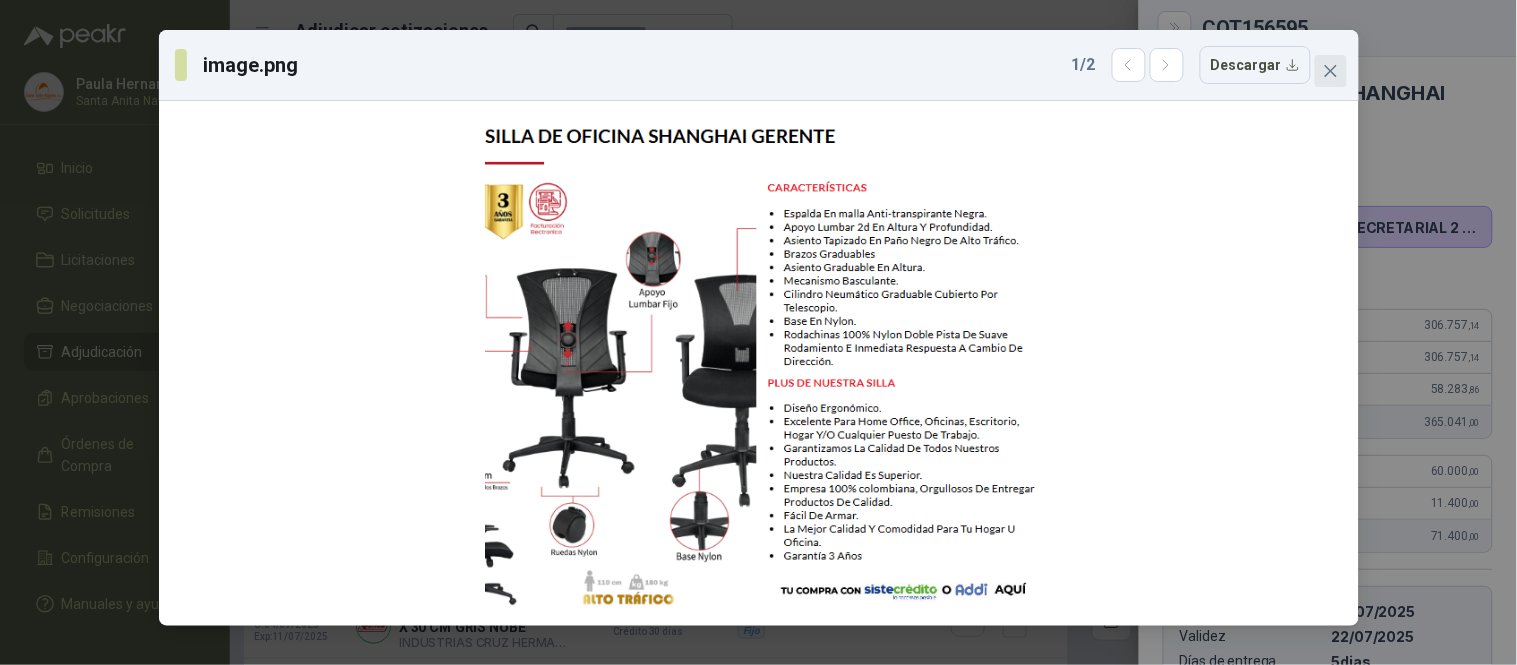 click 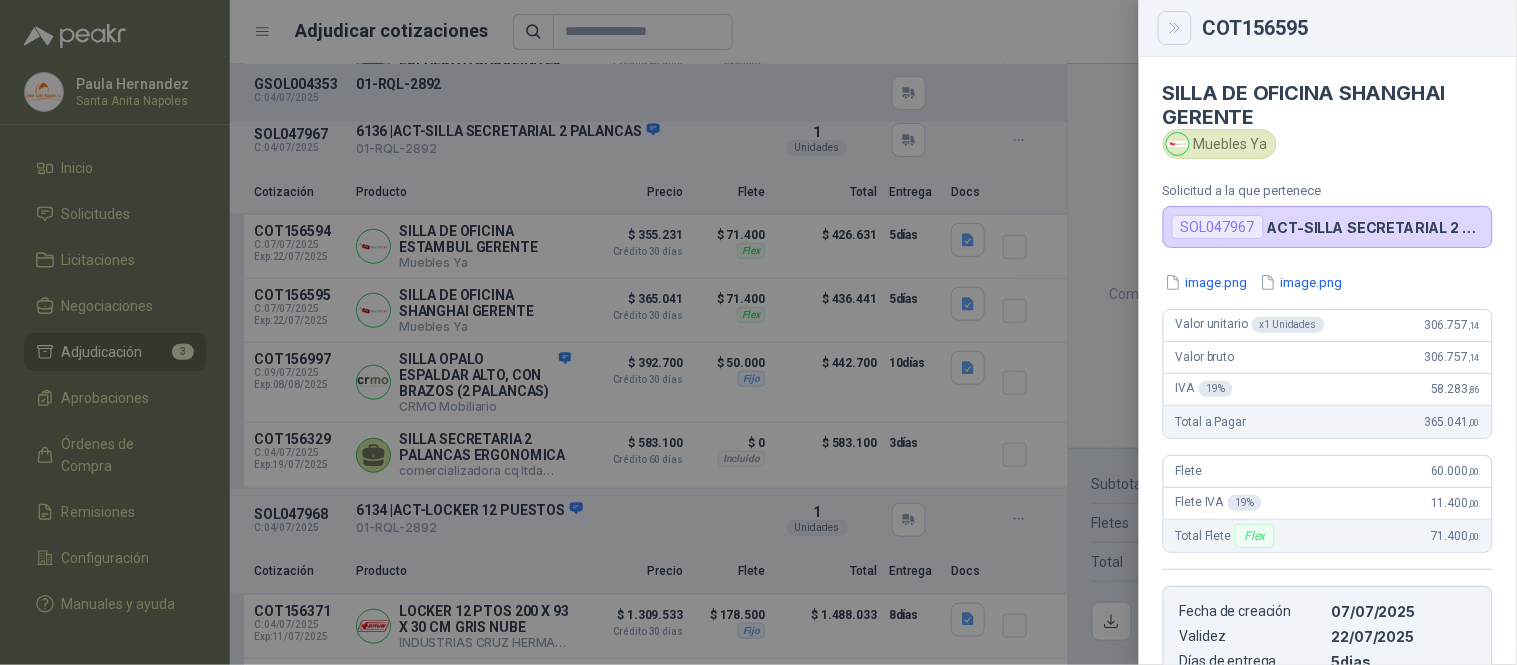 click 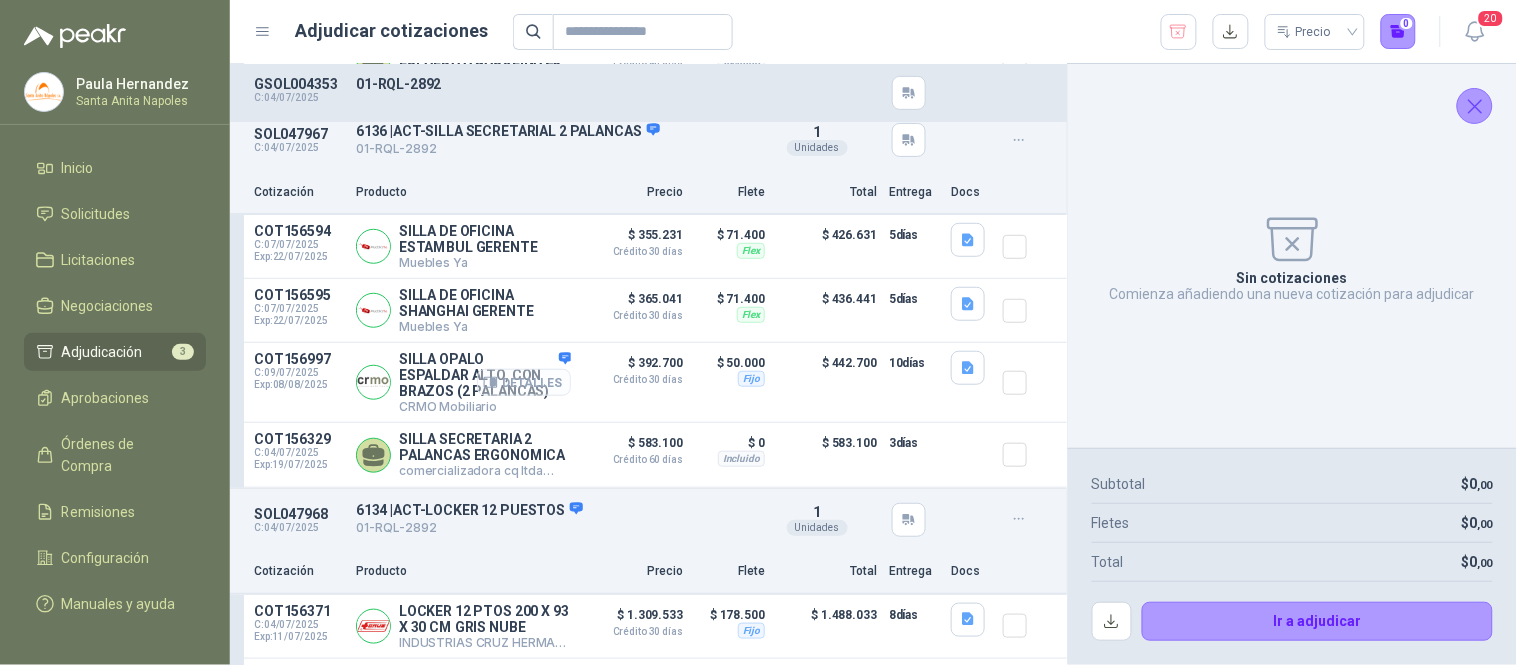 click on "Detalles" at bounding box center [524, 382] 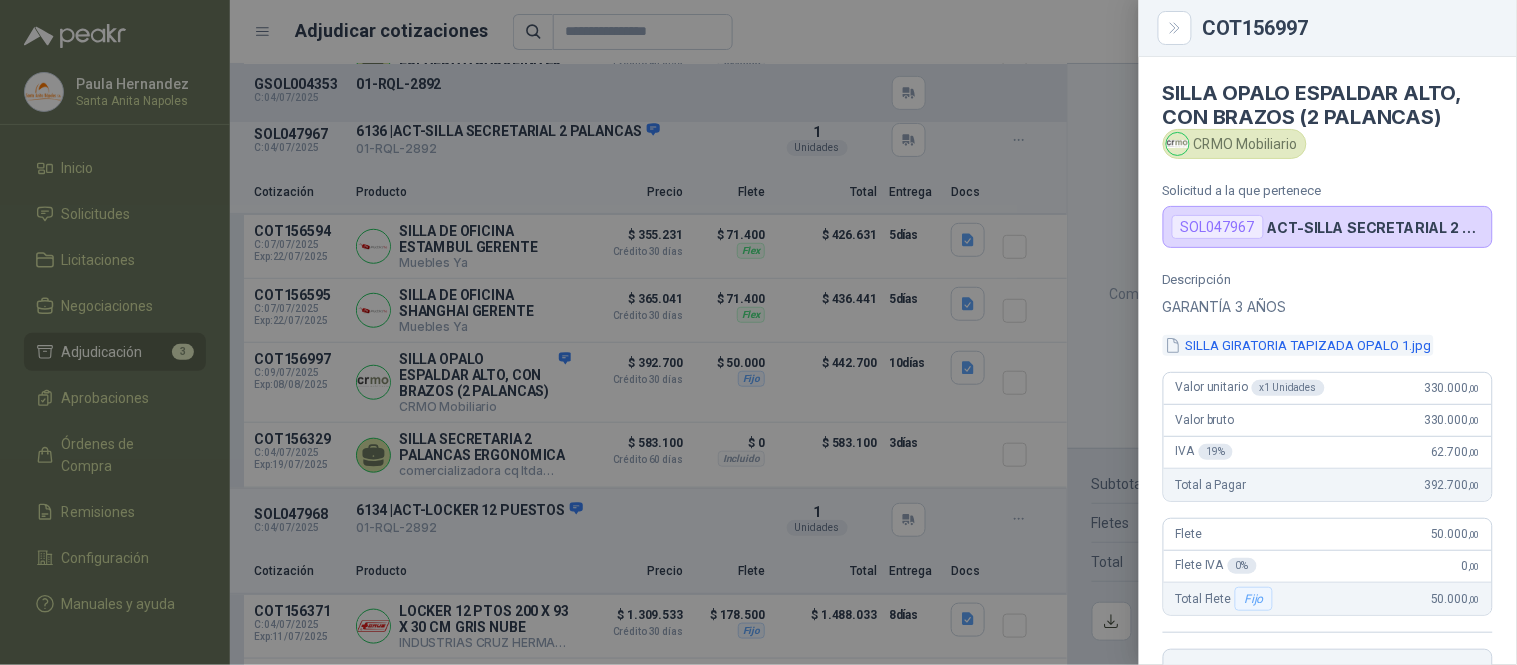 click on "SILLA GIRATORIA TAPIZADA OPALO 1.jpg" at bounding box center (1298, 345) 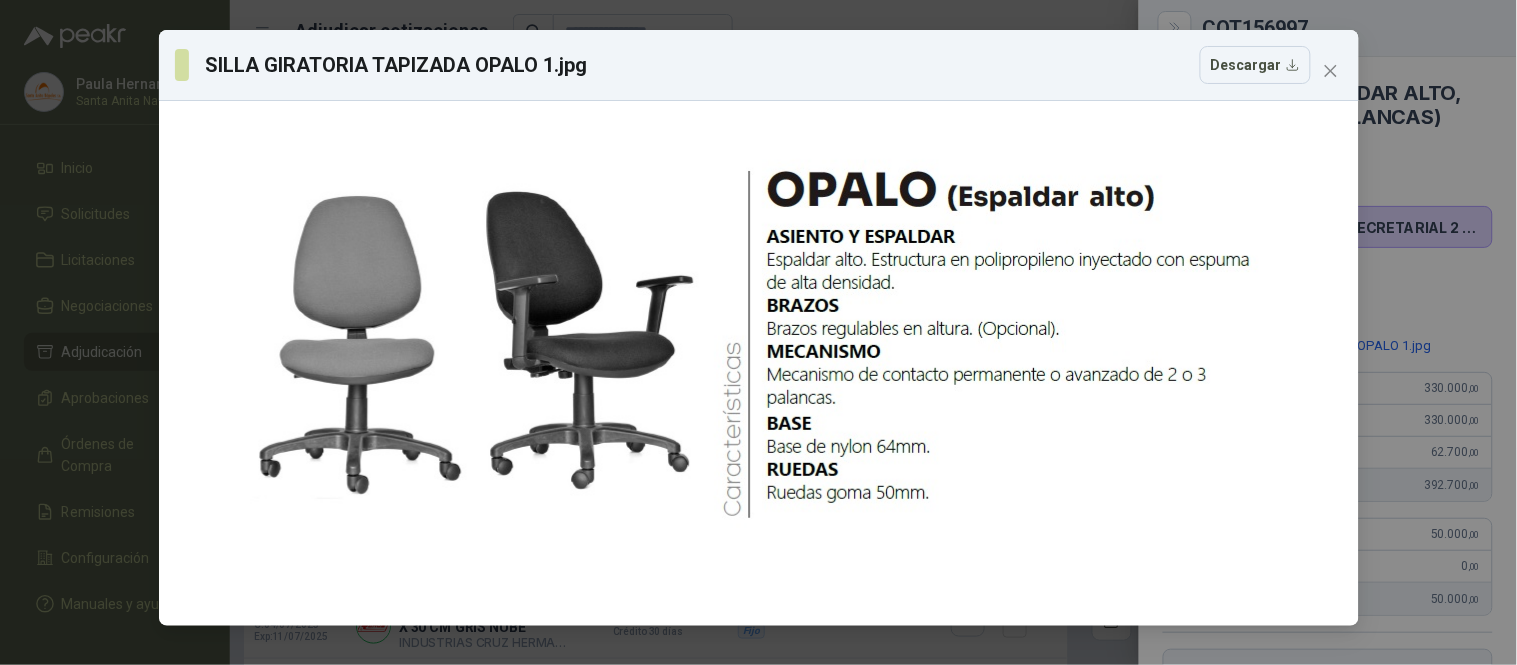 click at bounding box center (1331, 71) 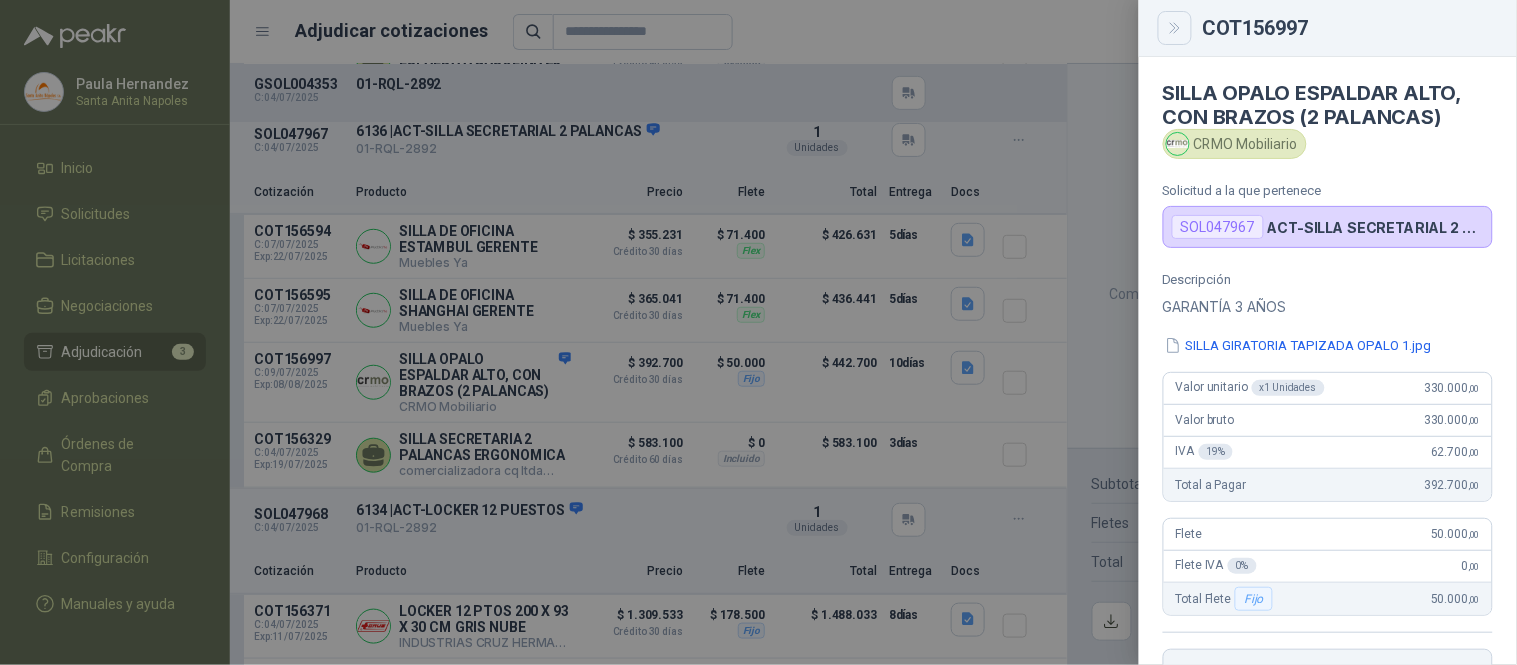 click at bounding box center [1175, 28] 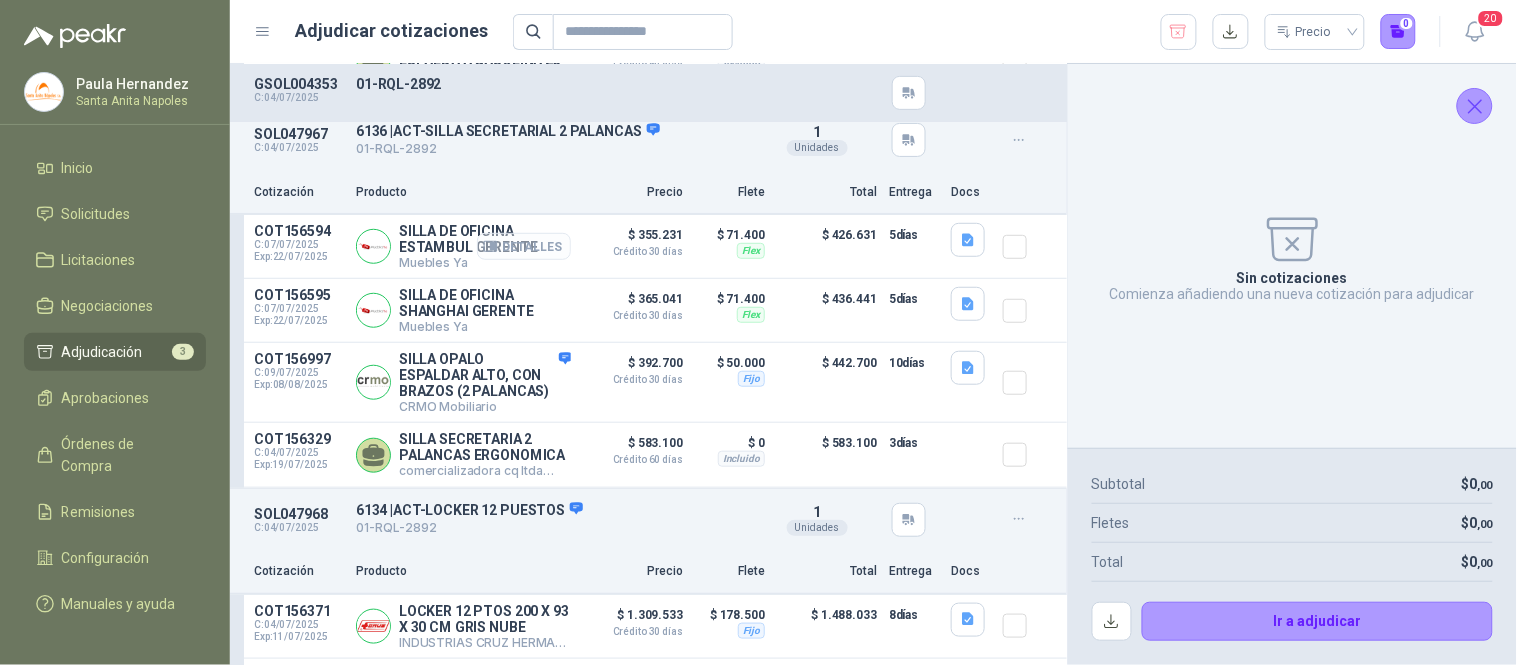 click on "Detalles" at bounding box center (524, 246) 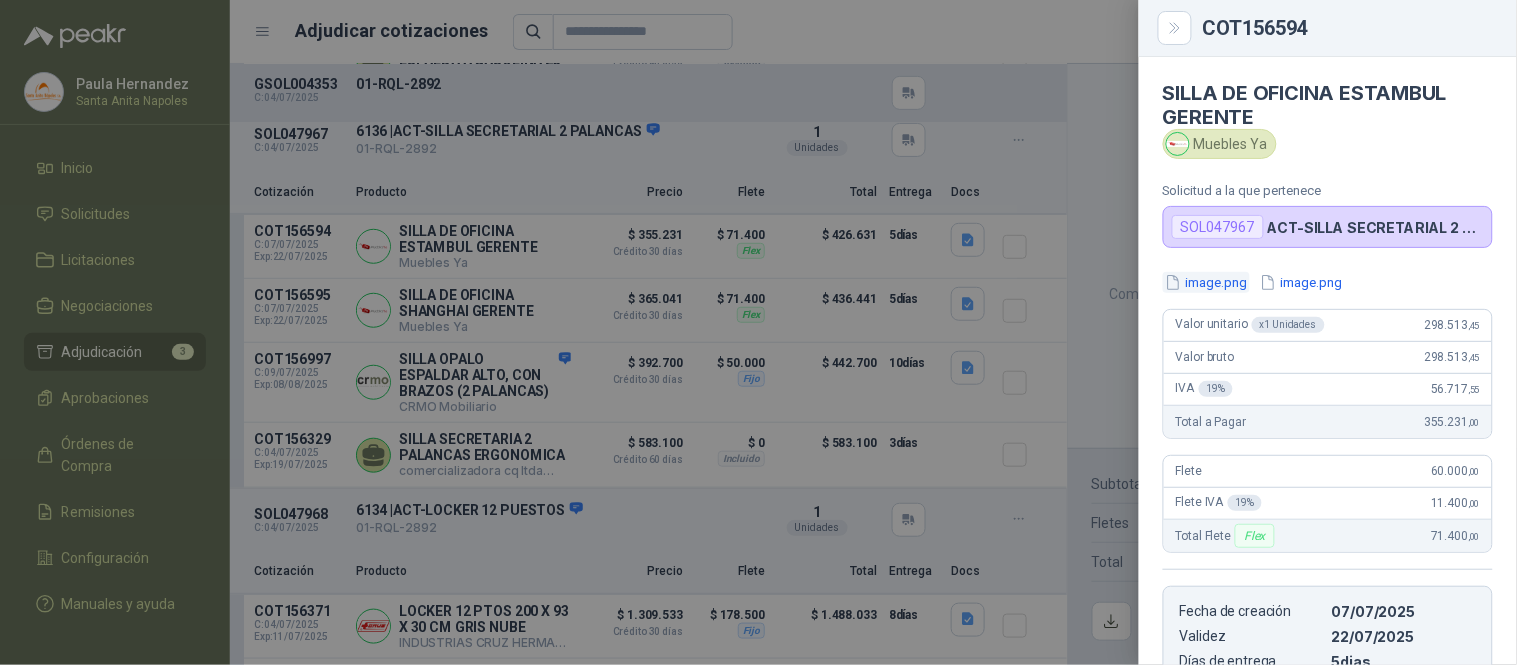 click on "image.png" at bounding box center (1206, 282) 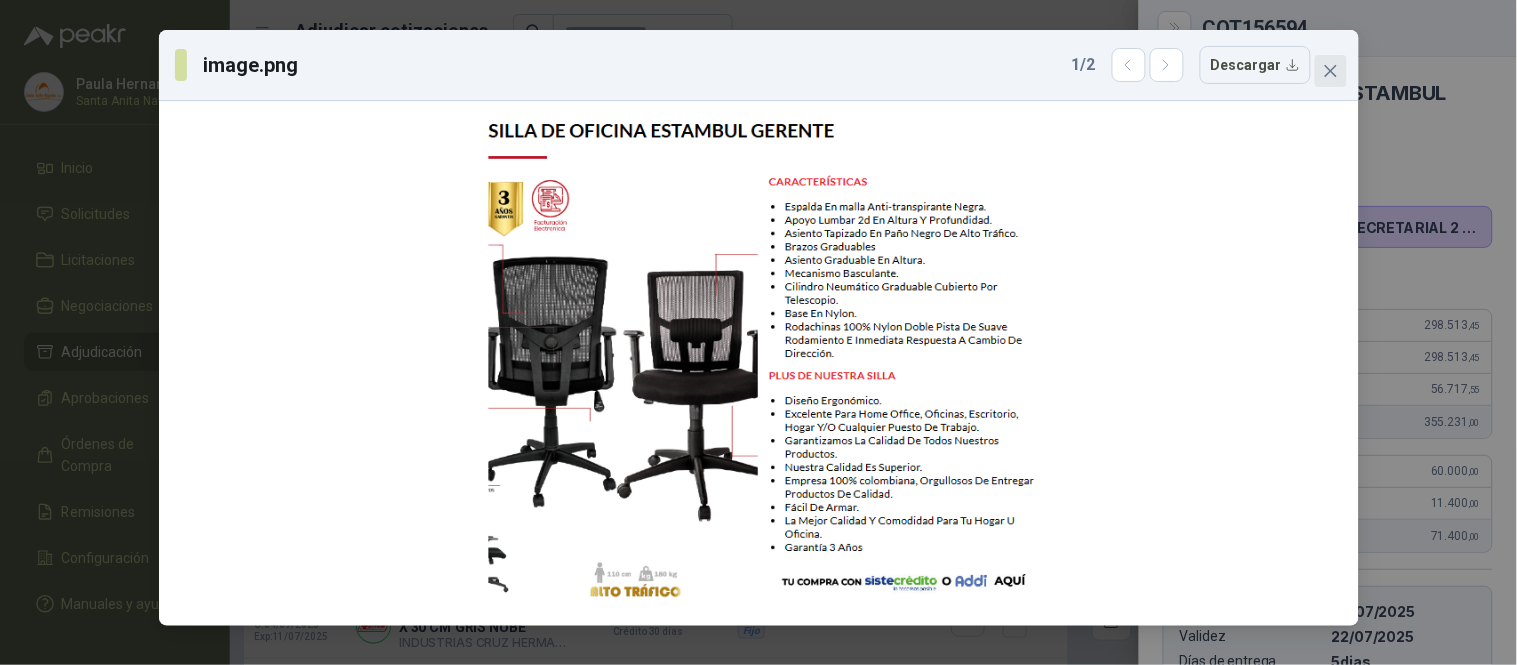 click 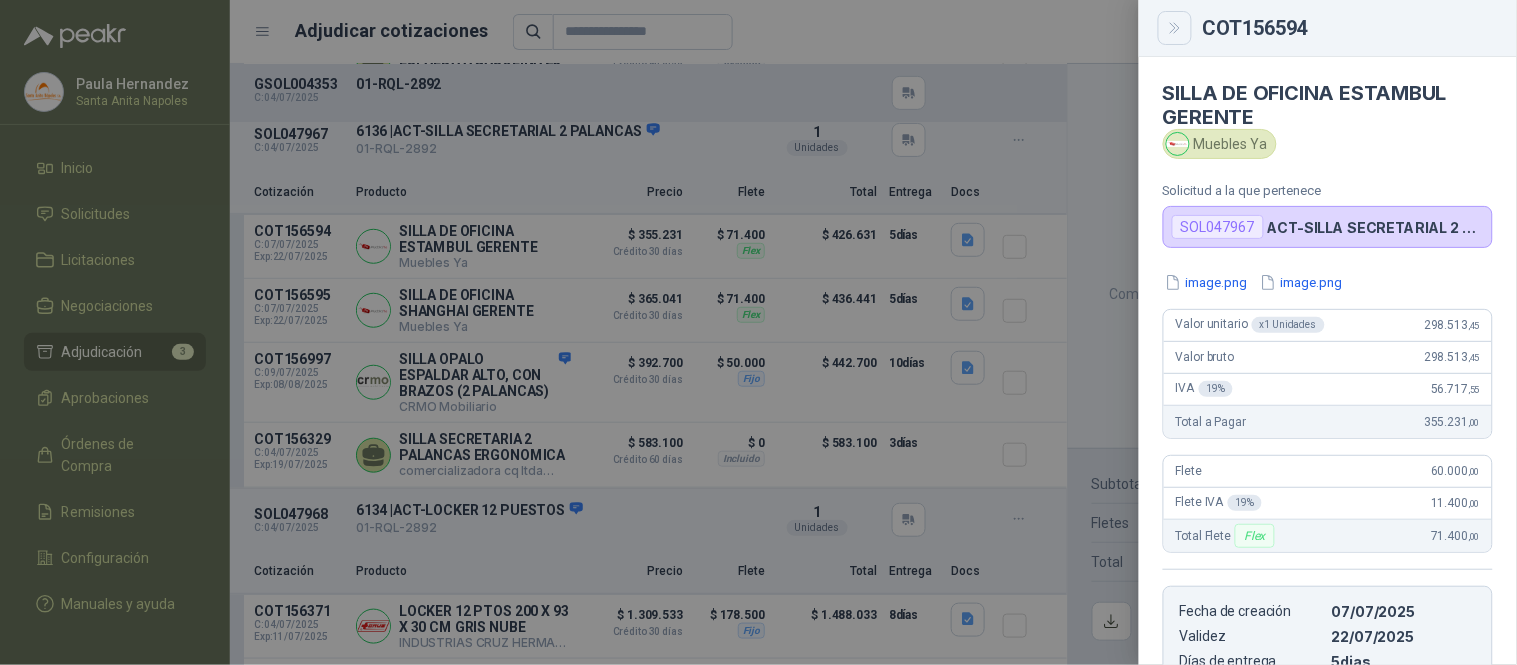click 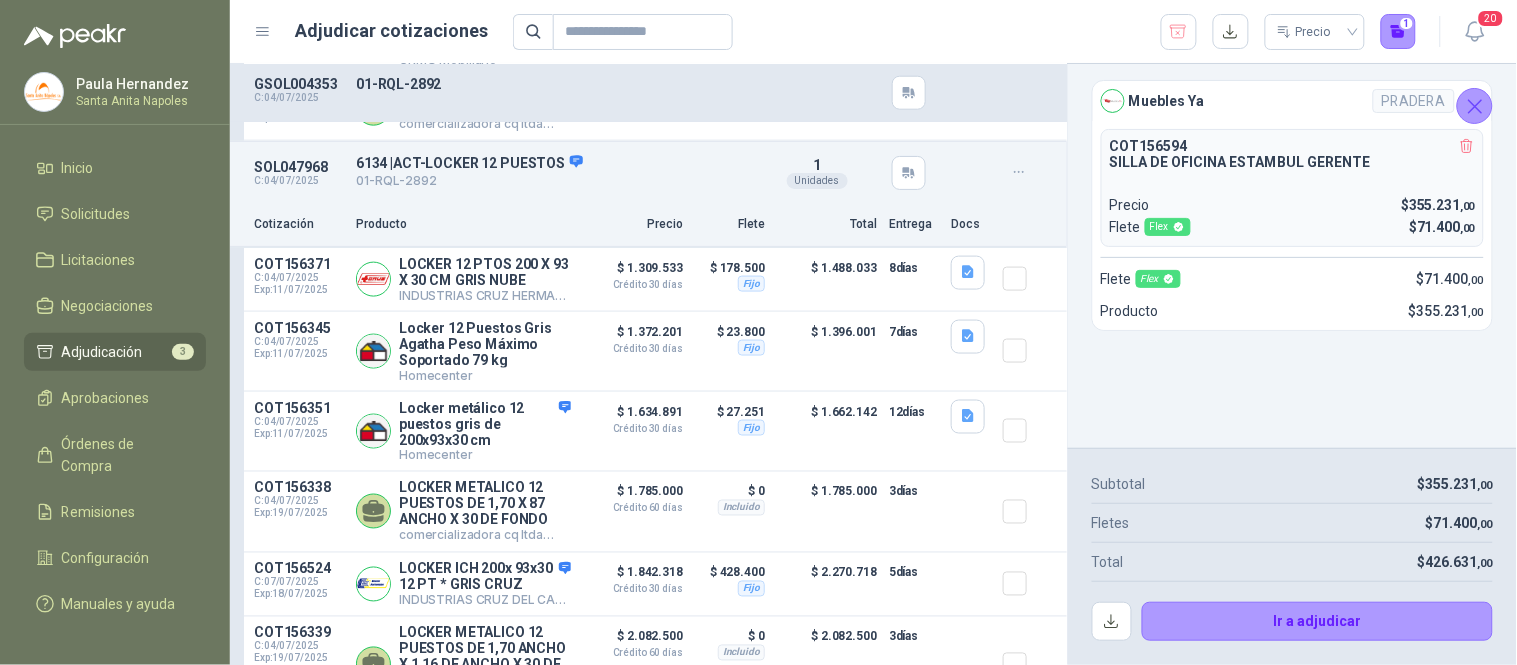 scroll, scrollTop: 600, scrollLeft: 0, axis: vertical 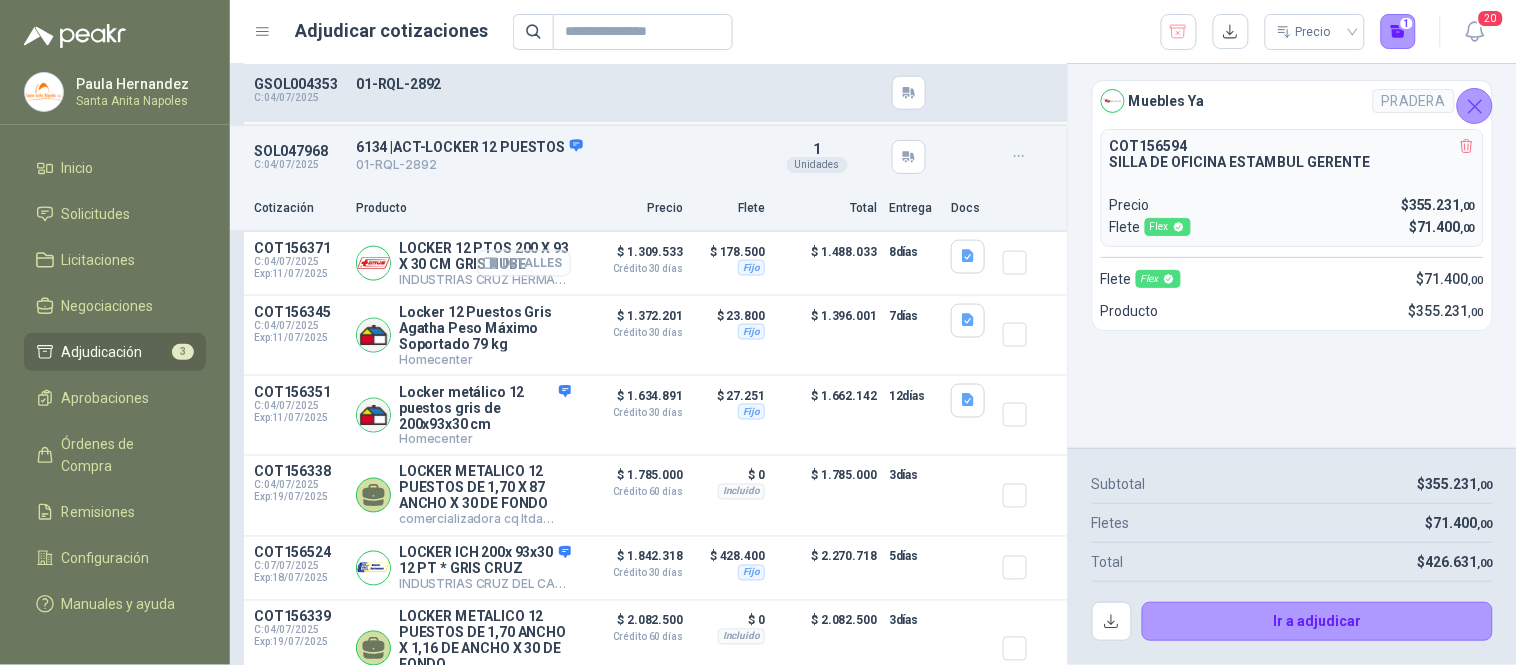 click on "Detalles" at bounding box center [524, 263] 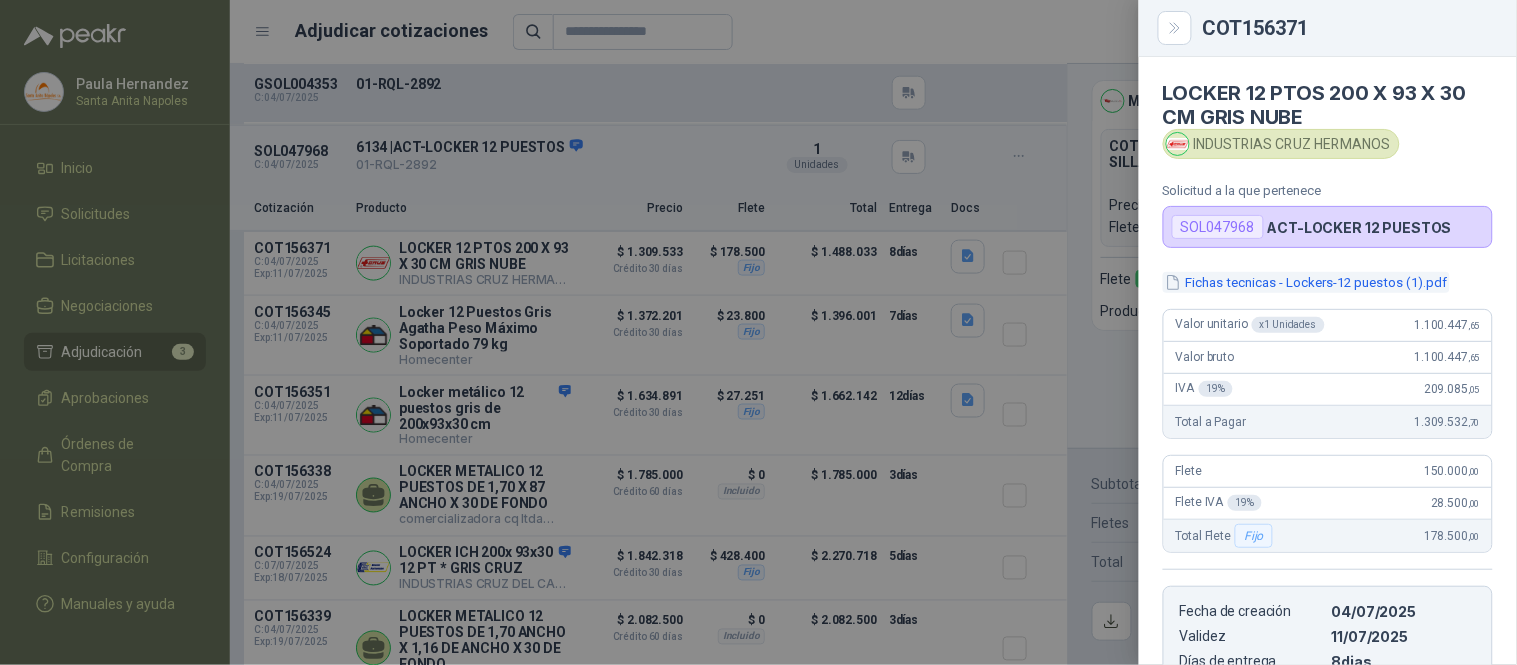 click on "Fichas tecnicas - Lockers-12 puestos (1).pdf" at bounding box center [1306, 282] 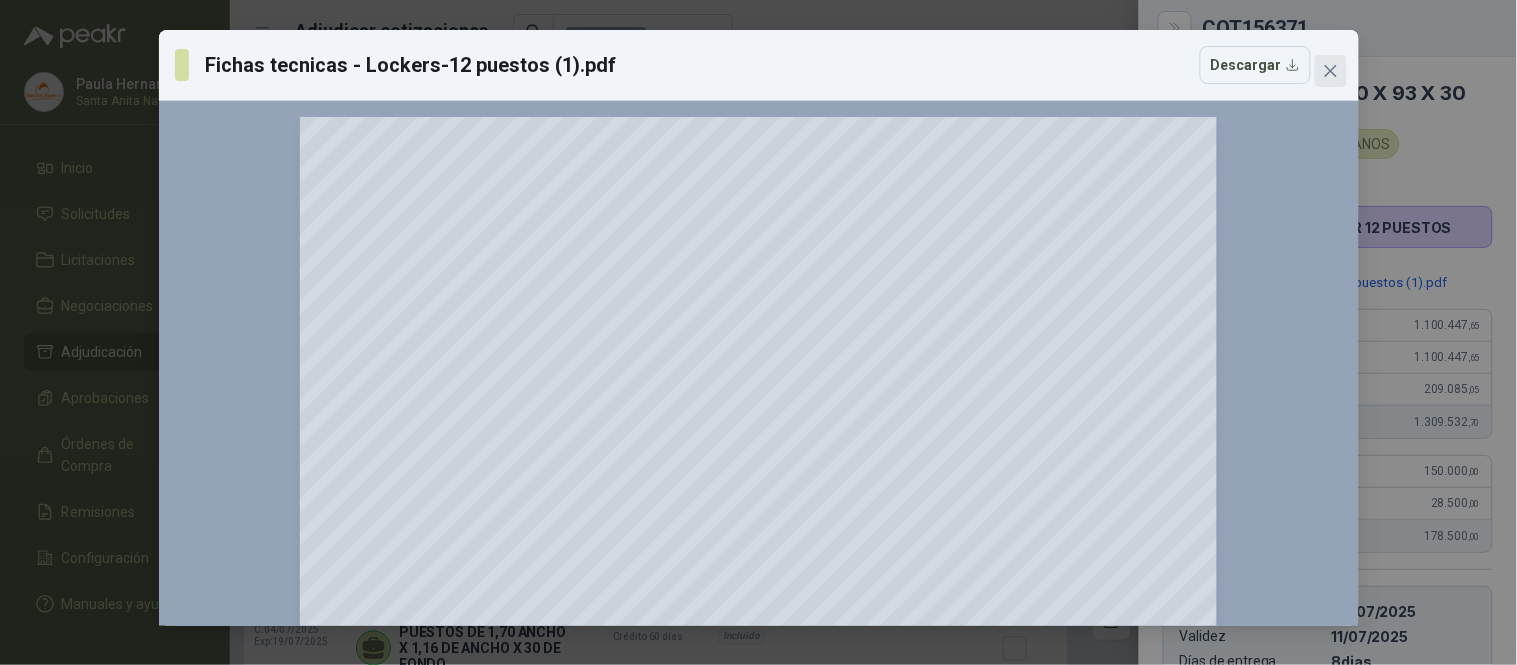 click 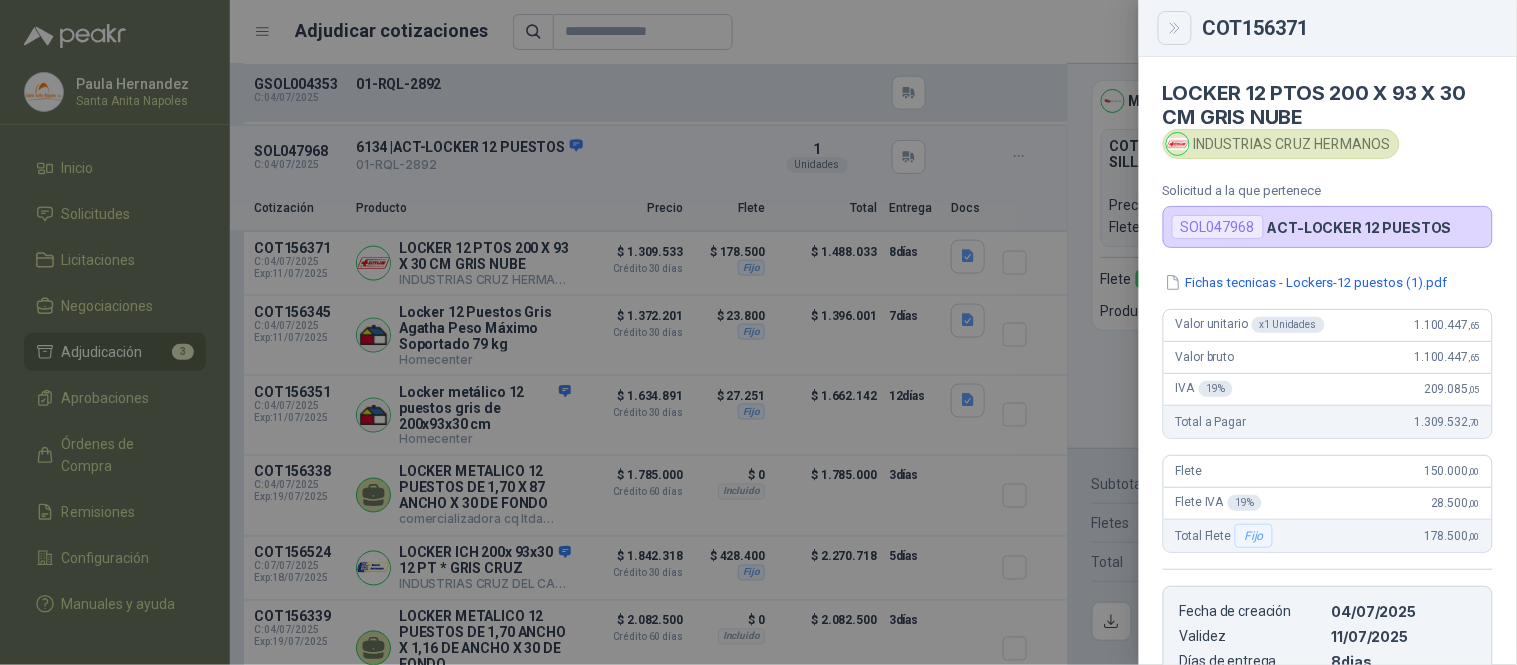 click 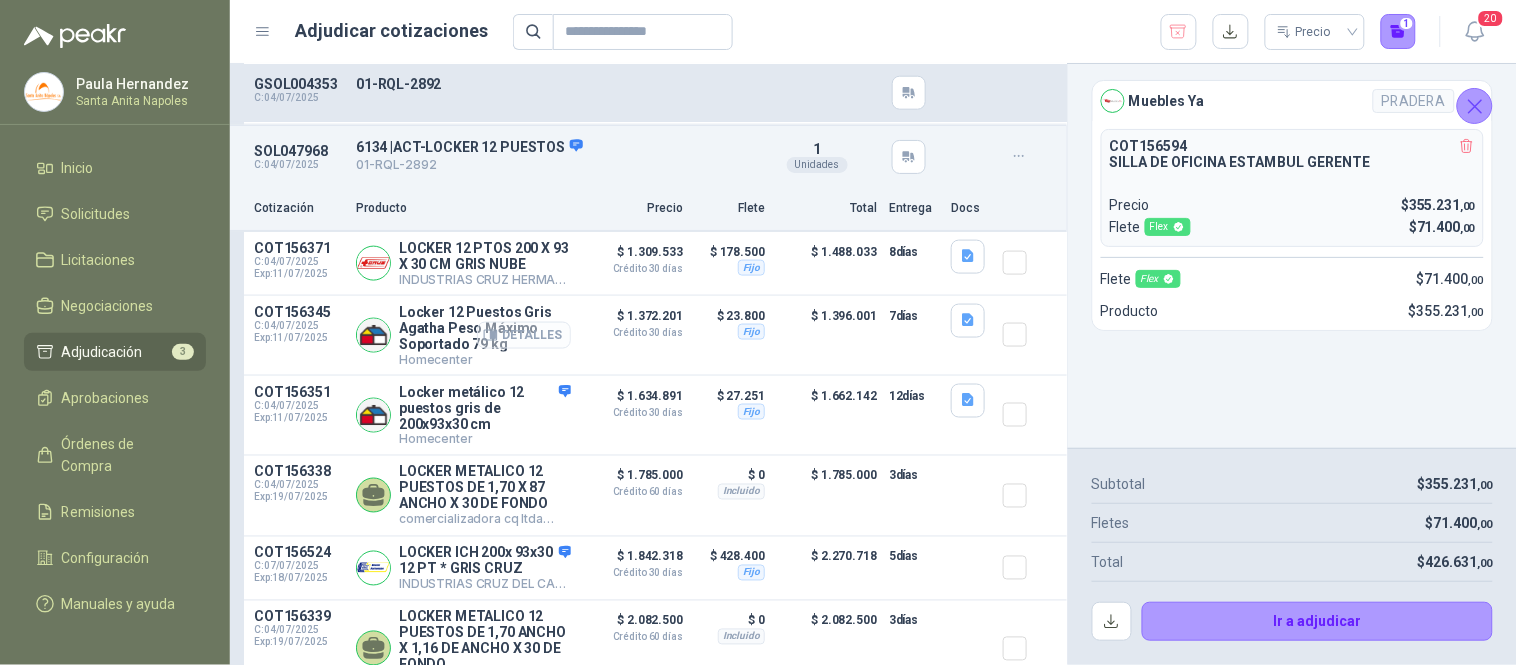 click on "Detalles" at bounding box center (524, 335) 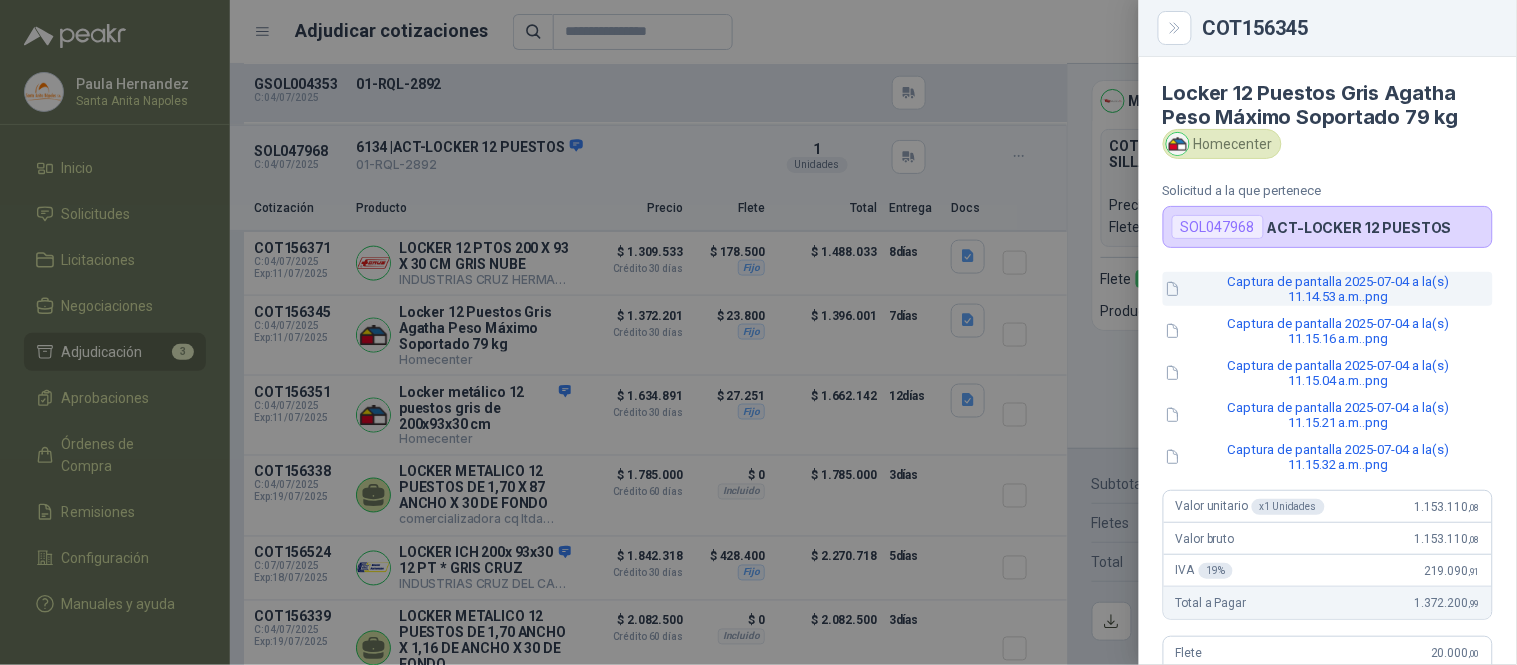 click on "Captura de pantalla 2025-07-04 a la(s) 11.14.53 a.m..png" at bounding box center [1328, 289] 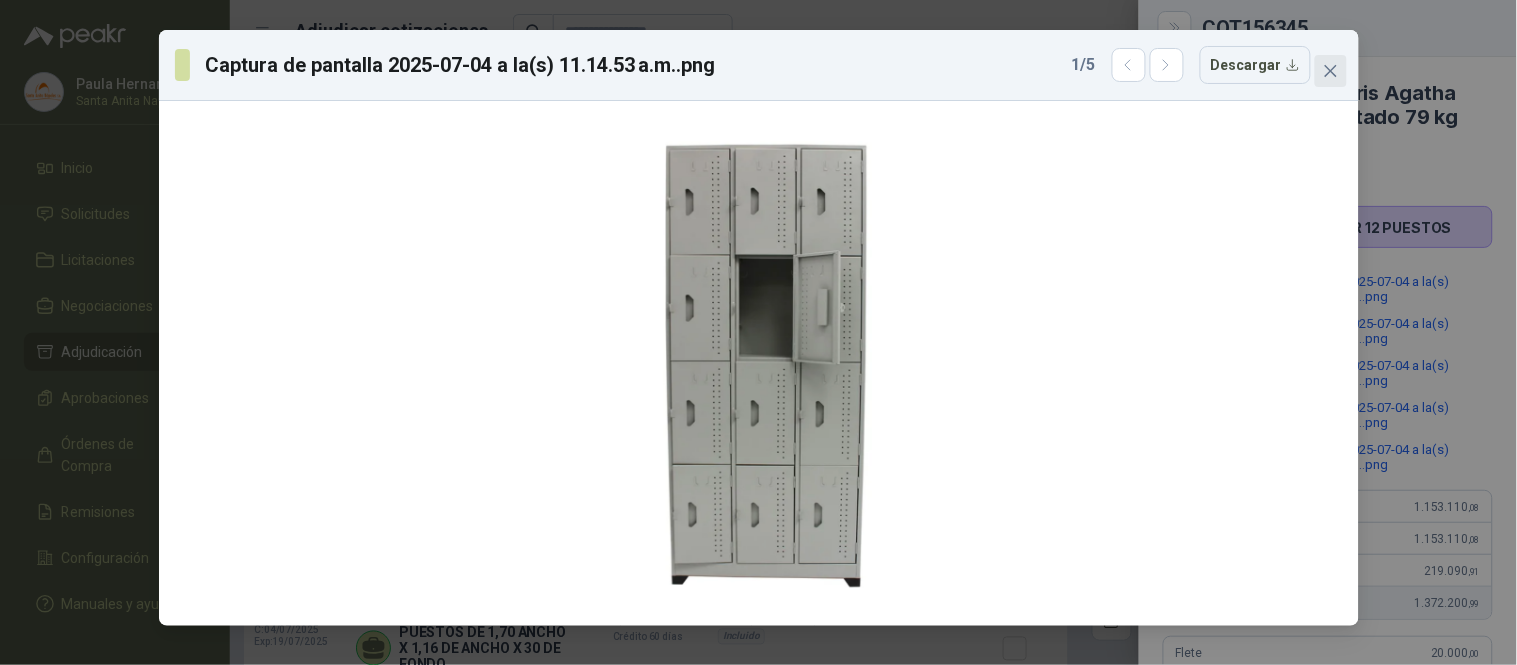 click at bounding box center [1331, 71] 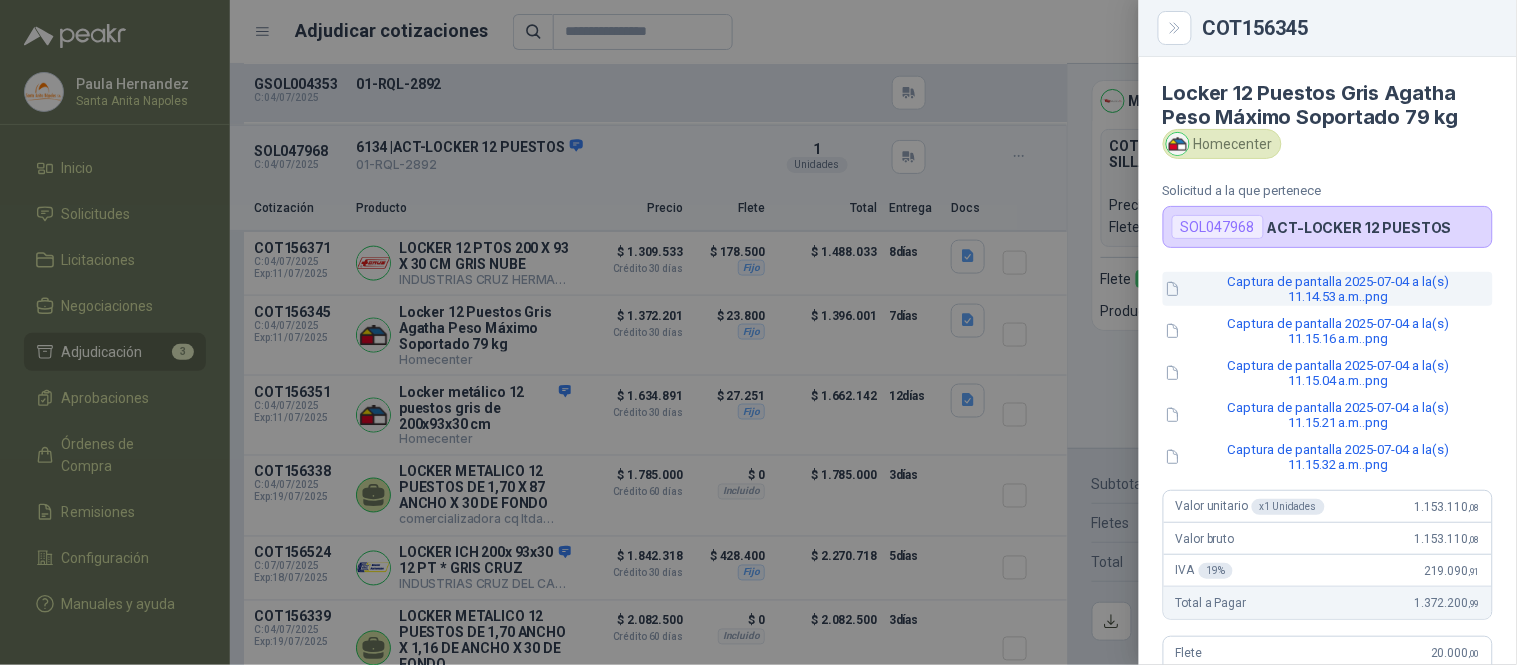click on "Captura de pantalla 2025-07-04 a la(s) 11.14.53 a.m..png" at bounding box center (1328, 289) 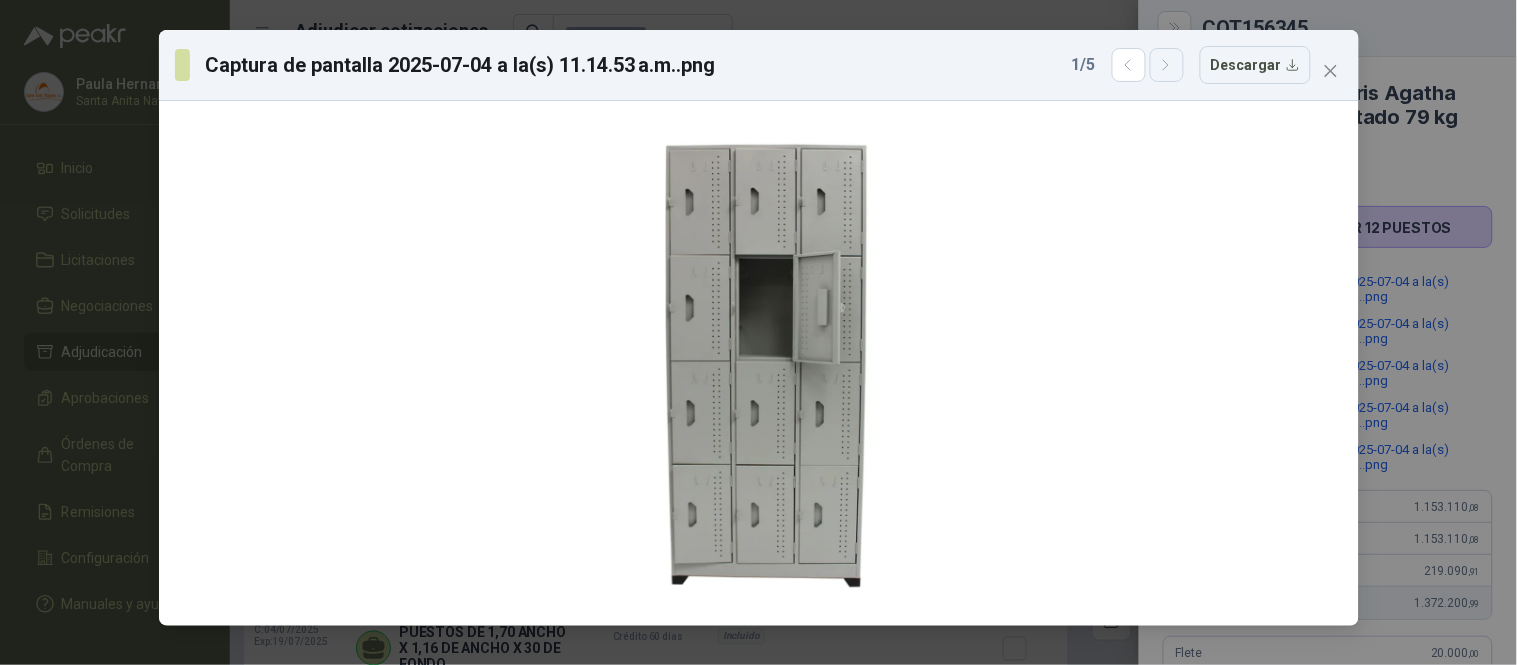 click at bounding box center (1167, 65) 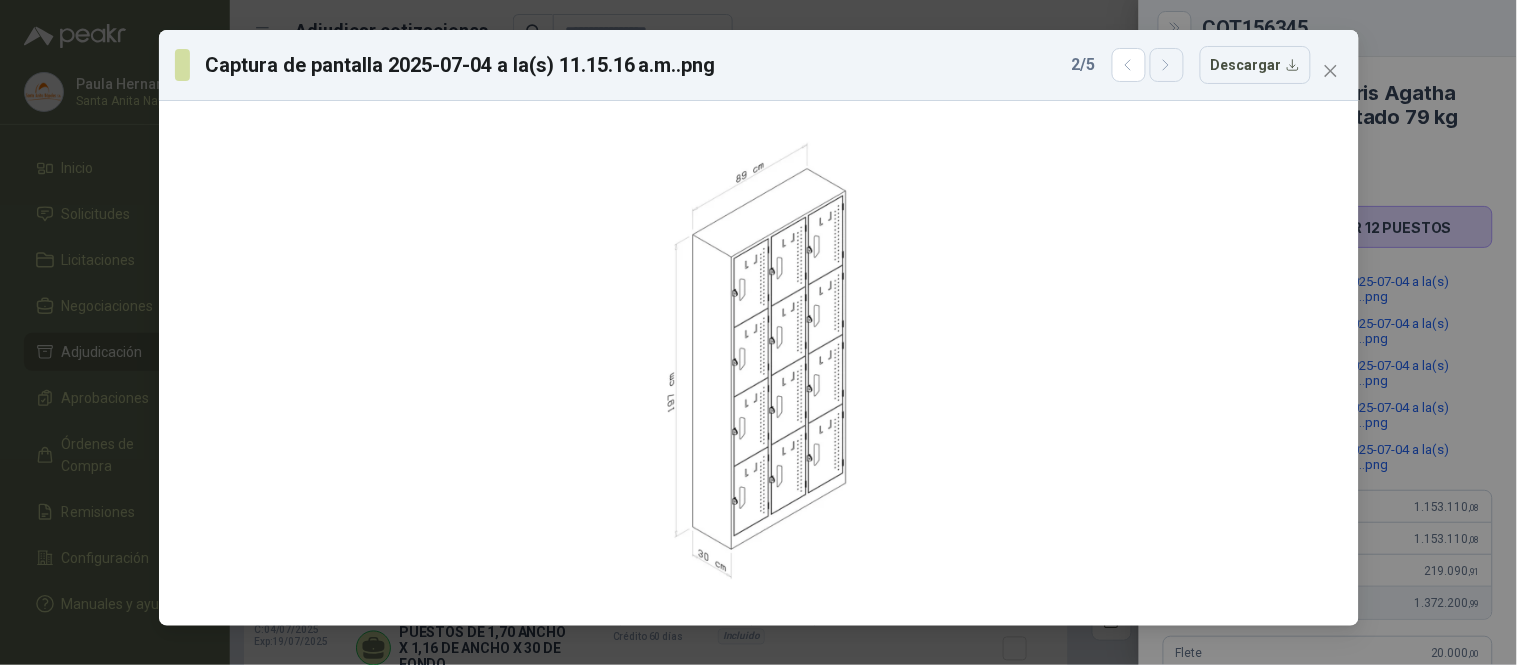 click at bounding box center (1167, 65) 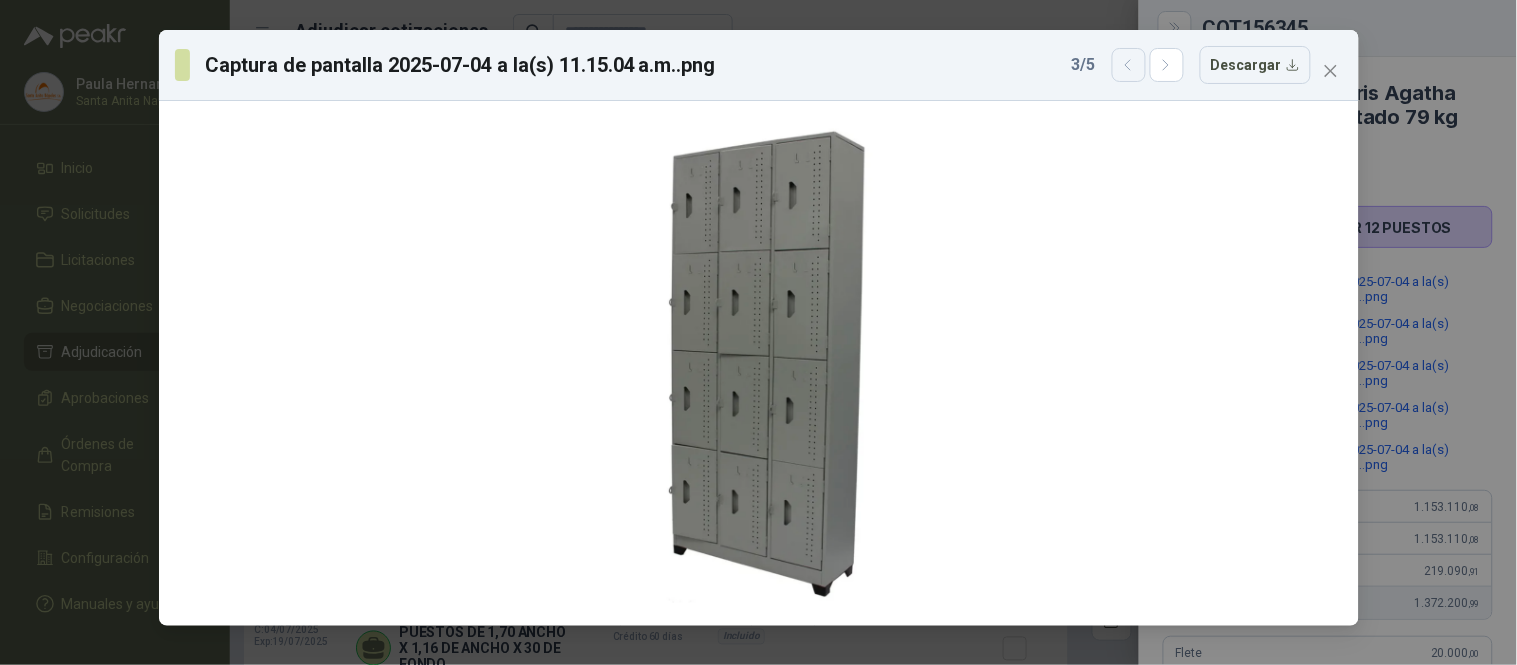 click 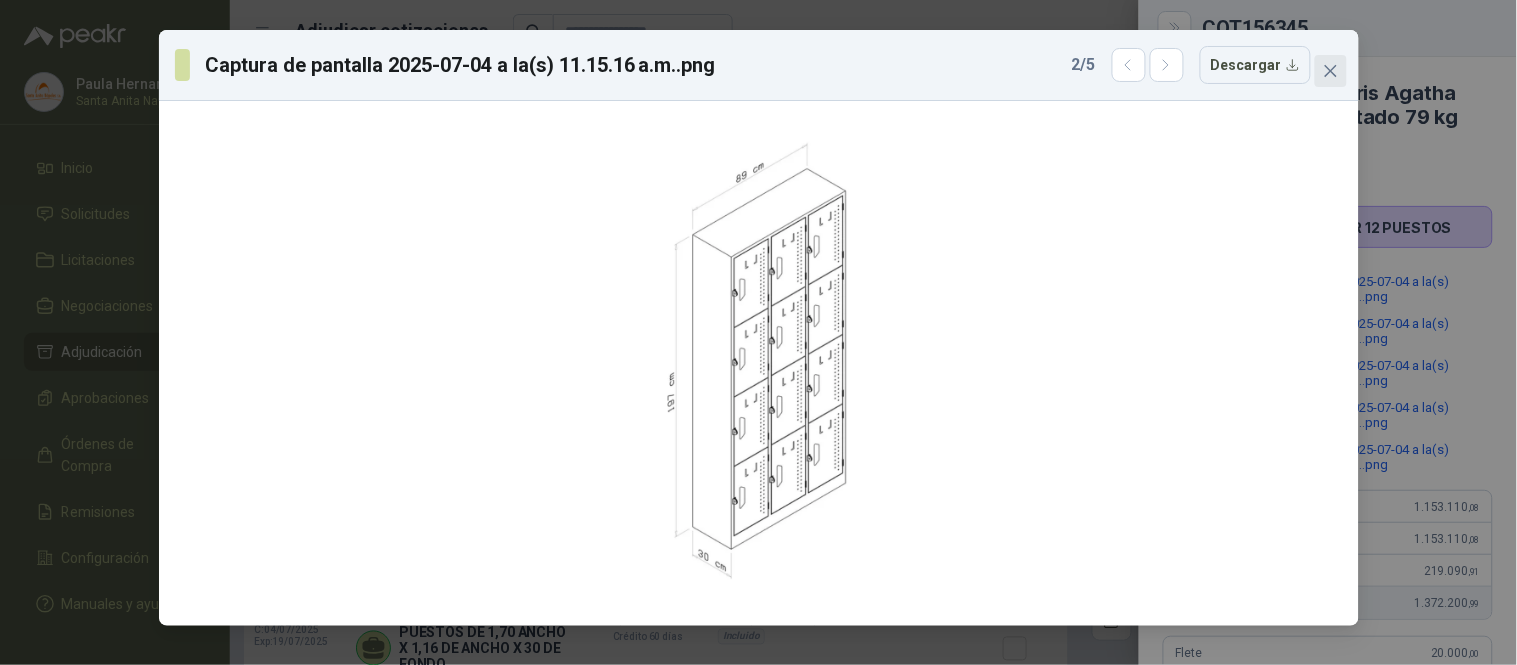 click 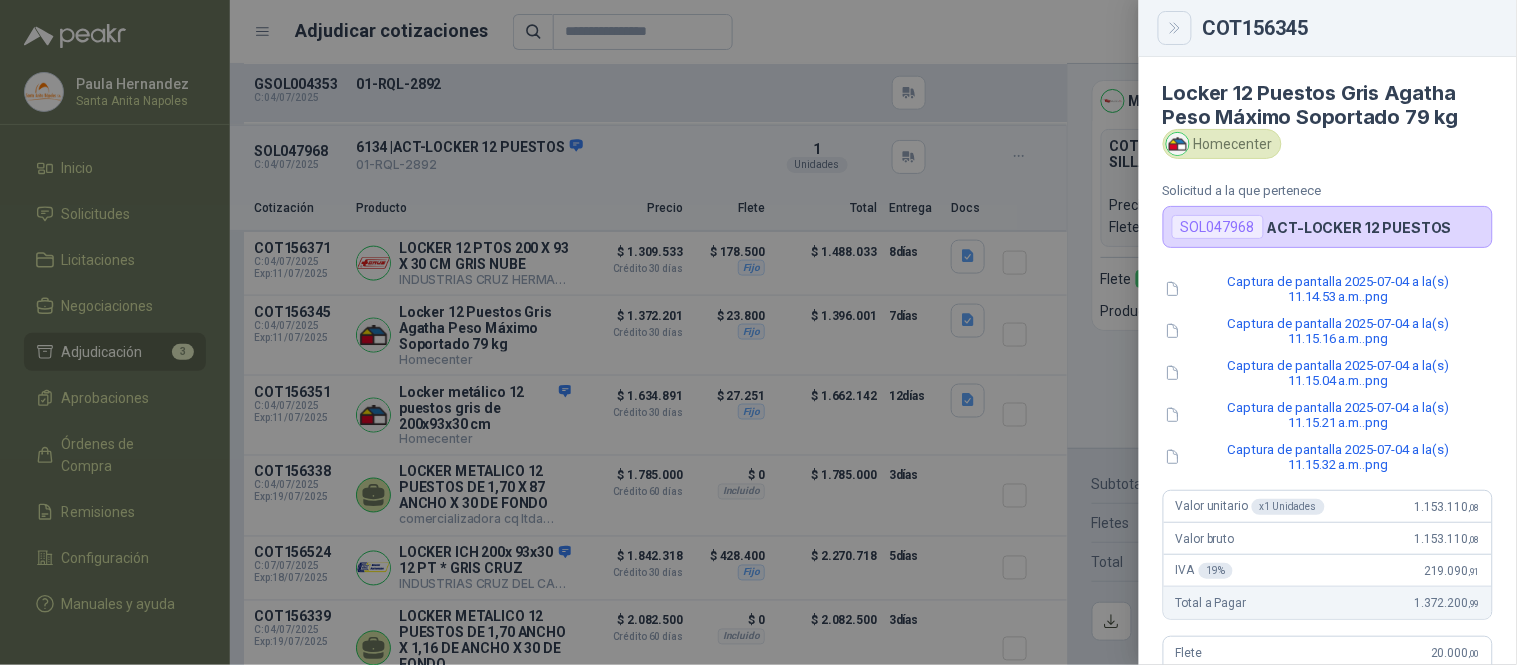 click at bounding box center (1175, 28) 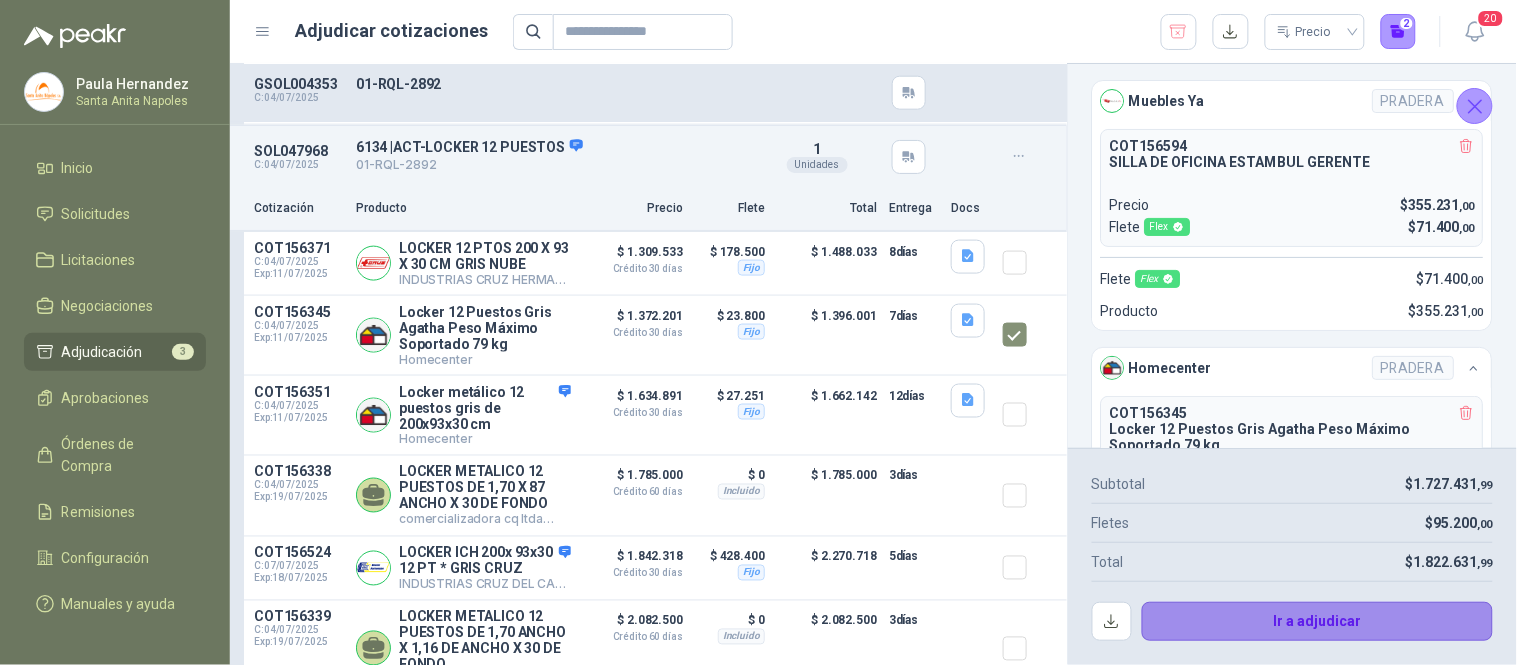 click on "Ir a adjudicar" at bounding box center [1318, 622] 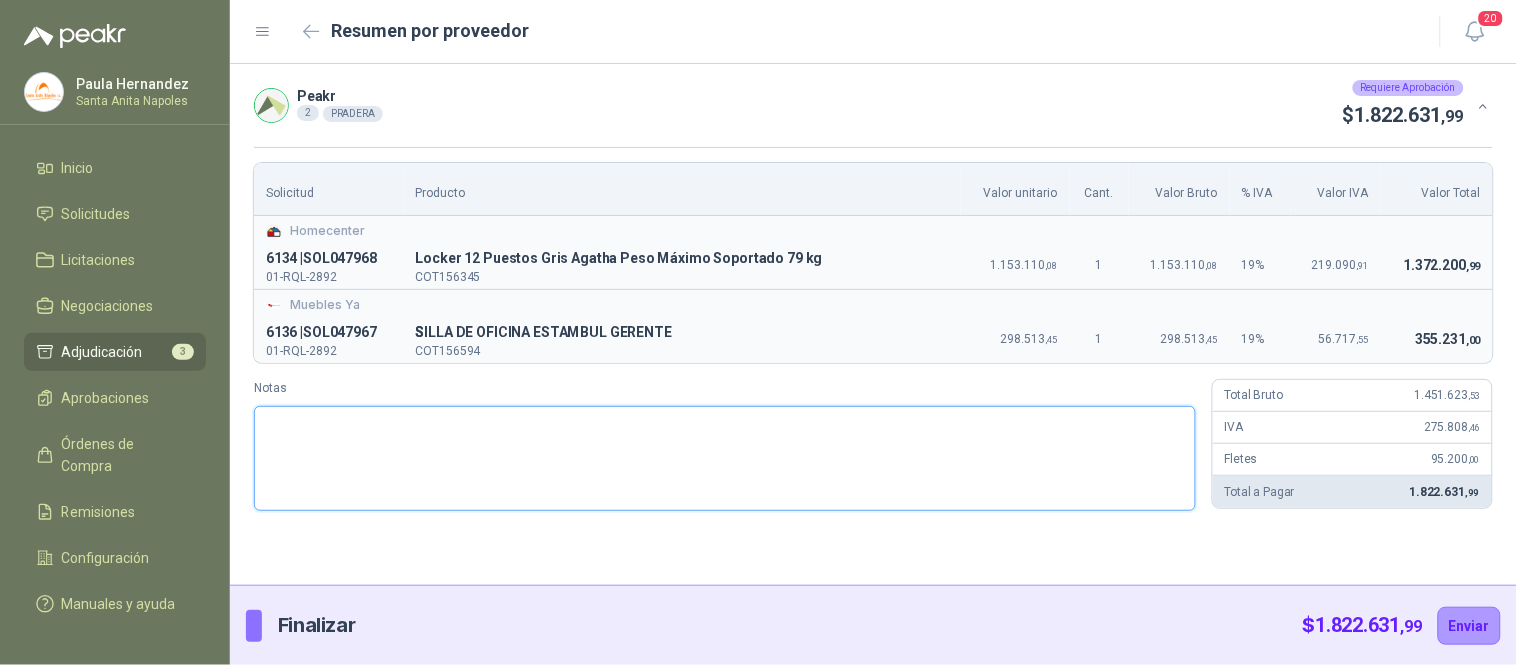 click on "Notas" at bounding box center (725, 458) 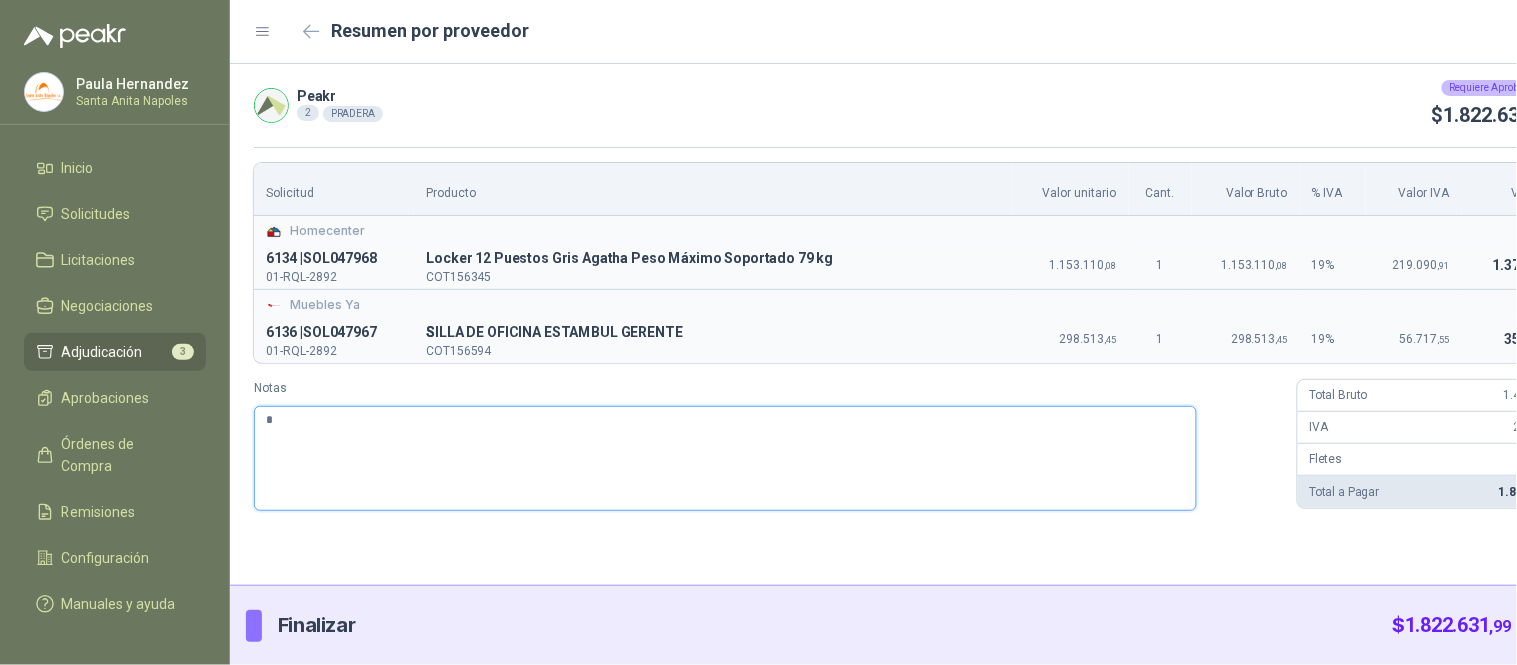 type 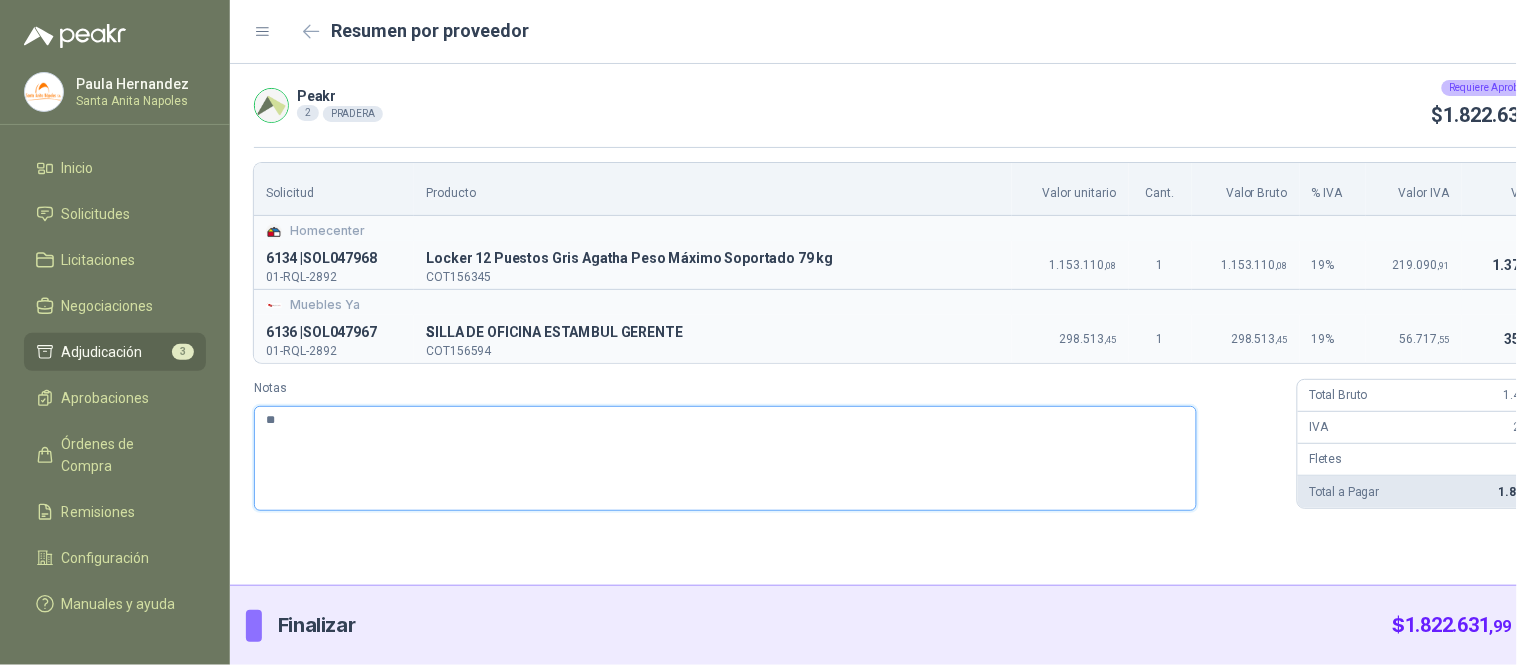 type 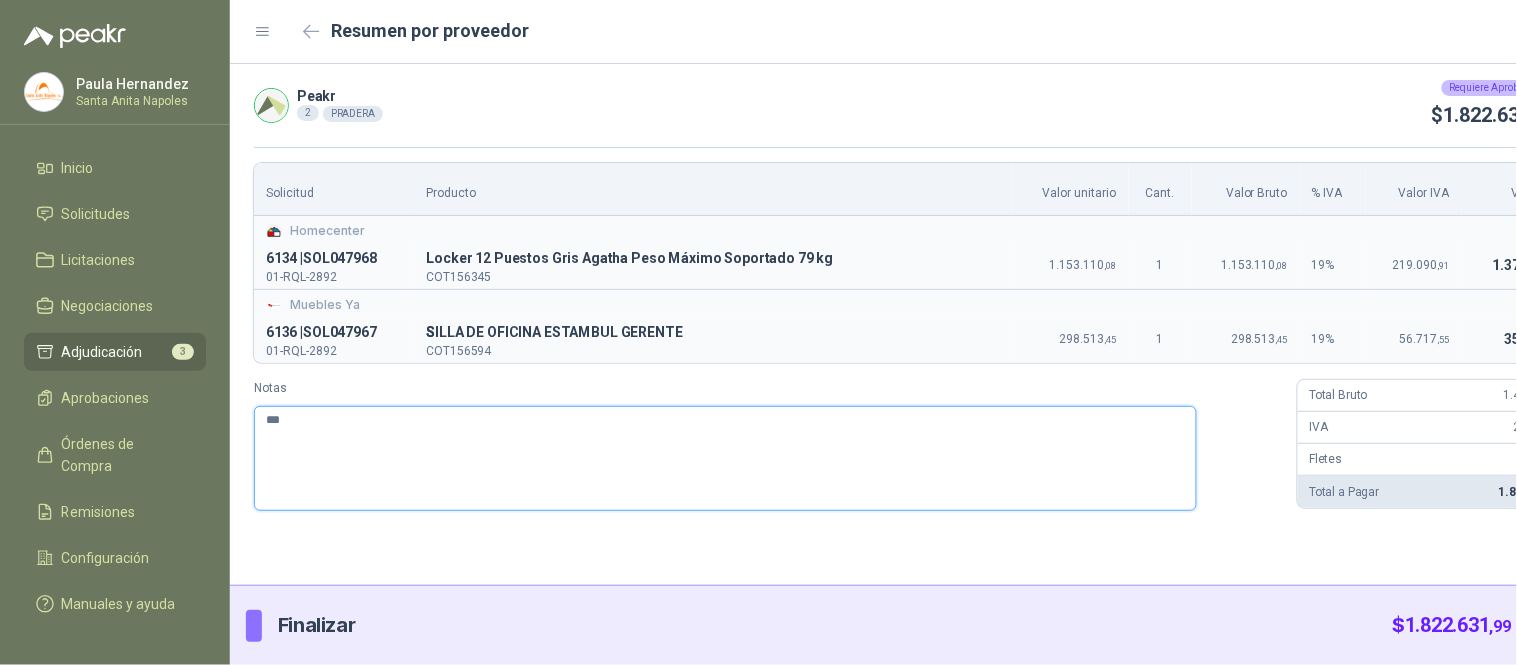 type 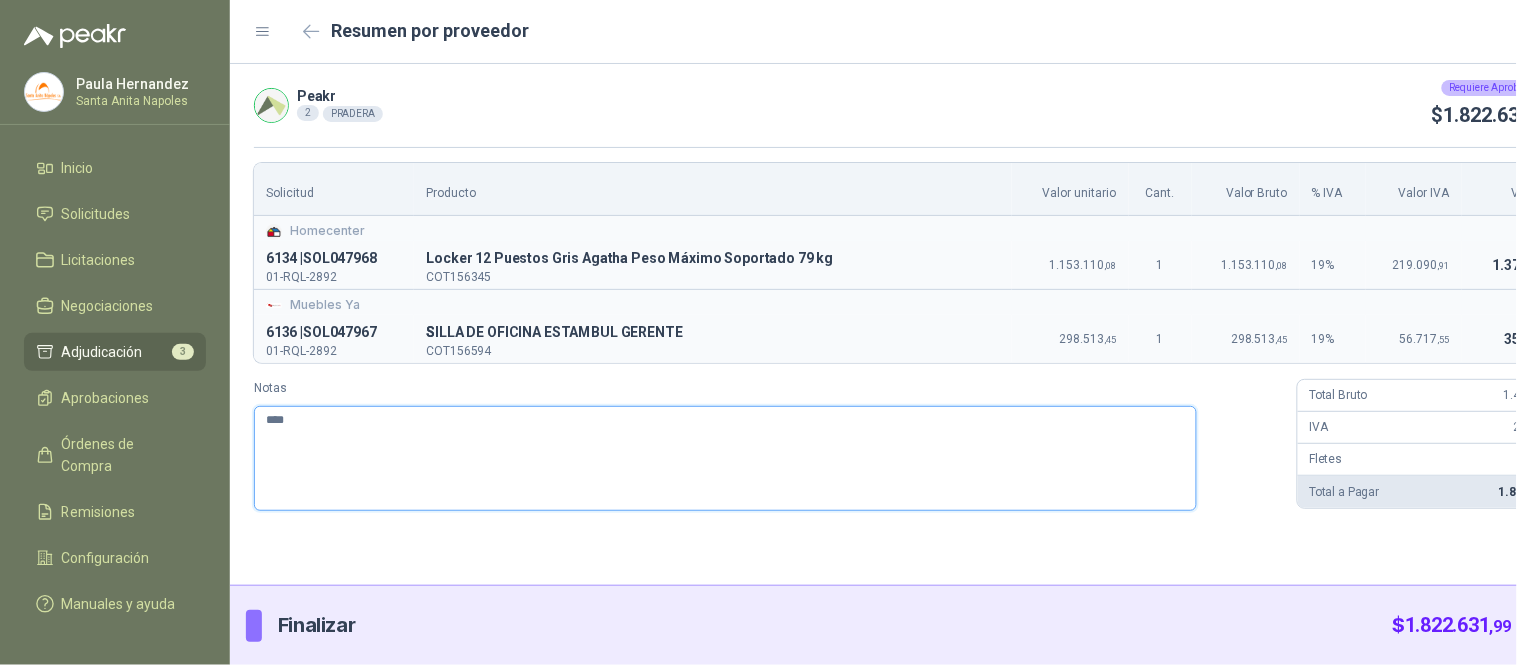 type 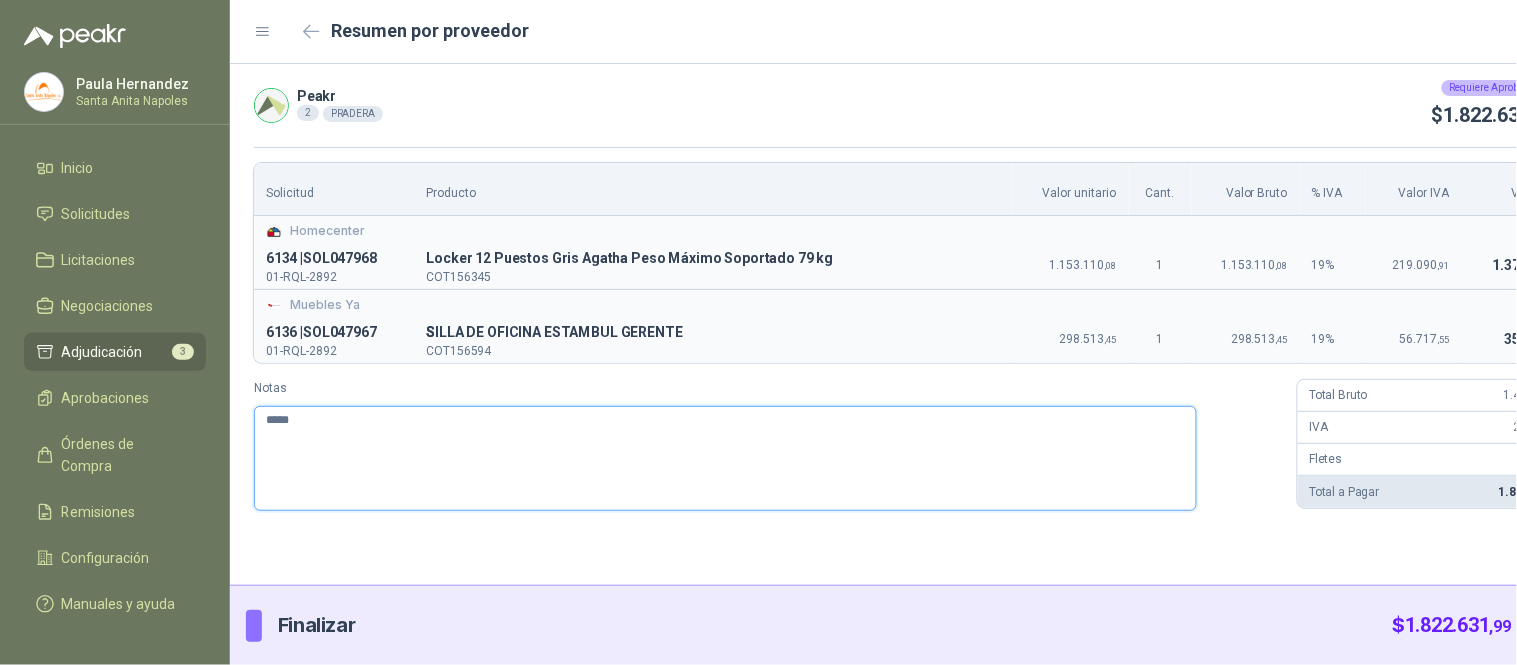 type 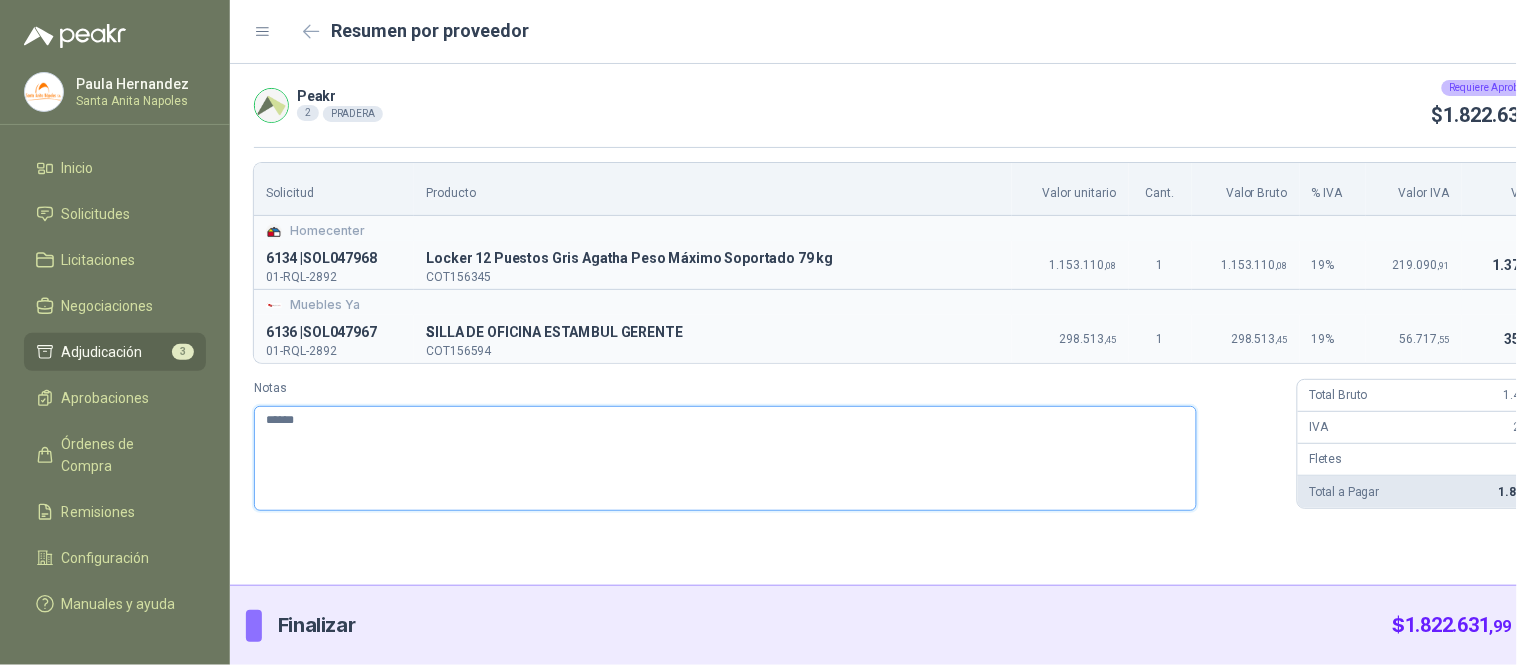 type 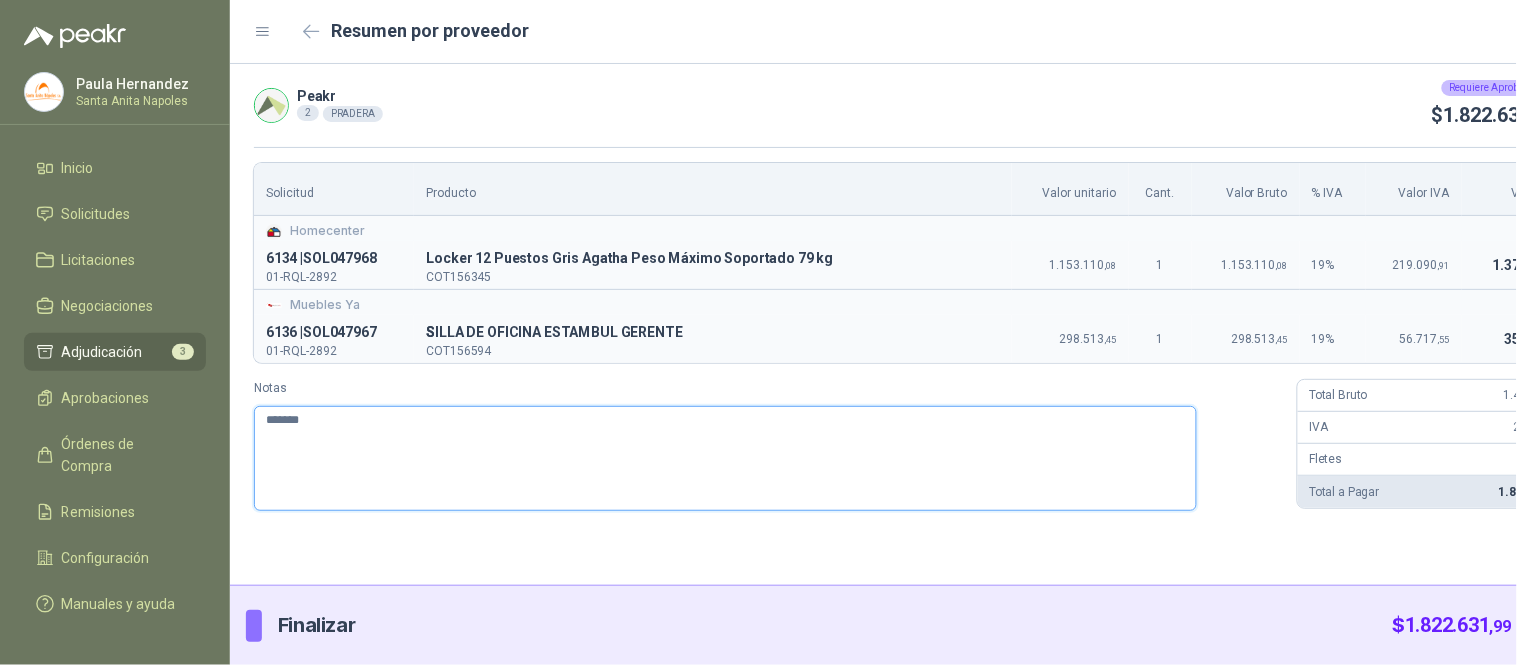 type 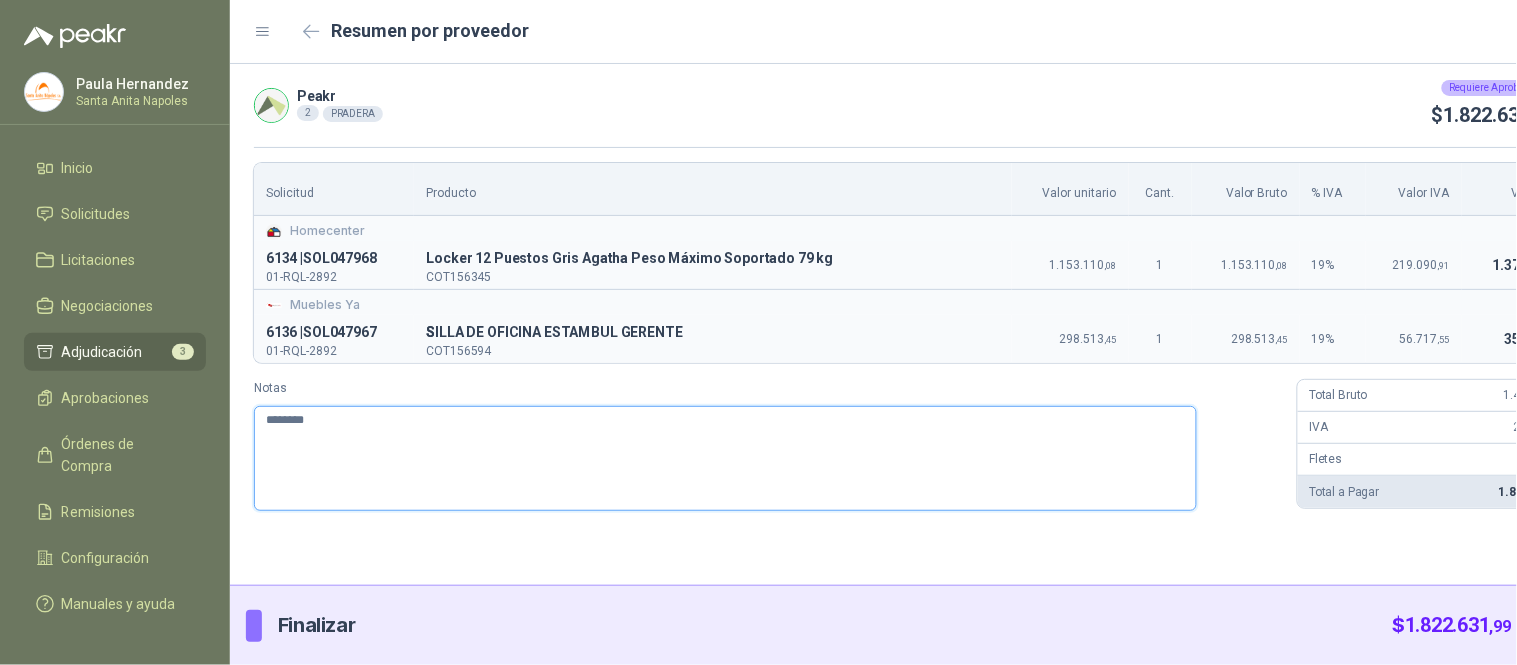 type 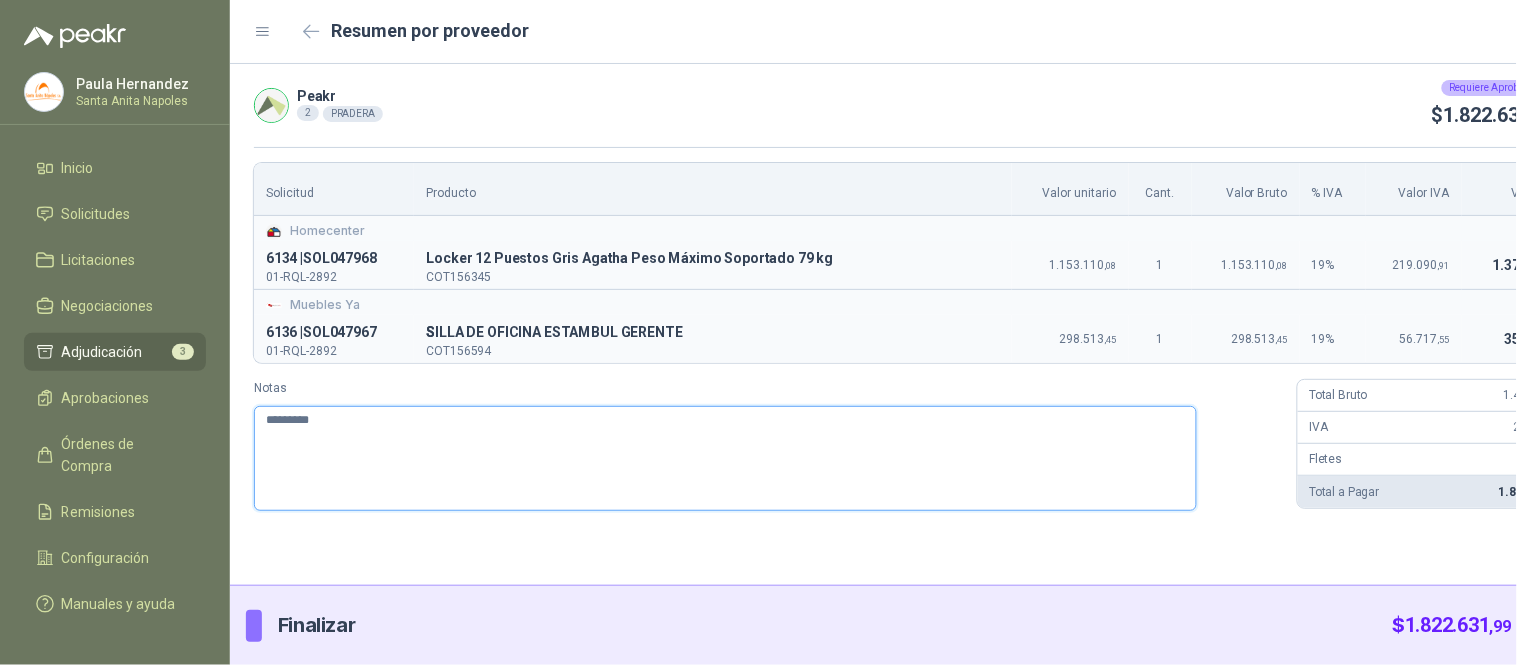 type 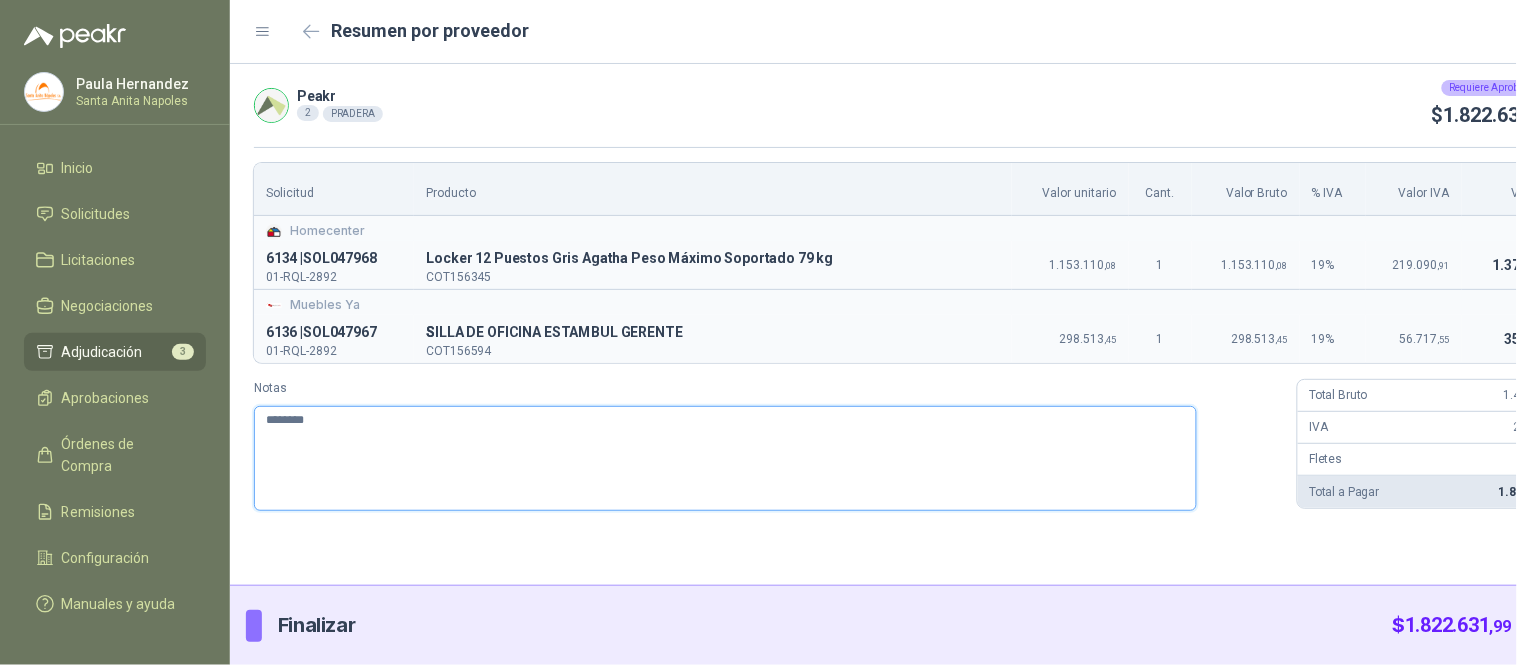 type 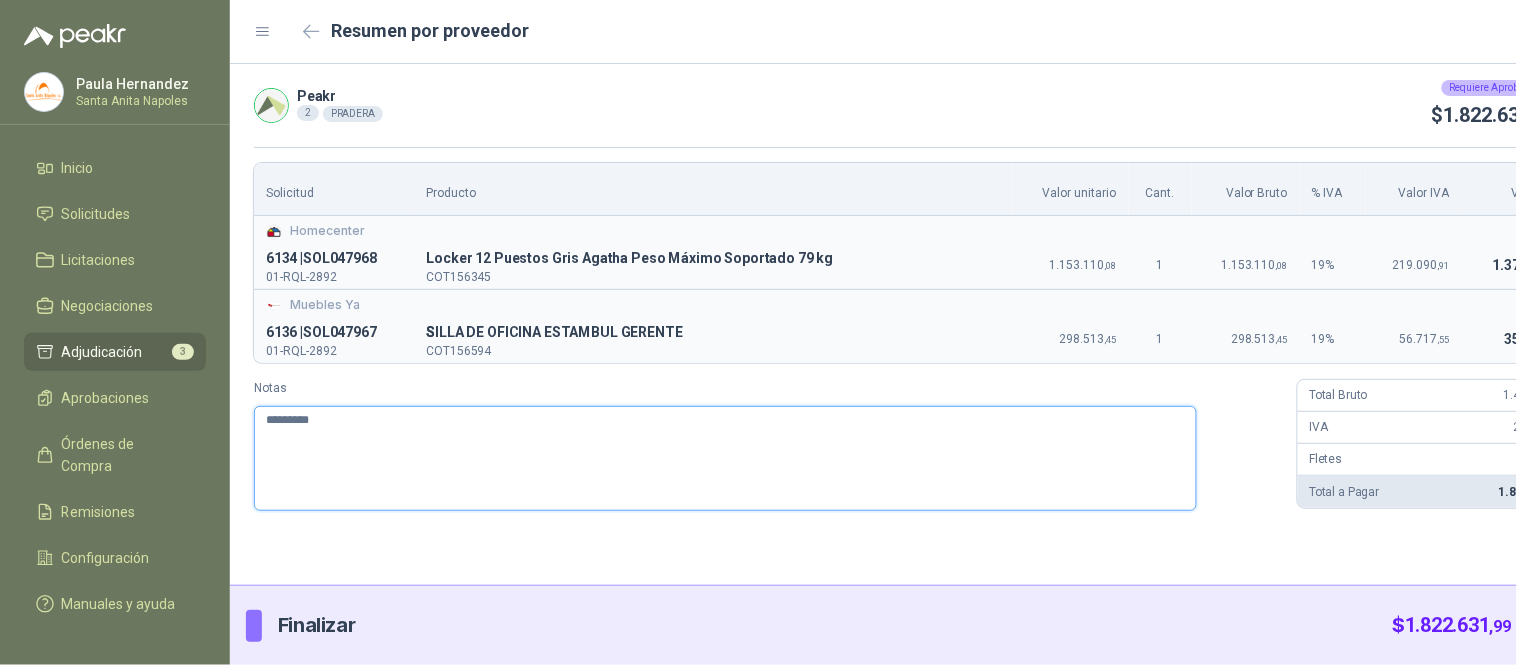 type 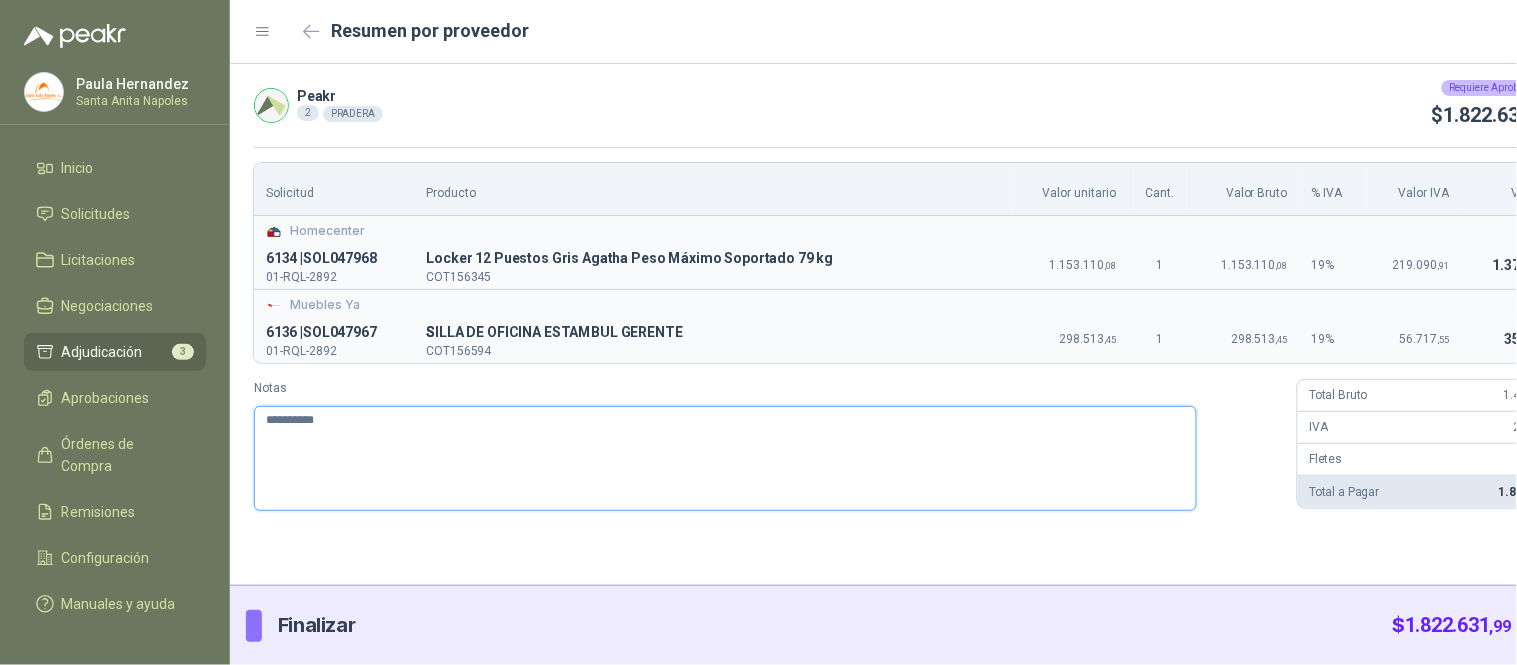 type 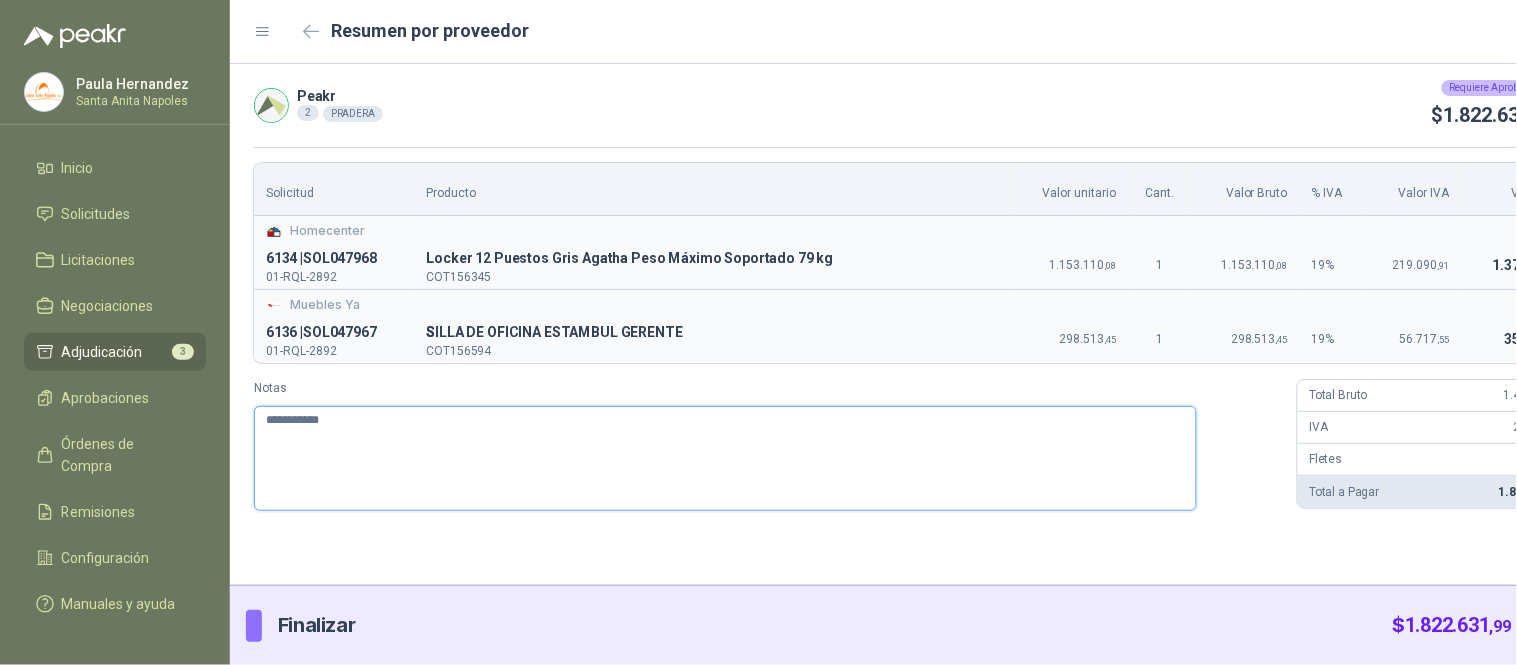 type 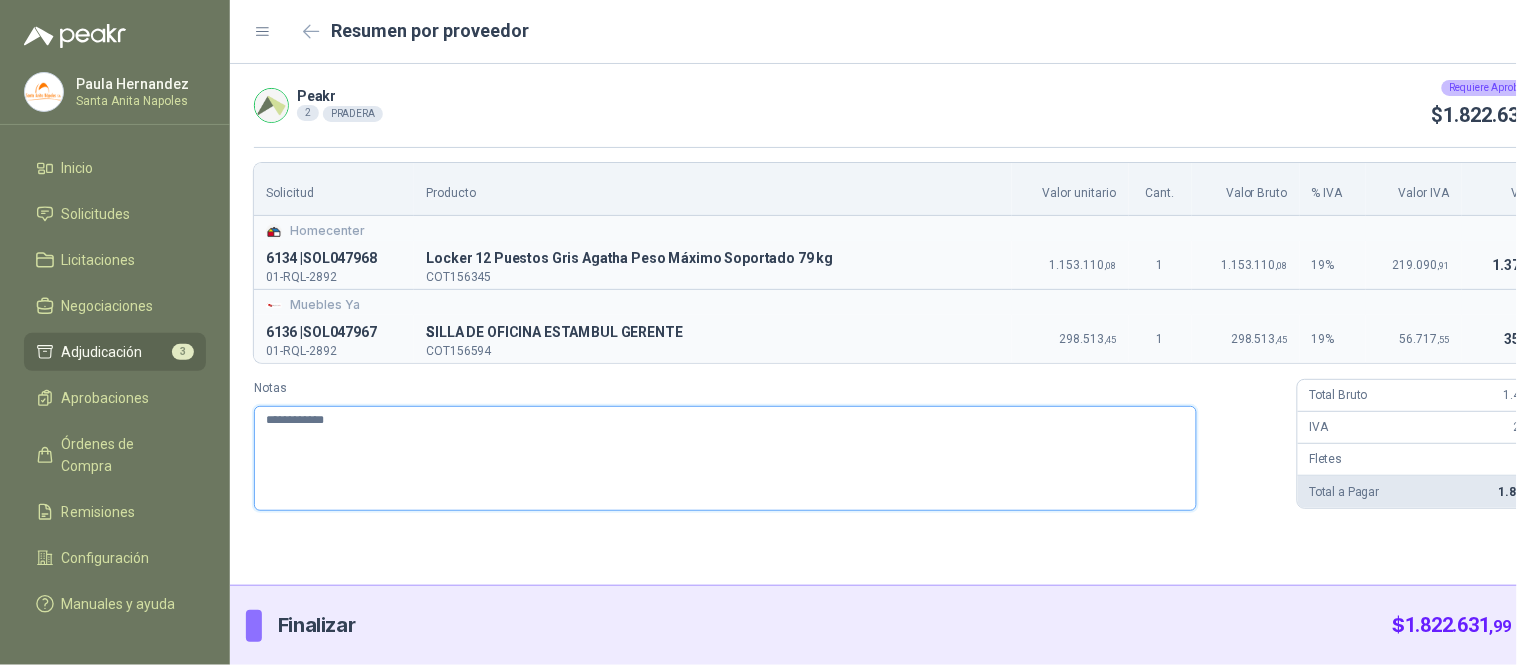 type on "**********" 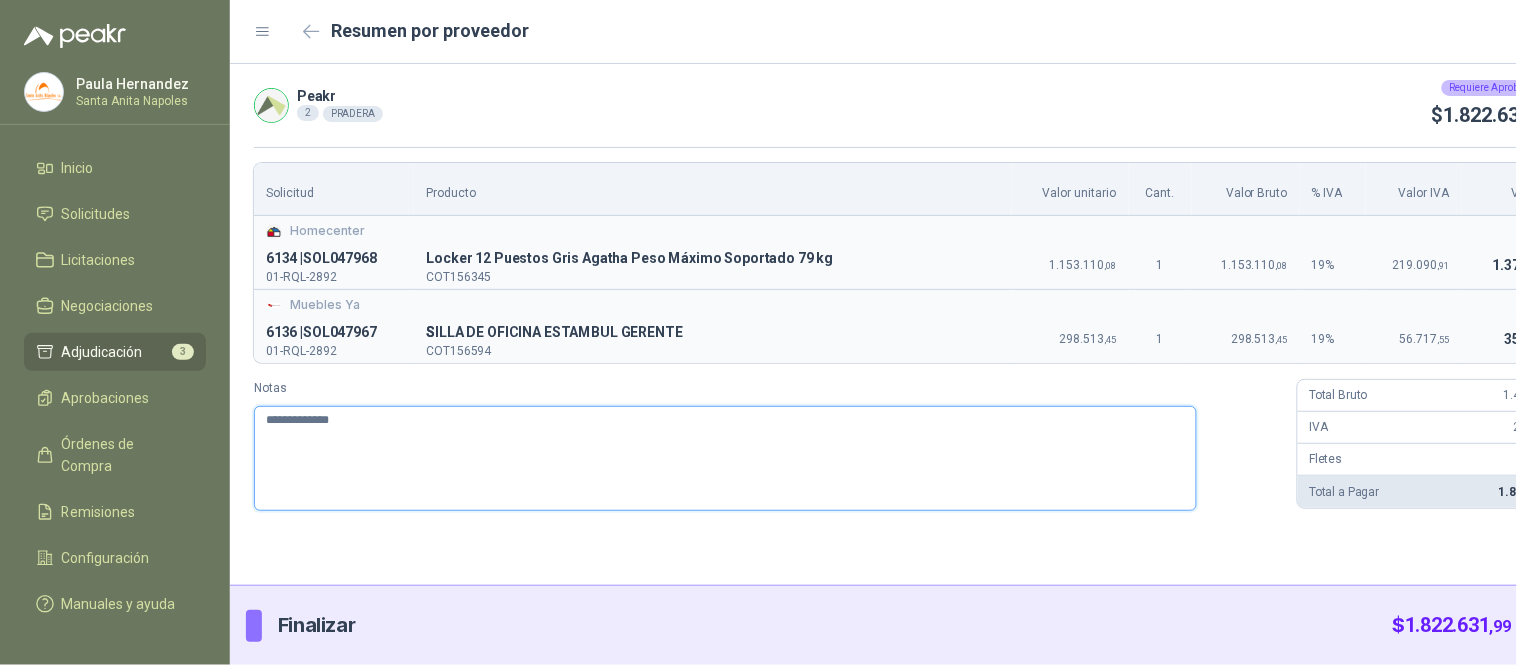 type 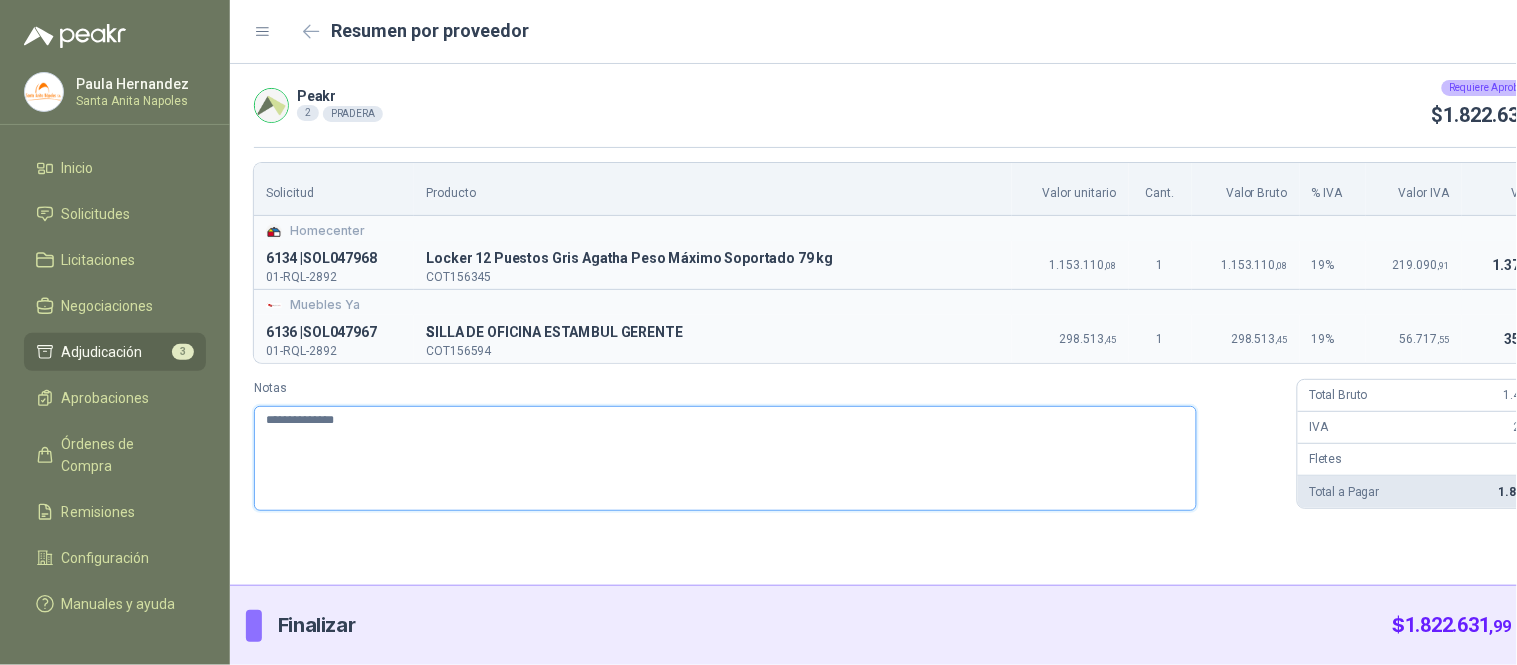 type 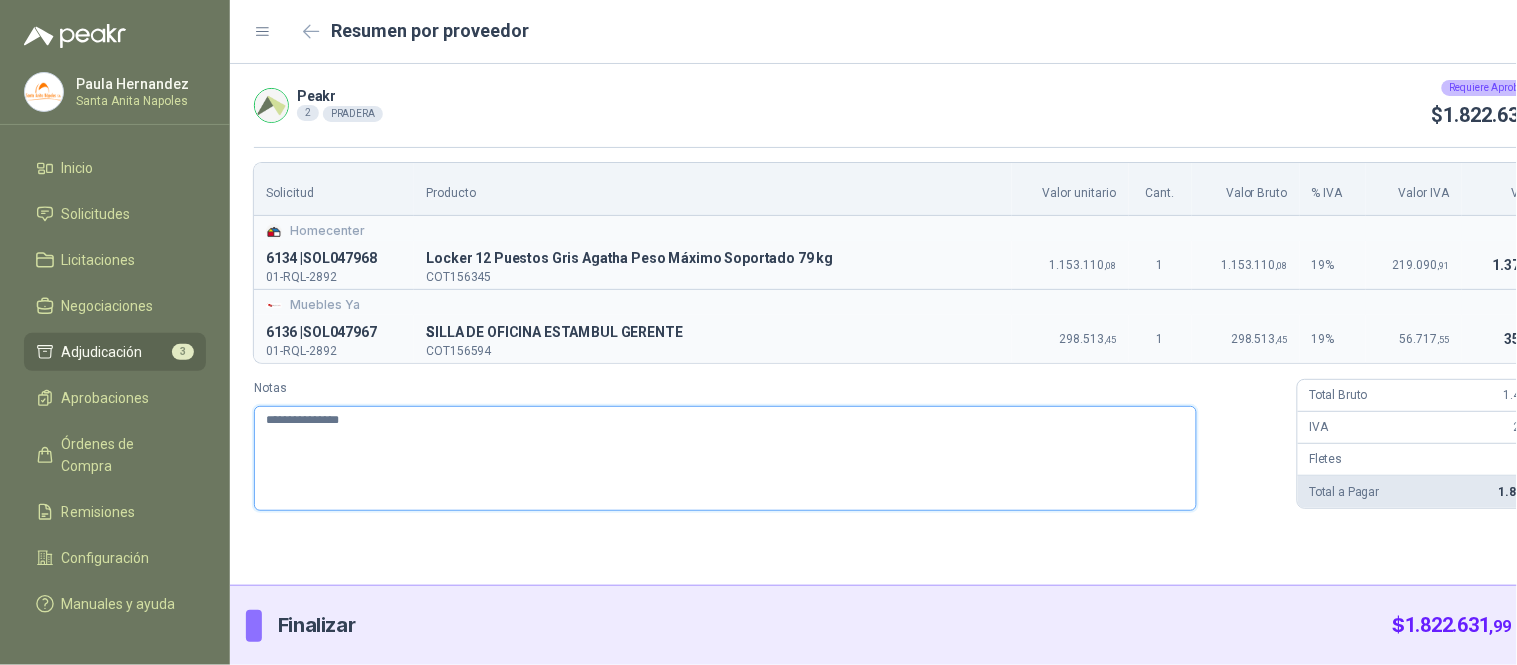 type 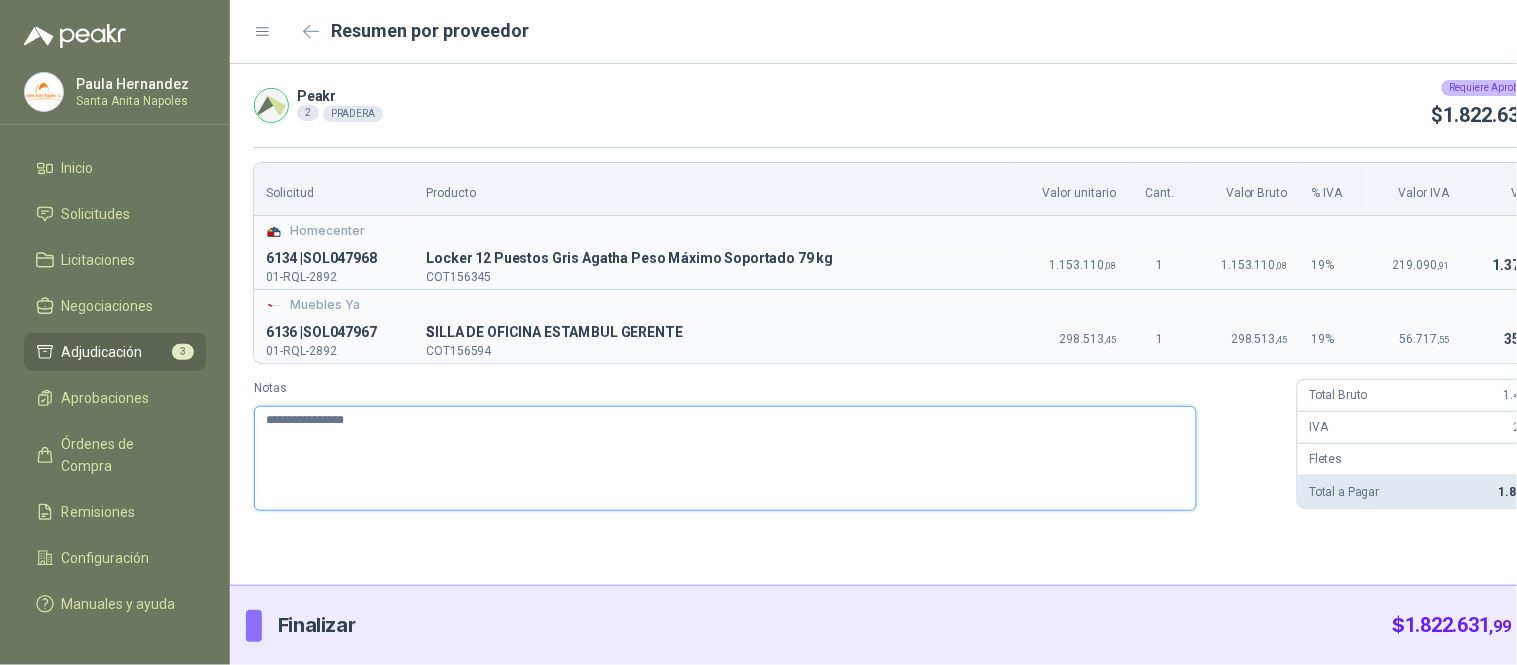 type 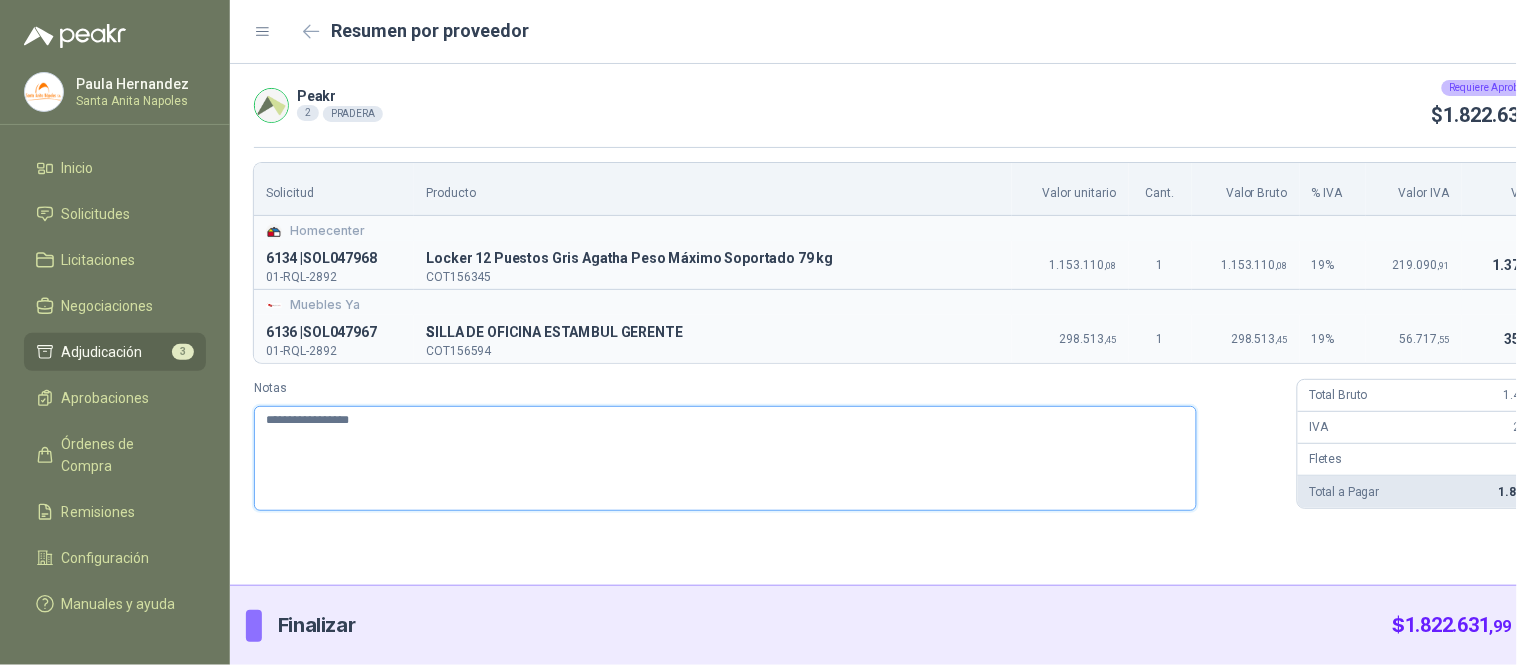 type 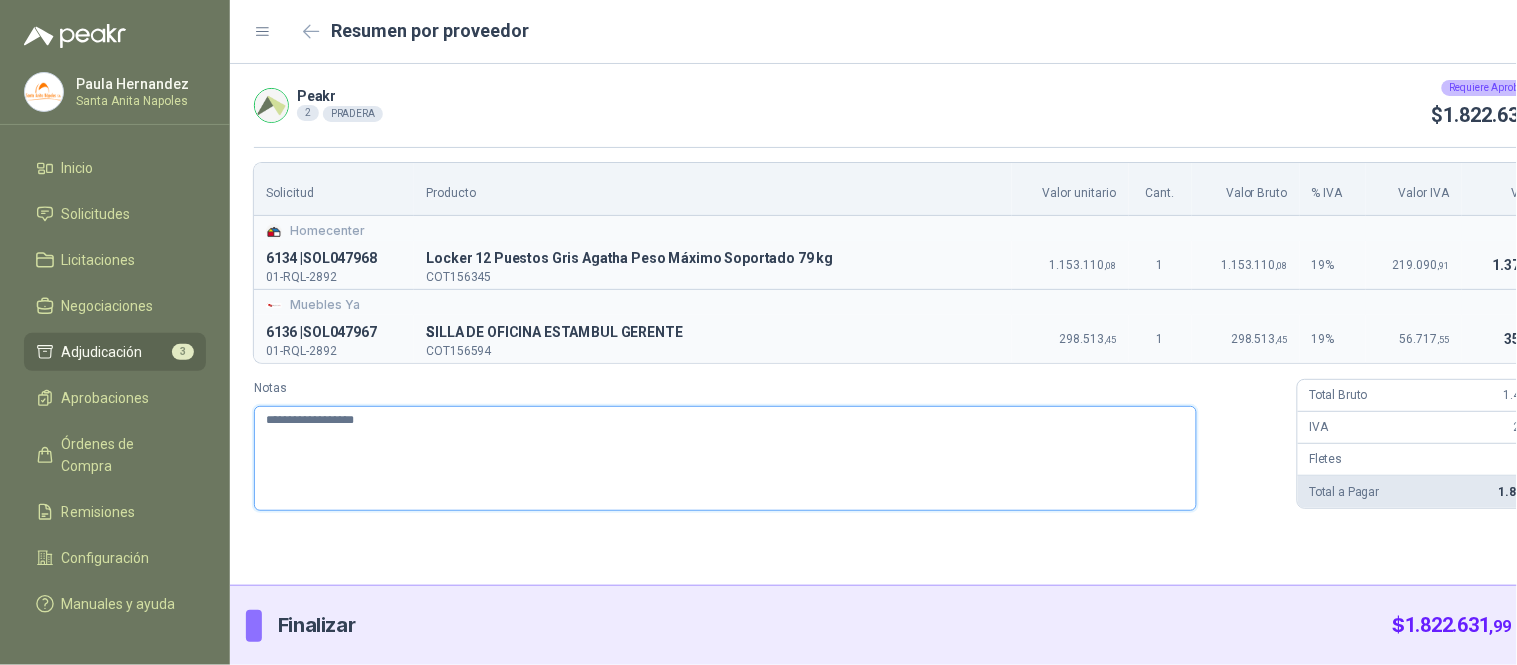 type 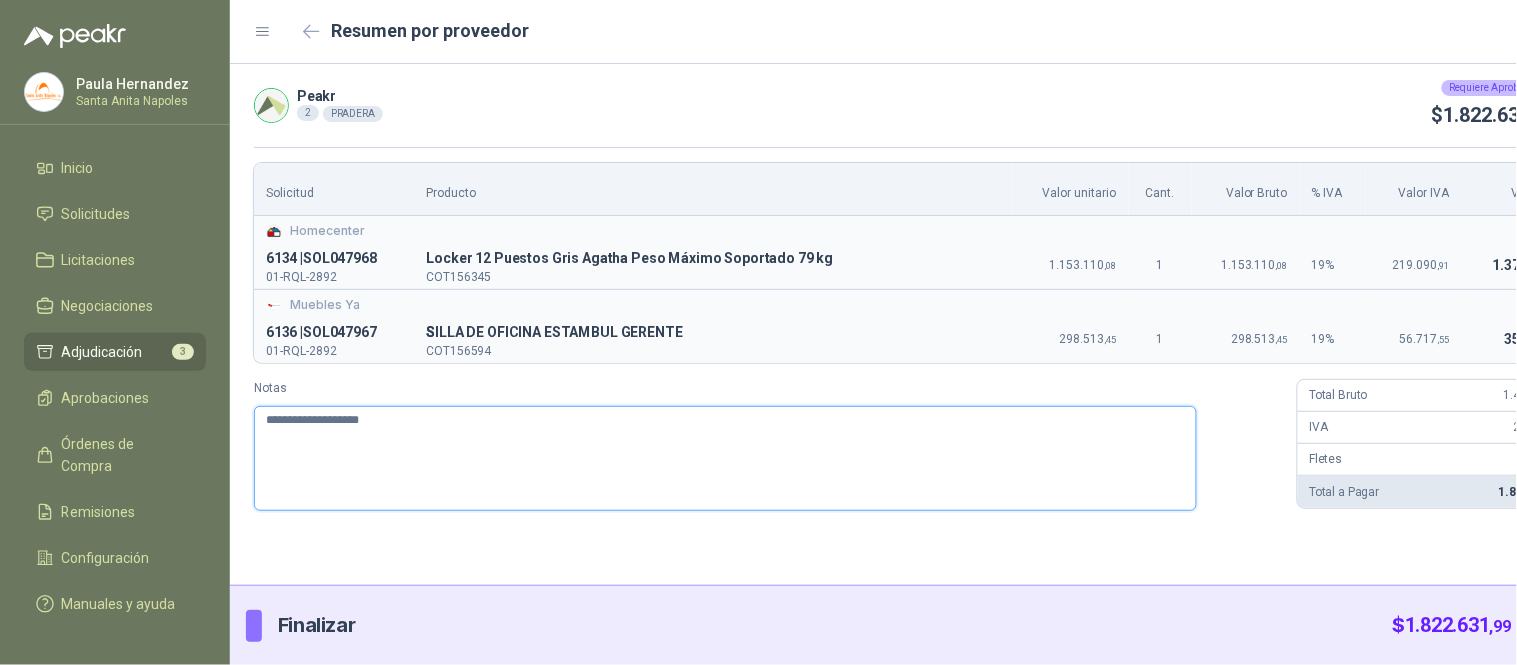 type 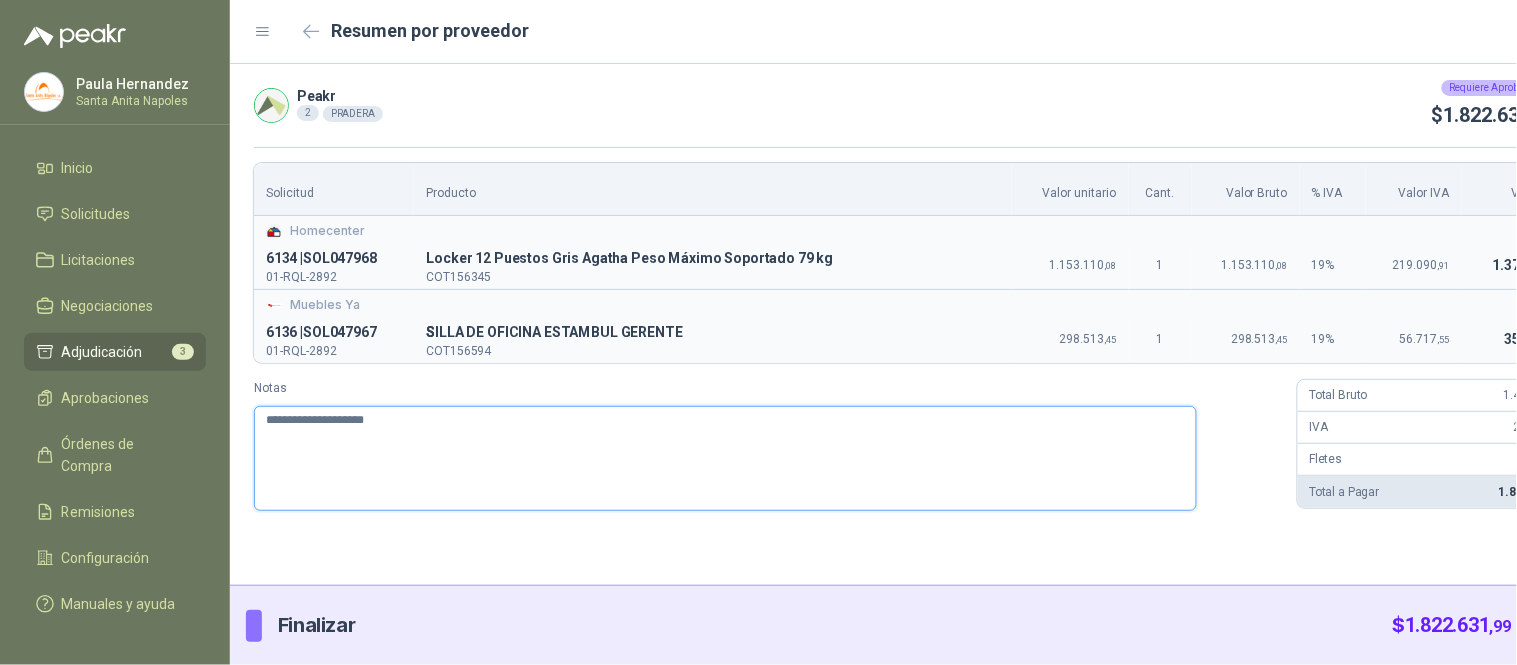 type 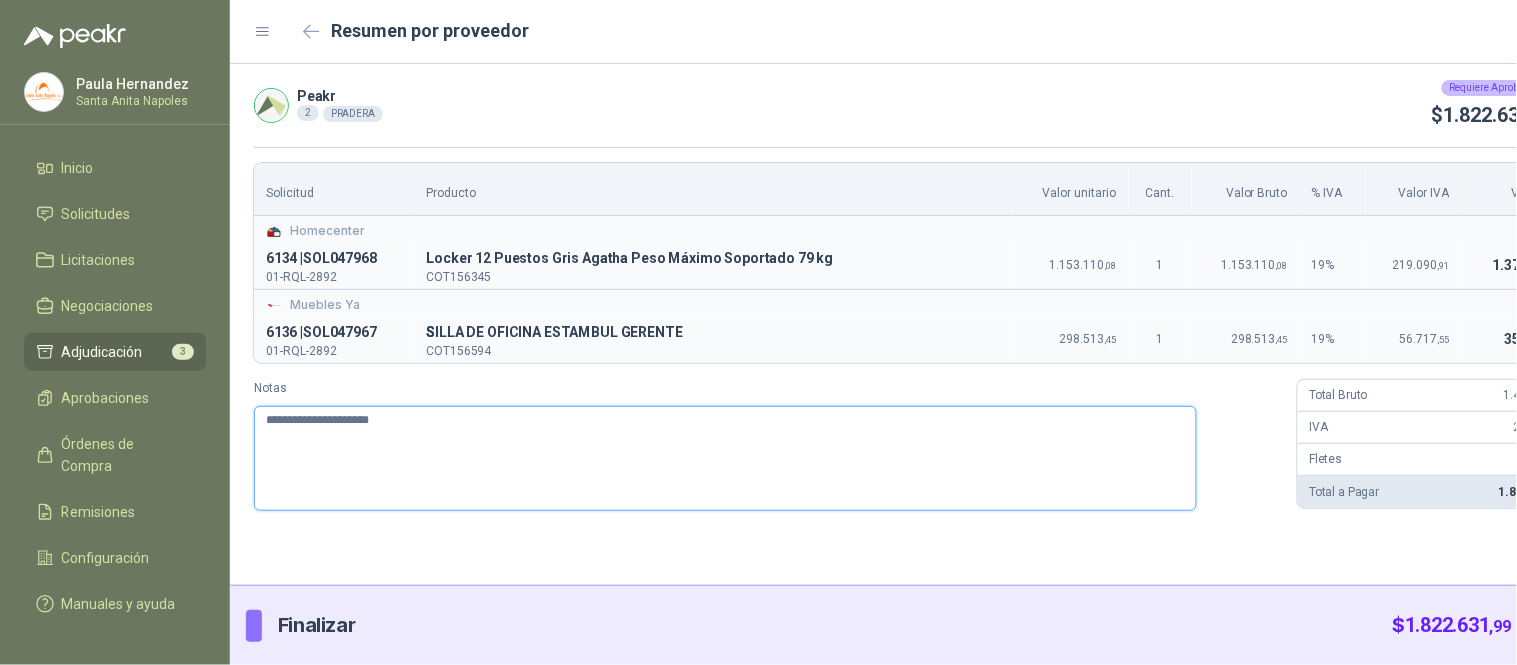type 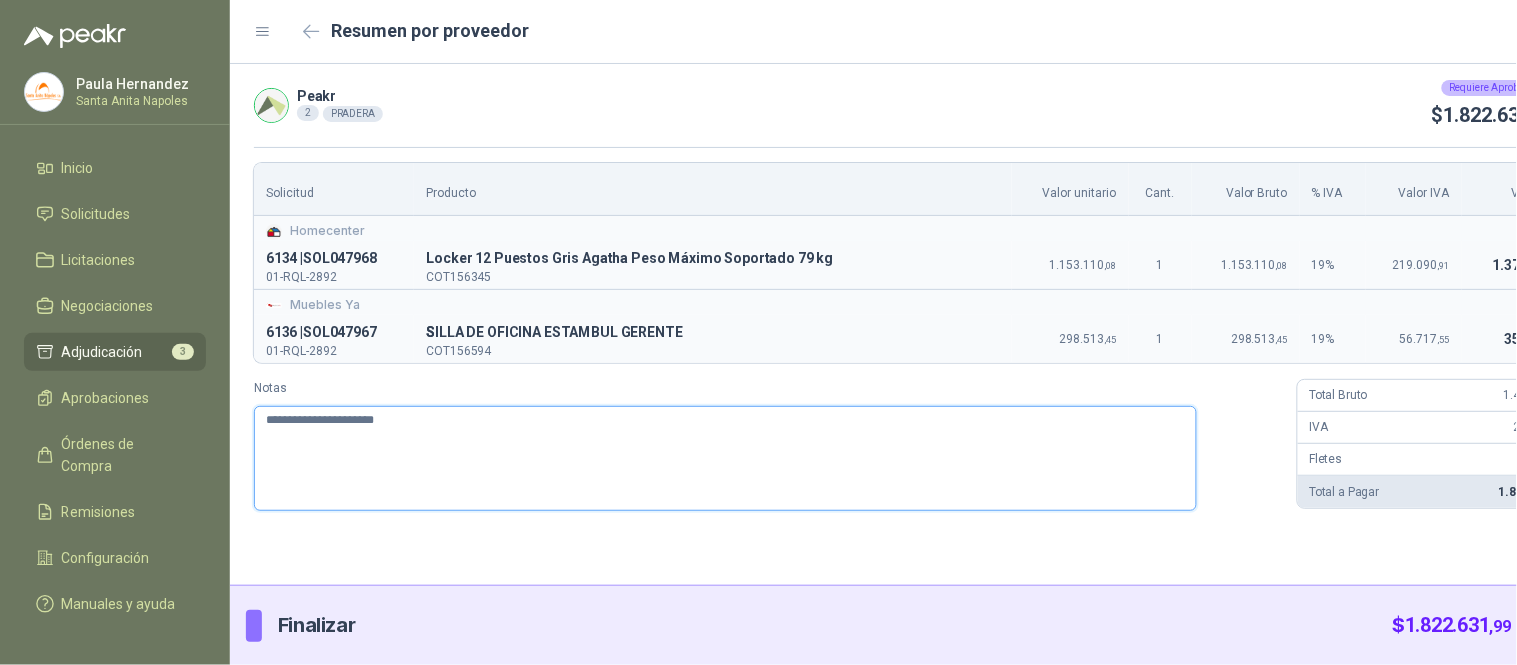 type 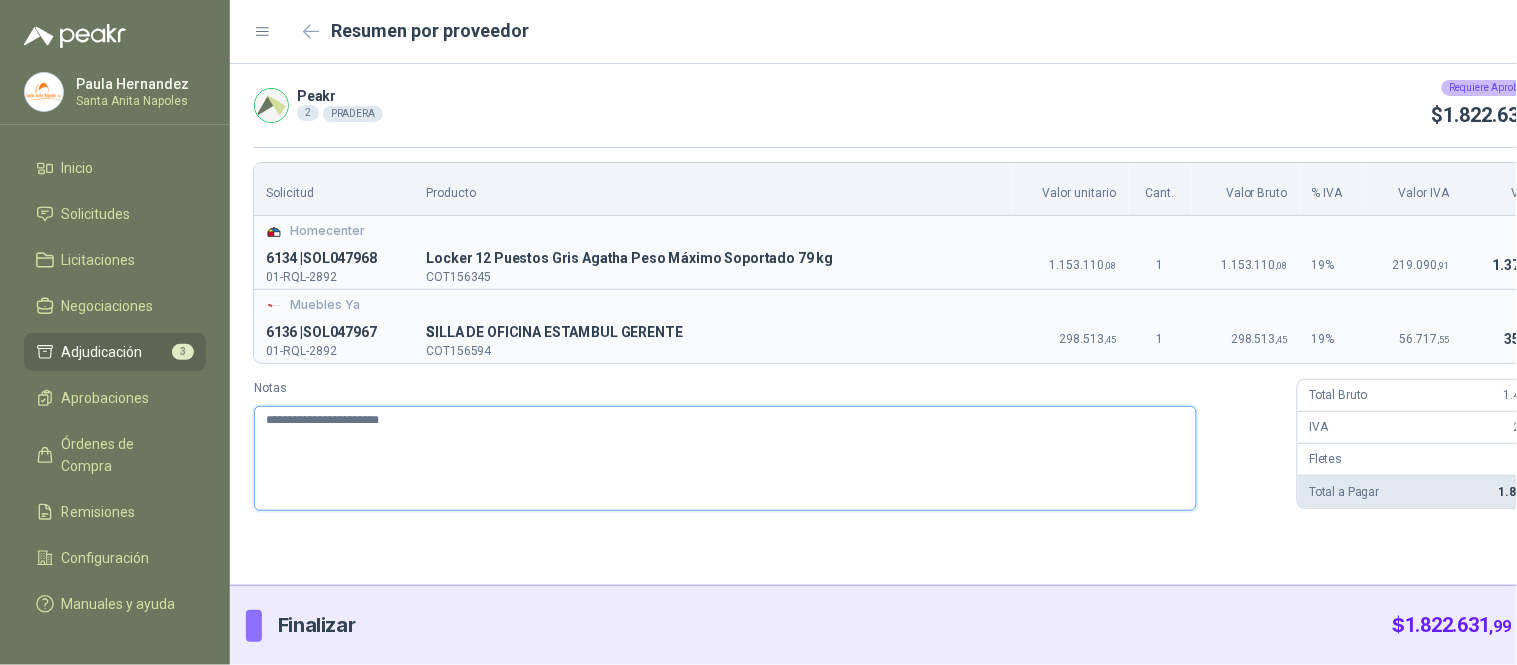 type 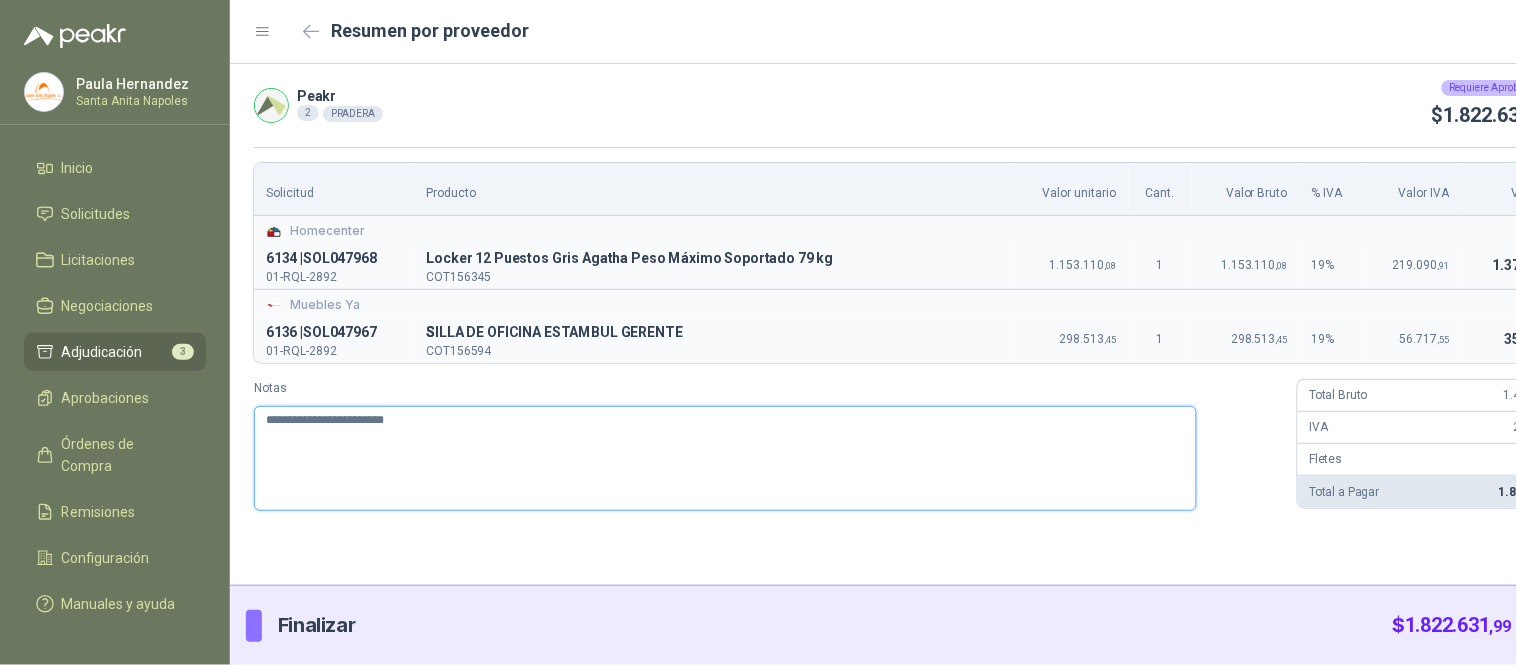 type 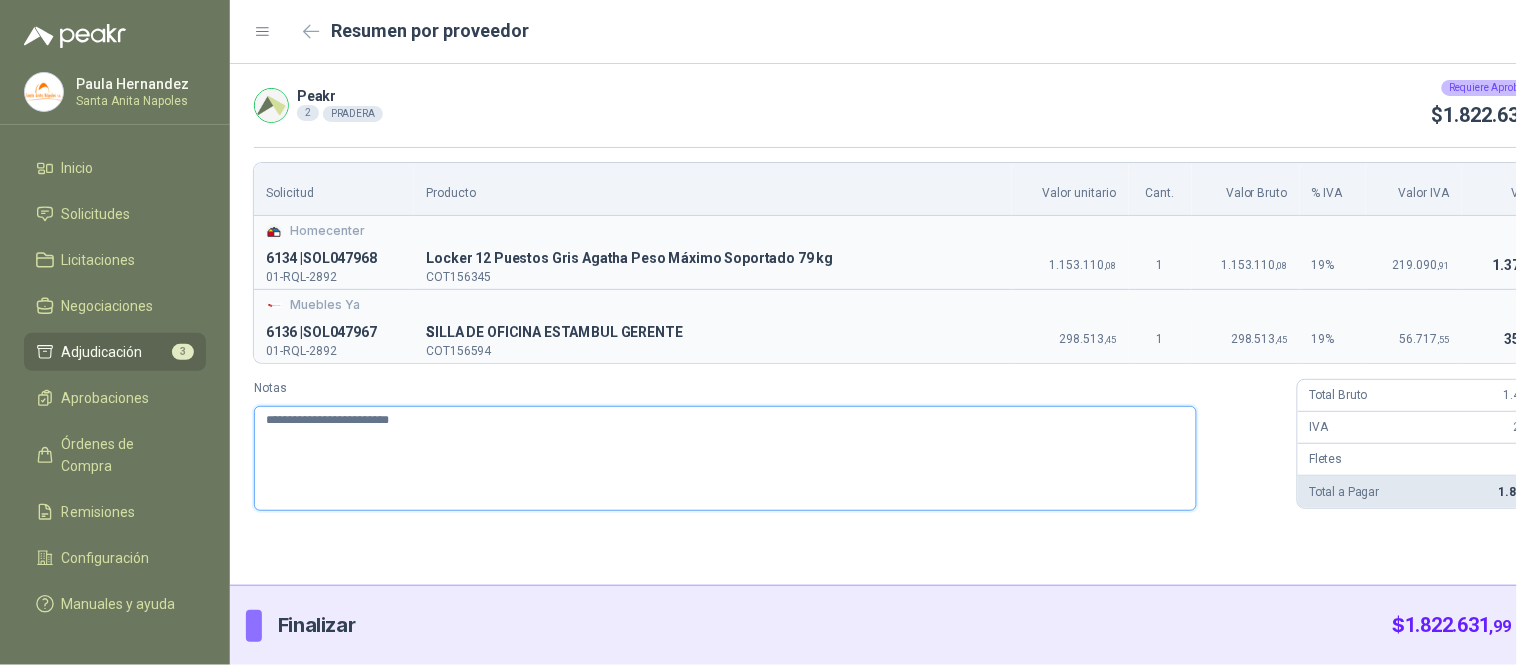 type 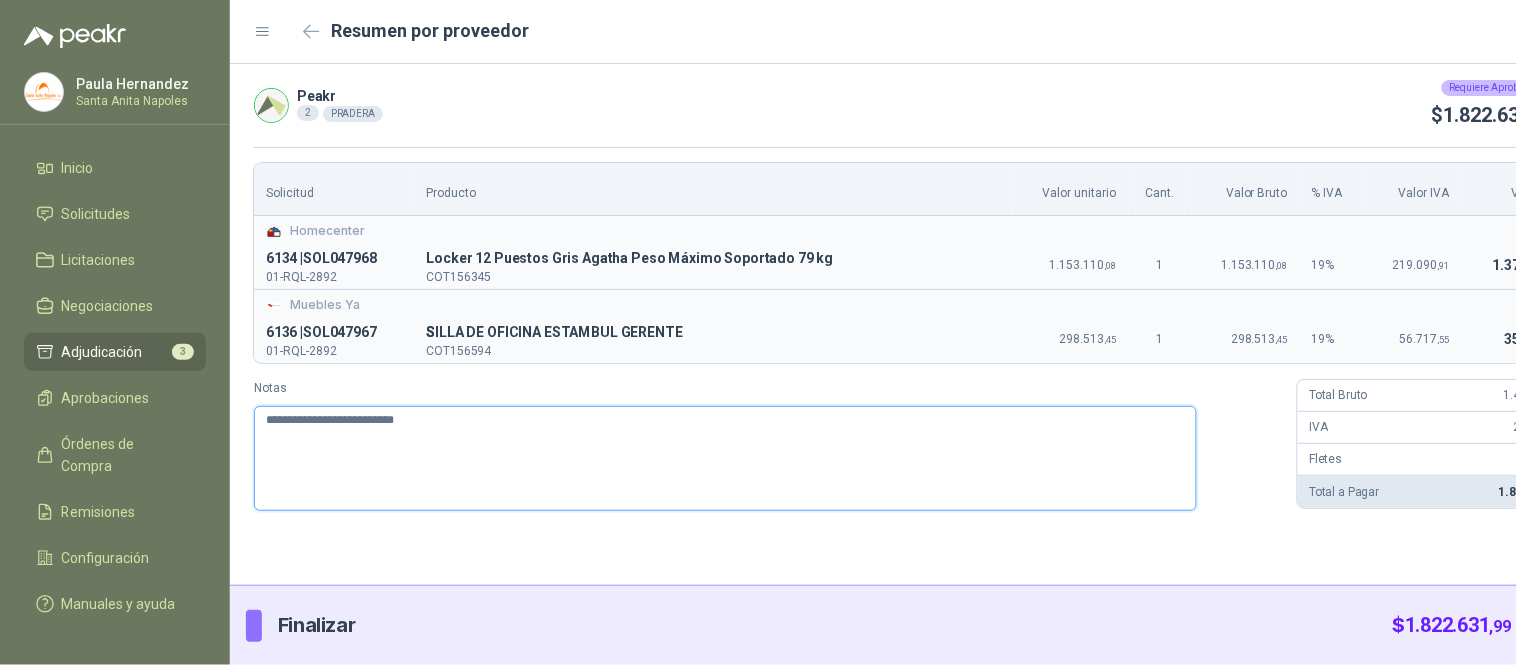 type 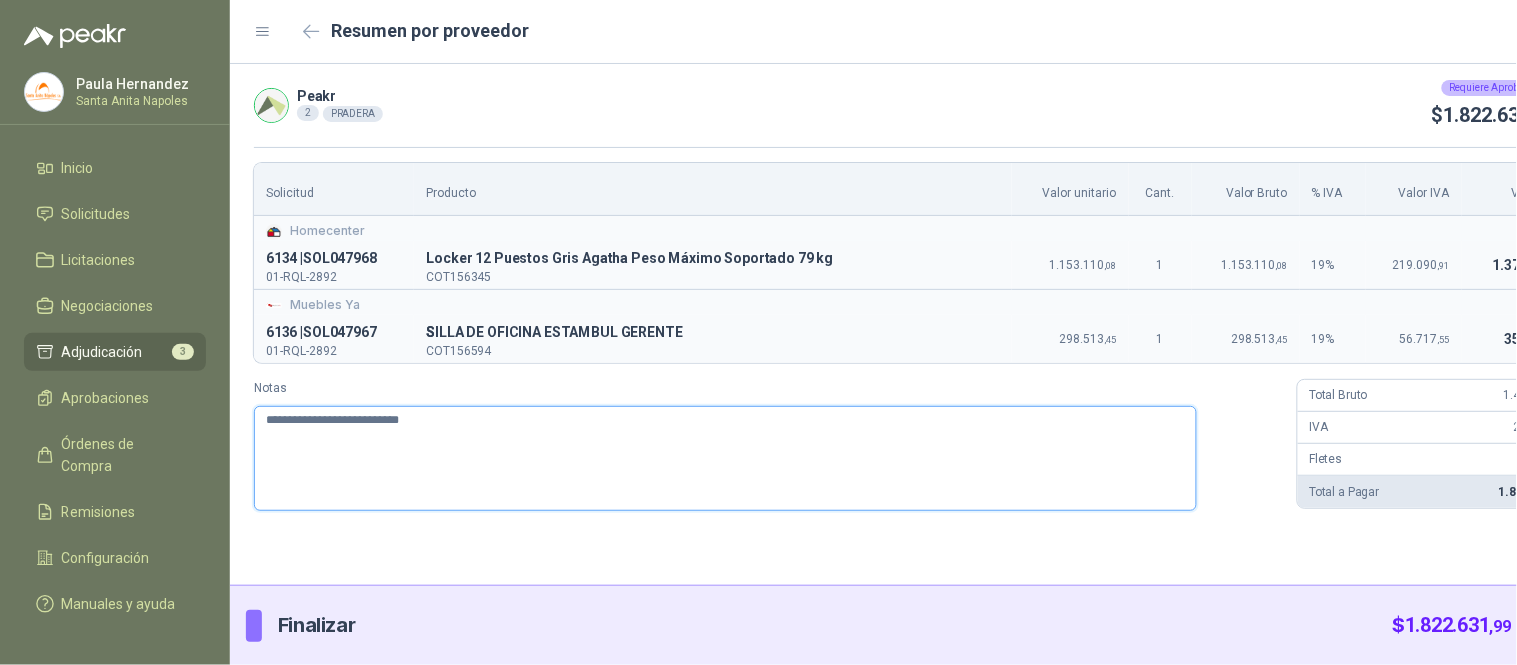 type 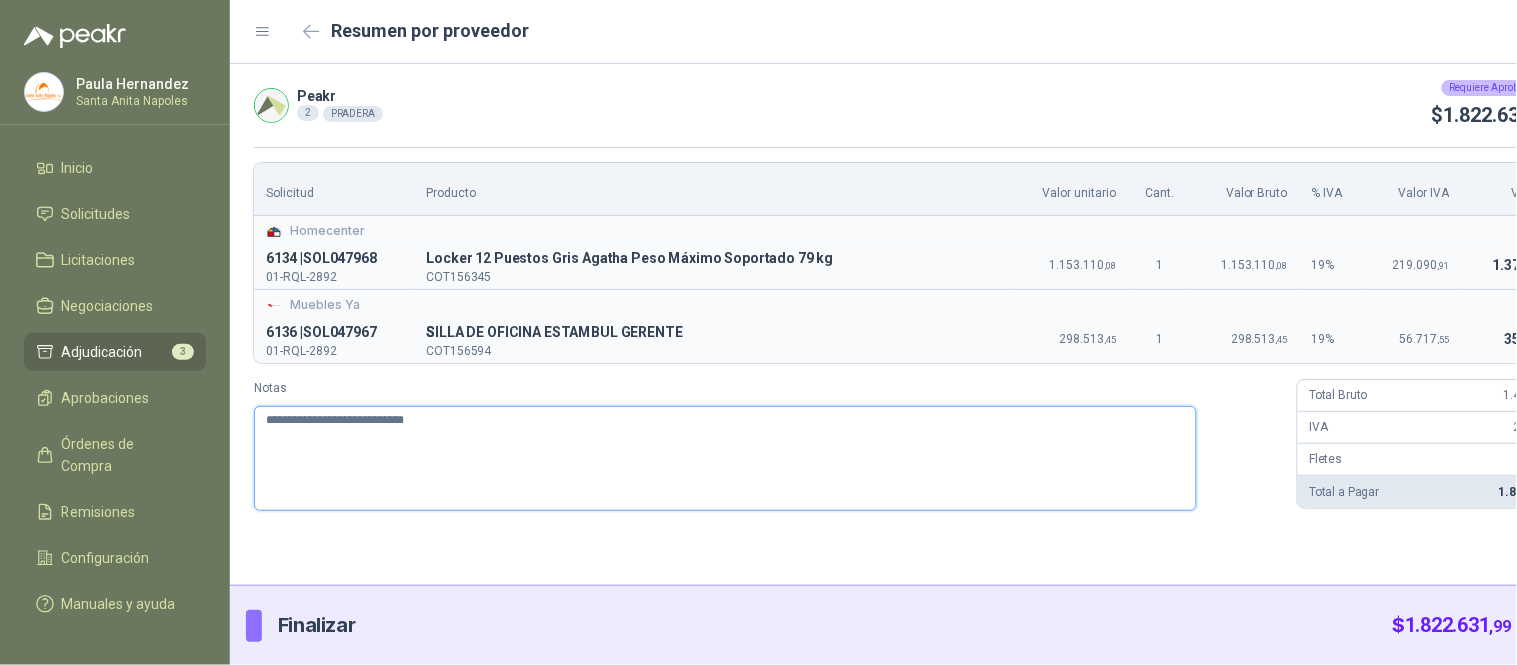 type 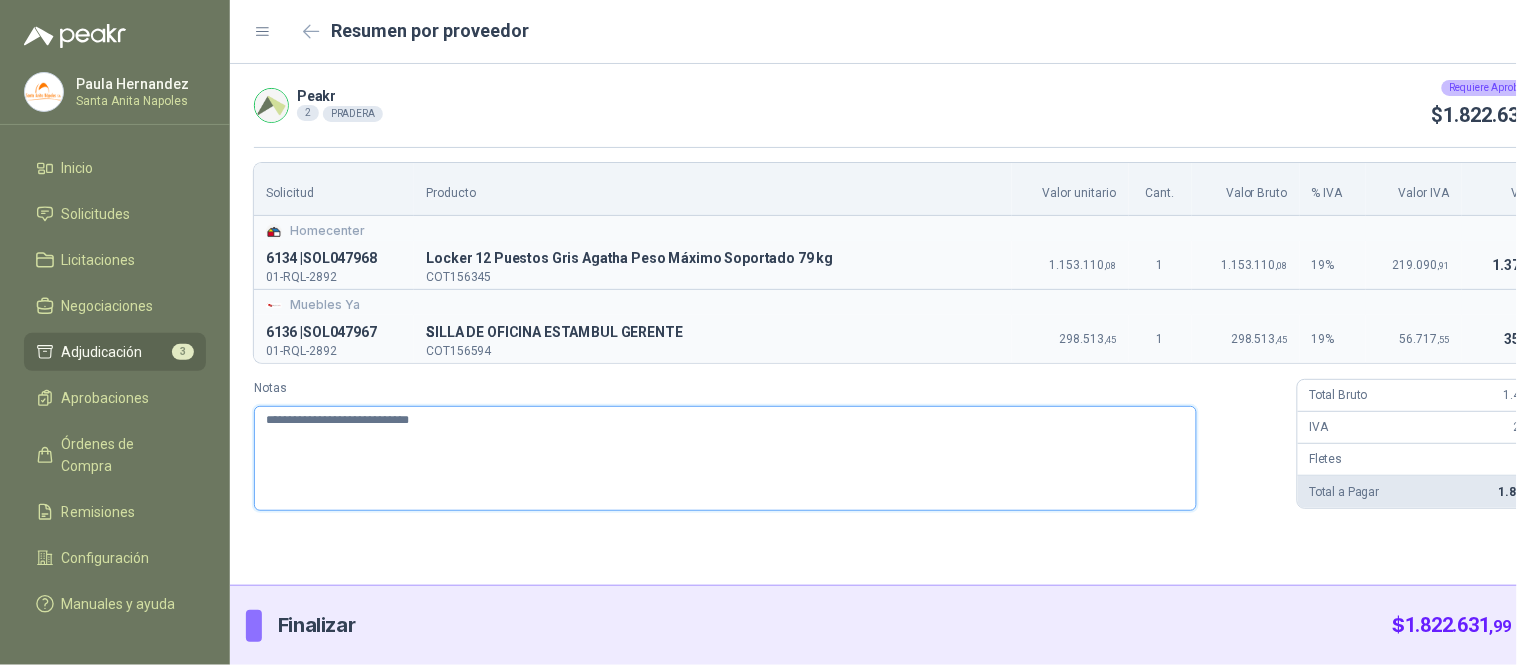 type 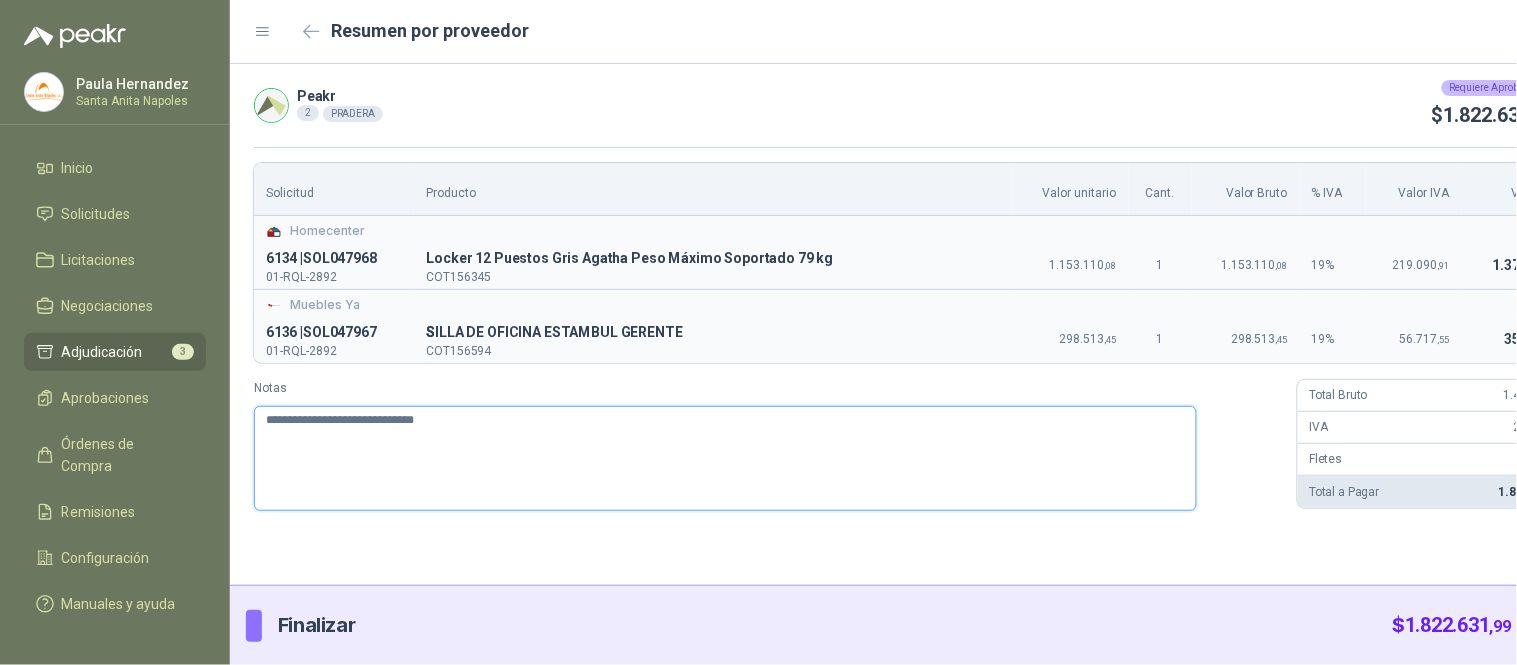 type 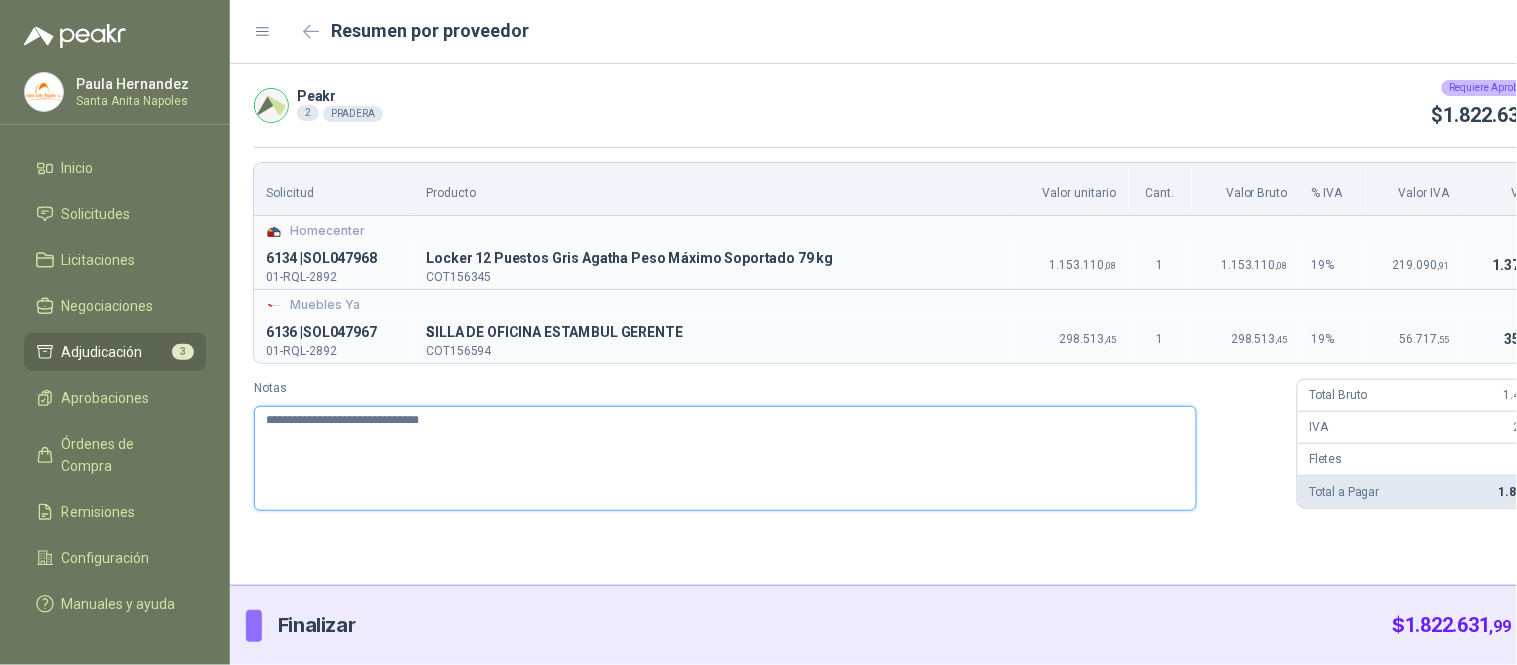 type 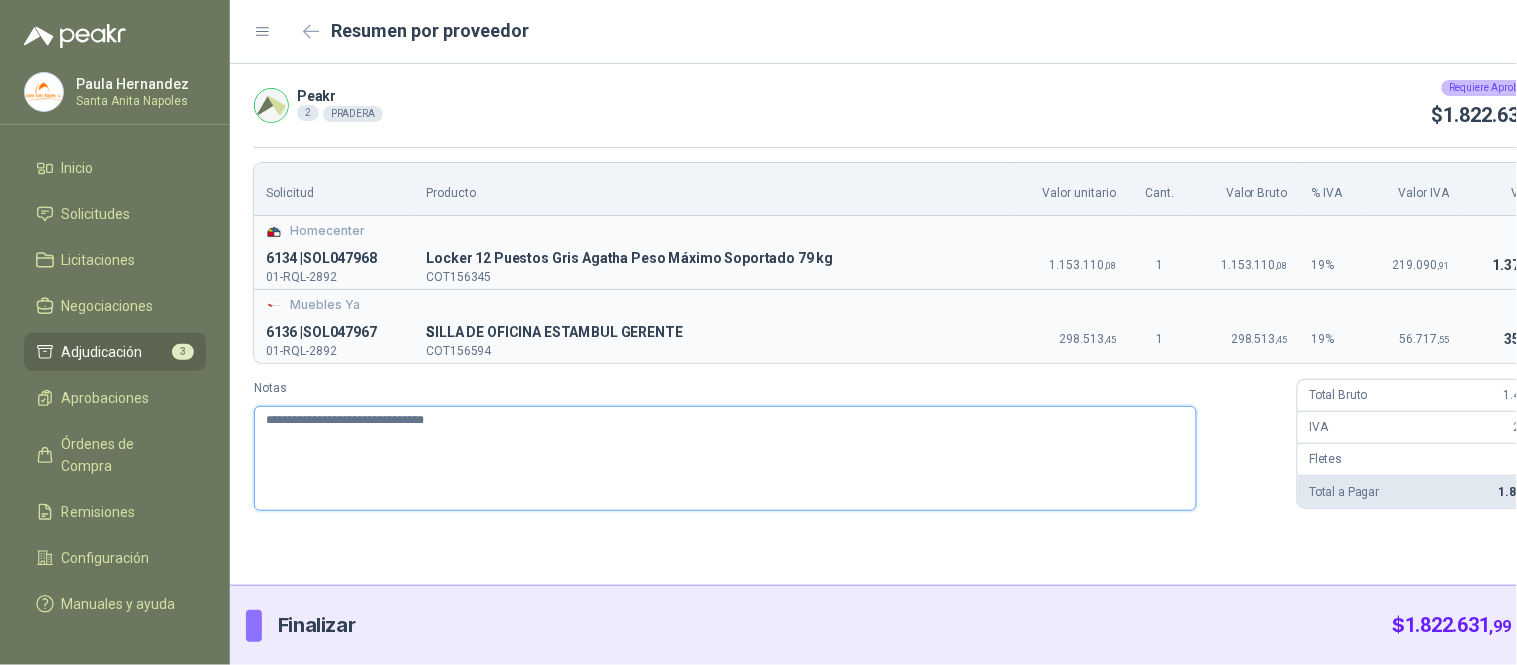 type 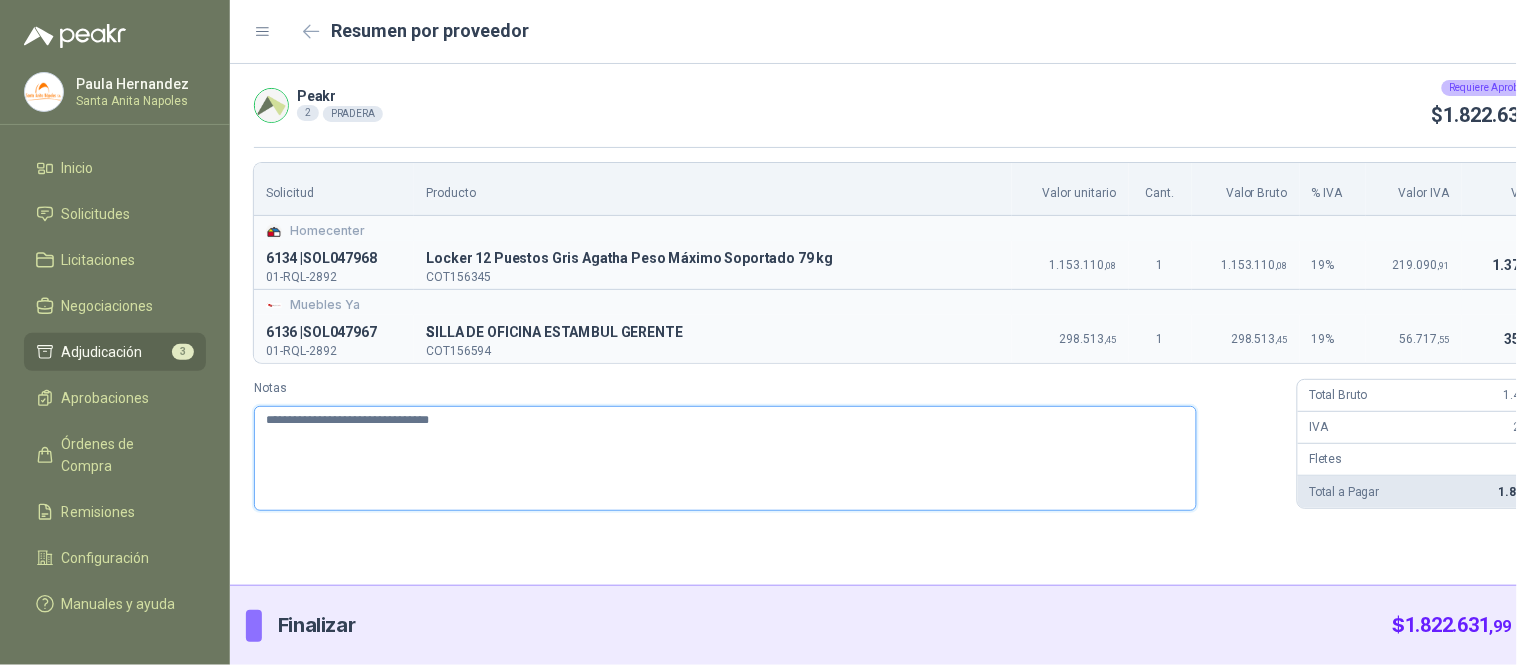 type 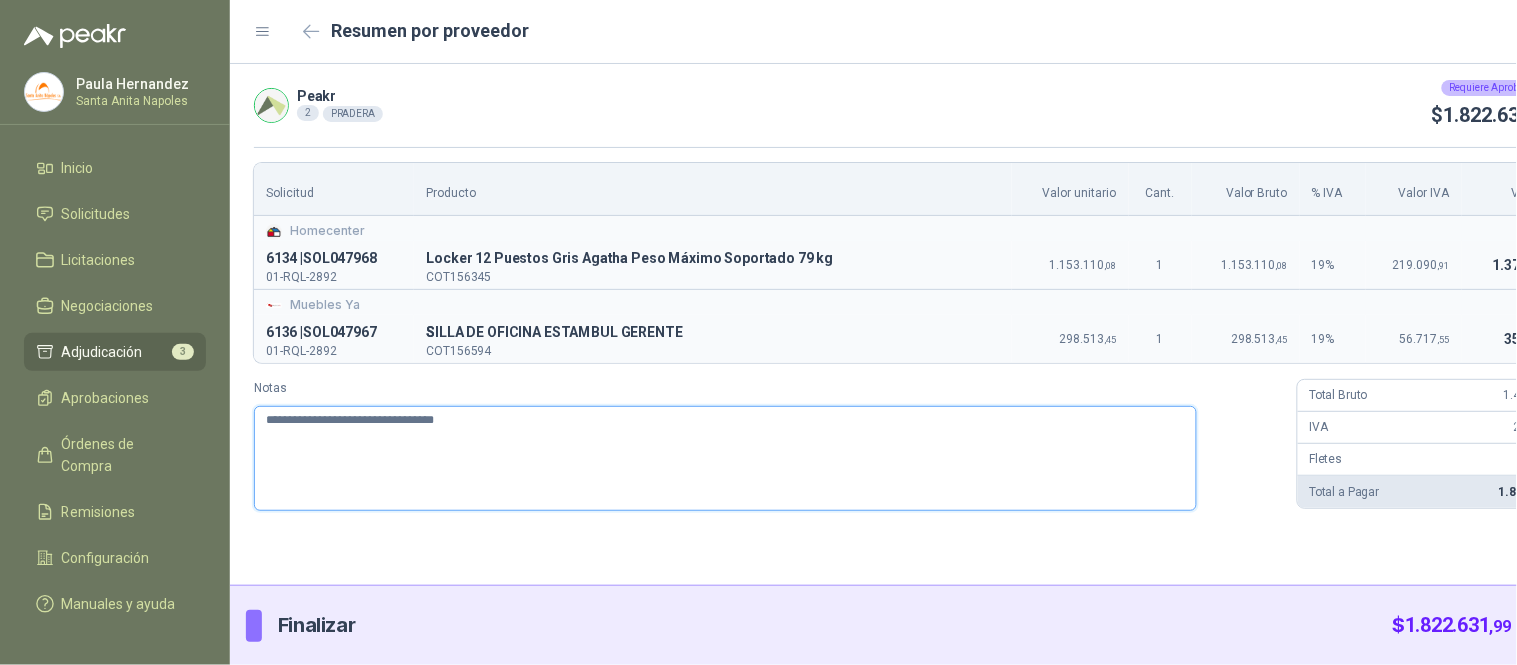 type 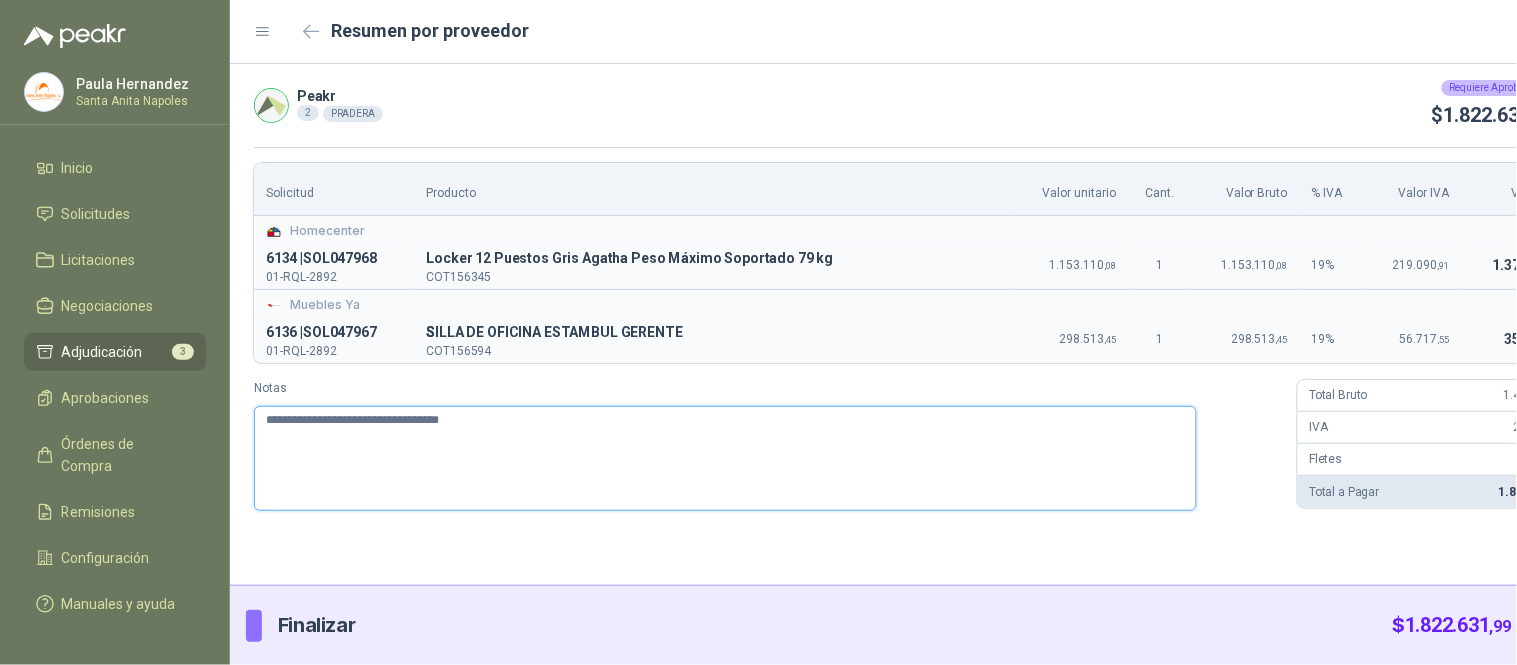 type 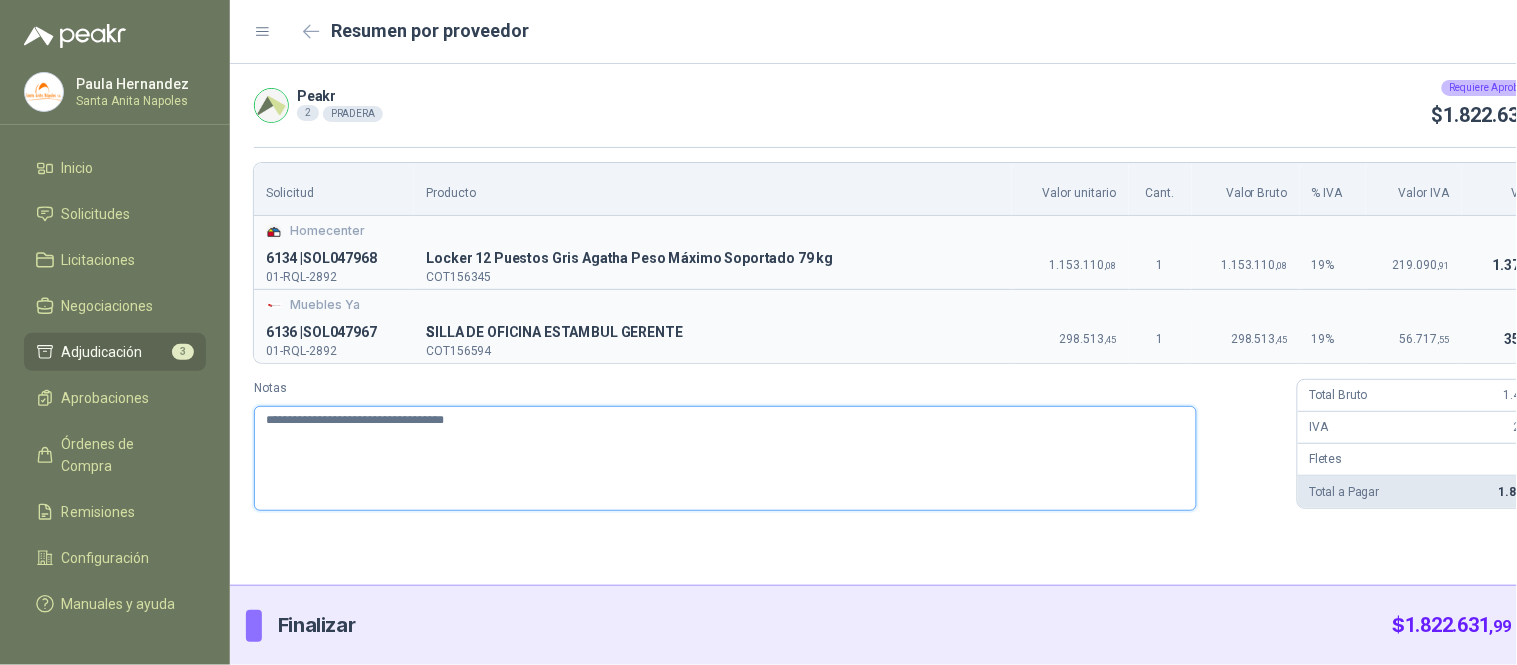 type 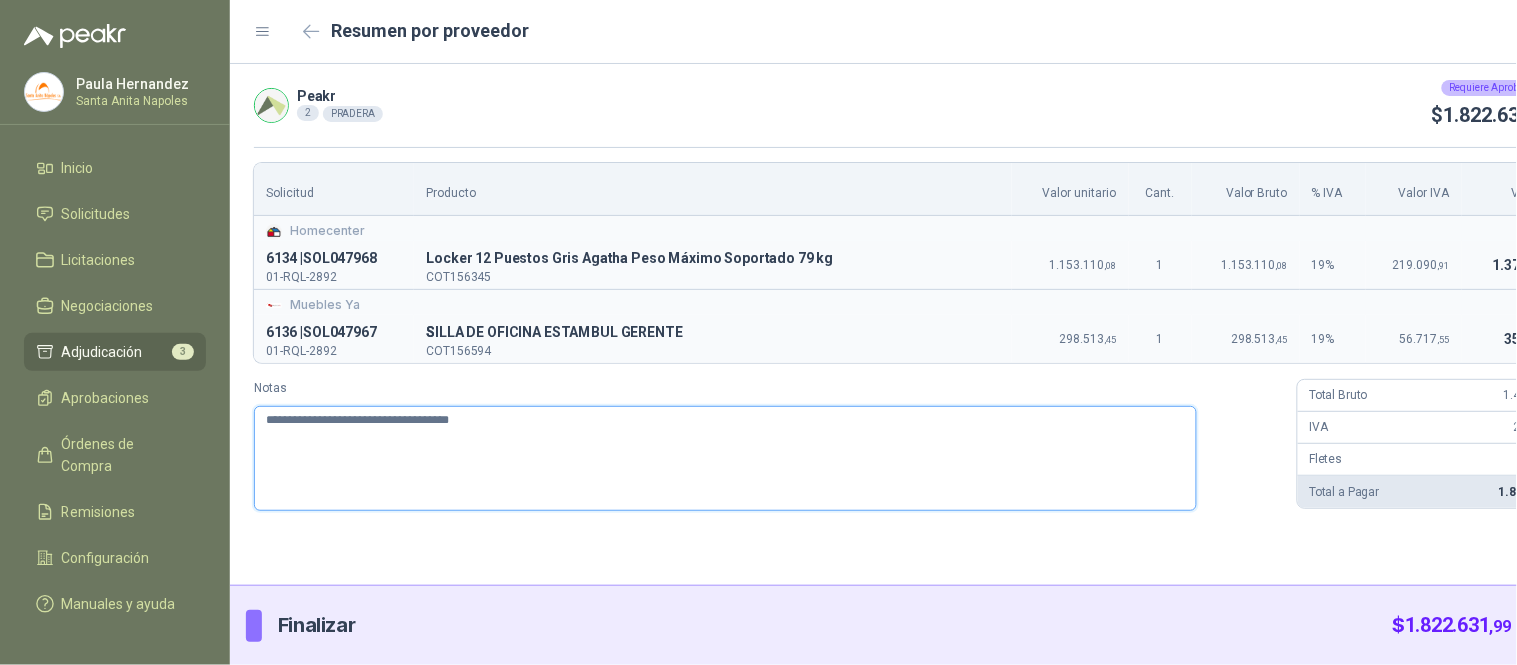 type 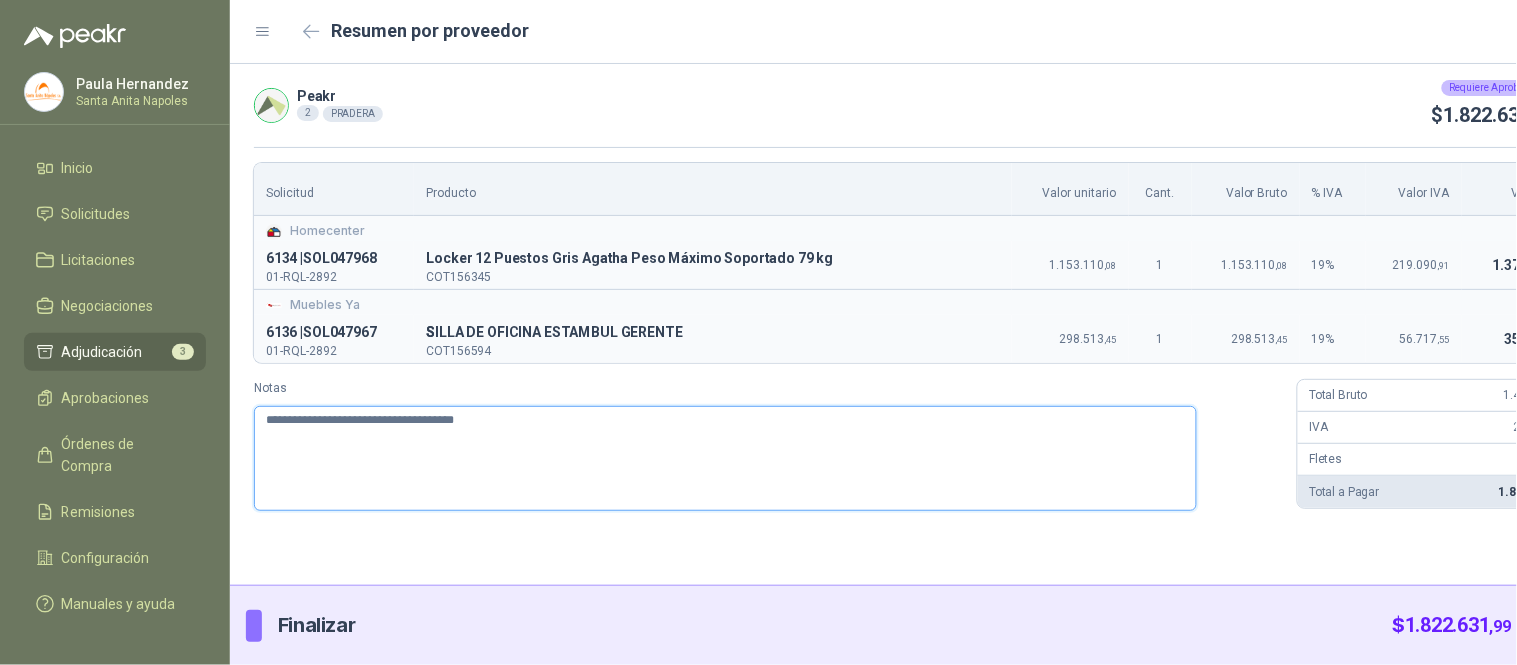 type 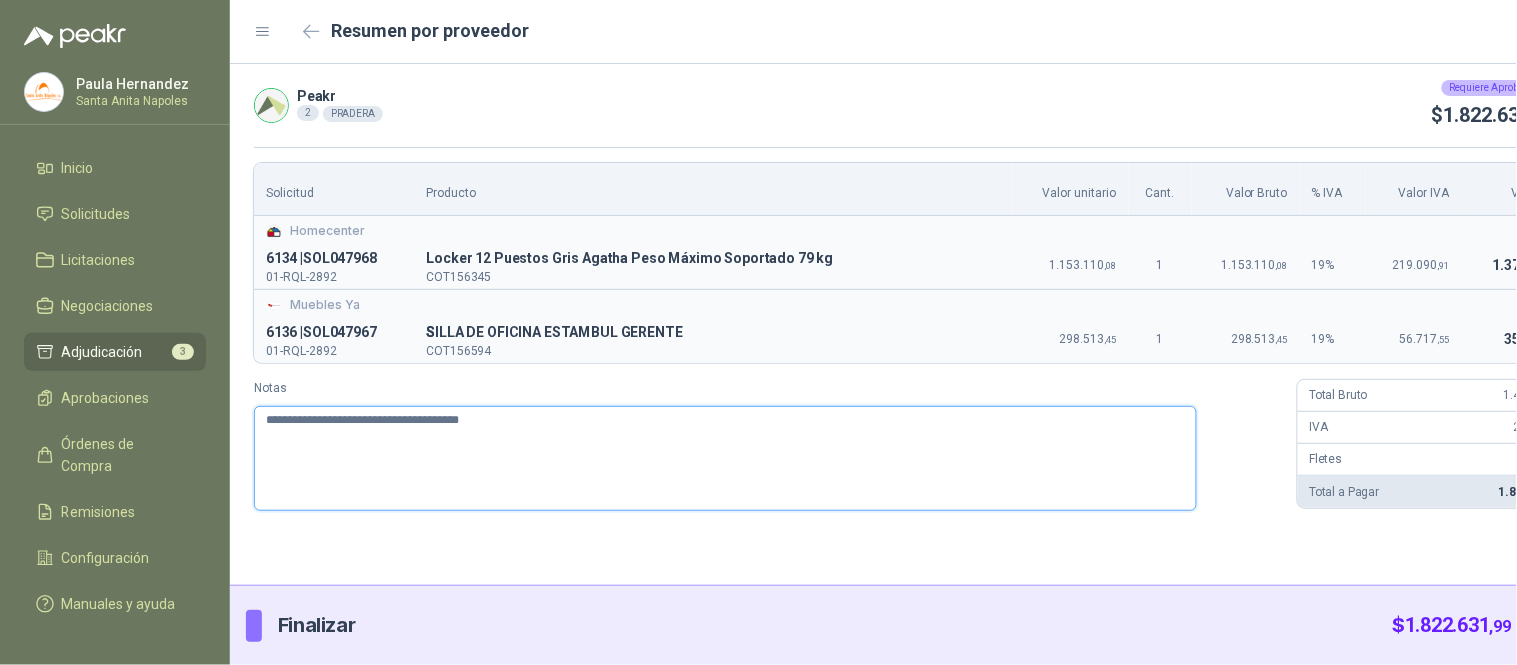 type 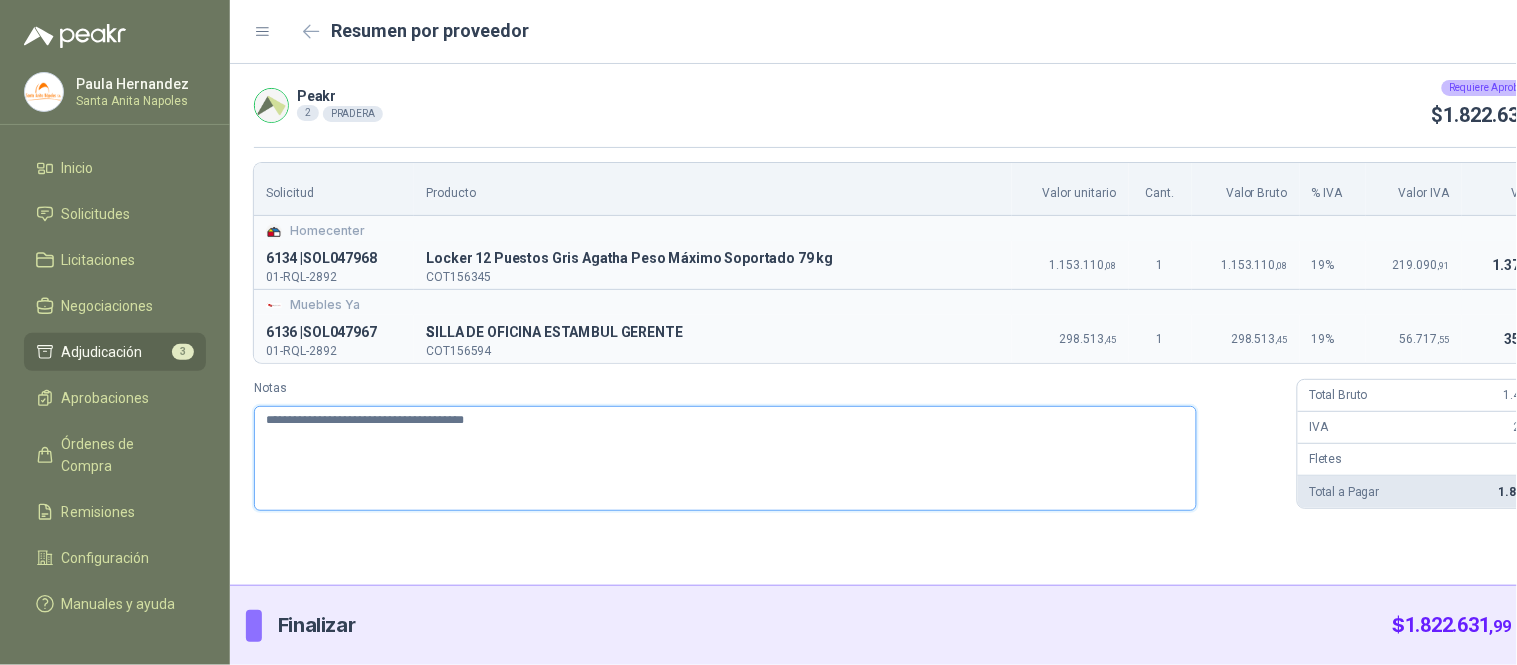 type 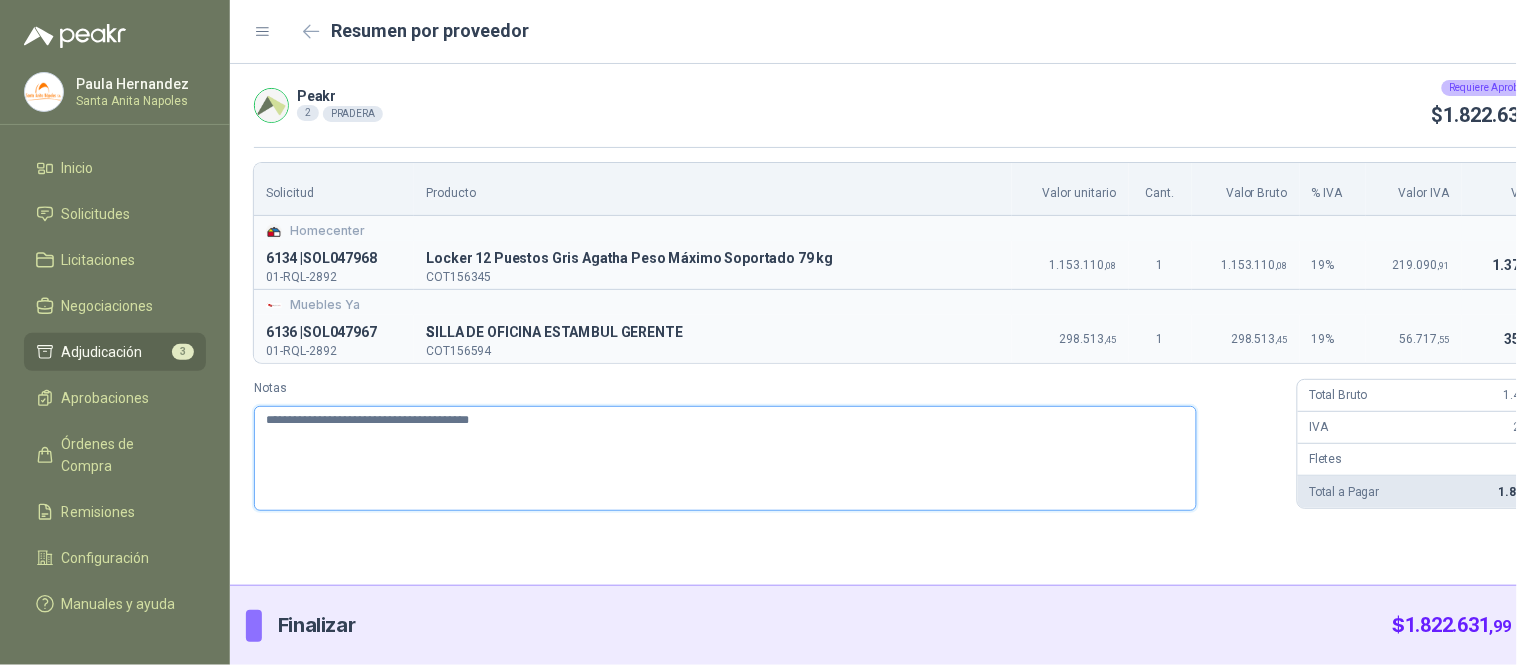 type 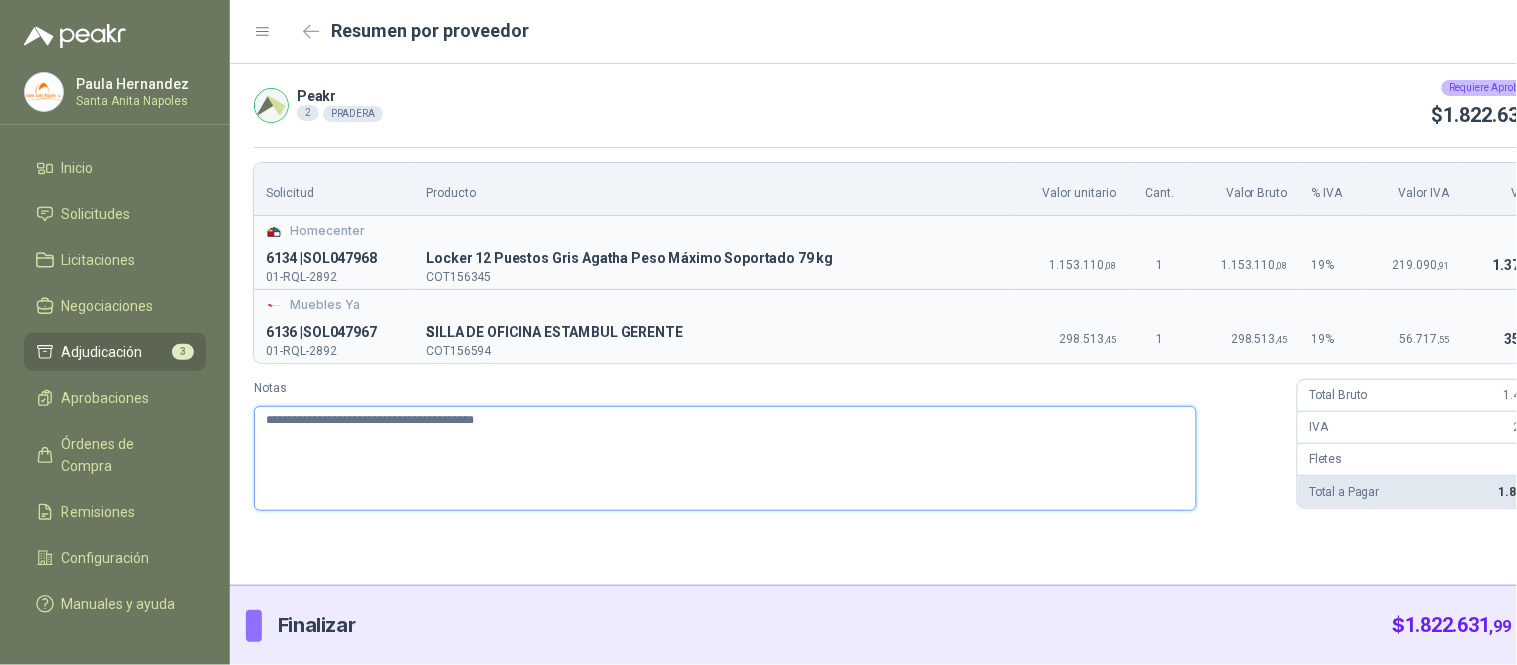 type 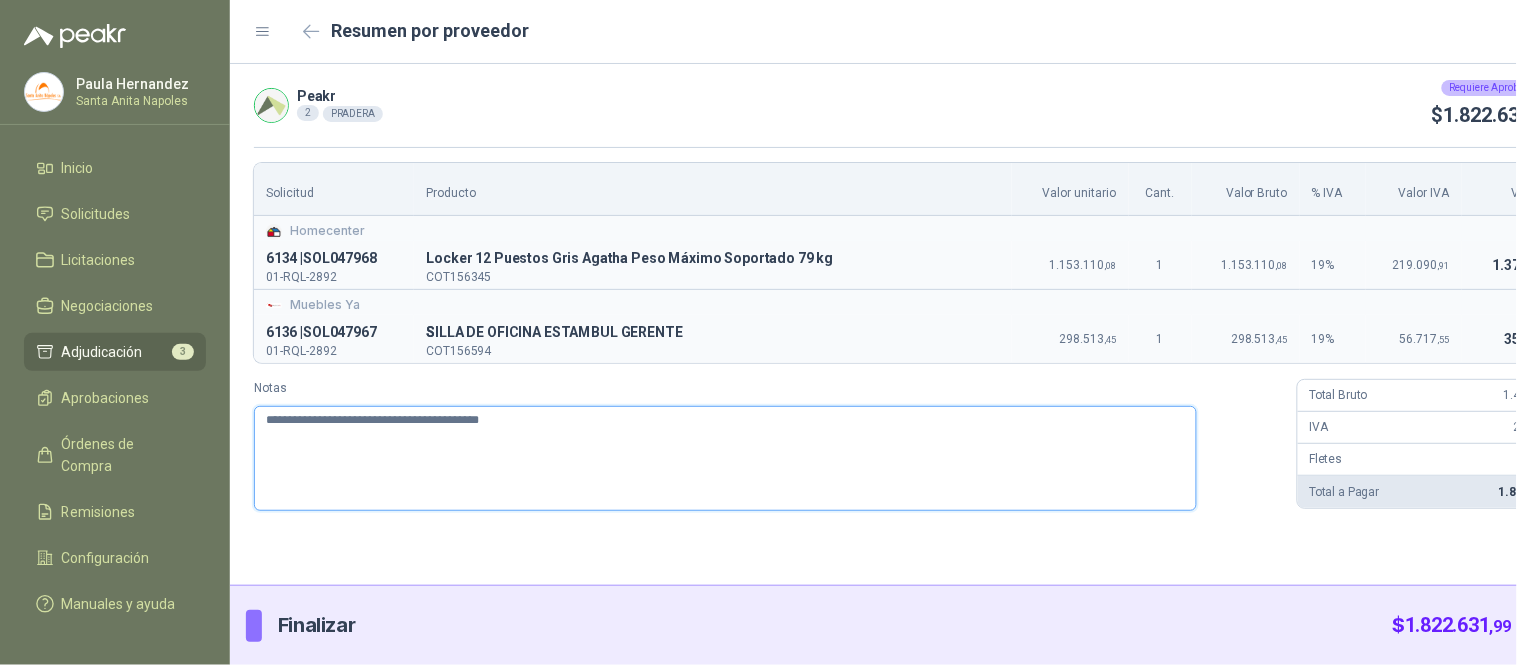 type 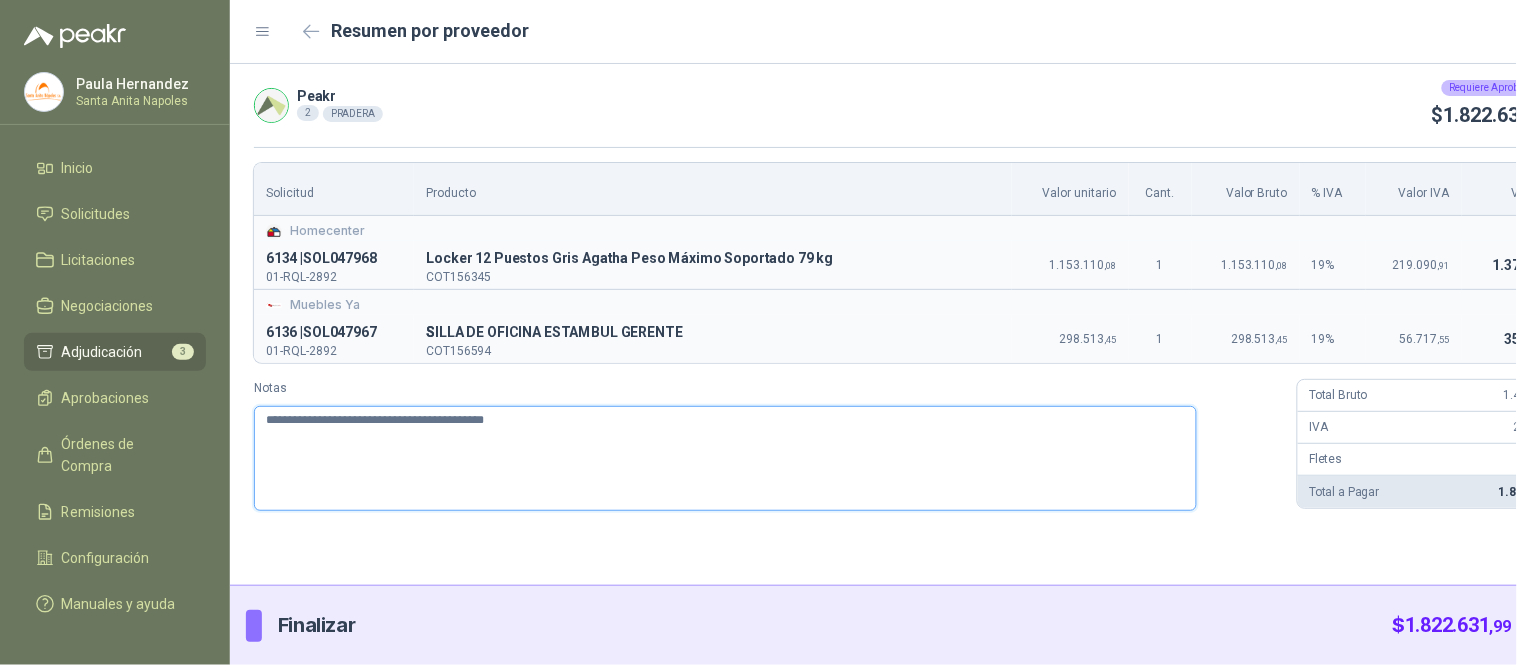 type 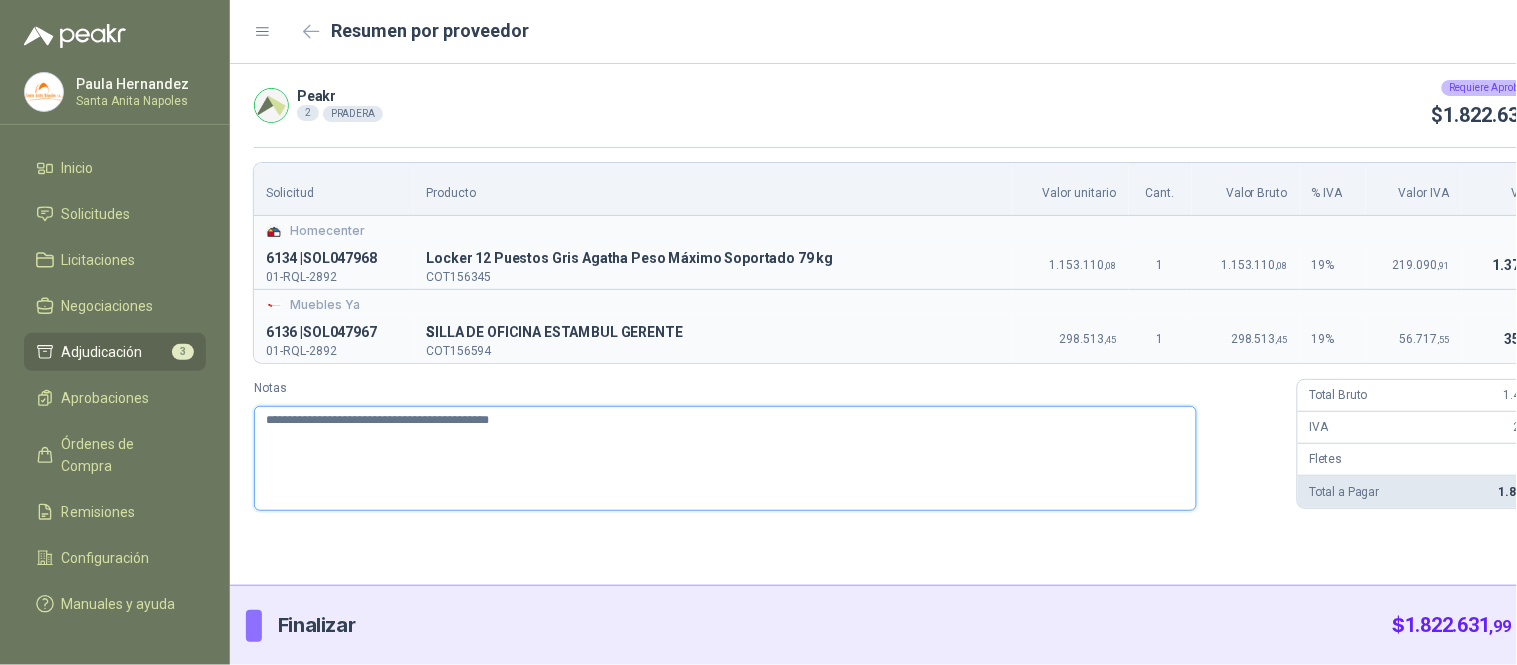 type 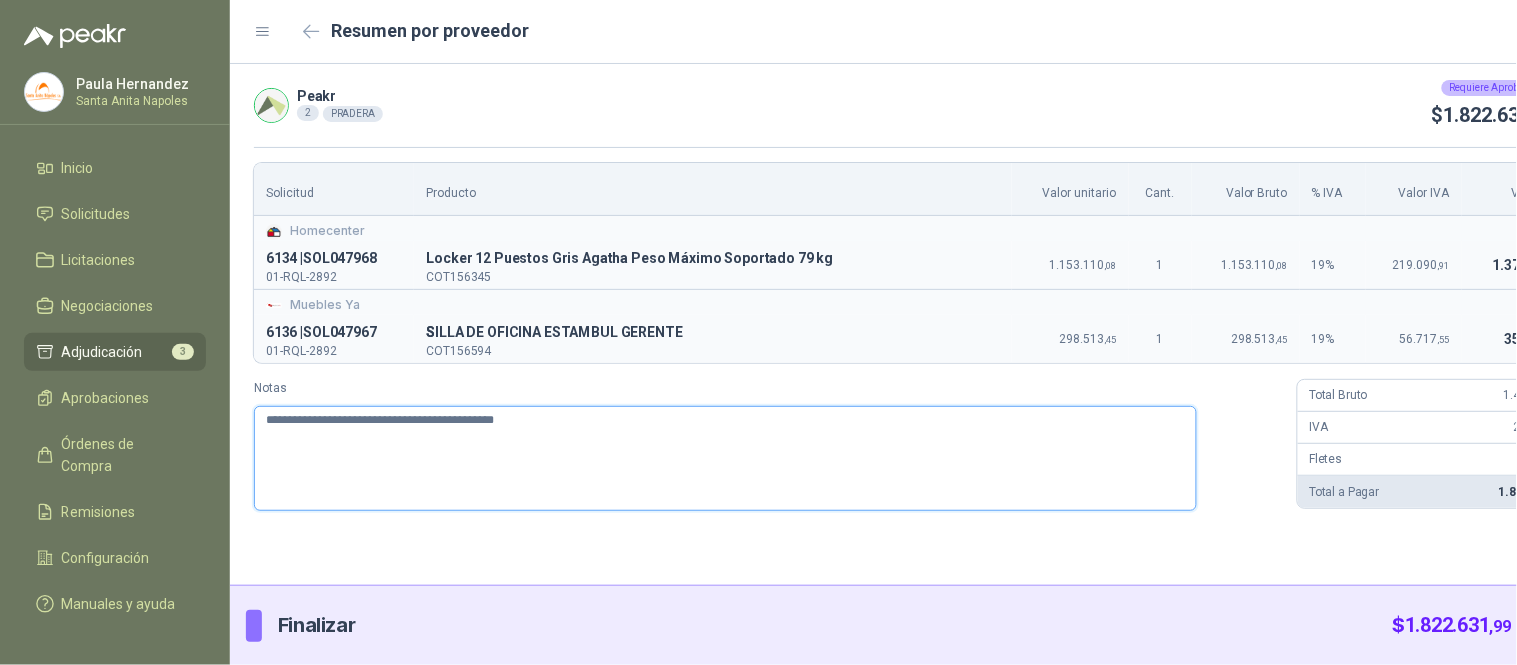 type 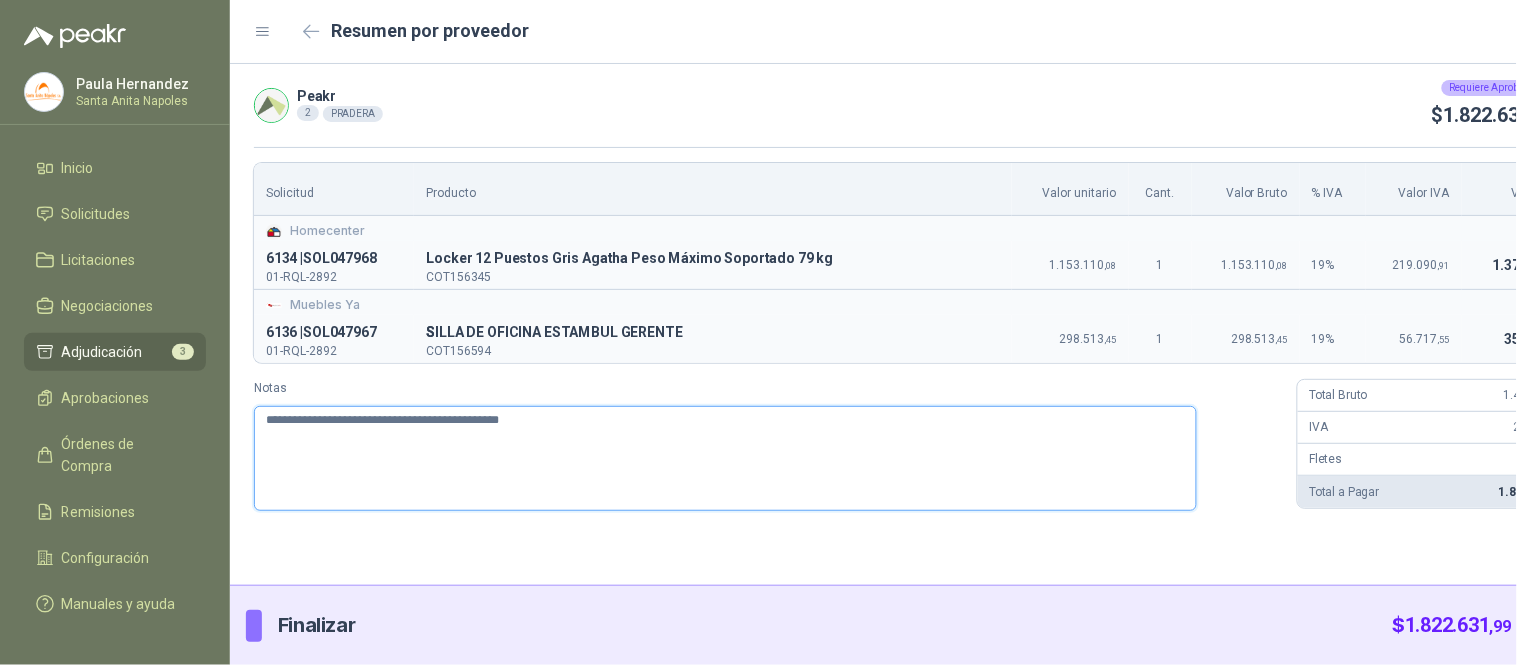 type 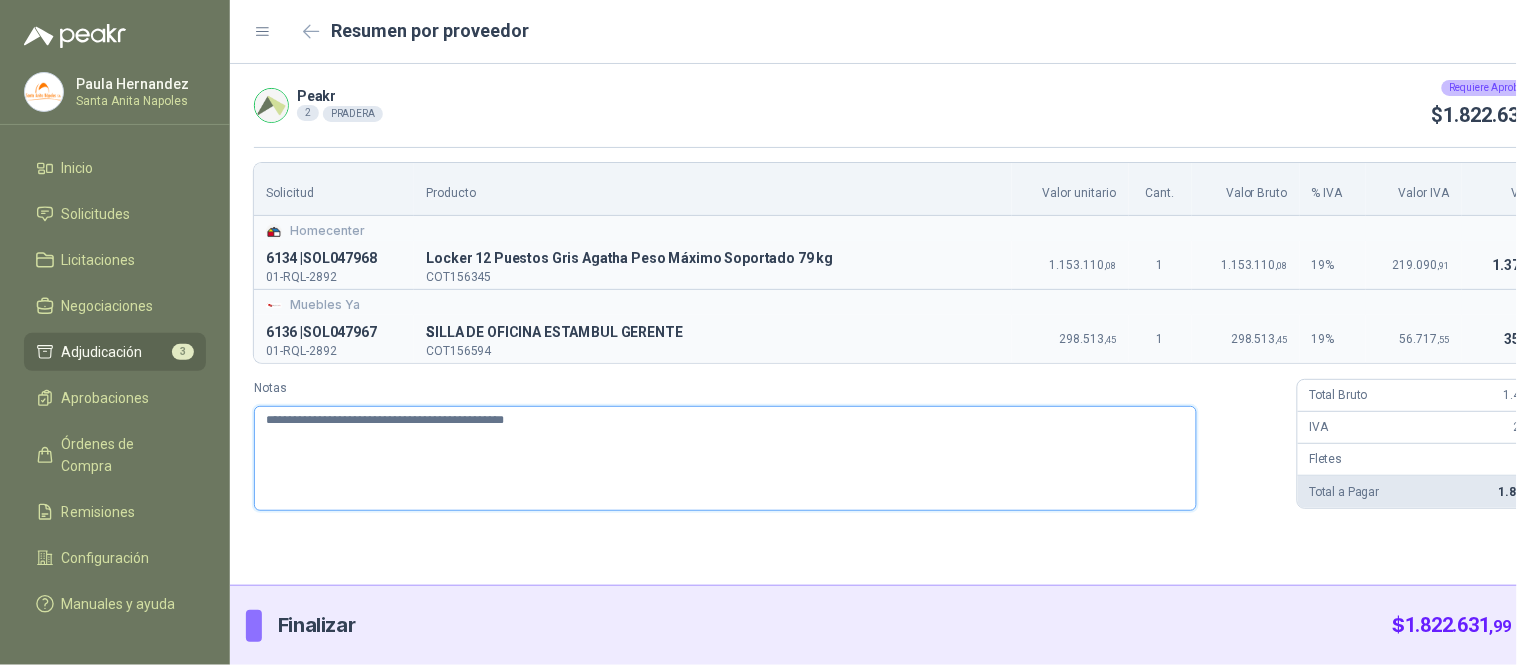 type 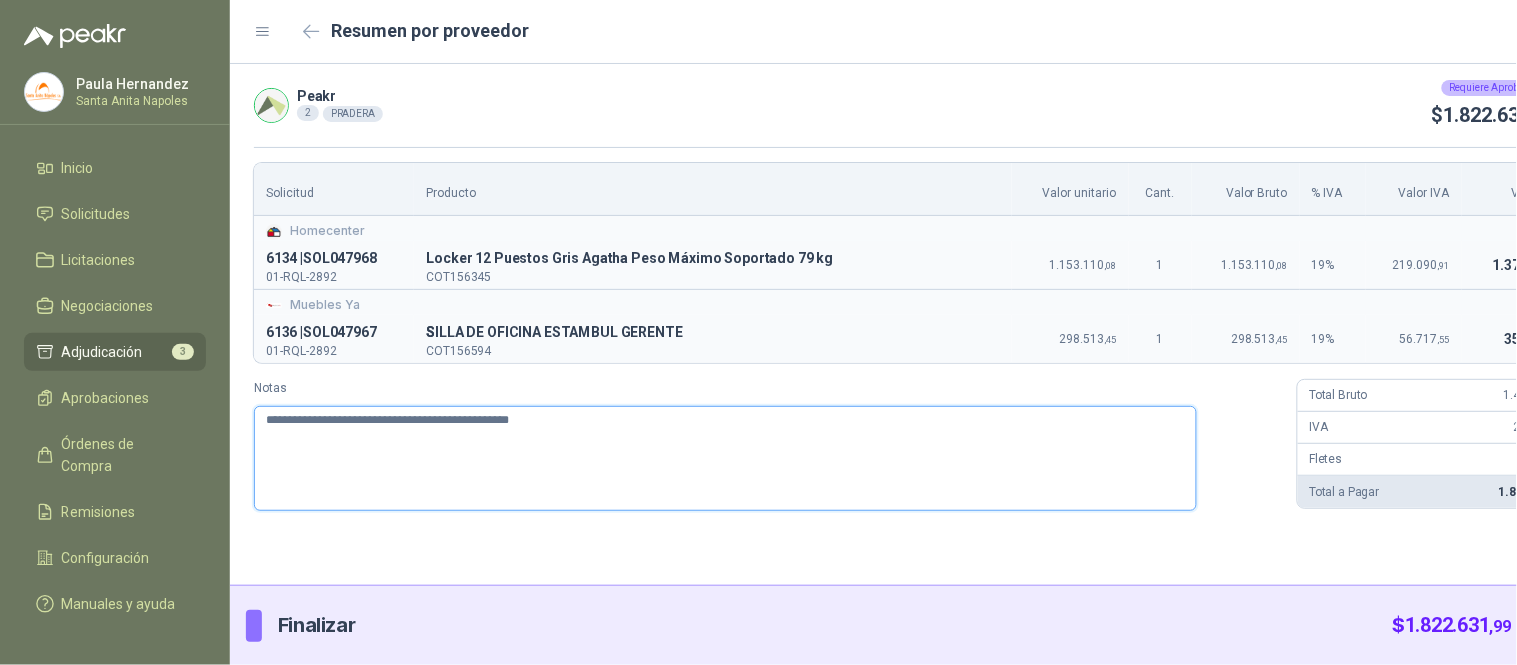 type 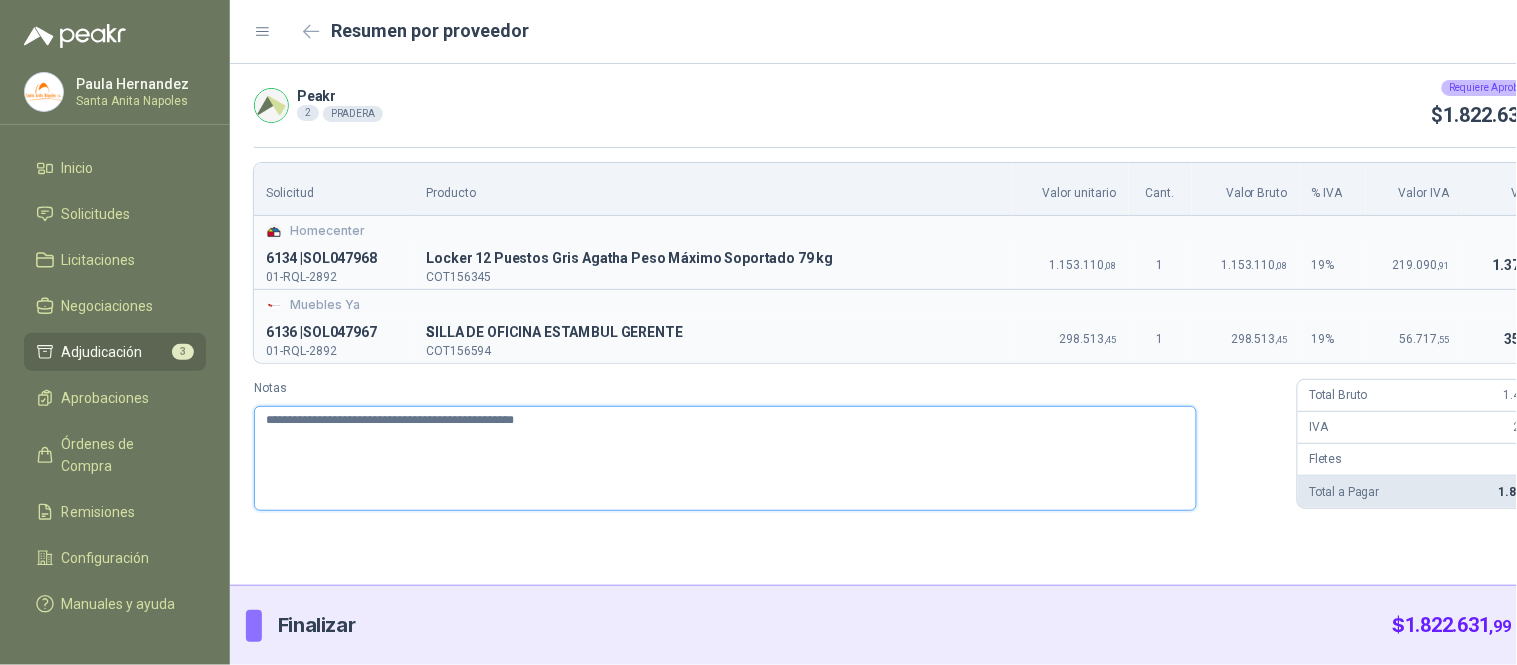 type 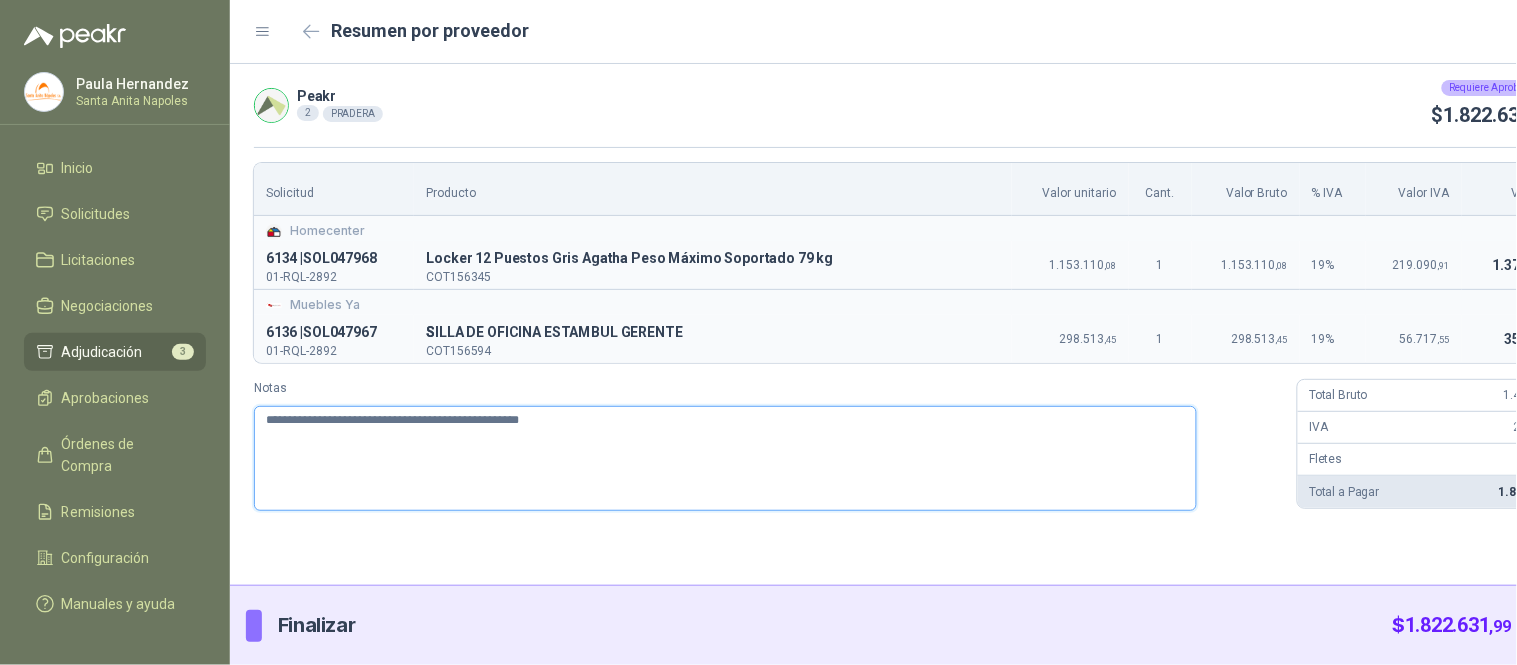 type 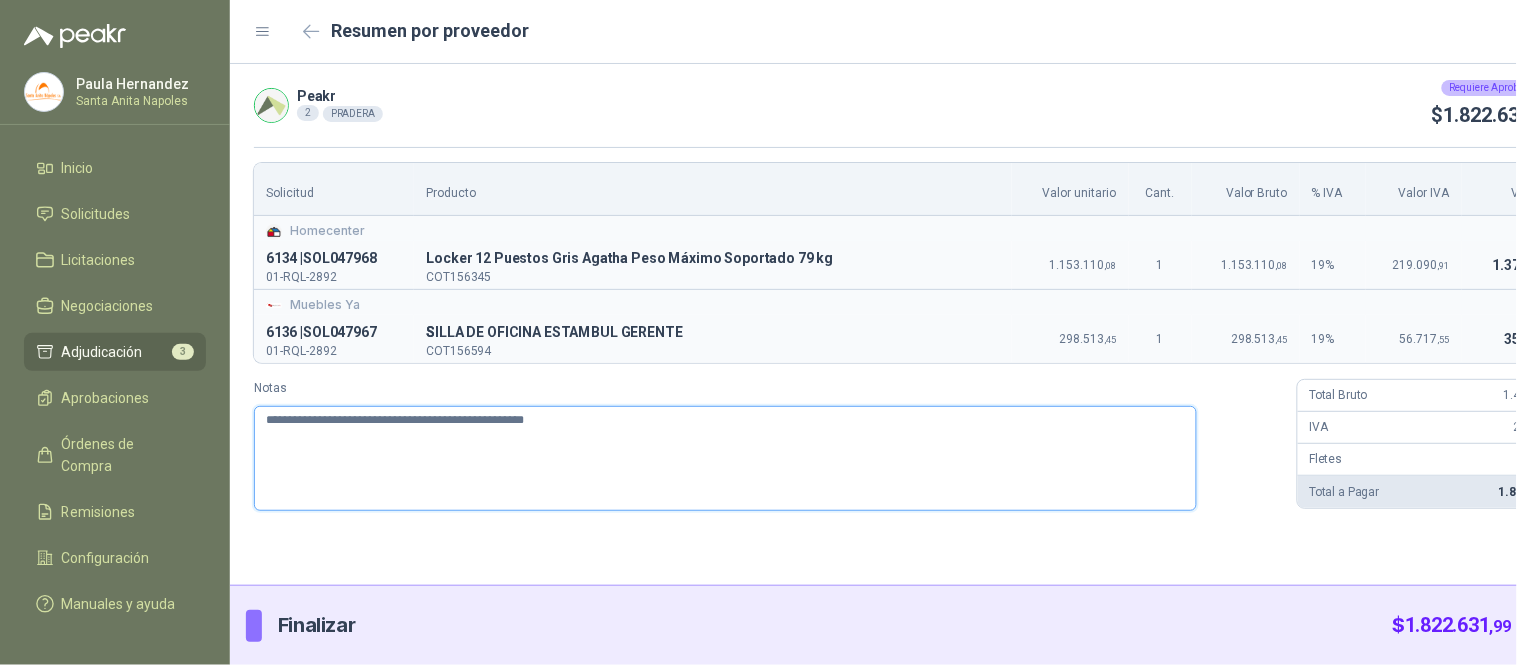 type 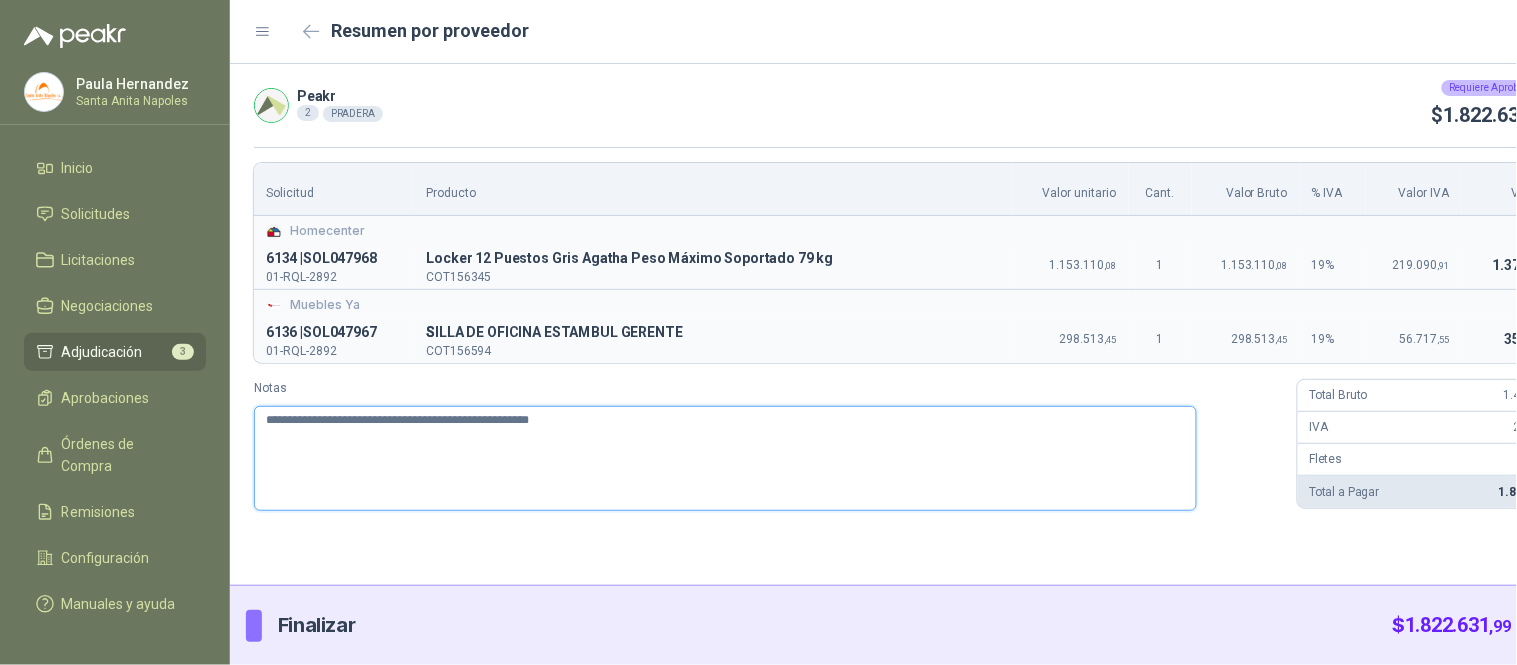 type 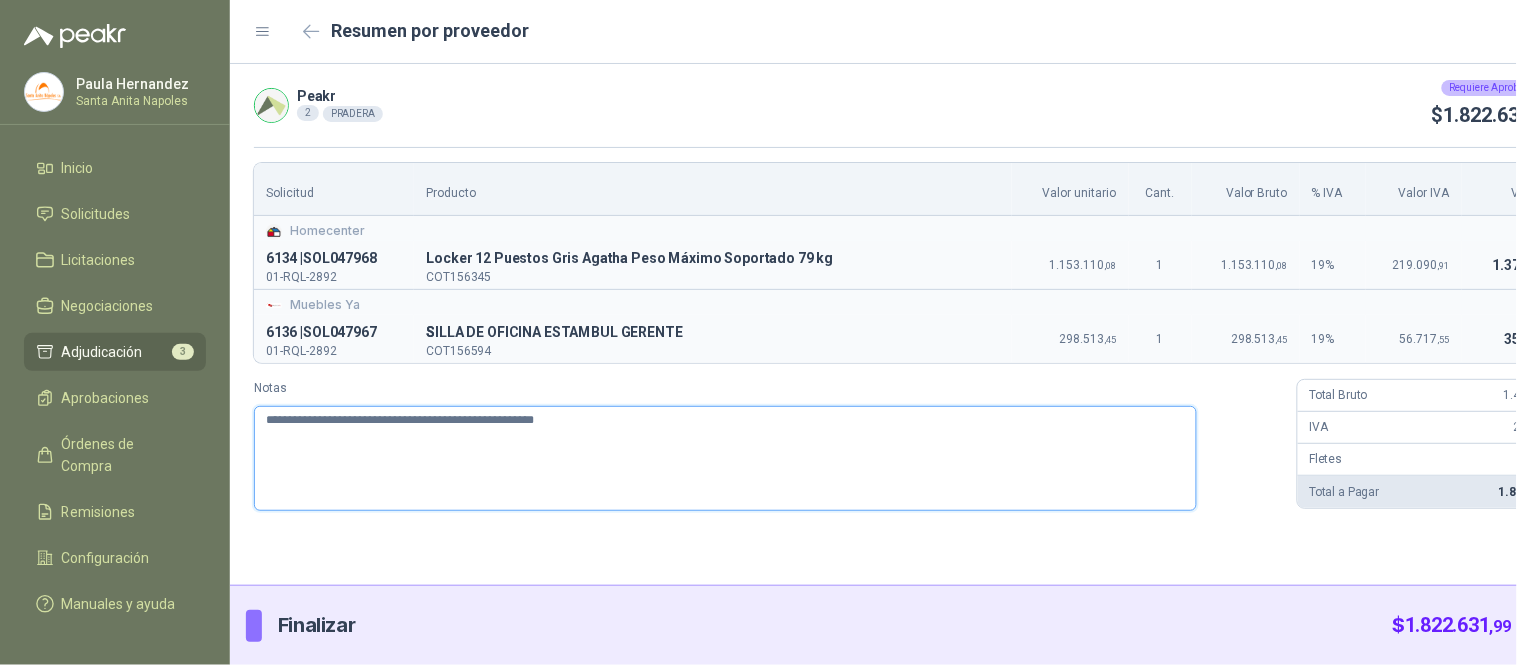 type 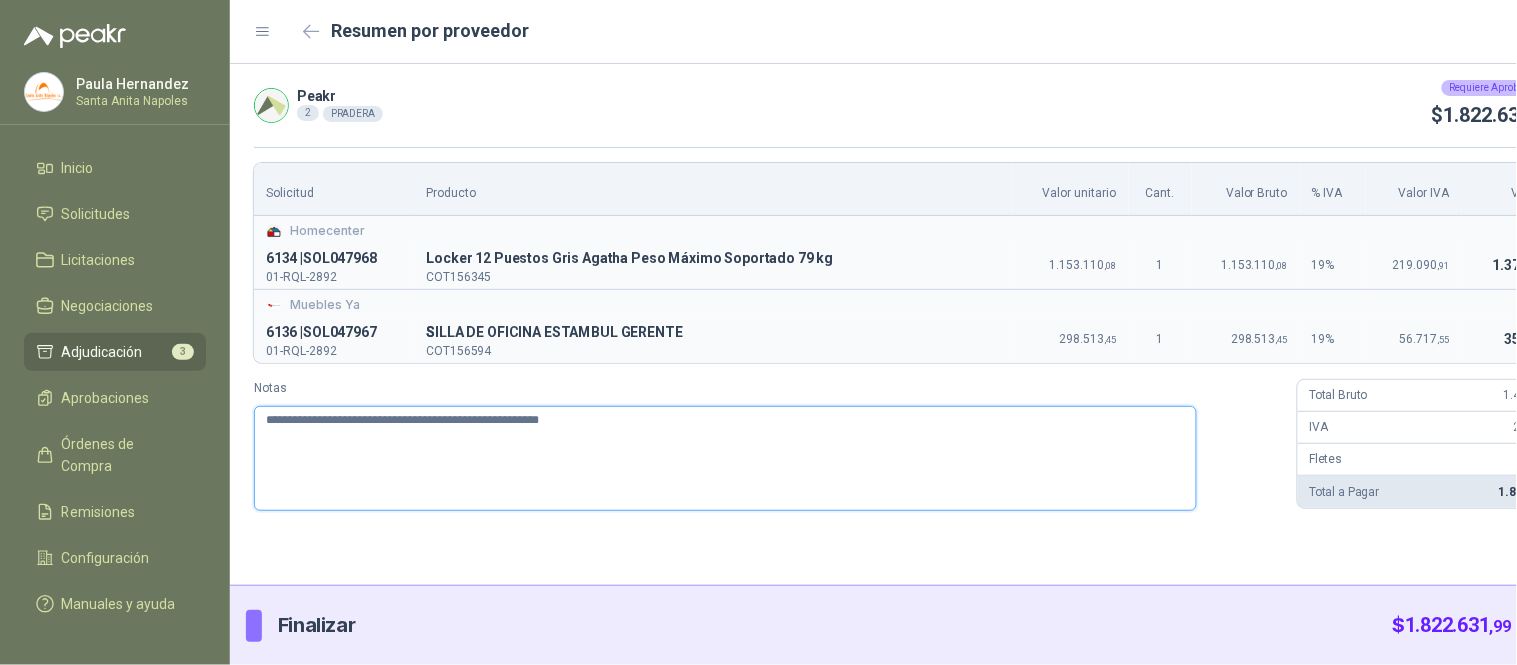 type 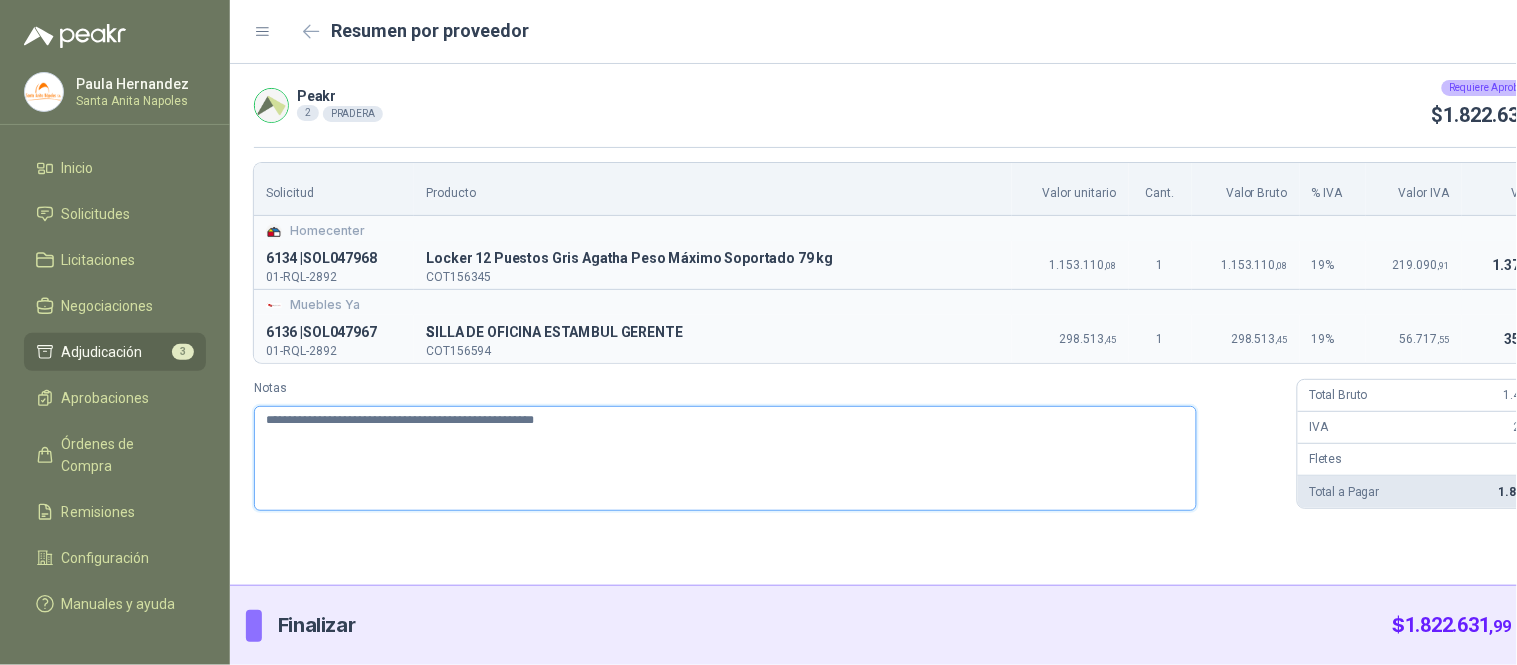 type 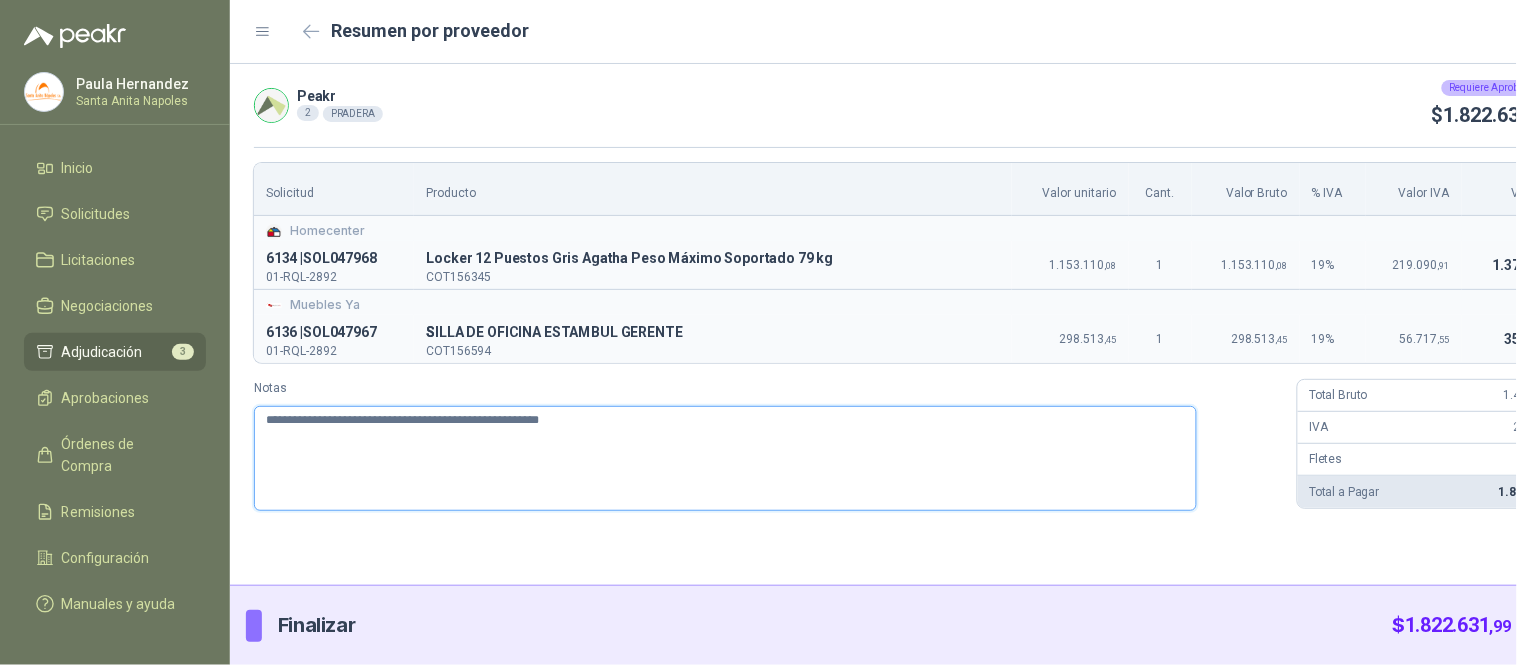 type 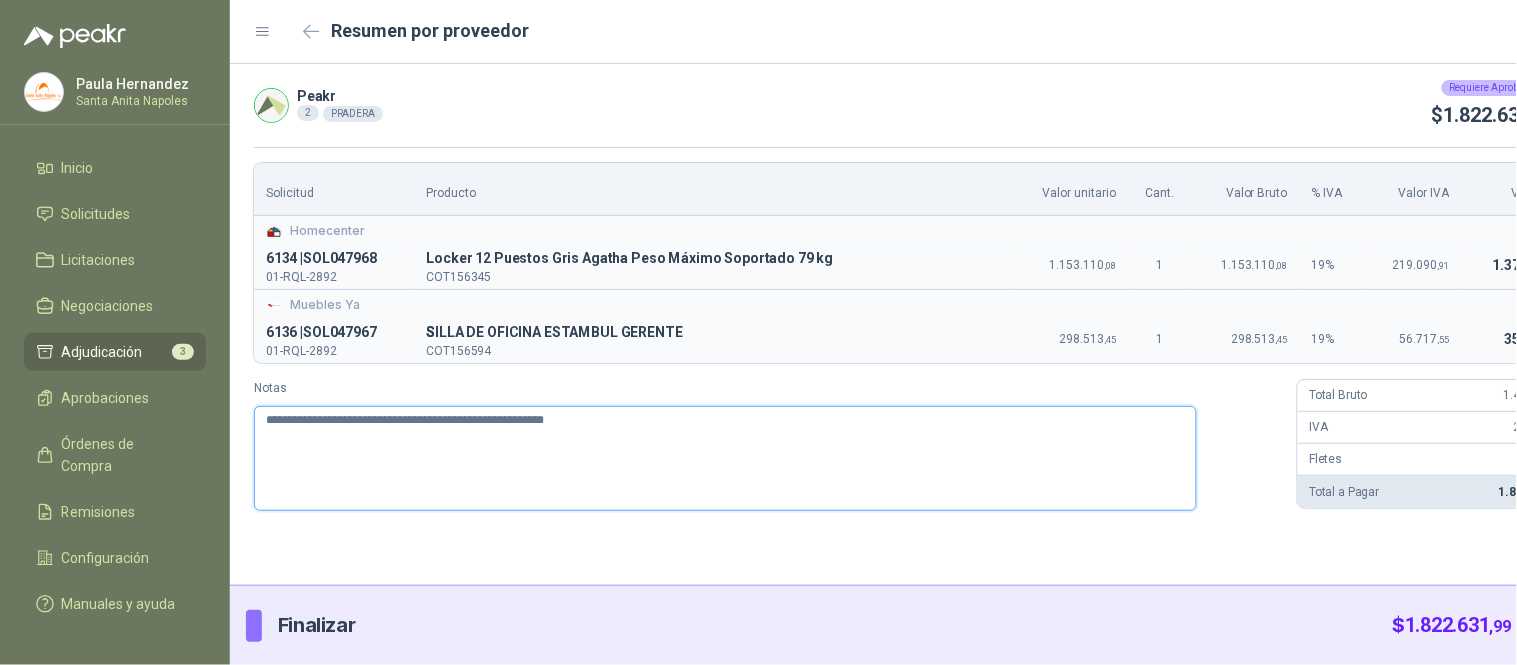 type 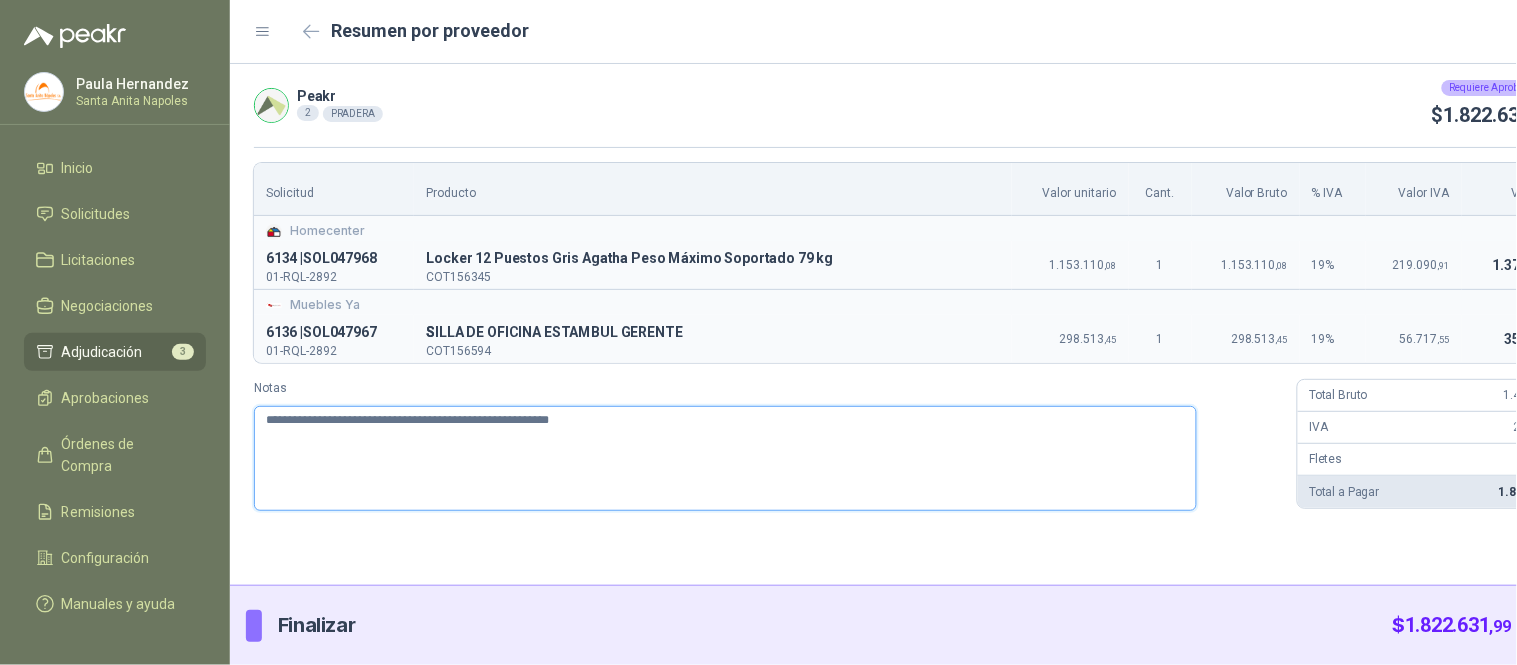 type 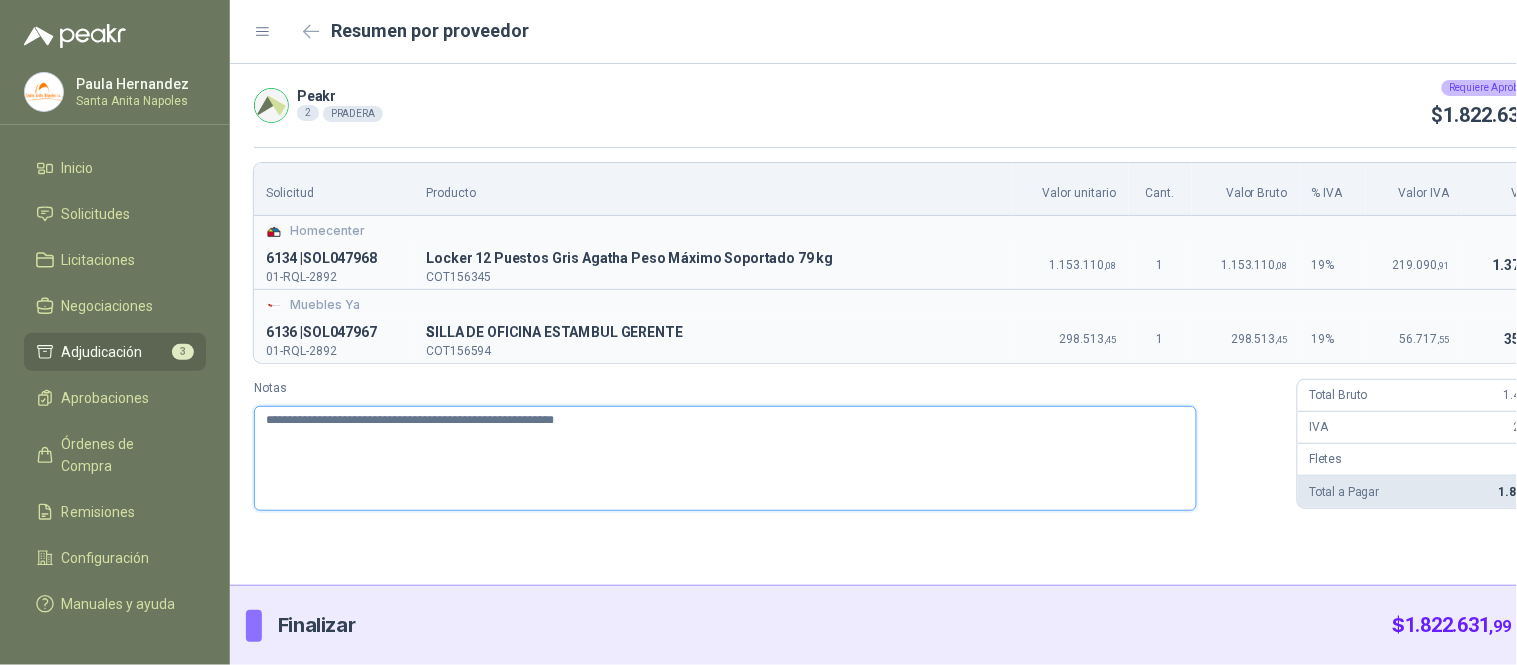 type 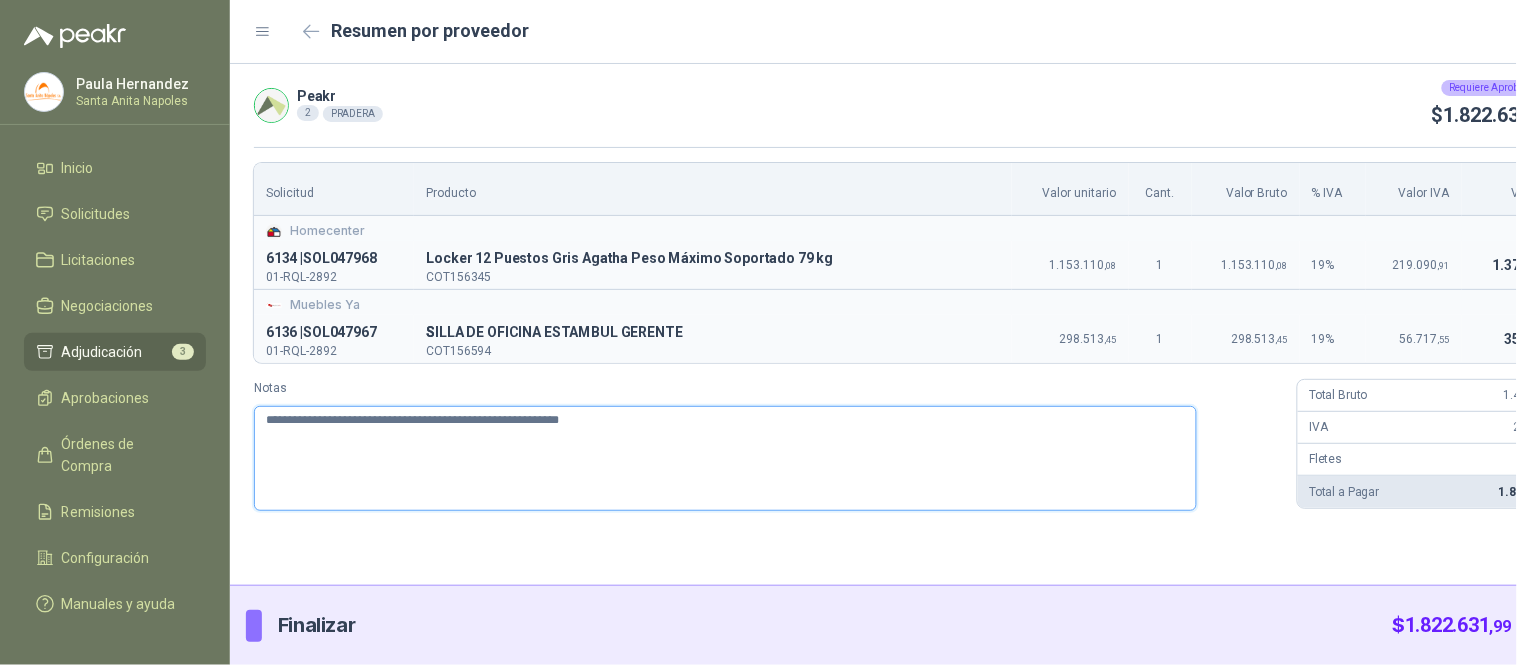 type 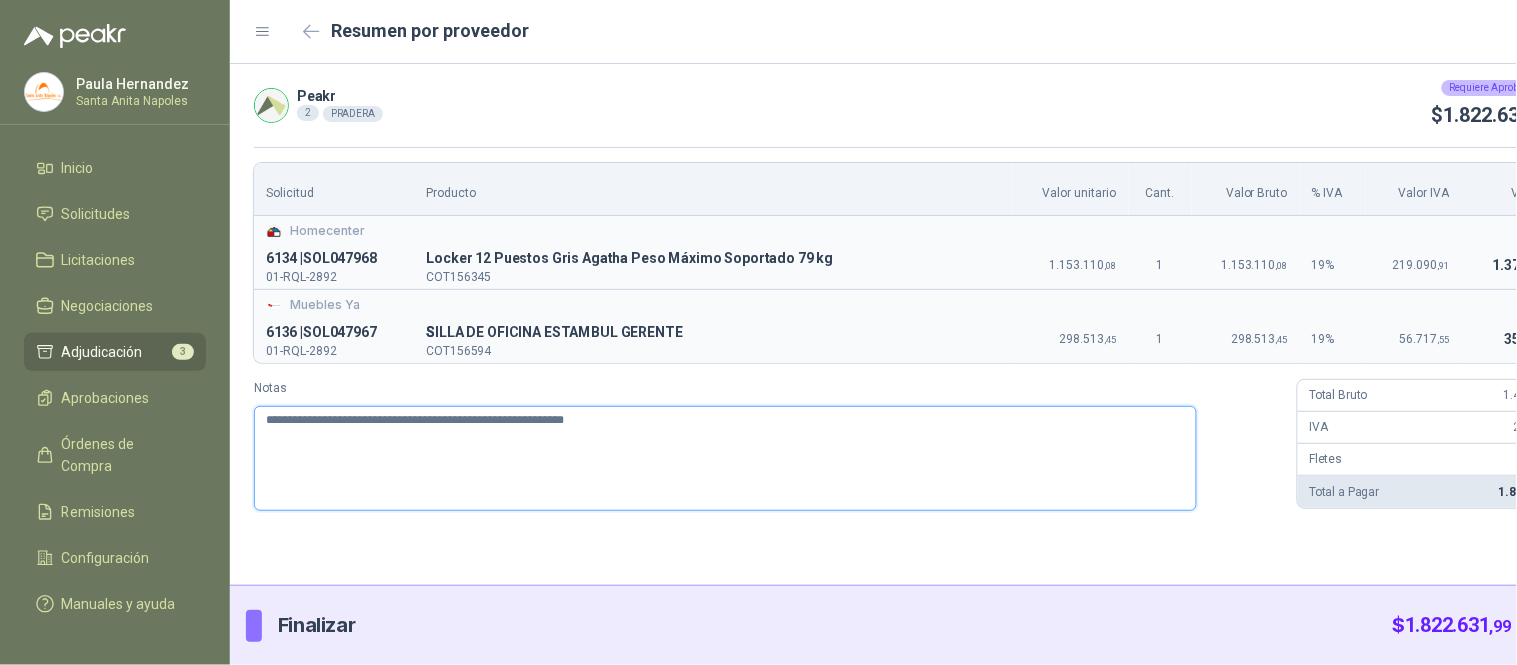 type 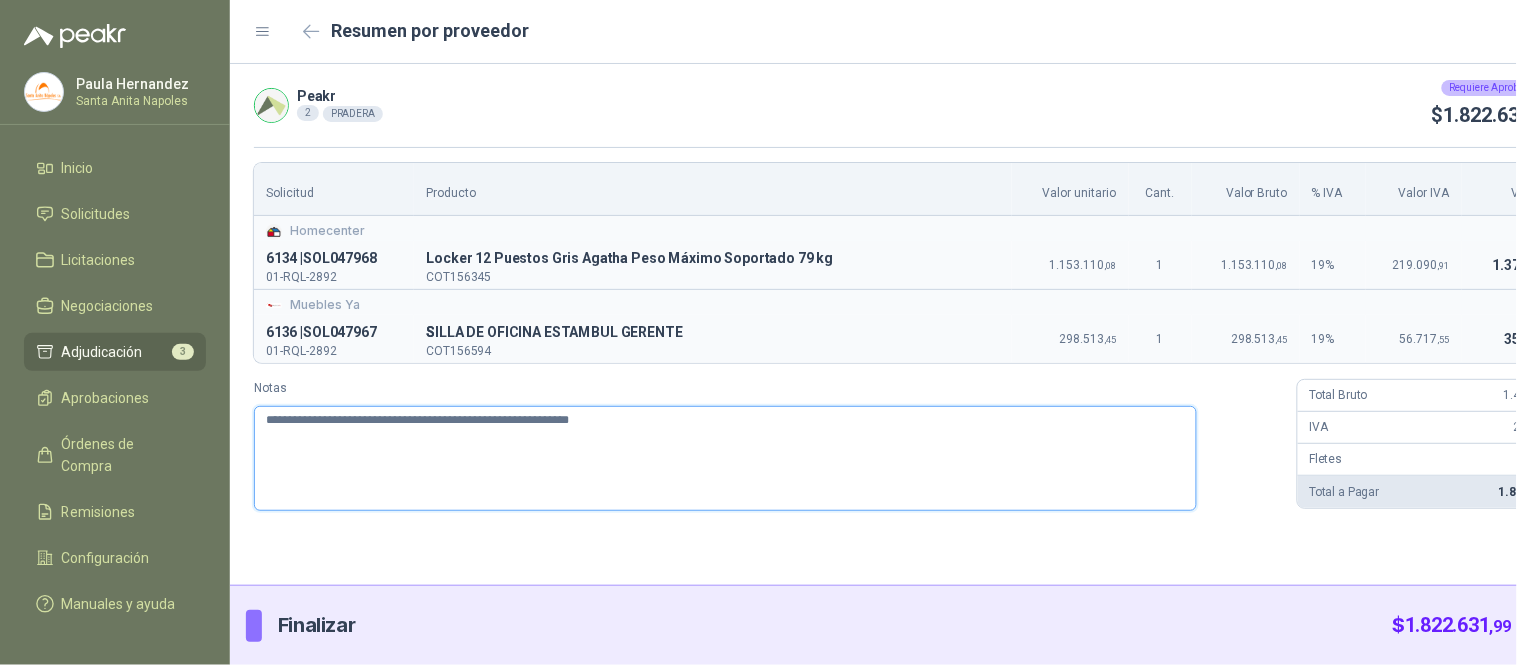 type 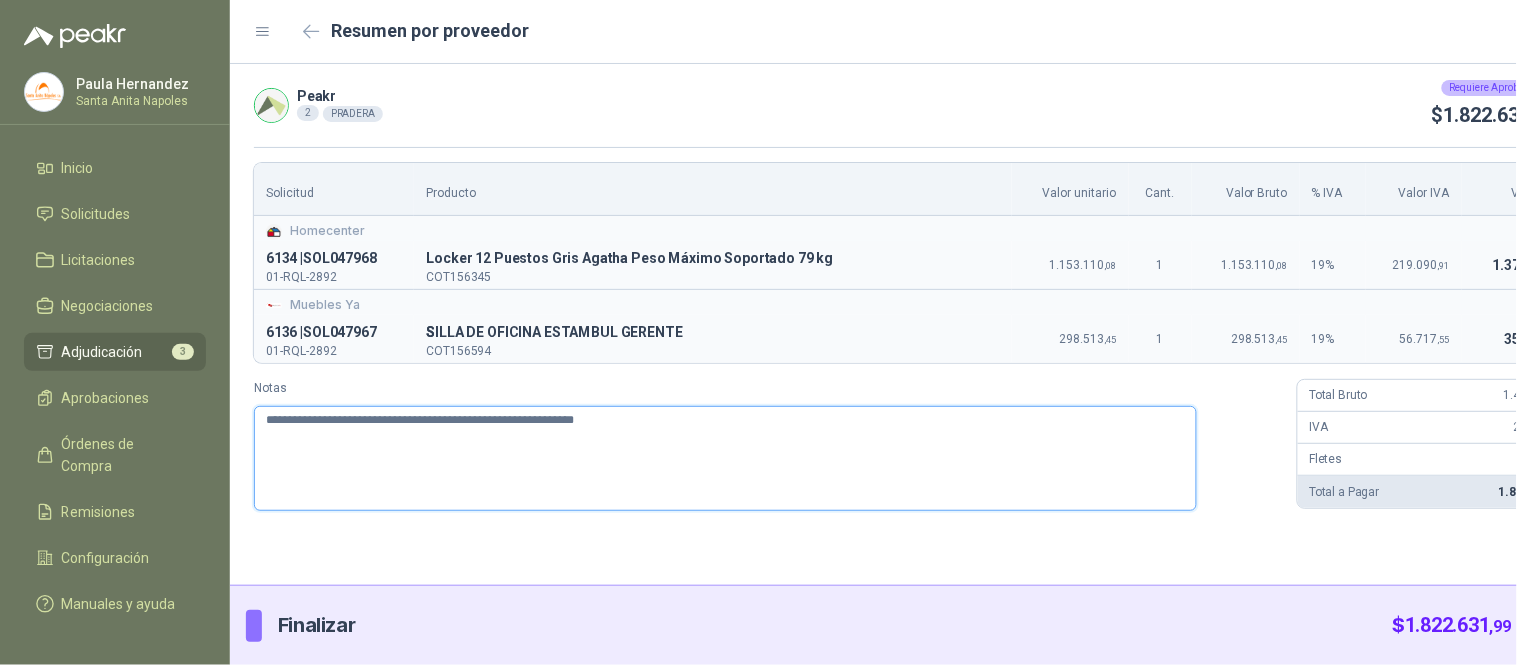 type 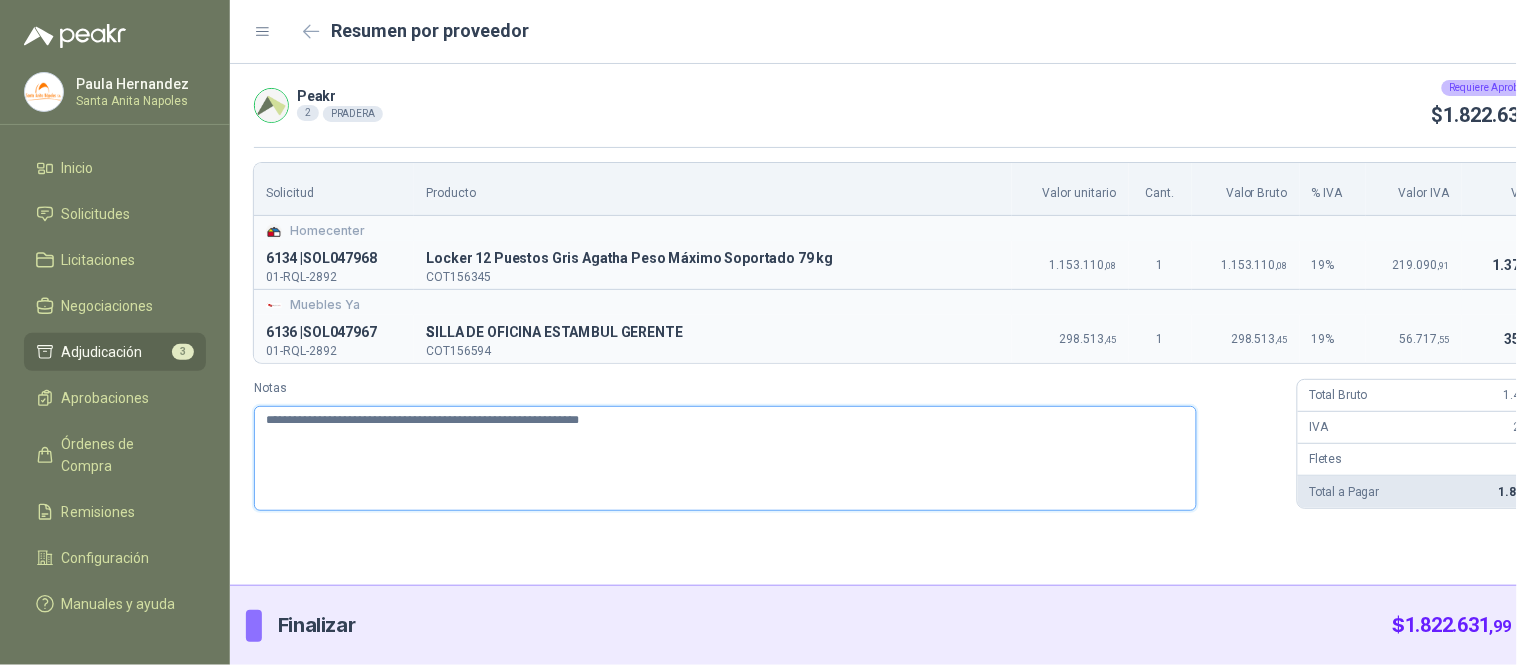 type 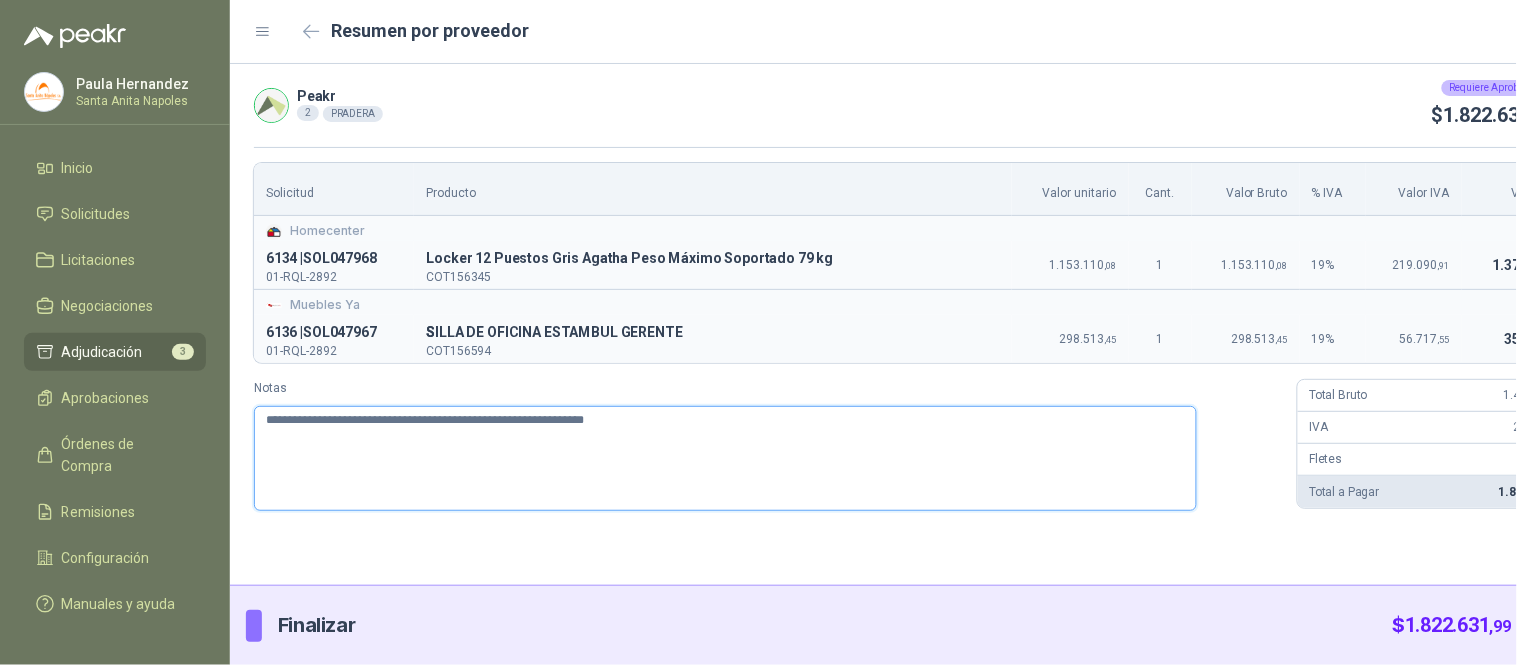 type 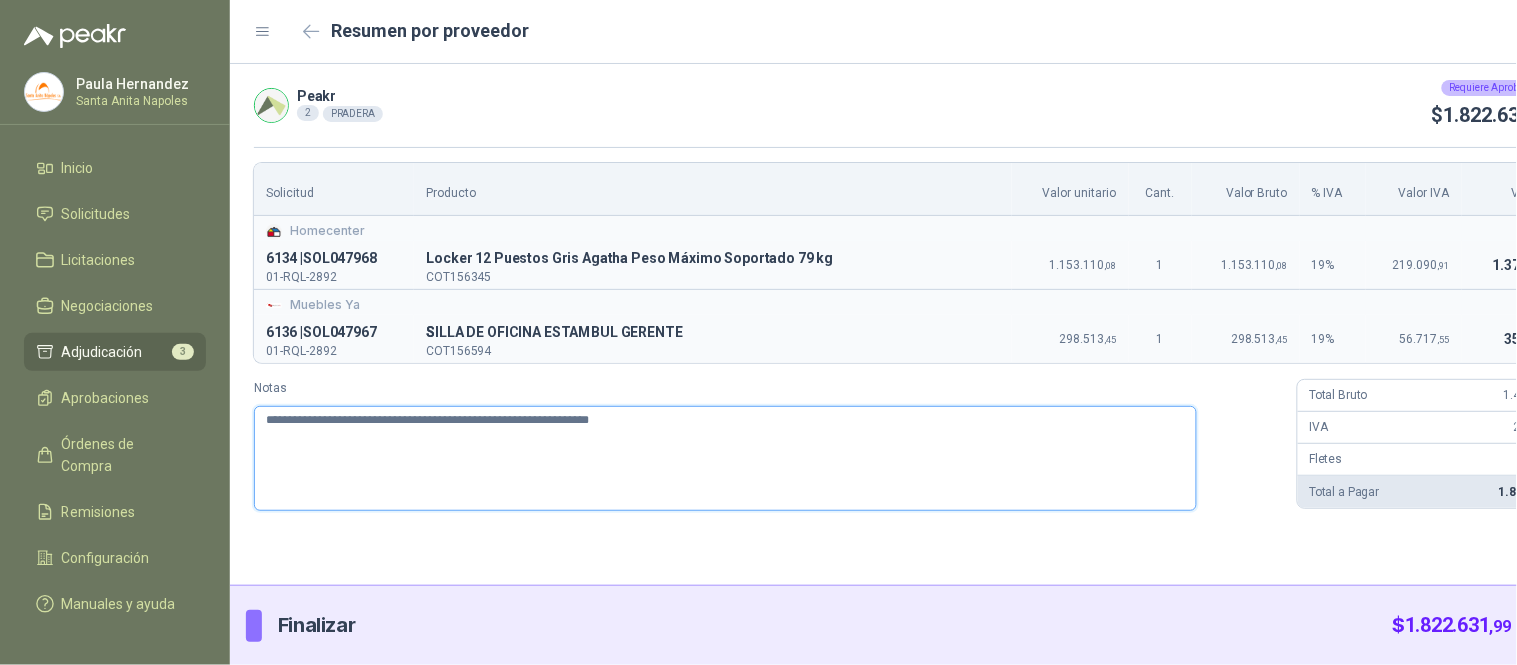 type 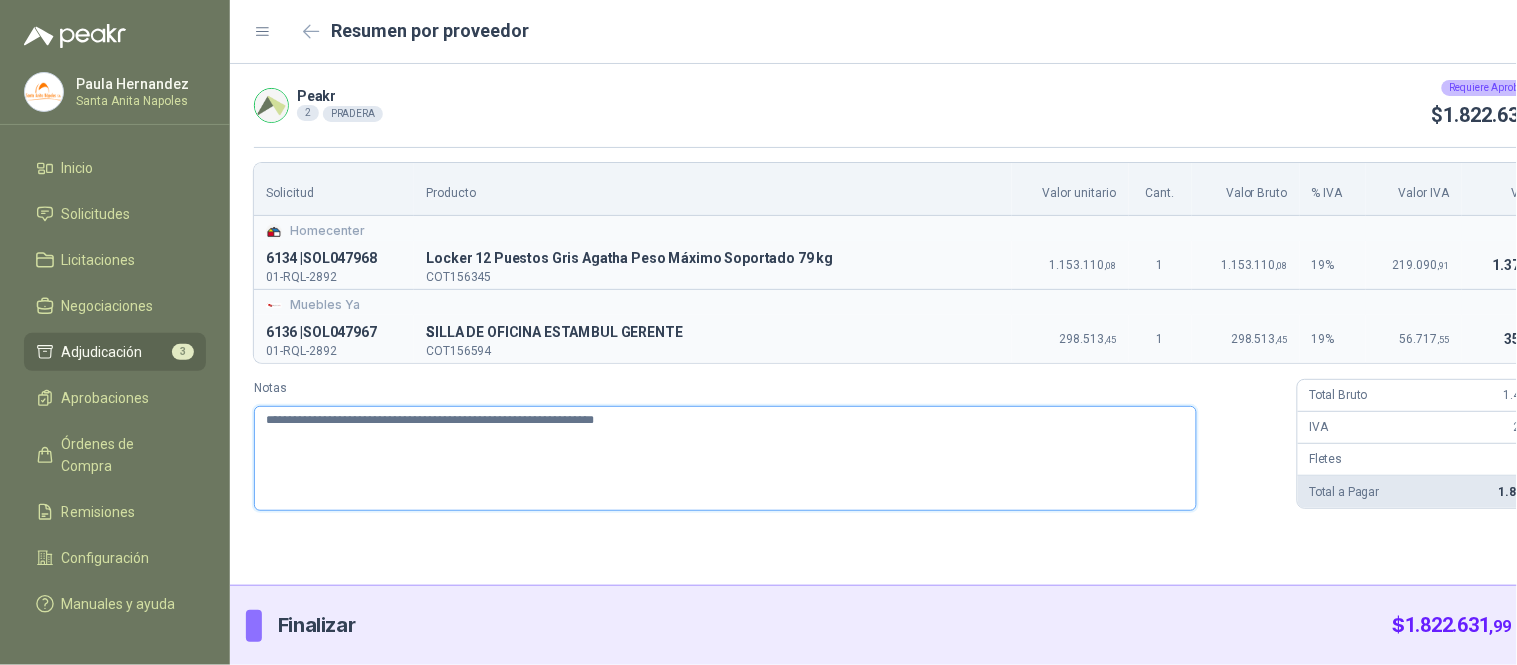 type 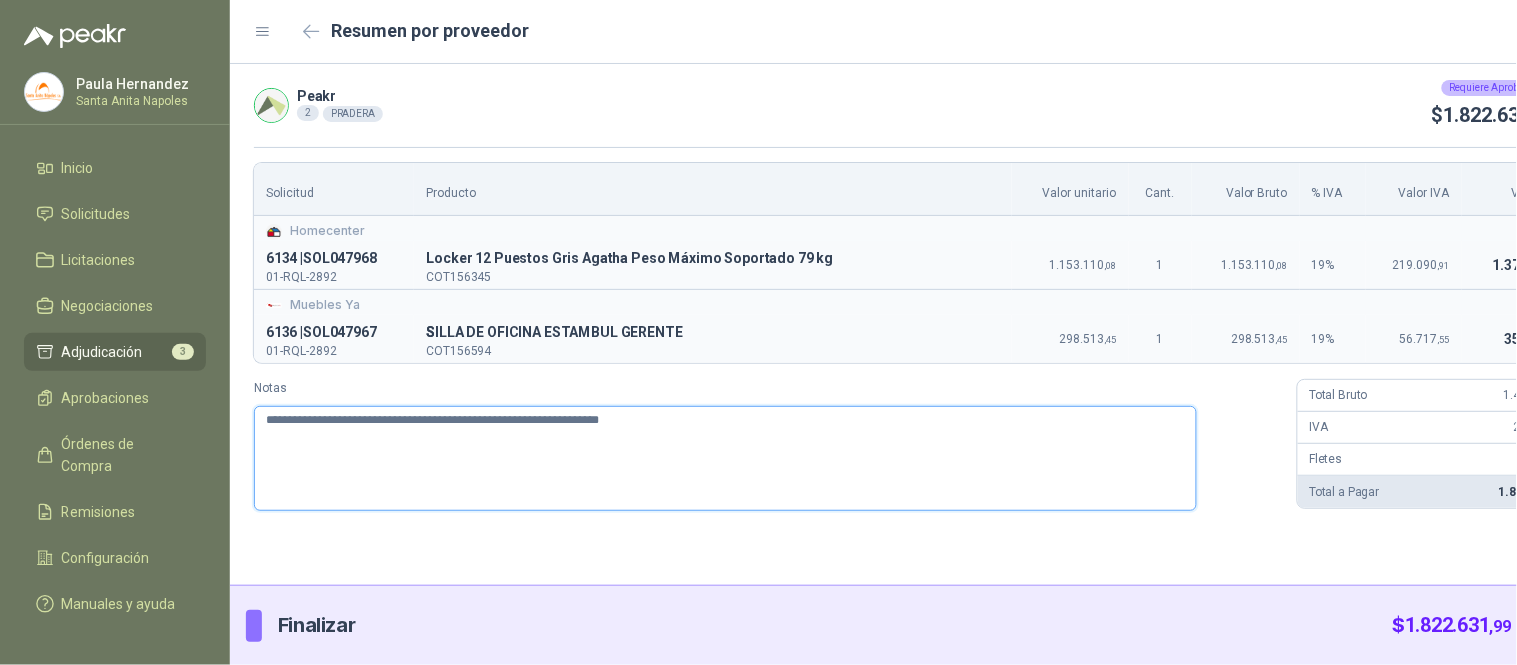 type 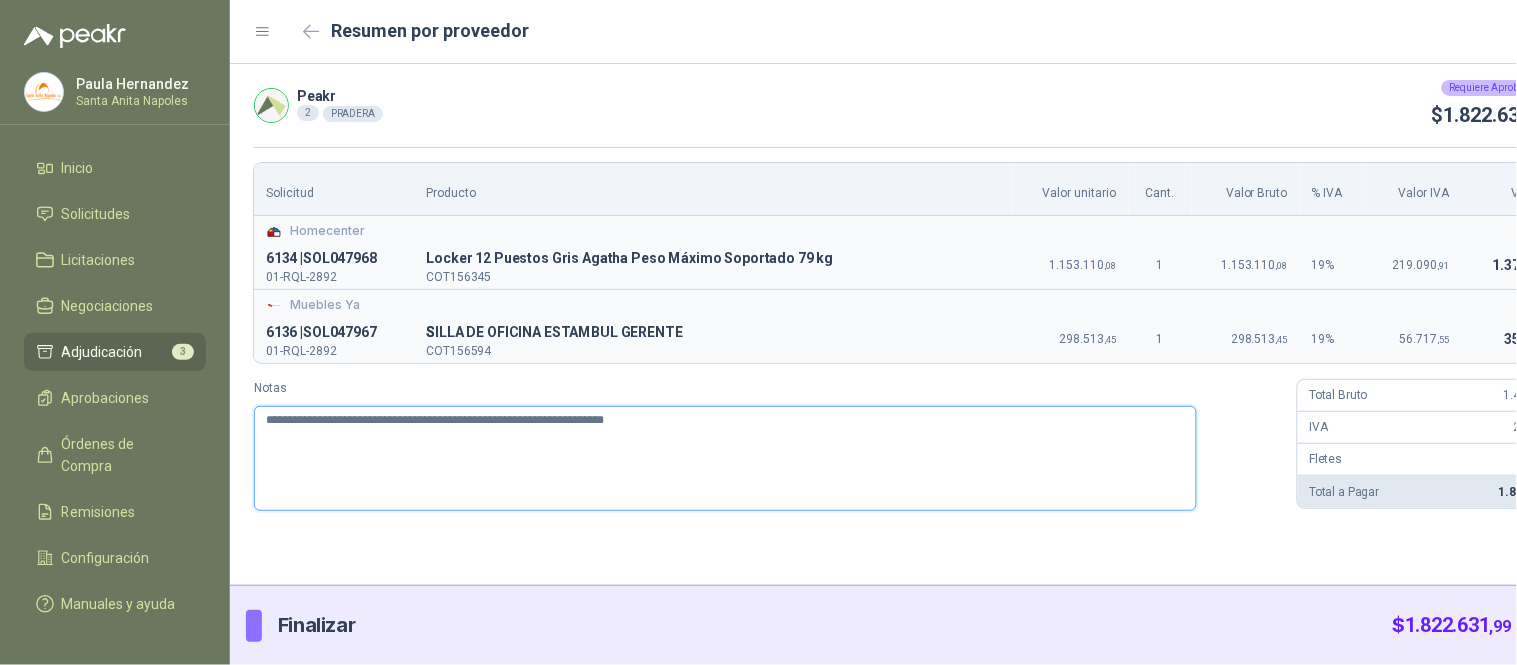 type 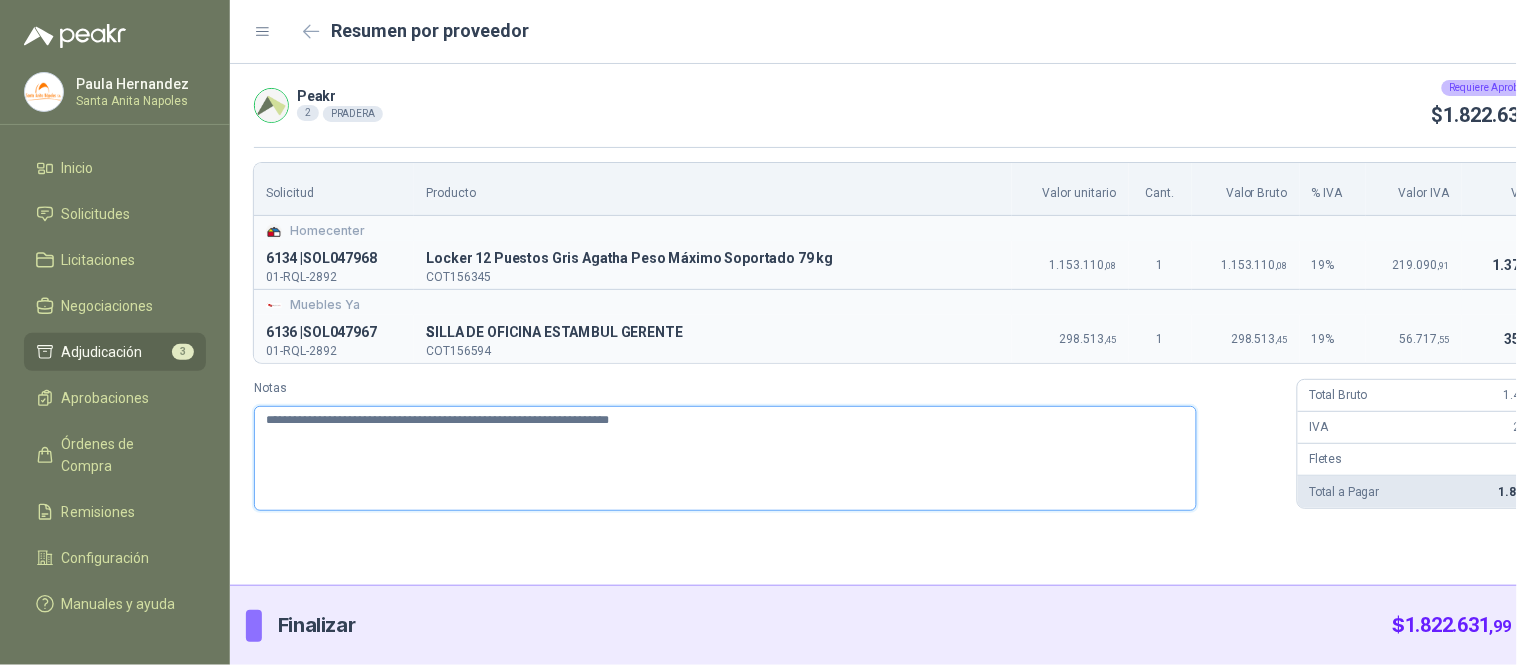 type on "**********" 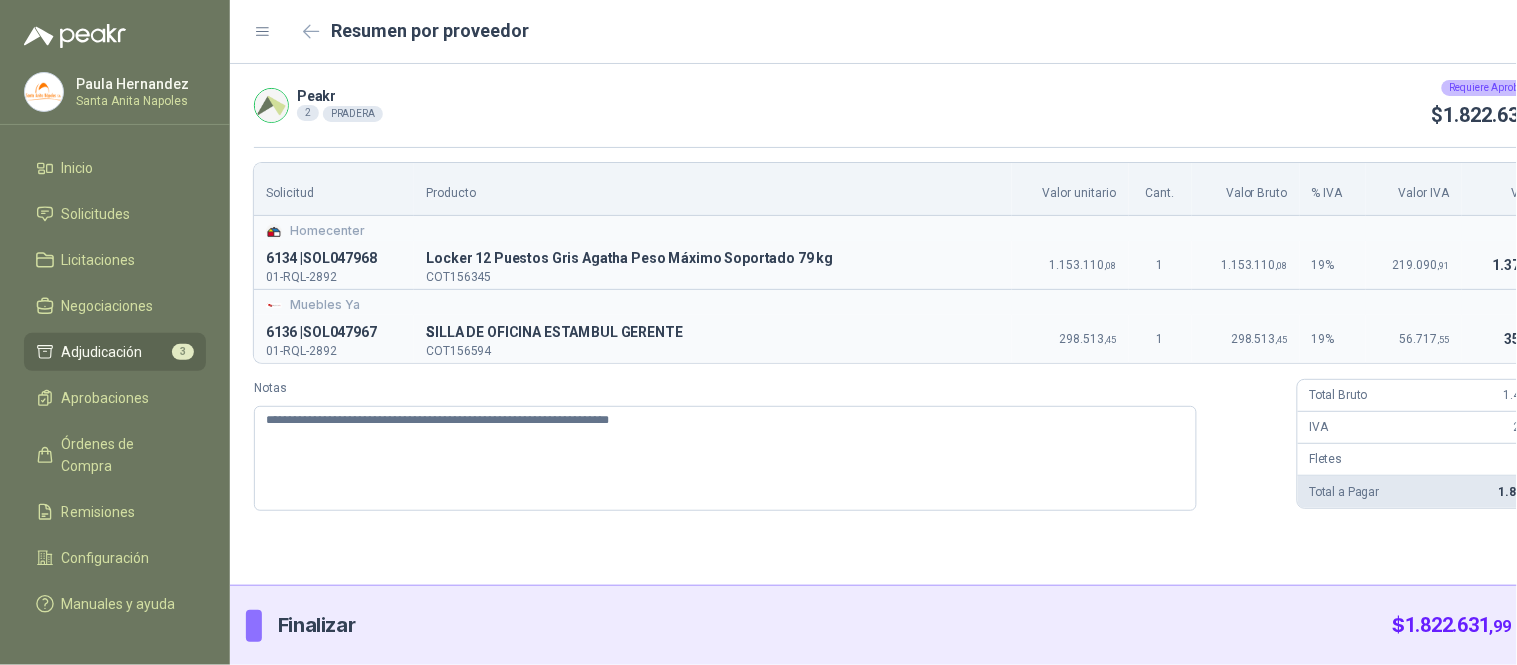 click on "Enviar" at bounding box center (1559, 626) 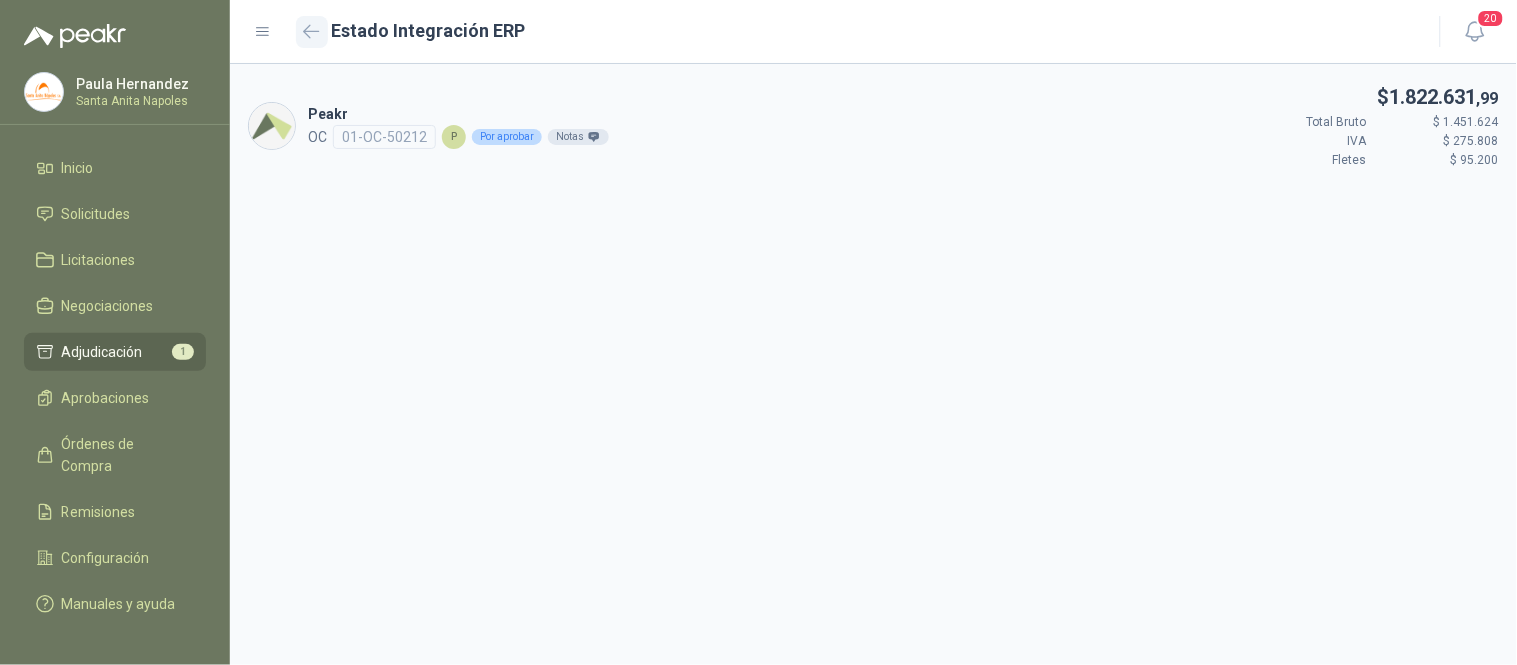 click at bounding box center (312, 32) 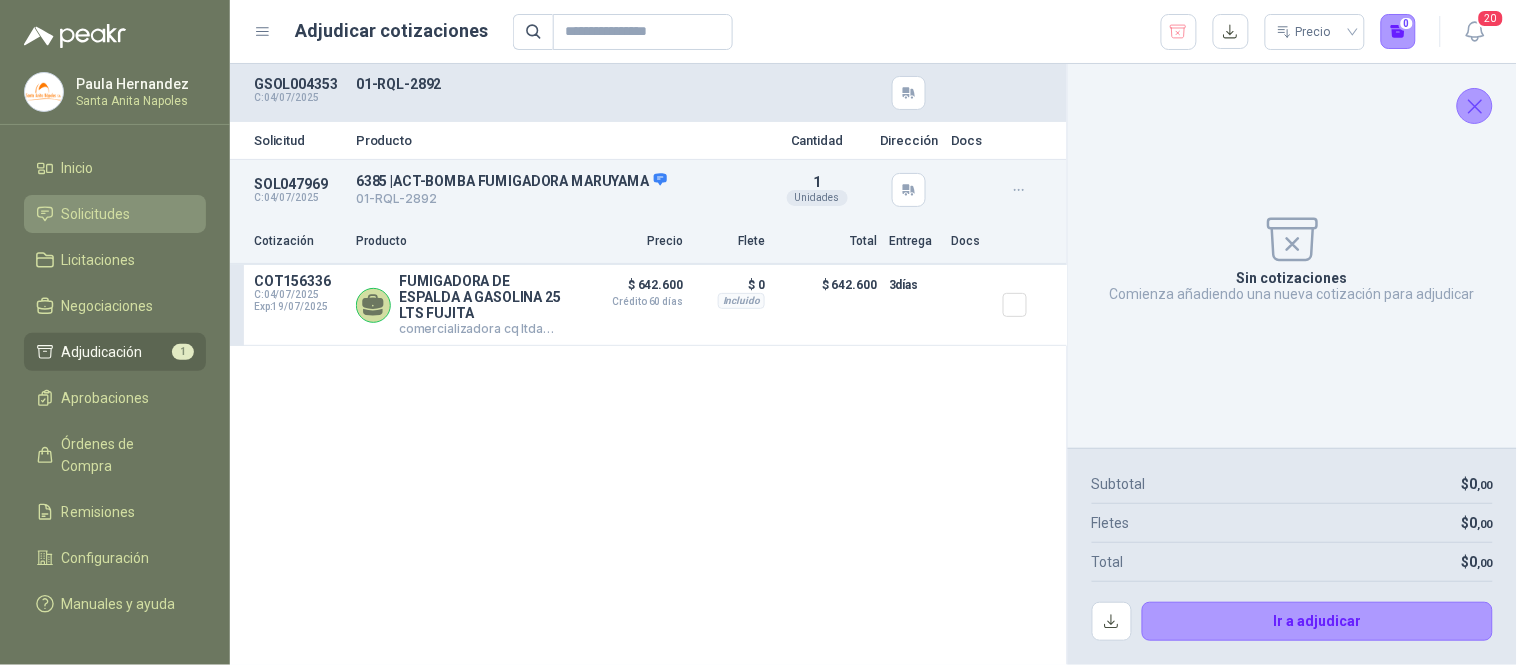 click on "Solicitudes" at bounding box center [115, 214] 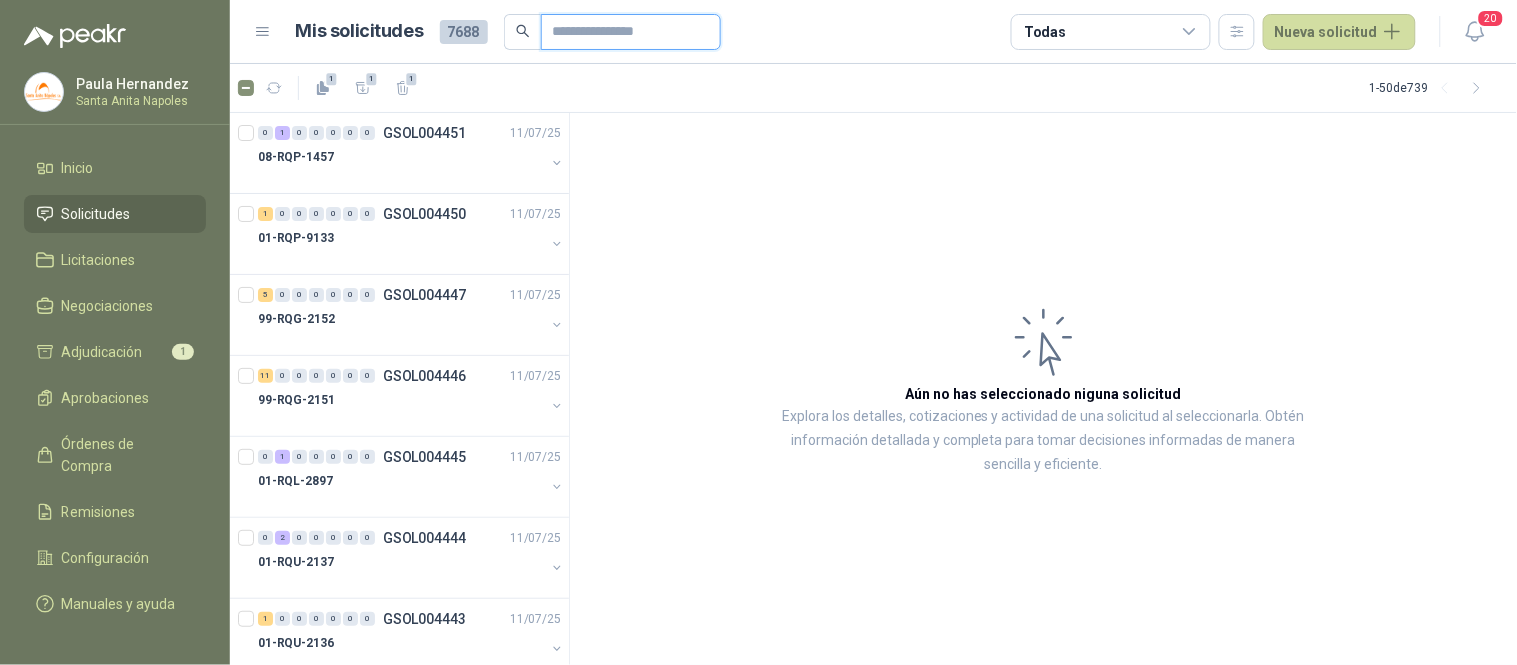 click at bounding box center [623, 32] 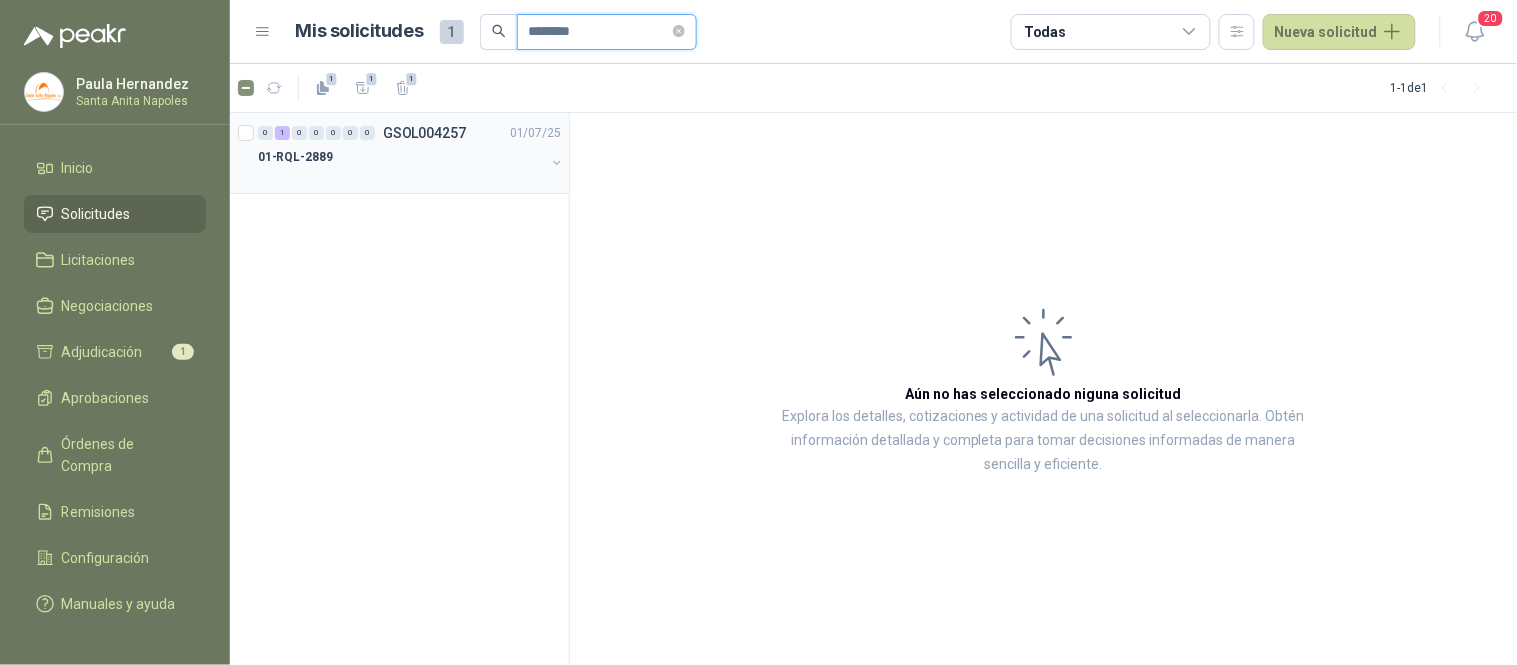 type on "********" 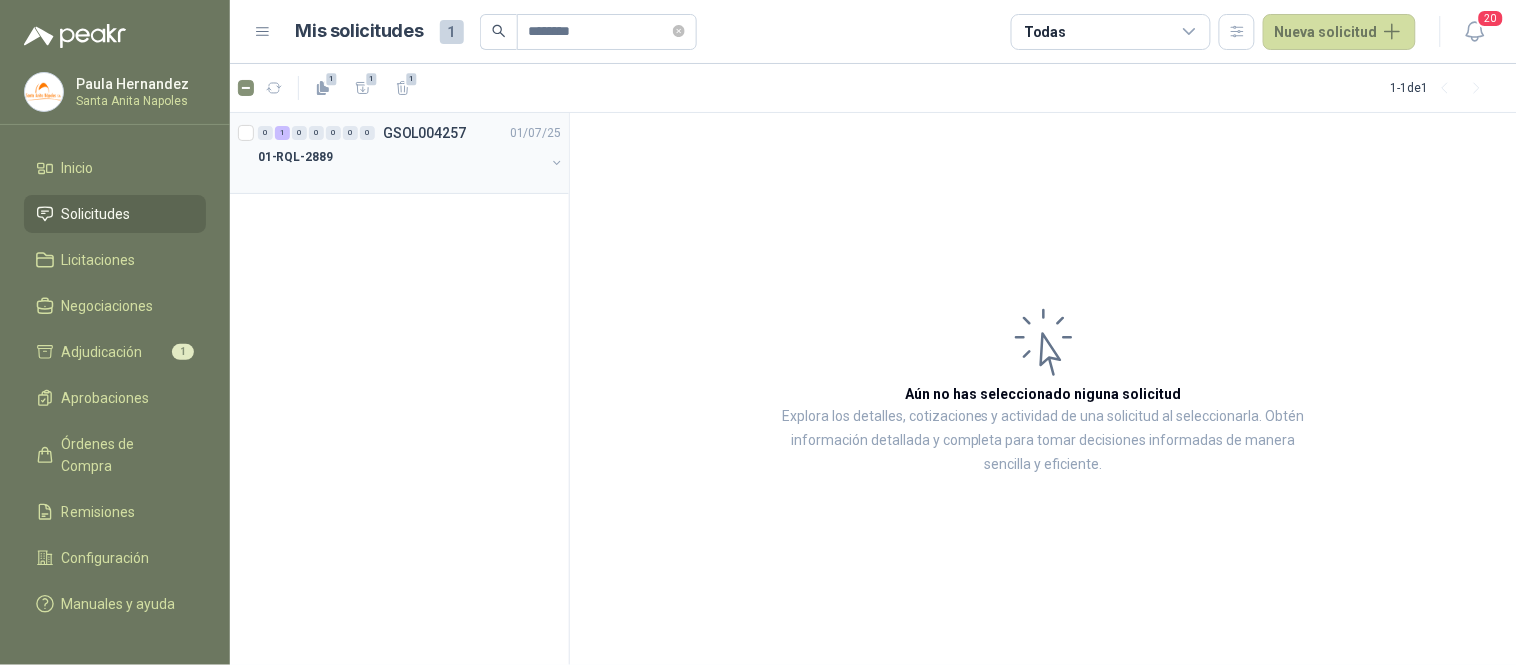 click on "0   1   0   0   0   0   0   GSOL004257 01/07/25" at bounding box center [411, 133] 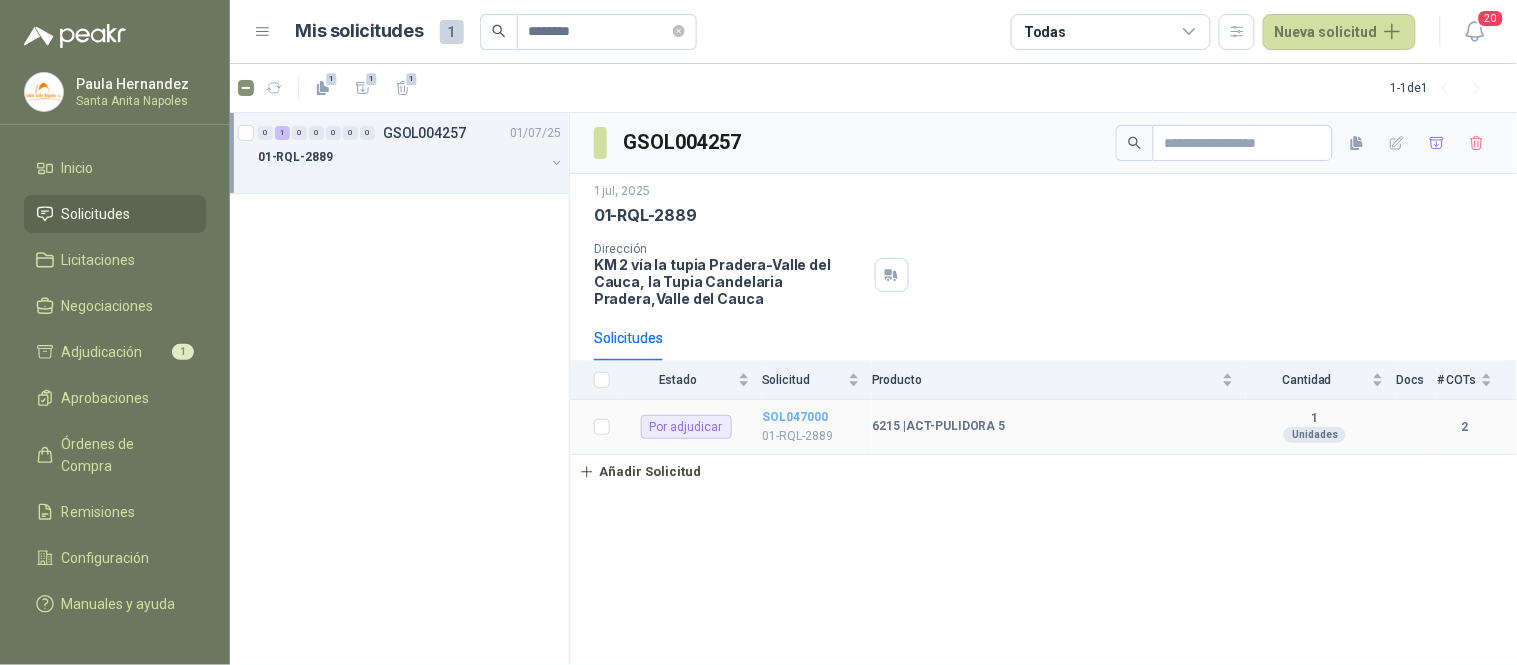 click on "SOL047000" at bounding box center (795, 417) 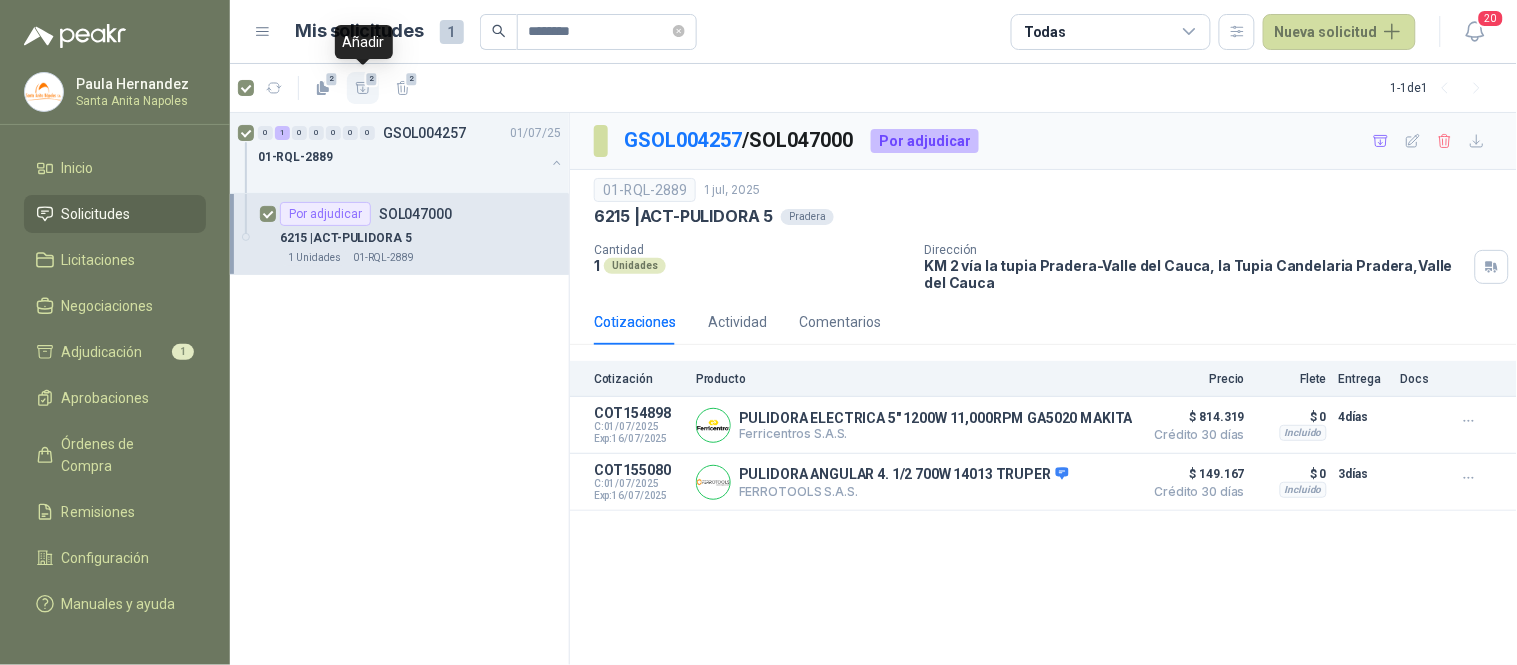 click on "2" at bounding box center (372, 79) 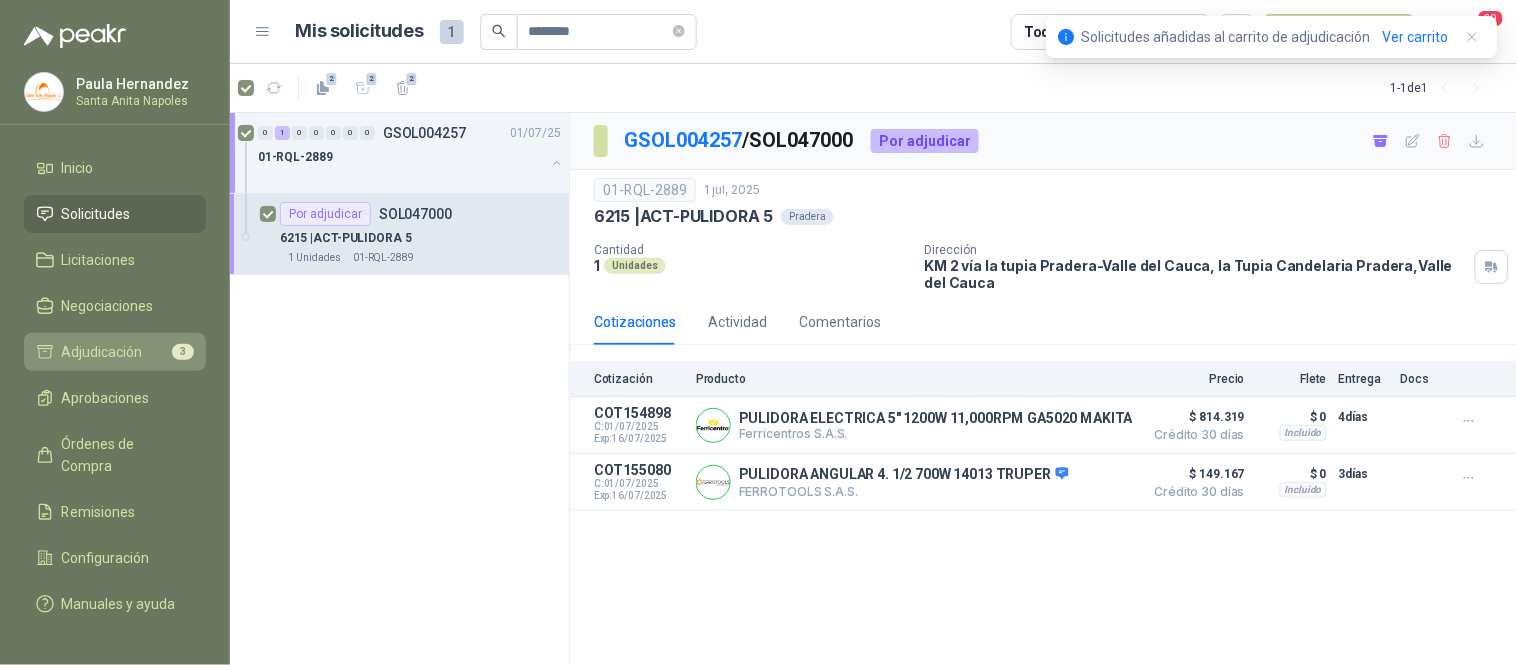 click on "Adjudicación" at bounding box center (102, 352) 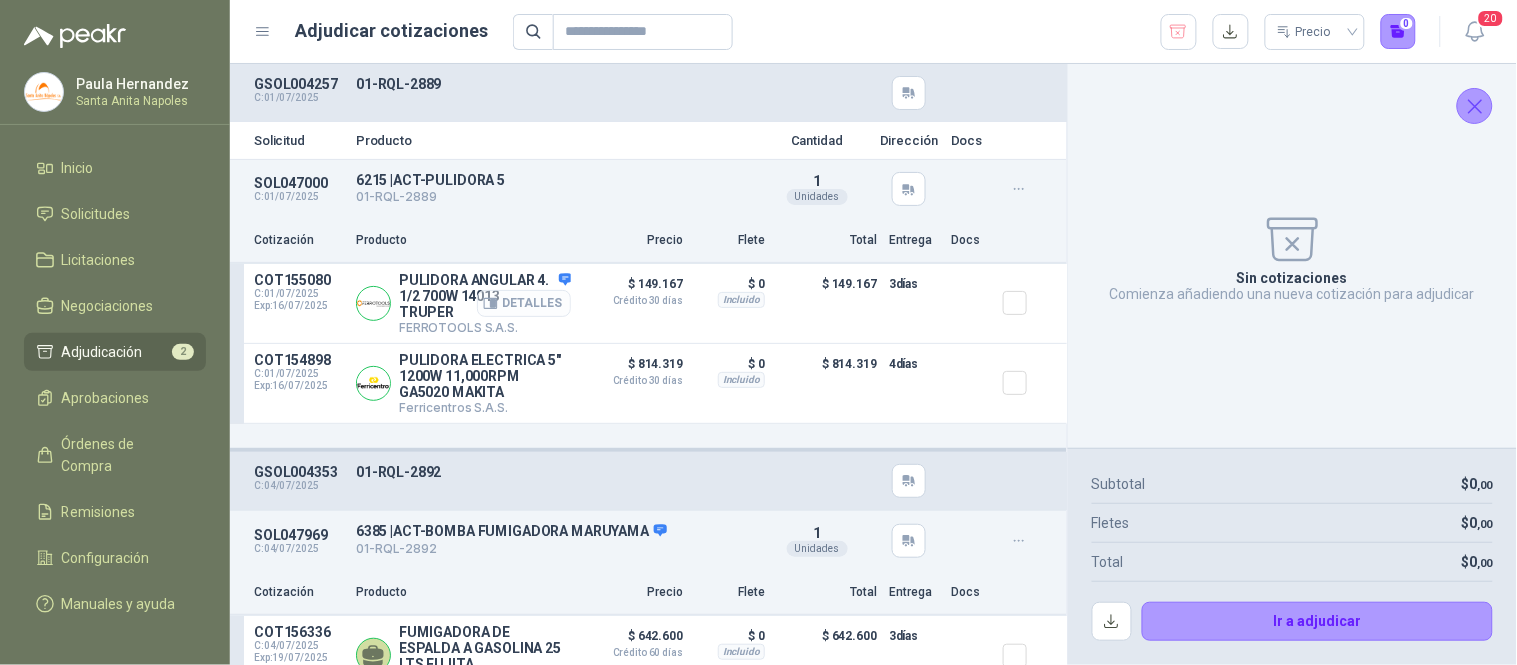 click on "Detalles" at bounding box center (524, 303) 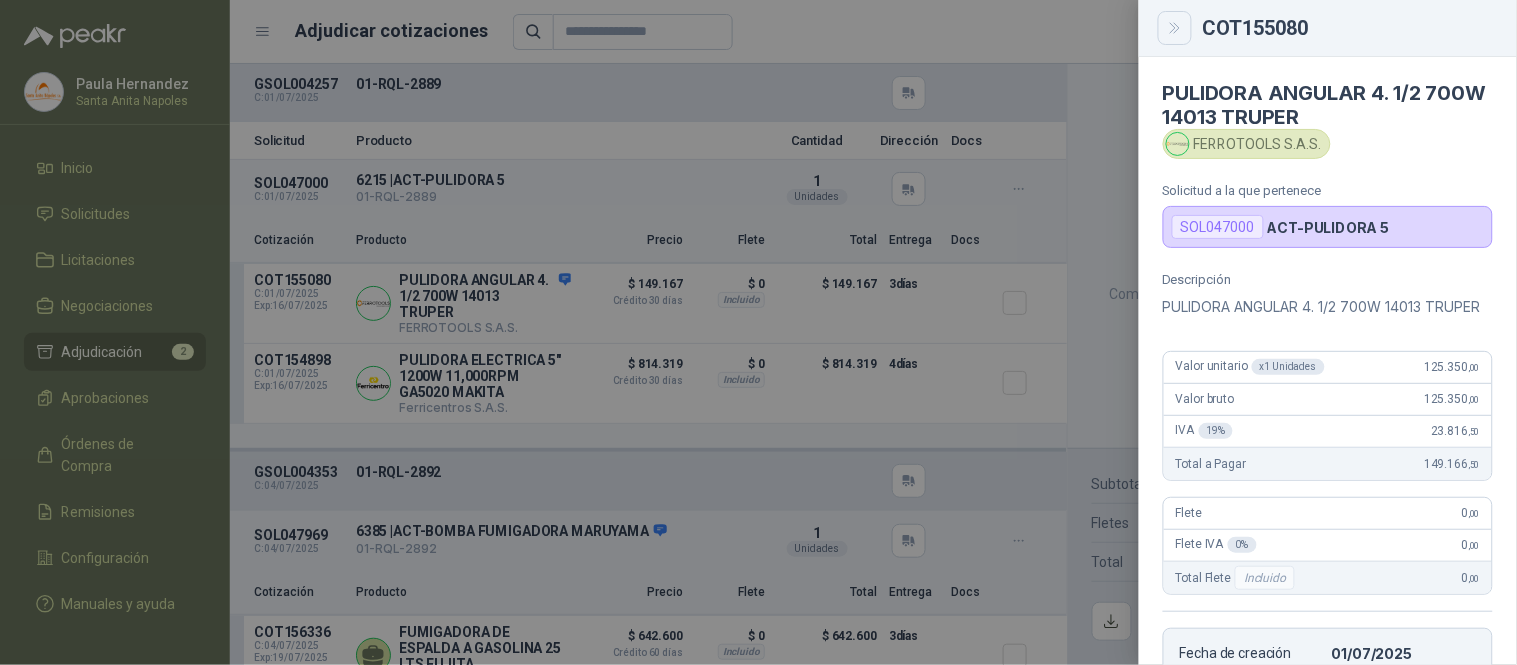 click 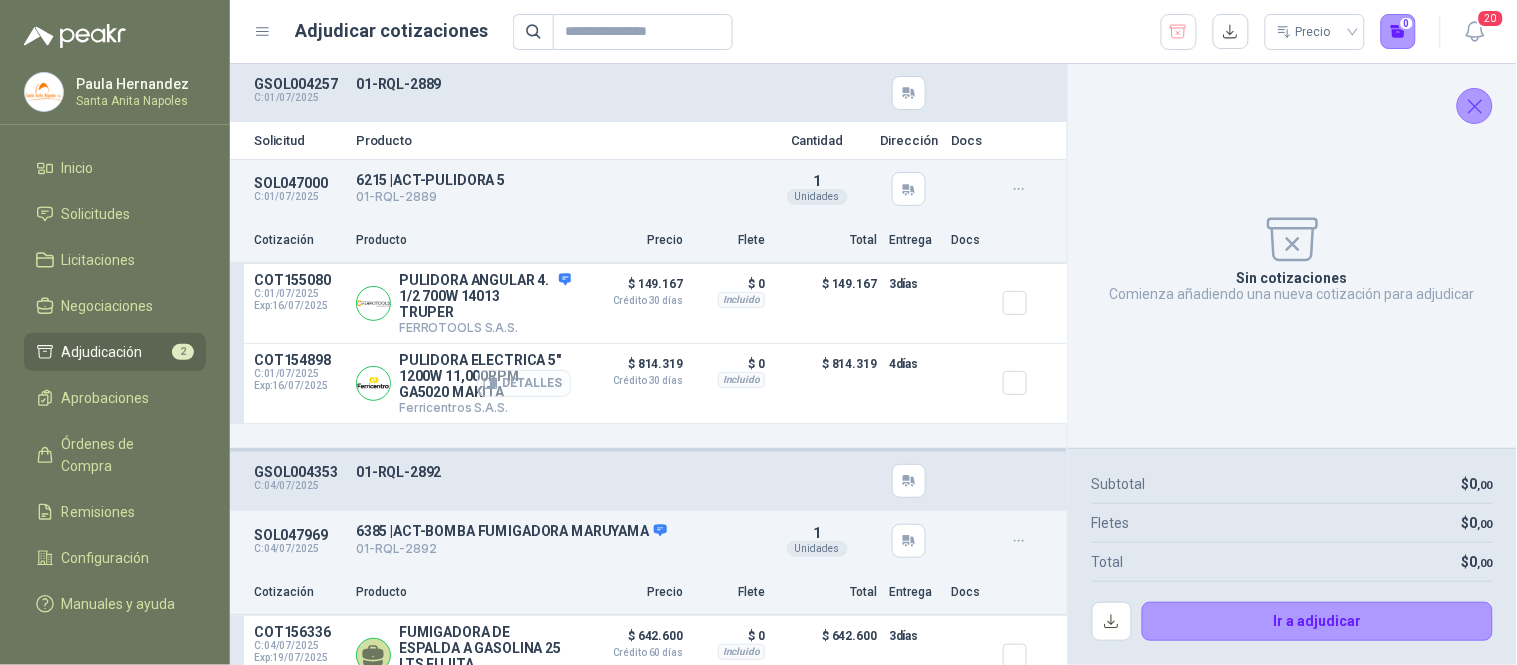 click on "Detalles" at bounding box center [524, 383] 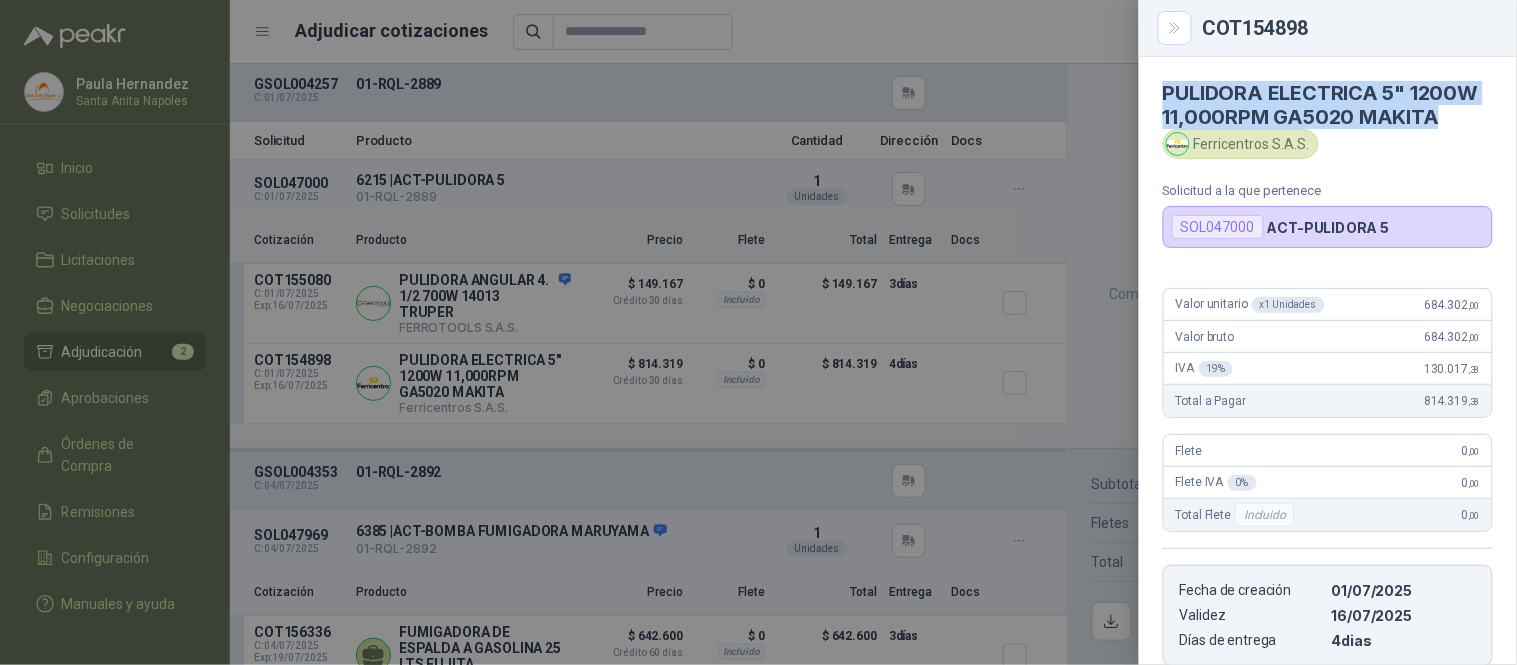 drag, startPoint x: 1258, startPoint y: 138, endPoint x: 1160, endPoint y: 91, distance: 108.68762 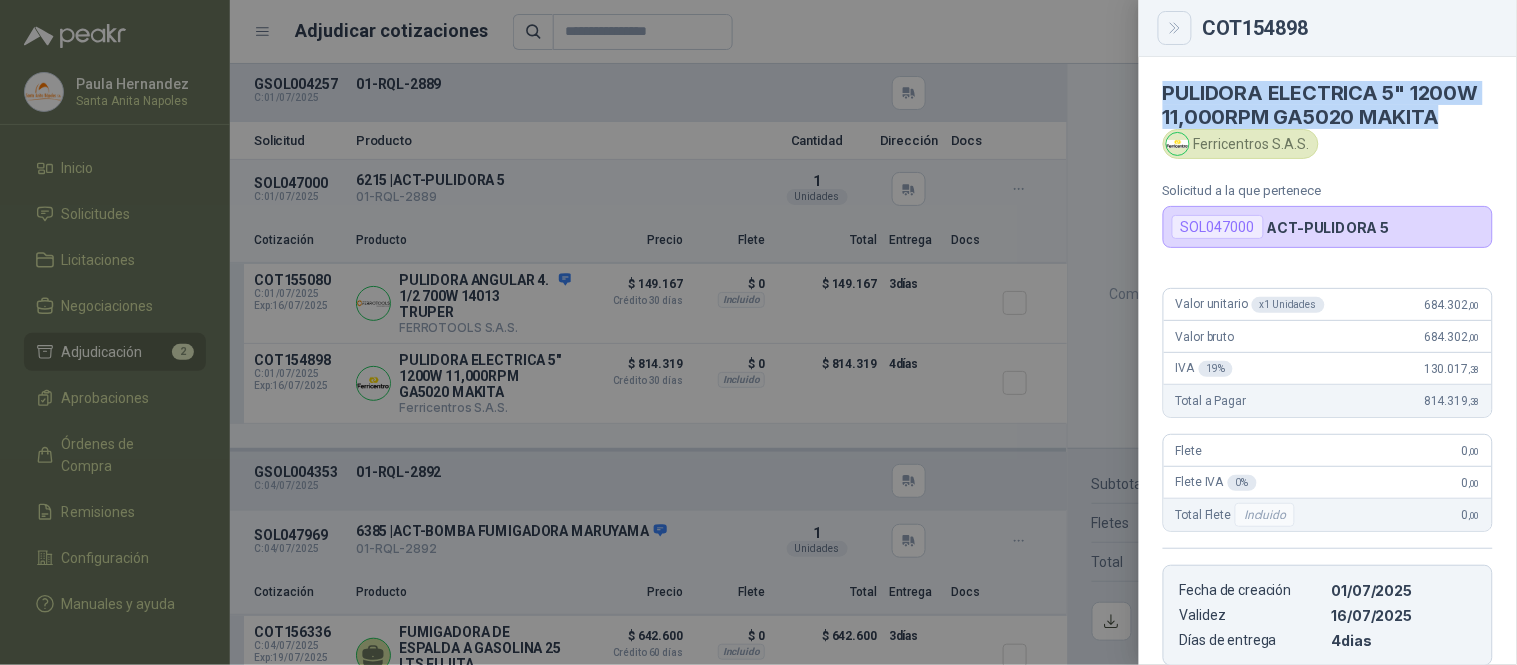 click 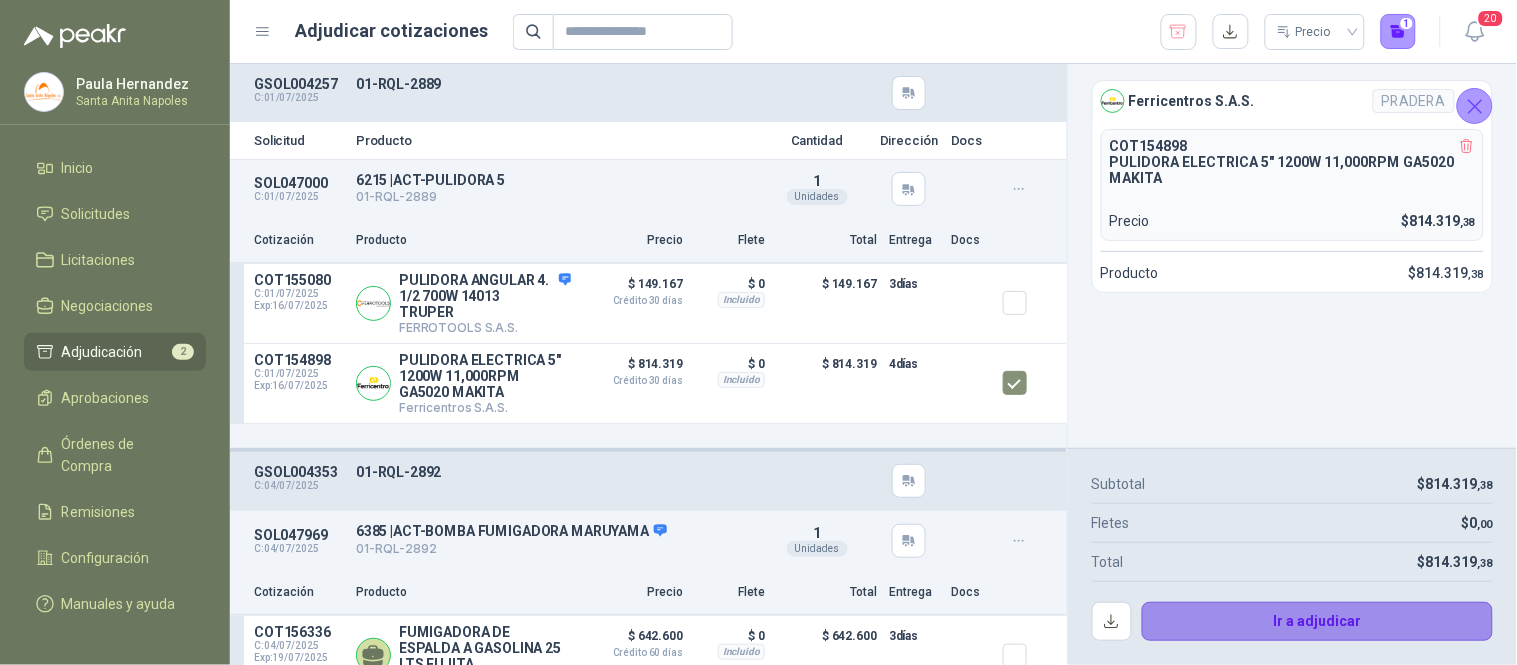click on "Ir a adjudicar" at bounding box center (1318, 622) 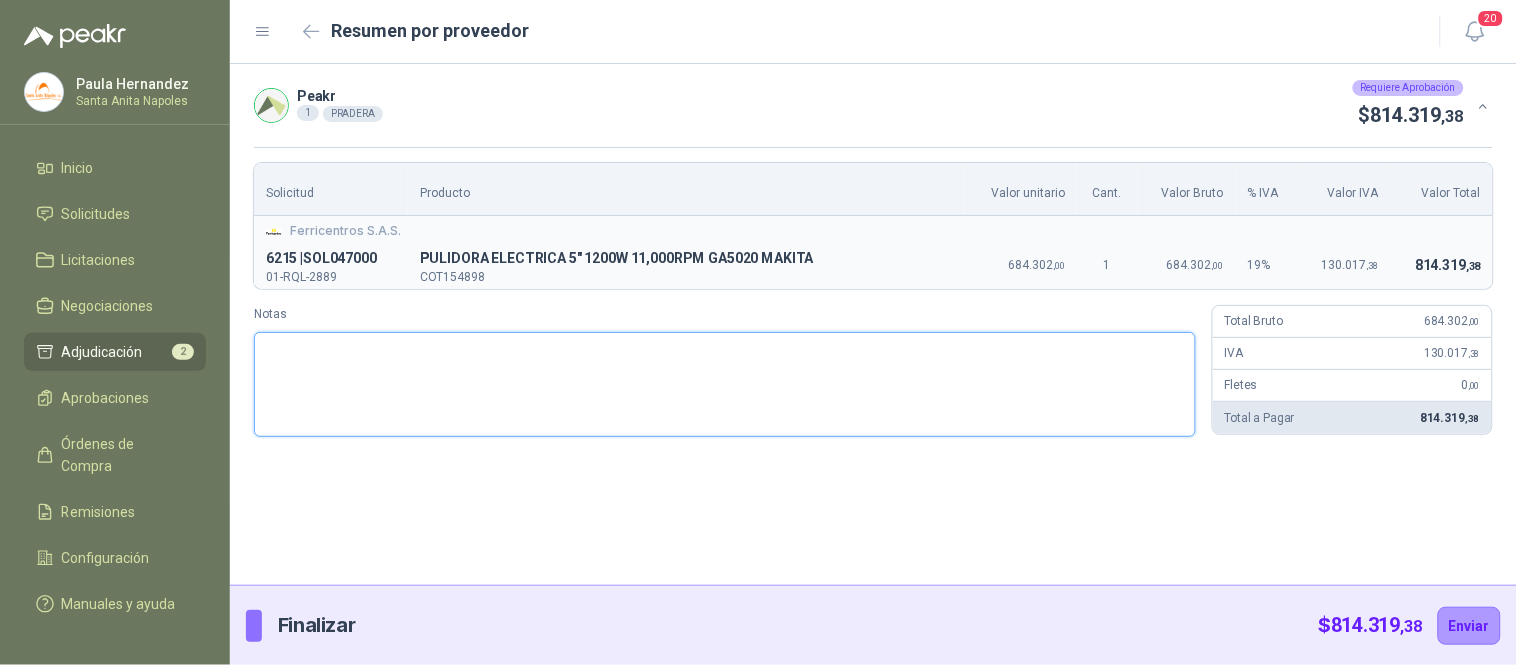 click on "Notas" at bounding box center (725, 384) 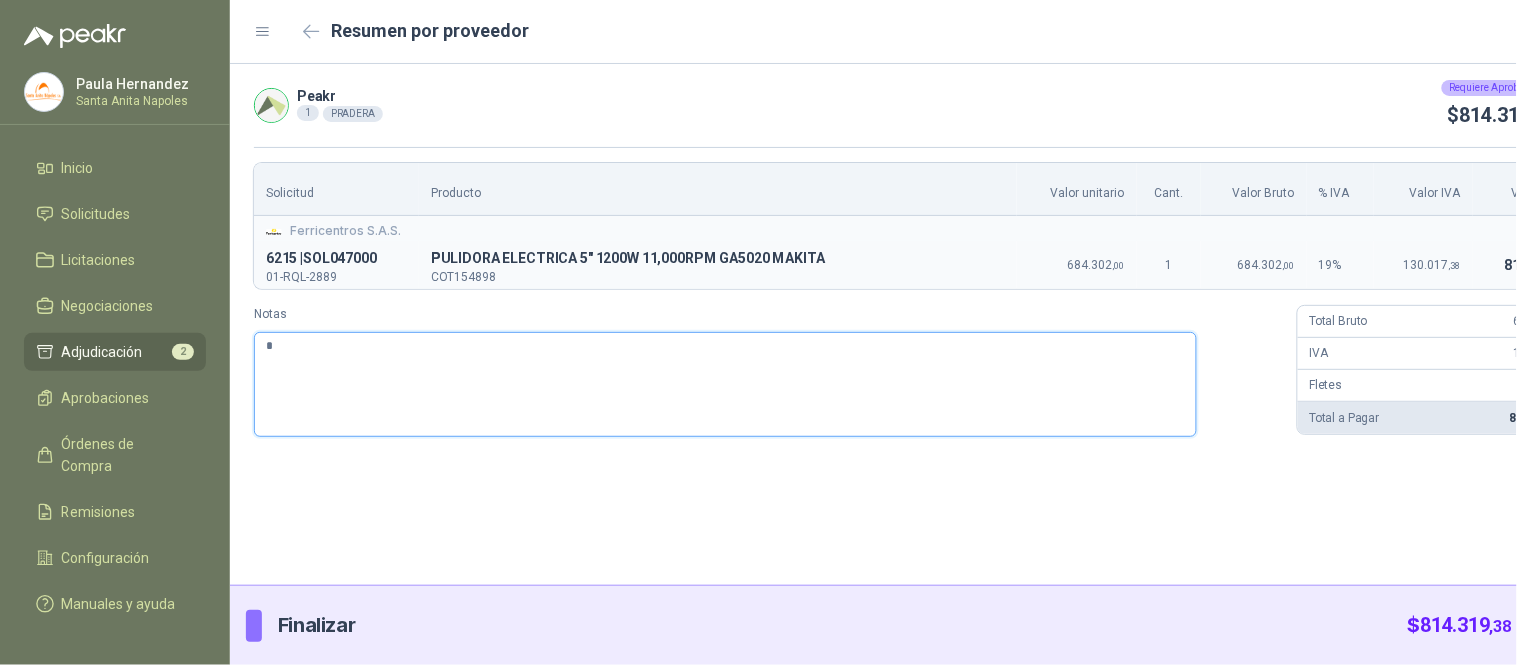 type 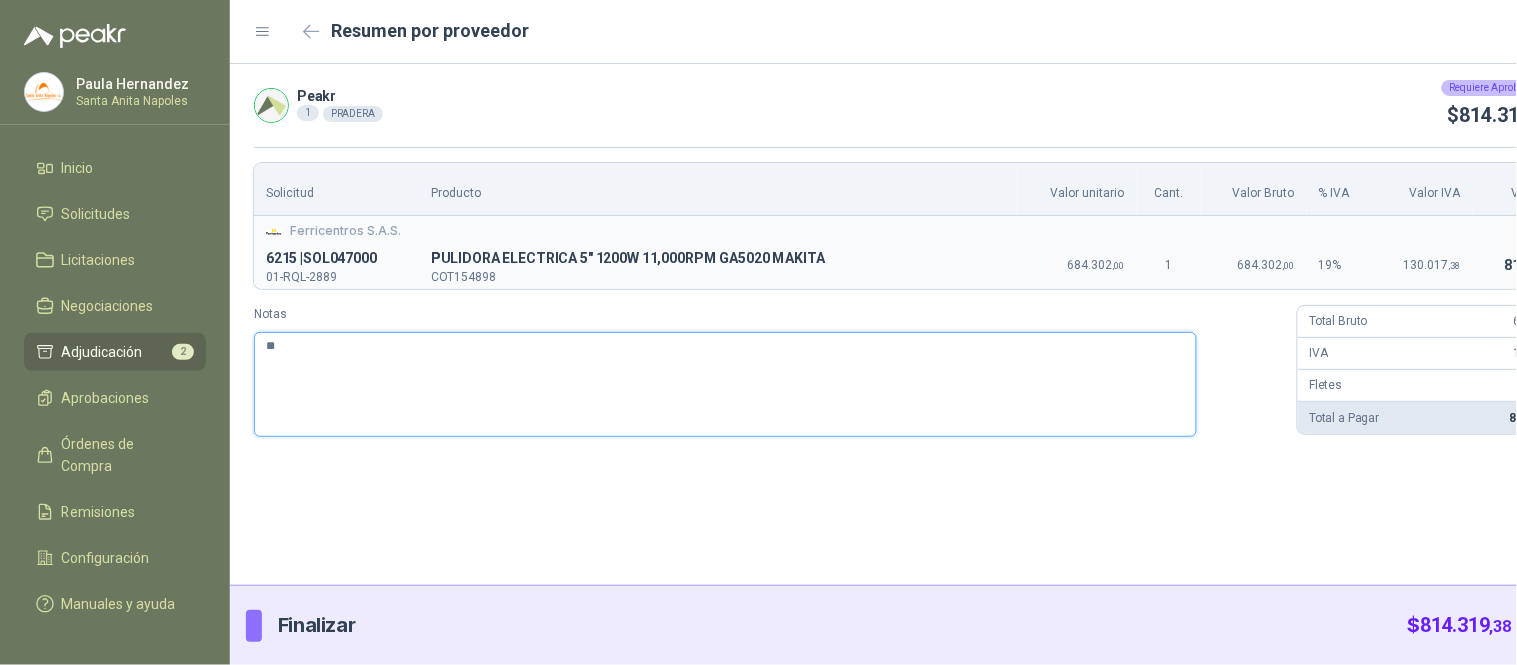 type 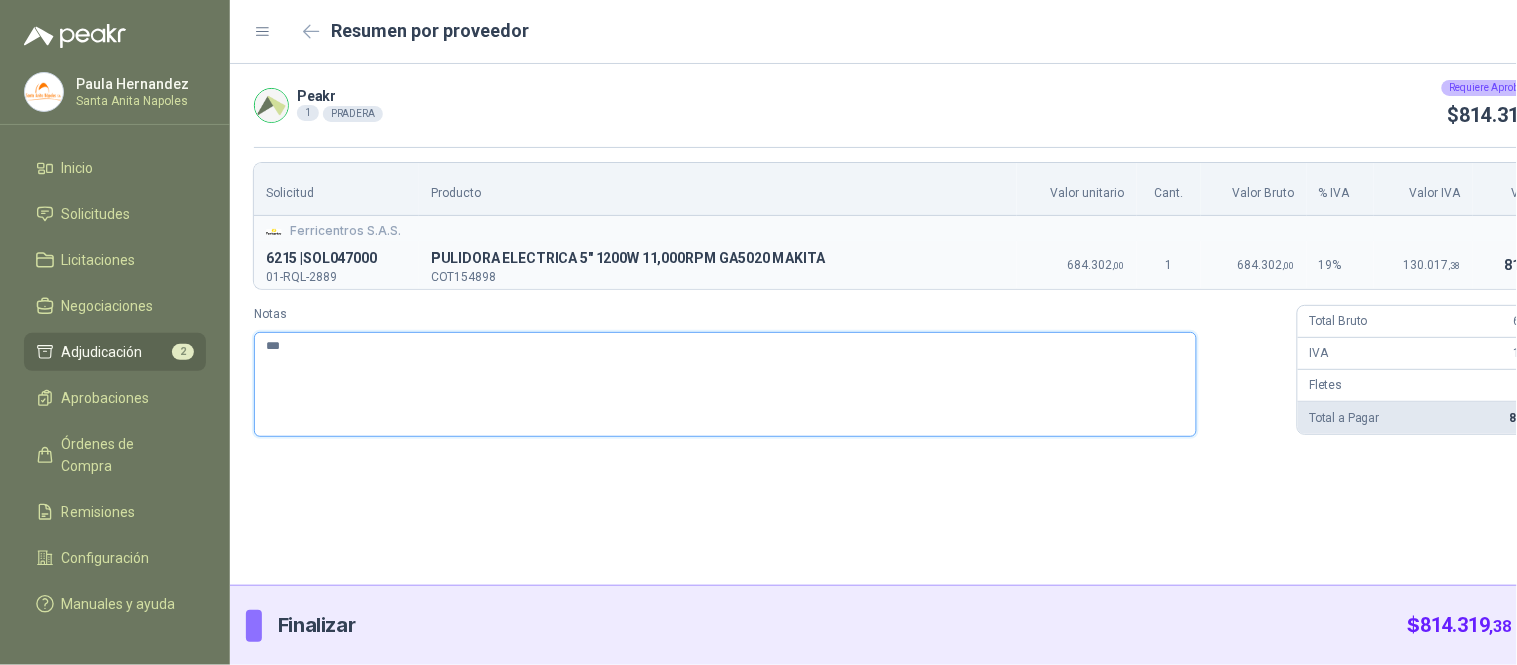 type 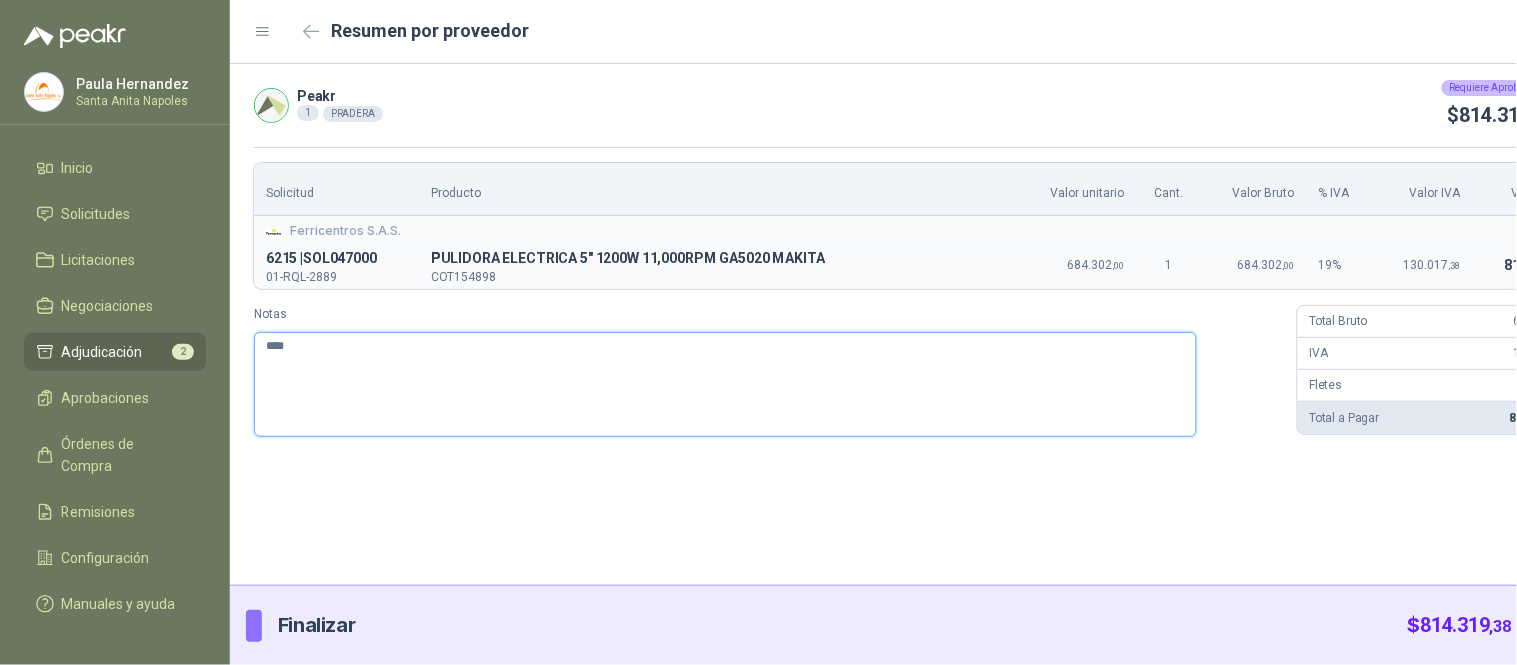 type 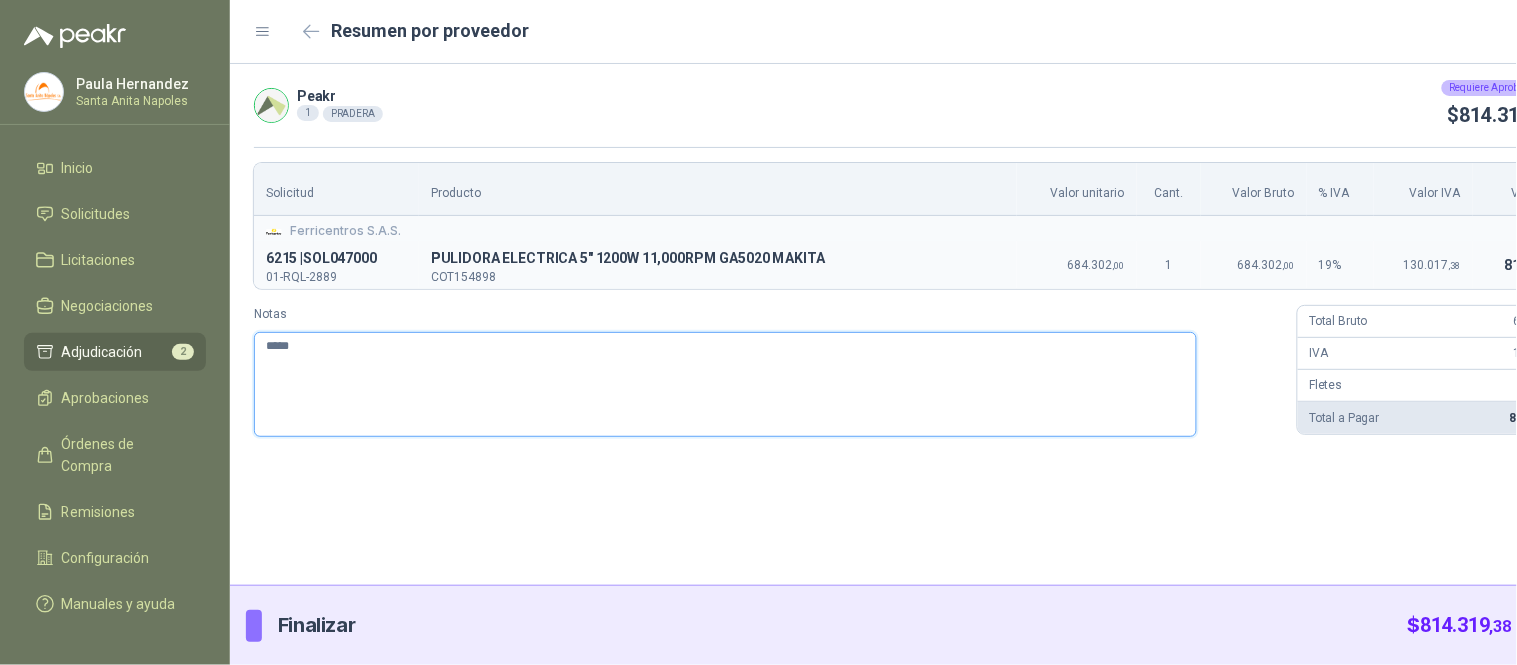 type 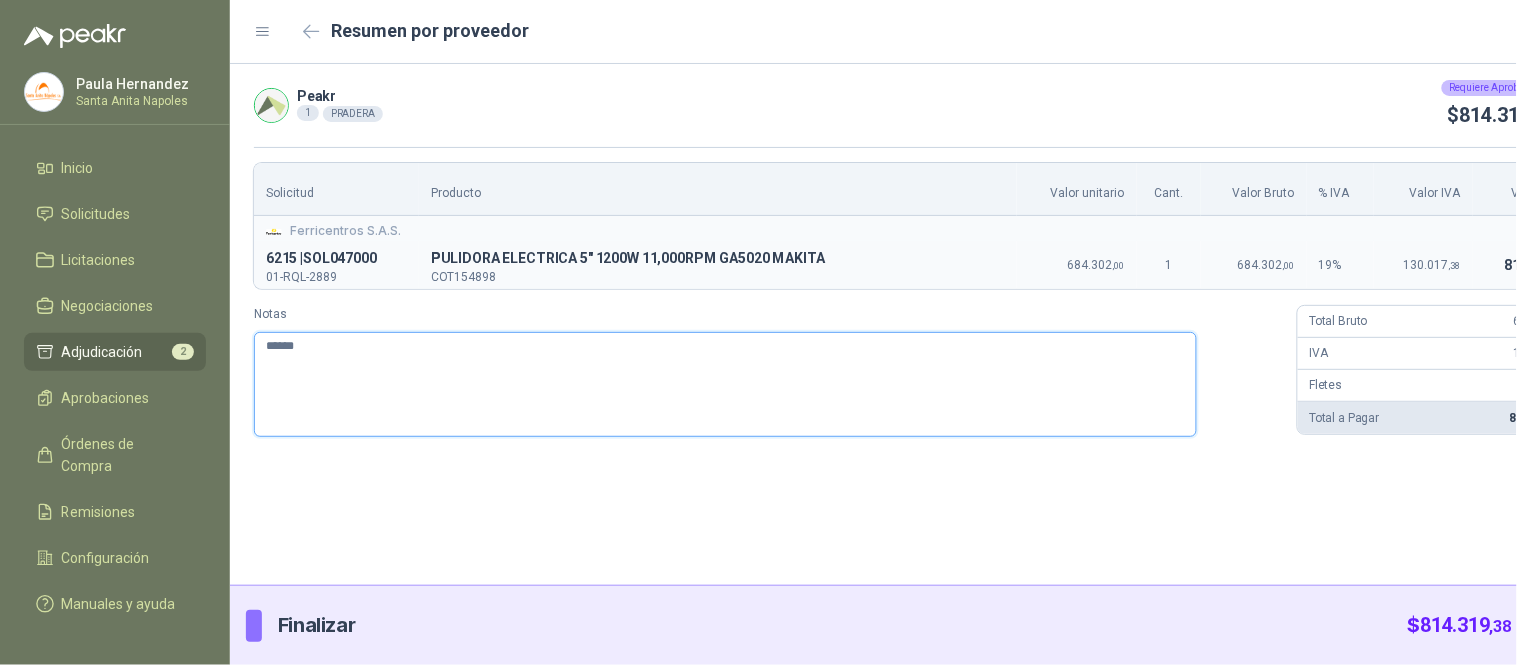 type 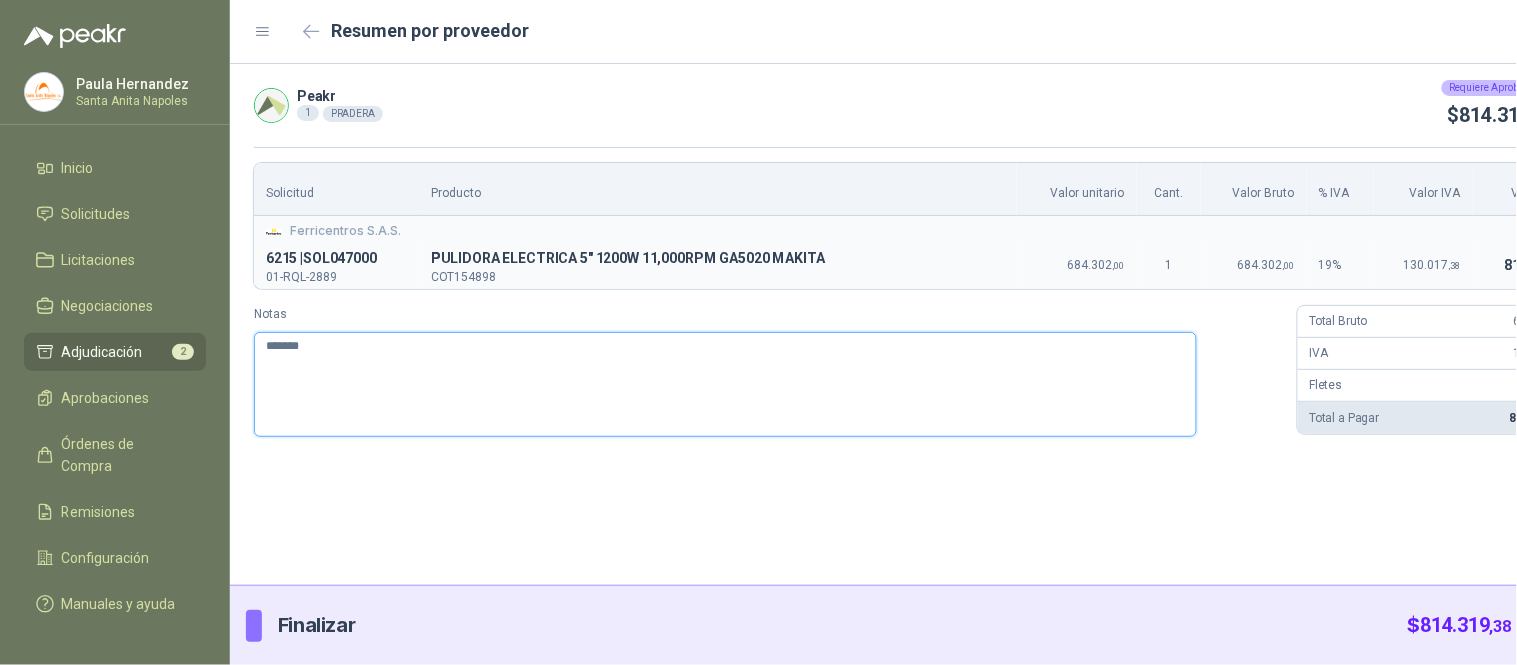 type 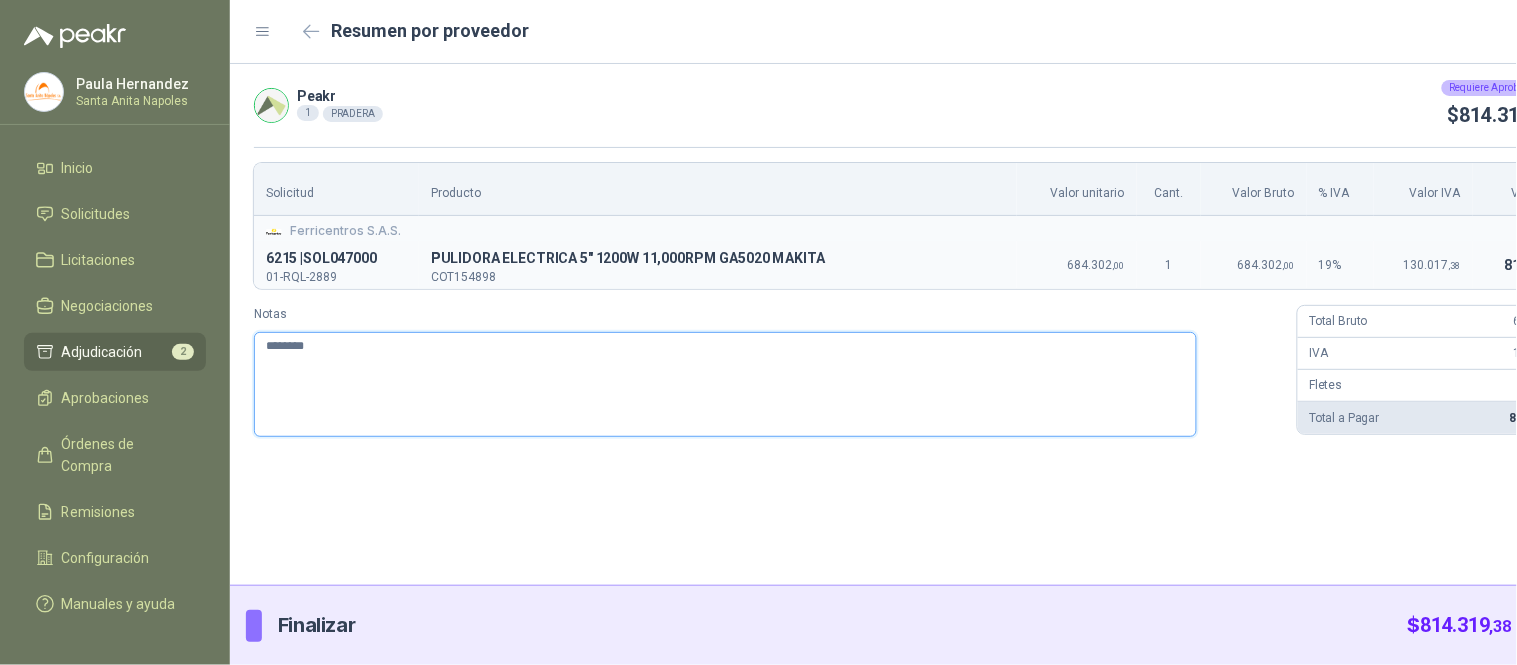type 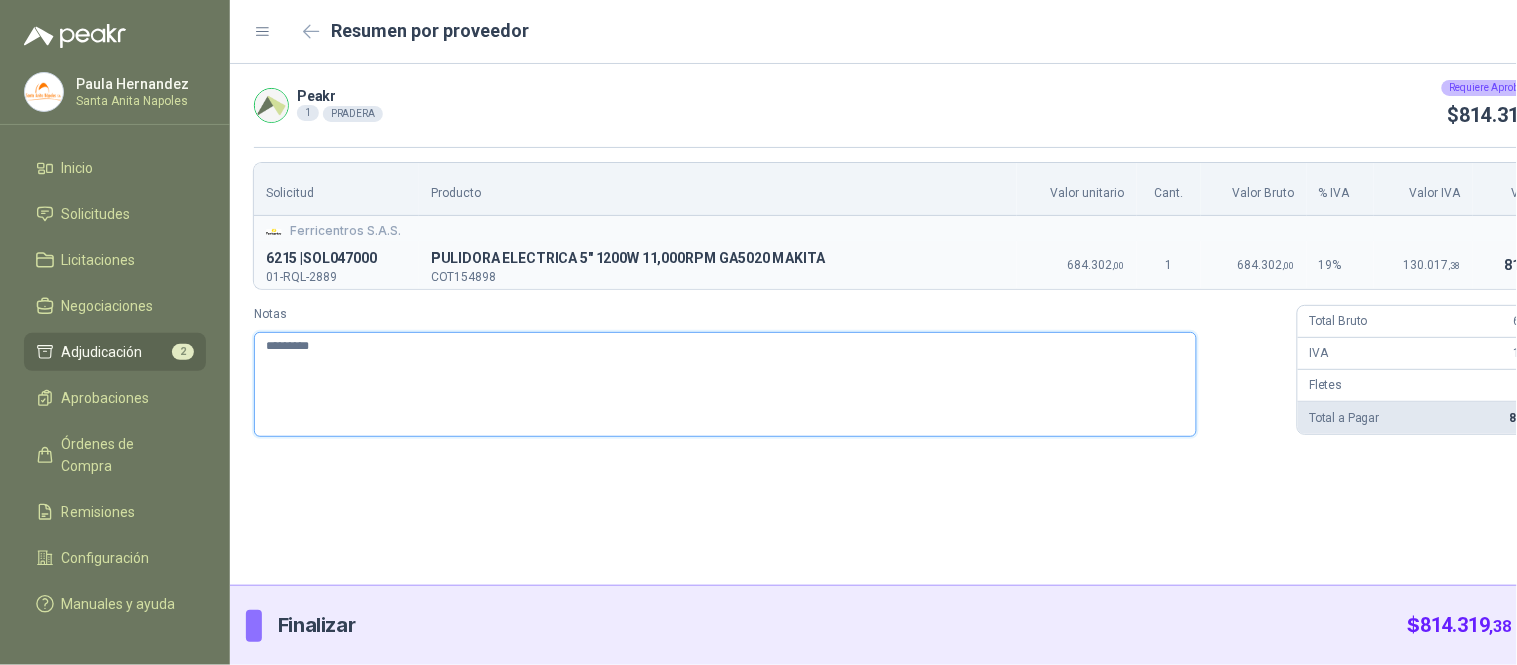 type 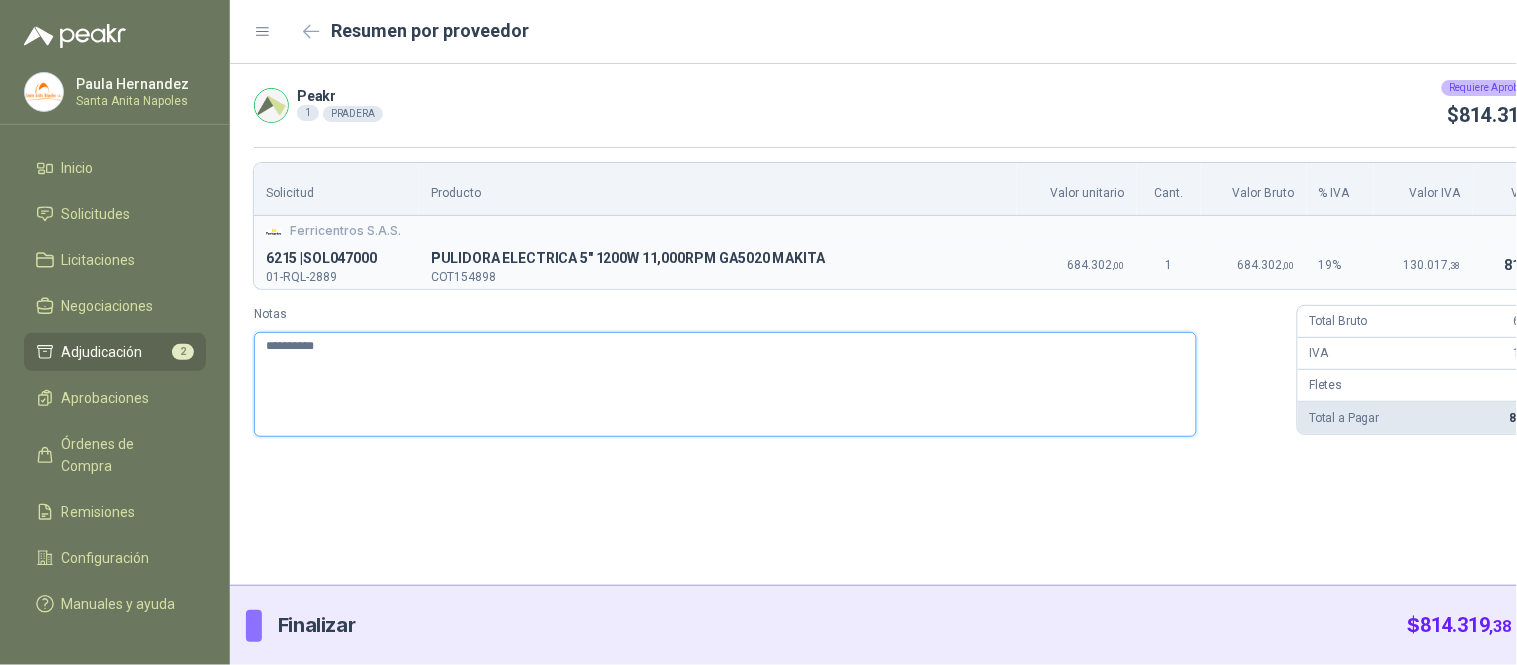 type 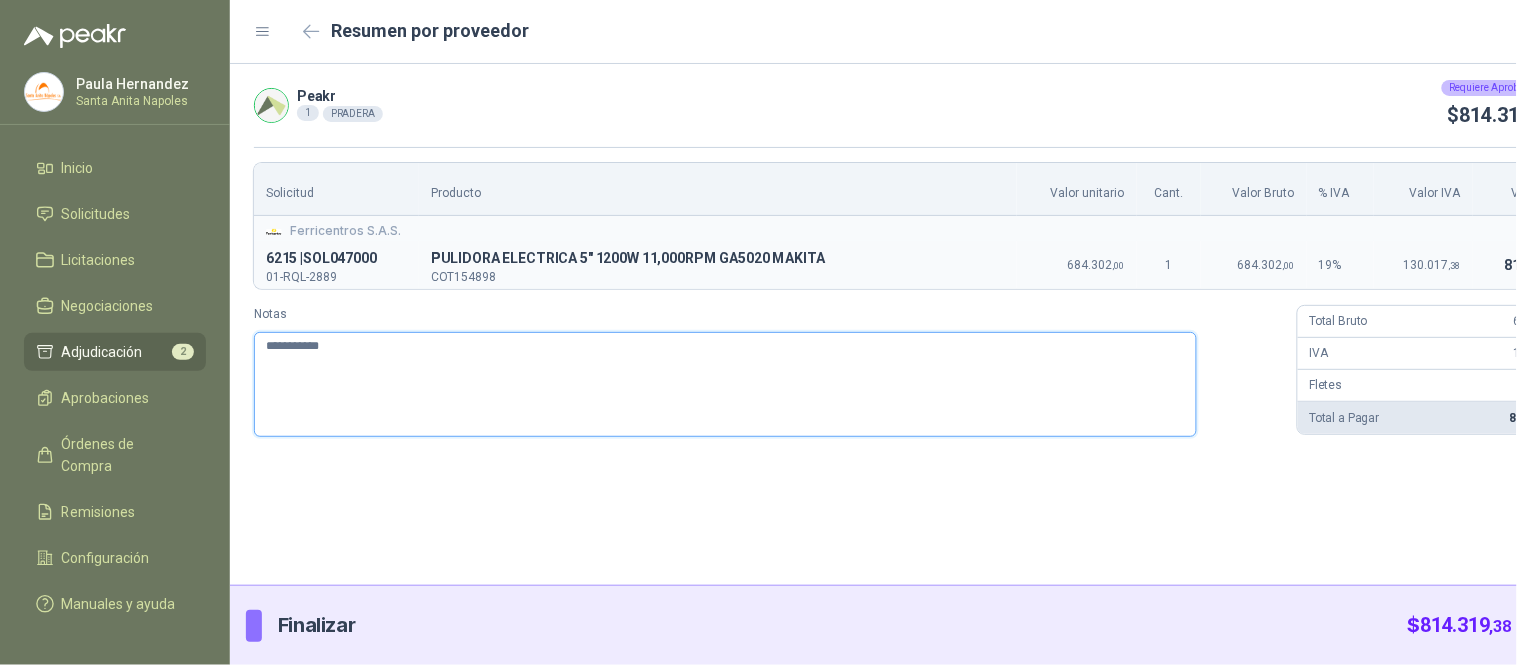 type 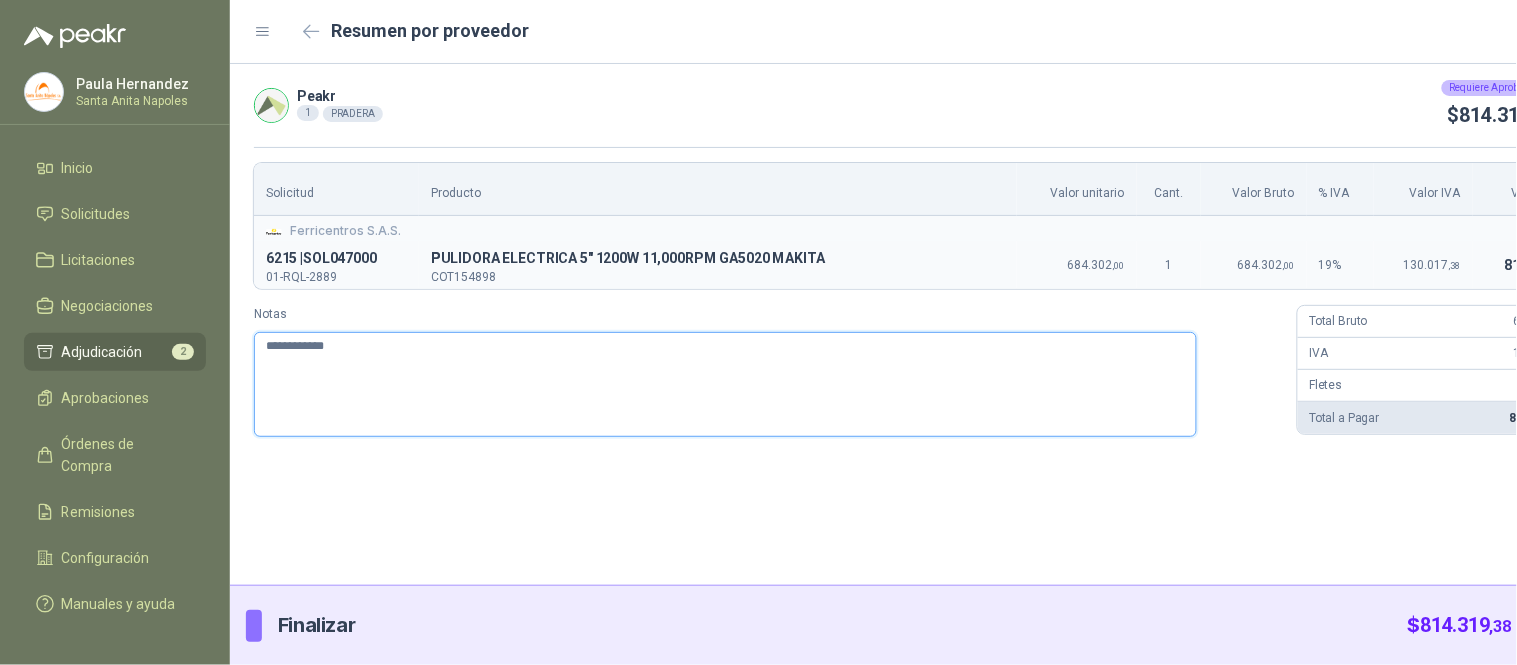 type 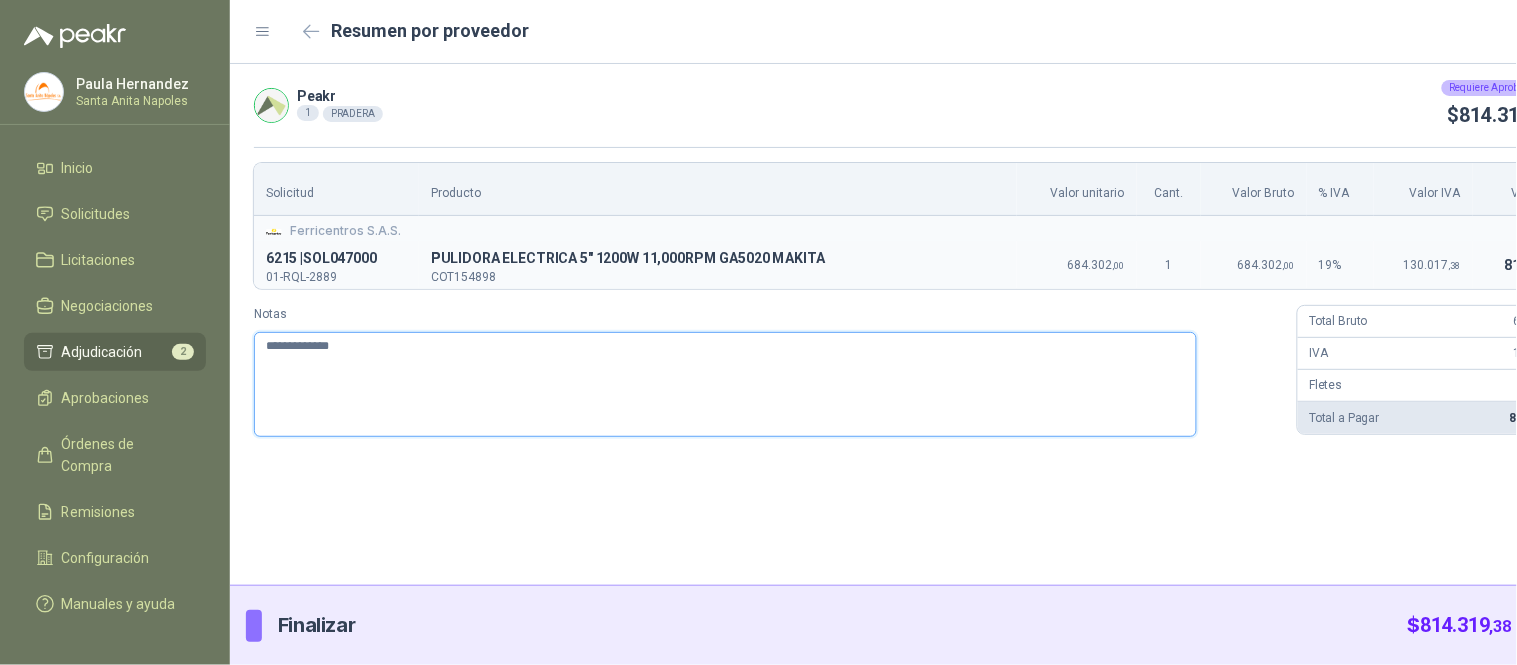 type 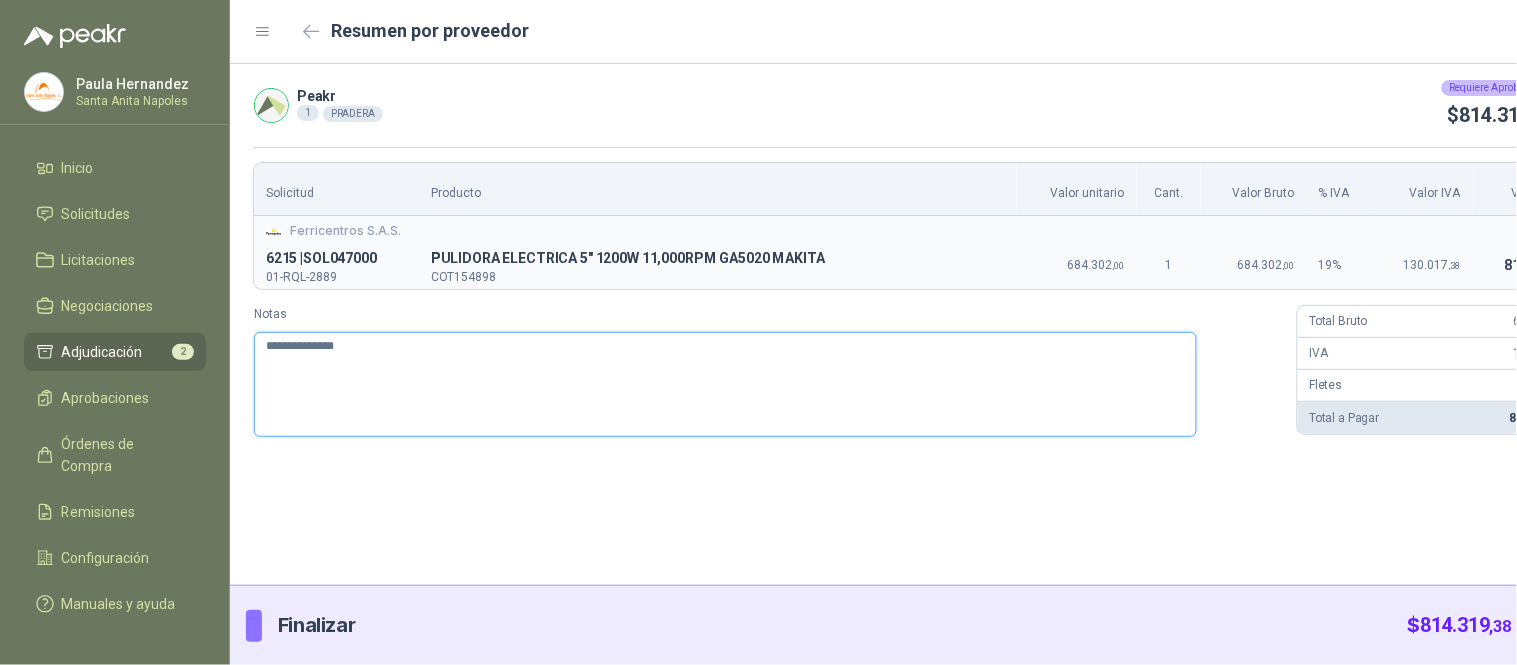type 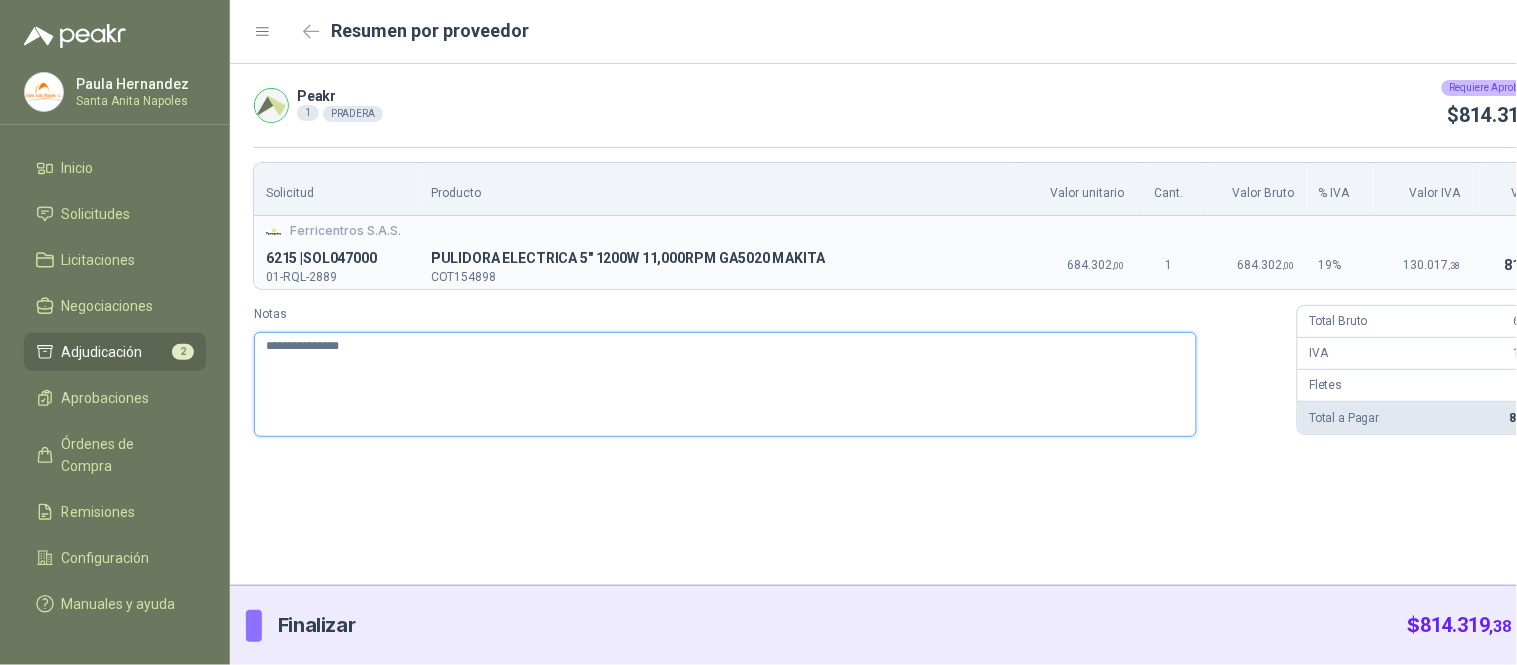 type 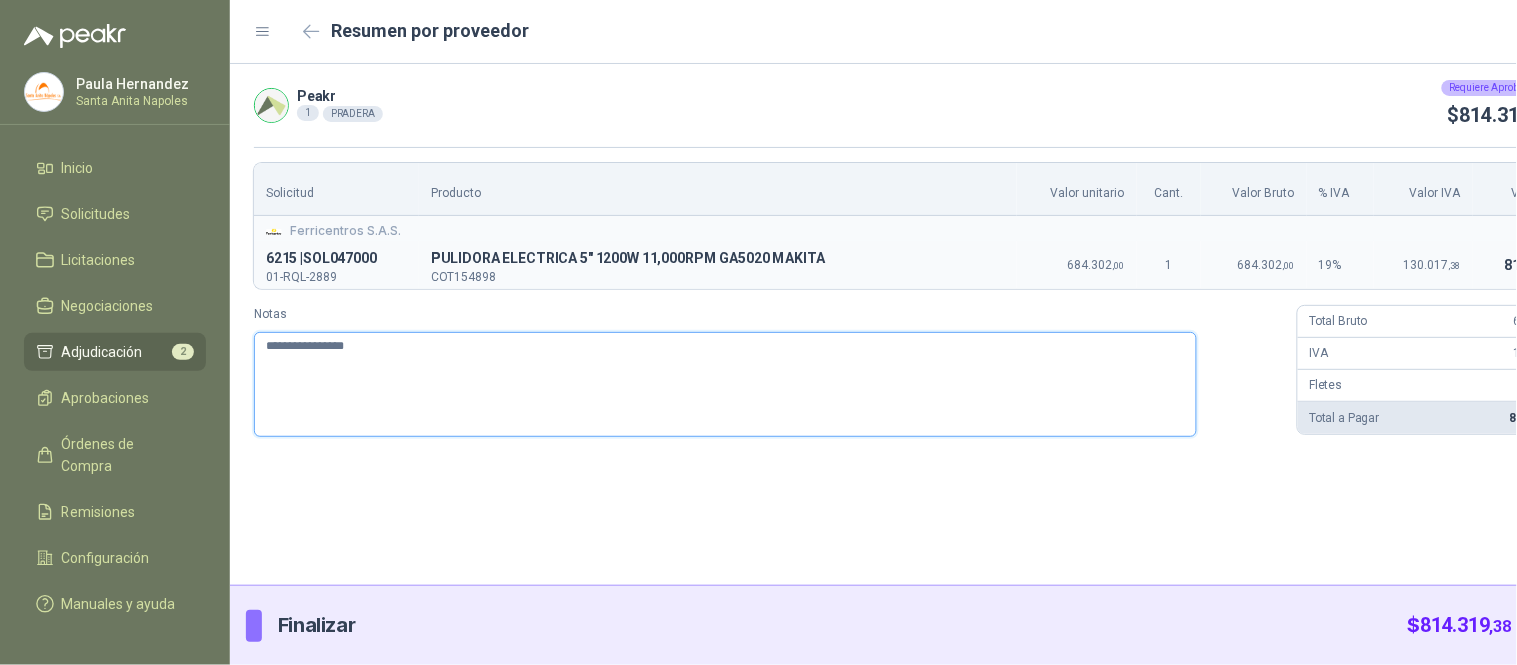 type 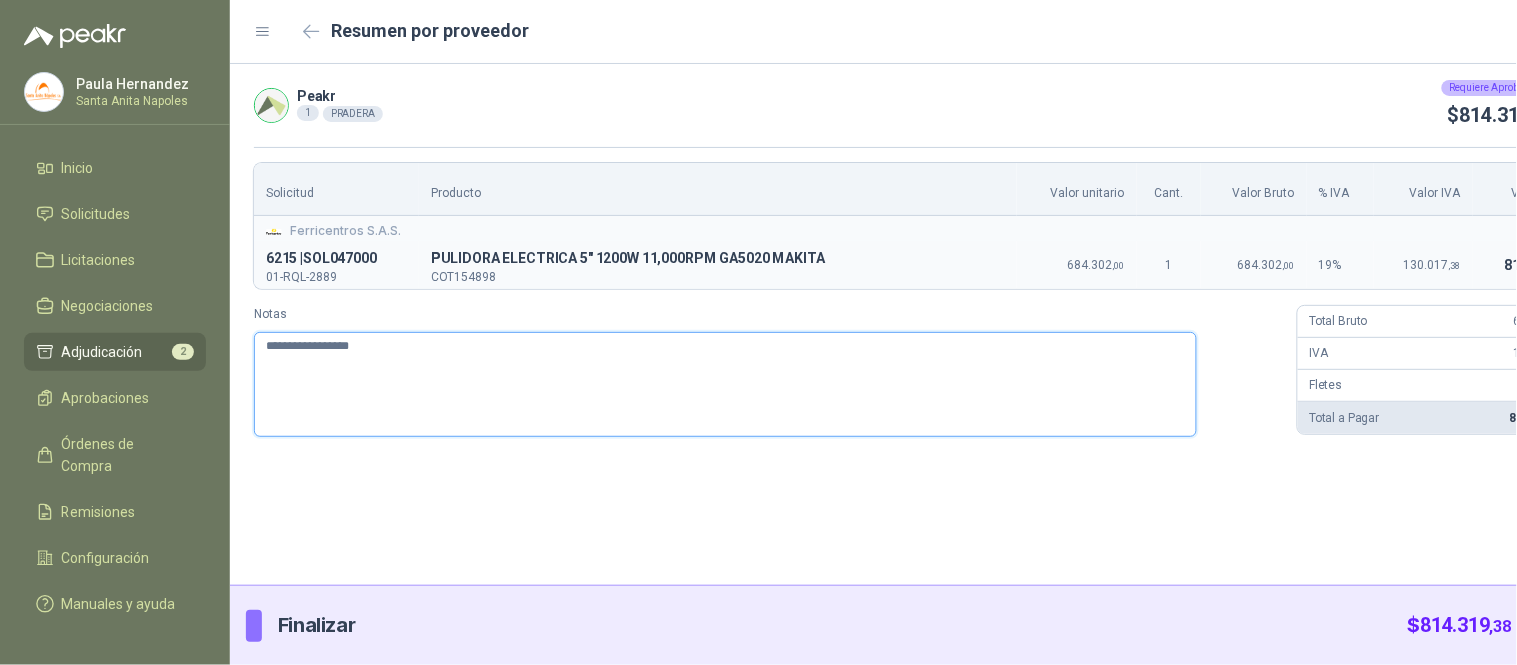 type 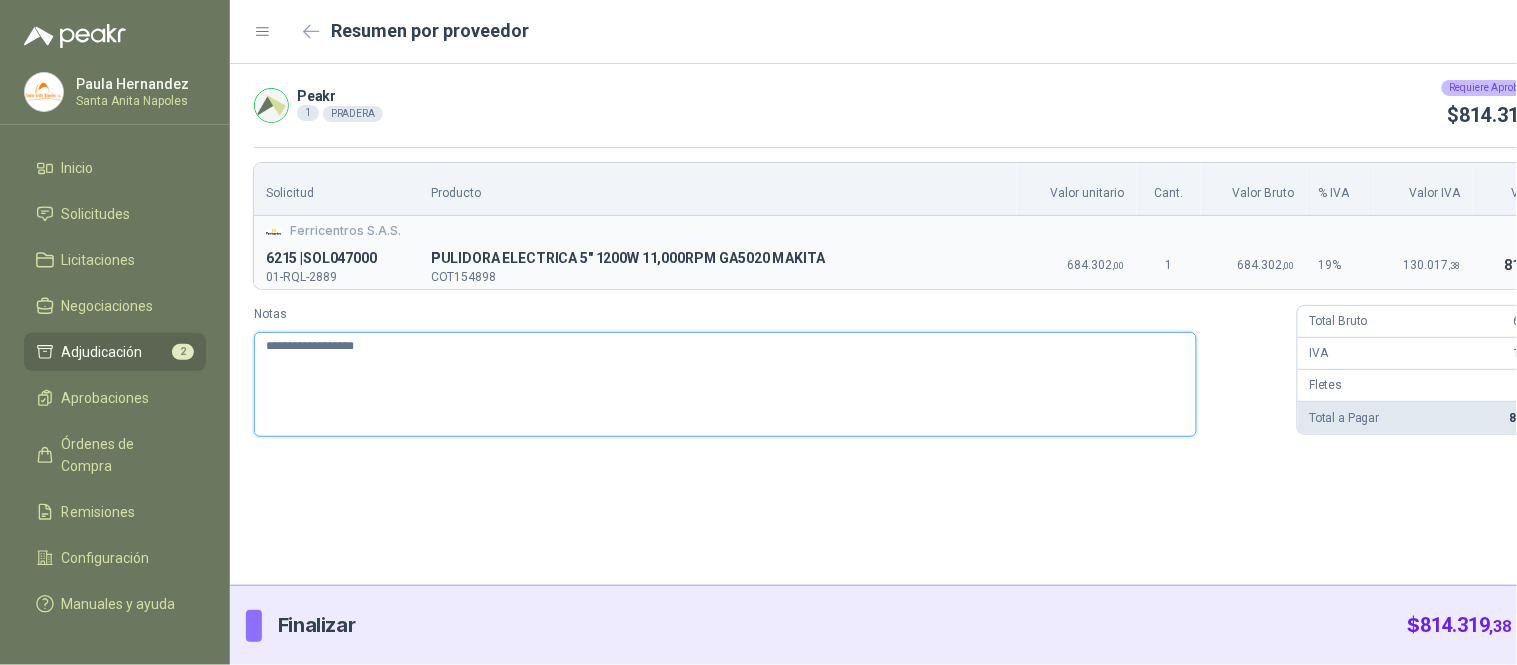 type 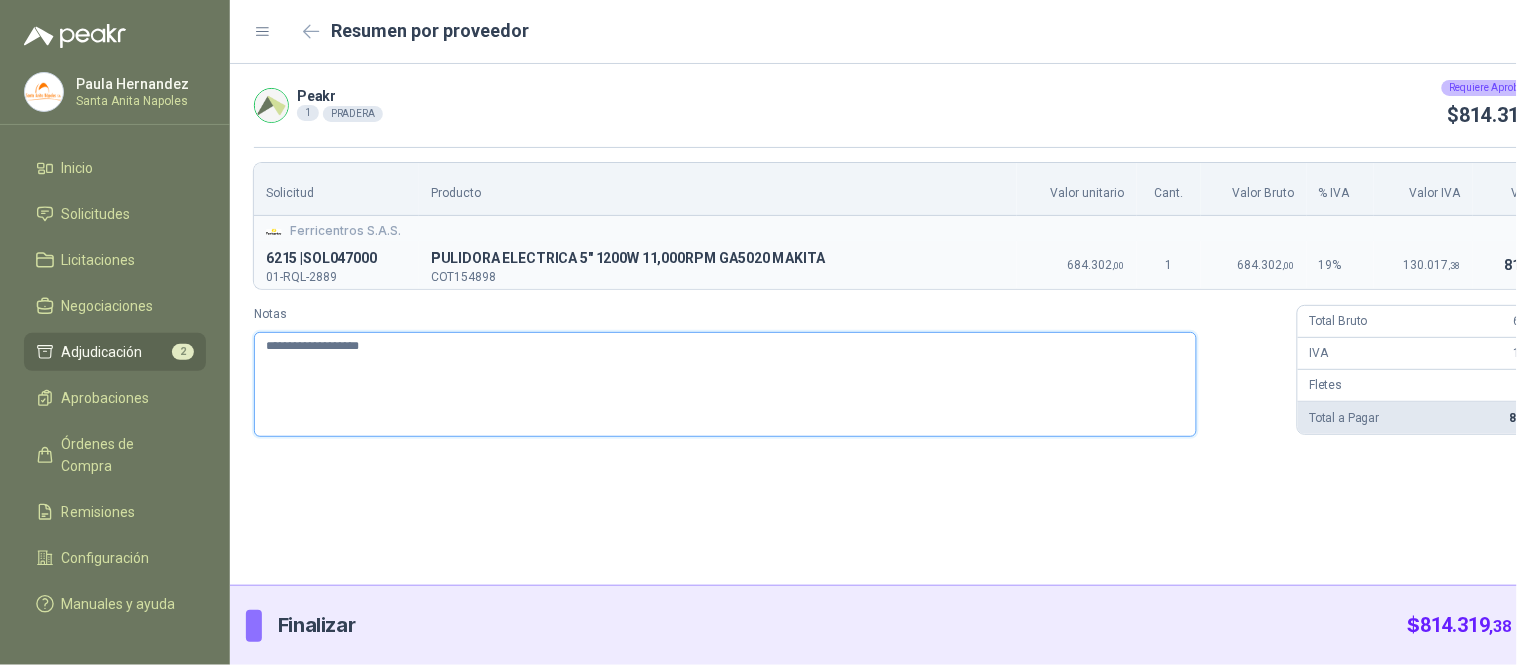 type 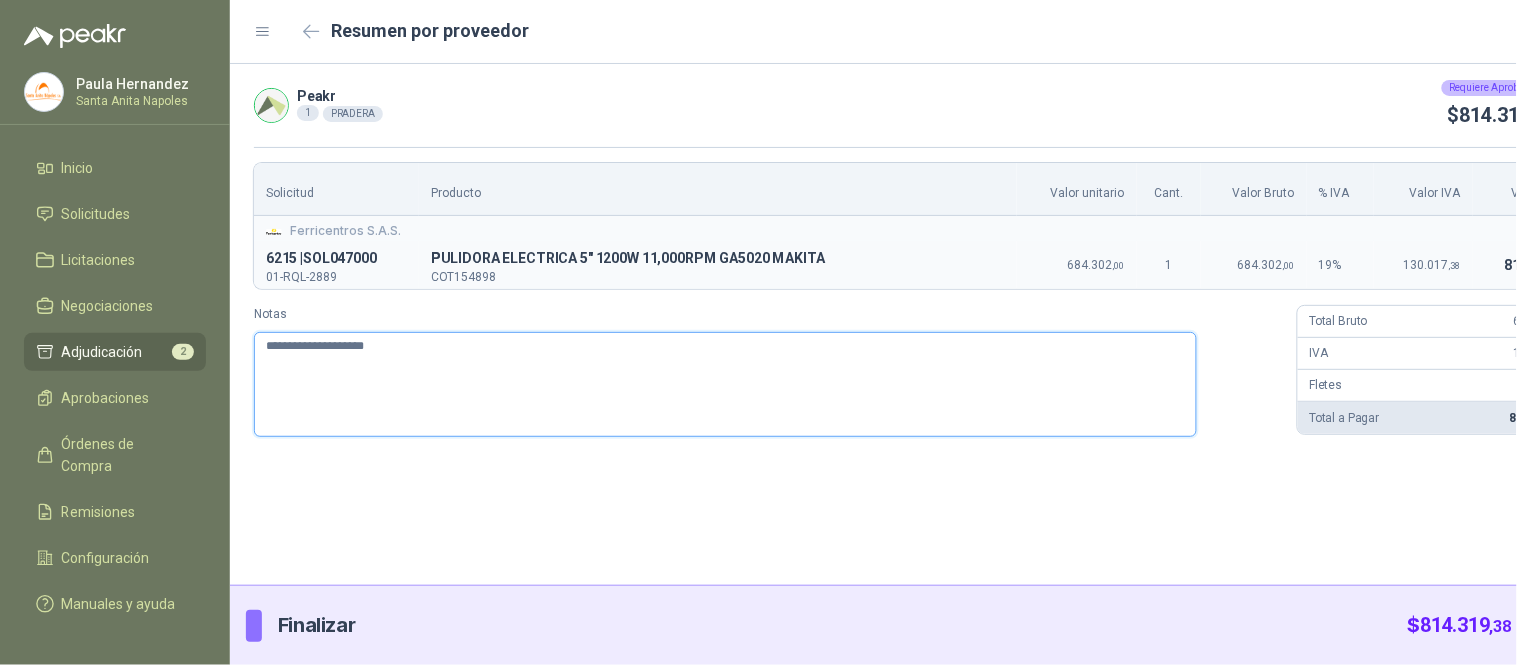 type 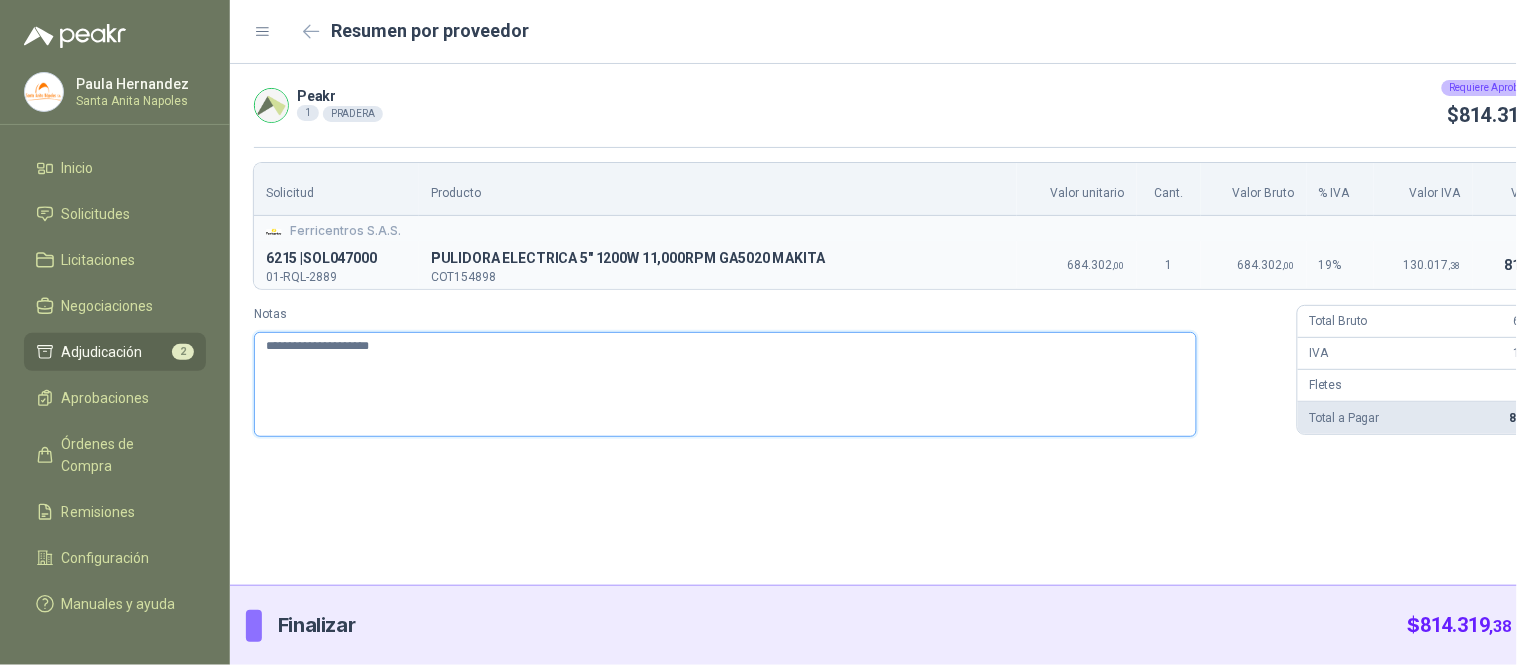 type 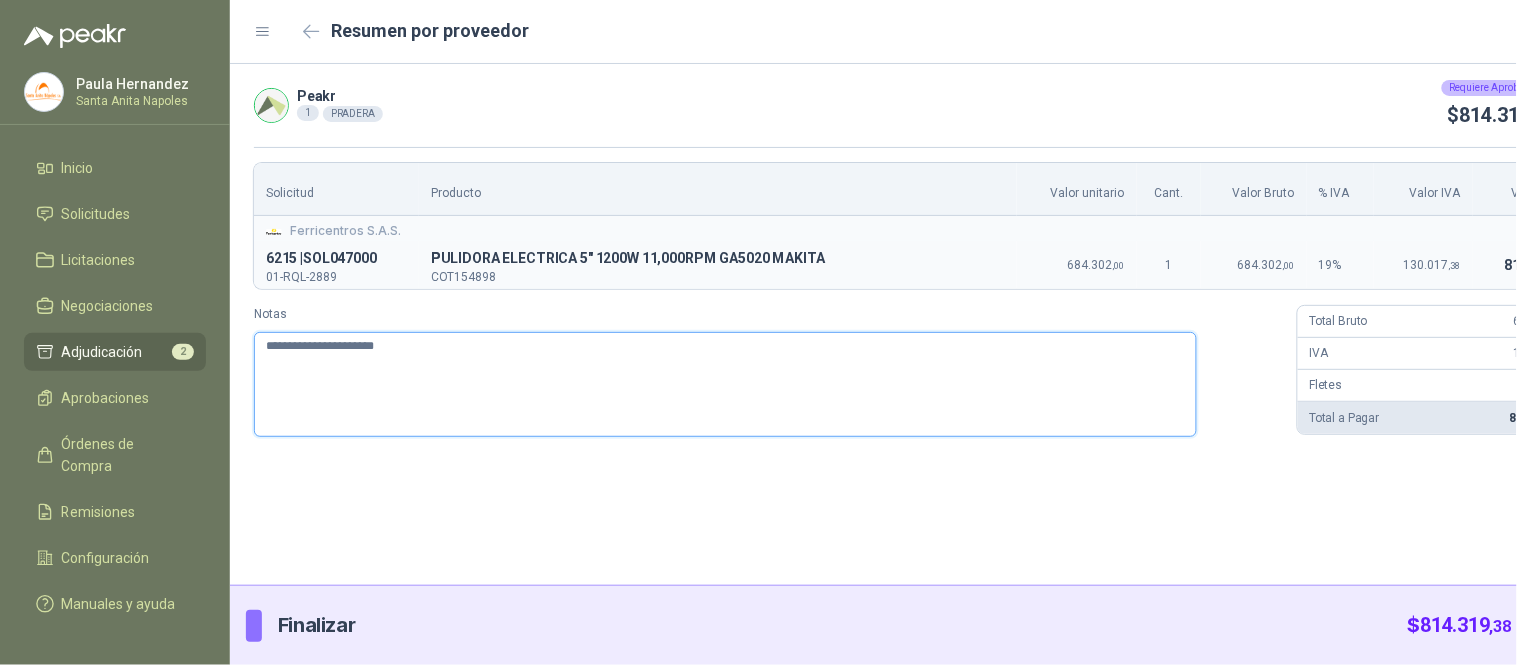 type 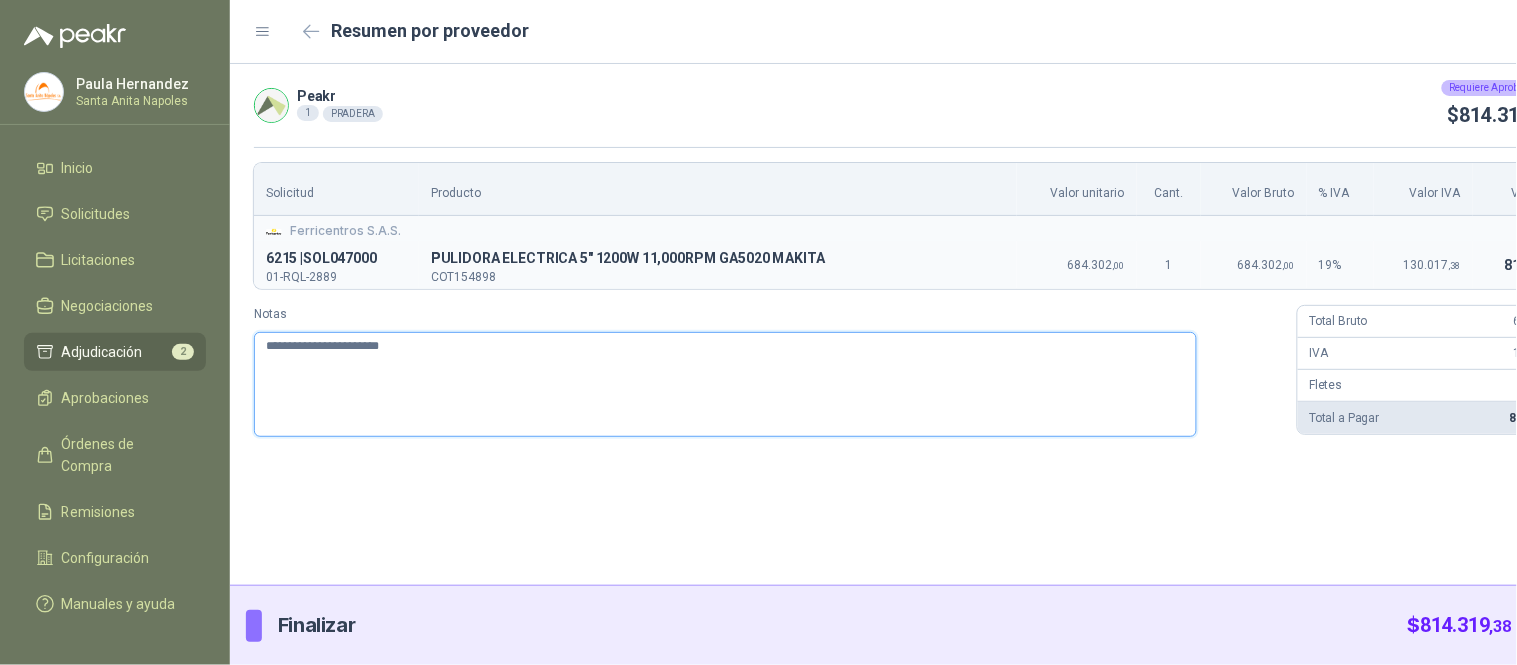type 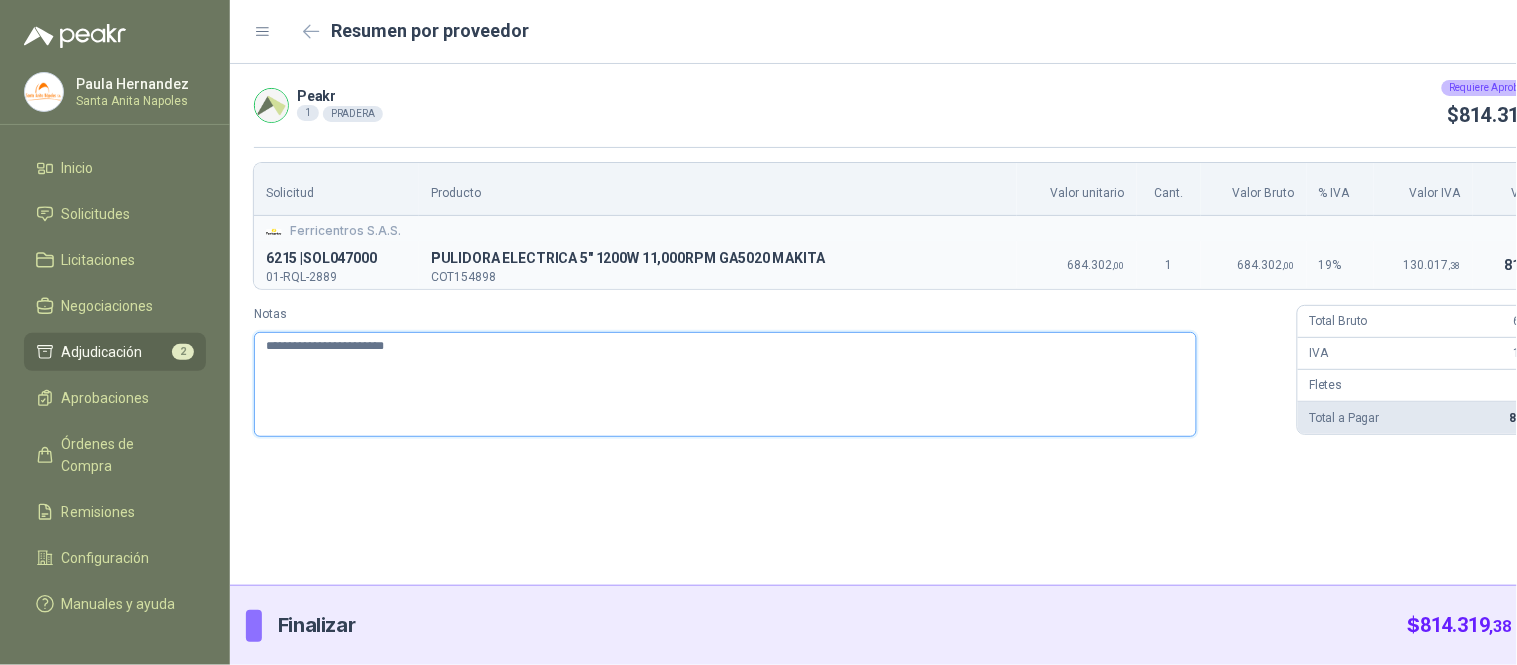 type 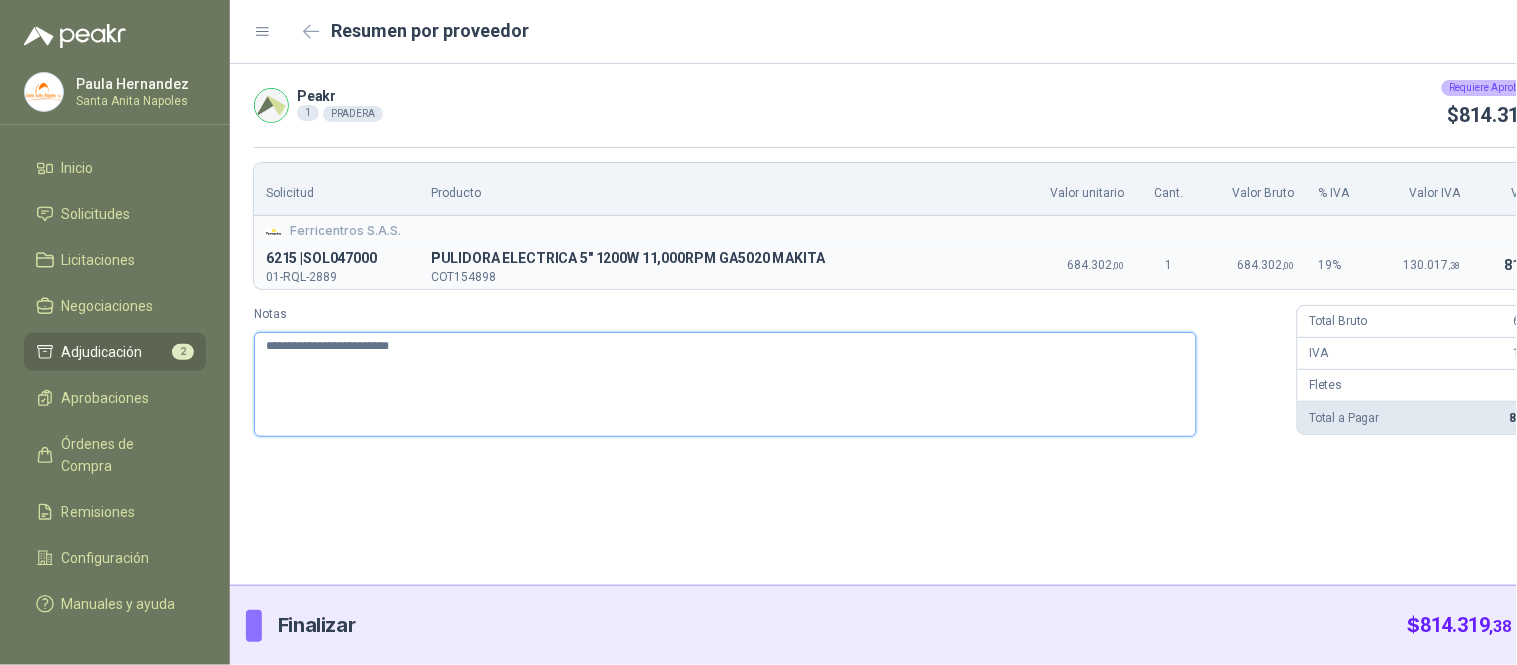 type 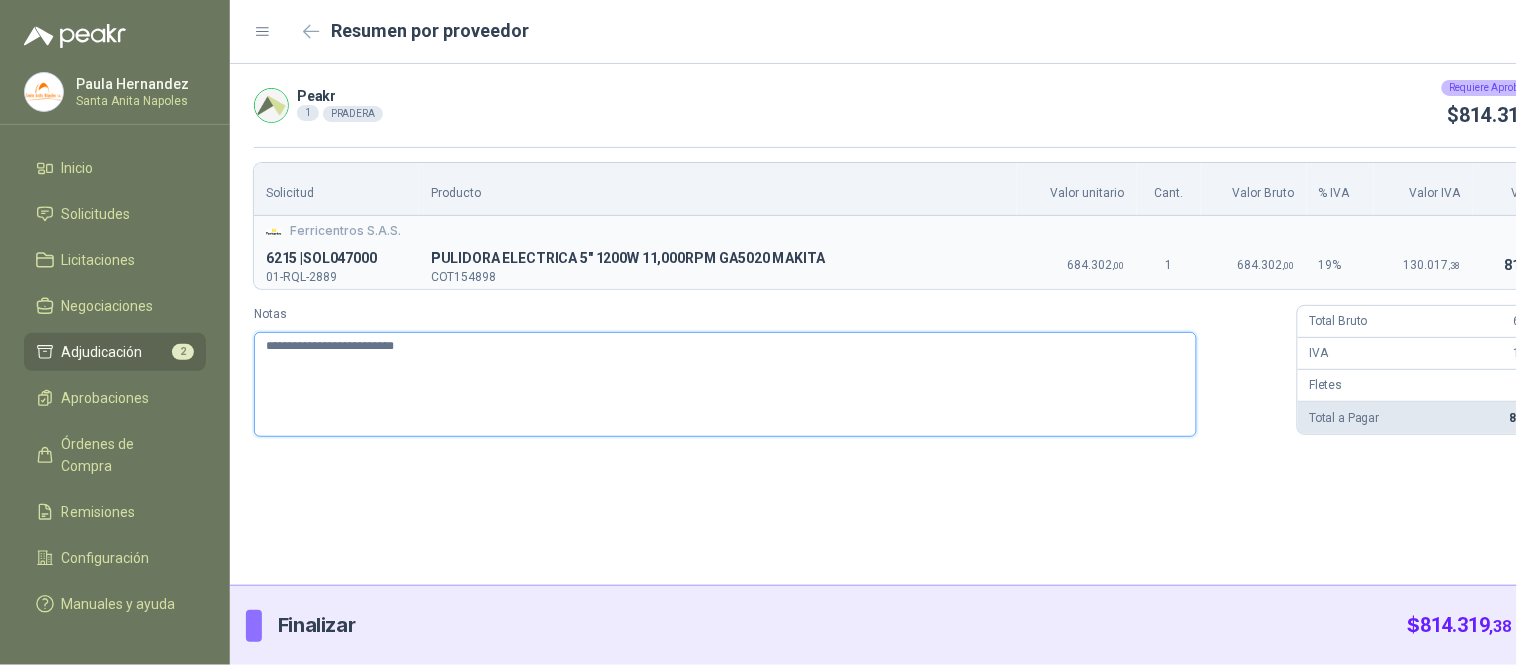 type 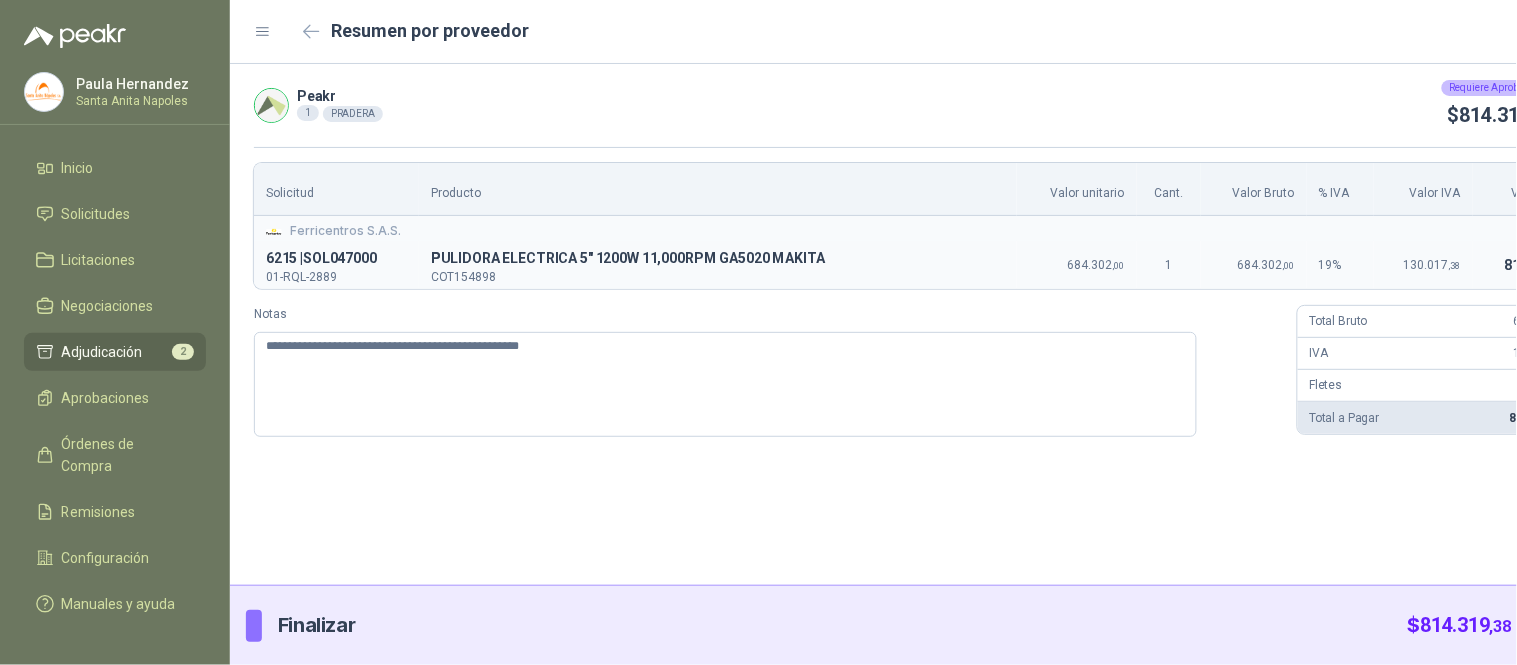 click on "Enviar" at bounding box center [1559, 626] 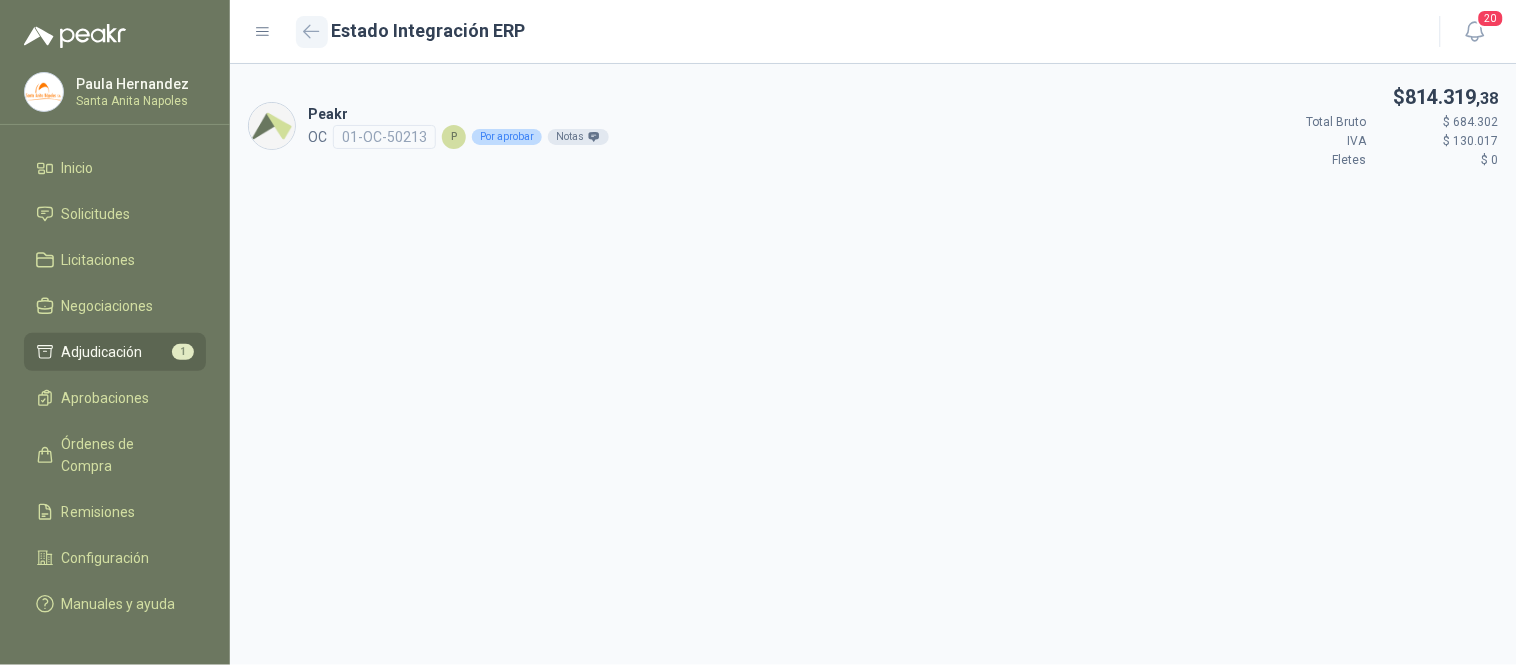 click 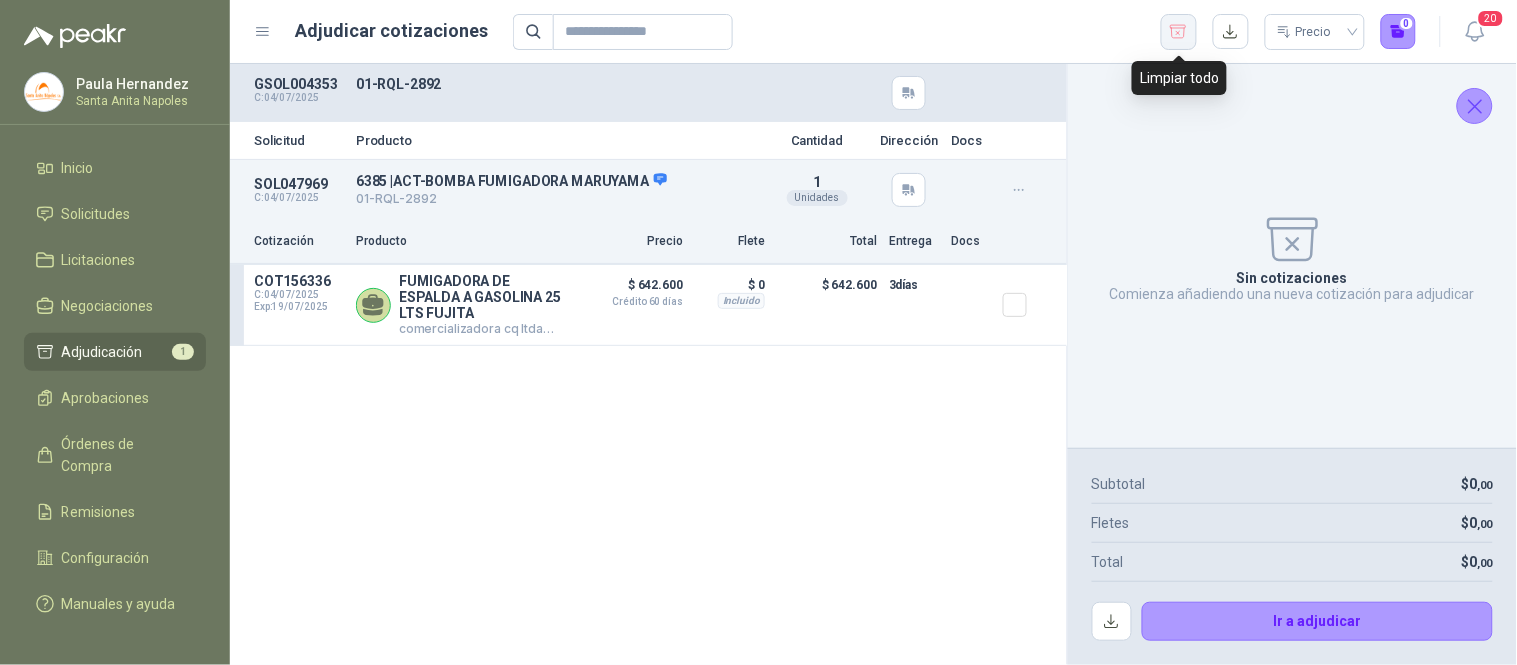 click 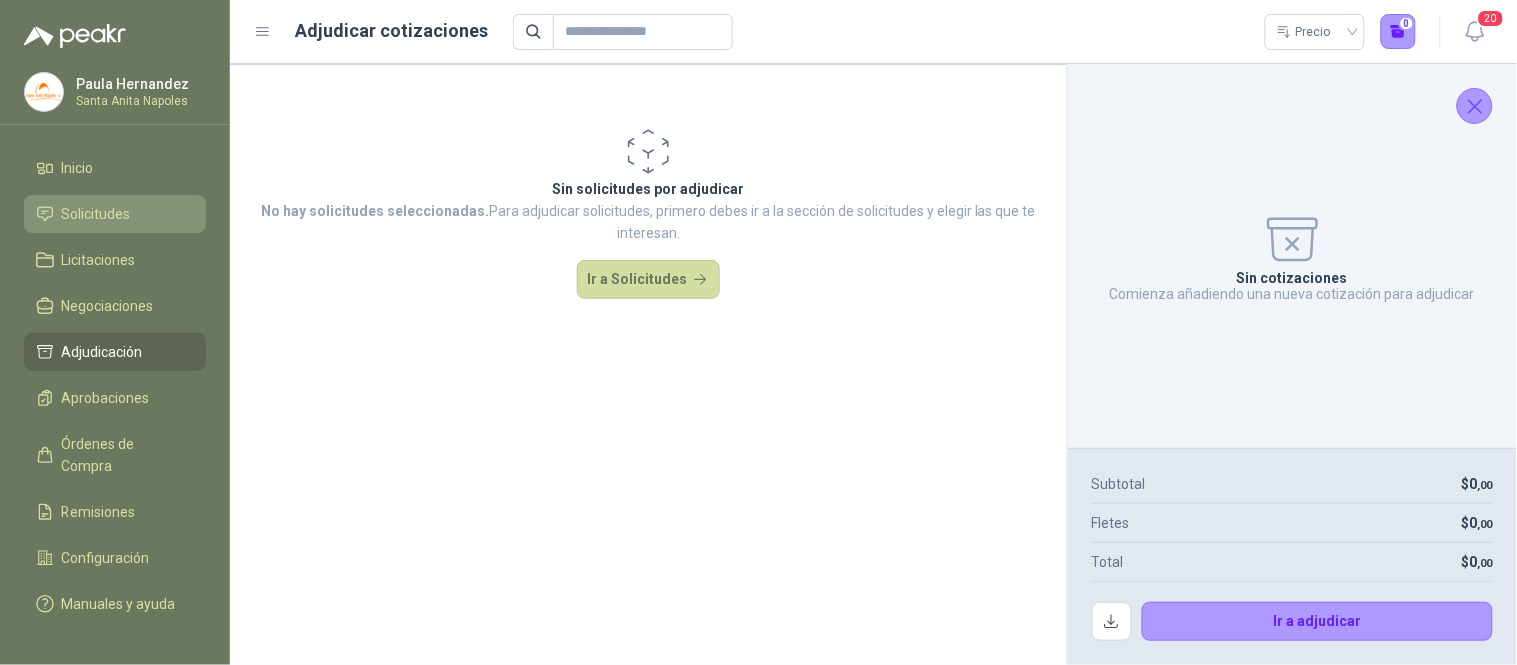 click on "Solicitudes" at bounding box center (115, 214) 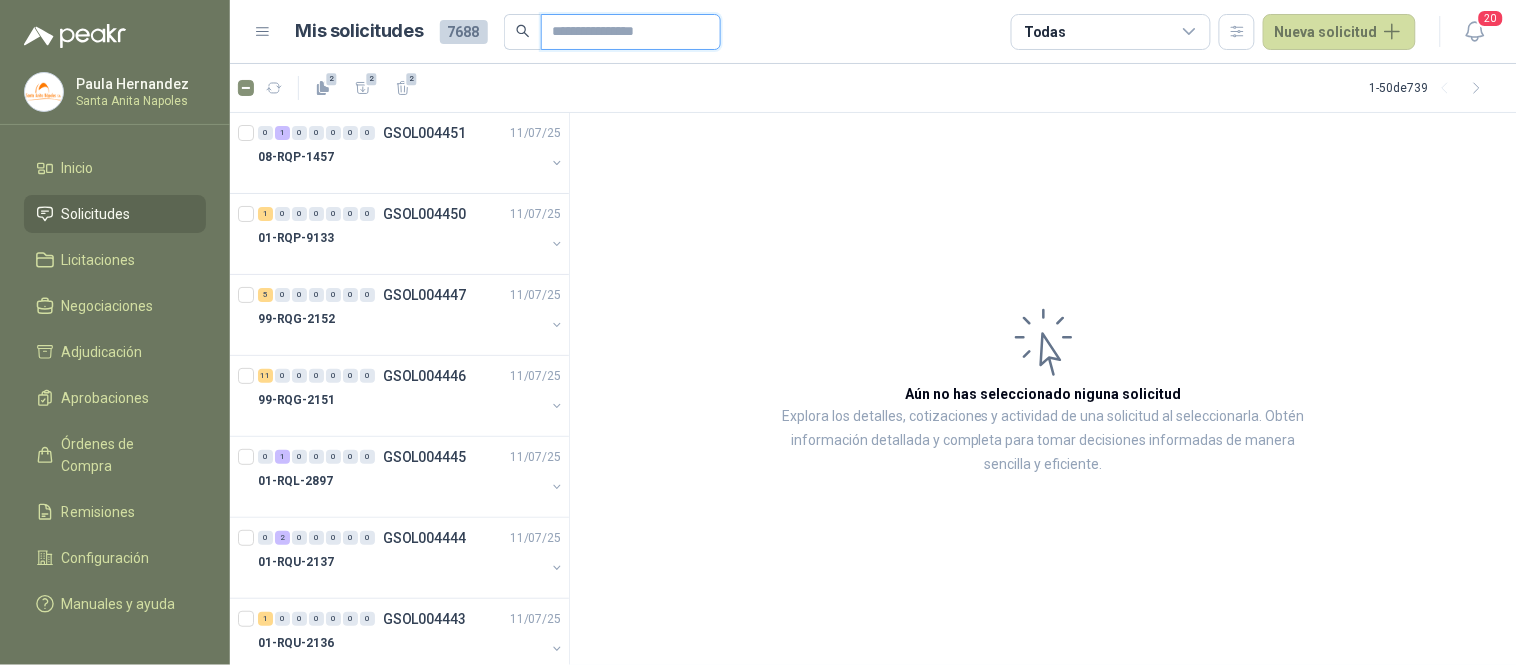 click at bounding box center (623, 32) 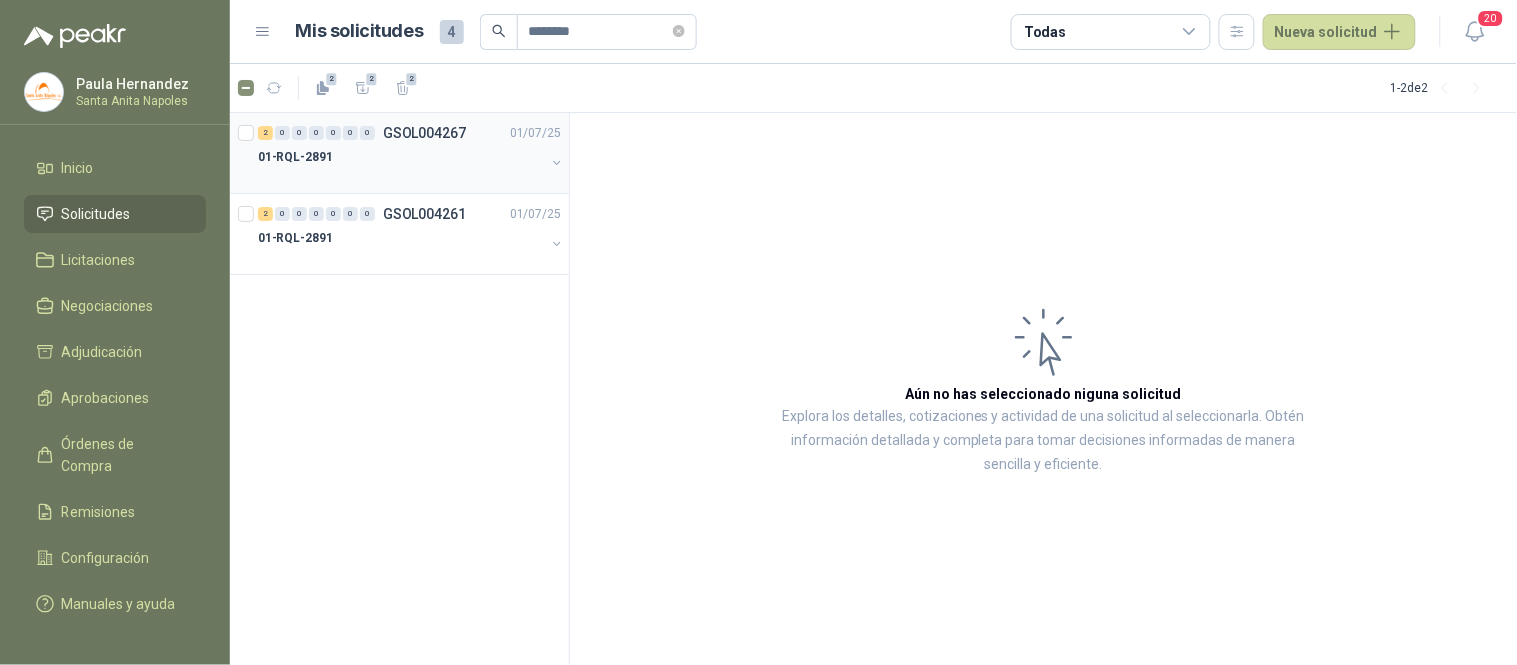 click on "01-RQL-2891" at bounding box center (401, 157) 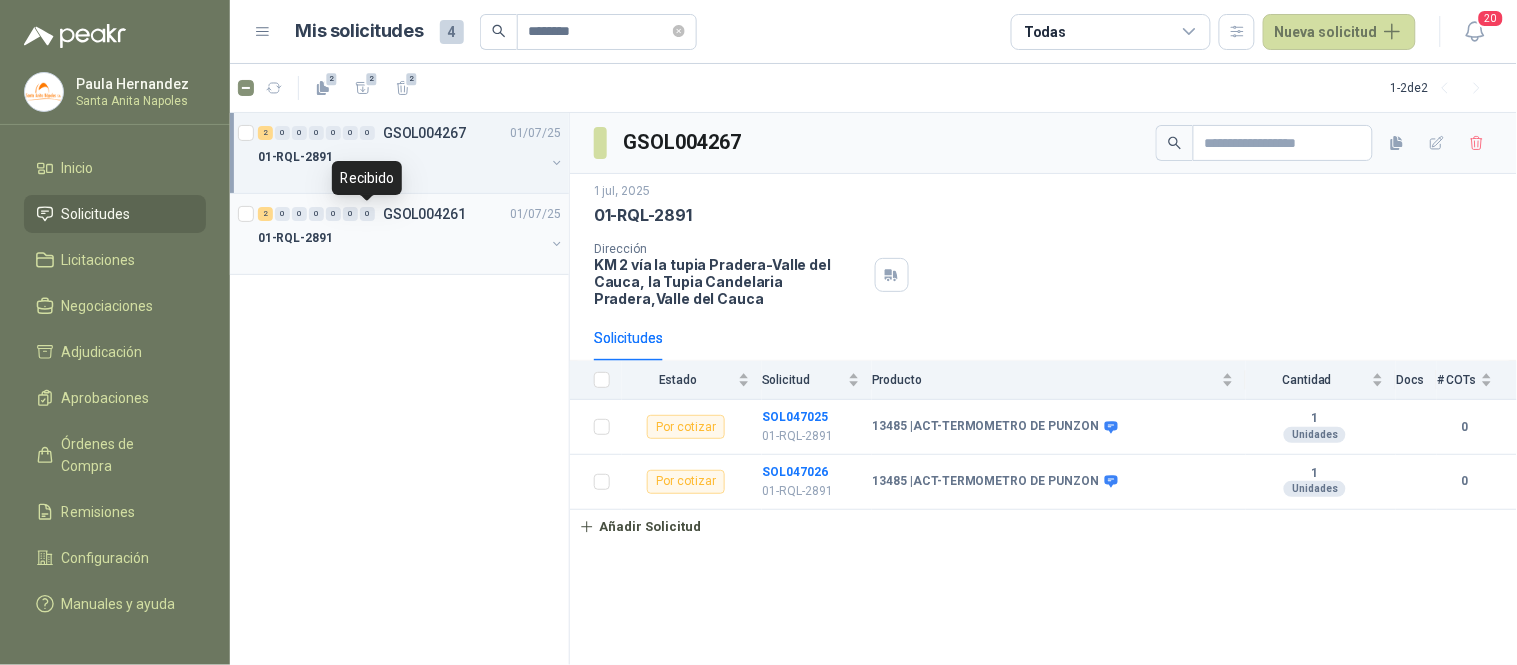 click on "0" at bounding box center [367, 214] 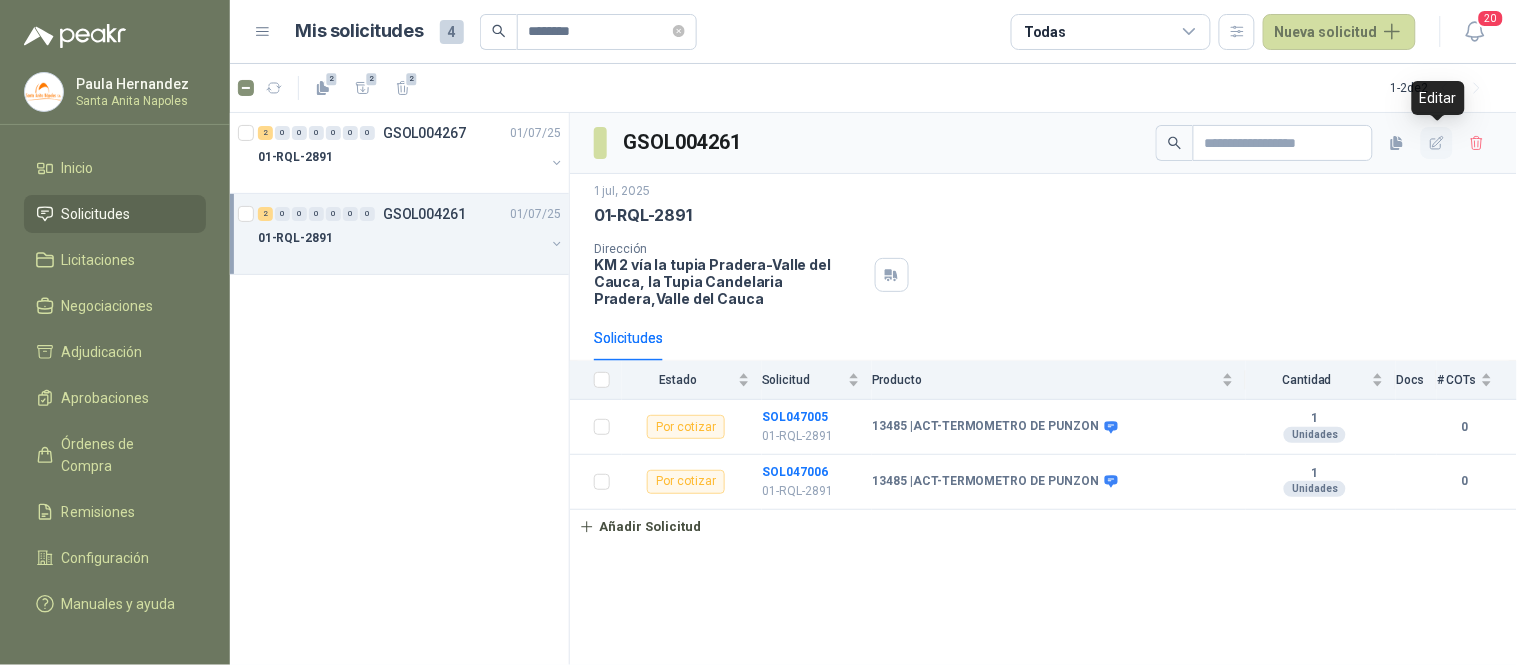 click 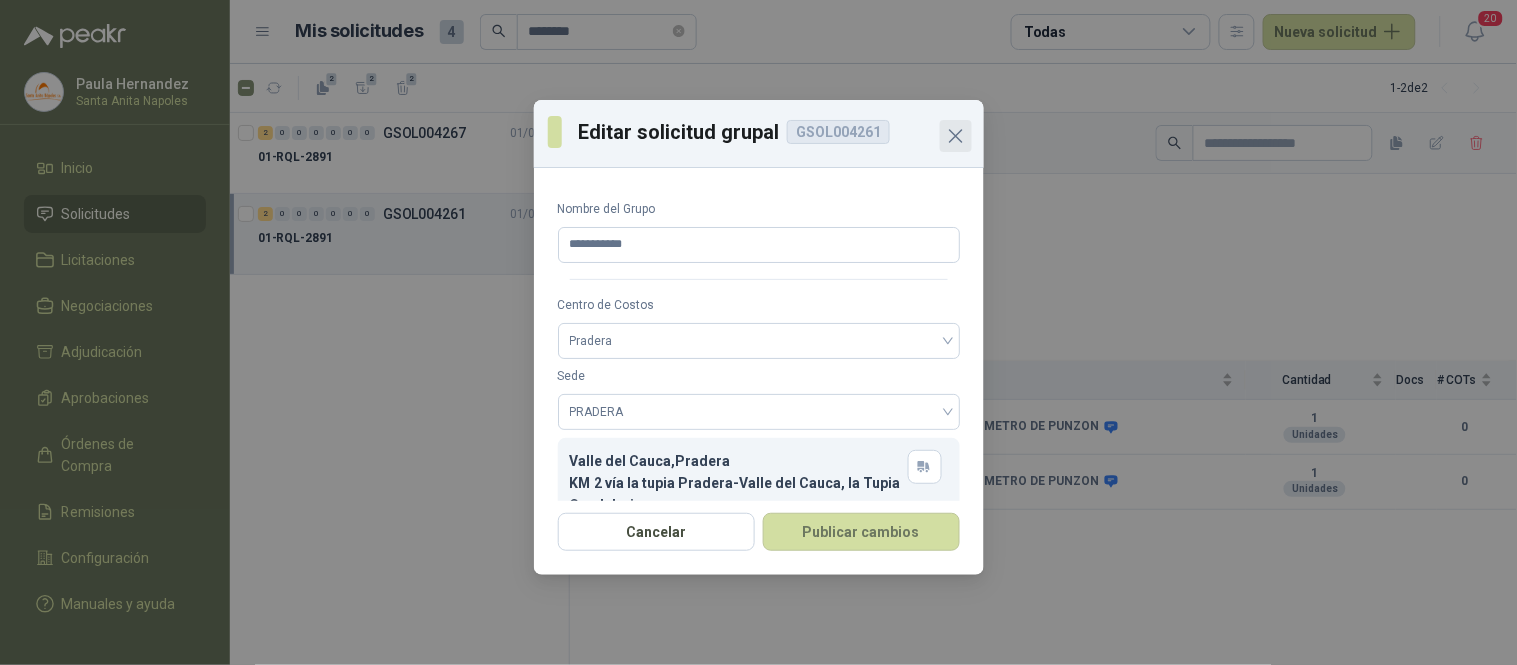 click 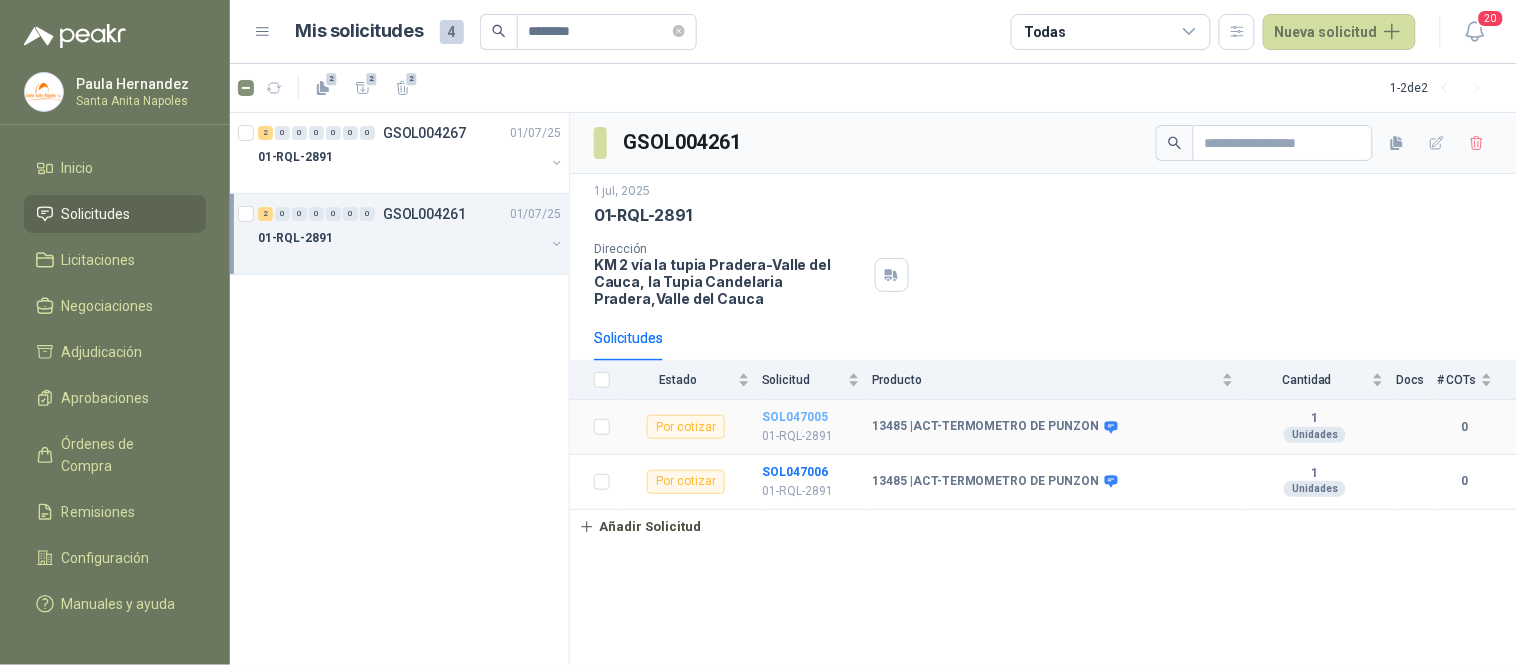 click on "SOL047005" at bounding box center (795, 417) 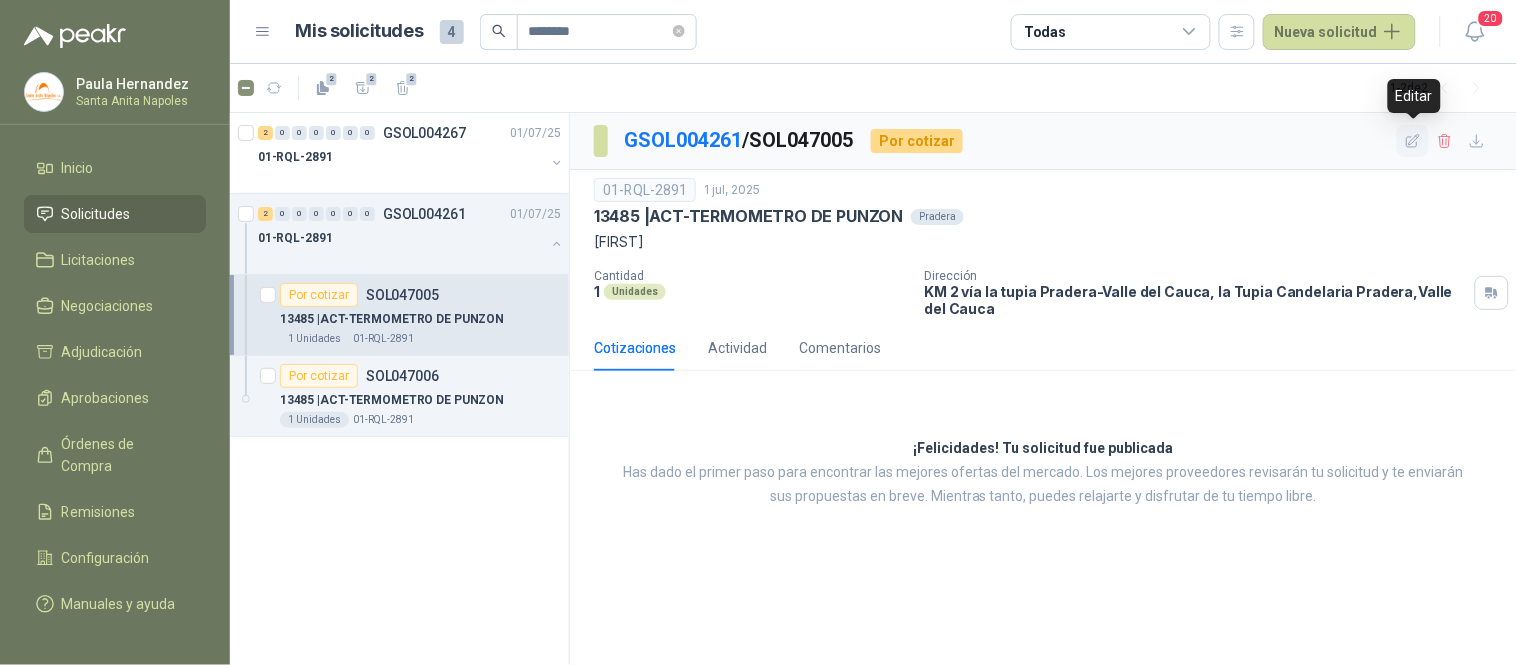 click 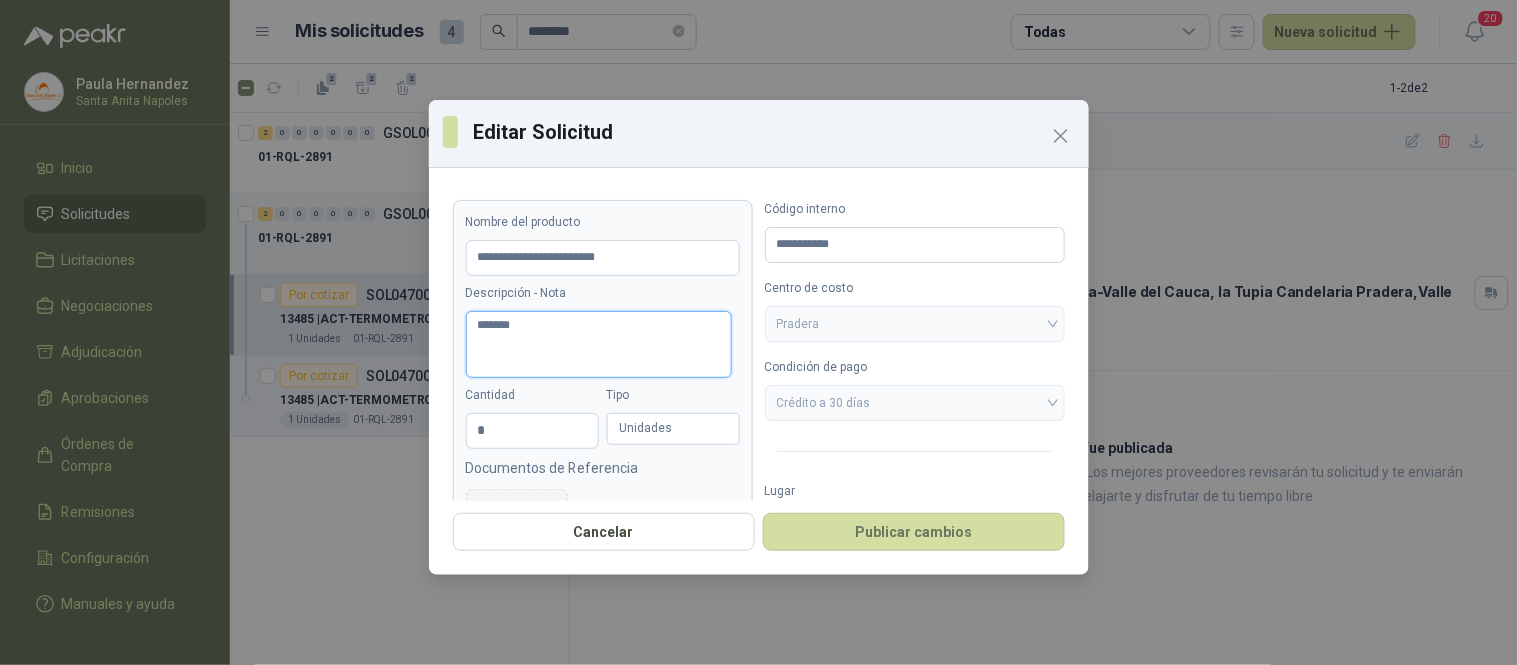 click on "*******" at bounding box center (599, 344) 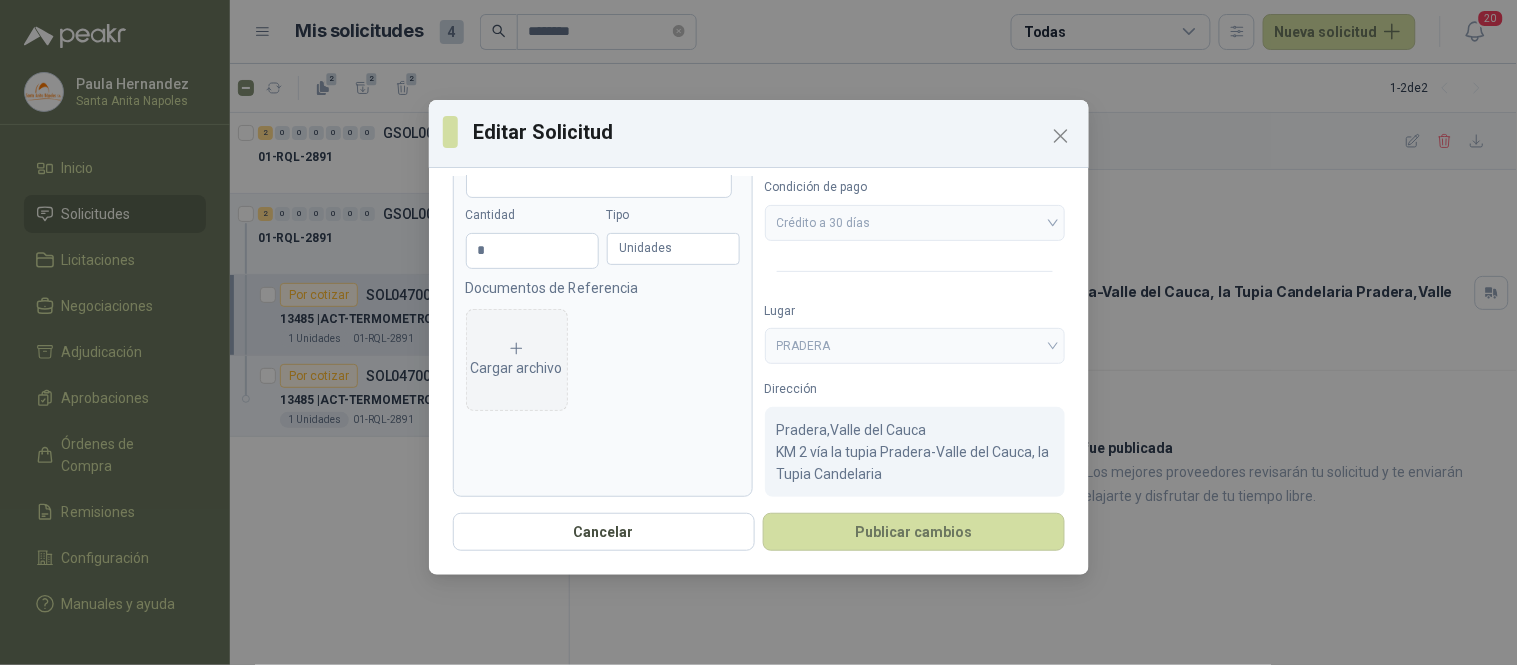 scroll, scrollTop: 184, scrollLeft: 0, axis: vertical 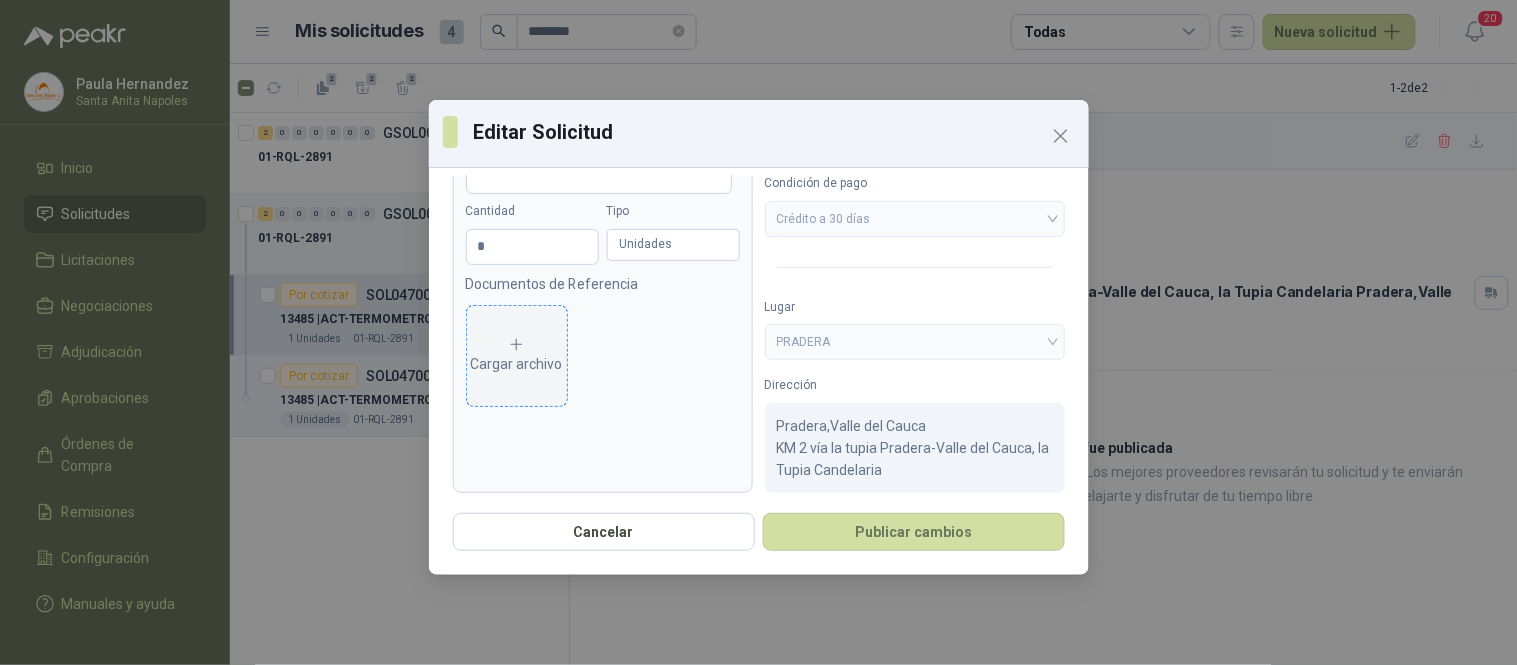 click on "Cargar archivo" at bounding box center [517, 356] 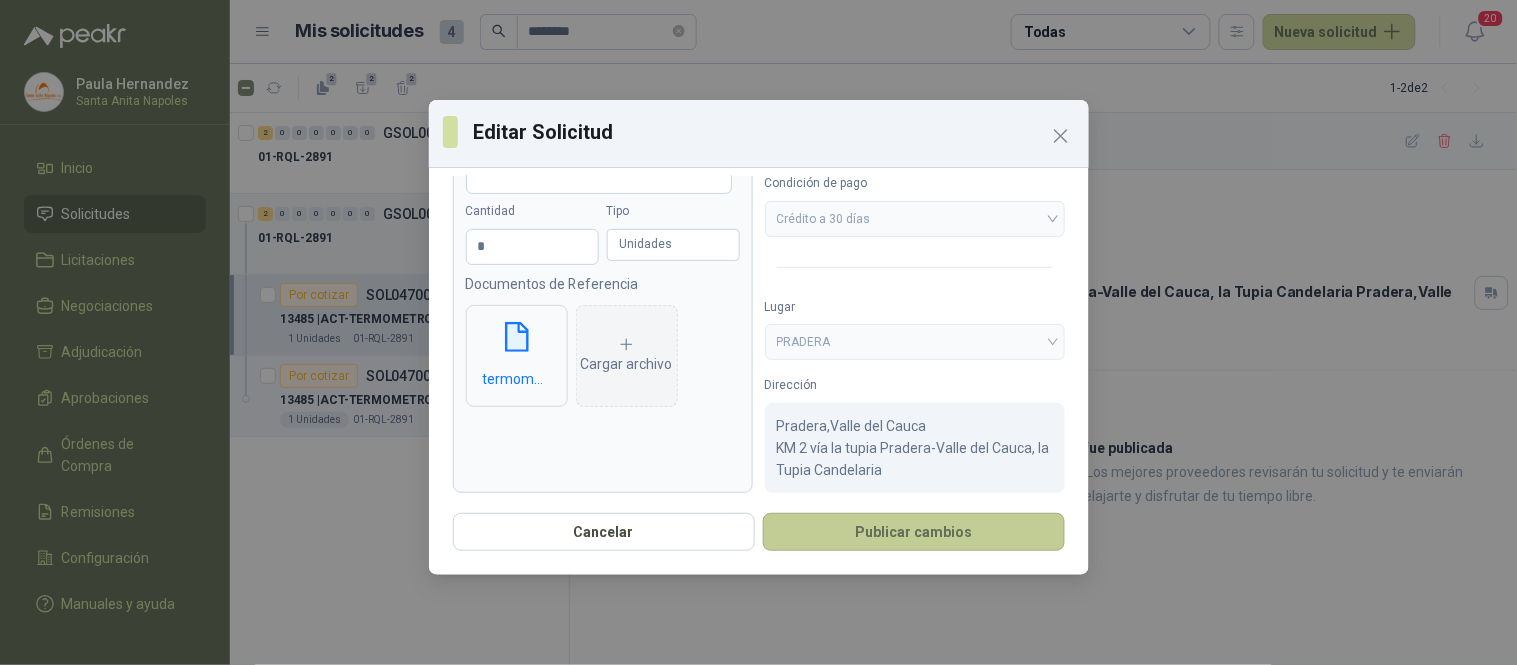 click on "Publicar cambios" at bounding box center [914, 532] 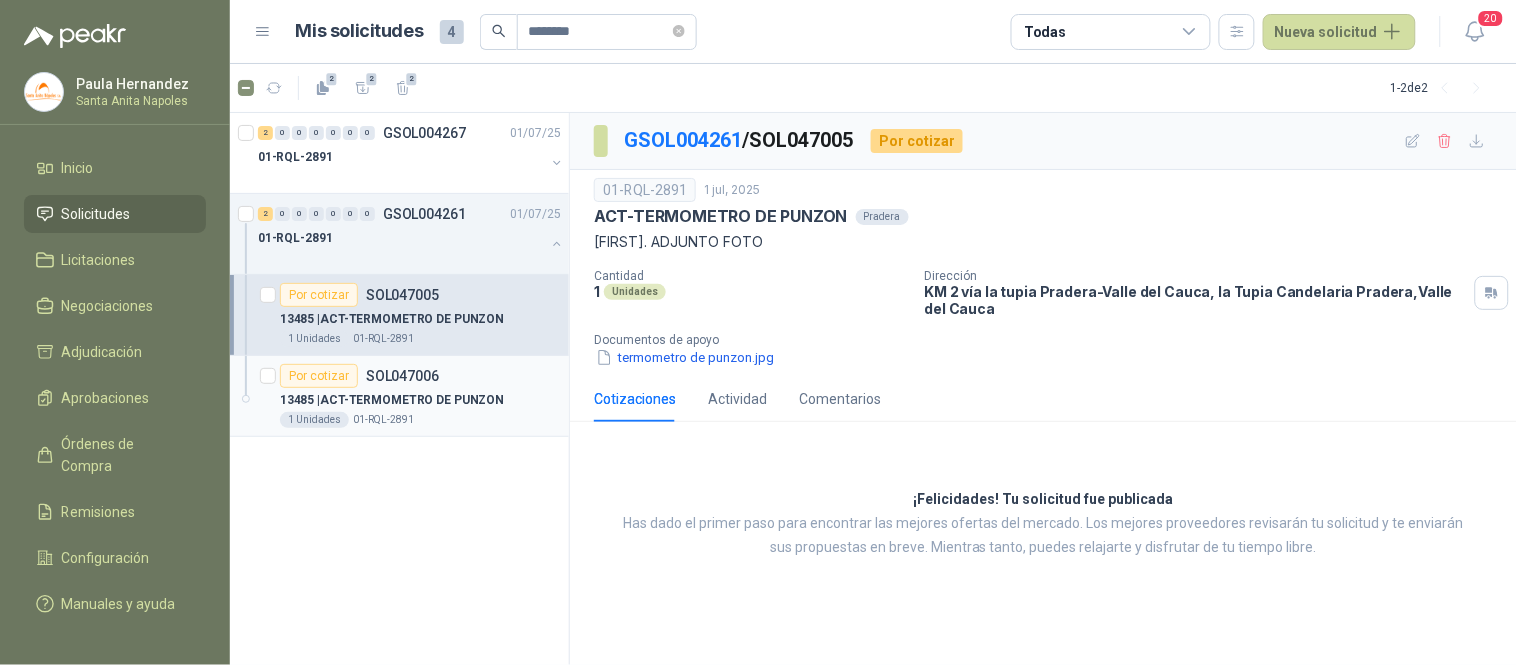 click on "SOL047006" at bounding box center [402, 376] 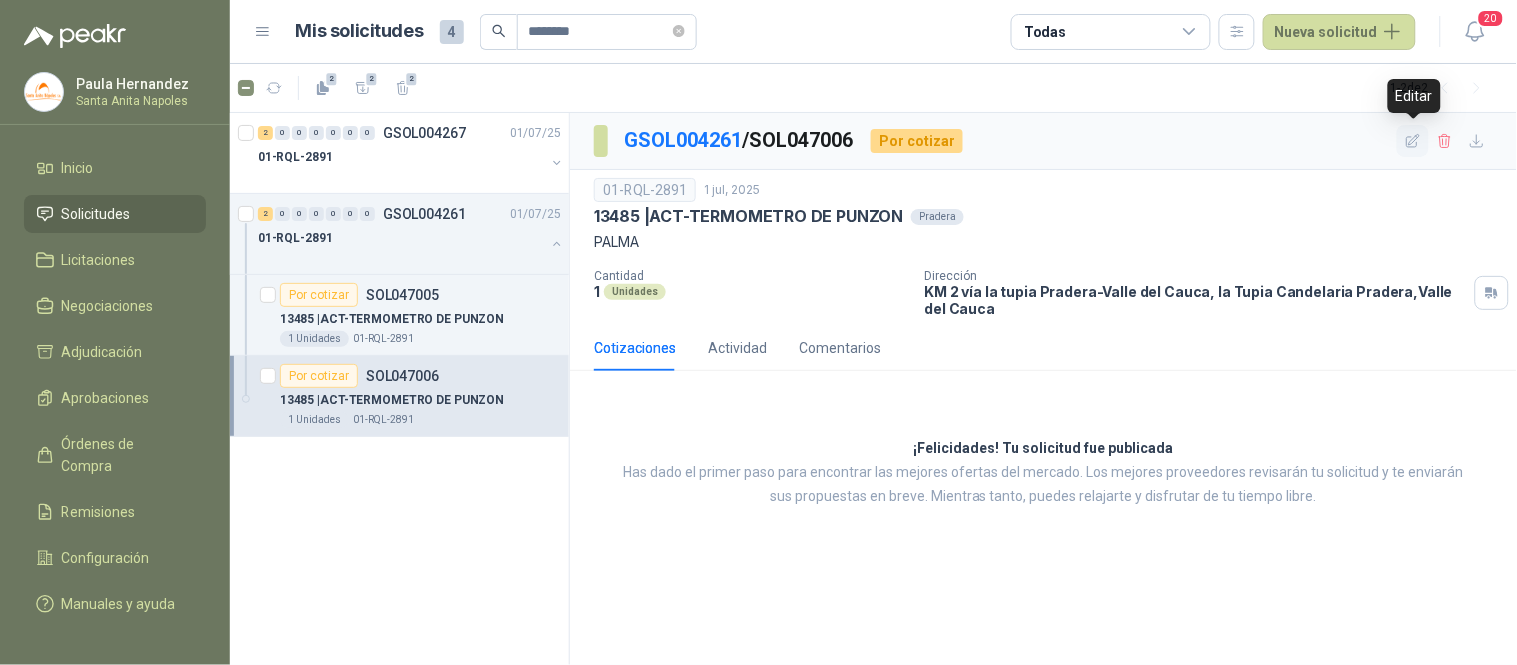 click 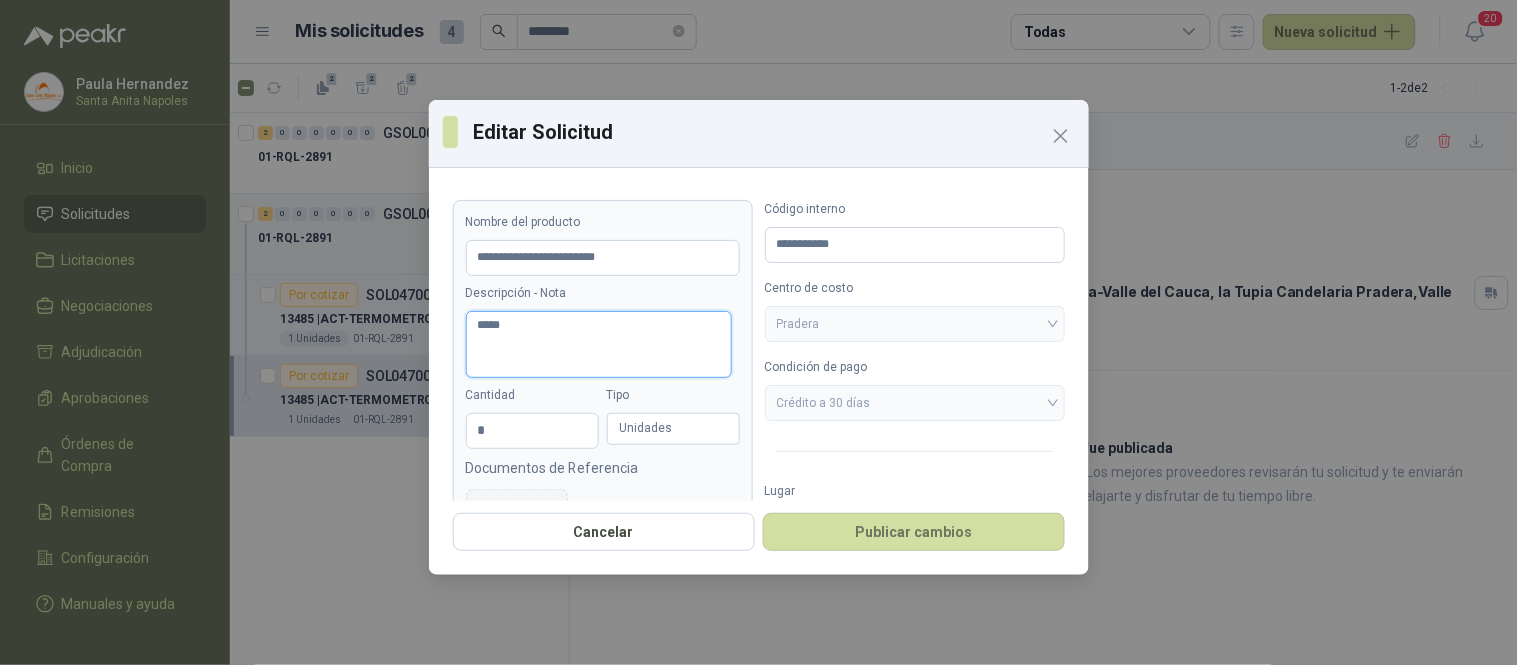 click on "*****" at bounding box center [599, 344] 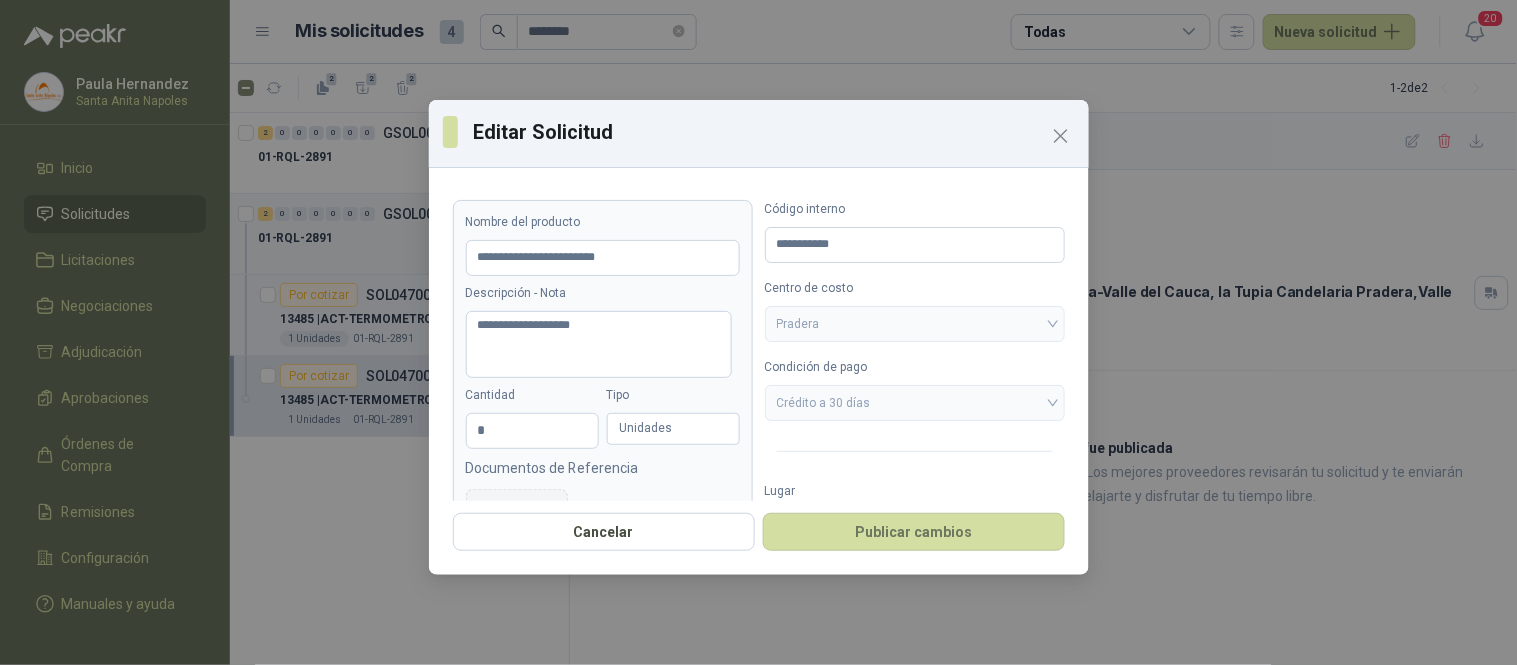 scroll, scrollTop: 191, scrollLeft: 0, axis: vertical 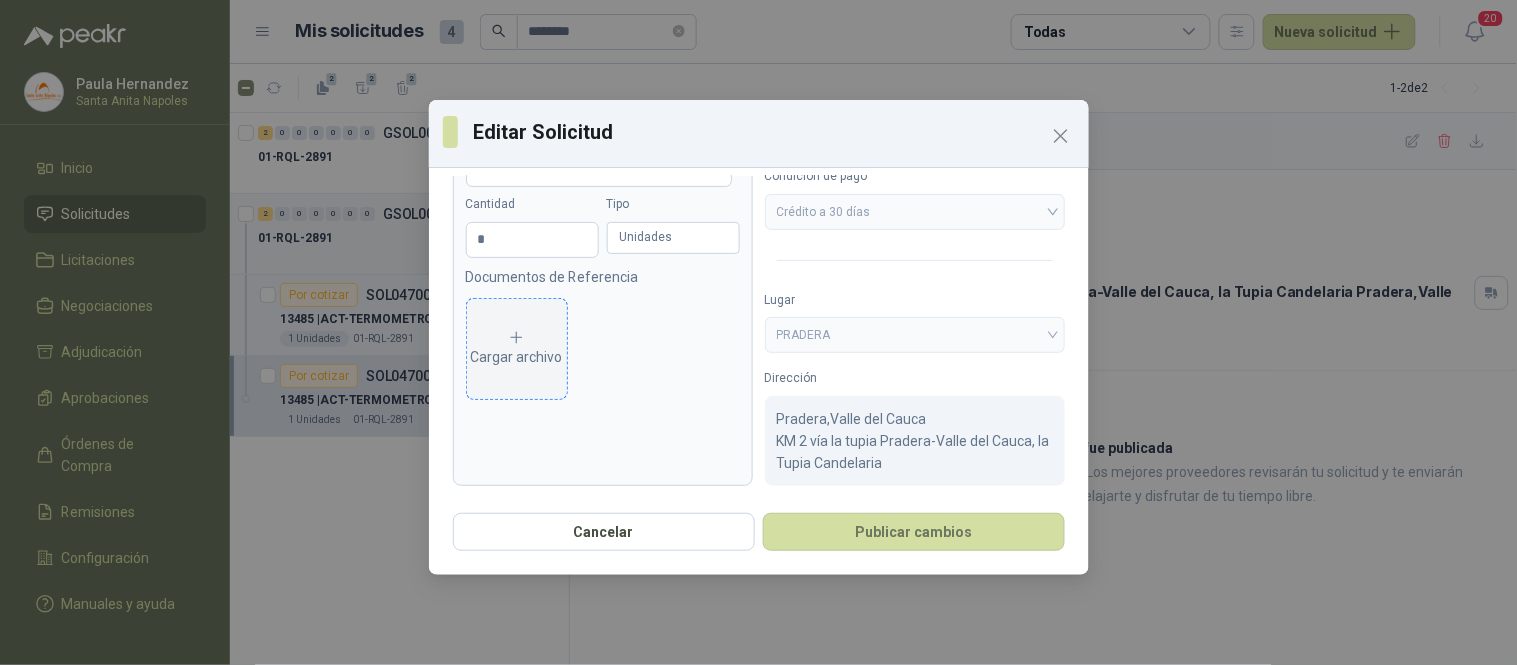 click on "Cargar archivo" at bounding box center [517, 349] 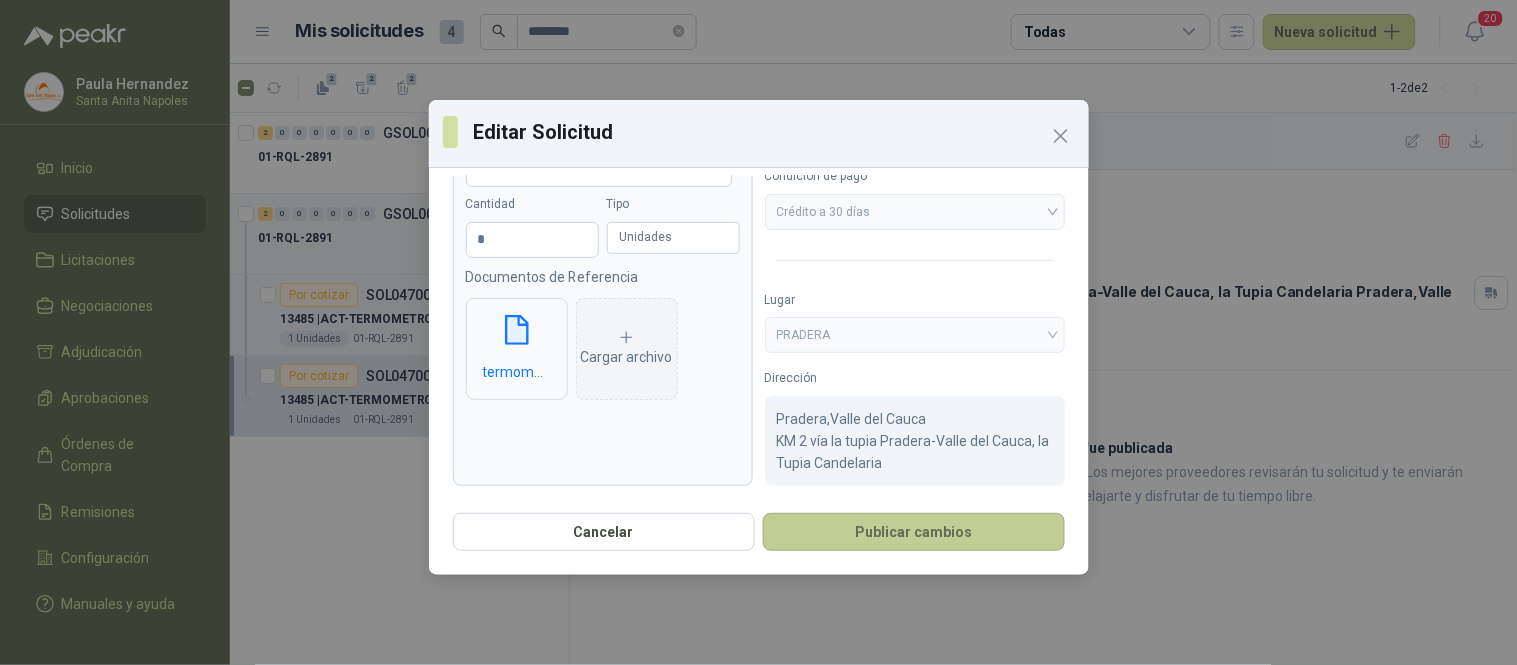 click on "Publicar cambios" at bounding box center (914, 532) 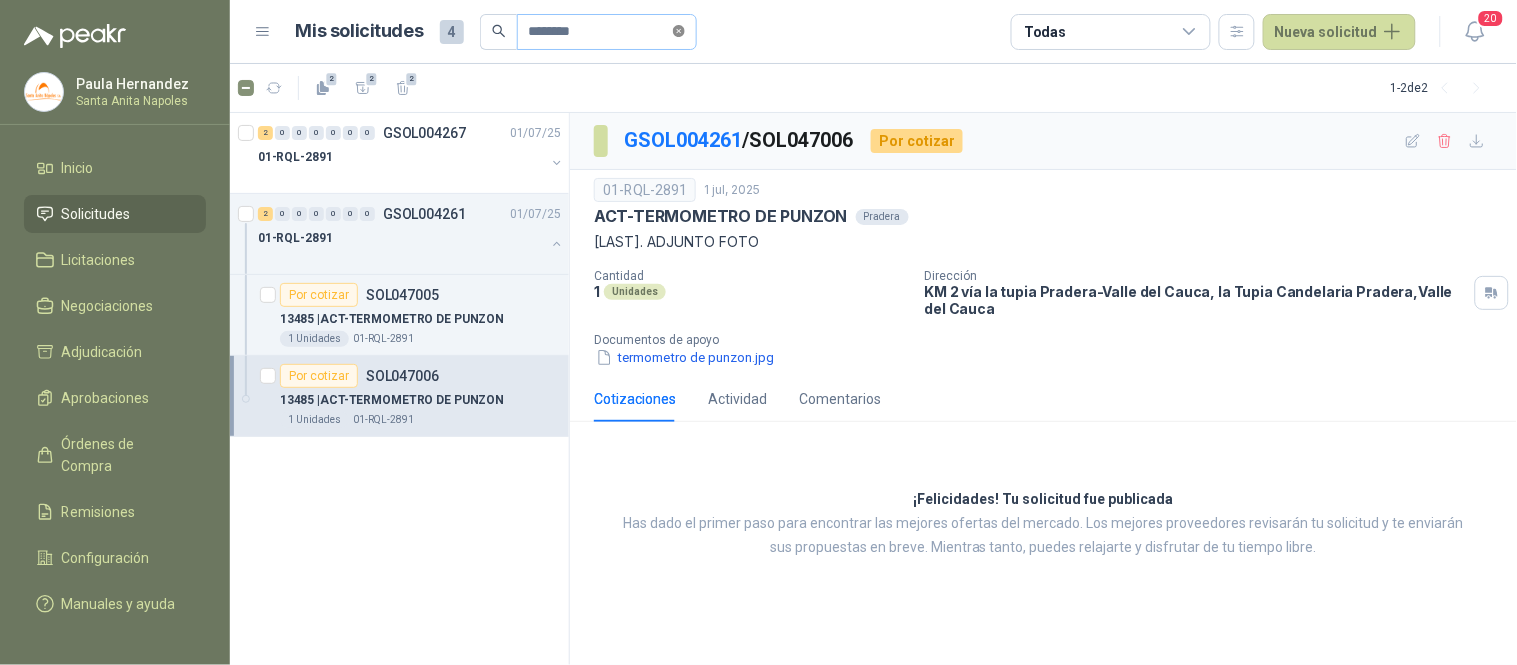 click 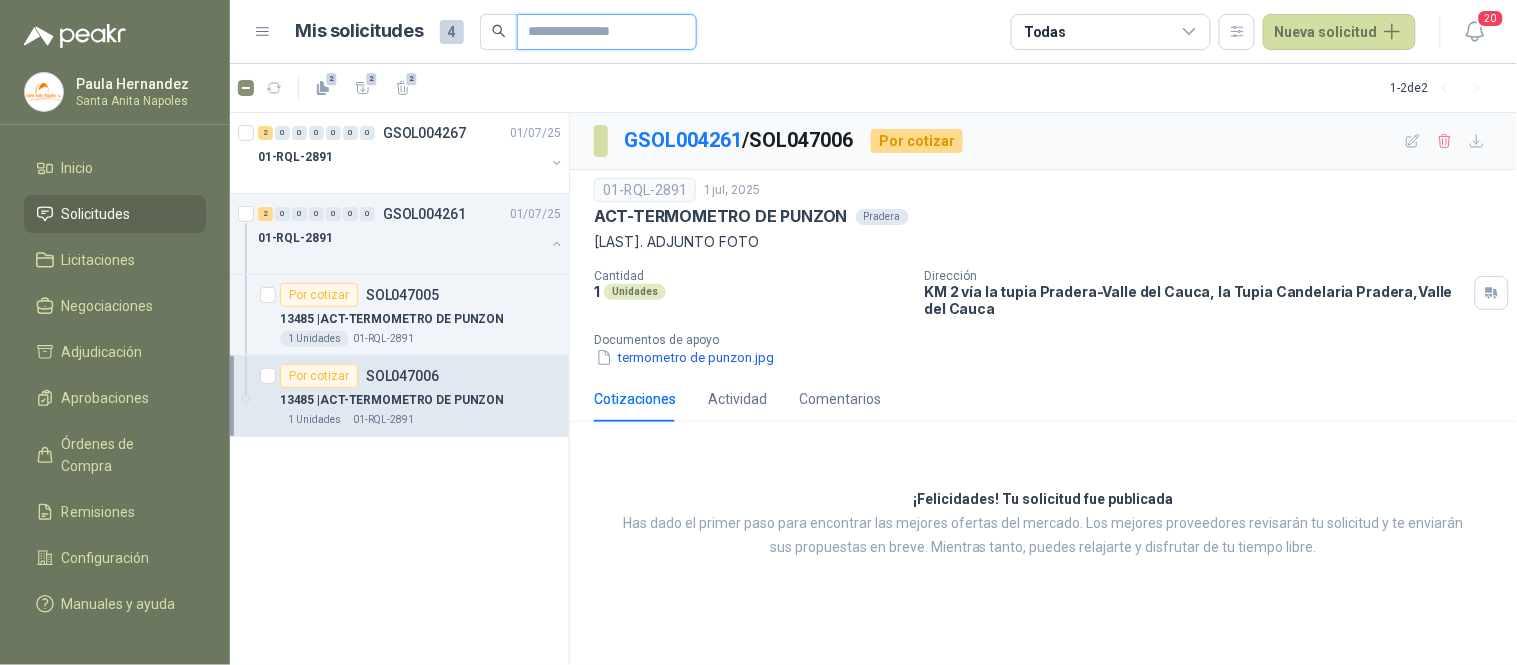 click at bounding box center (599, 32) 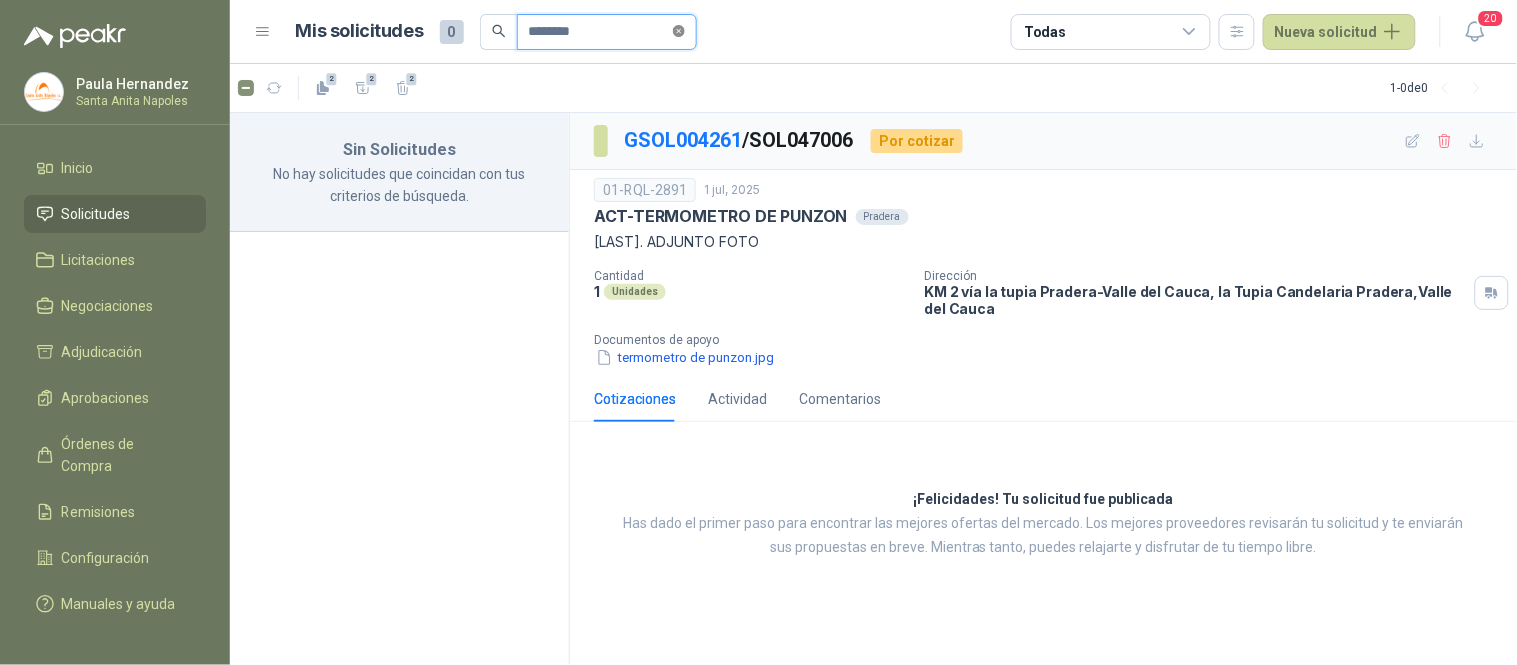 click 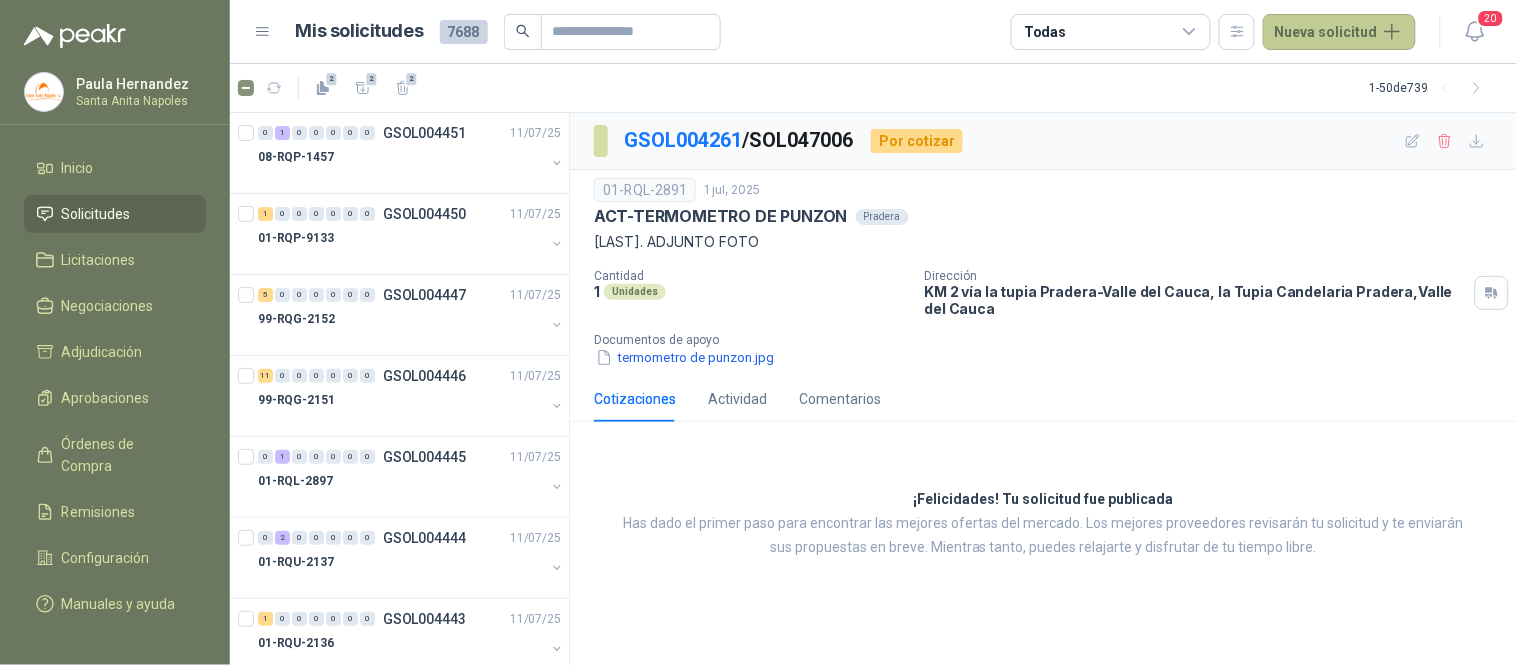 click on "Nueva solicitud" at bounding box center [1339, 32] 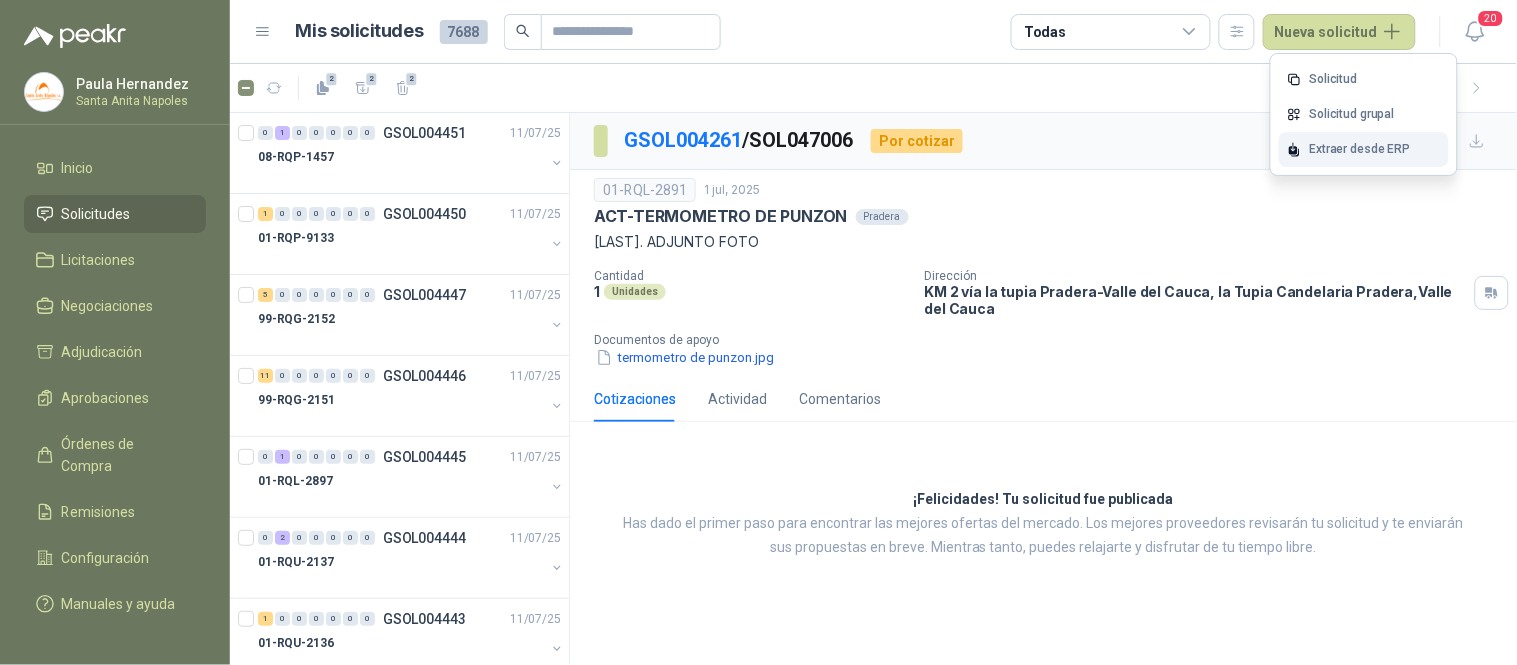 click on "Extraer desde ERP" at bounding box center [1364, 149] 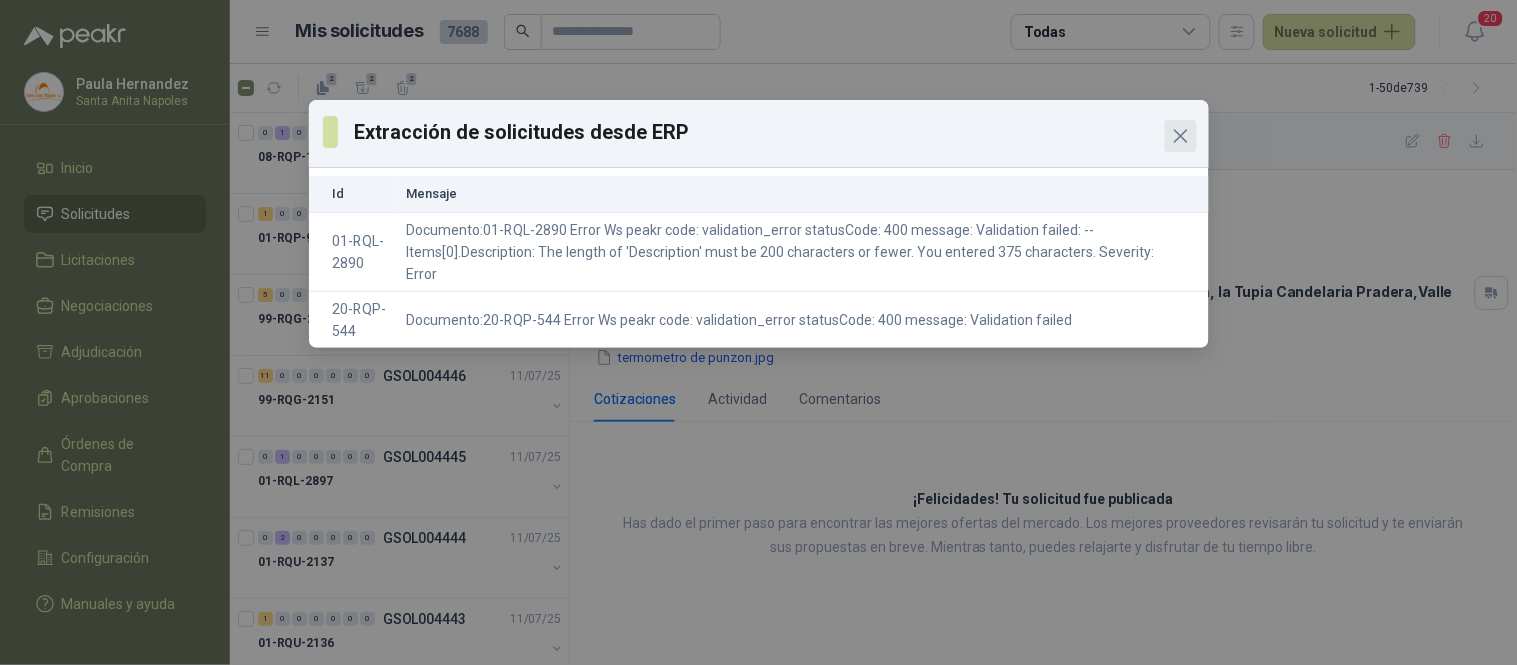 click 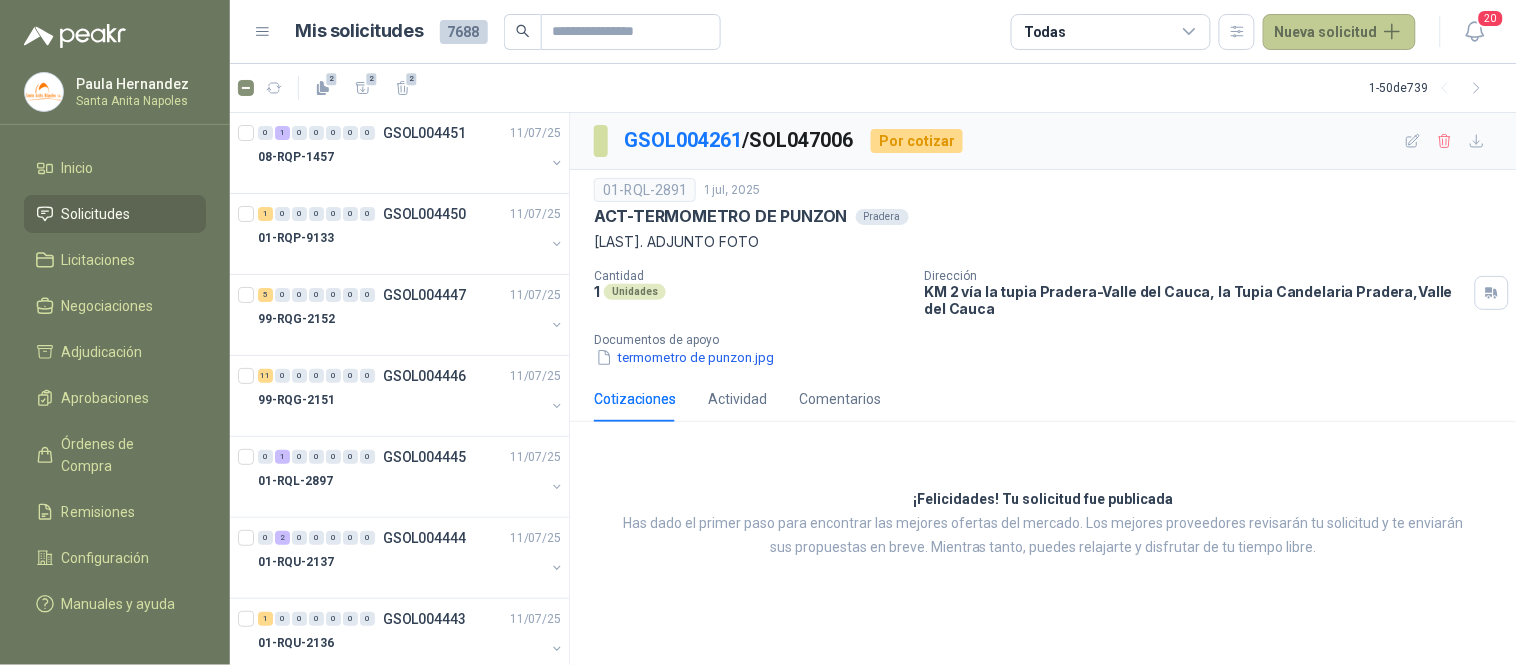 click on "Nueva solicitud" at bounding box center (1339, 32) 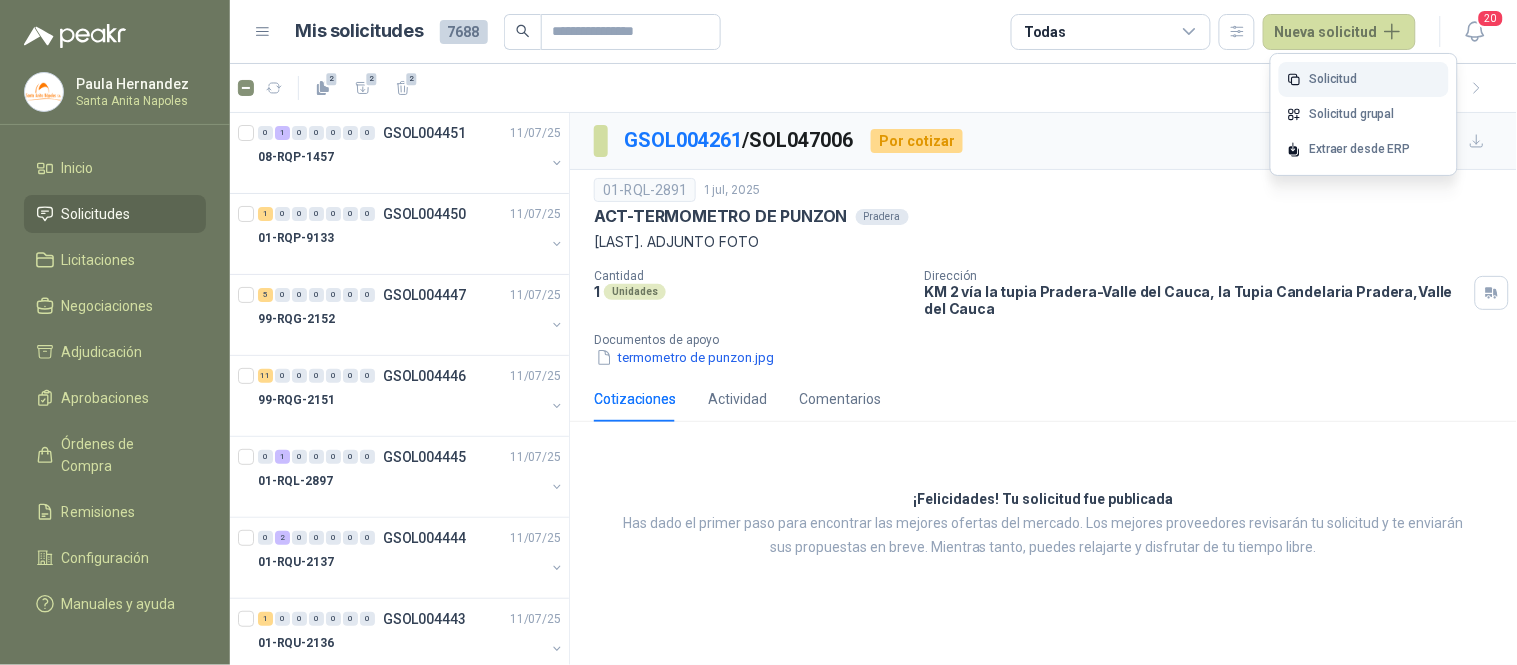 click on "Solicitud" at bounding box center (1364, 79) 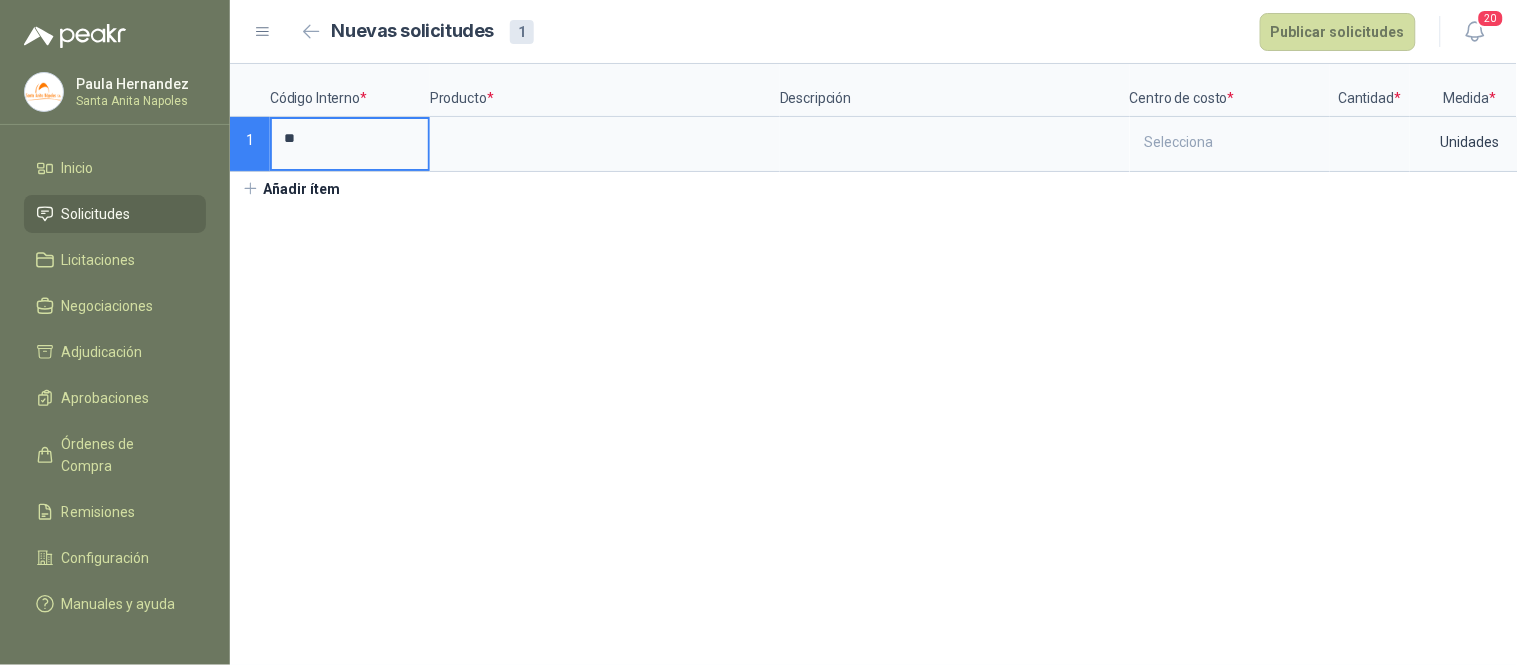 drag, startPoint x: 326, startPoint y: 138, endPoint x: 277, endPoint y: 140, distance: 49.0408 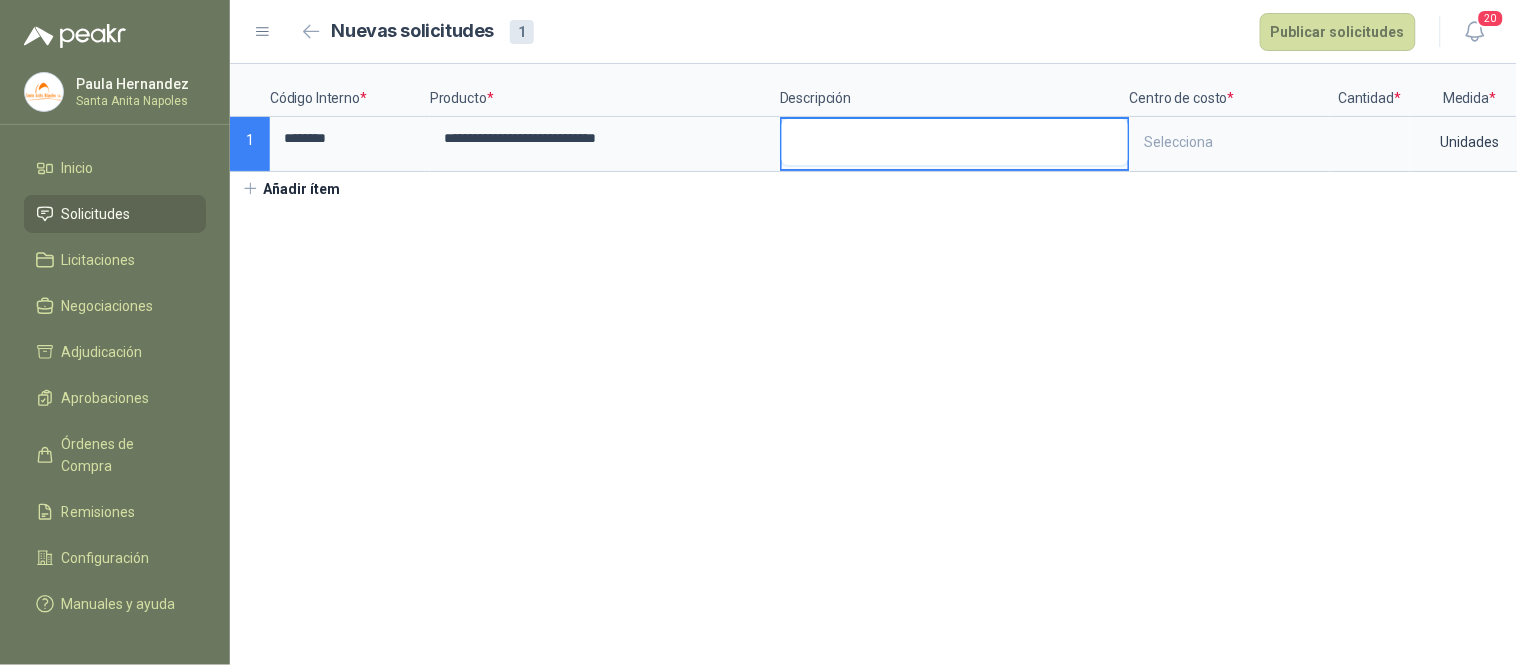click at bounding box center [955, 142] 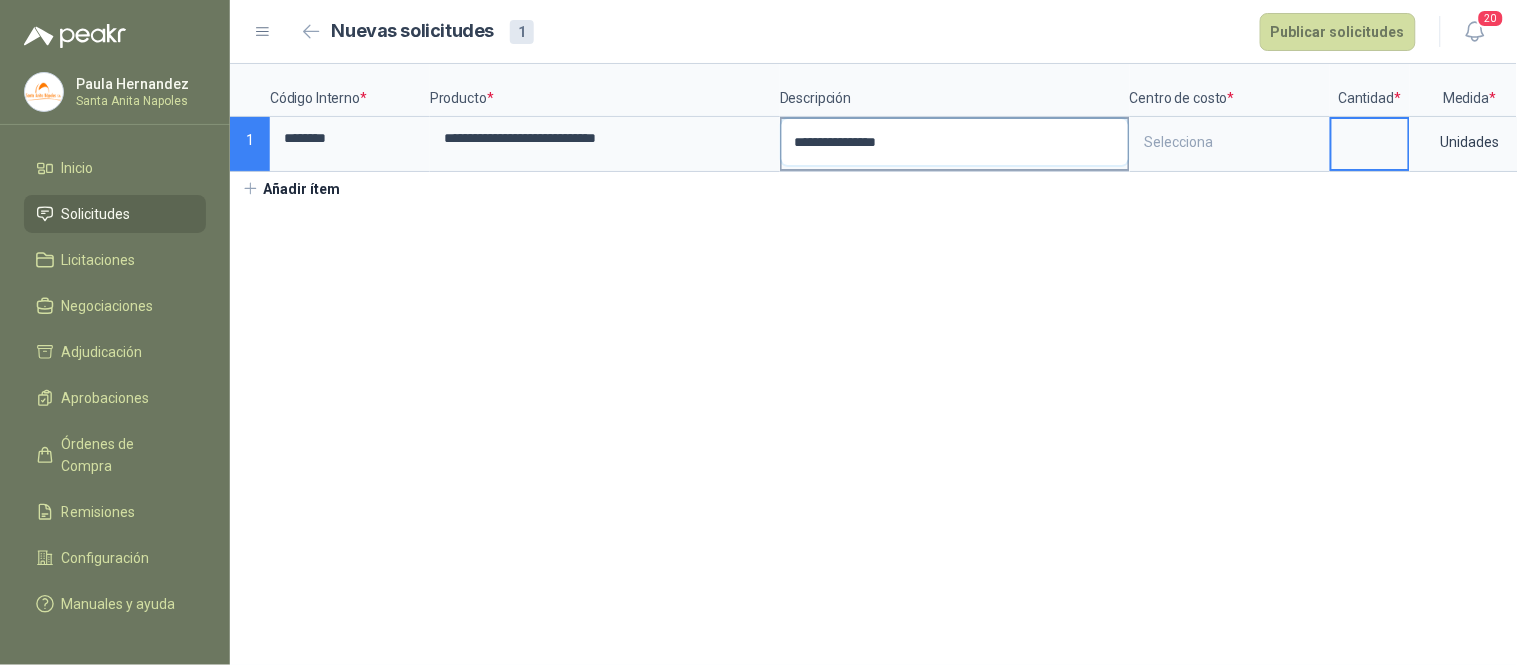 click on "**********" at bounding box center (955, 142) 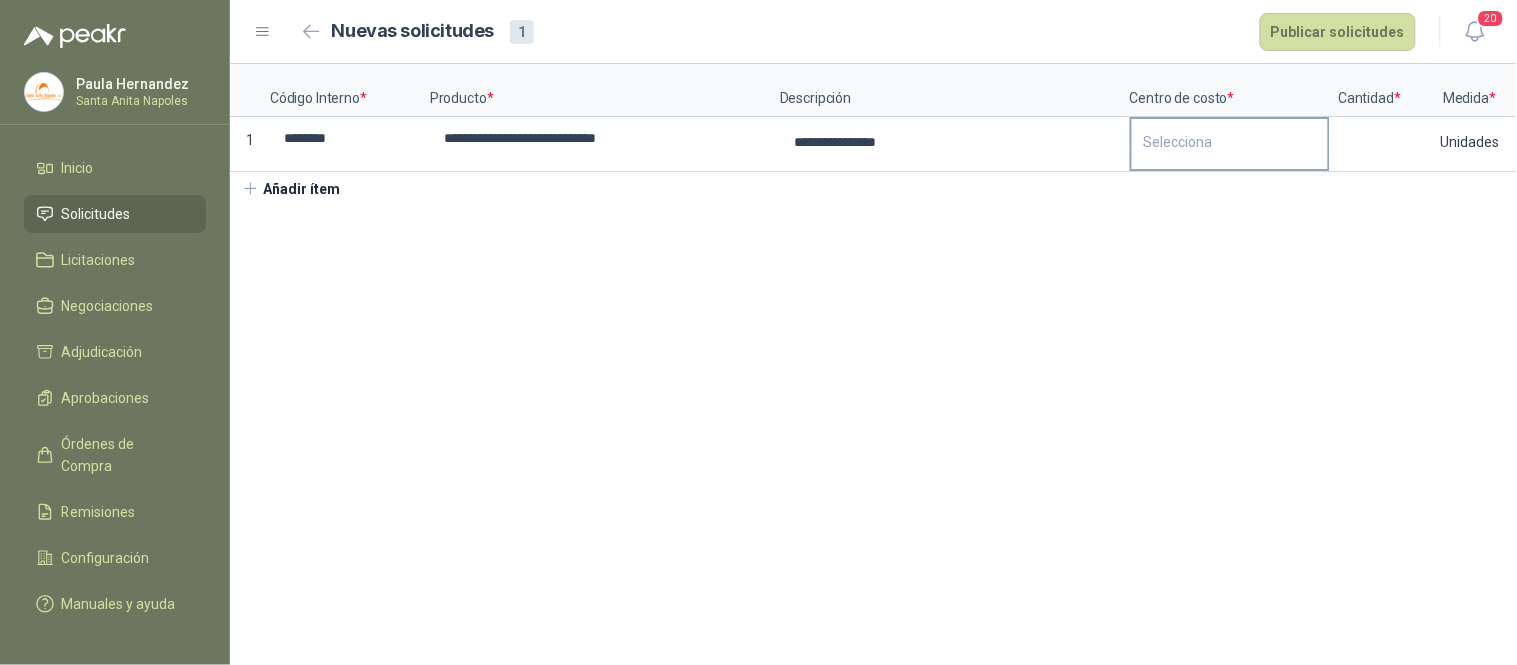 click on "Selecciona" at bounding box center (1230, 142) 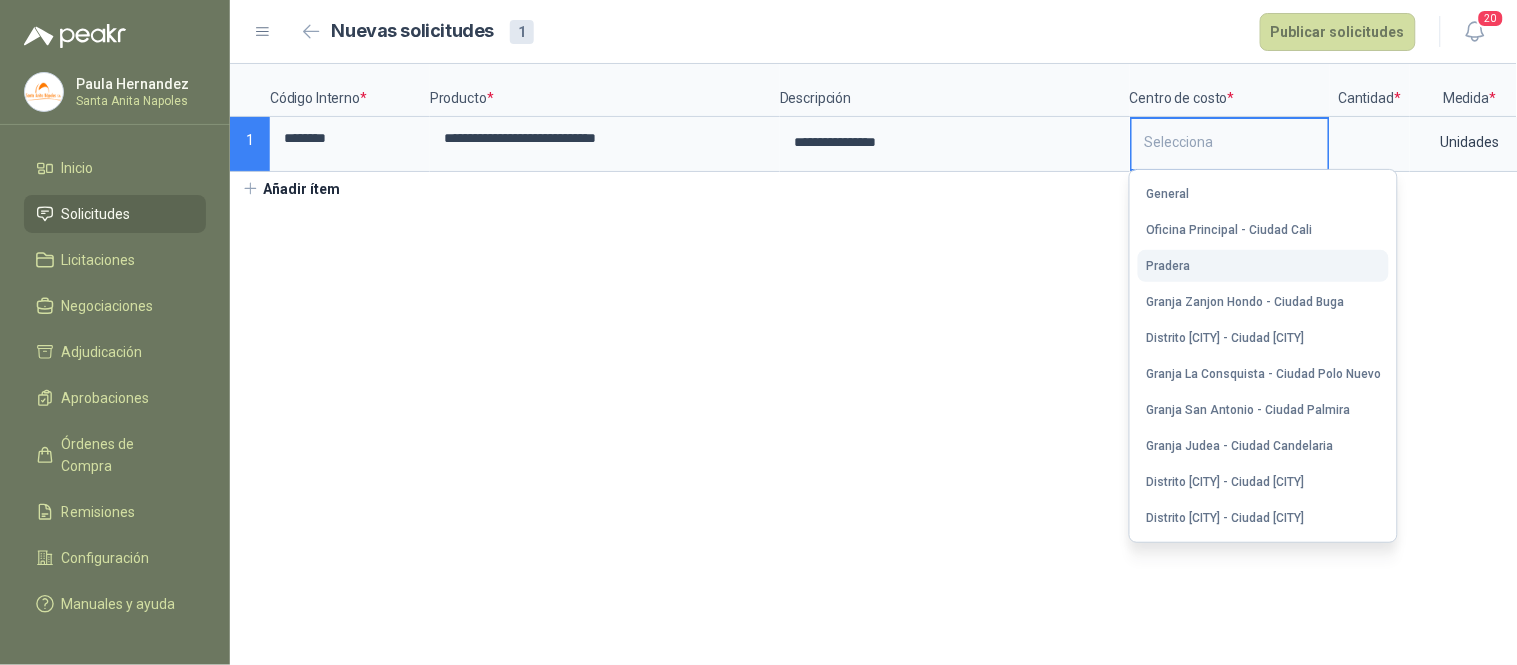 click on "Pradera" at bounding box center (1263, 266) 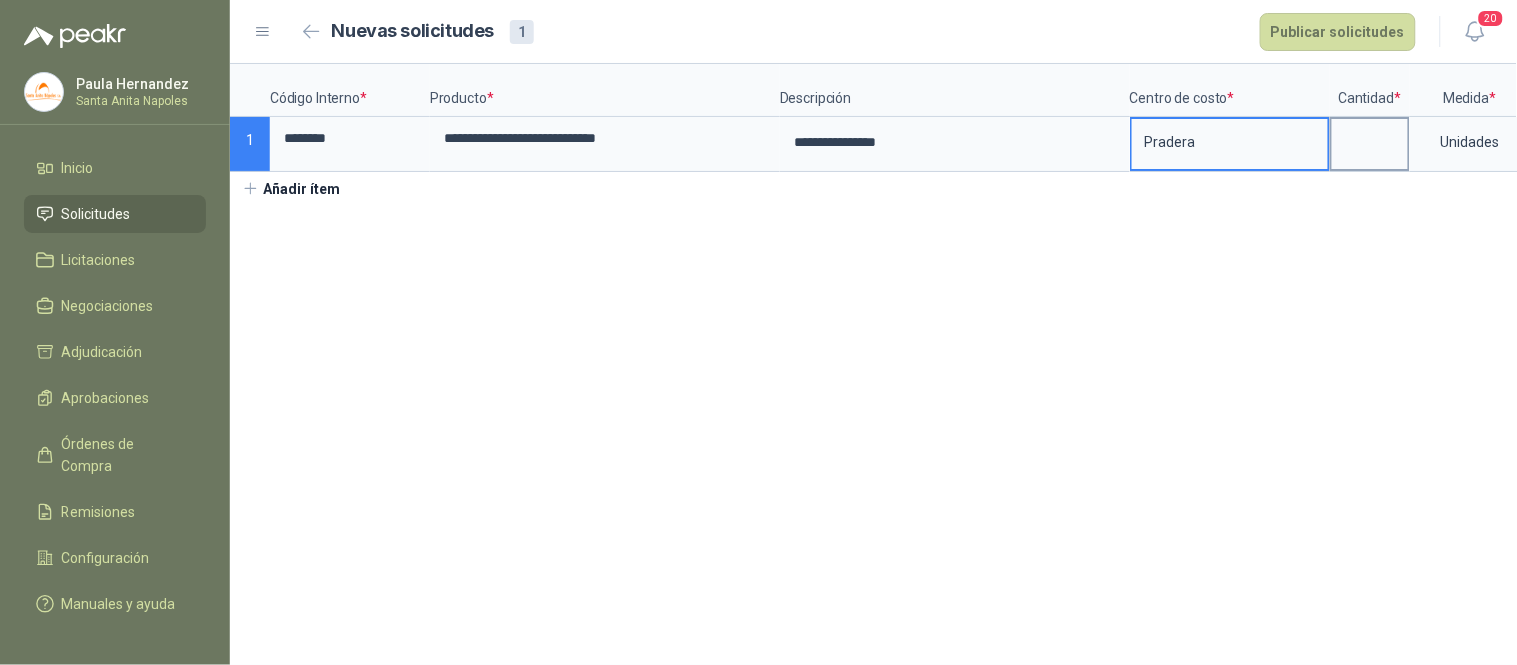 click at bounding box center [1370, 138] 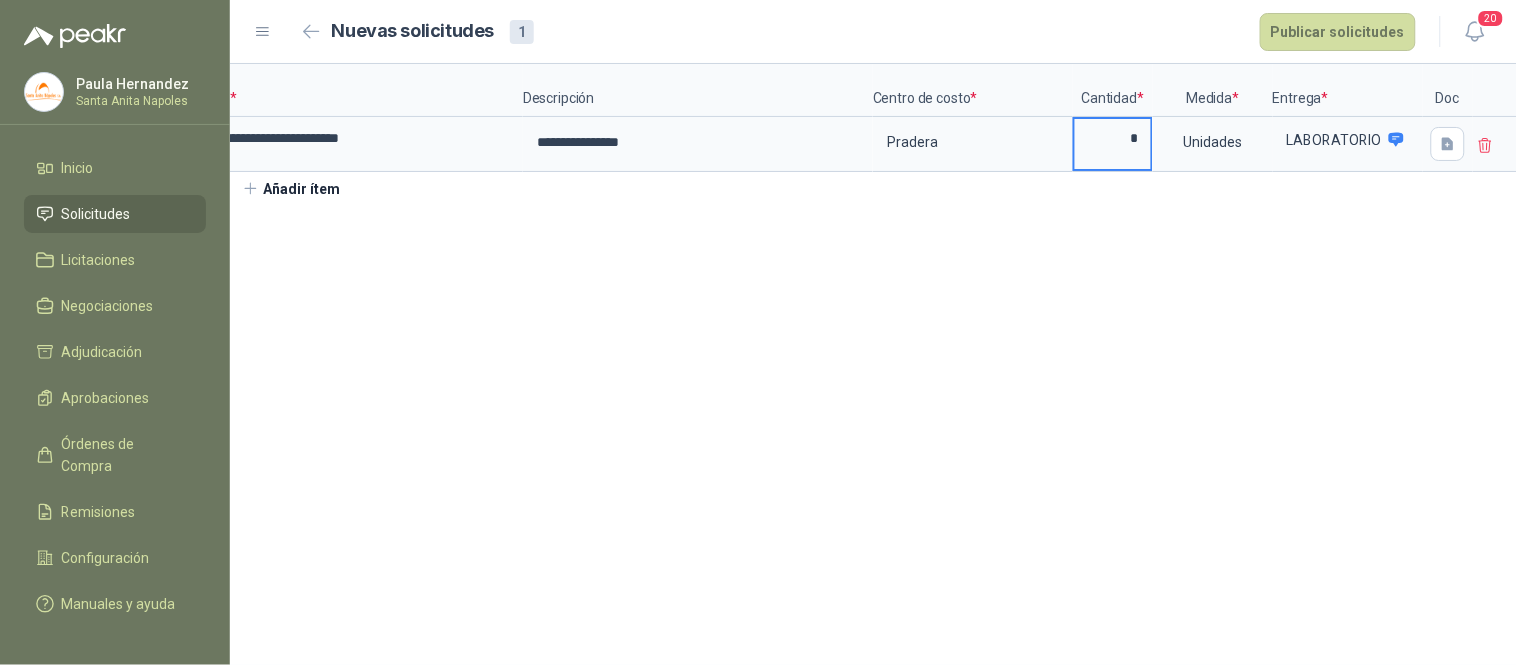 scroll, scrollTop: 0, scrollLeft: 262, axis: horizontal 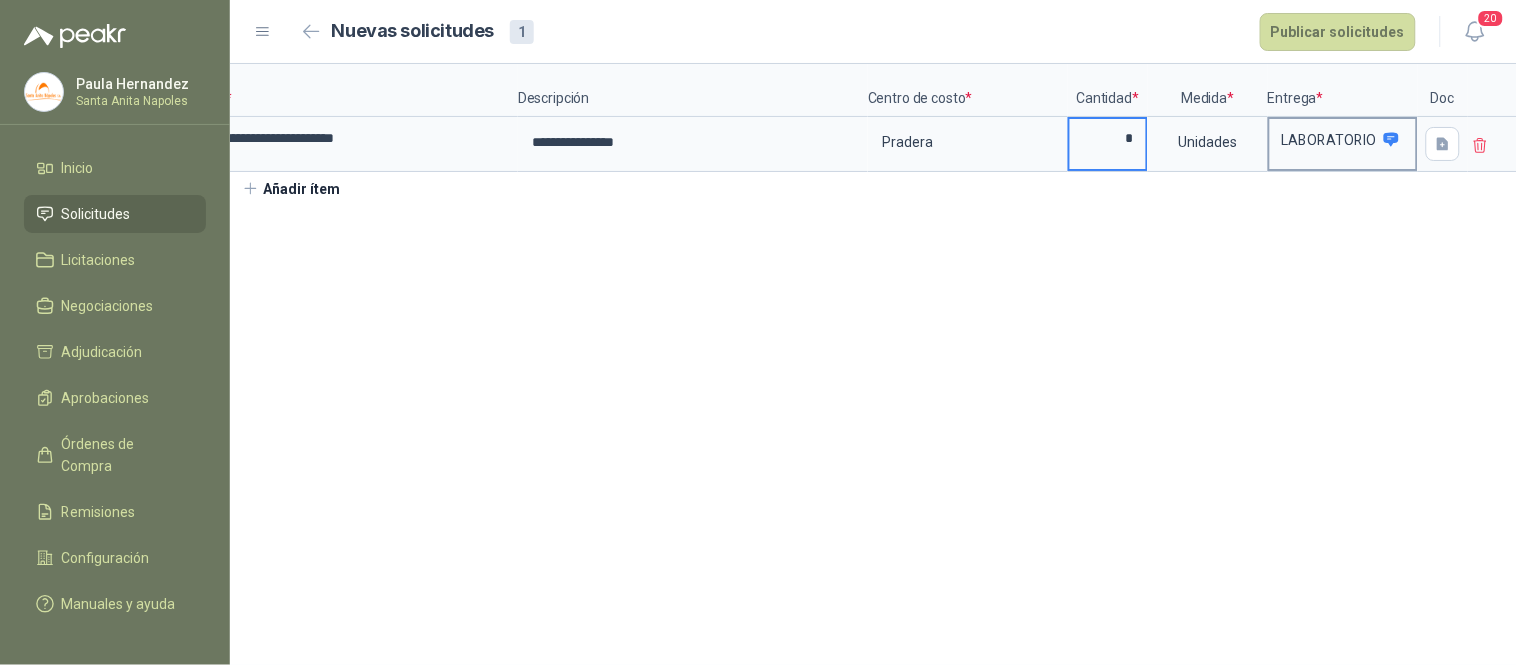 click on "LABORATORIO" at bounding box center [1329, 140] 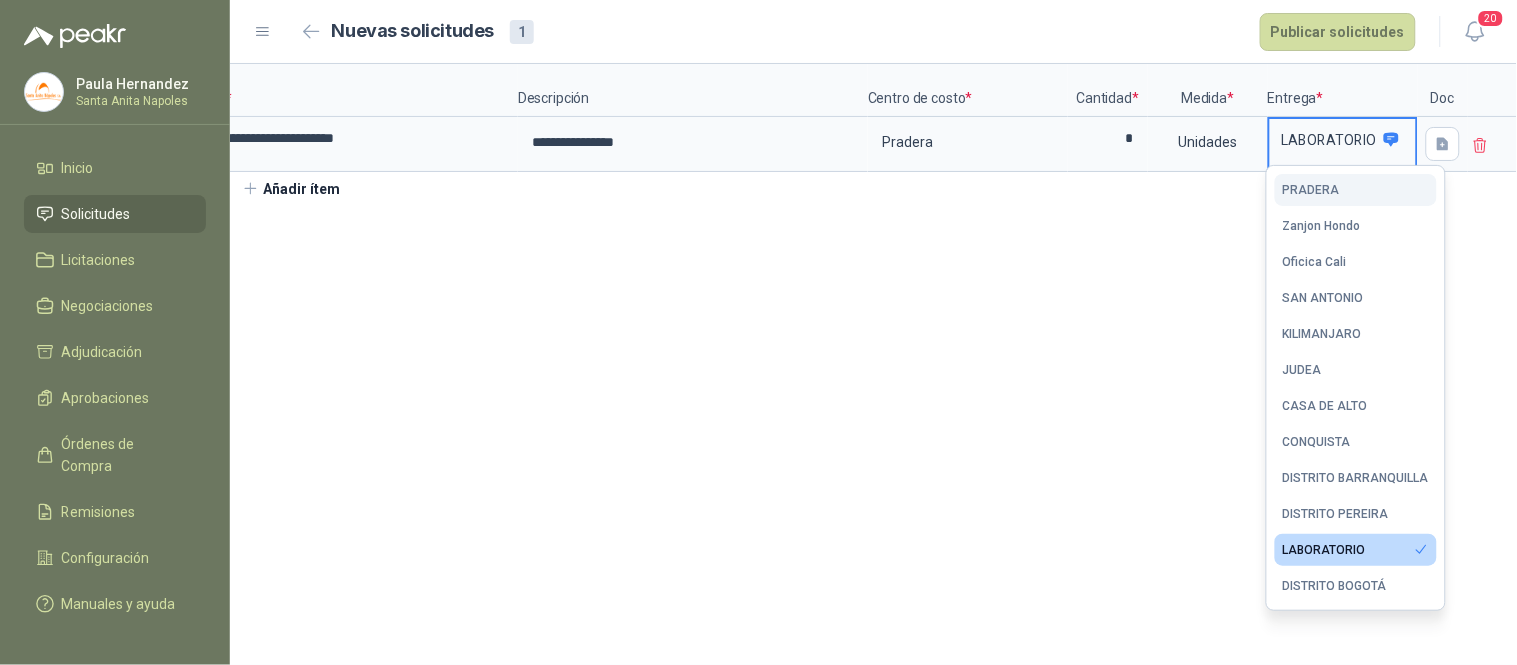 click on "PRADERA" at bounding box center [1311, 190] 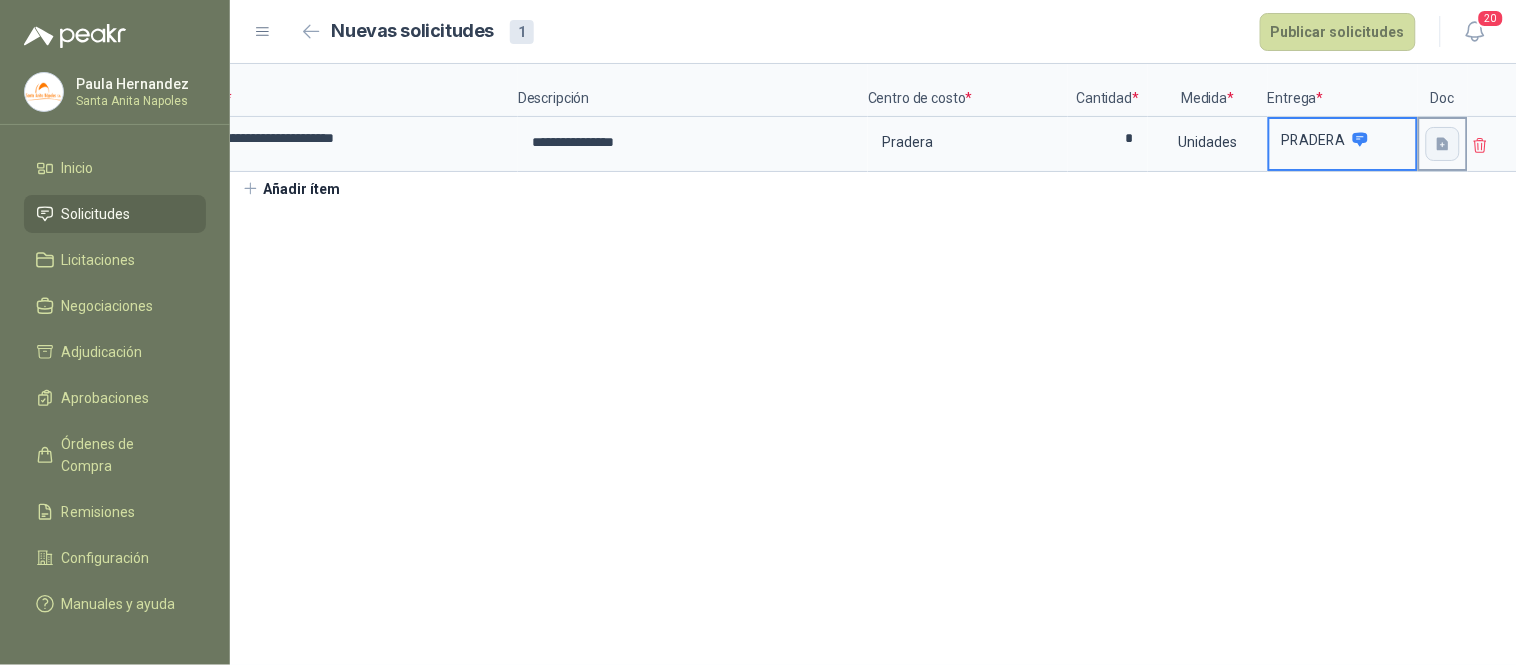 click 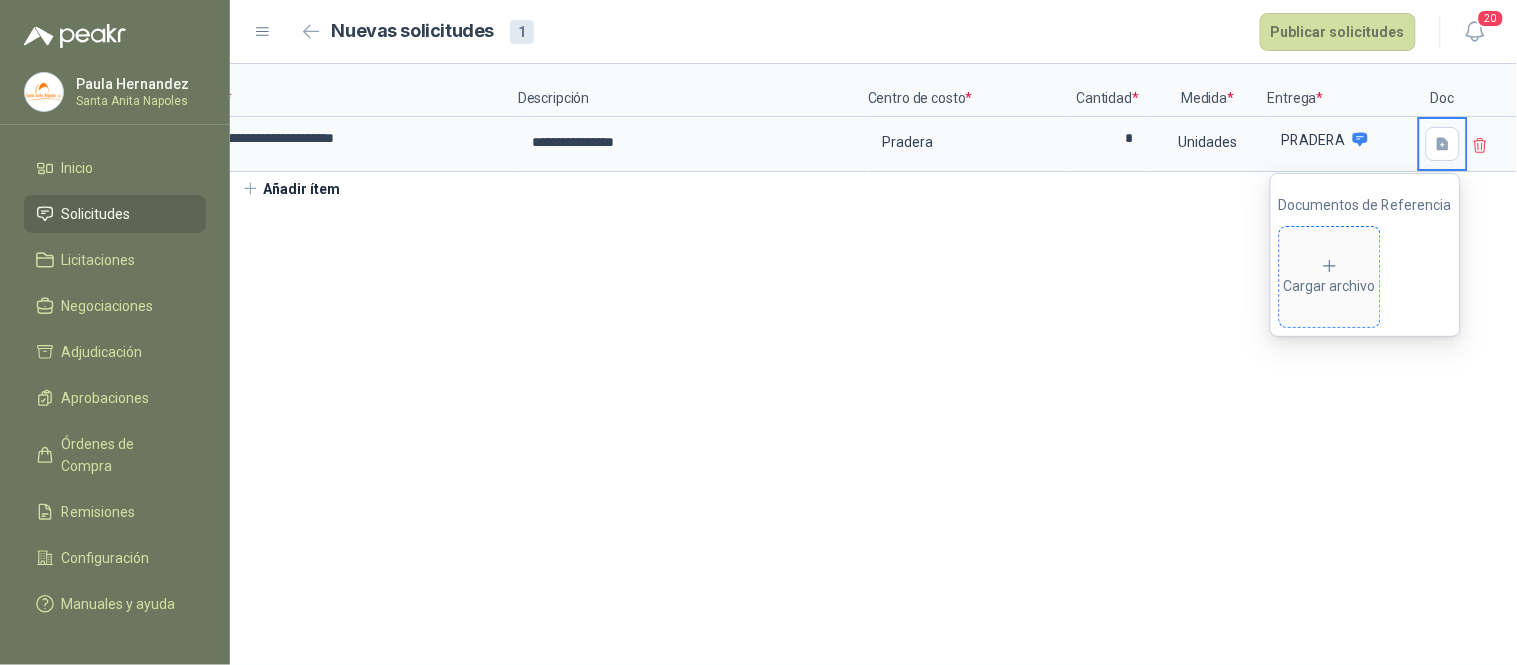 click on "Cargar archivo" at bounding box center [1330, 277] 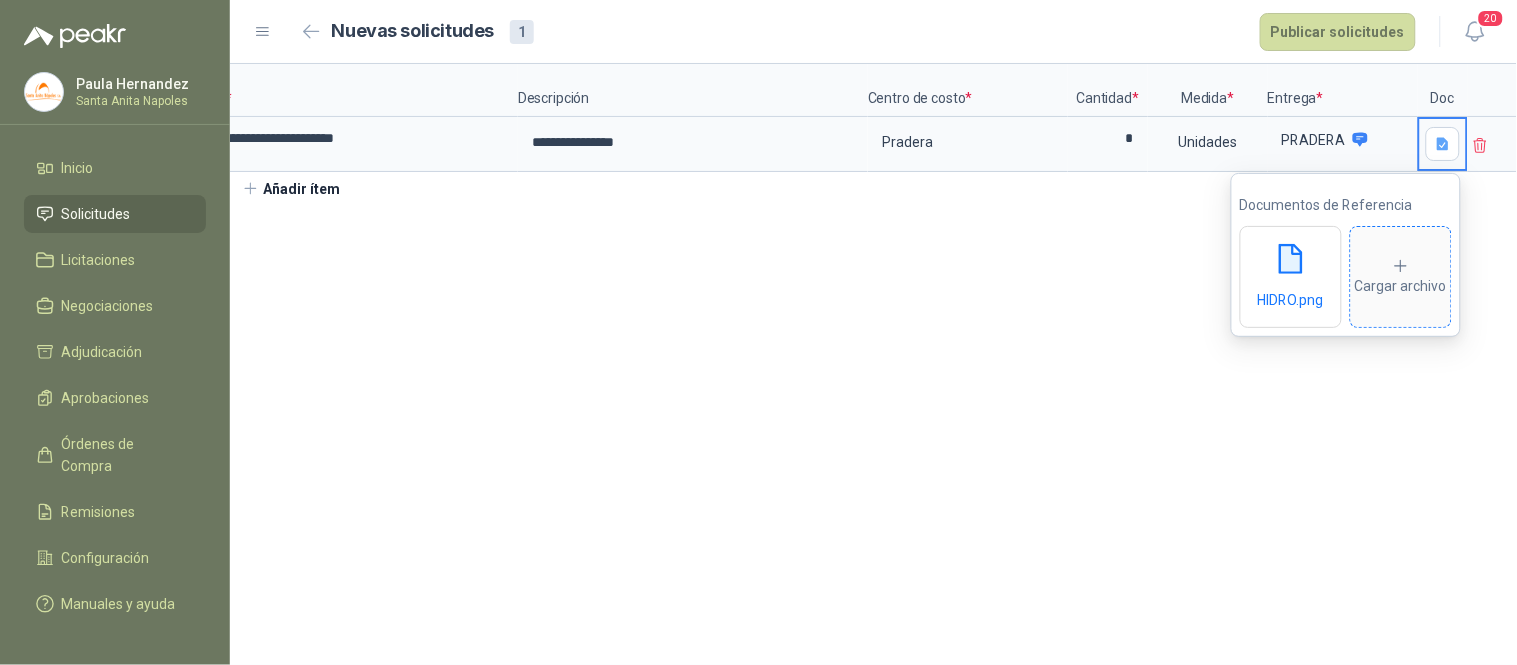 click on "Cargar archivo" at bounding box center (1401, 277) 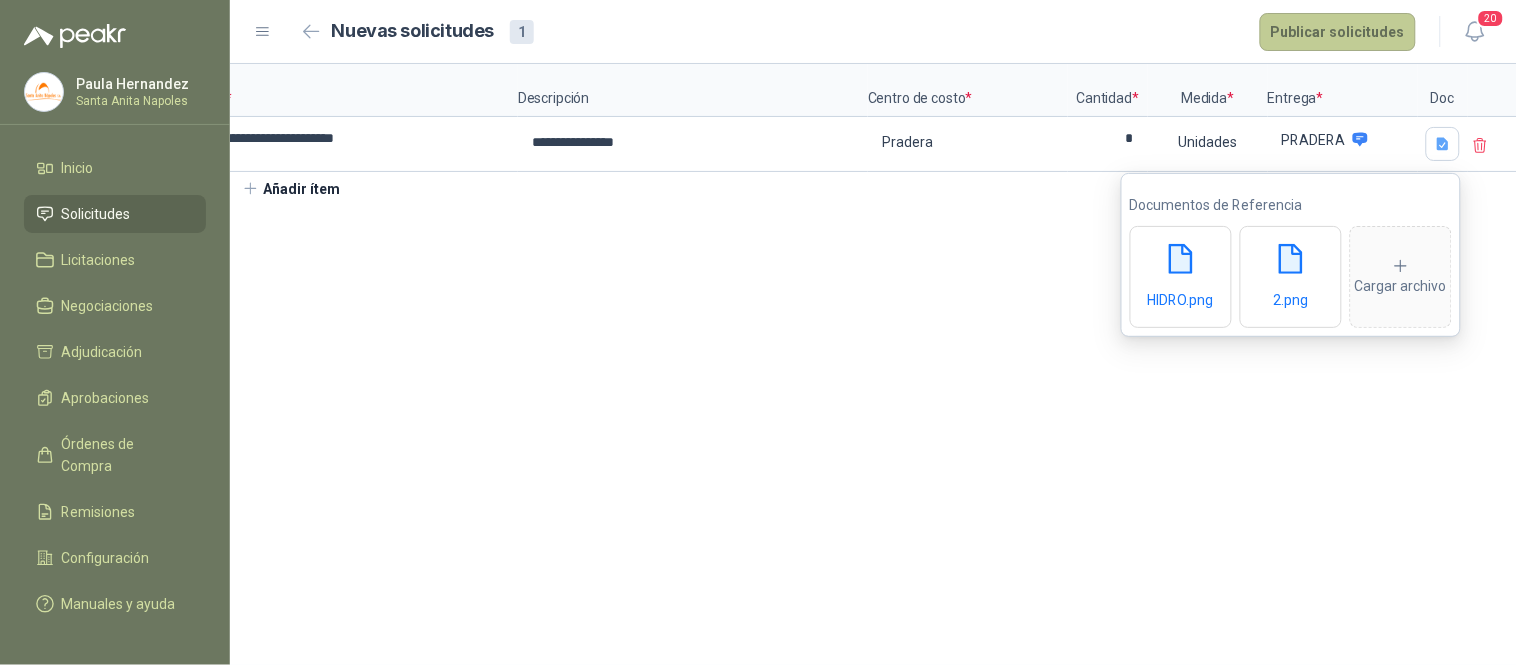 click on "Publicar solicitudes" at bounding box center [1338, 32] 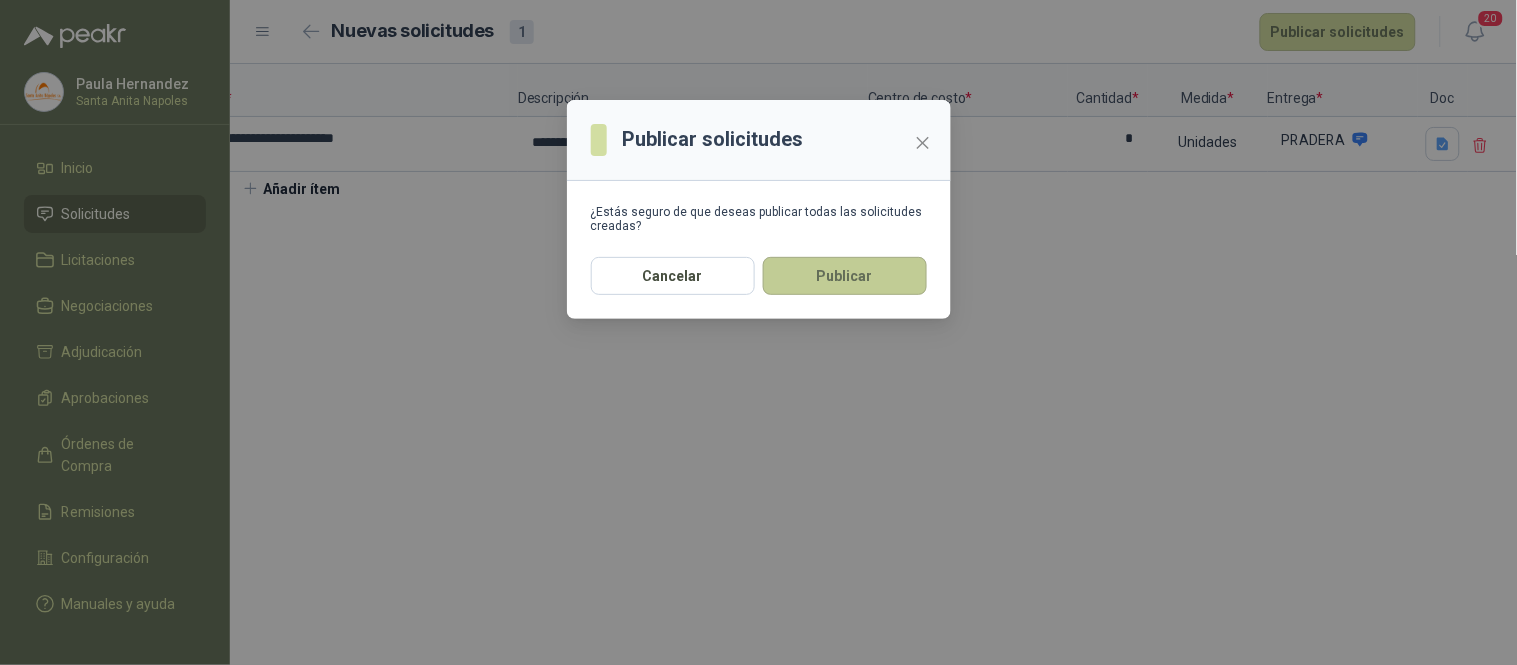 click on "Publicar" at bounding box center [845, 276] 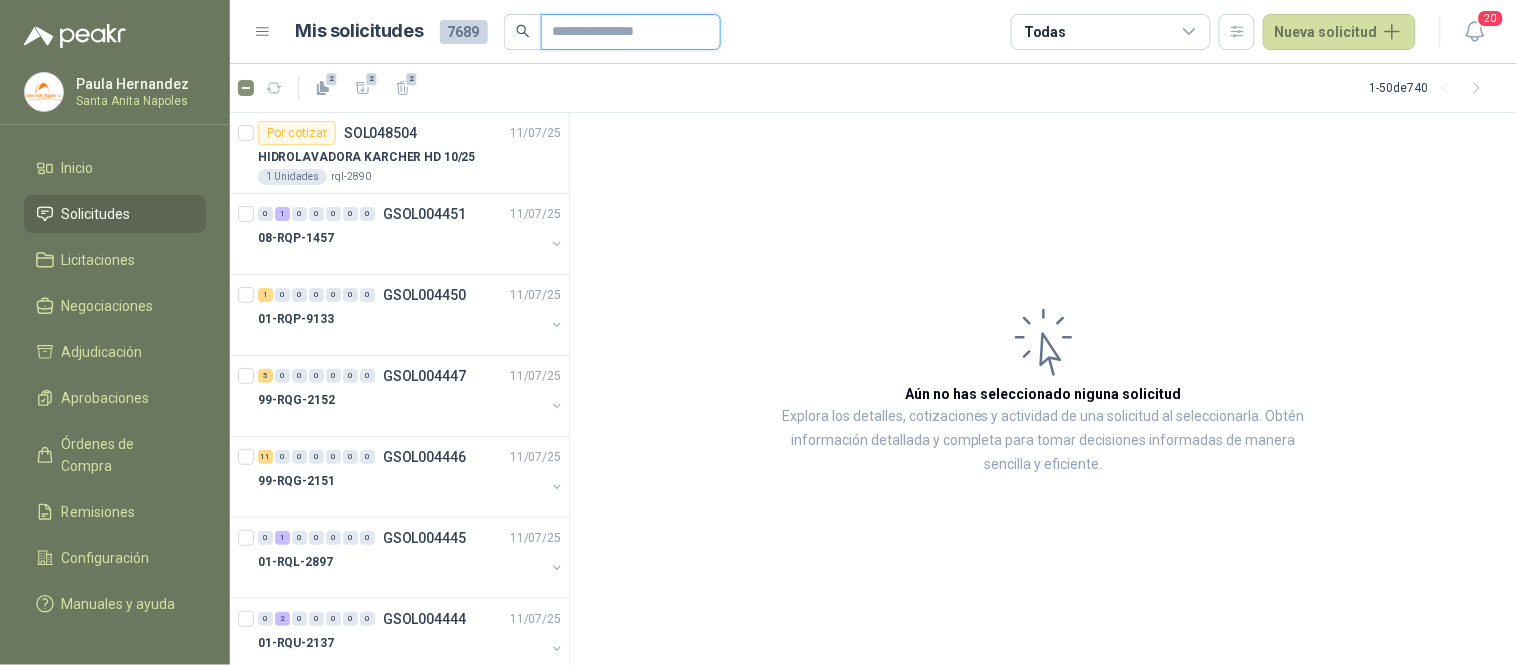 click at bounding box center (623, 32) 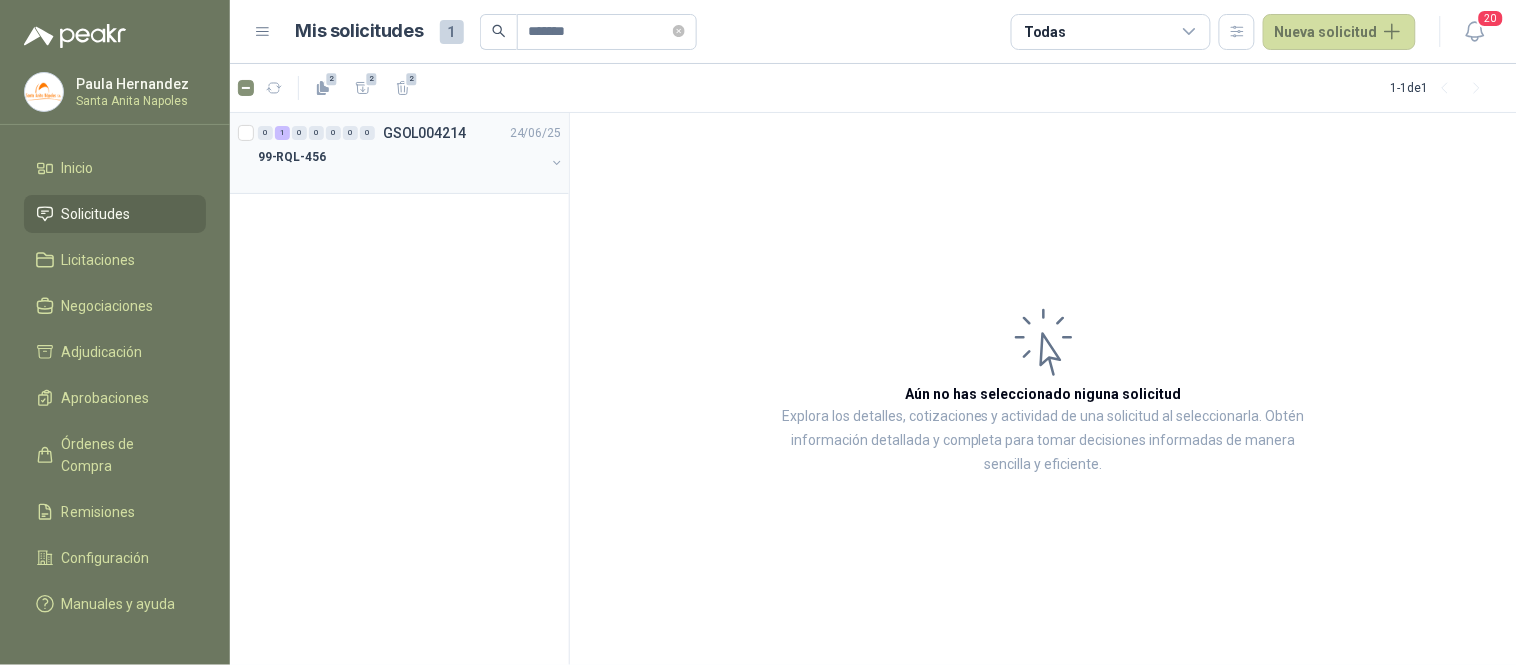 click on "99-RQL-456" at bounding box center (401, 157) 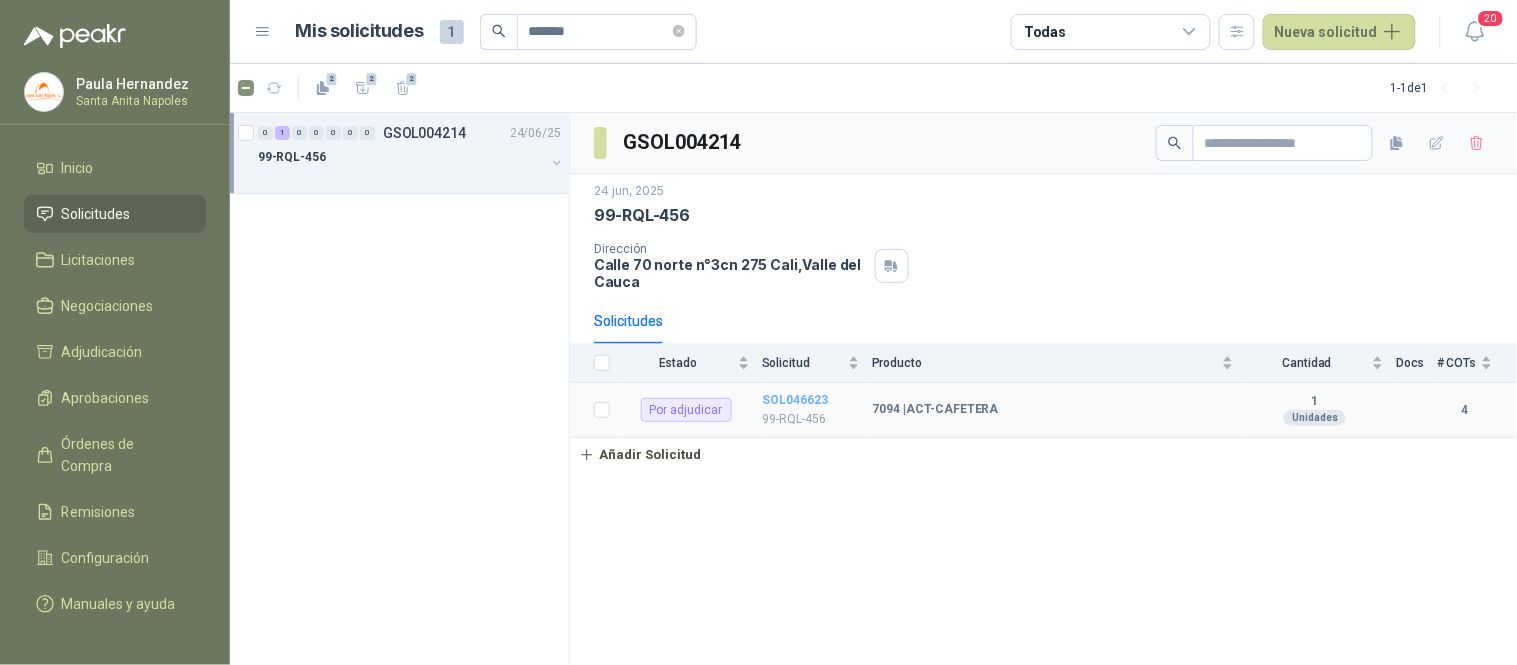 click on "SOL046623" at bounding box center [795, 400] 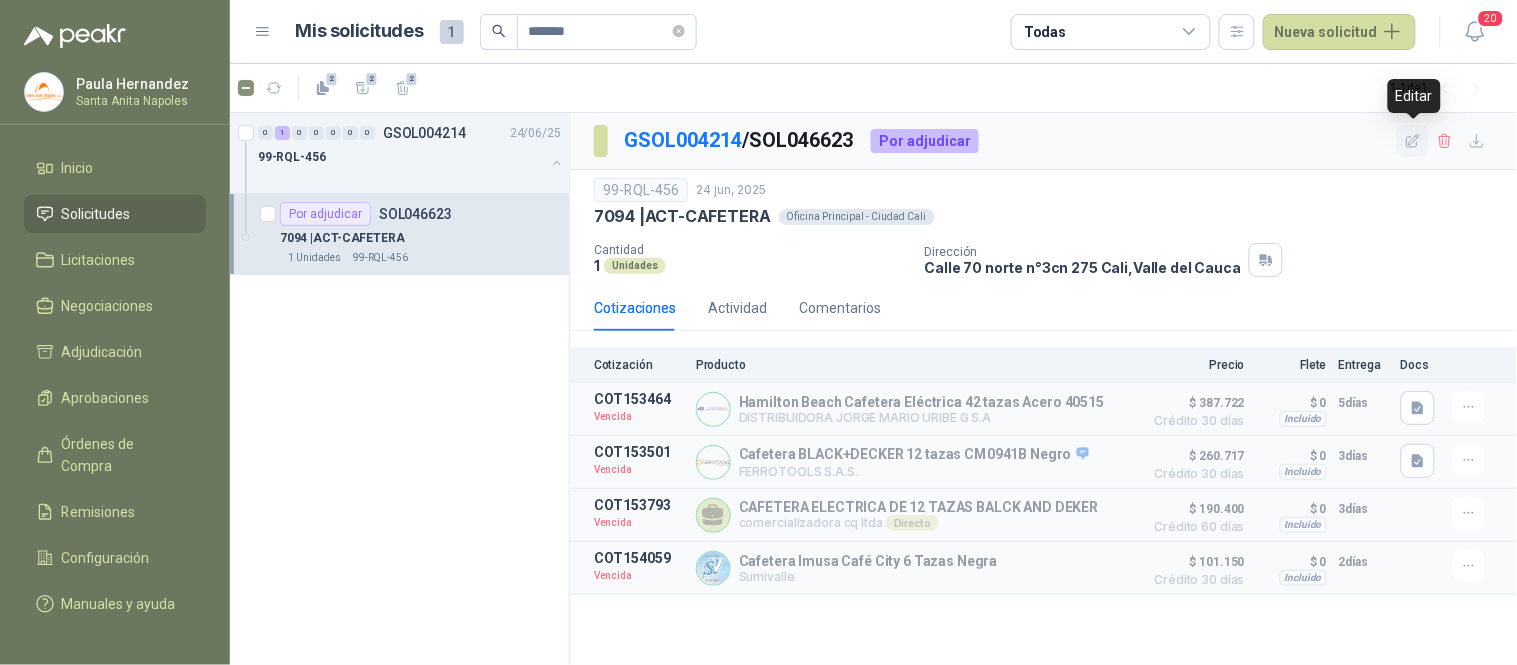 click 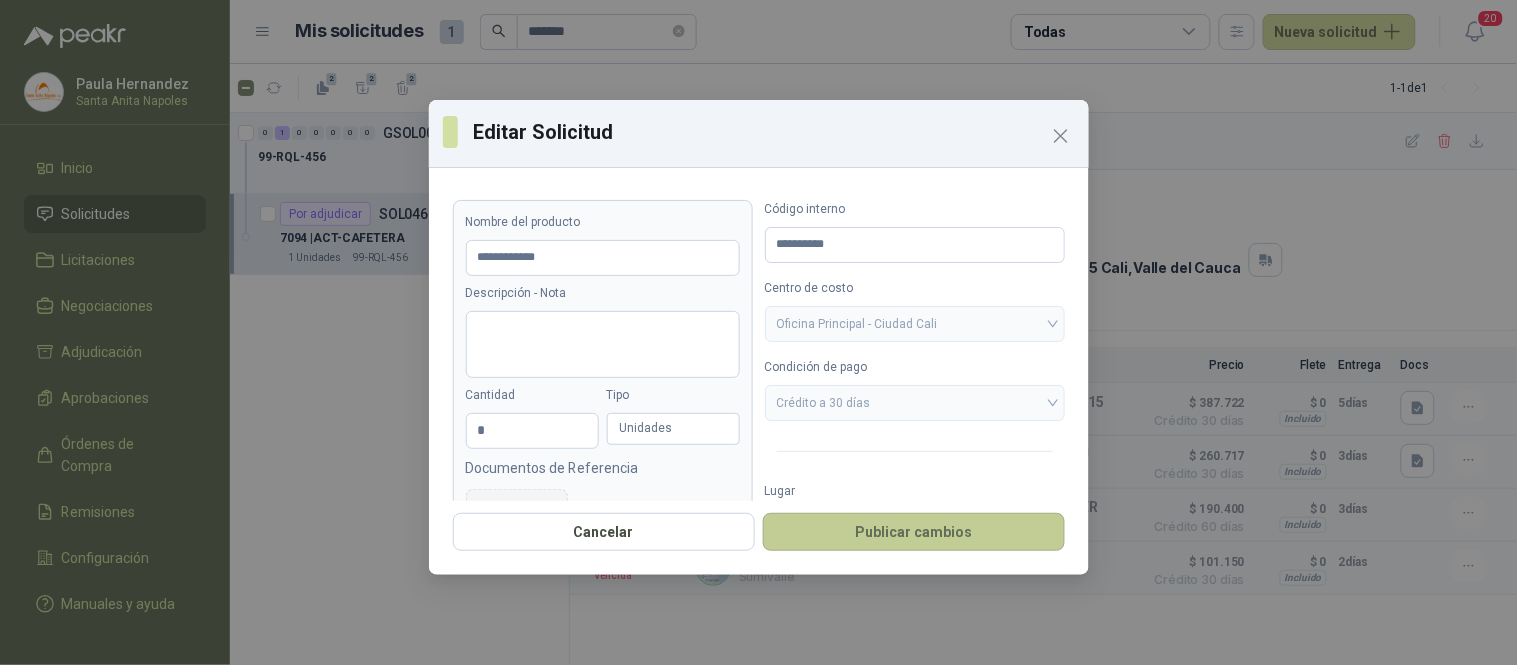 click on "Publicar cambios" at bounding box center (914, 532) 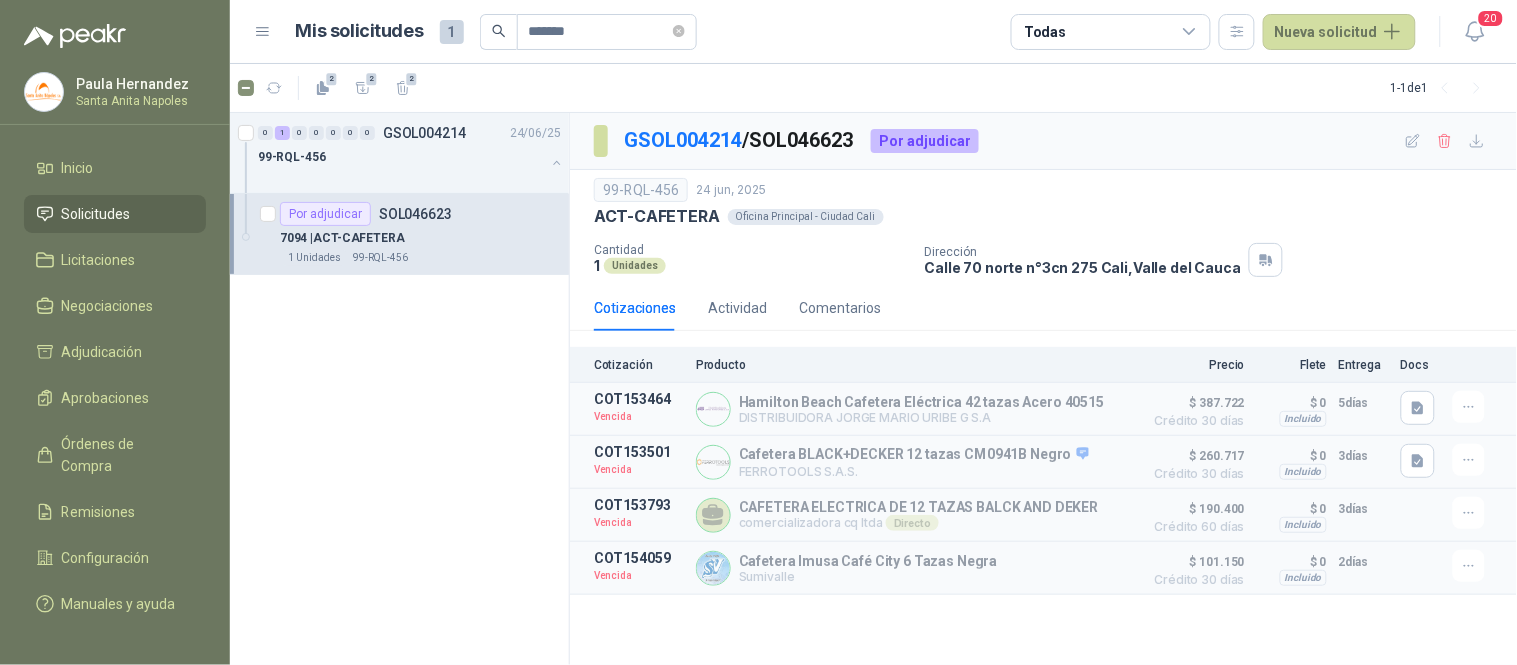 click on "Por adjudicar" at bounding box center [325, 214] 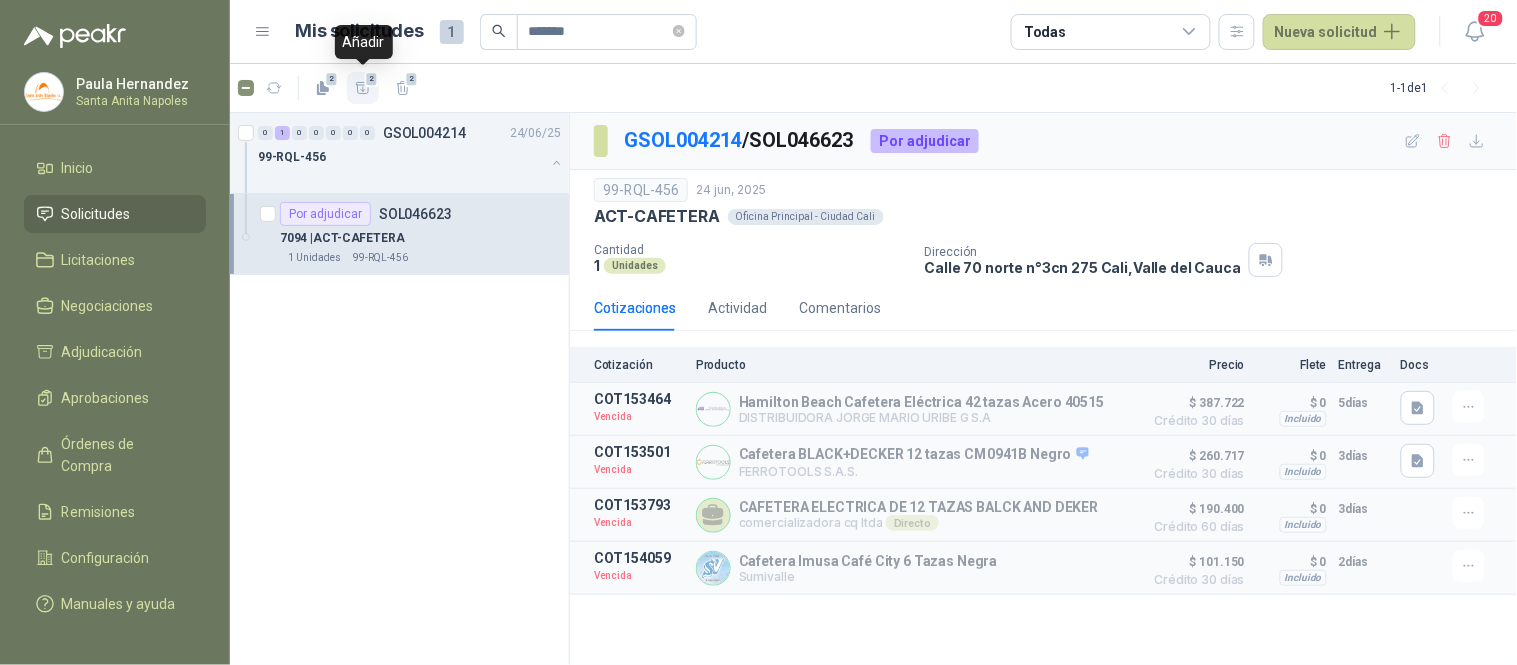 click 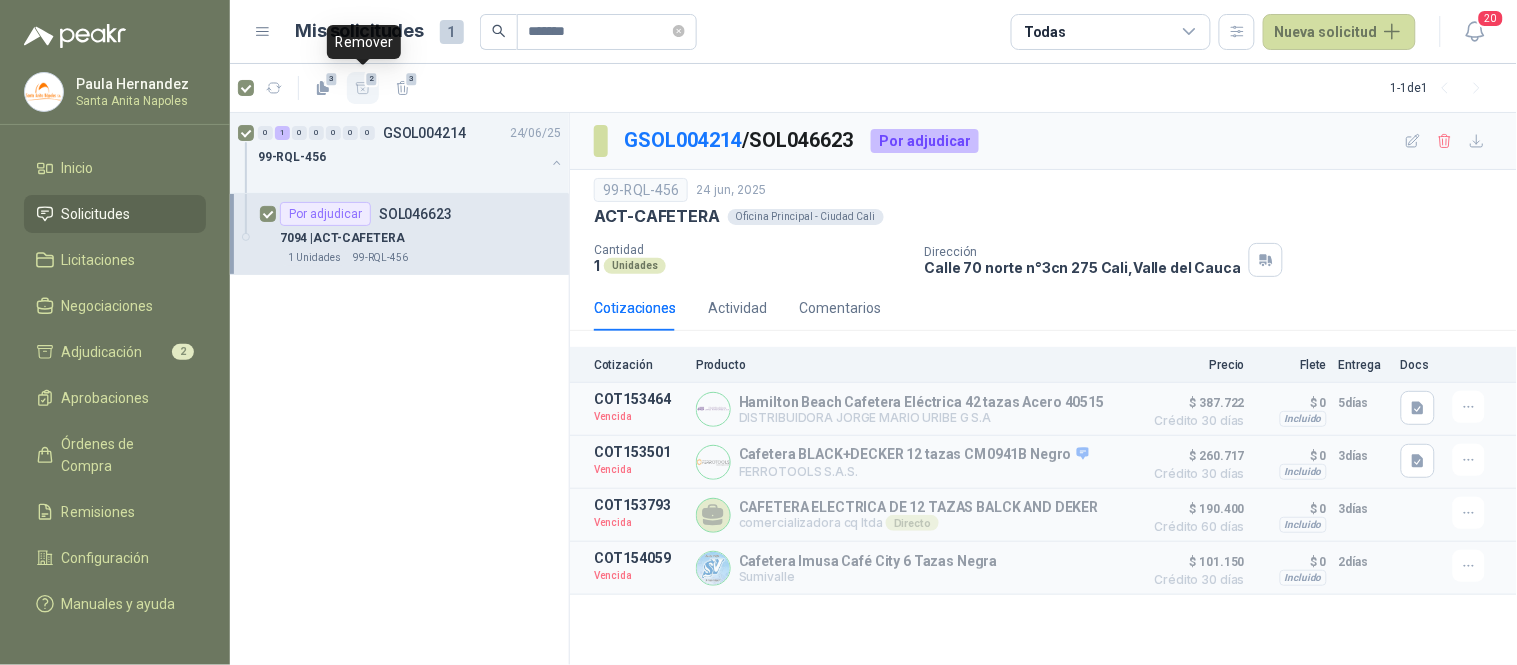 click 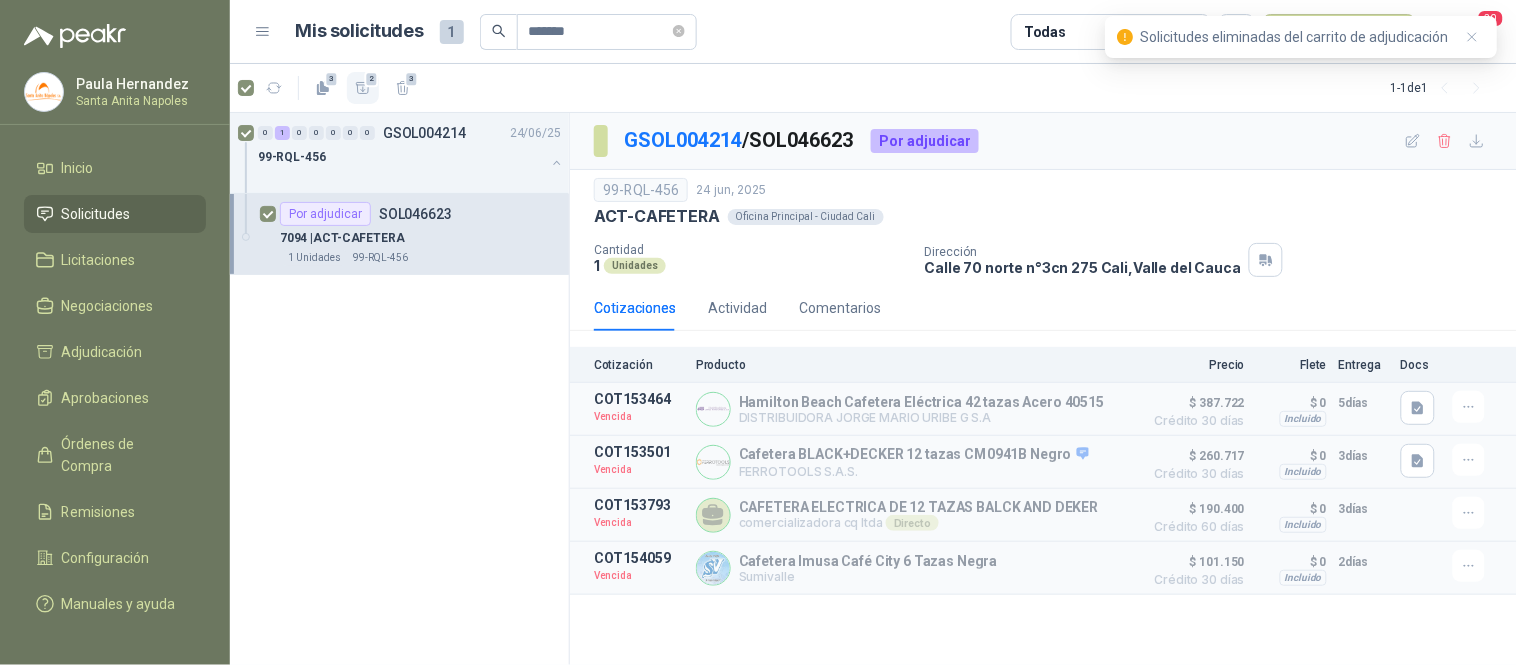 click 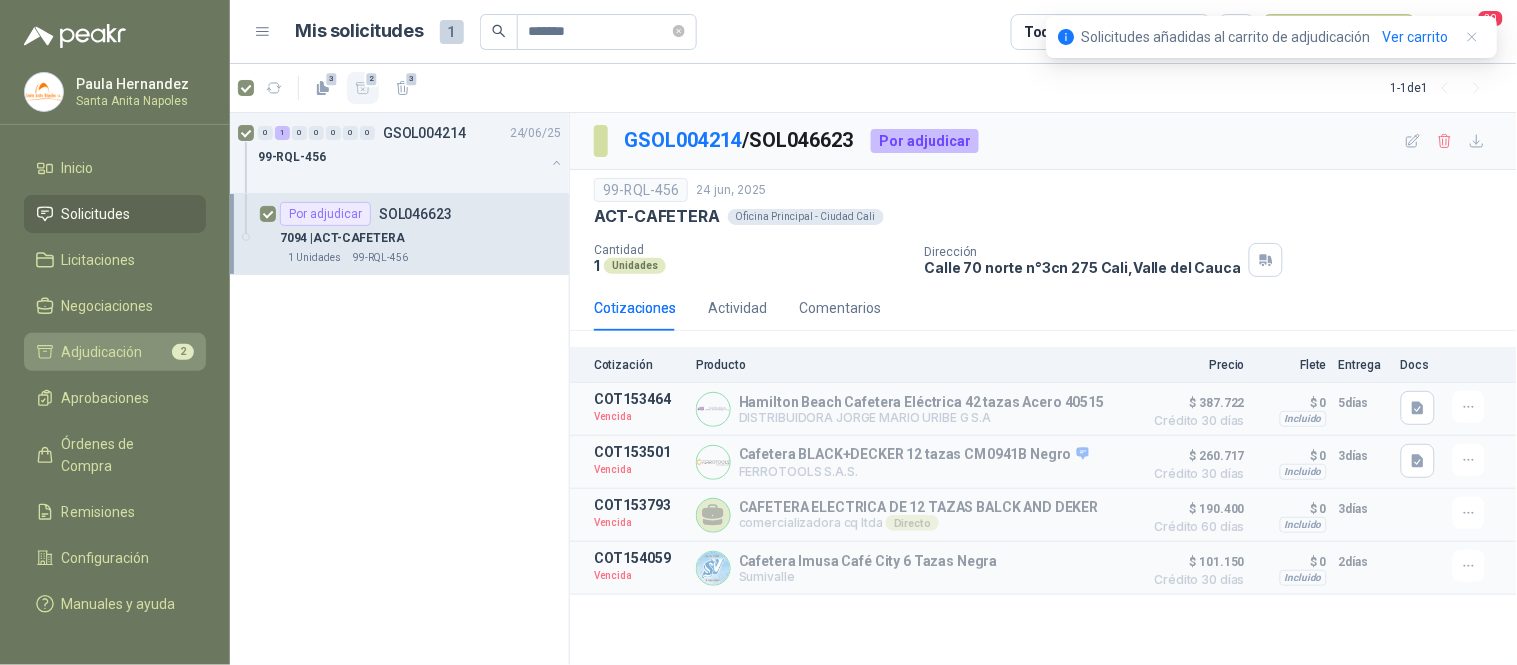 click on "Adjudicación" at bounding box center (102, 352) 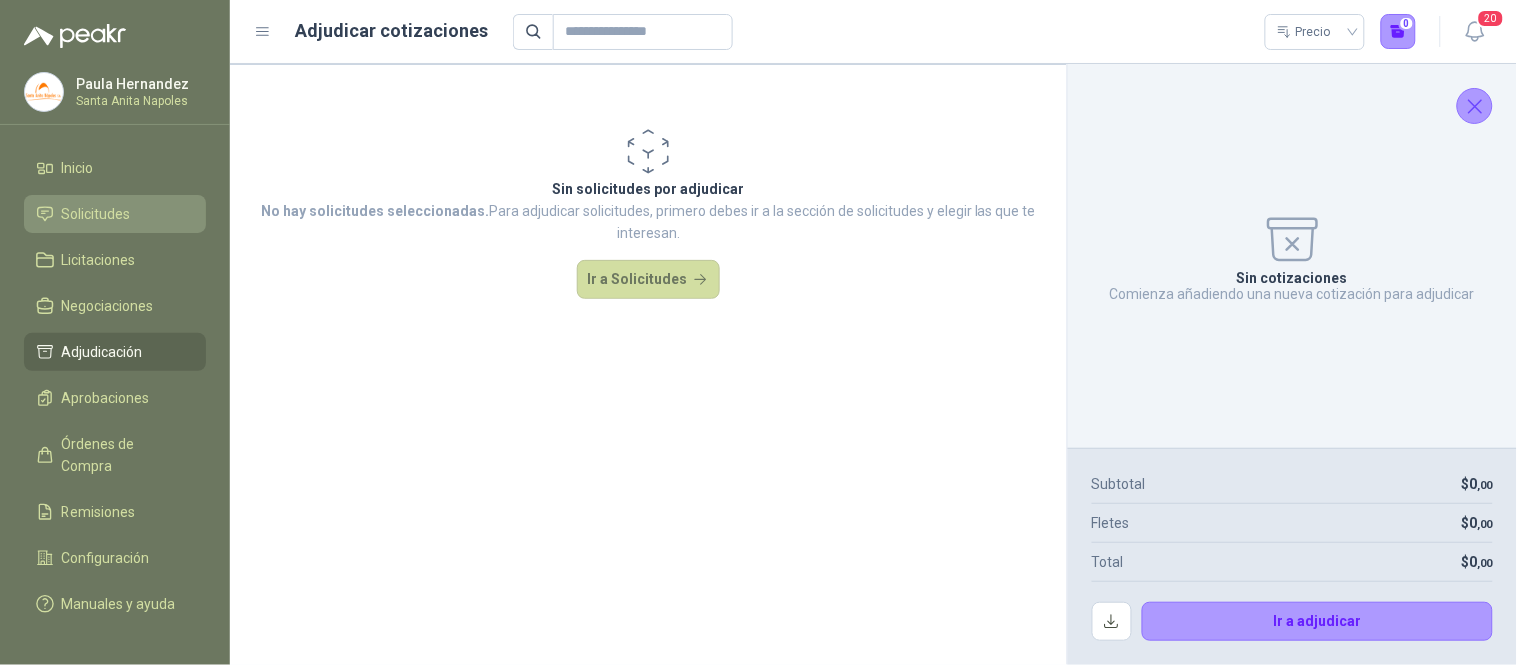 click on "Solicitudes" at bounding box center (115, 214) 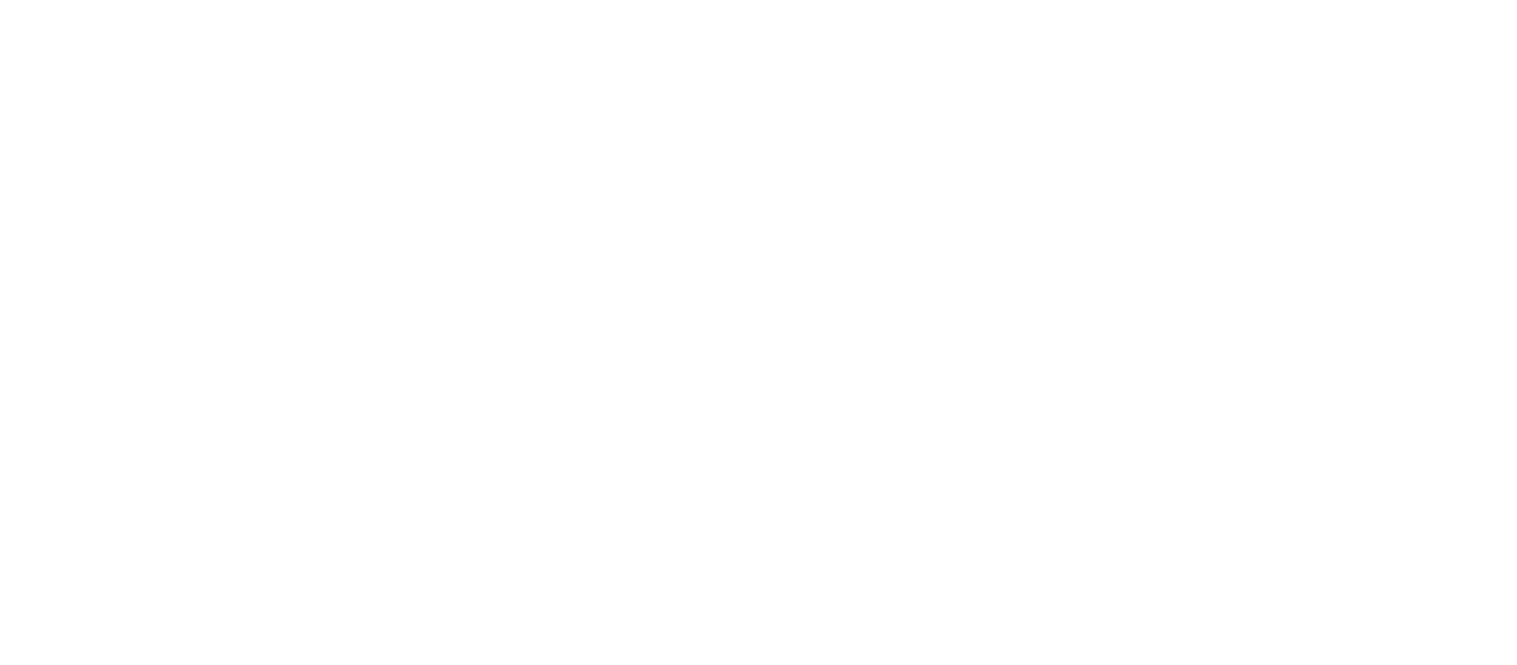 scroll, scrollTop: 0, scrollLeft: 0, axis: both 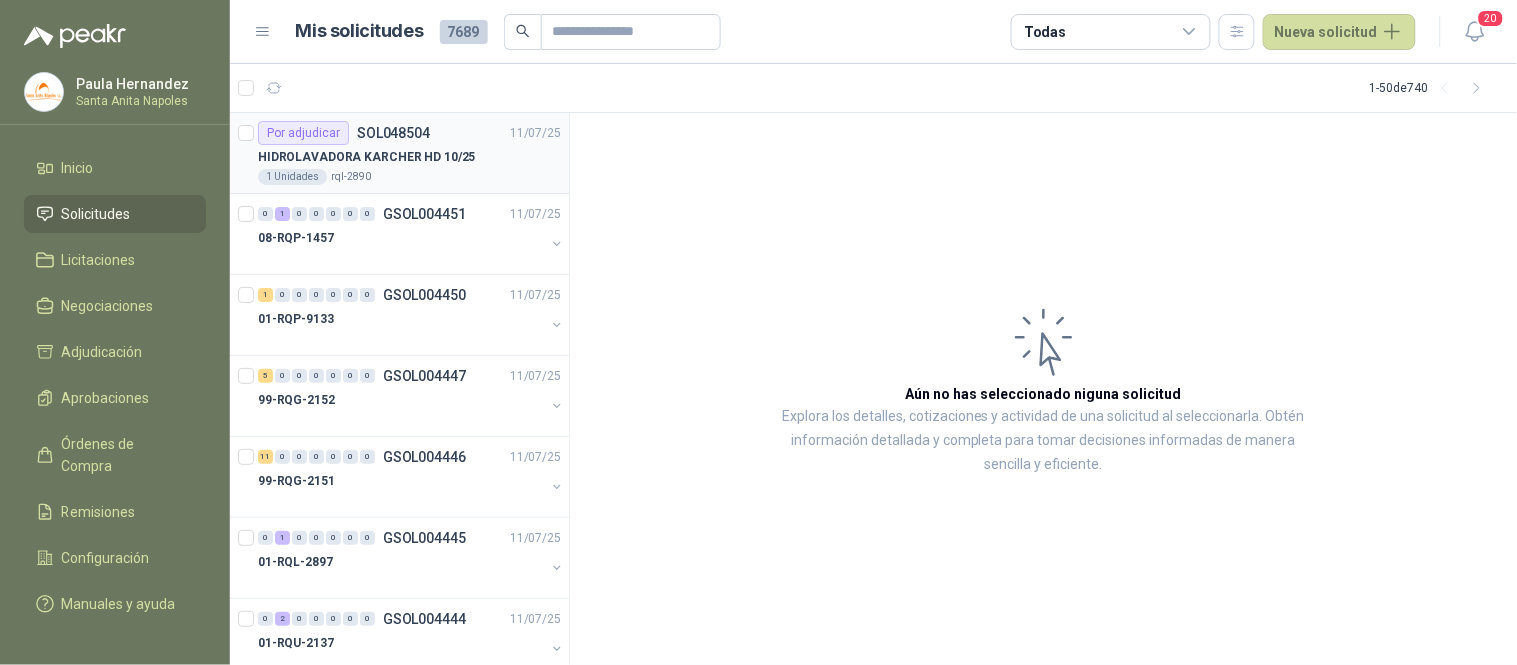 click on "HIDROLAVADORA KARCHER HD 10/25" at bounding box center (409, 157) 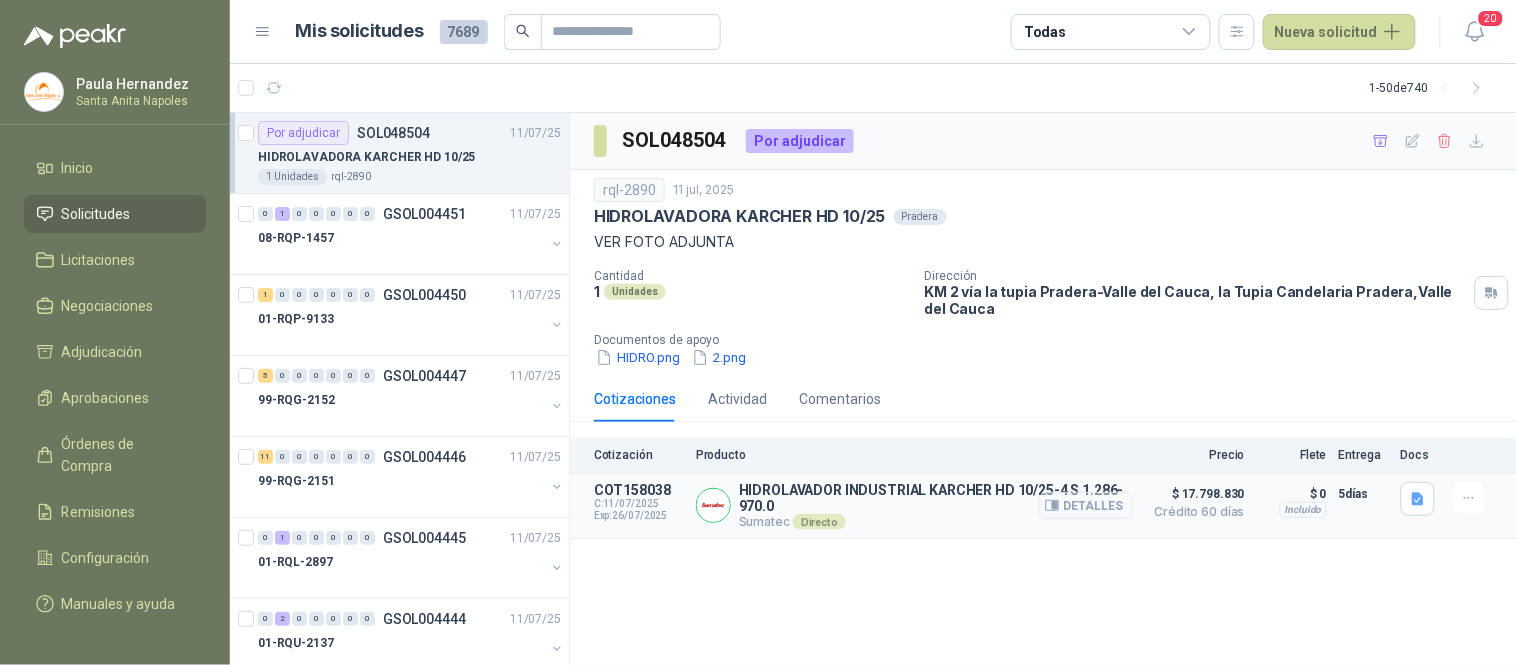 click on "Detalles" at bounding box center [1086, 505] 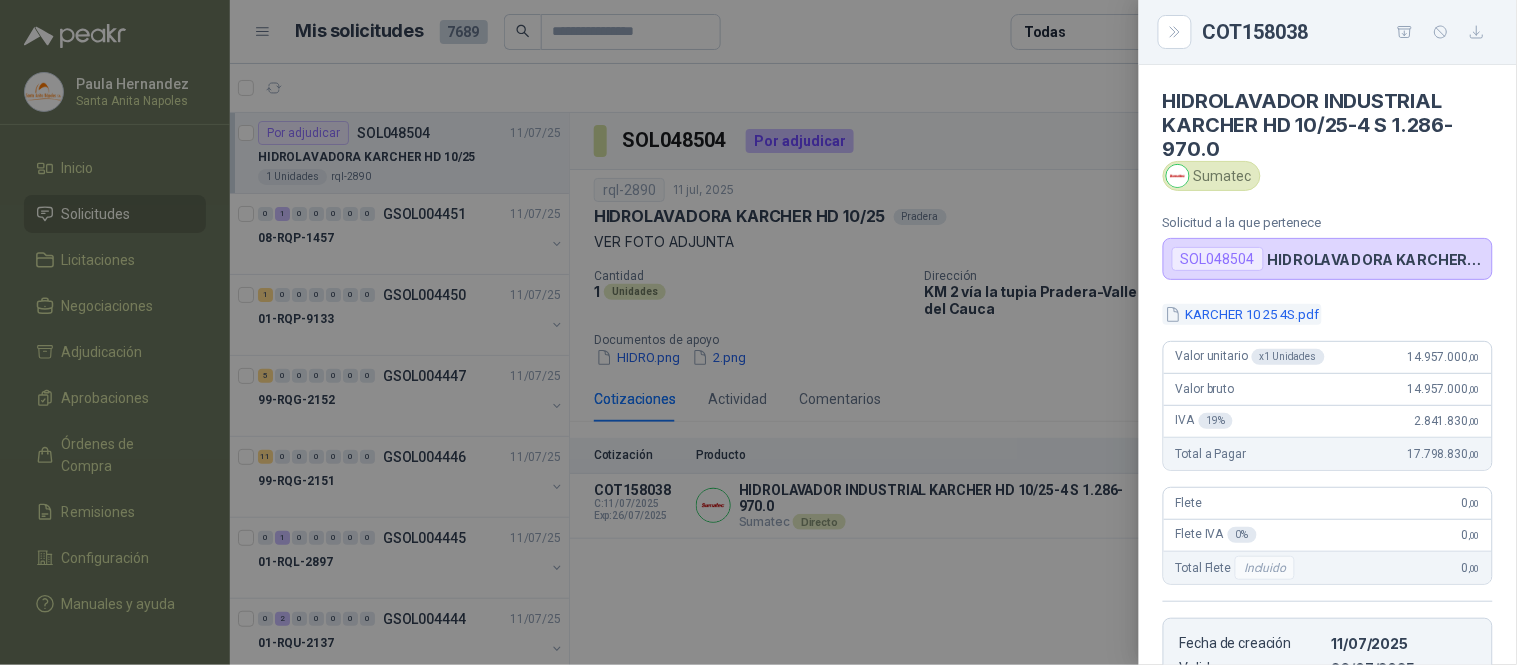 click on "KARCHER 10 25 4S.pdf" at bounding box center [1242, 314] 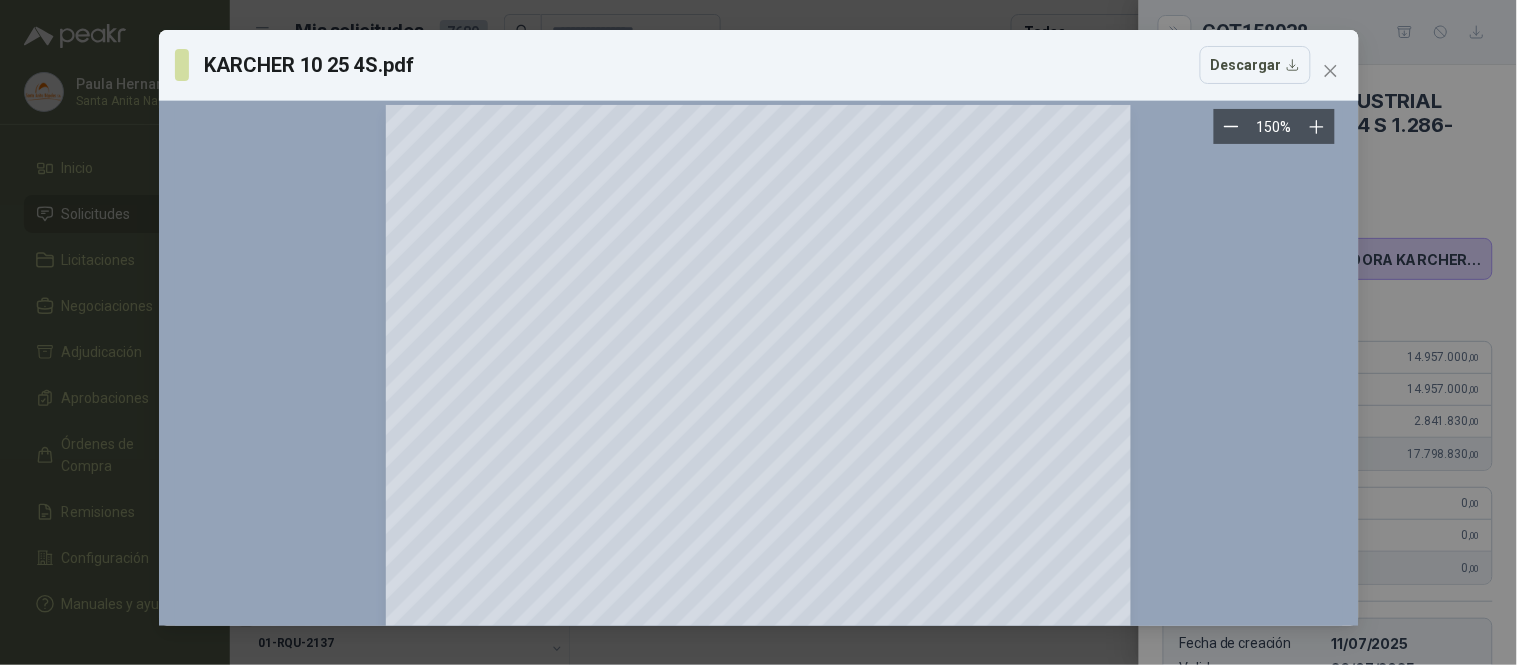 scroll, scrollTop: 0, scrollLeft: 0, axis: both 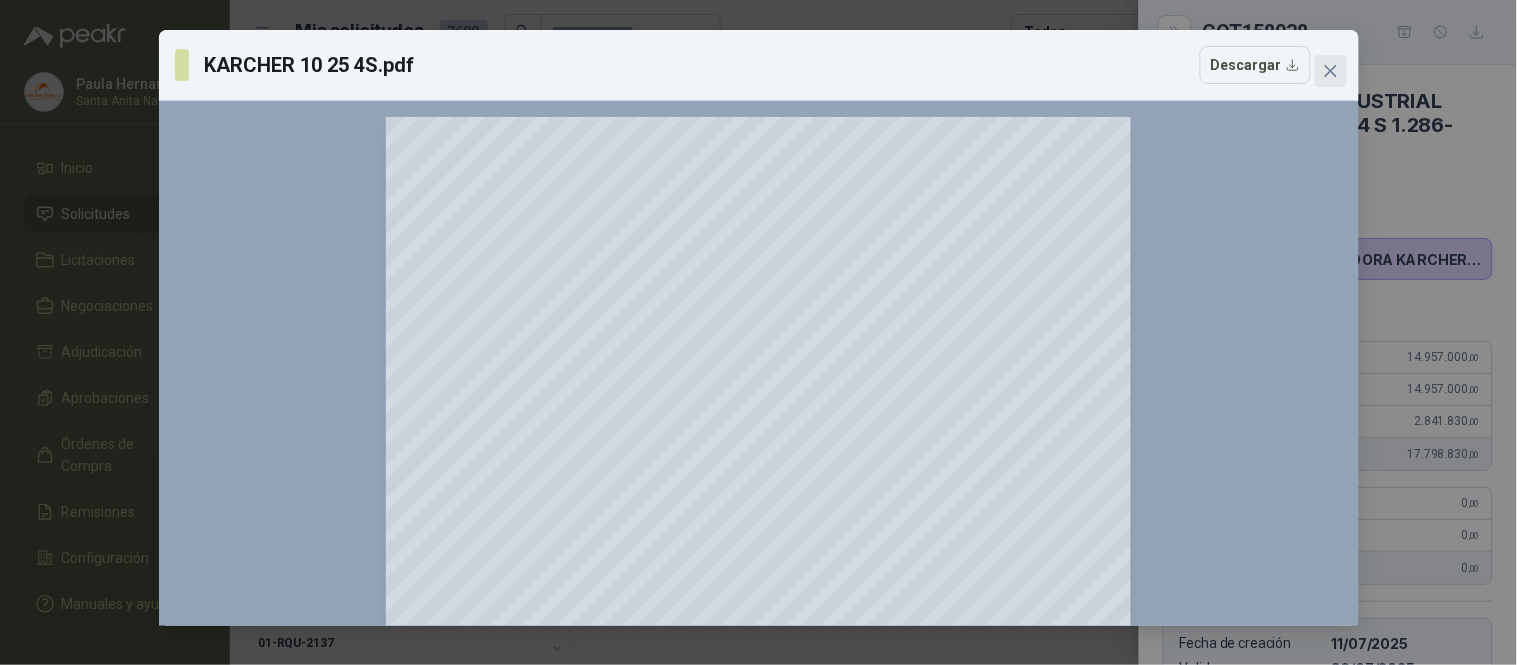 click 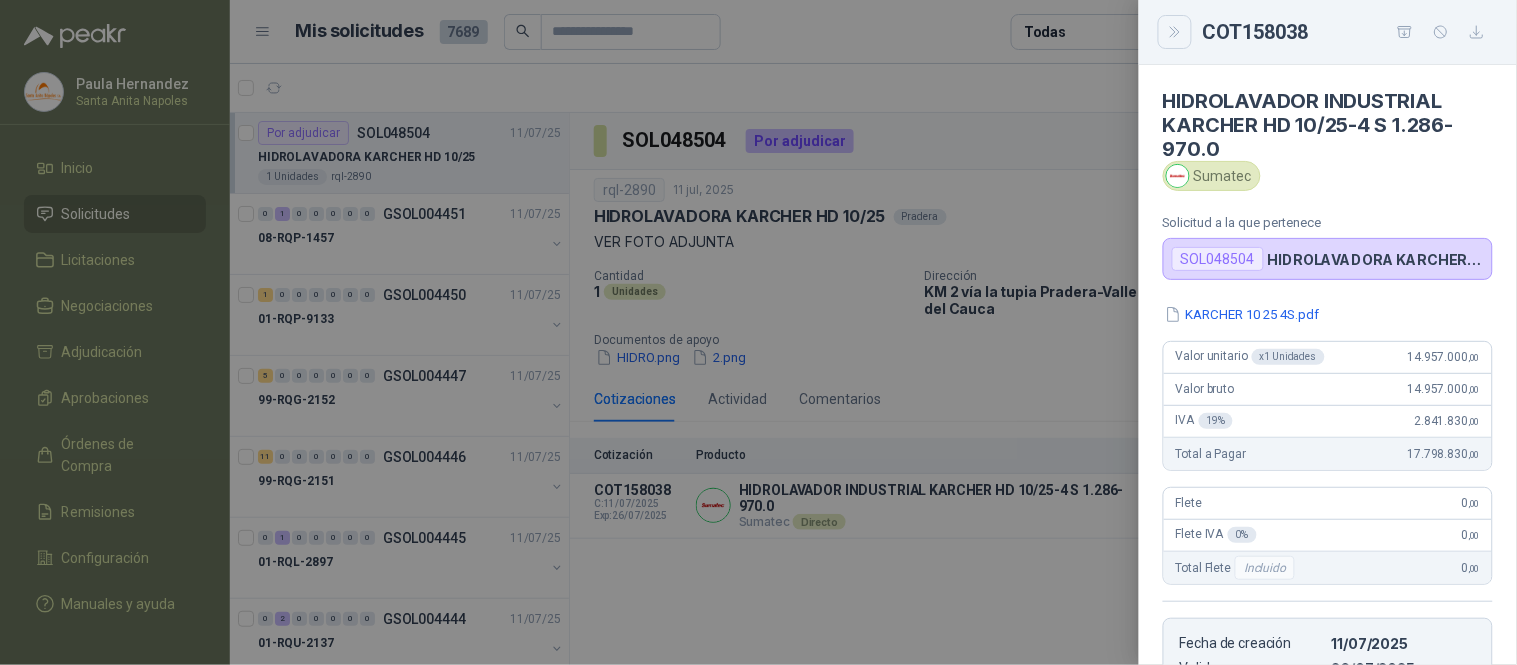 click 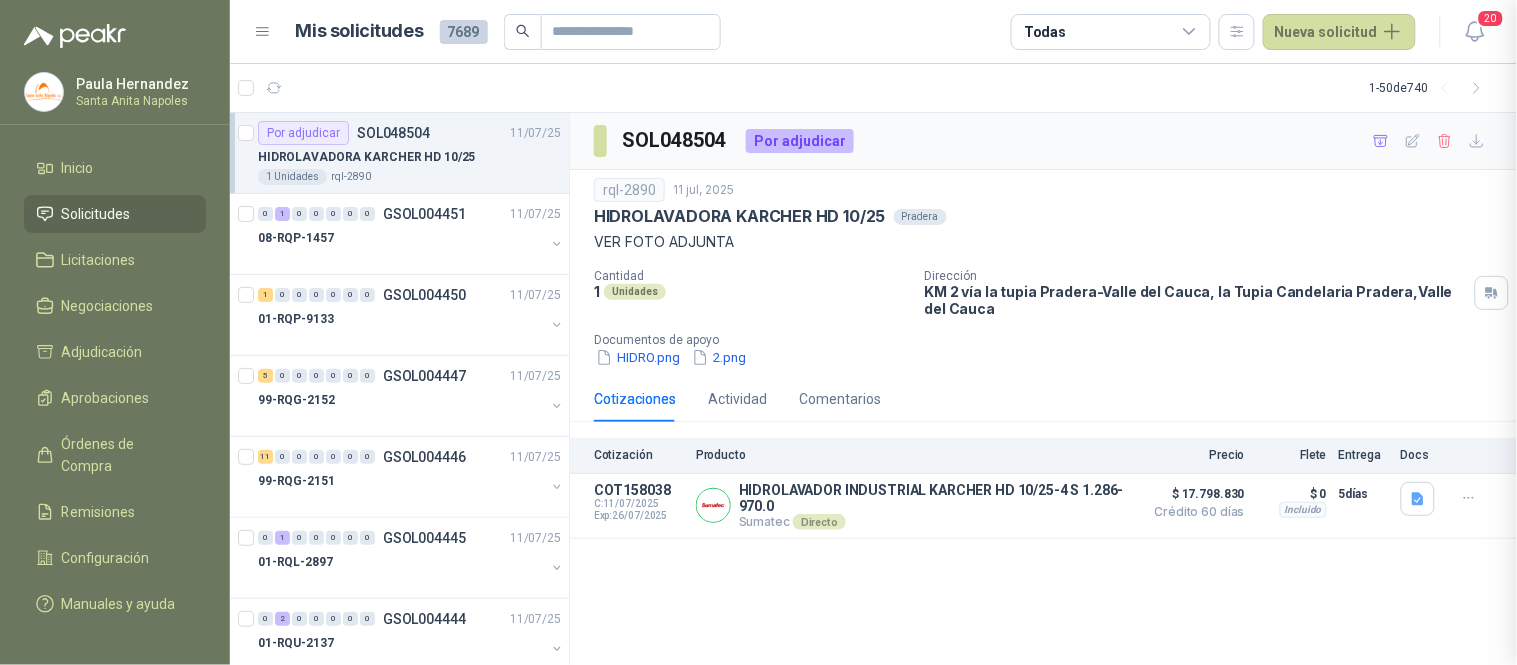 type 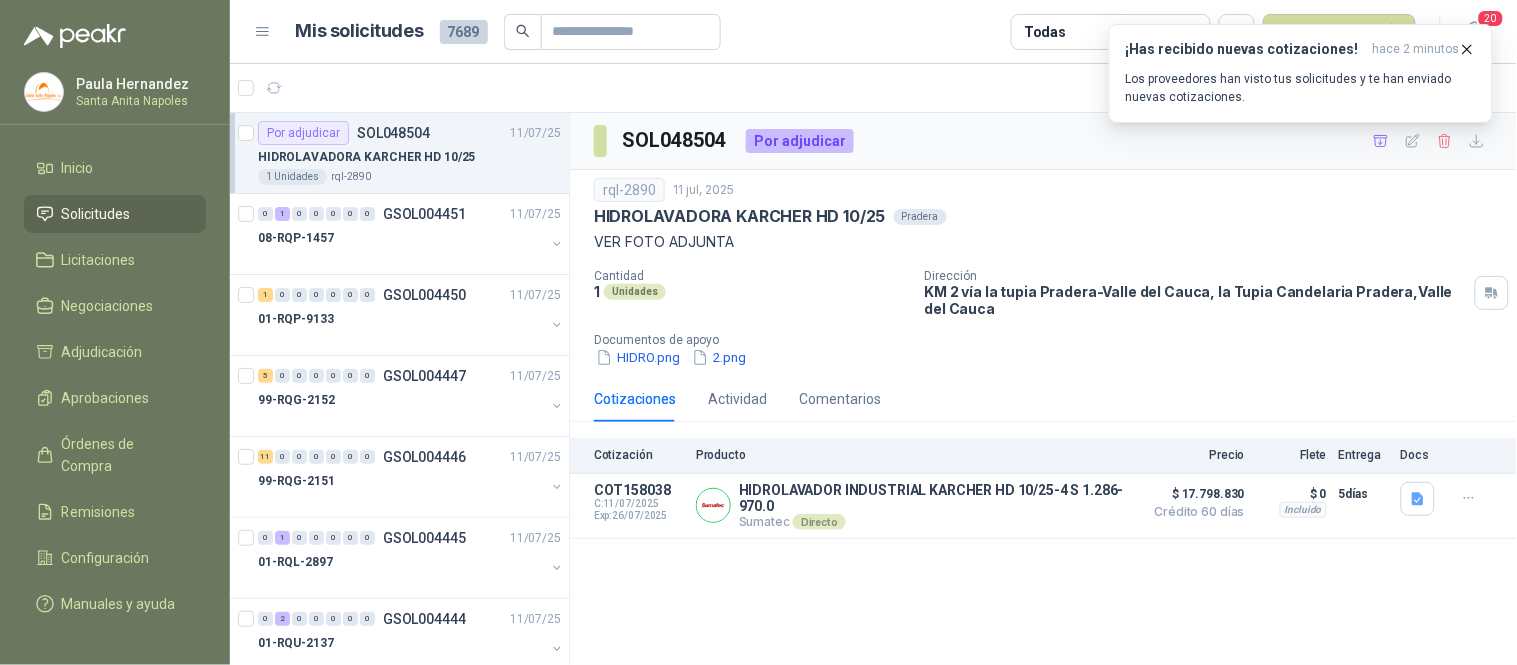 click on "HIDROLAVADORA KARCHER HD 10/25" at bounding box center (366, 157) 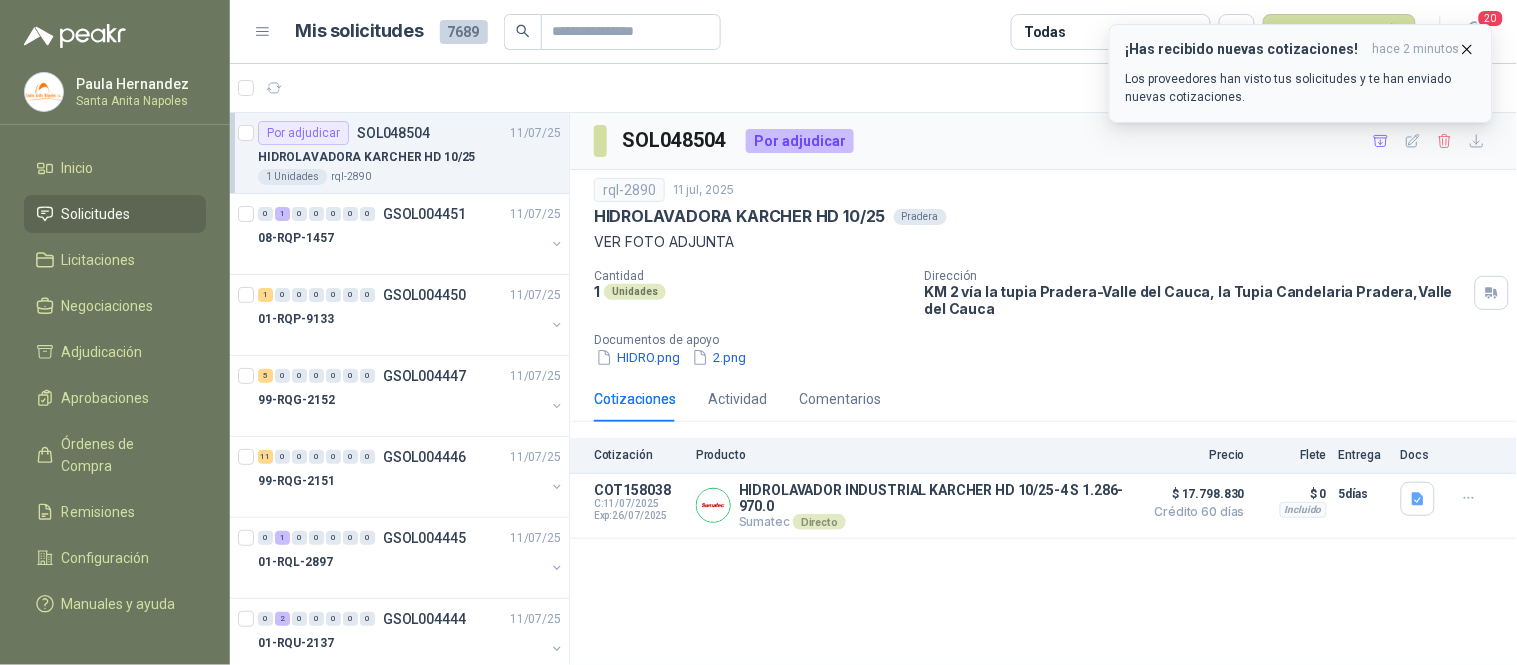 click 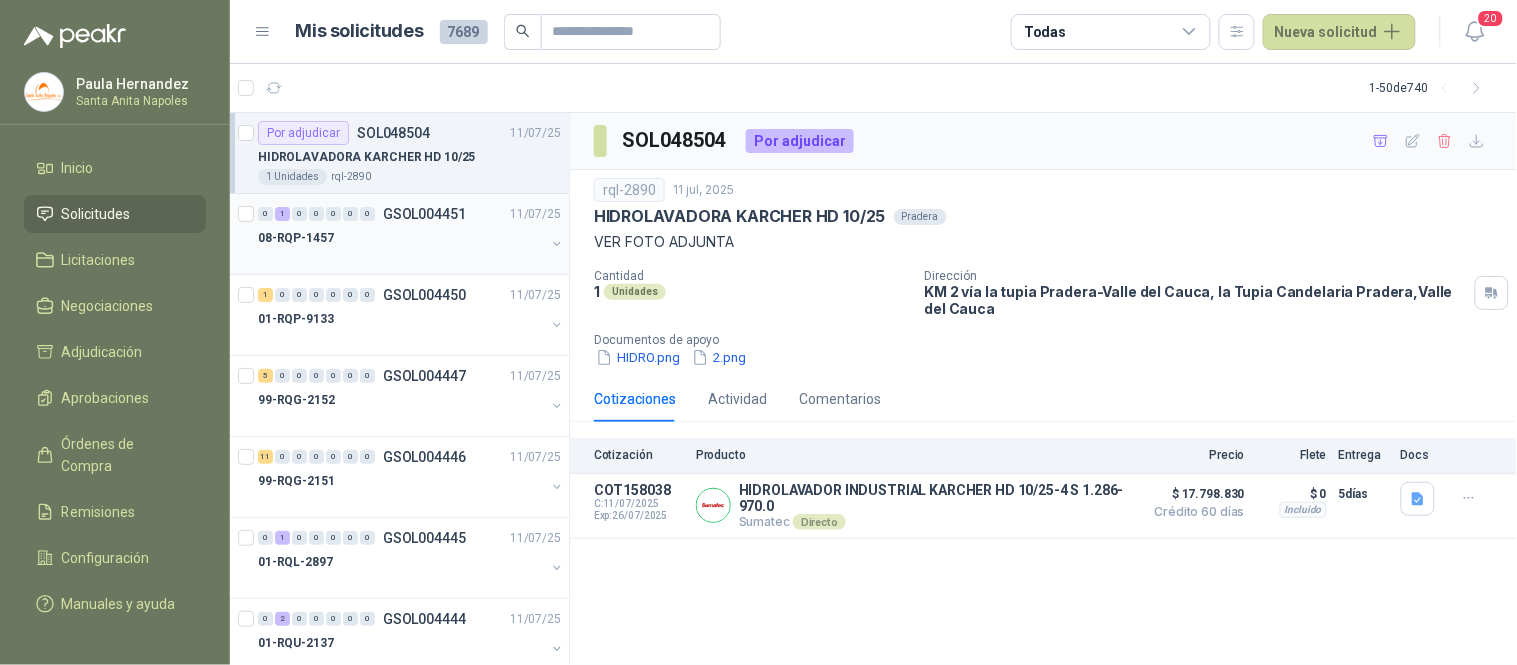 click at bounding box center [401, 258] 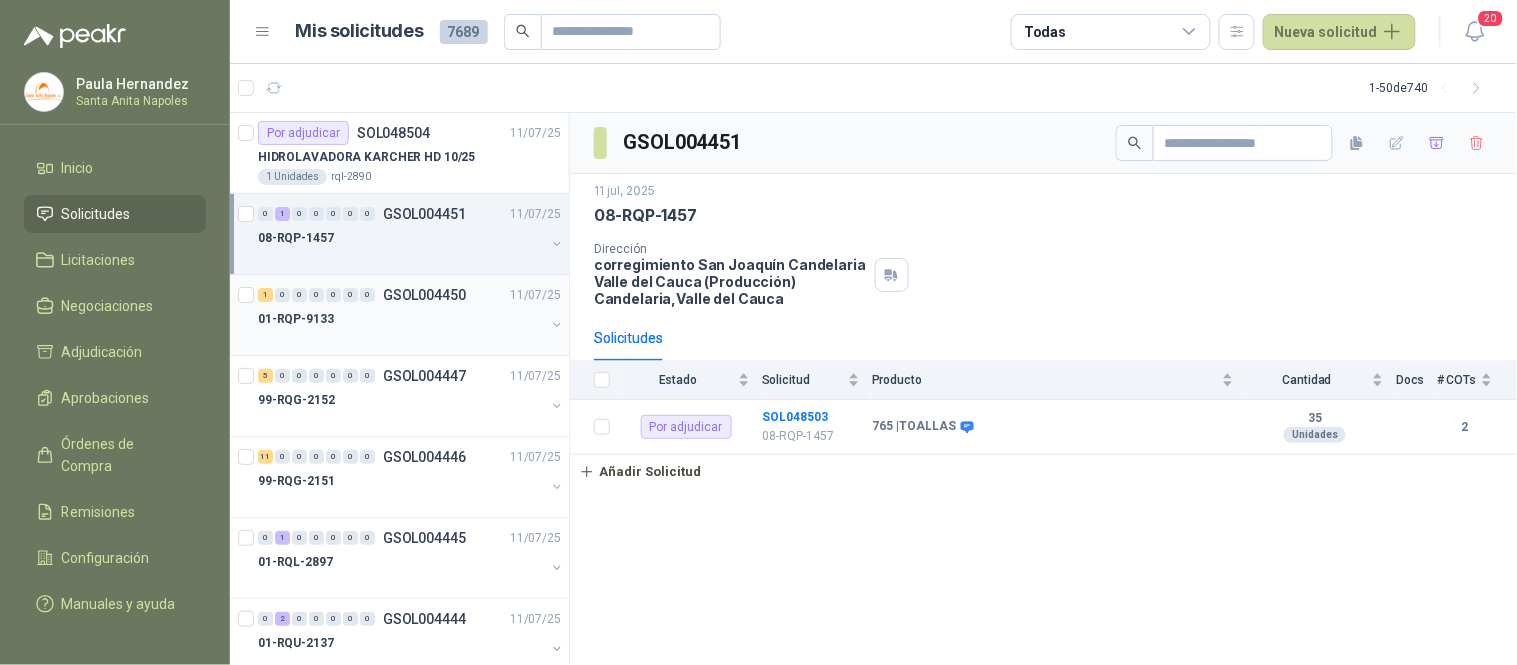 click at bounding box center [401, 339] 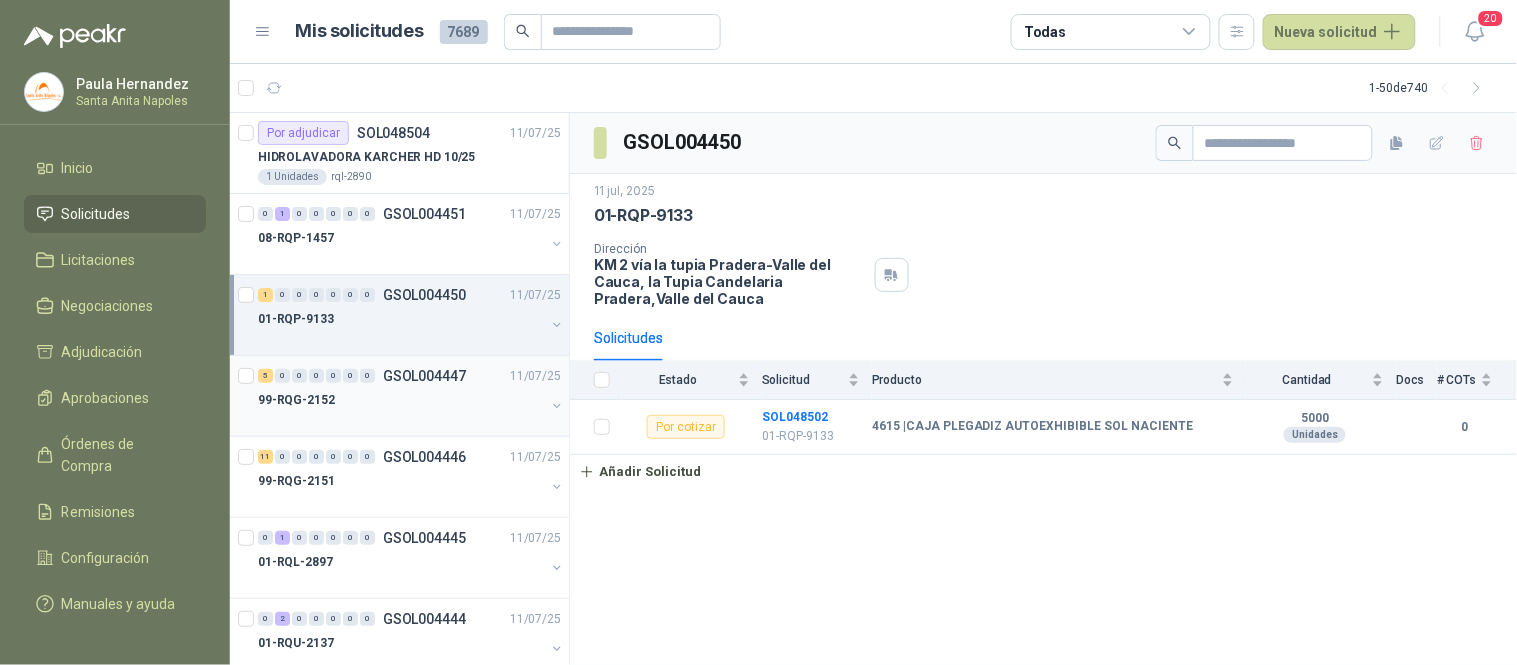 click on "99-RQG-2152" at bounding box center [401, 400] 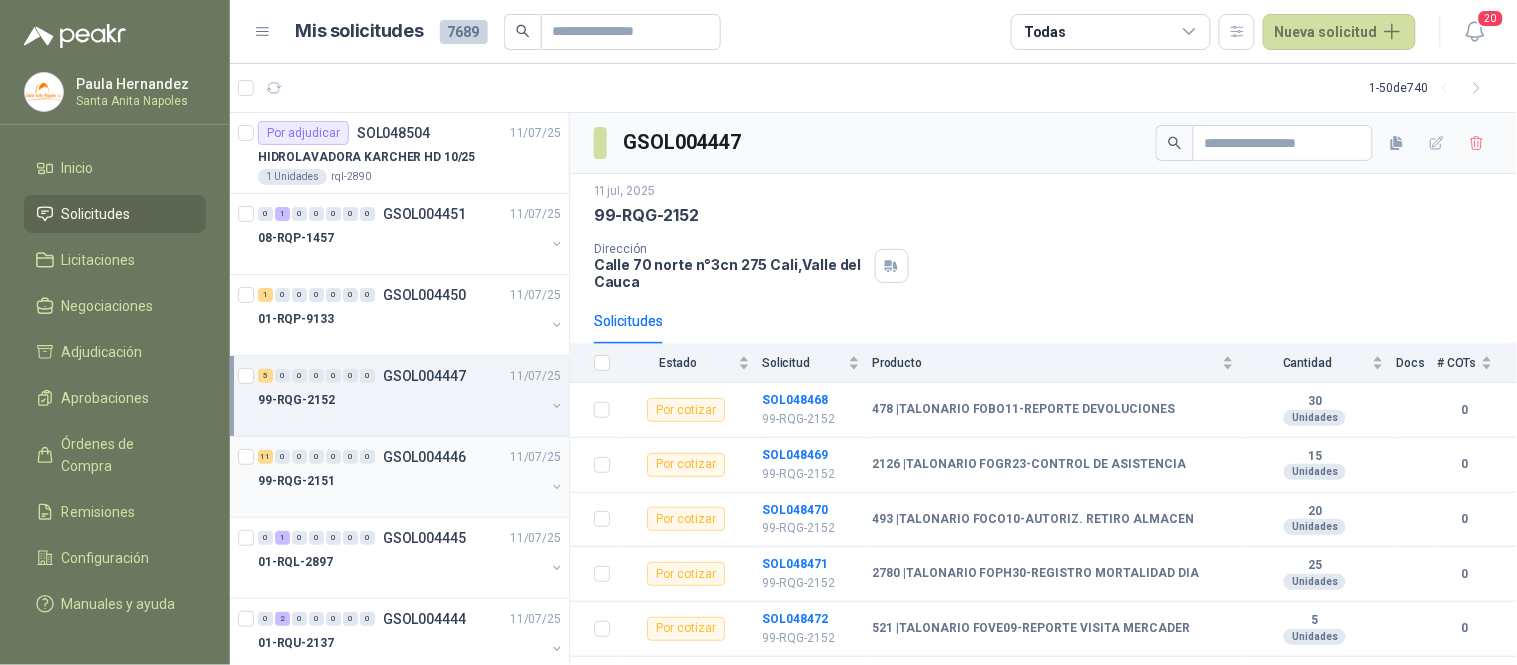 click on "99-RQG-2151" at bounding box center (401, 481) 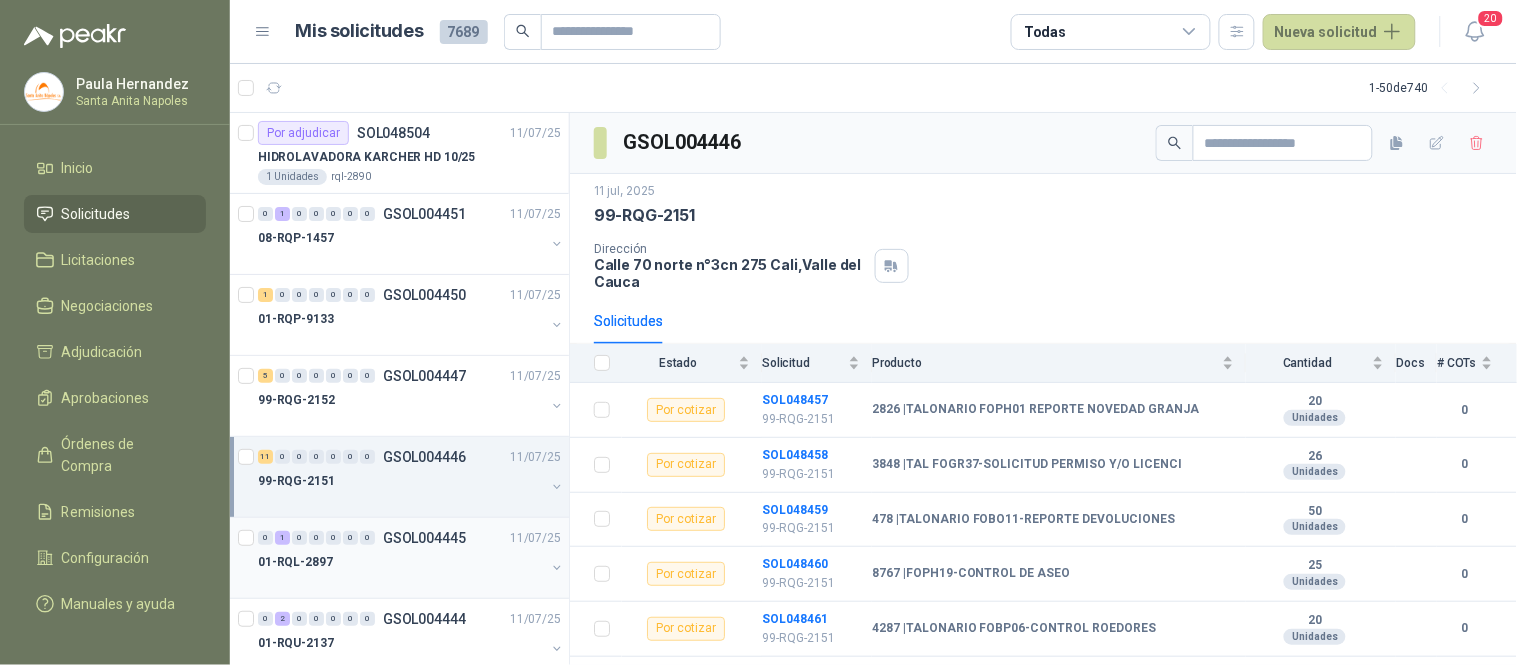 click on "01-RQL-2897" at bounding box center (401, 562) 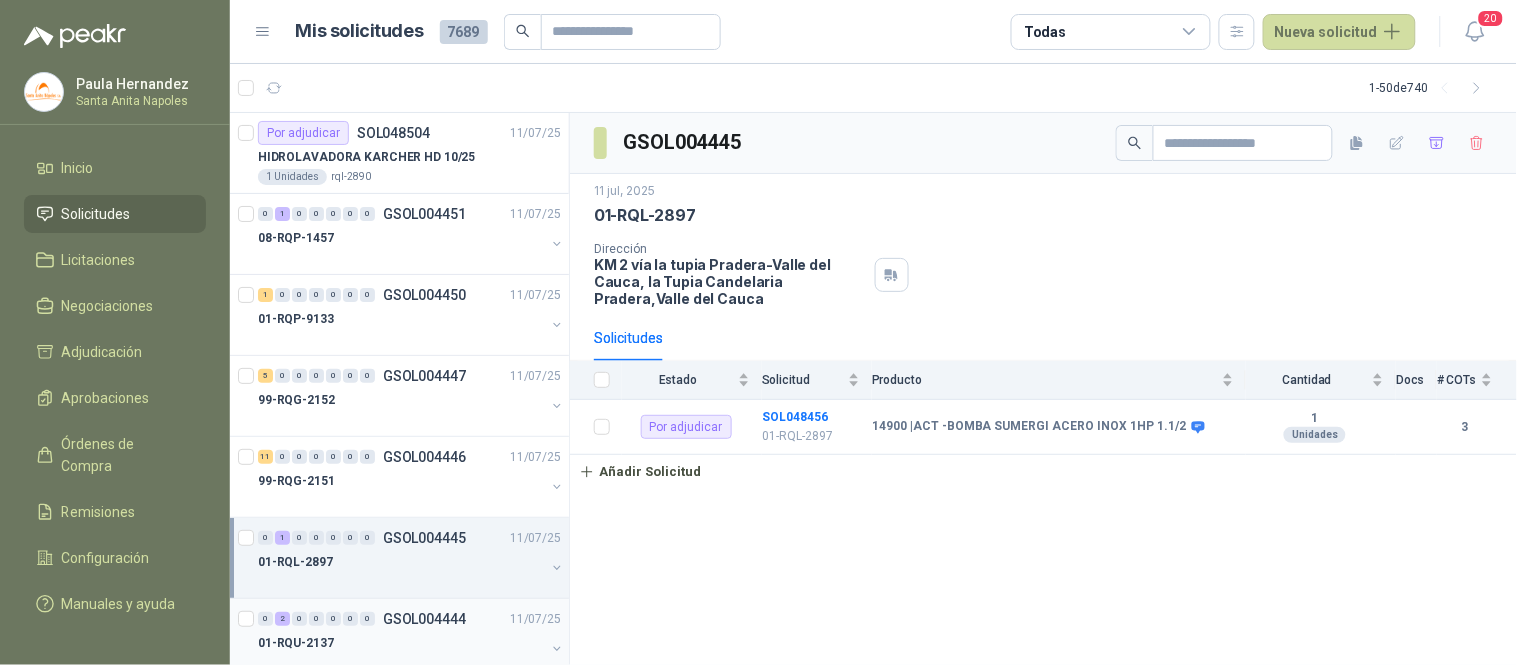 click on "GSOL004444" at bounding box center (424, 619) 